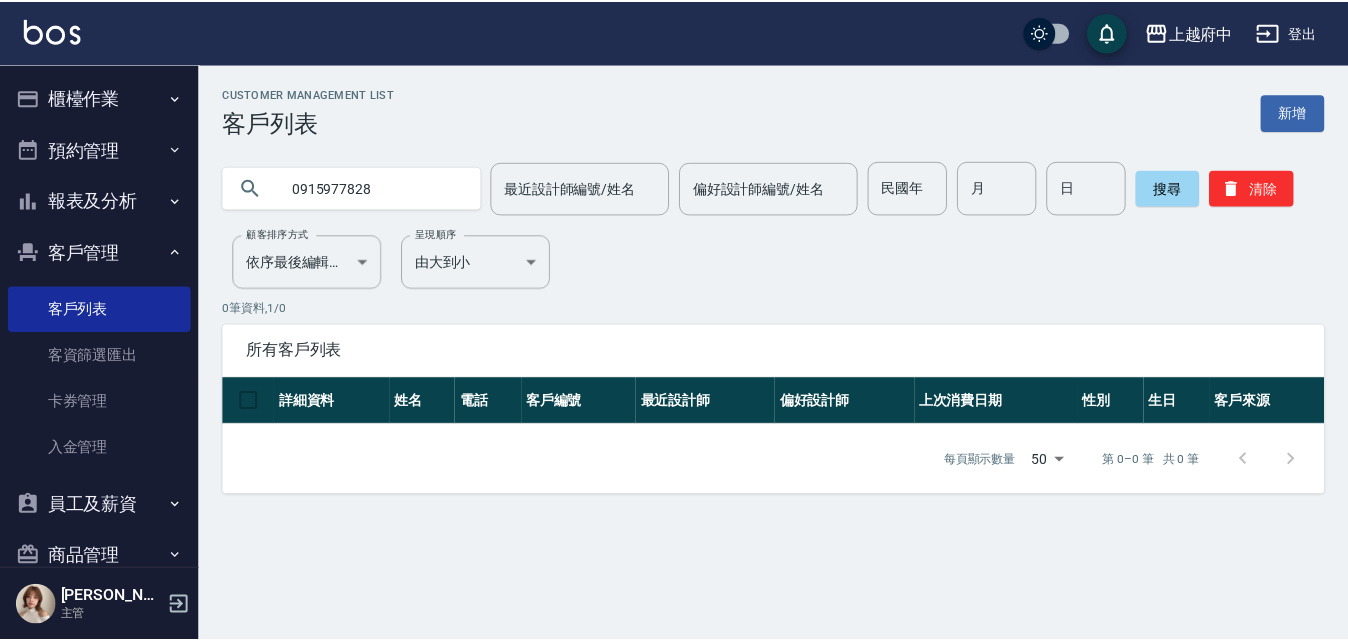 scroll, scrollTop: 0, scrollLeft: 0, axis: both 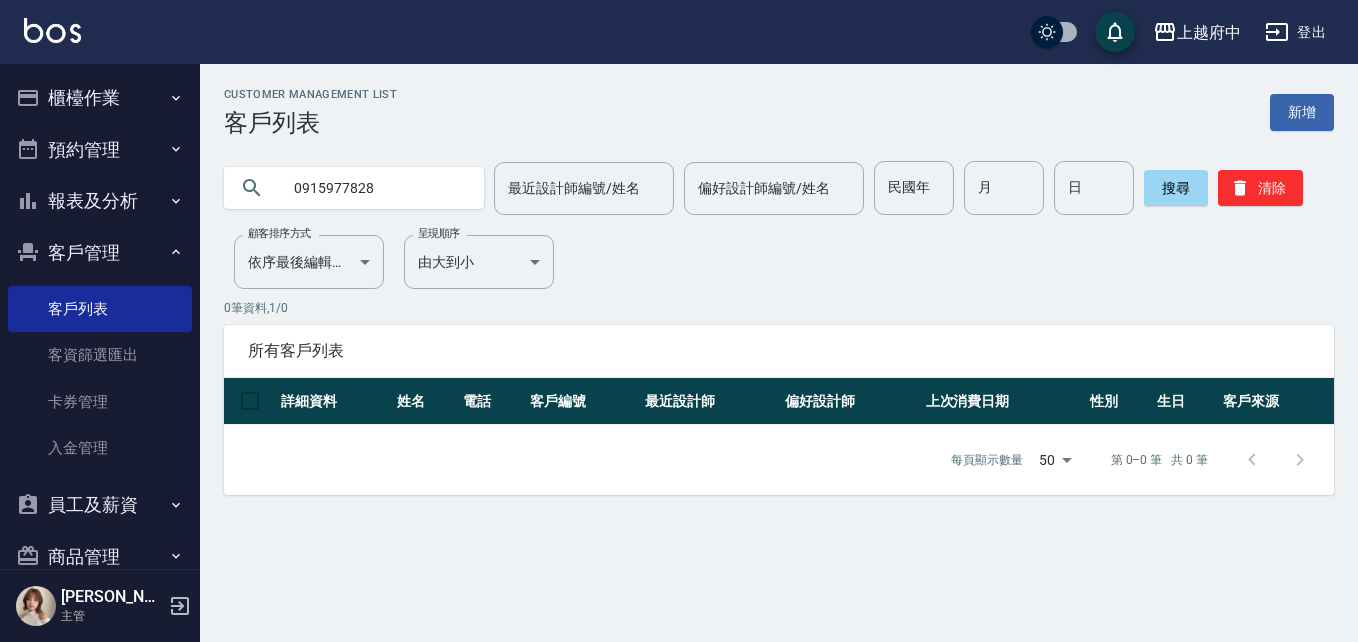 drag, startPoint x: 378, startPoint y: 196, endPoint x: 264, endPoint y: 179, distance: 115.260574 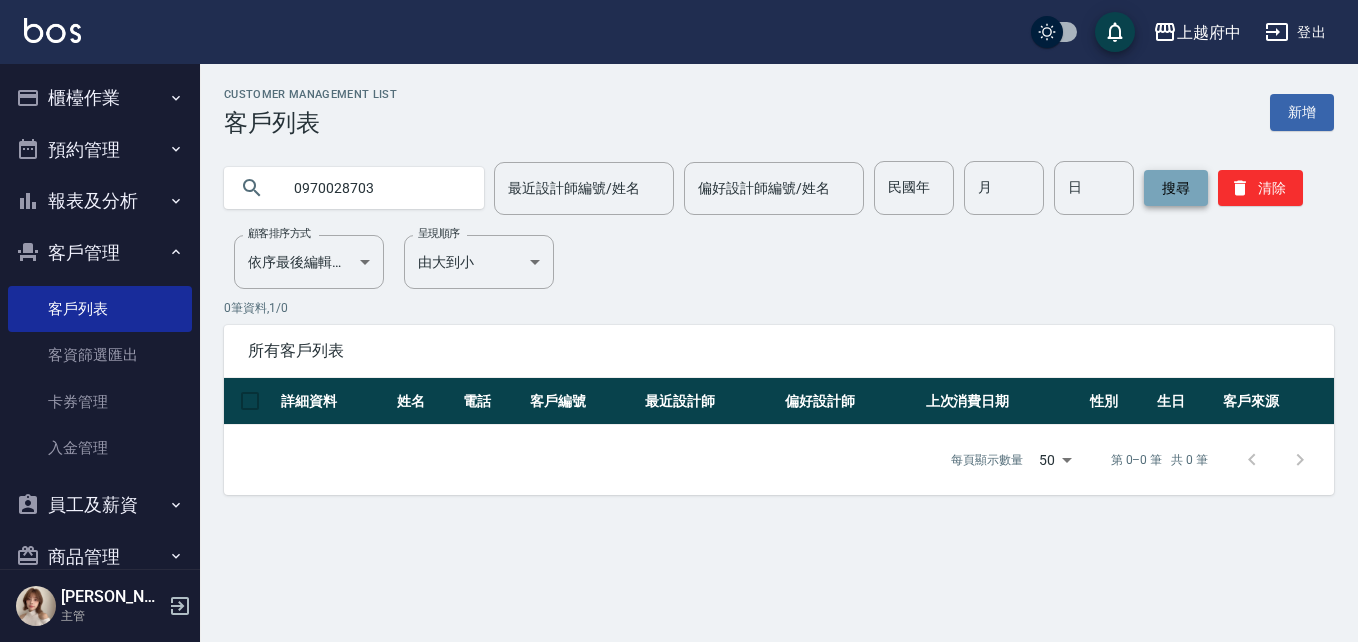 type on "0970028703" 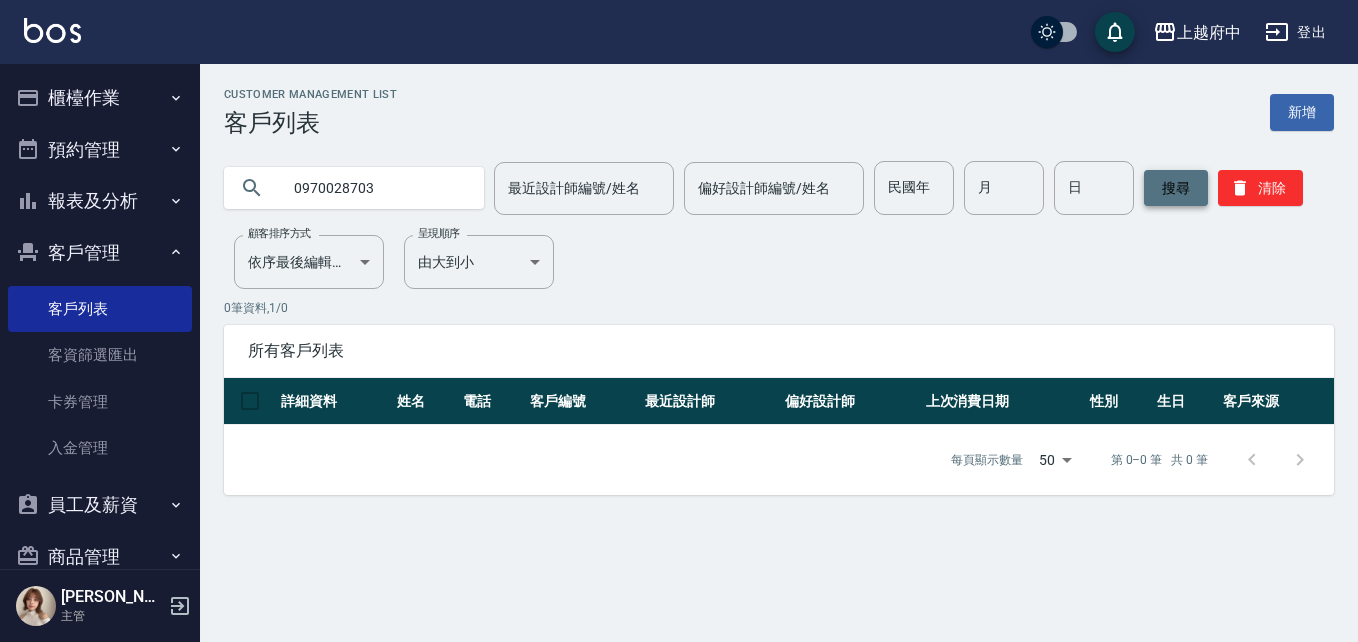 click on "搜尋" at bounding box center [1176, 188] 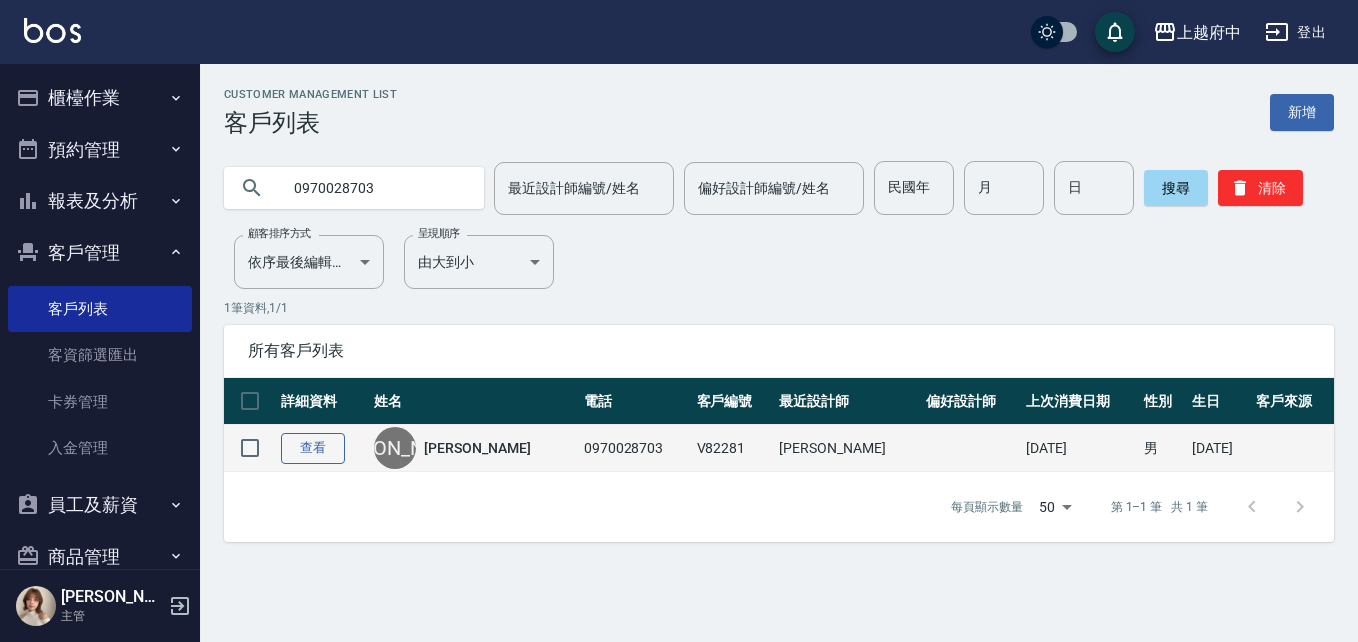 click on "查看" at bounding box center [313, 448] 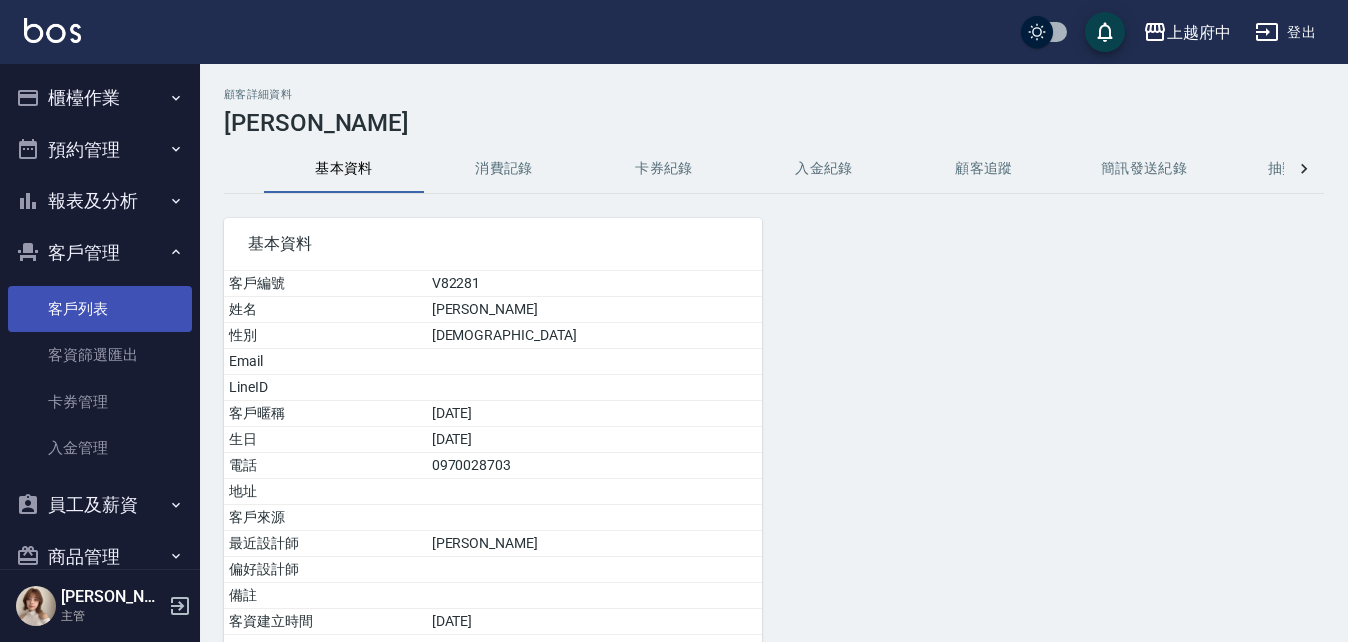 click on "客戶列表" at bounding box center [100, 309] 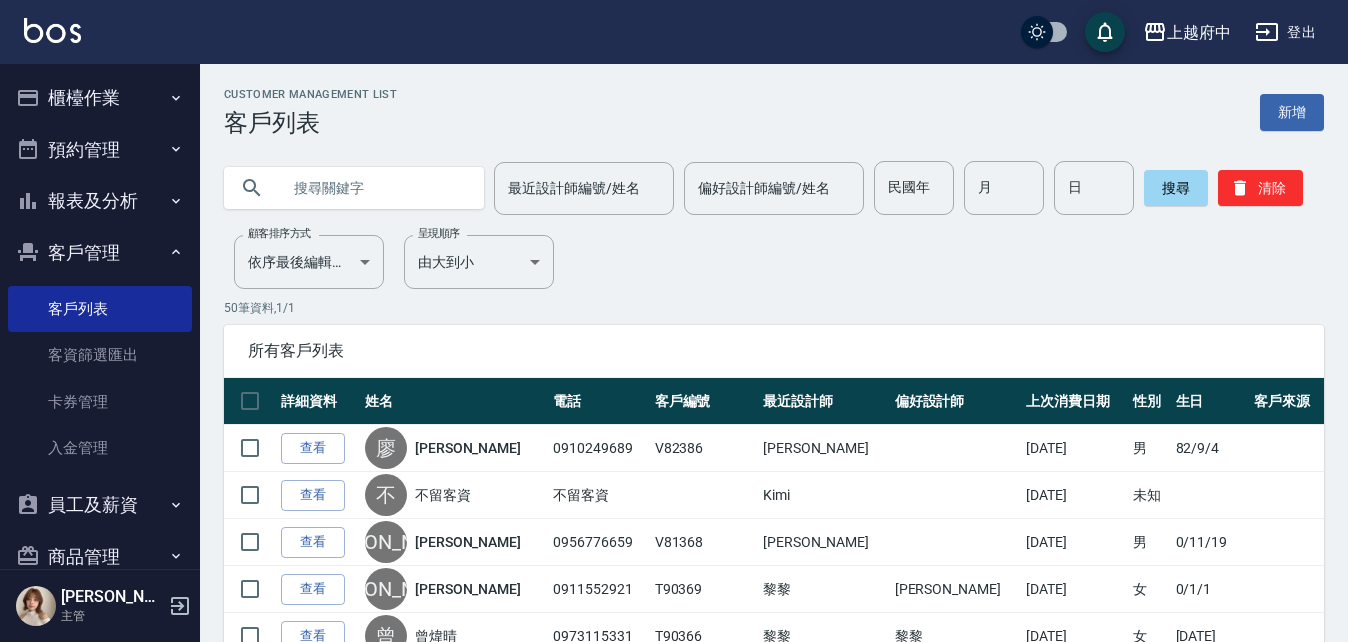 click at bounding box center (374, 188) 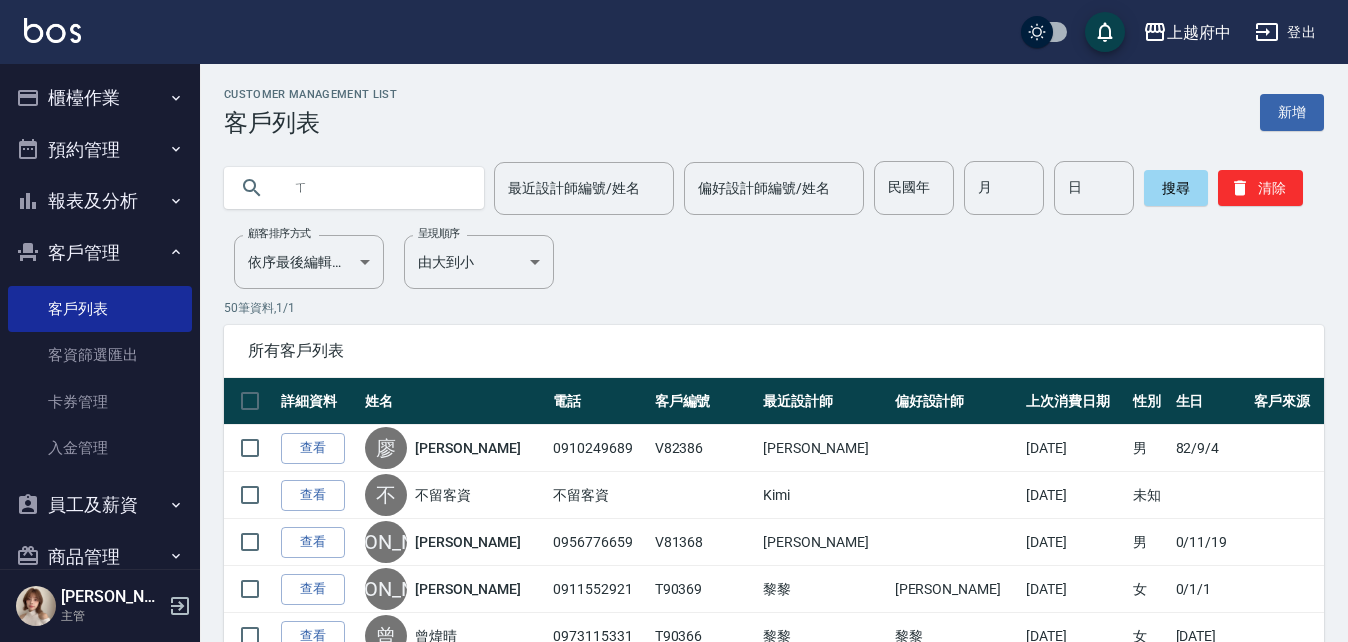 type on "ㄒ" 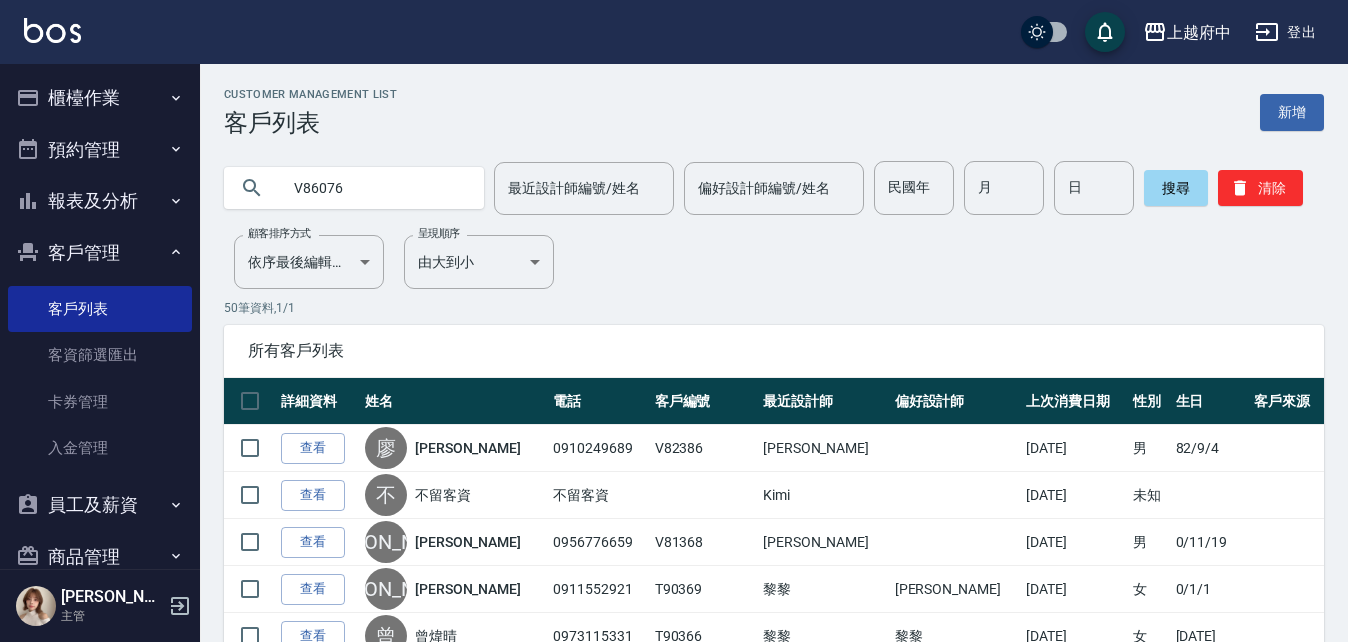 type on "V86076" 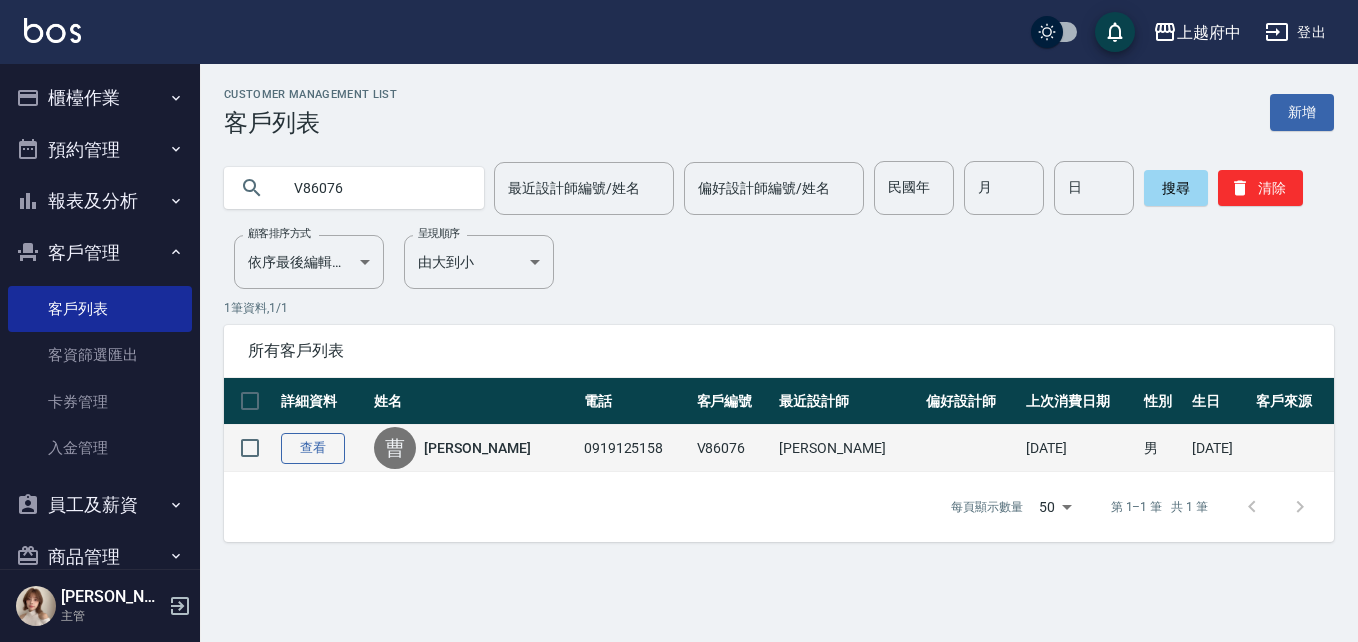 click on "查看" at bounding box center (313, 448) 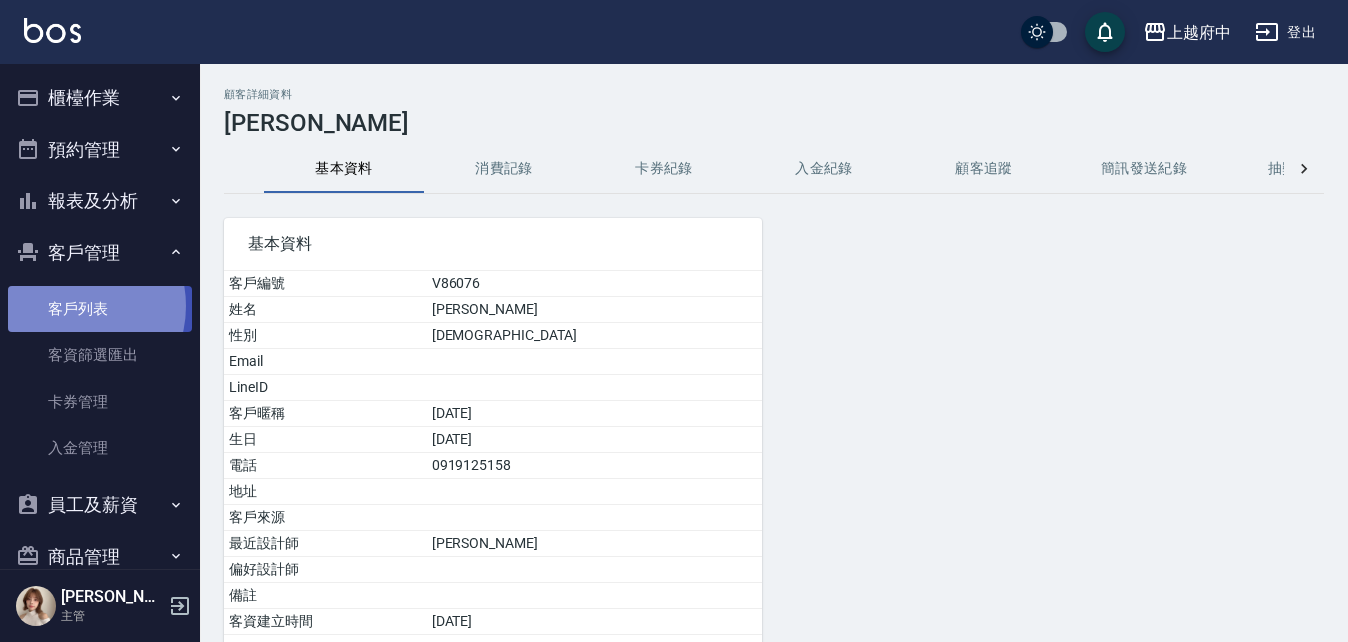 click on "客戶列表" at bounding box center (100, 309) 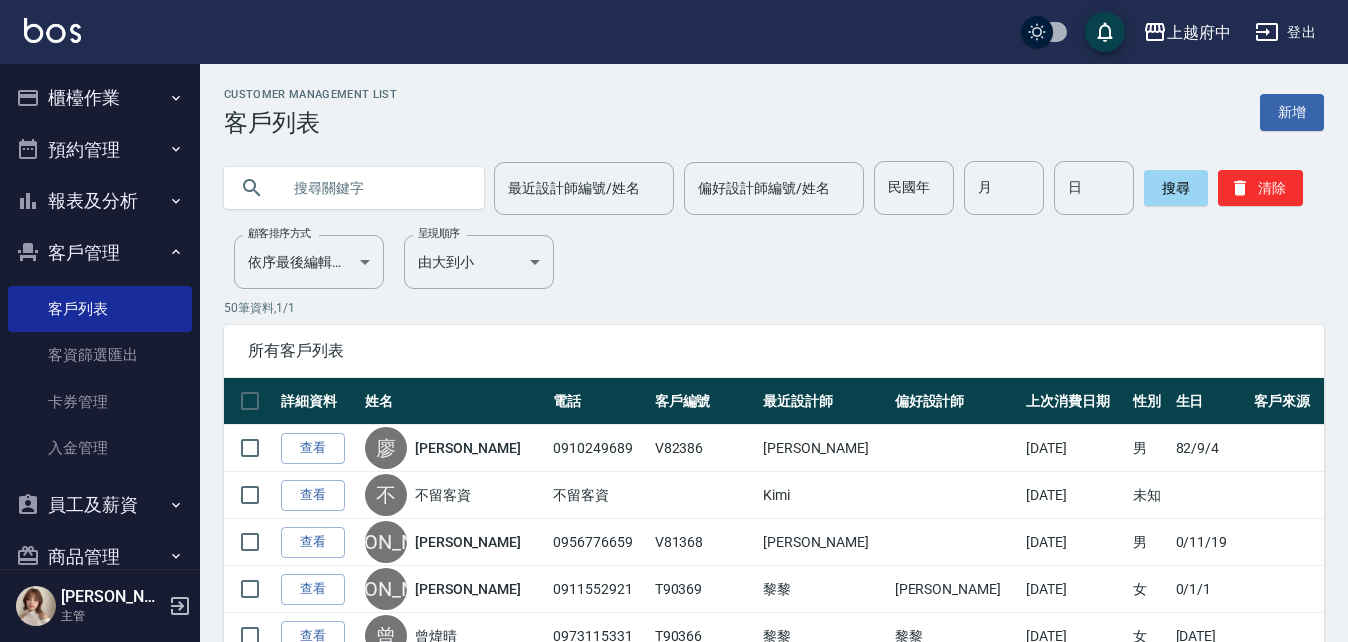 click at bounding box center (374, 188) 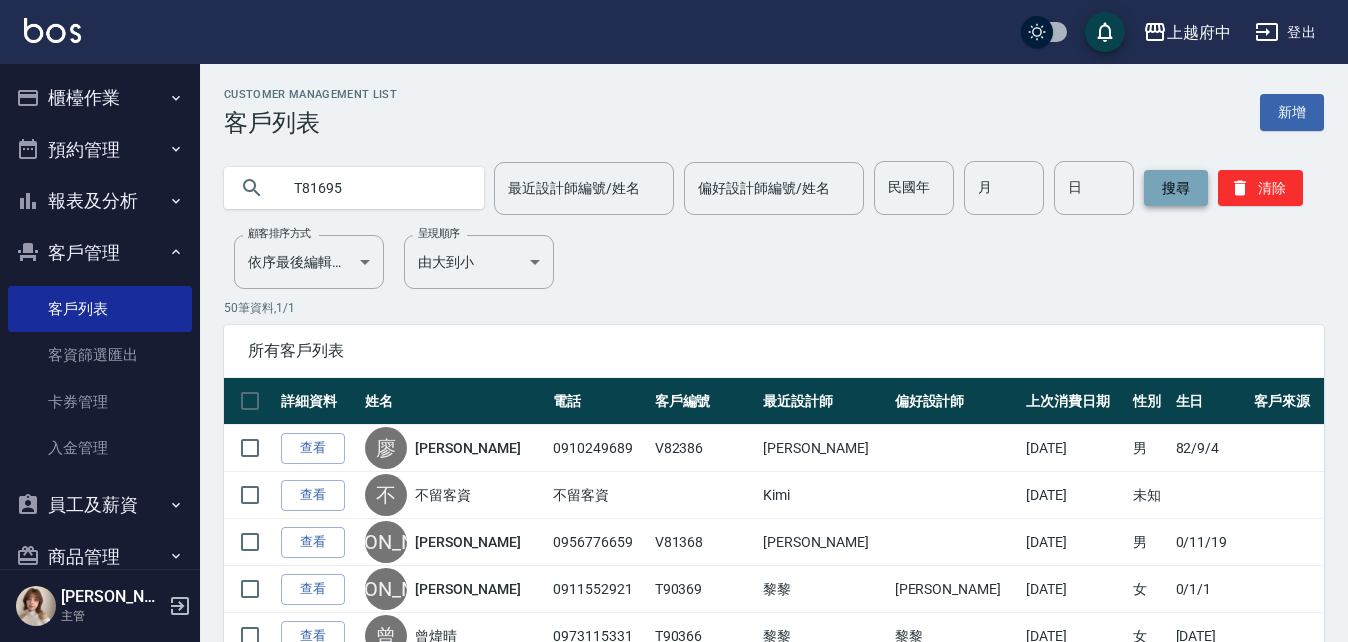 type on "T81695" 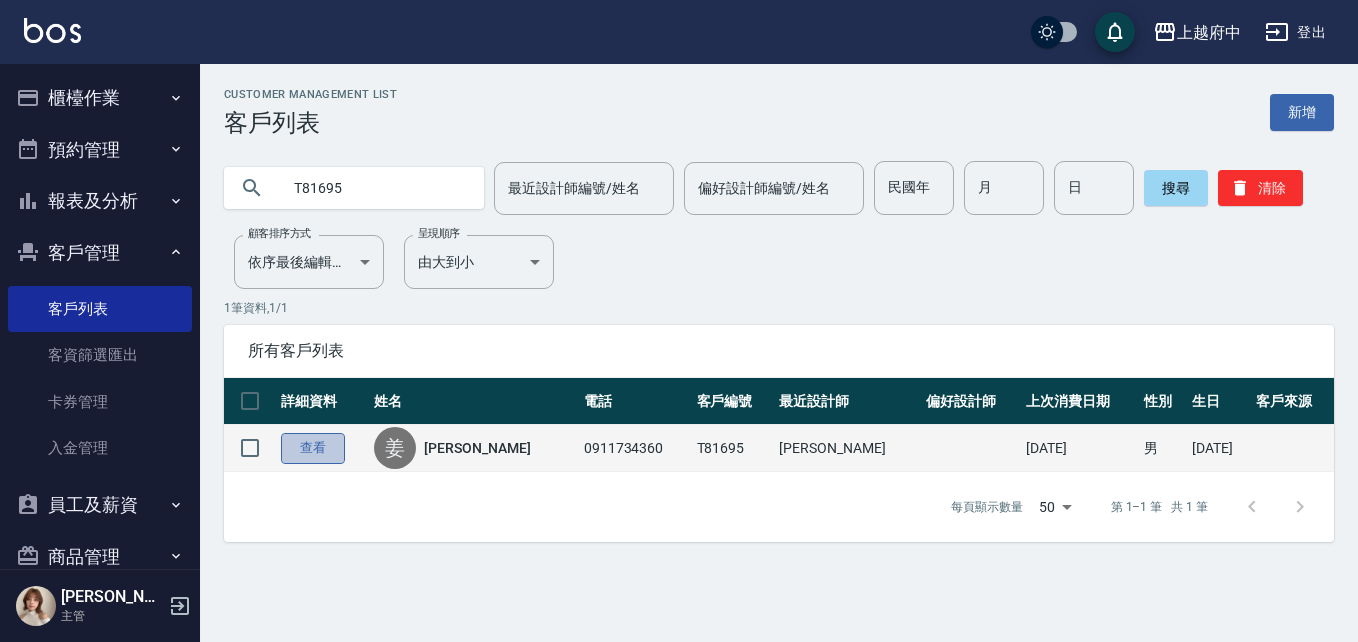 click on "查看" at bounding box center (313, 448) 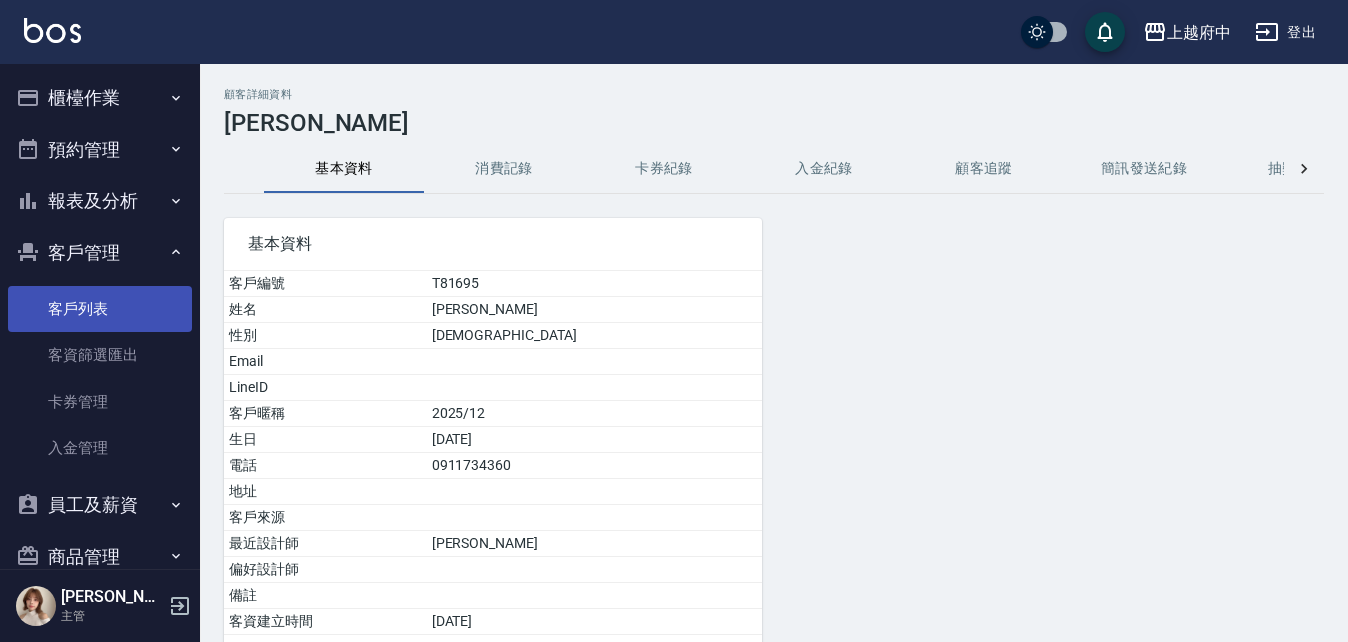 click on "客戶列表" at bounding box center [100, 309] 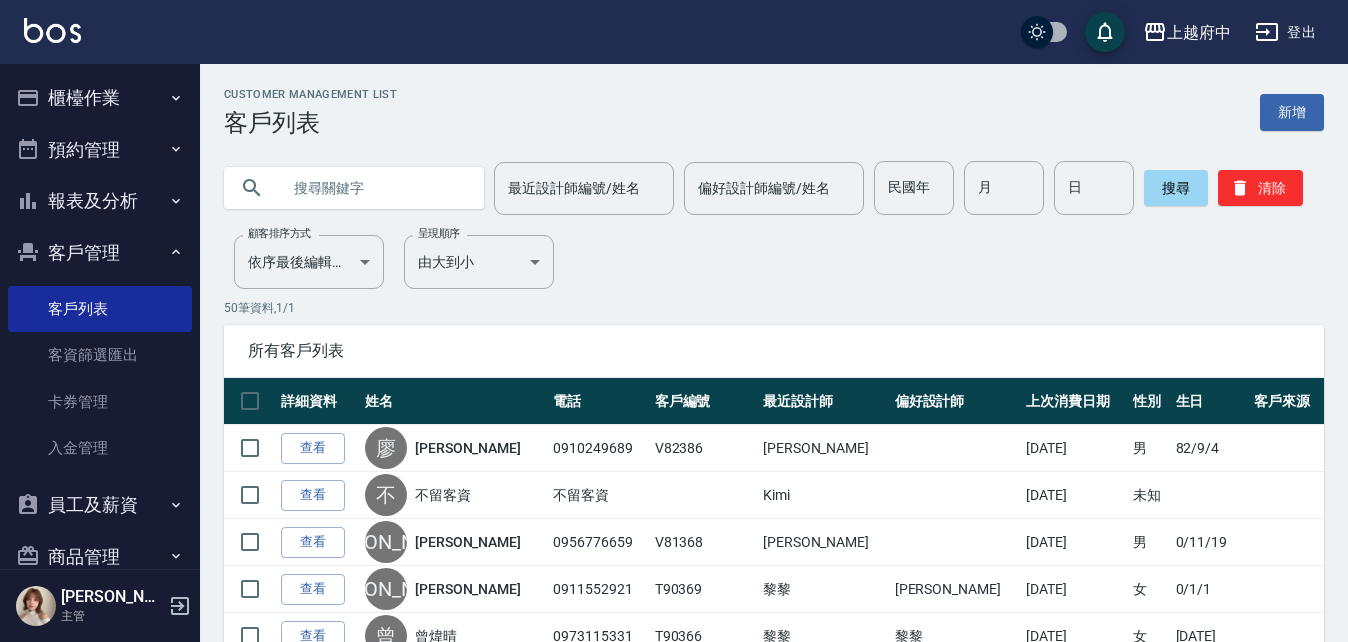 click at bounding box center [374, 188] 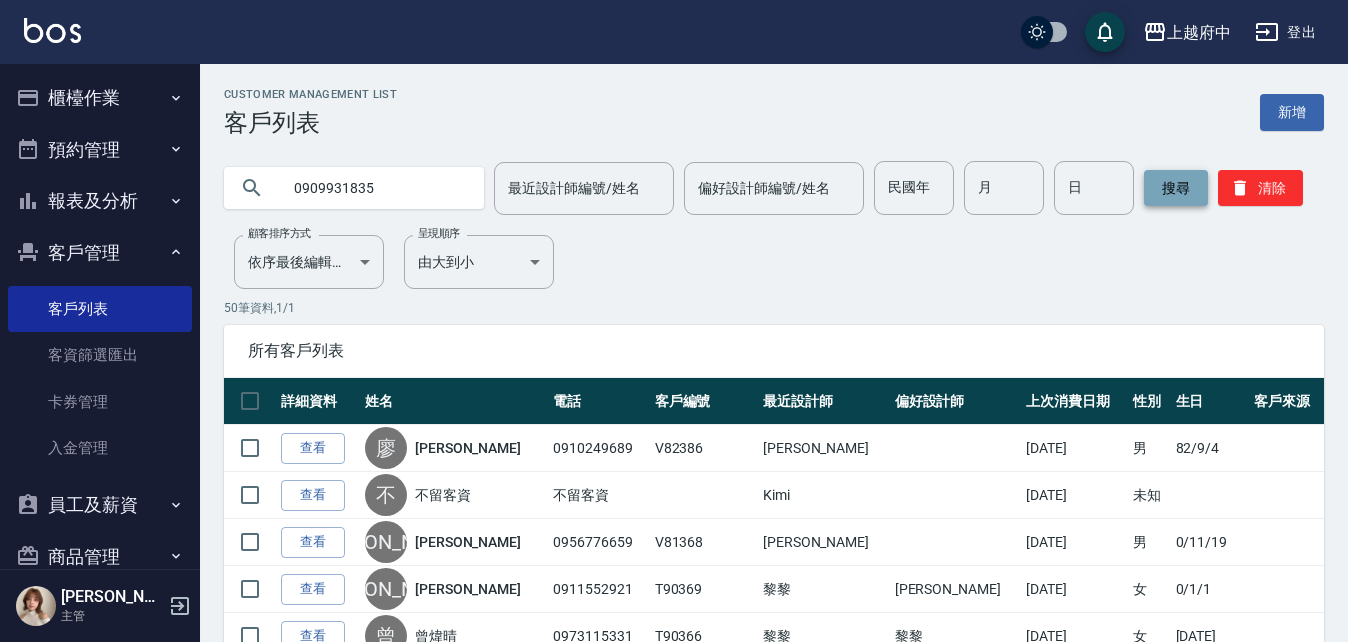 type on "0909931835" 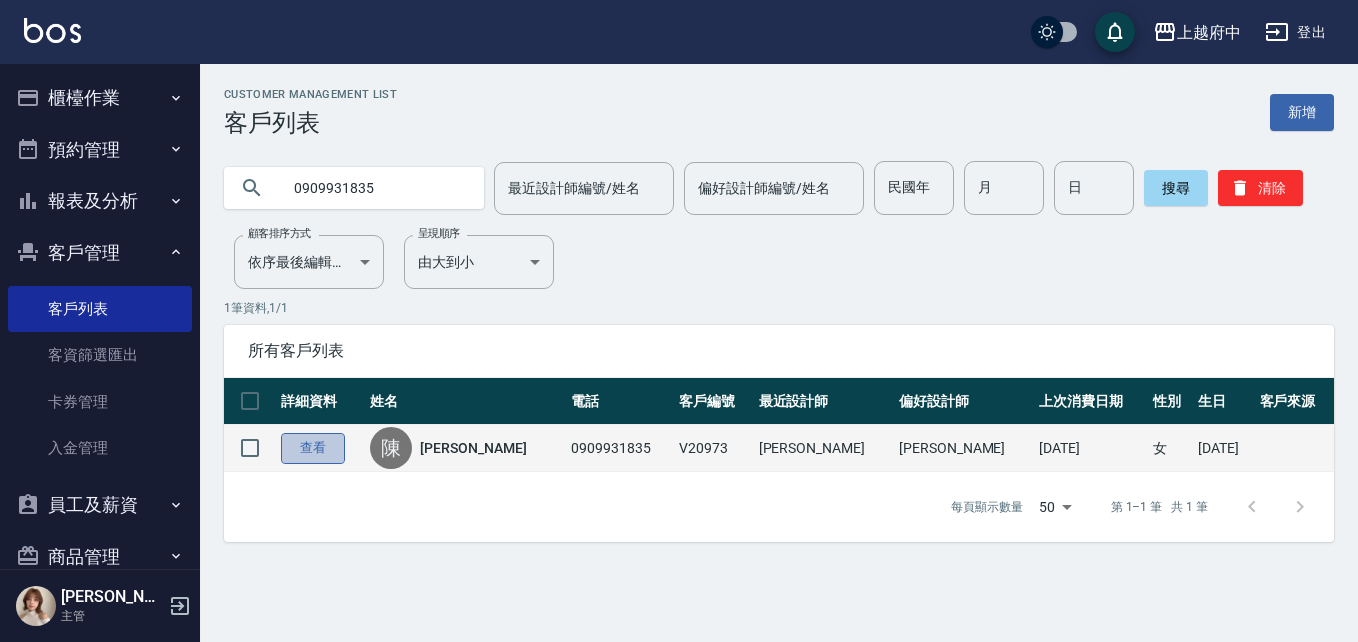 click on "查看" at bounding box center [313, 448] 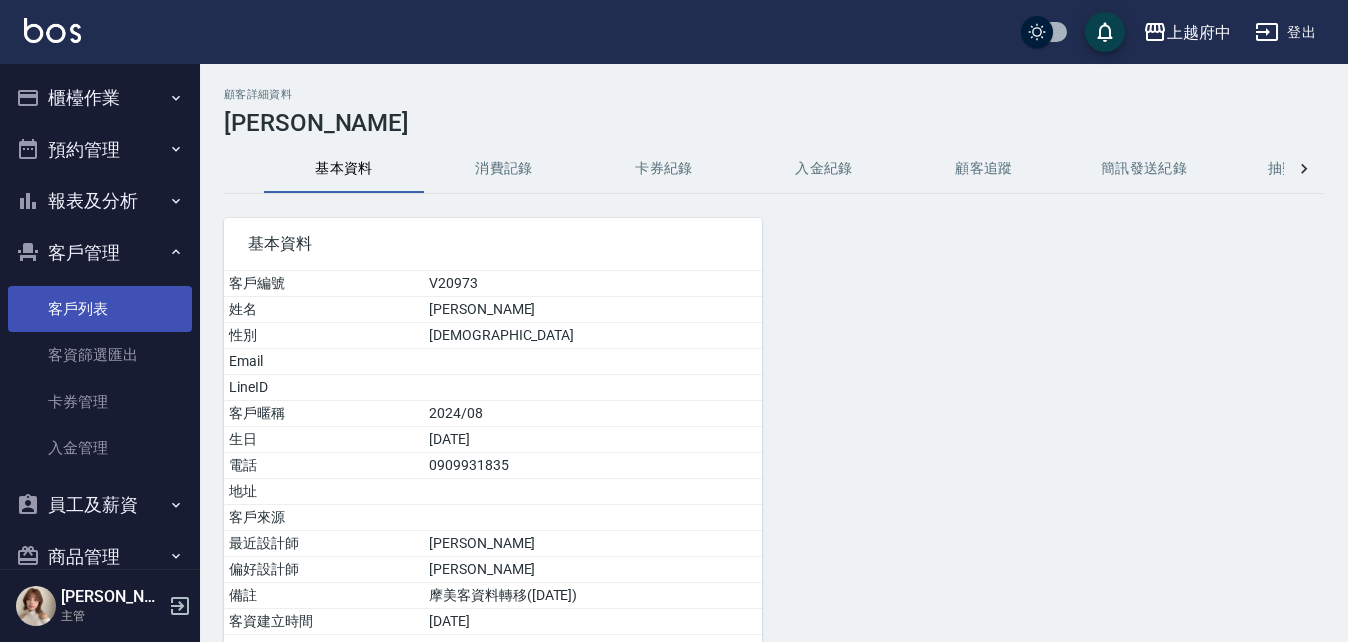click on "客戶列表" at bounding box center [100, 309] 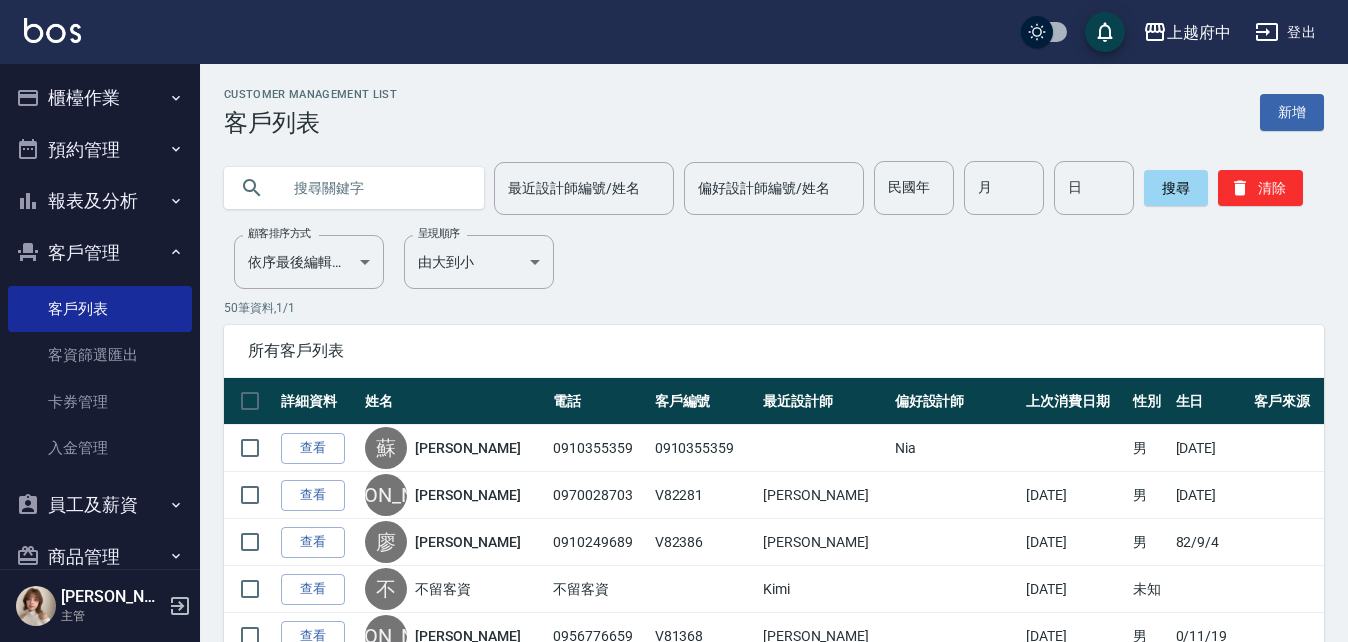 click at bounding box center [374, 188] 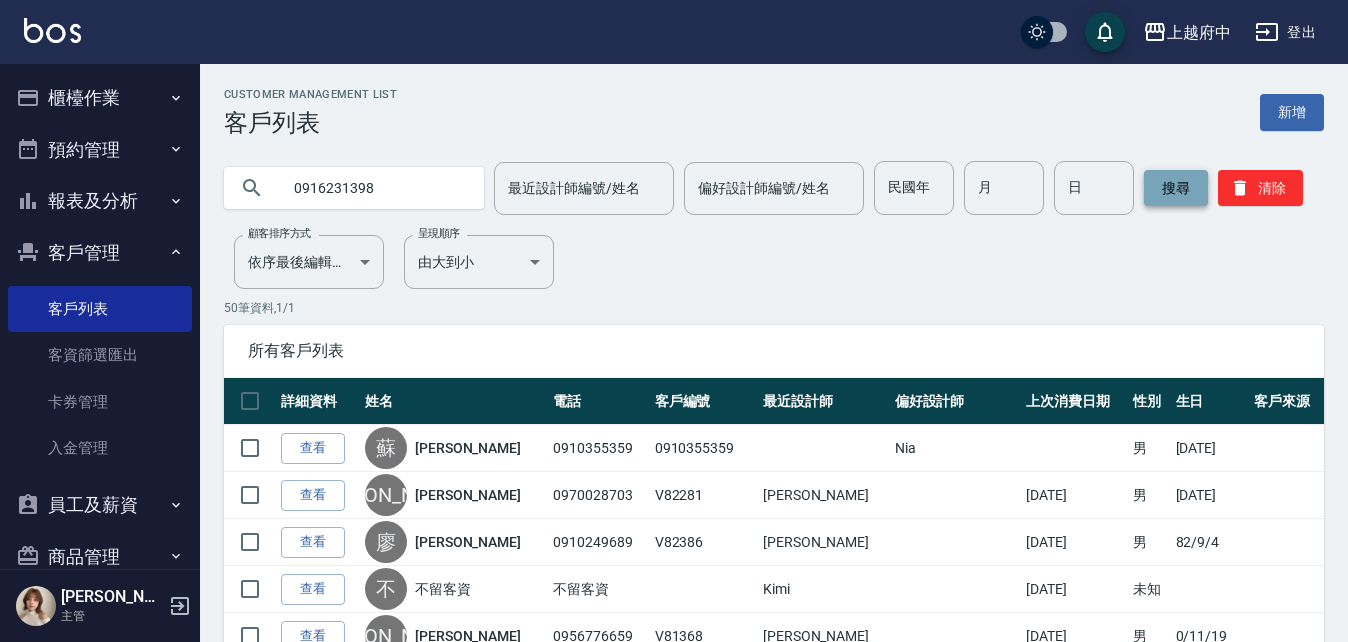 type on "0916231398" 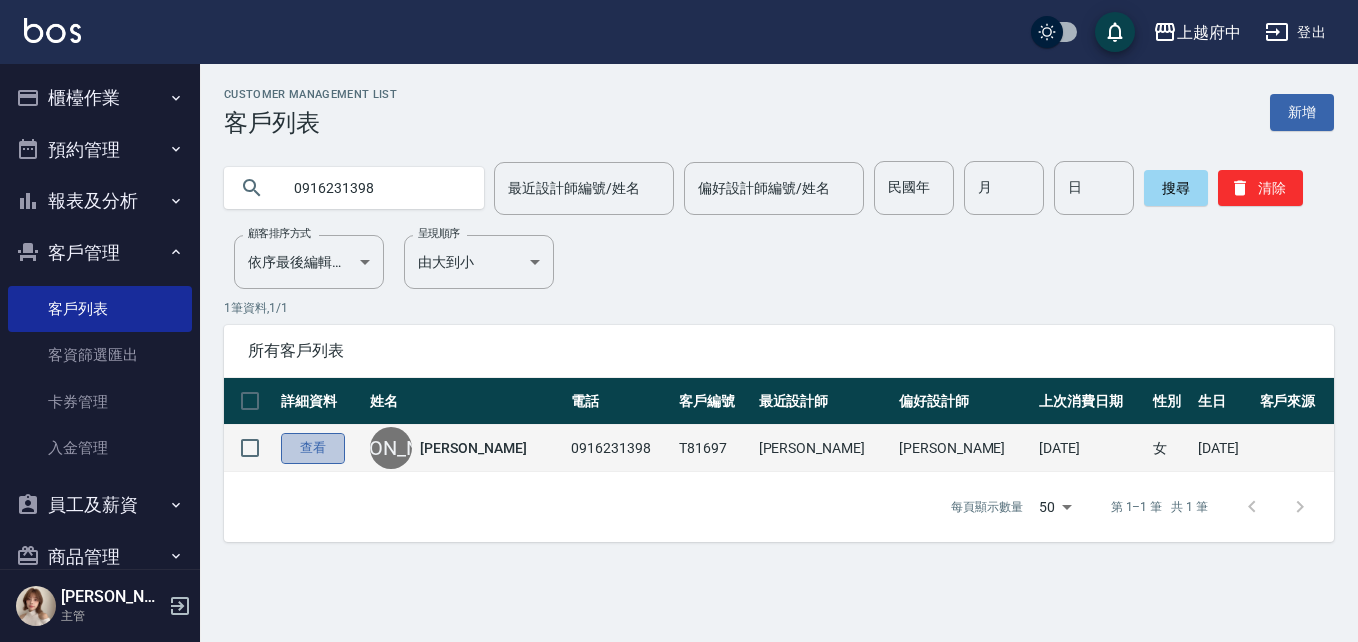click on "查看" at bounding box center (313, 448) 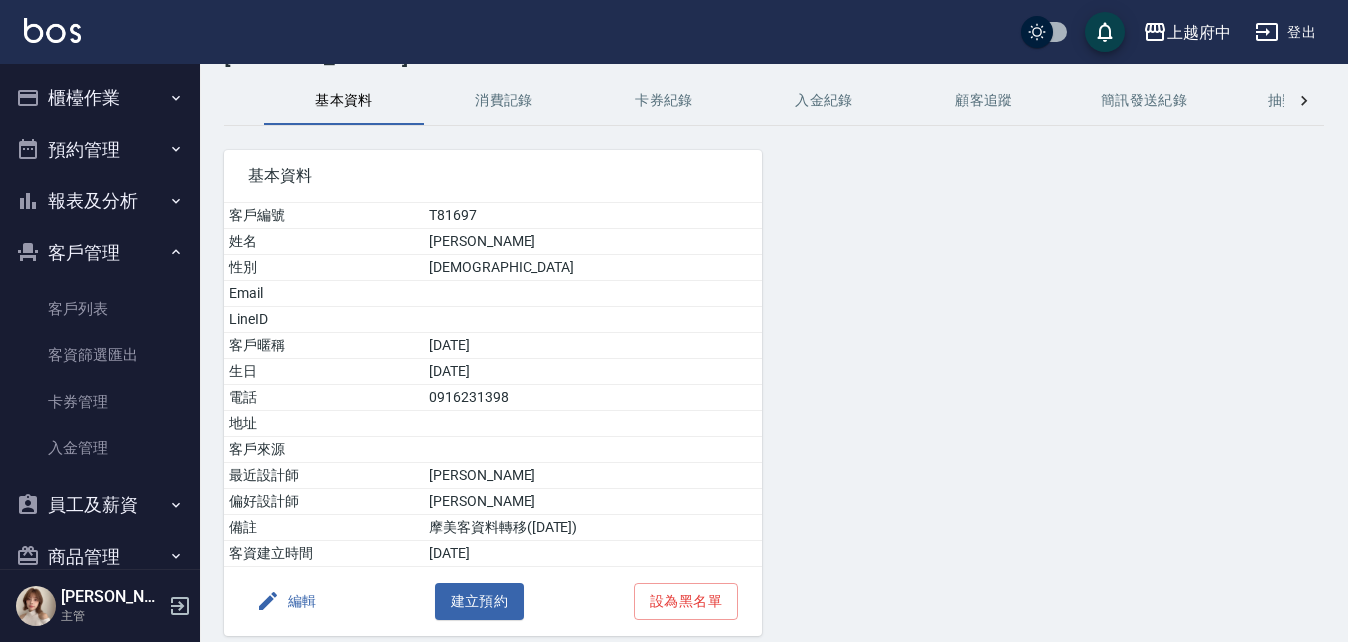 scroll, scrollTop: 100, scrollLeft: 0, axis: vertical 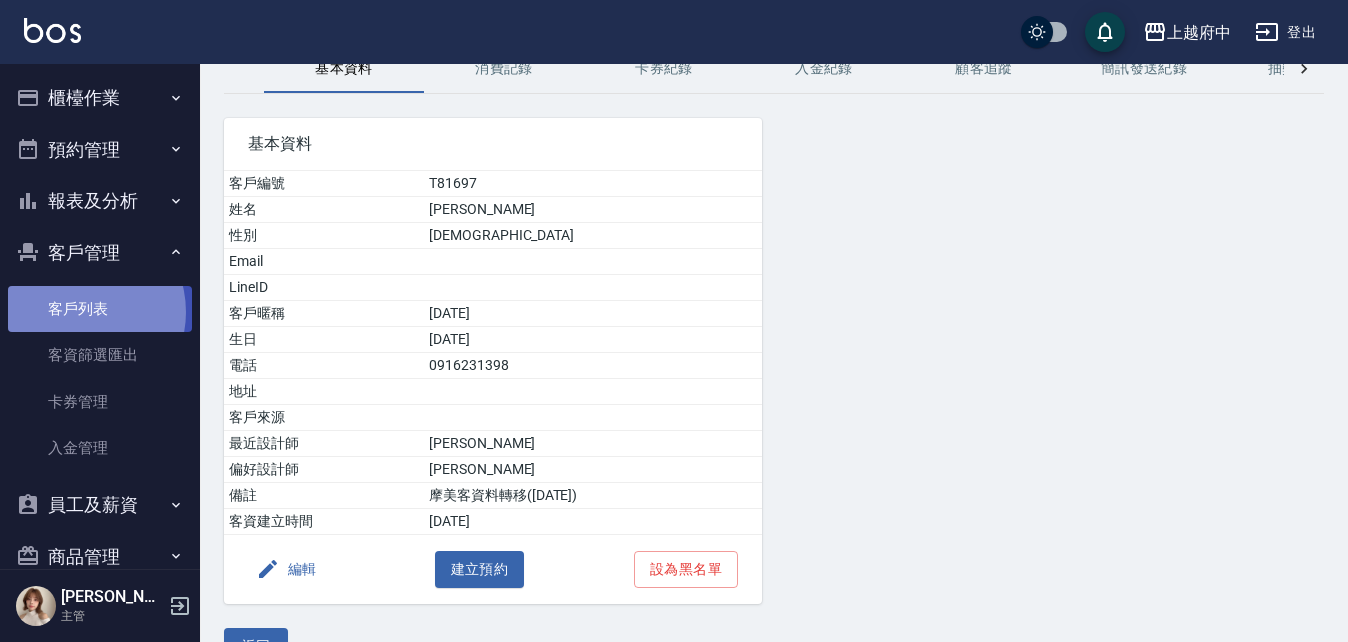 click on "客戶列表" at bounding box center (100, 309) 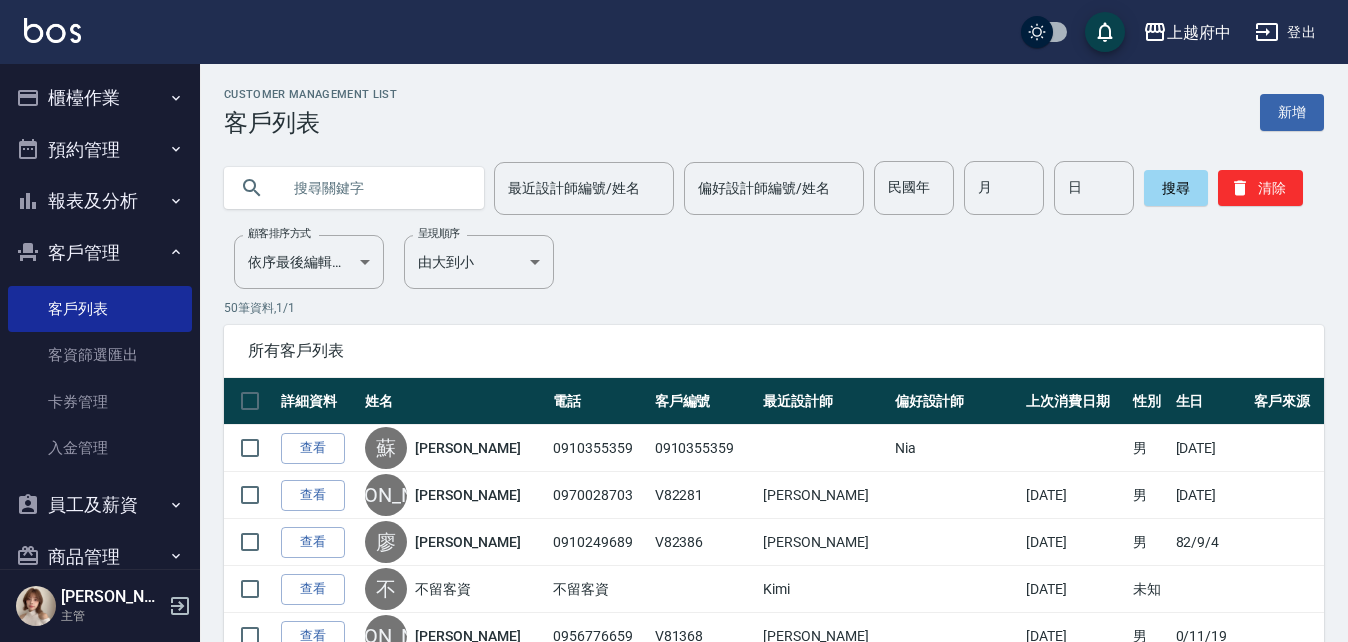 click at bounding box center [374, 188] 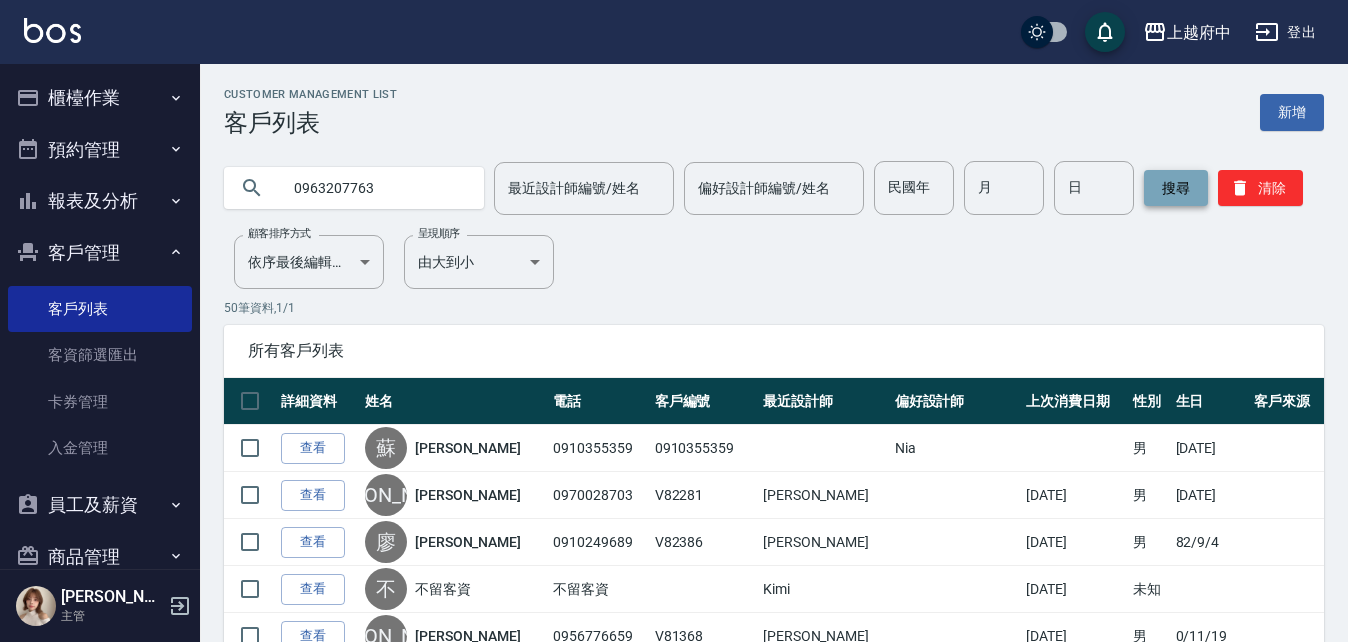 type on "0963207763" 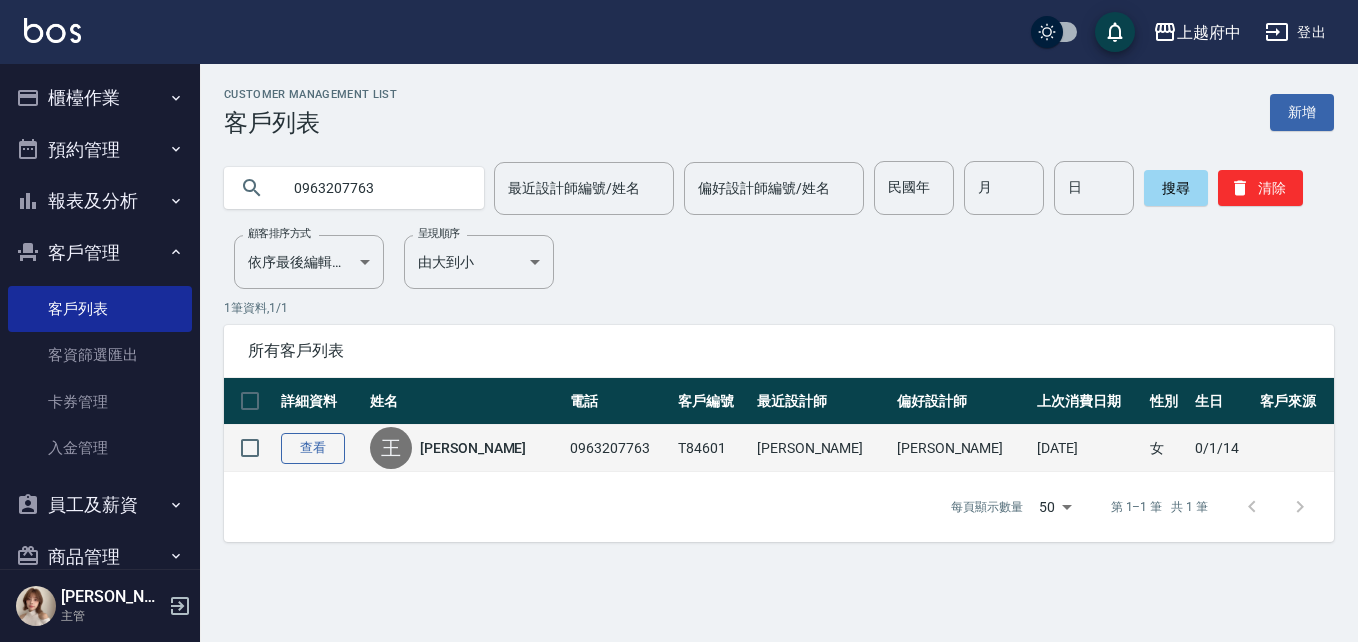 click on "查看" at bounding box center (313, 448) 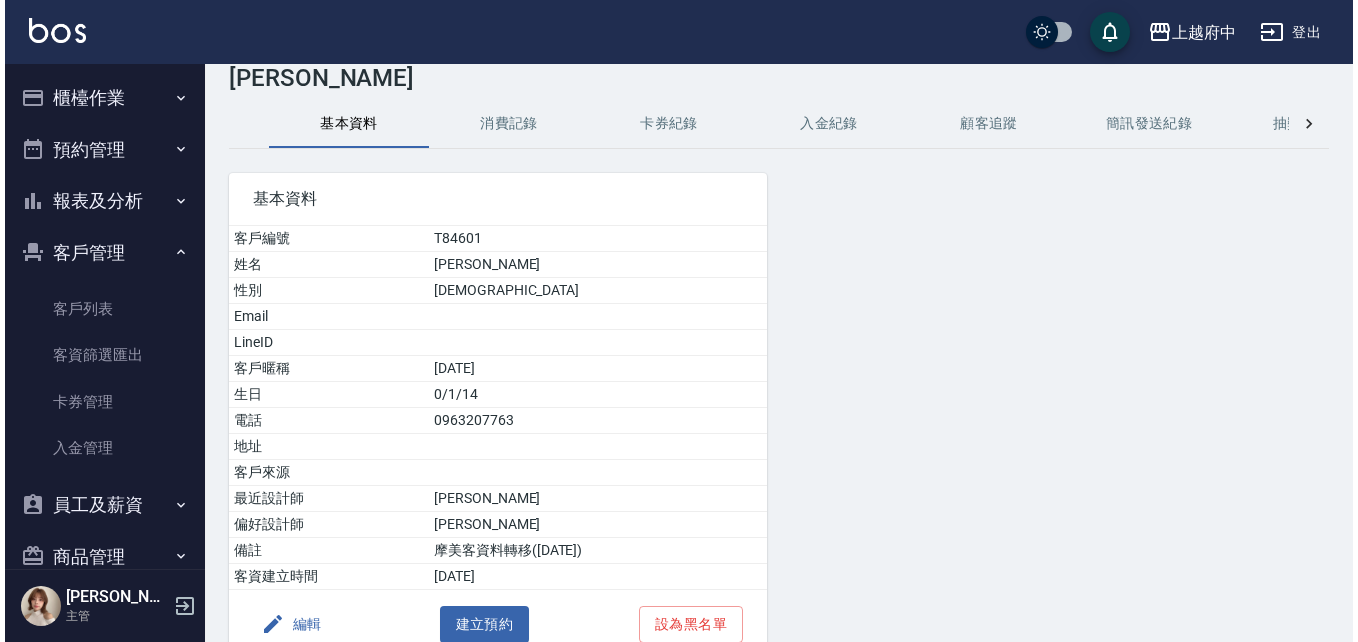 scroll, scrollTop: 0, scrollLeft: 0, axis: both 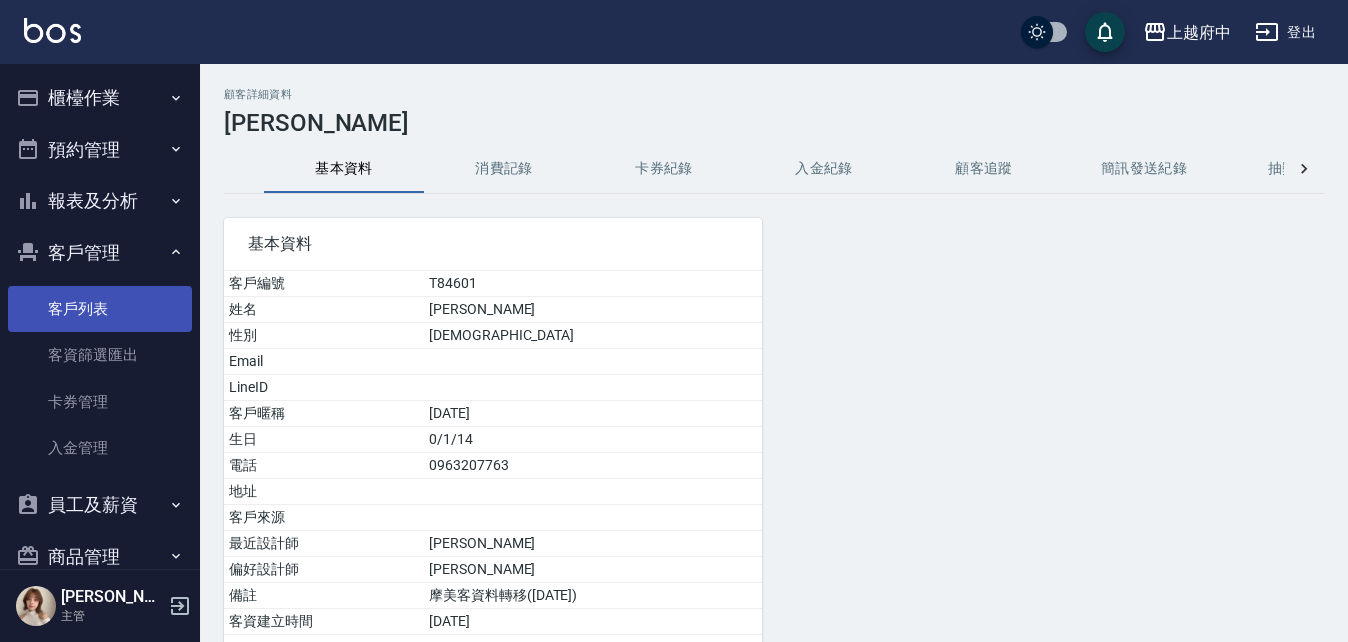 click on "客戶列表" at bounding box center (100, 309) 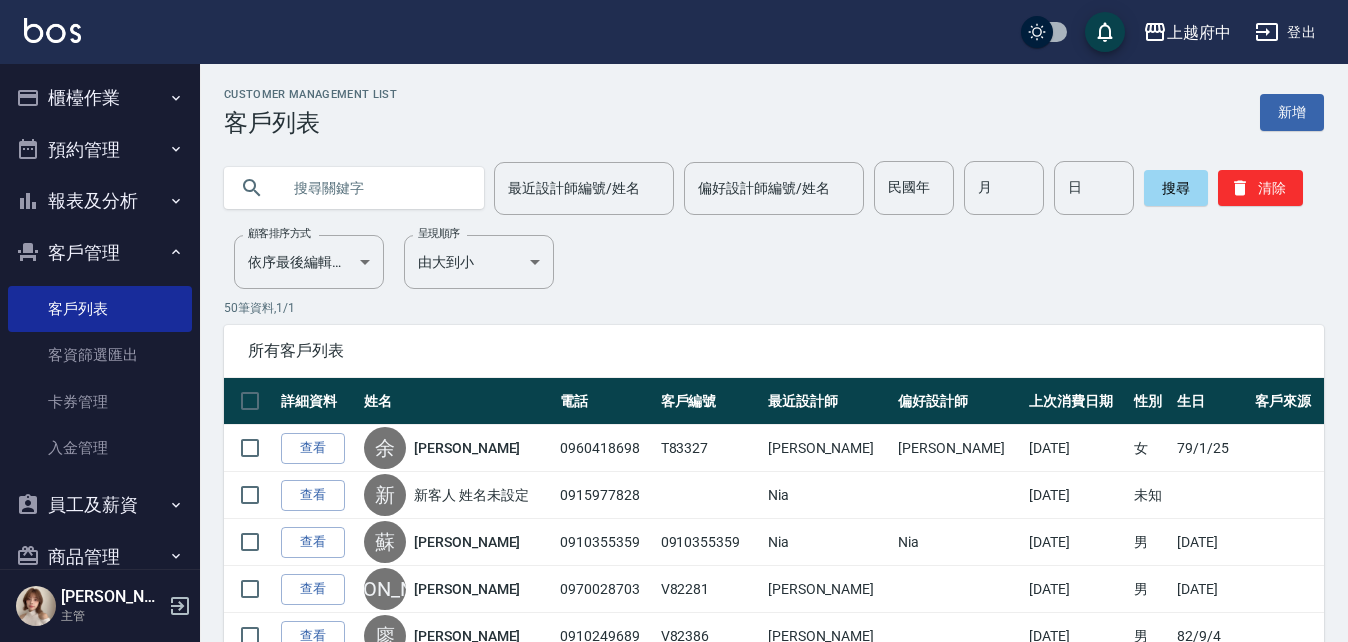 click at bounding box center [374, 188] 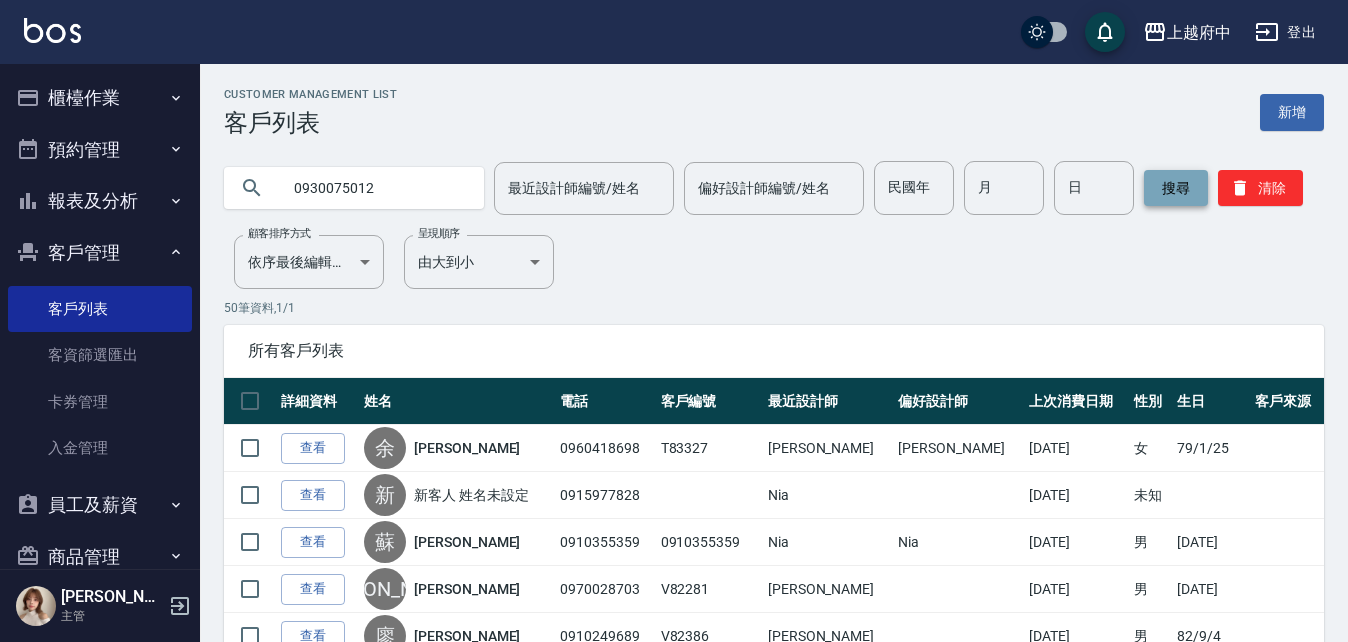 type on "0930075012" 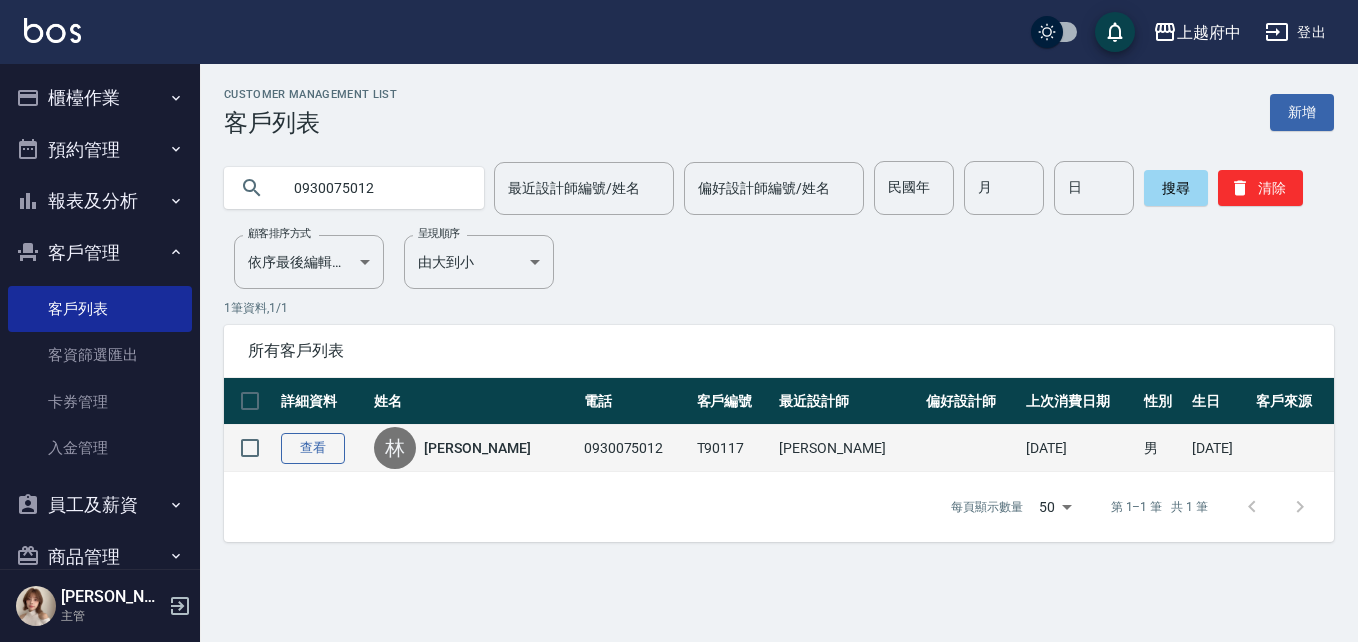 click on "查看" at bounding box center (313, 448) 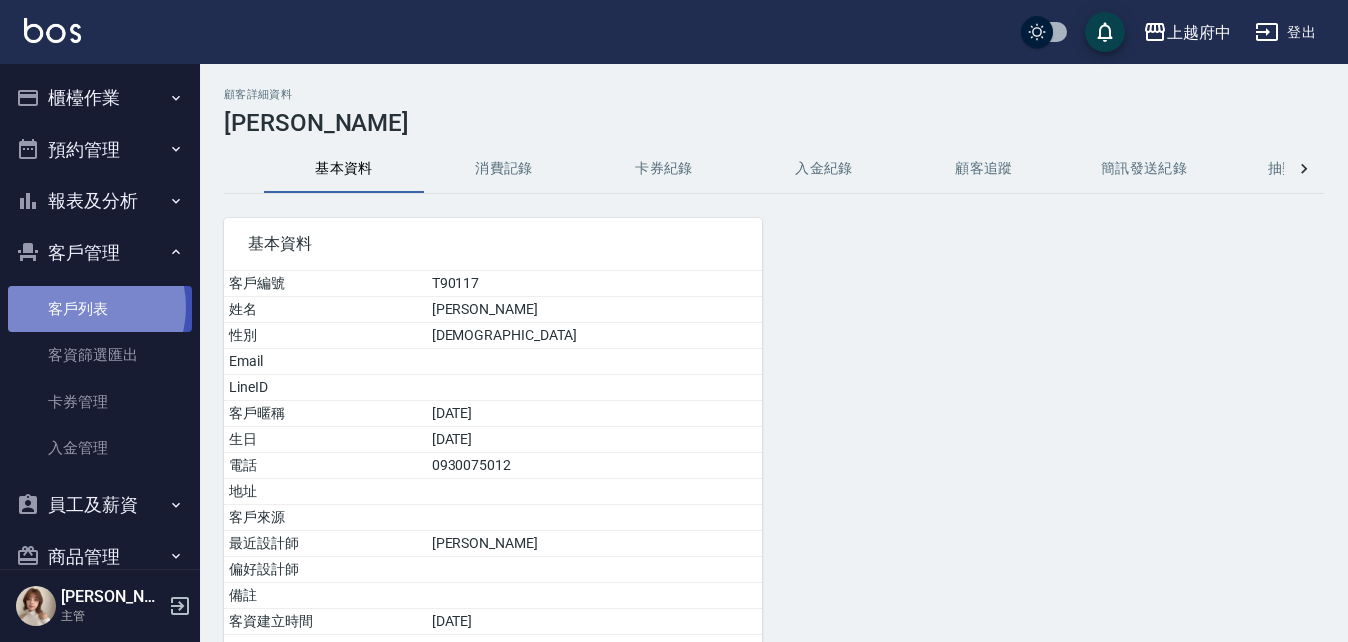 click on "客戶列表" at bounding box center [100, 309] 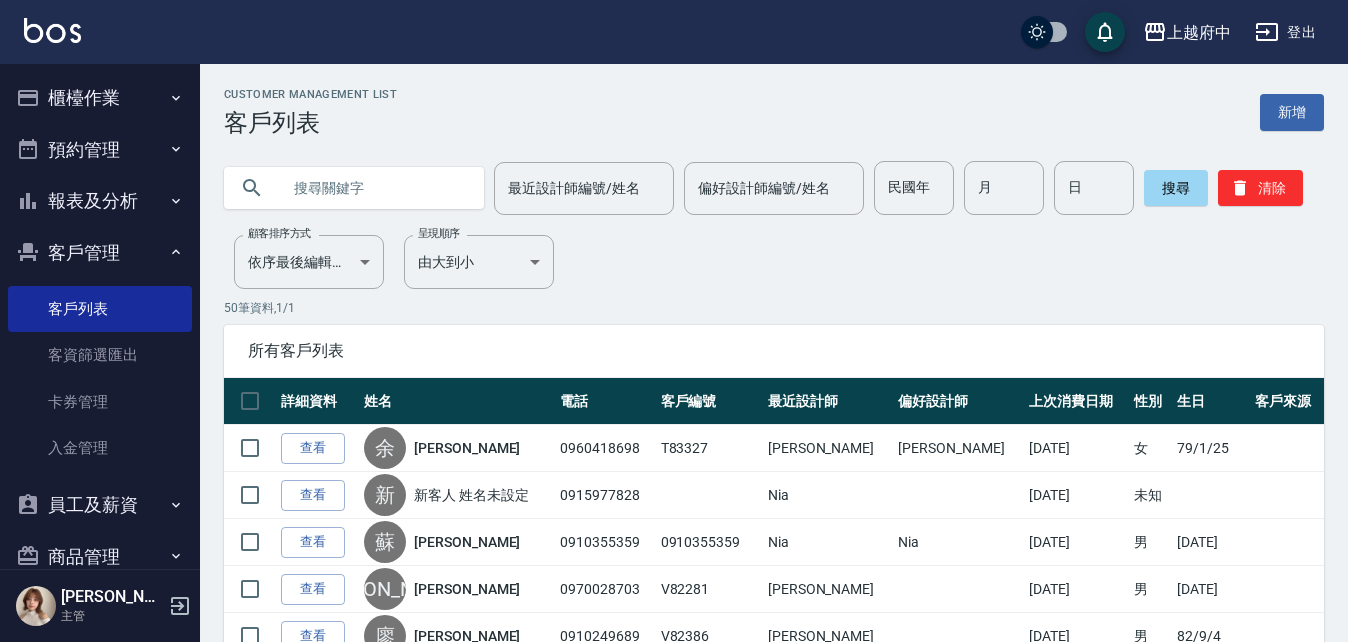 click at bounding box center [374, 188] 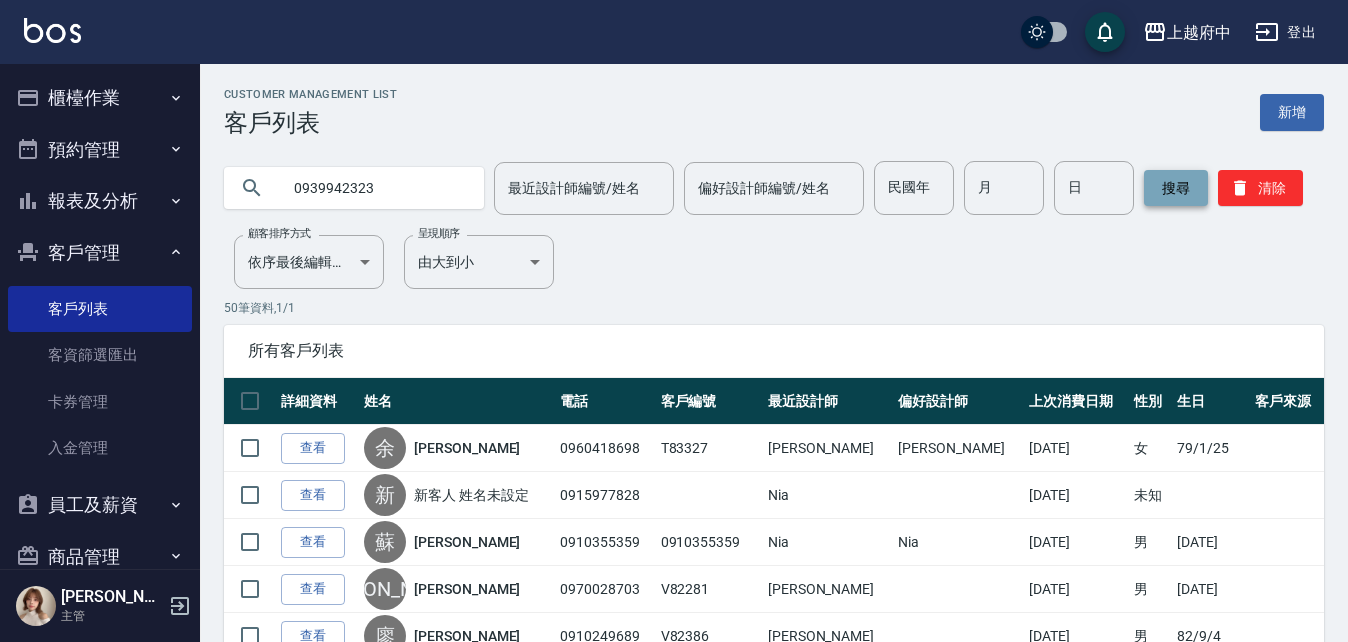type on "0939942323" 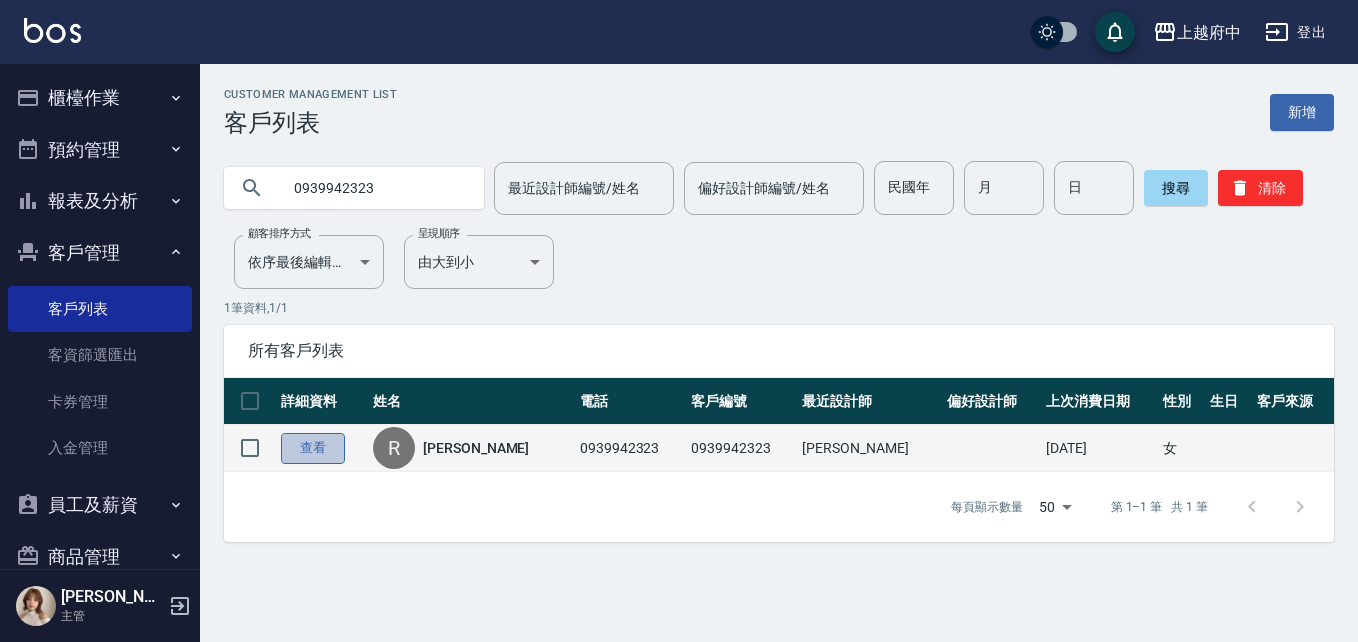 click on "查看" at bounding box center [313, 448] 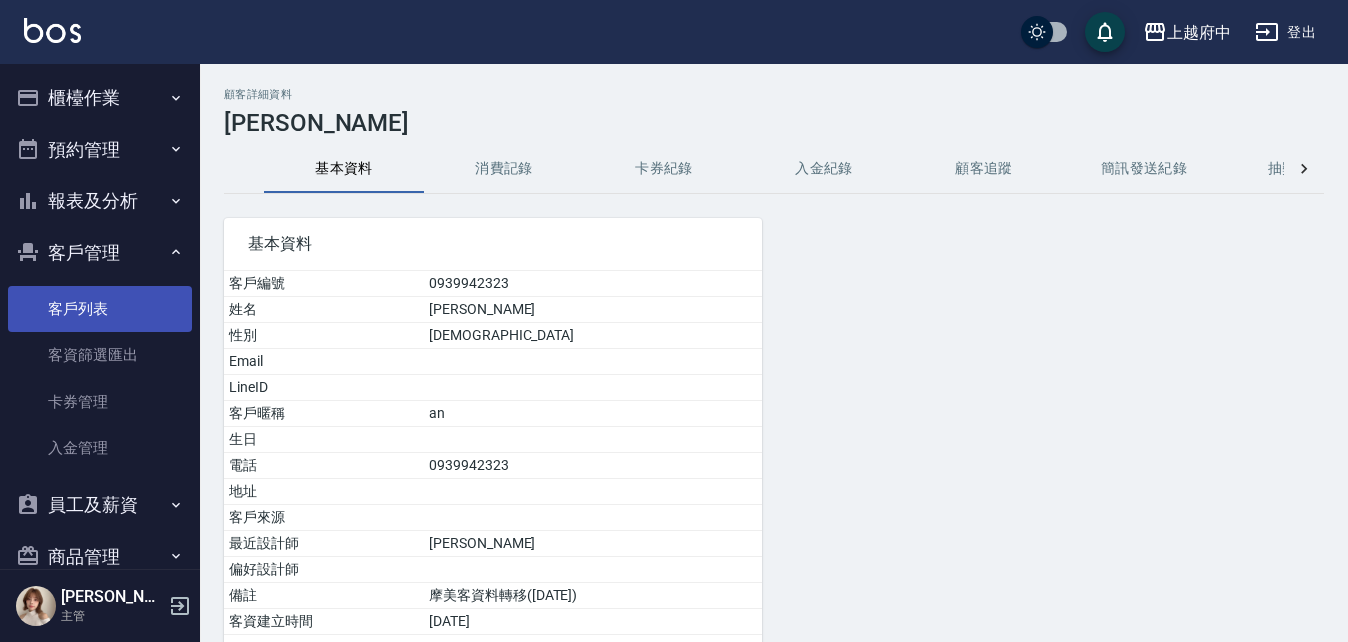 click on "客戶列表" at bounding box center [100, 309] 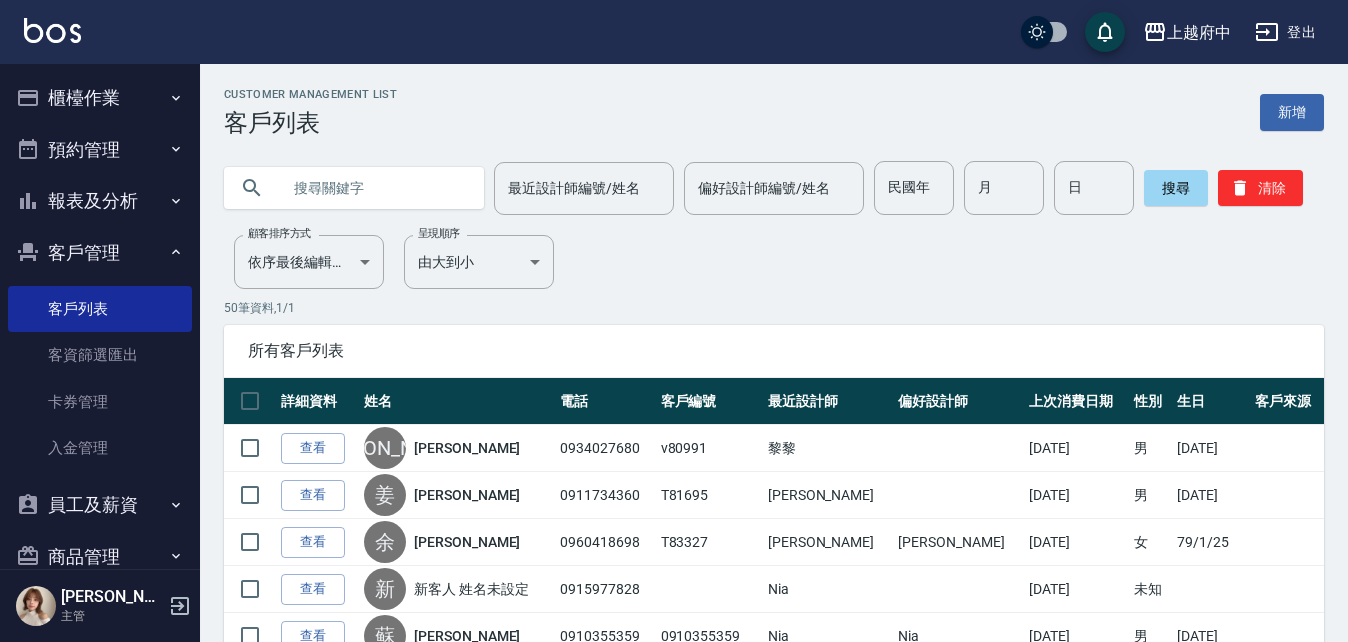 click at bounding box center [374, 188] 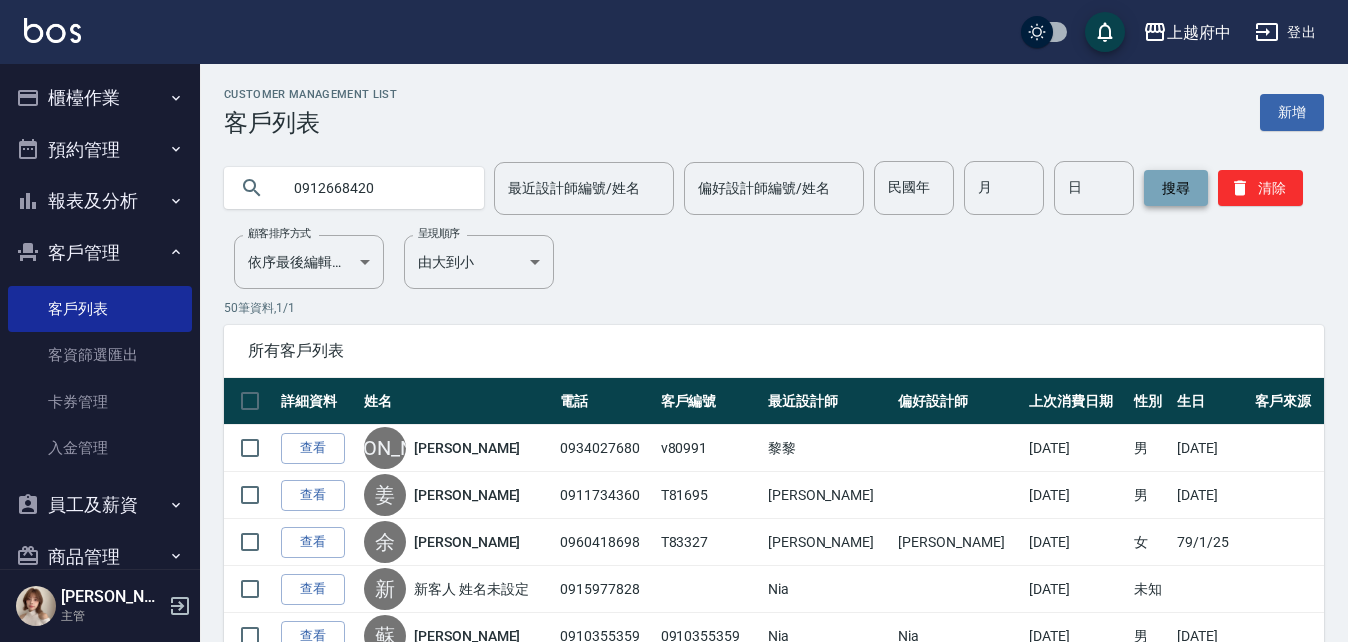 type on "0912668420" 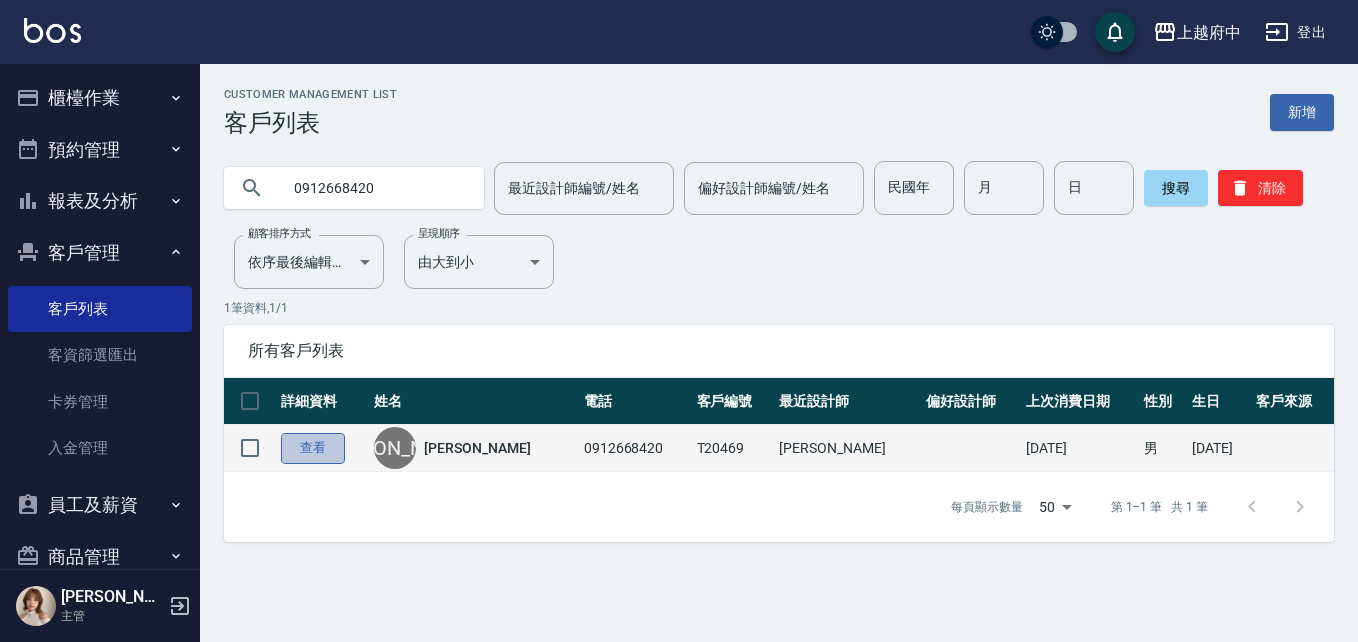 click on "查看" at bounding box center [313, 448] 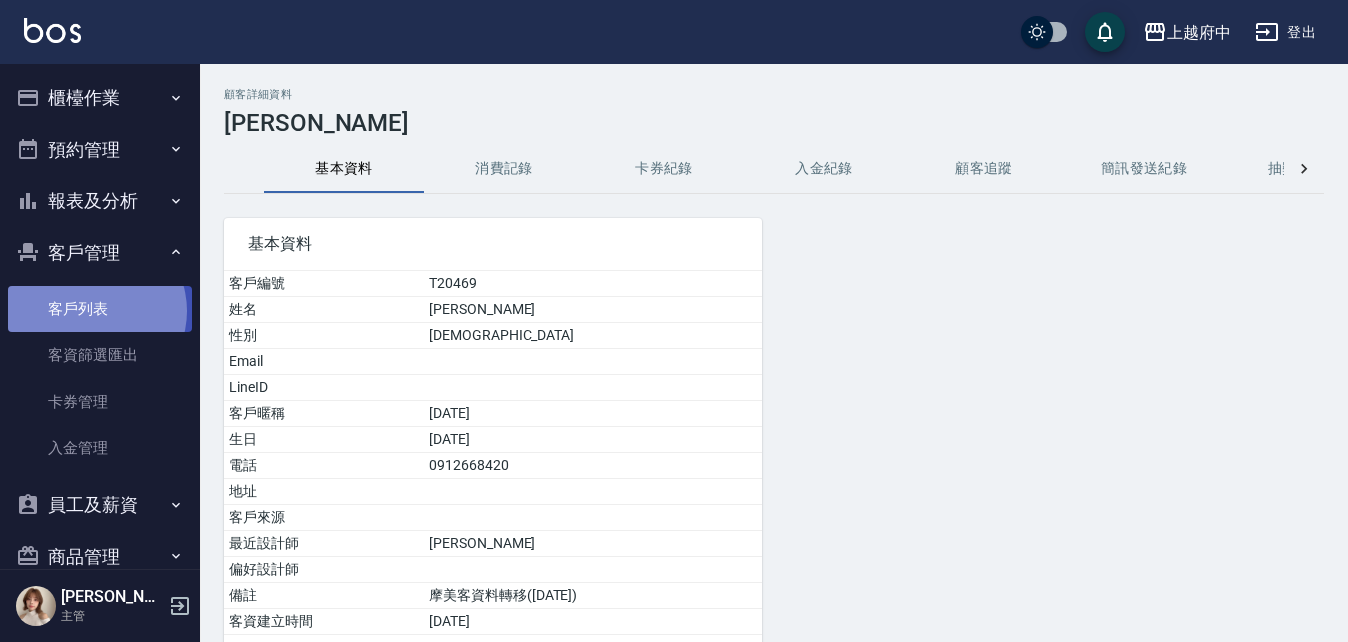 click on "客戶列表" at bounding box center (100, 309) 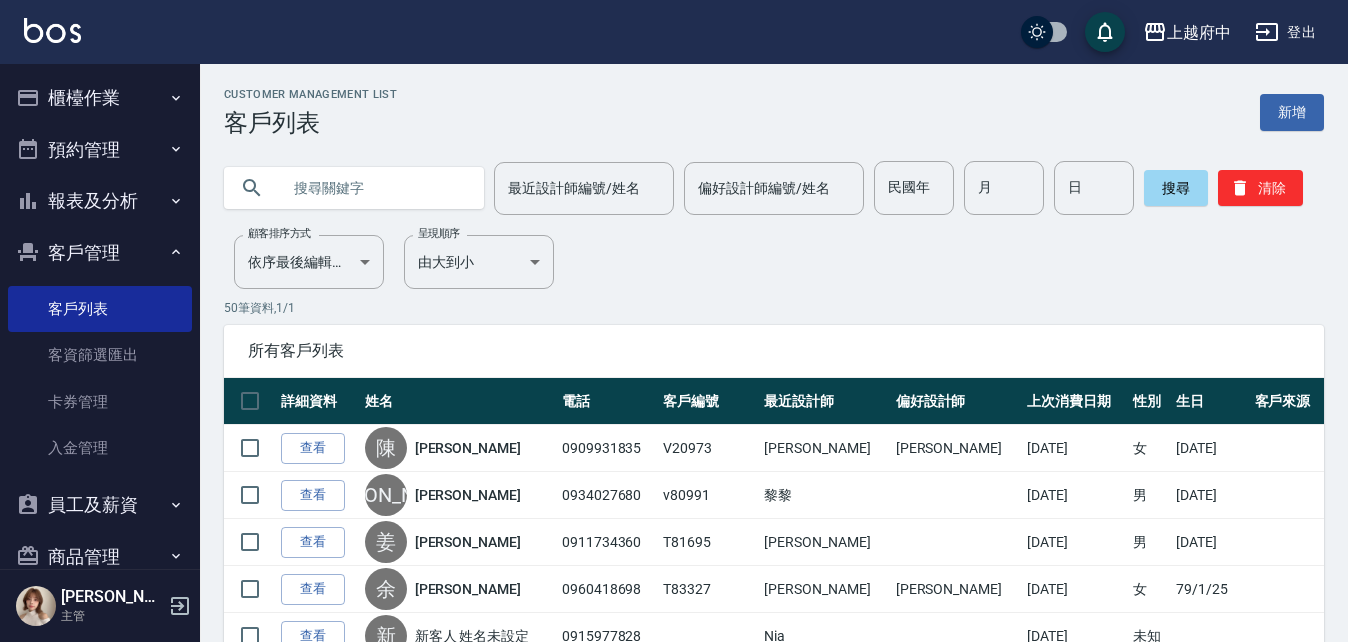 click at bounding box center (374, 188) 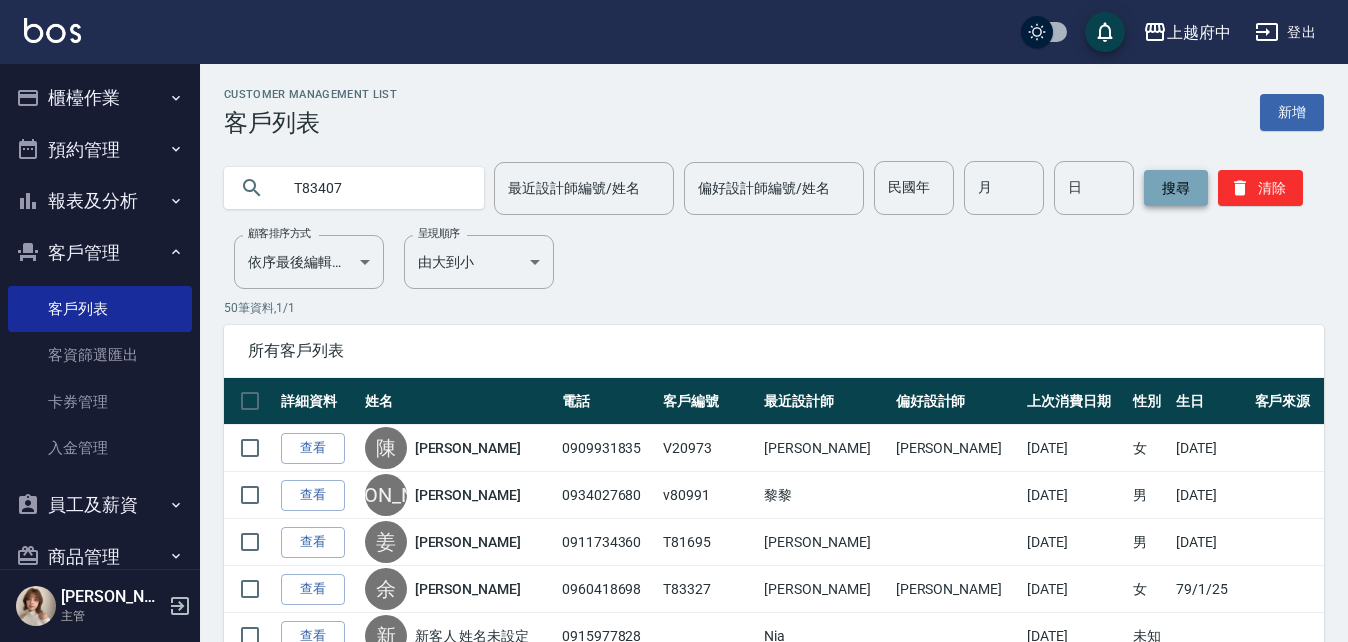 type on "T83407" 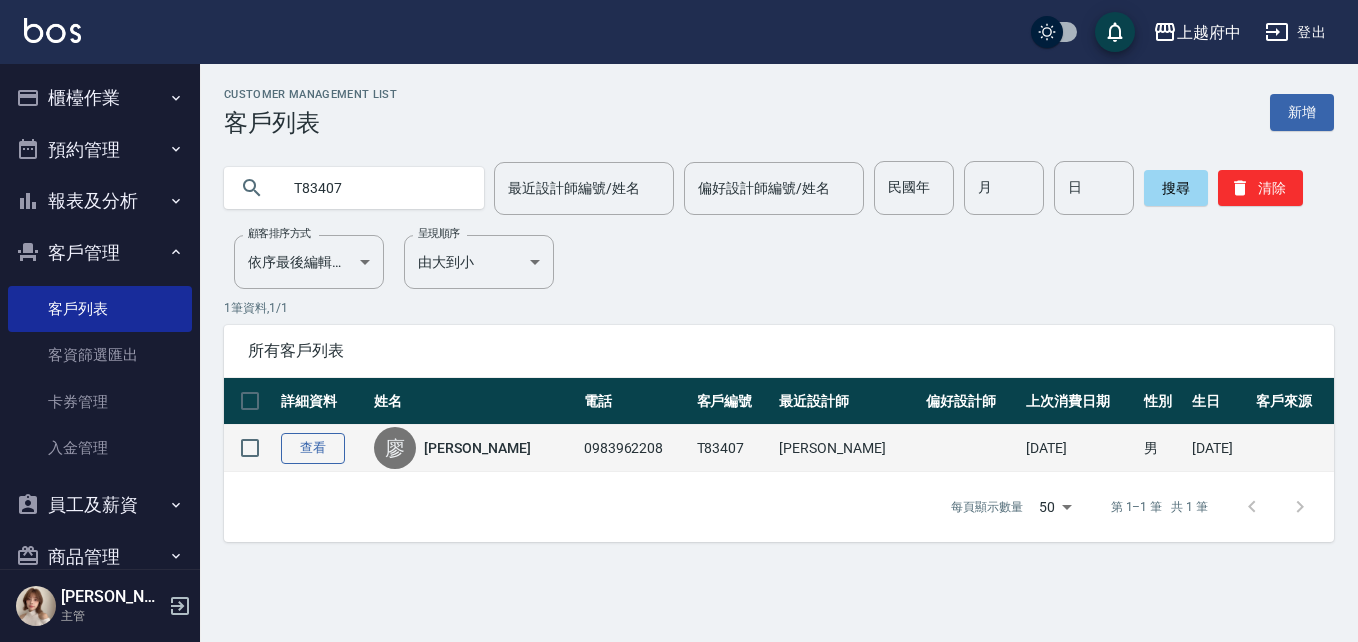 click on "查看" at bounding box center [313, 448] 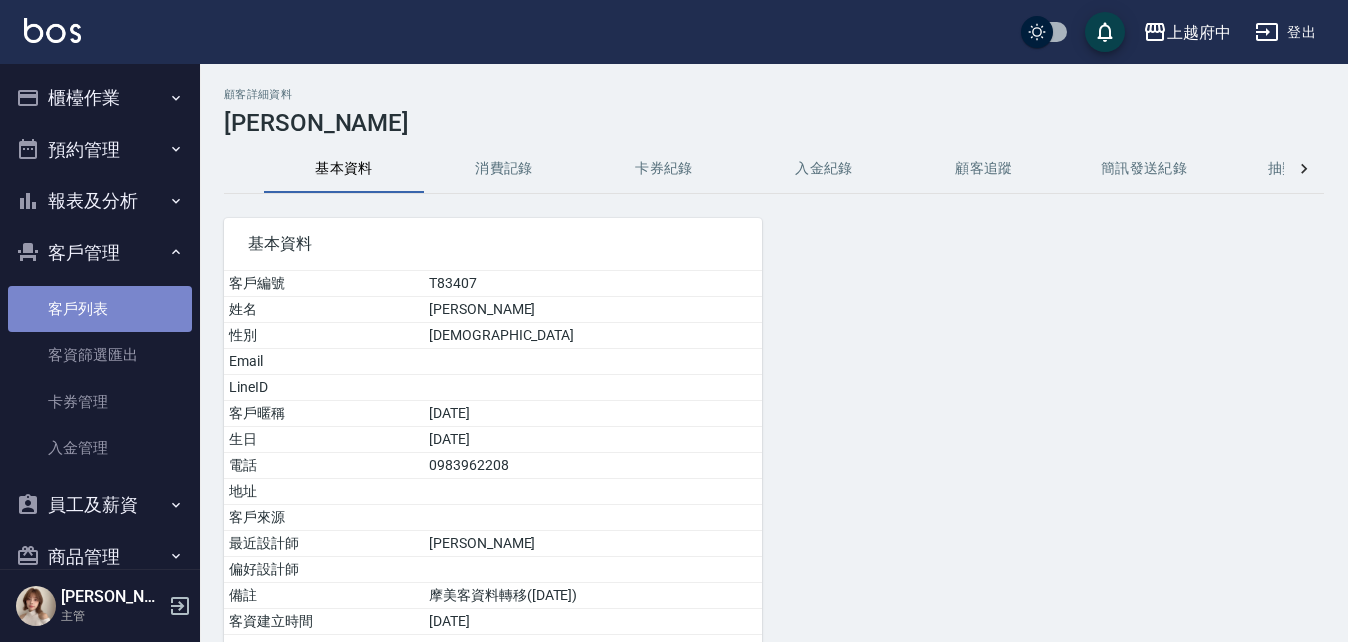 click on "客戶列表" at bounding box center (100, 309) 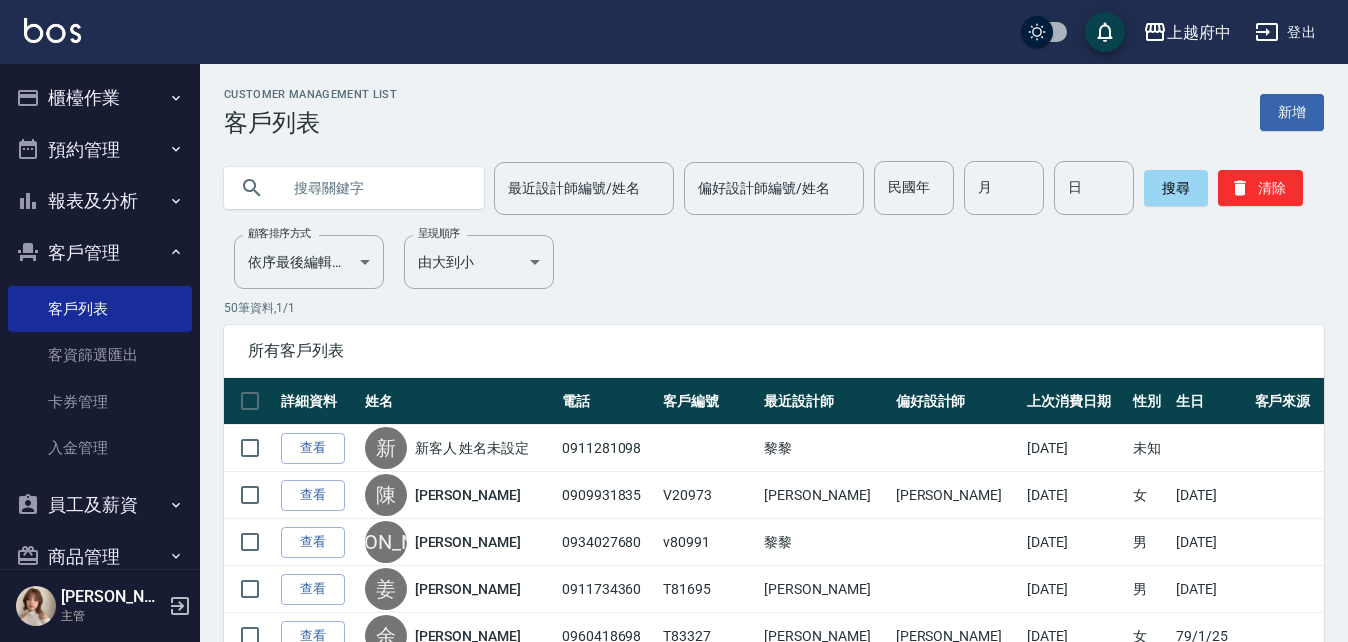 click at bounding box center [374, 188] 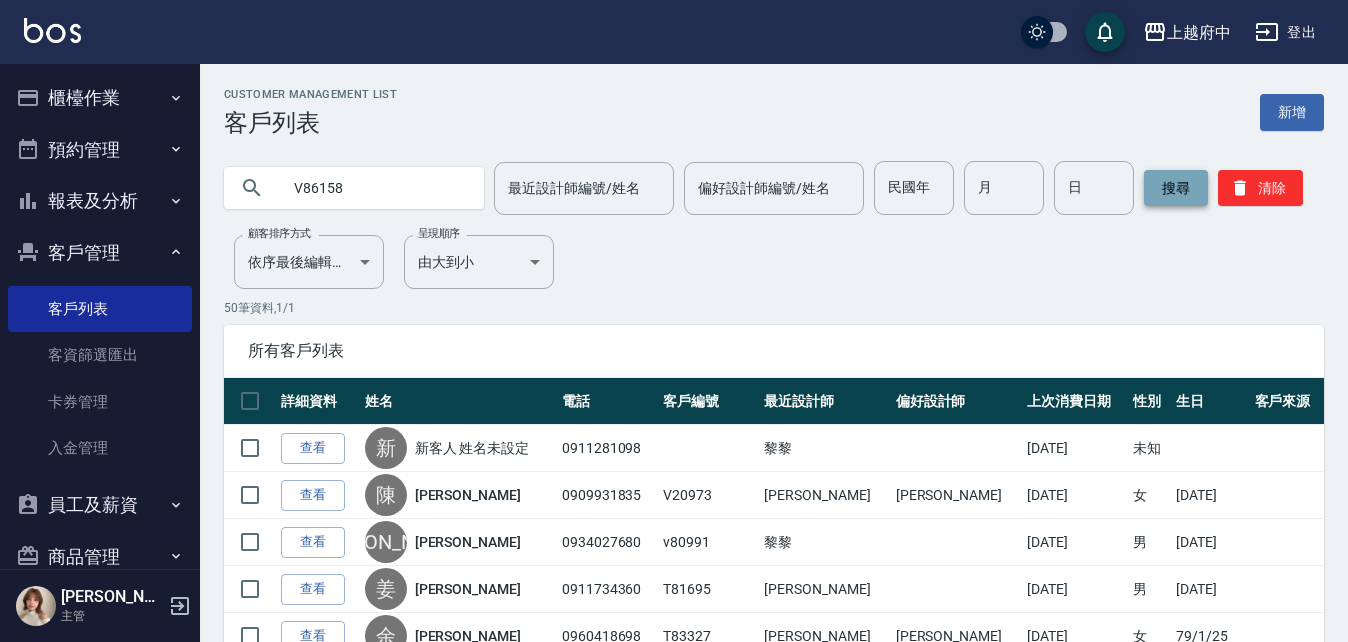 type on "V86158" 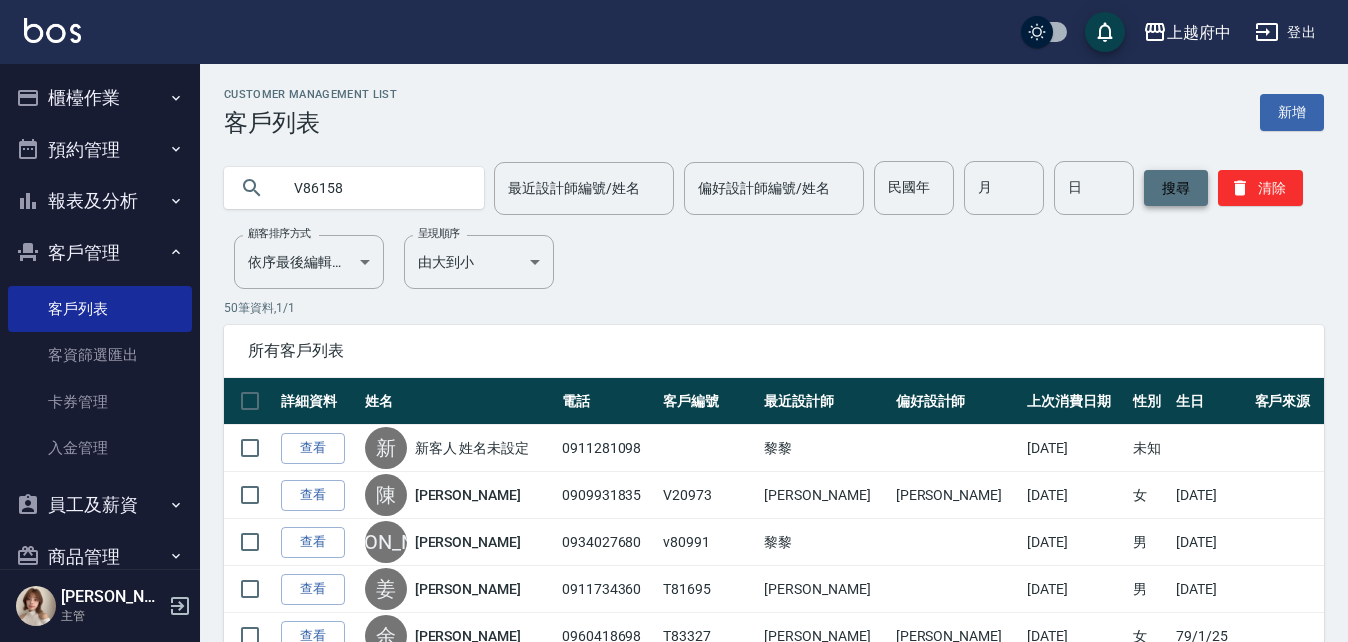 click on "搜尋" at bounding box center (1176, 188) 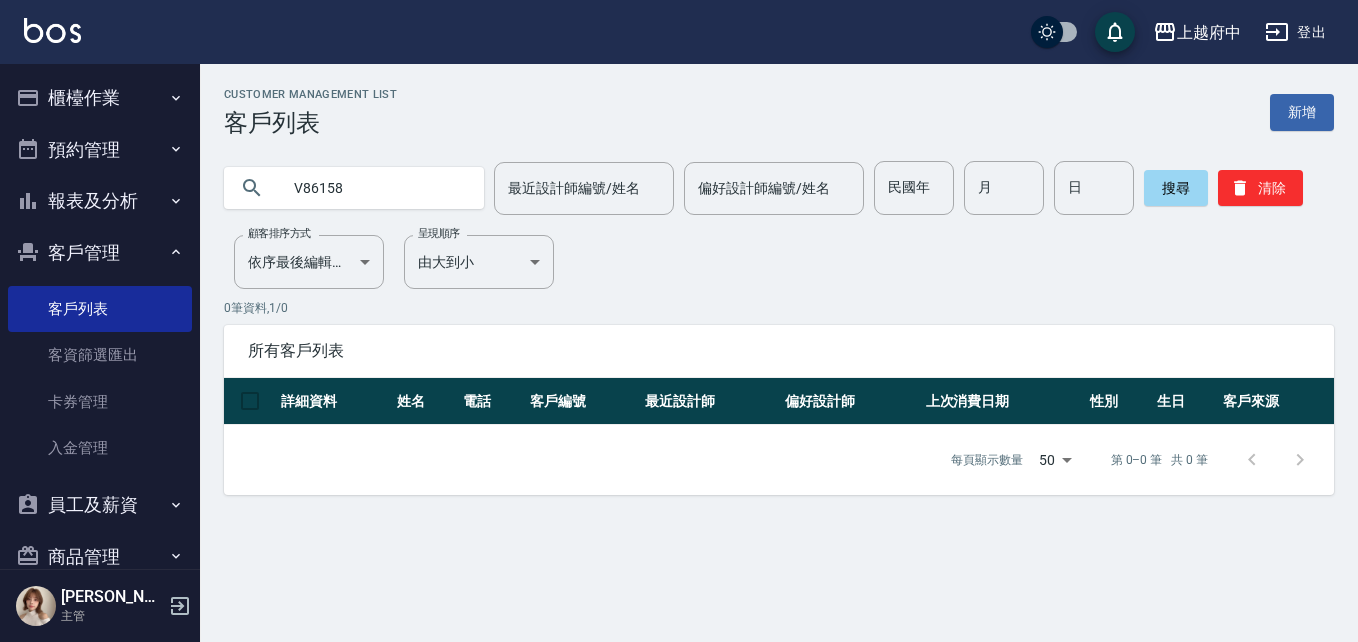 drag, startPoint x: 369, startPoint y: 187, endPoint x: 175, endPoint y: 193, distance: 194.09276 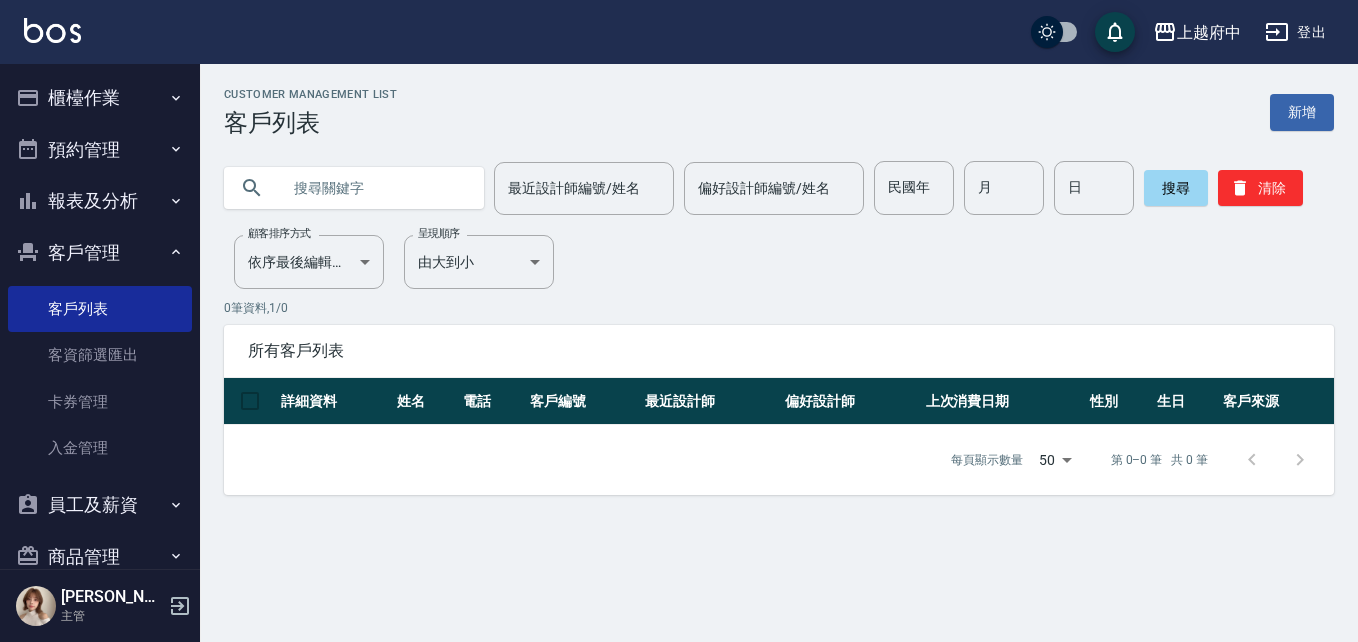 type 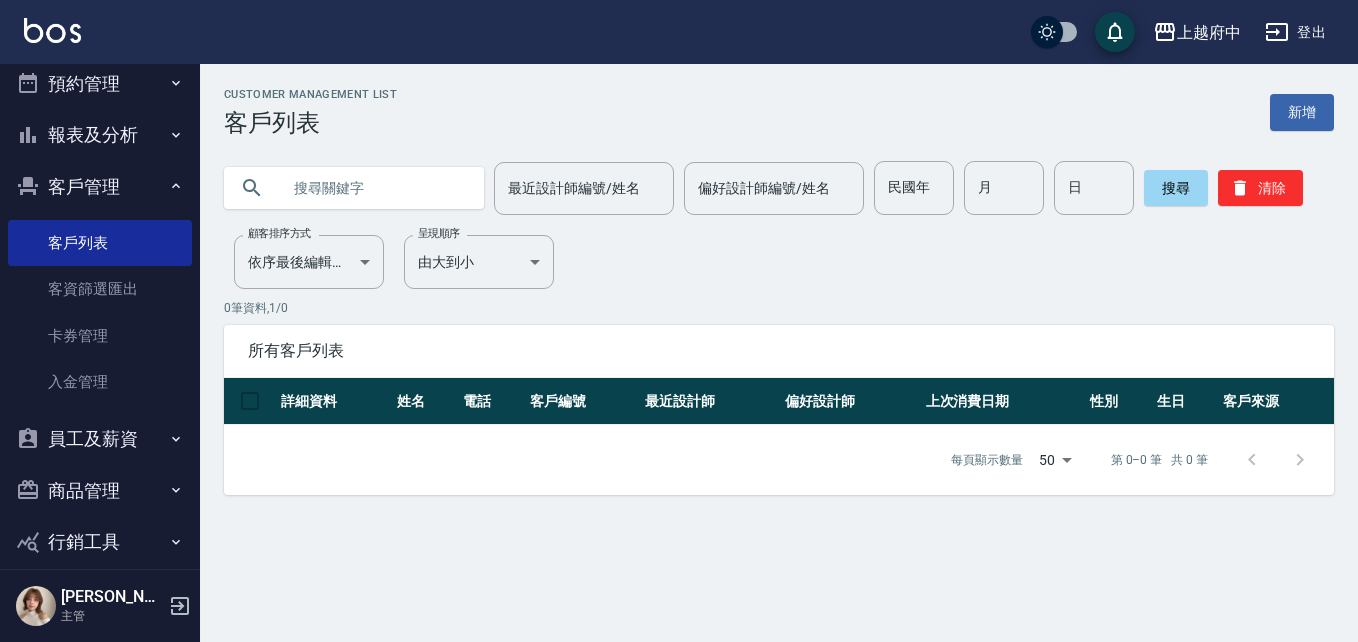 scroll, scrollTop: 100, scrollLeft: 0, axis: vertical 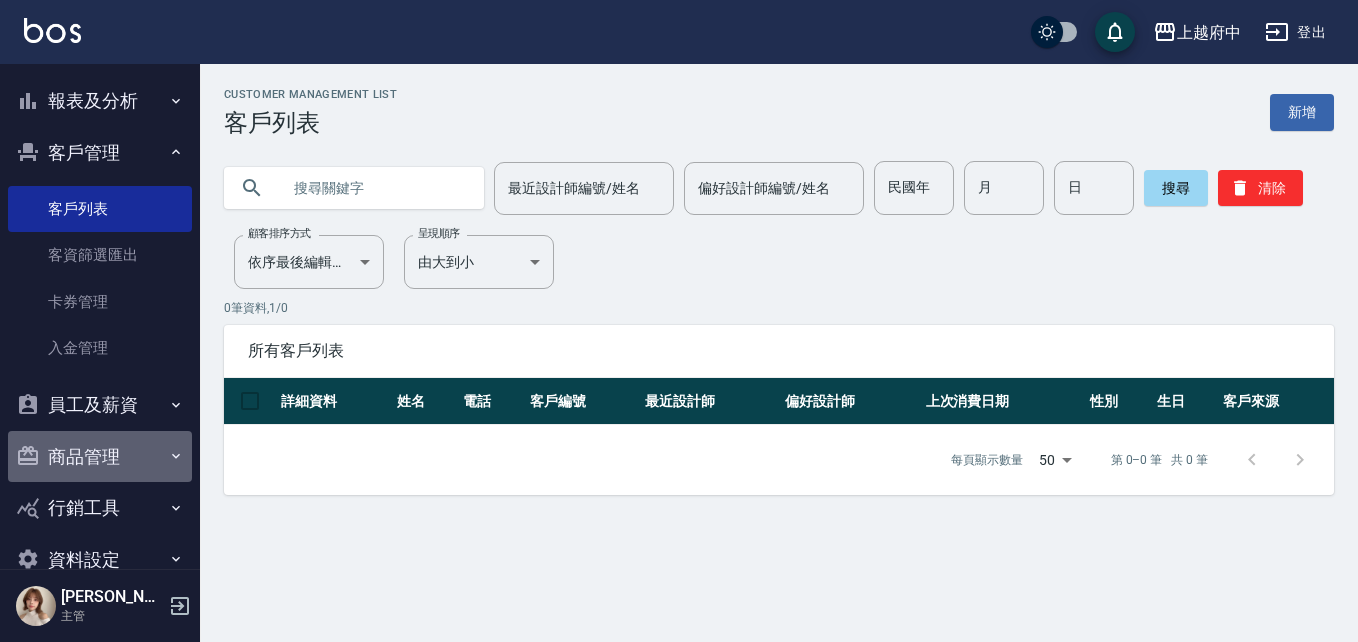 click on "商品管理" at bounding box center [100, 457] 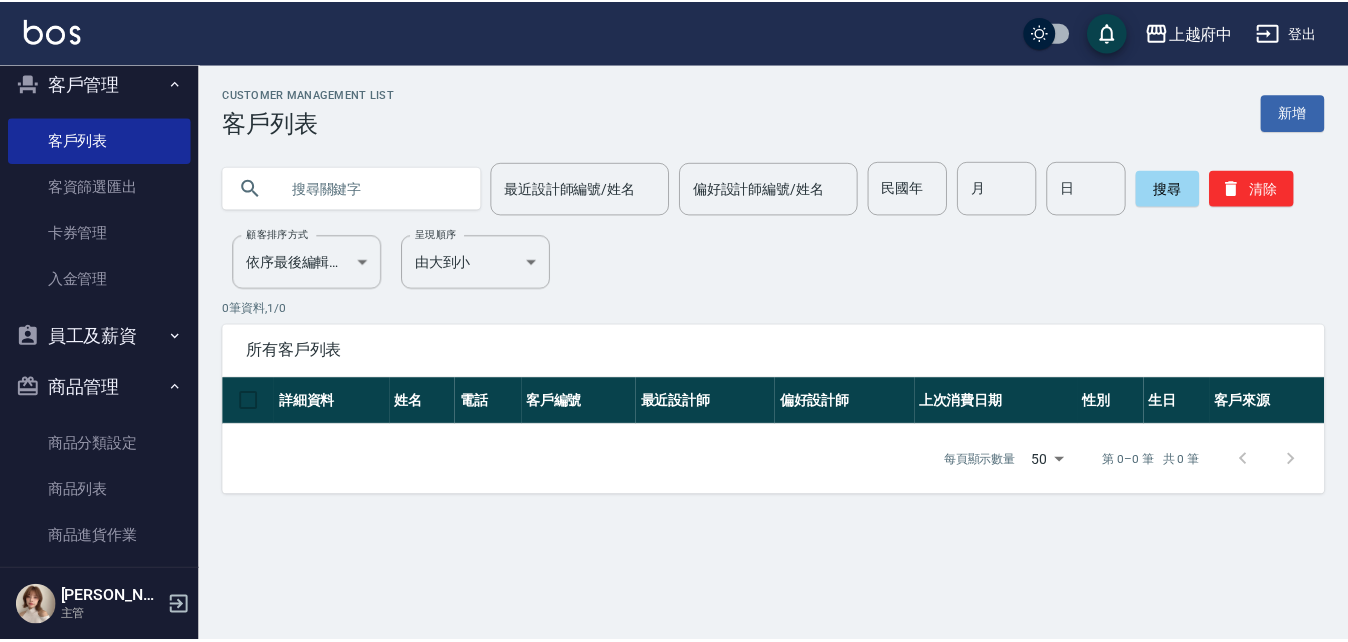 scroll, scrollTop: 200, scrollLeft: 0, axis: vertical 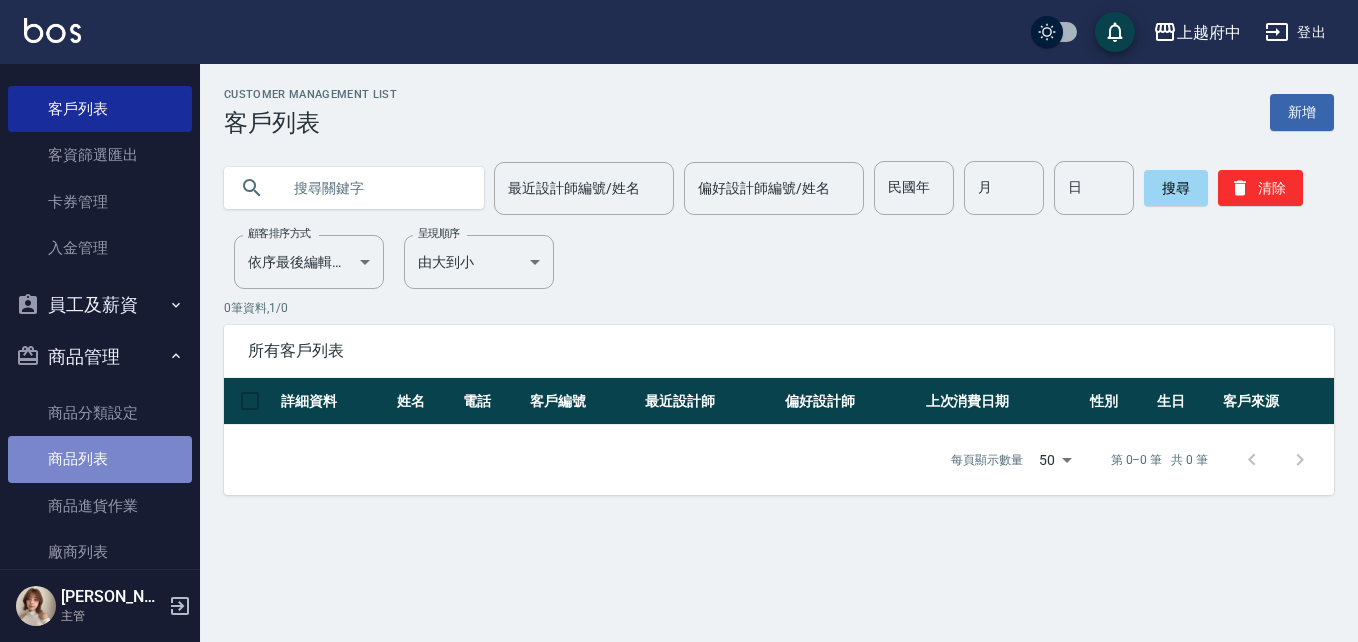 click on "商品列表" at bounding box center (100, 459) 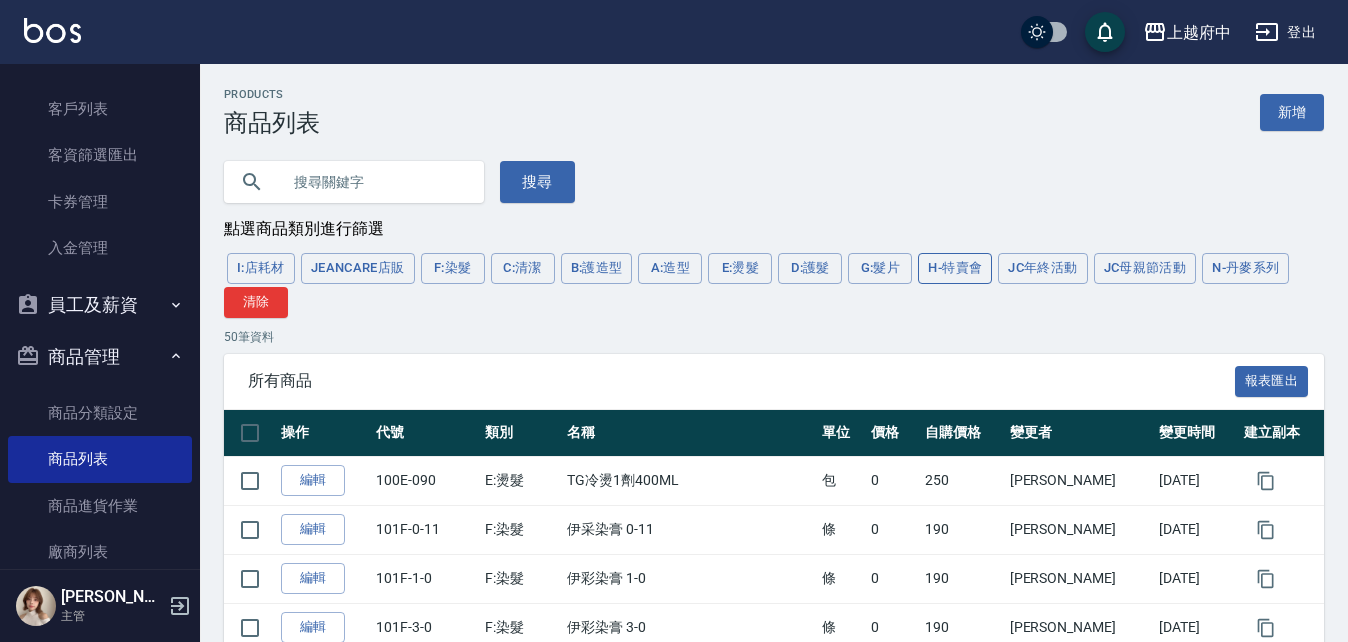 click on "H-特賣會" at bounding box center [955, 268] 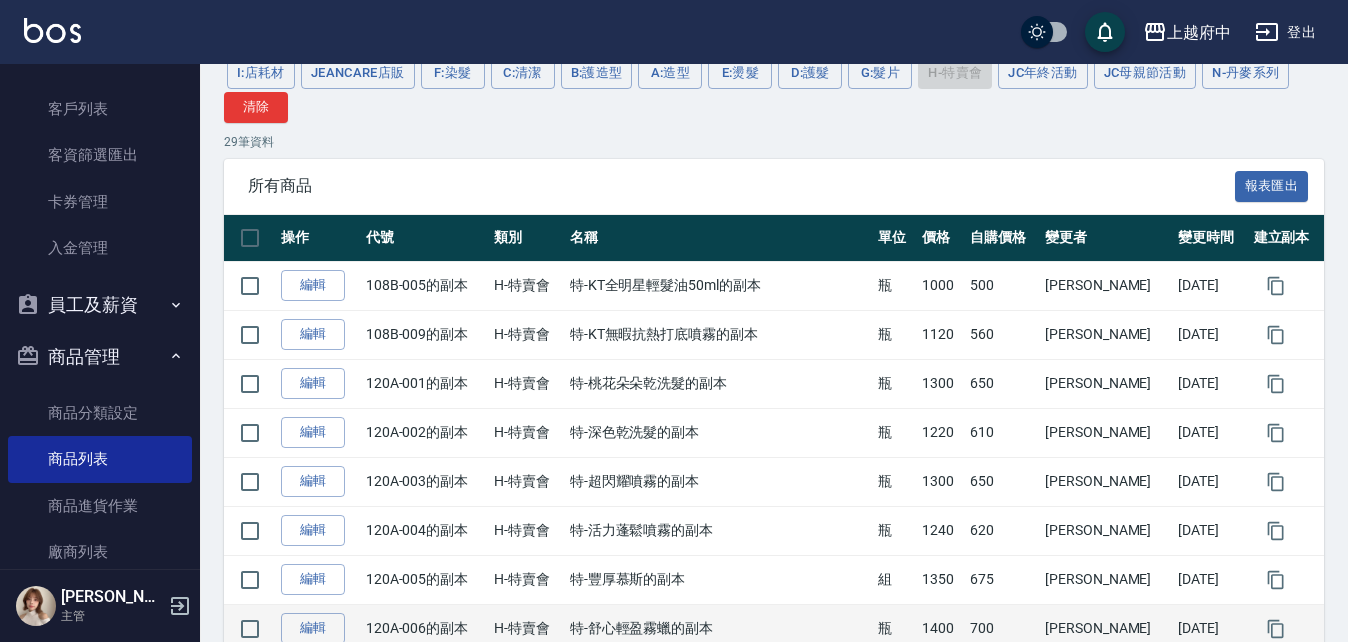 scroll, scrollTop: 400, scrollLeft: 0, axis: vertical 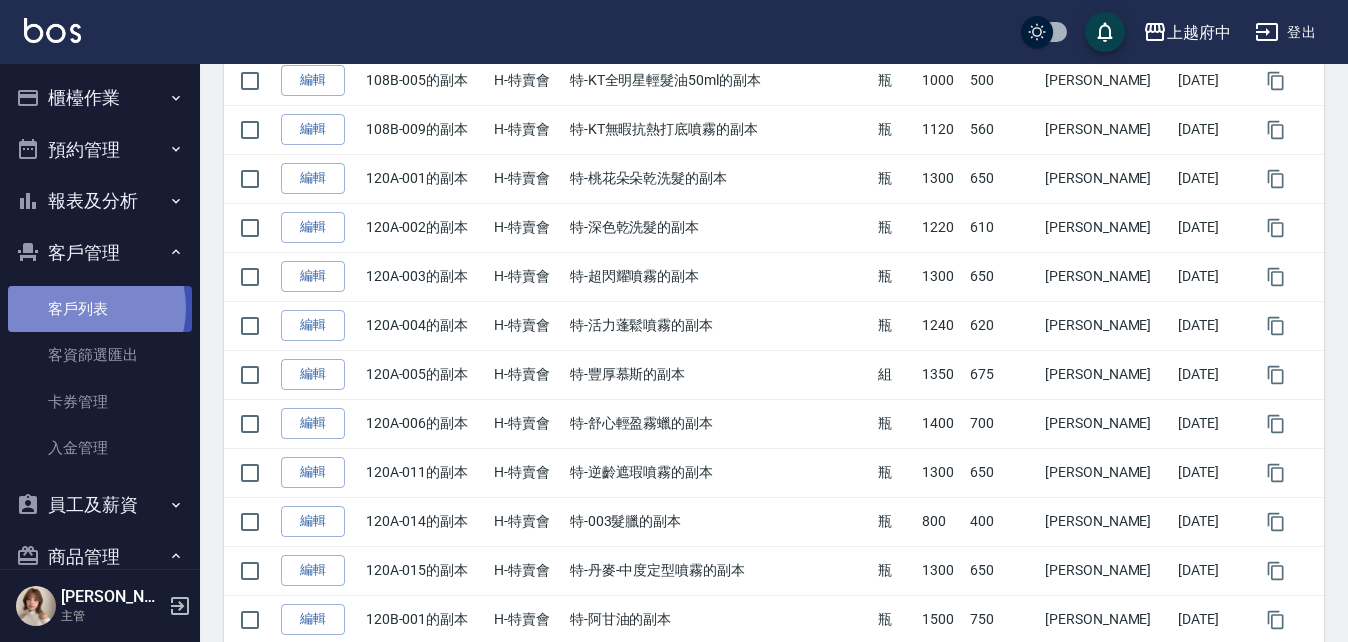 click on "客戶列表" at bounding box center (100, 309) 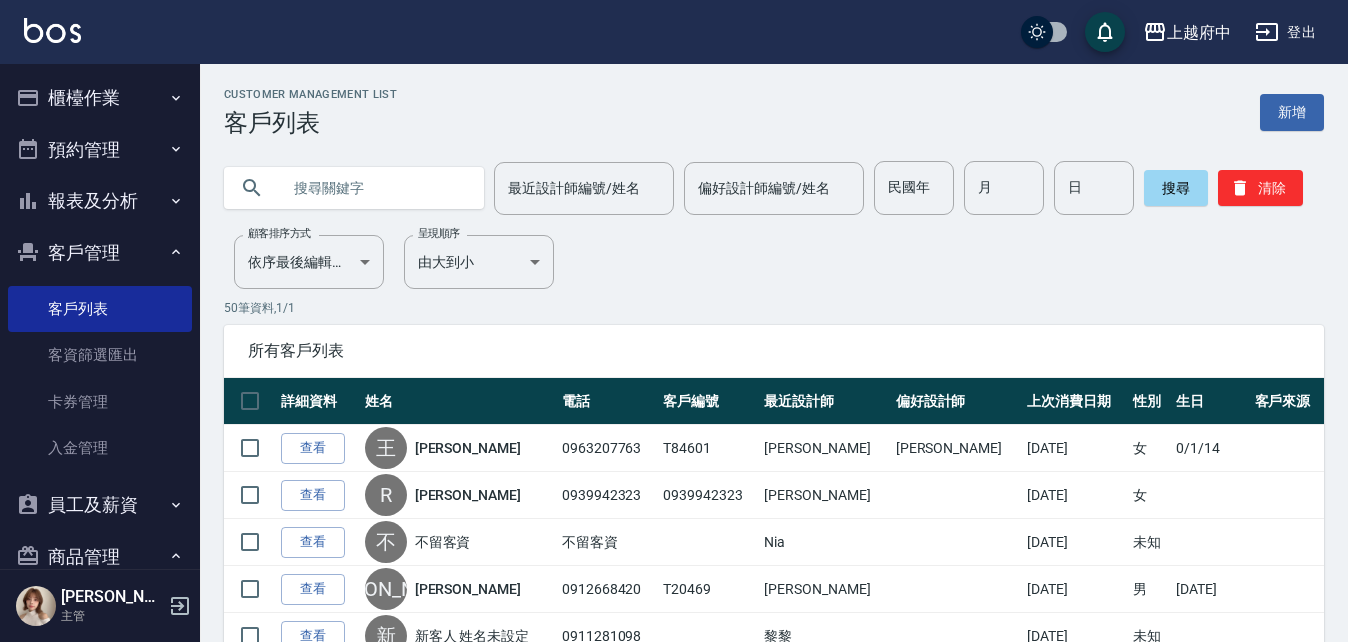 click at bounding box center (374, 188) 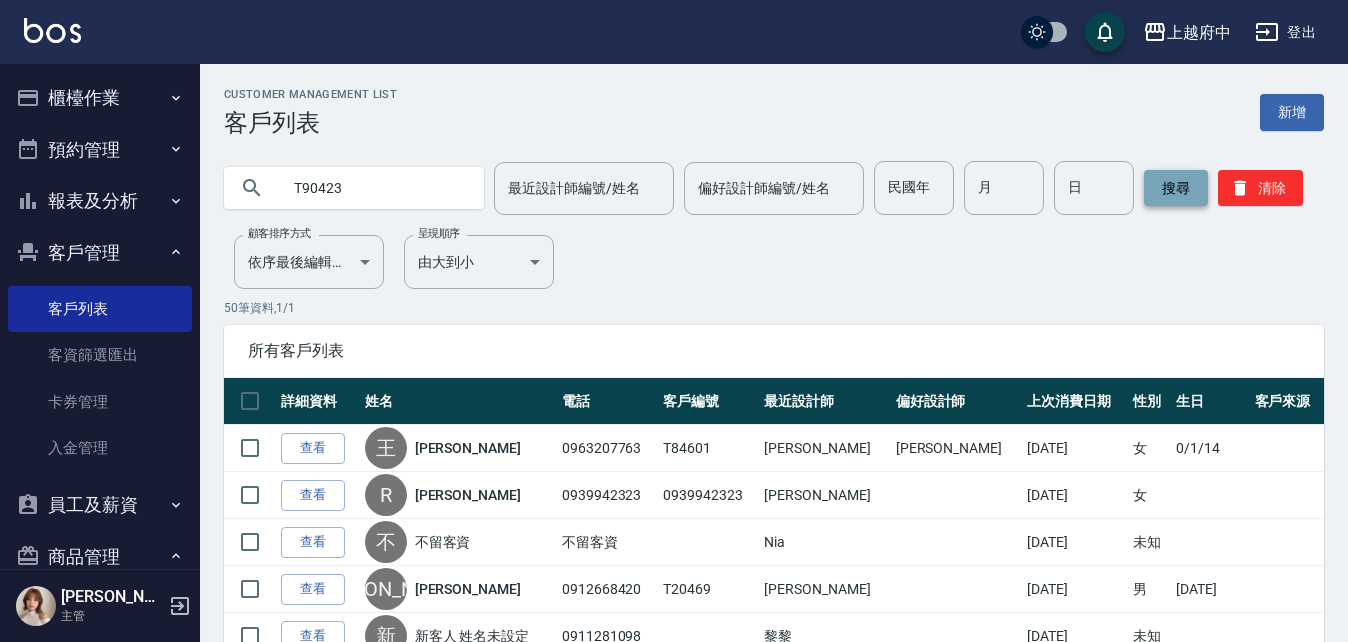 type on "T90423" 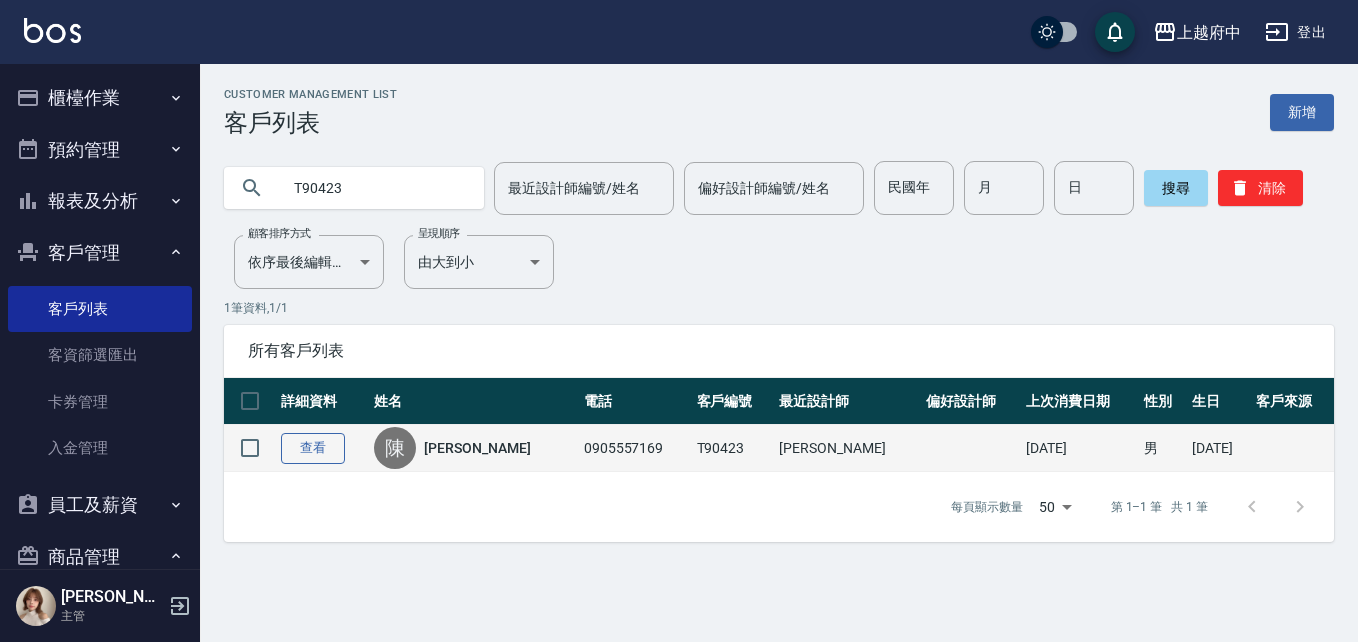 click on "查看" at bounding box center (313, 448) 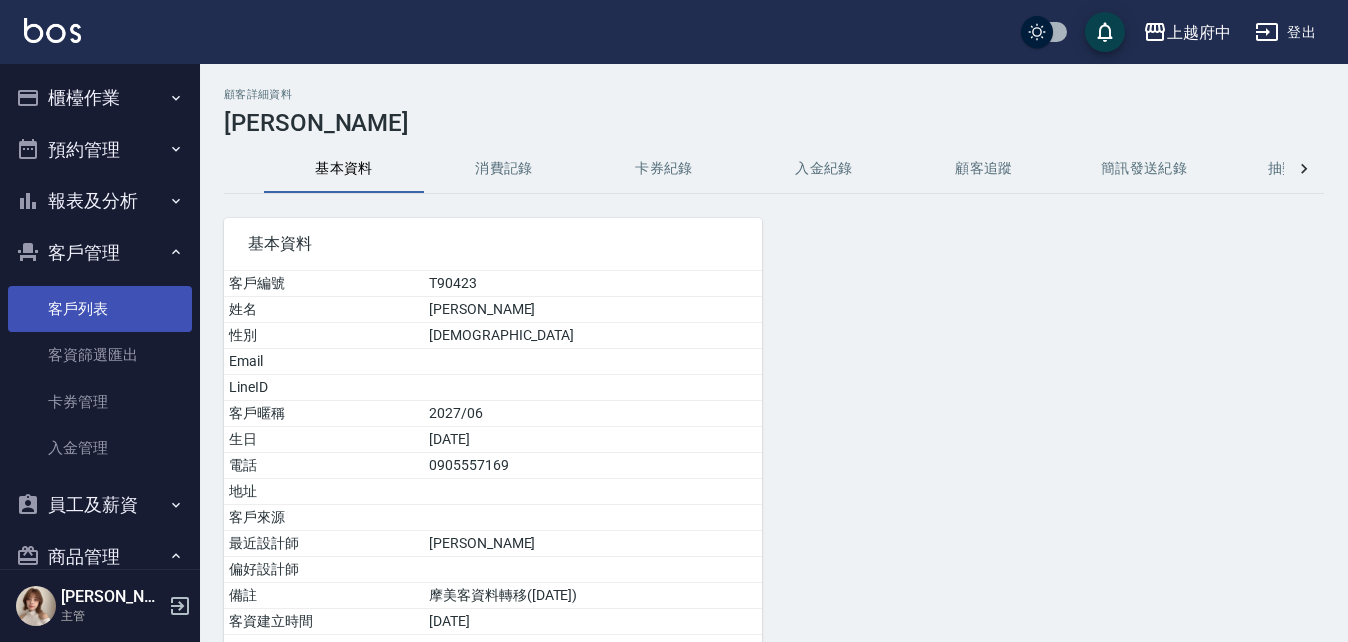 click on "客戶列表" at bounding box center (100, 309) 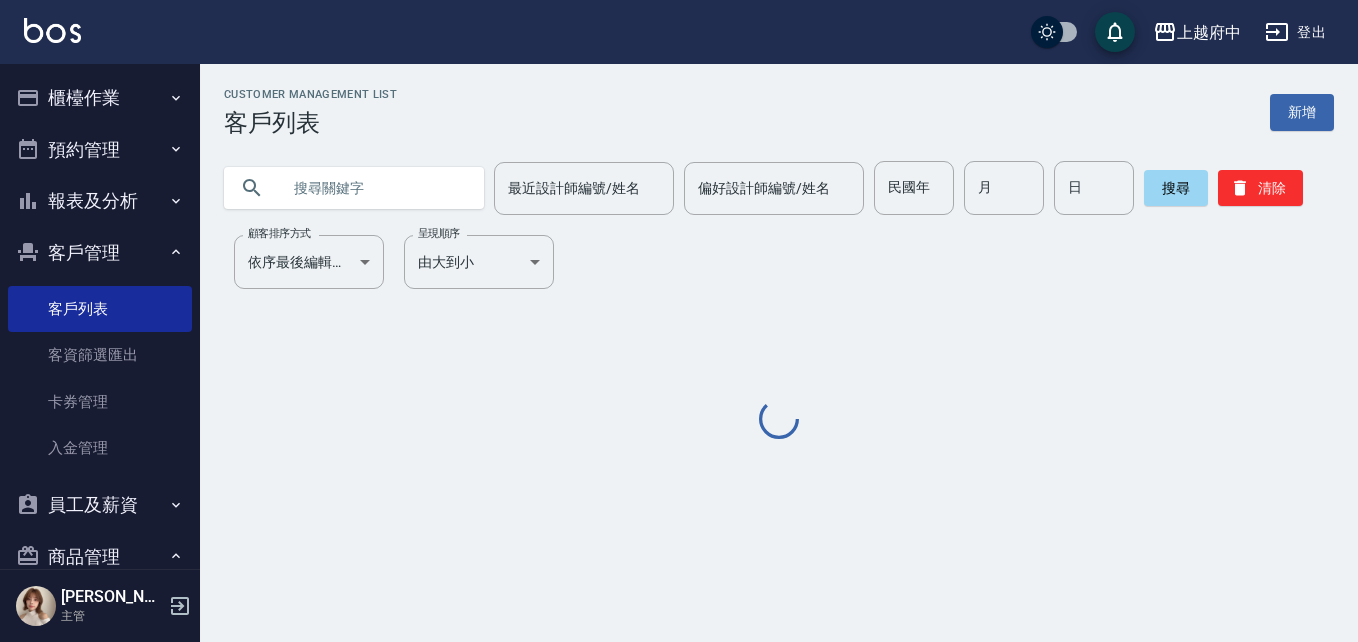 click at bounding box center (374, 188) 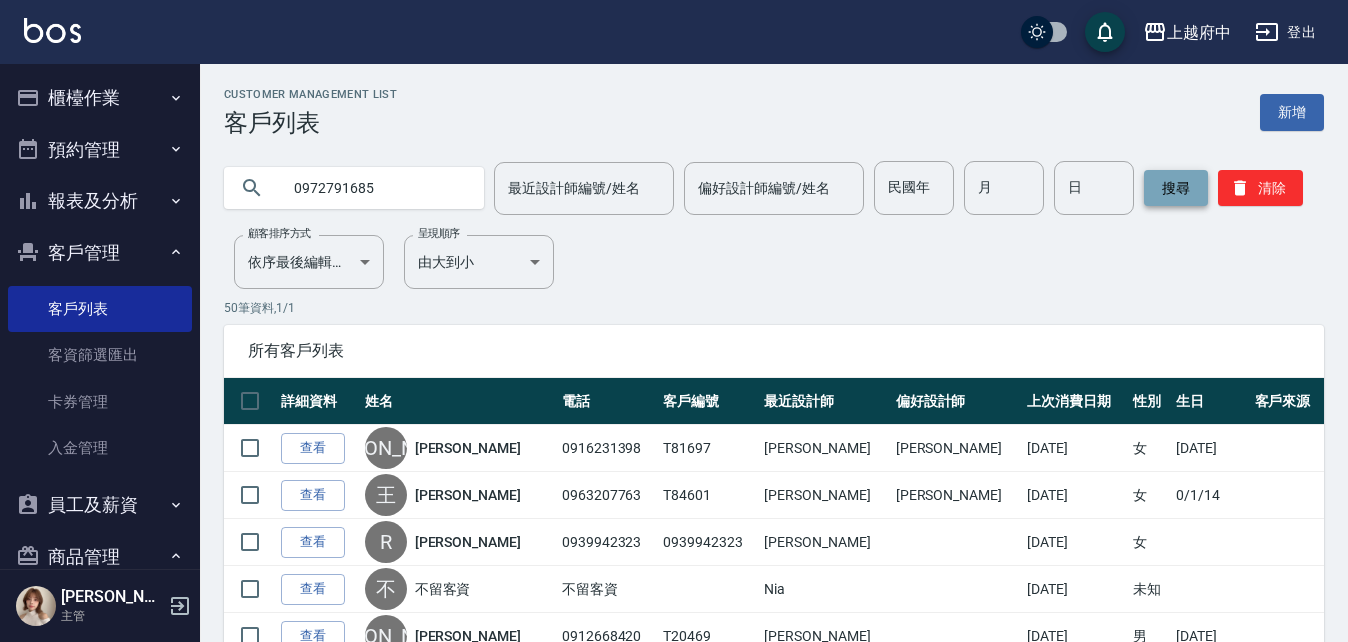 type on "0972791685" 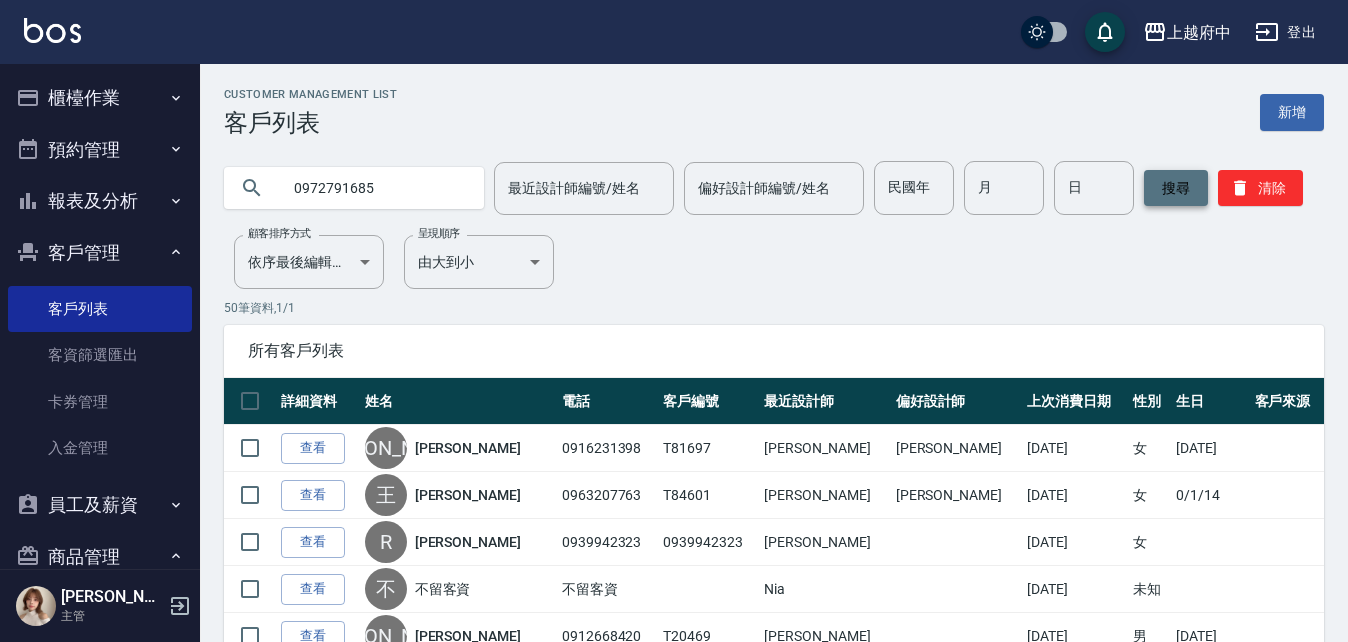 click on "搜尋" at bounding box center [1176, 188] 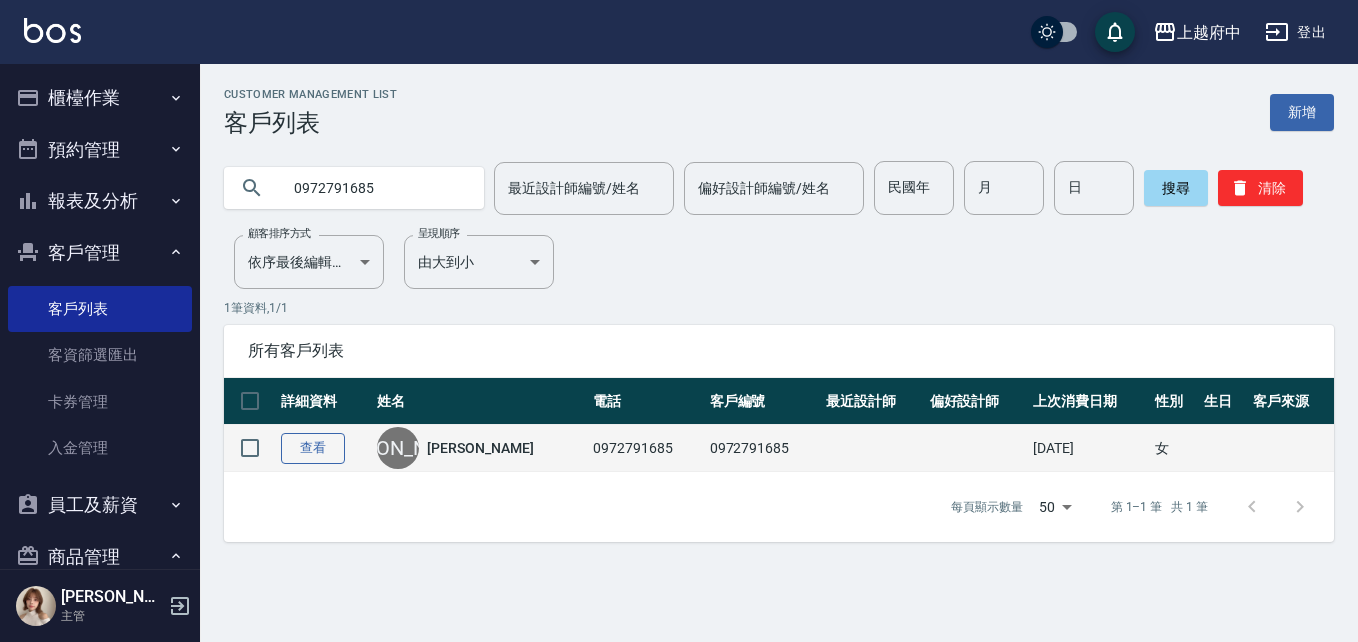 click on "查看" at bounding box center [313, 448] 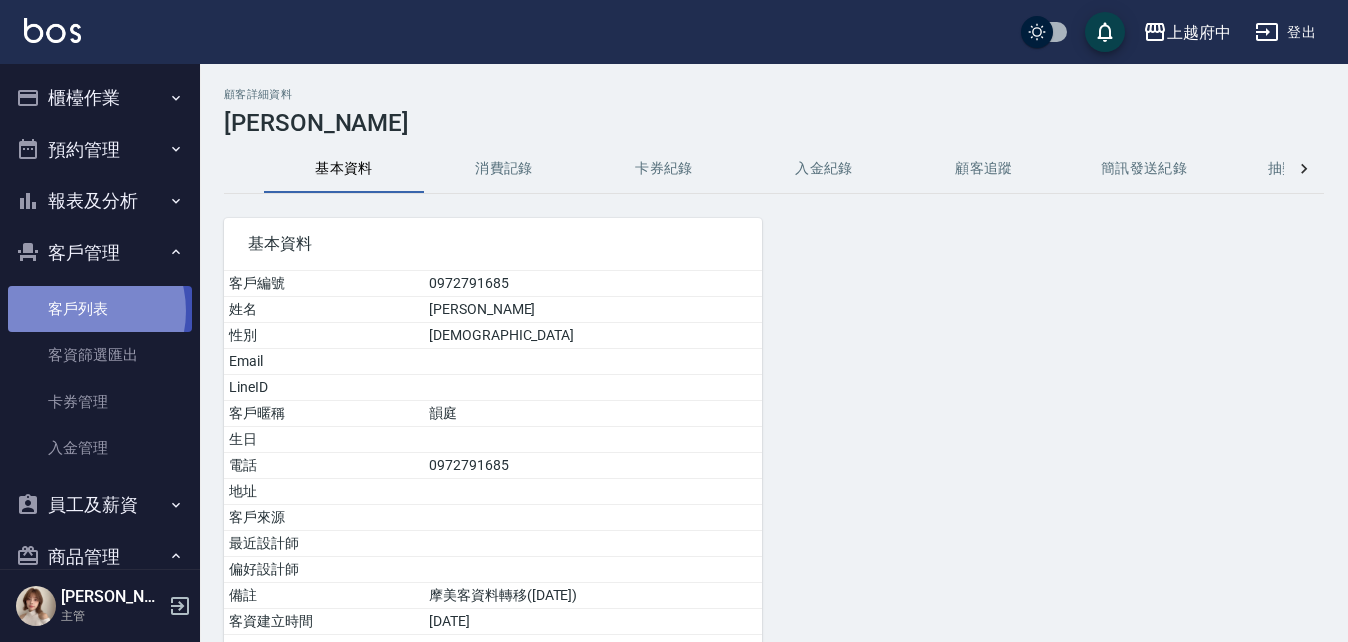 click on "客戶列表" at bounding box center [100, 309] 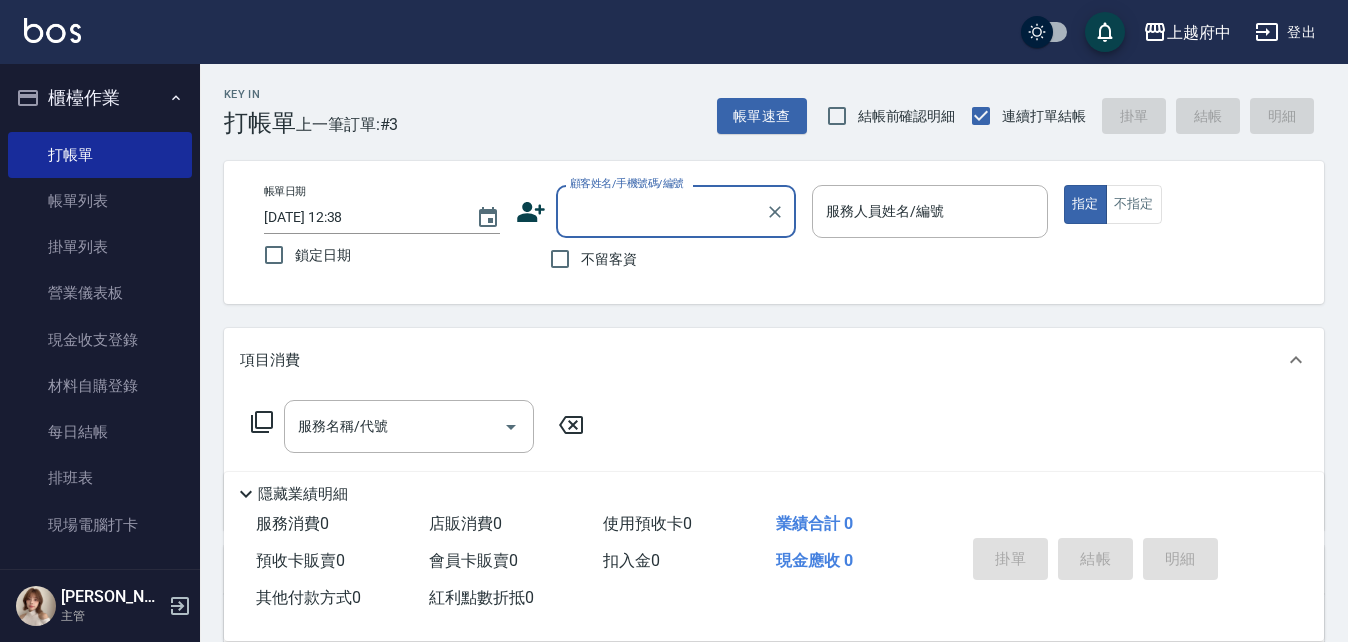 scroll, scrollTop: 0, scrollLeft: 0, axis: both 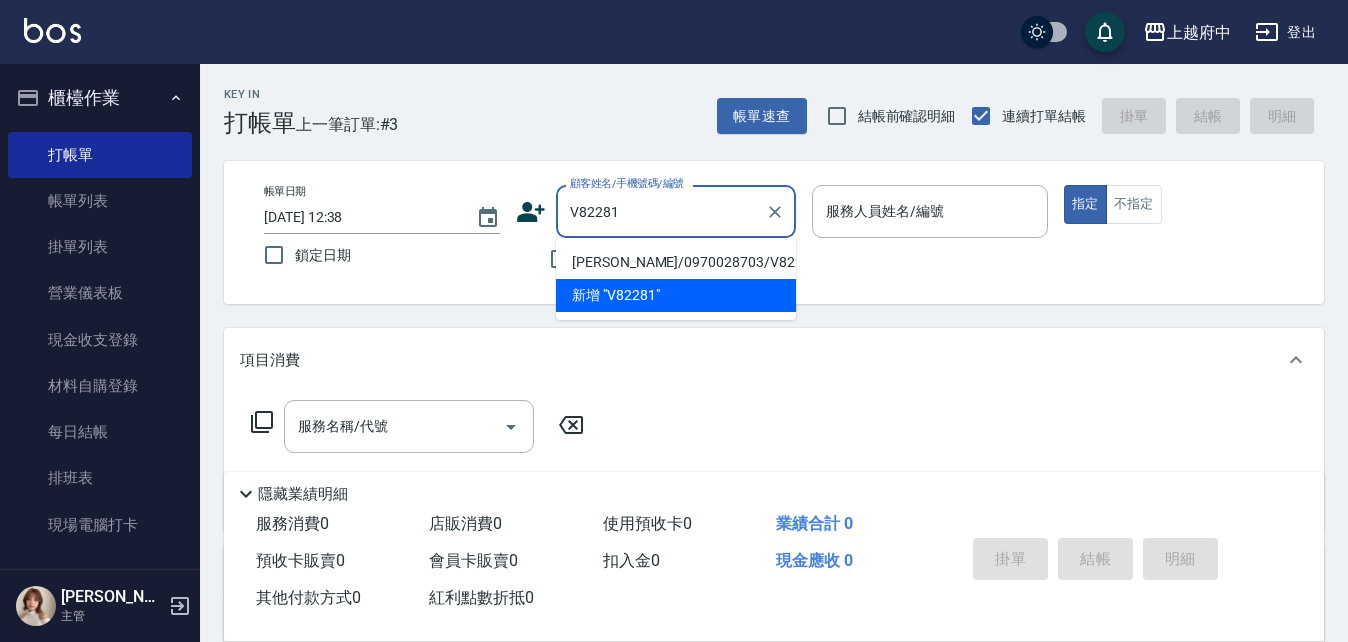 click on "洪銘聰/0970028703/V82281" at bounding box center (676, 262) 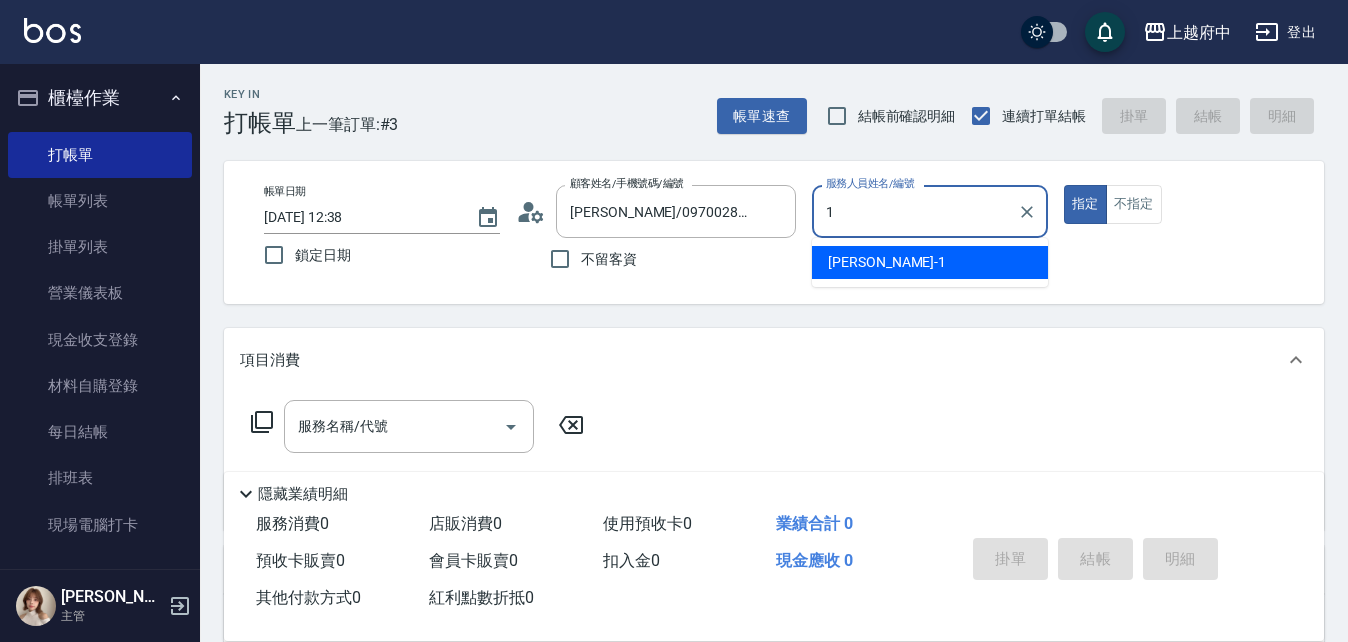type on "[PERSON_NAME] -1" 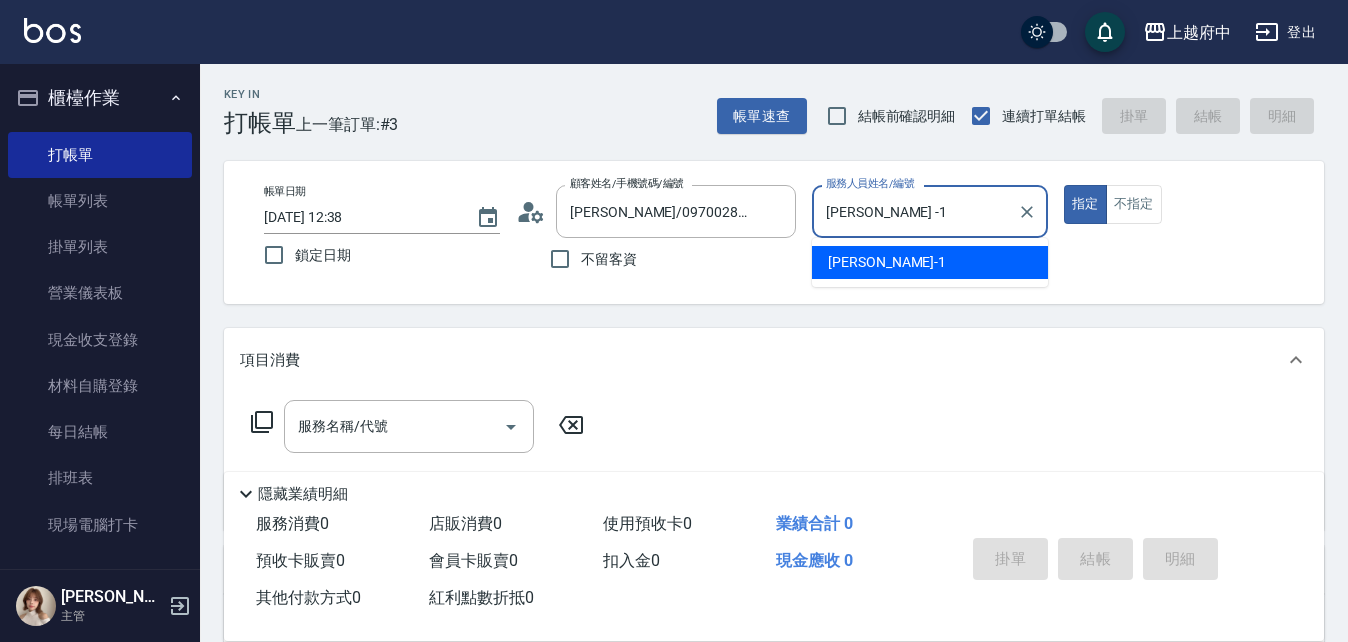 type on "true" 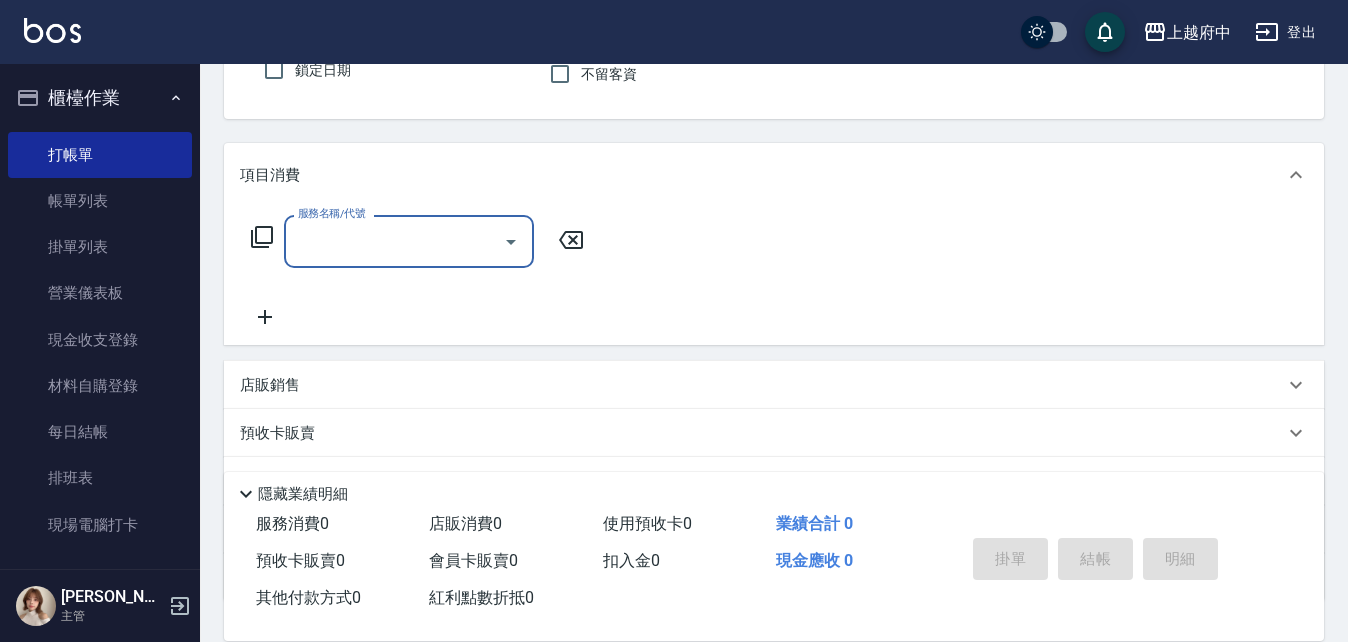 scroll, scrollTop: 300, scrollLeft: 0, axis: vertical 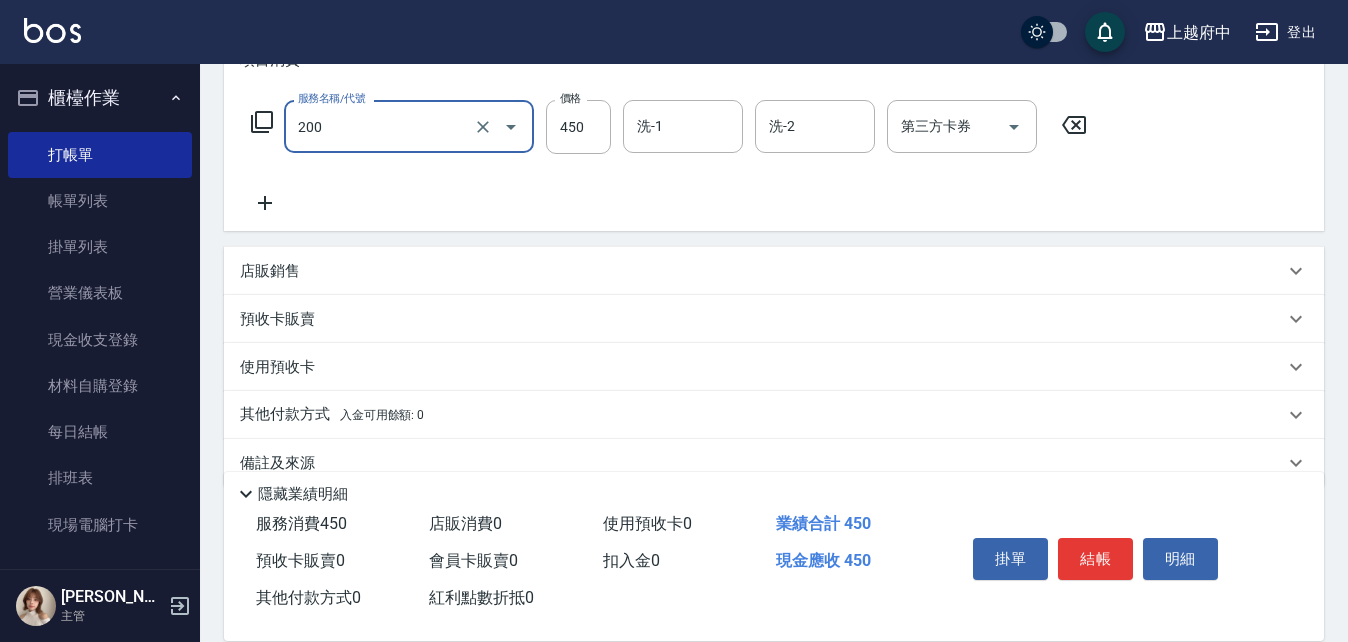 type on "有機洗髮(200)" 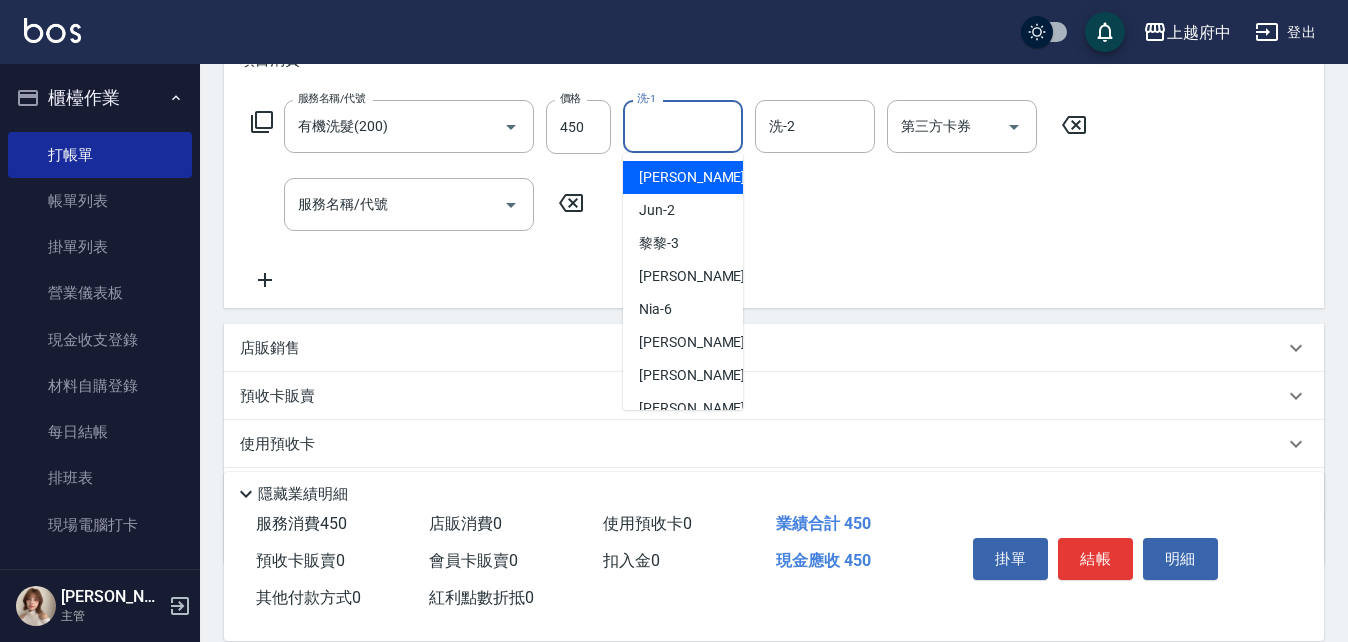 click on "洗-1 洗-1" at bounding box center (683, 126) 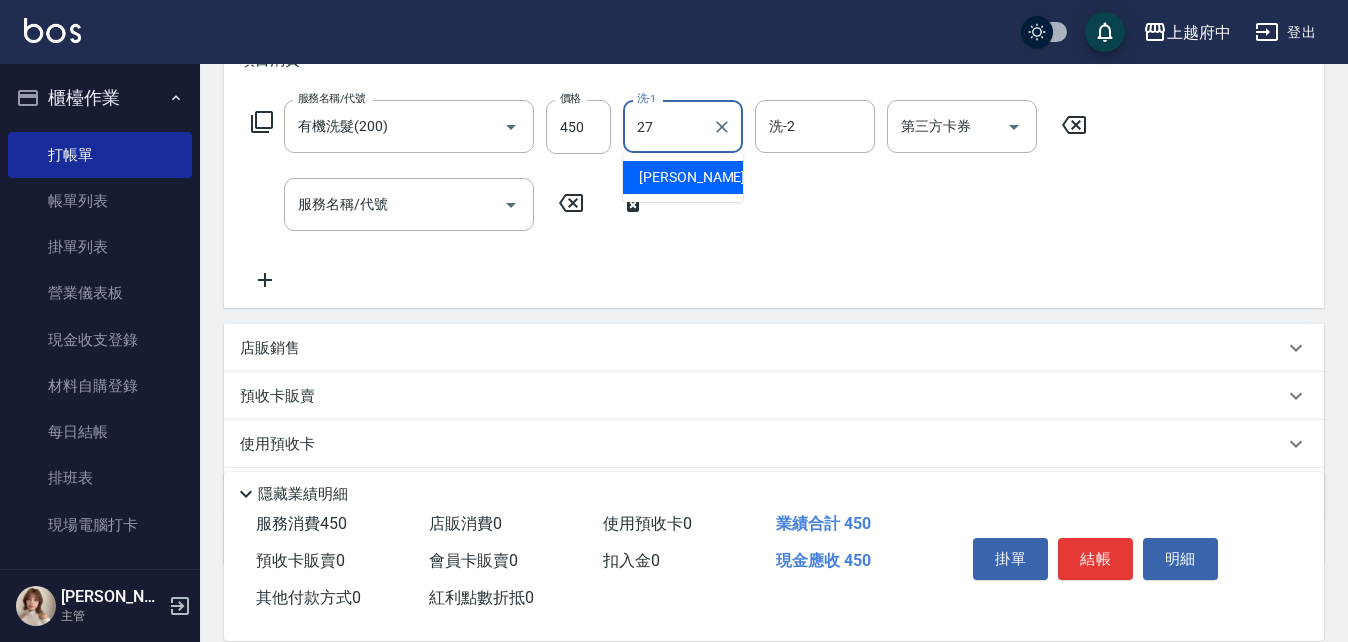 type on "[PERSON_NAME]-27" 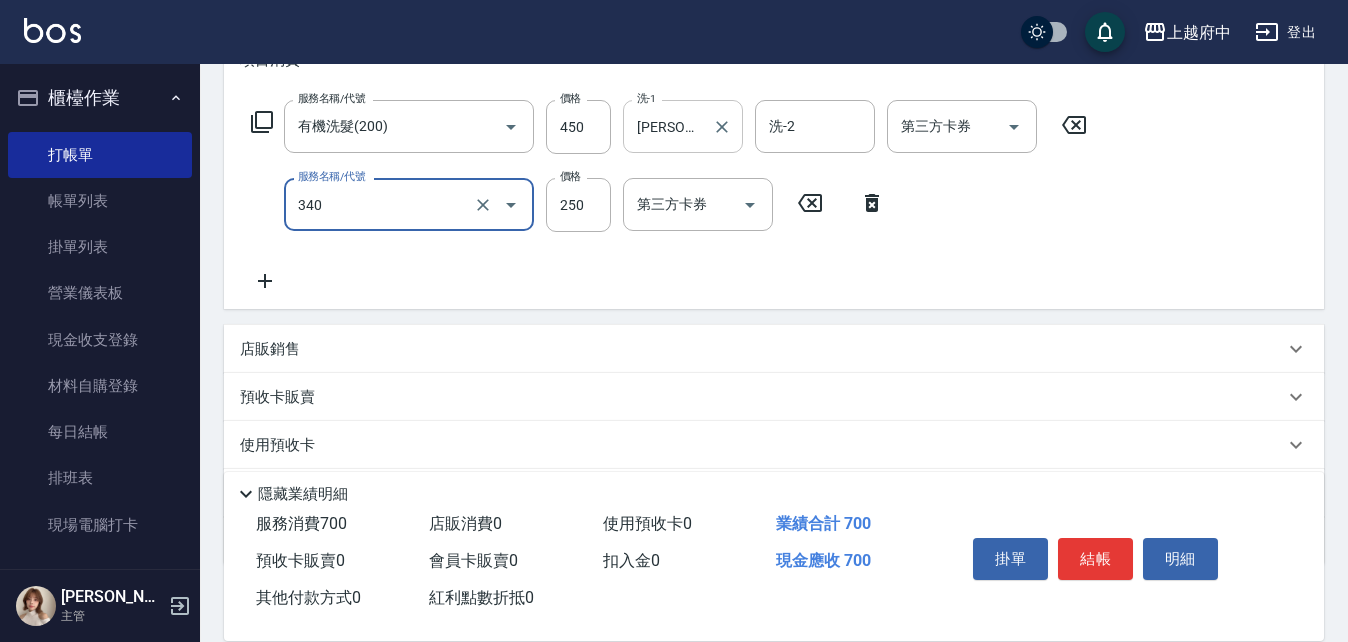 type on "剪髮(340)" 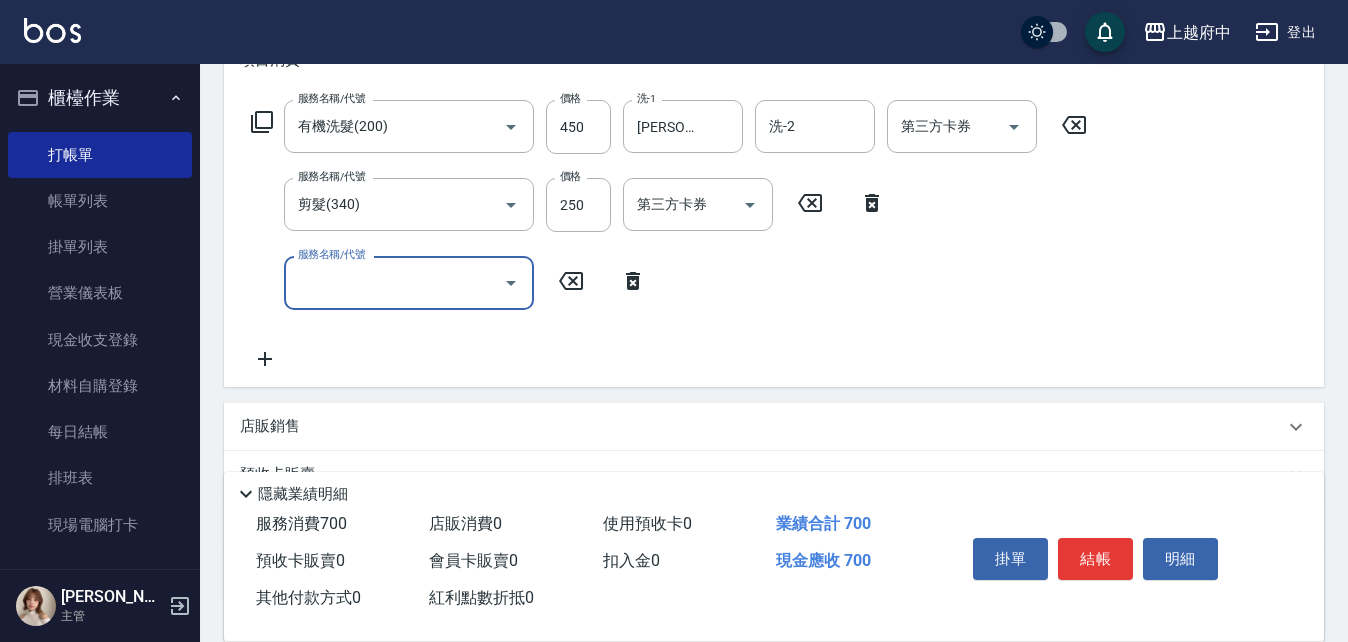 click 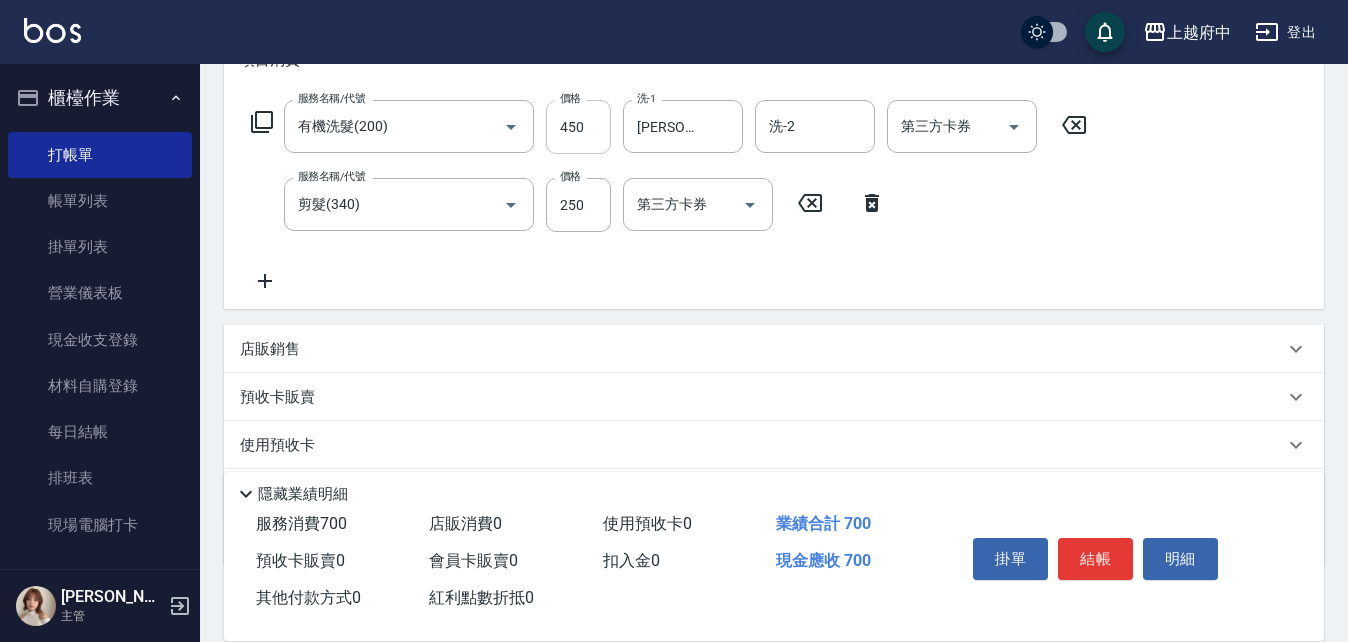 click on "450" at bounding box center (578, 127) 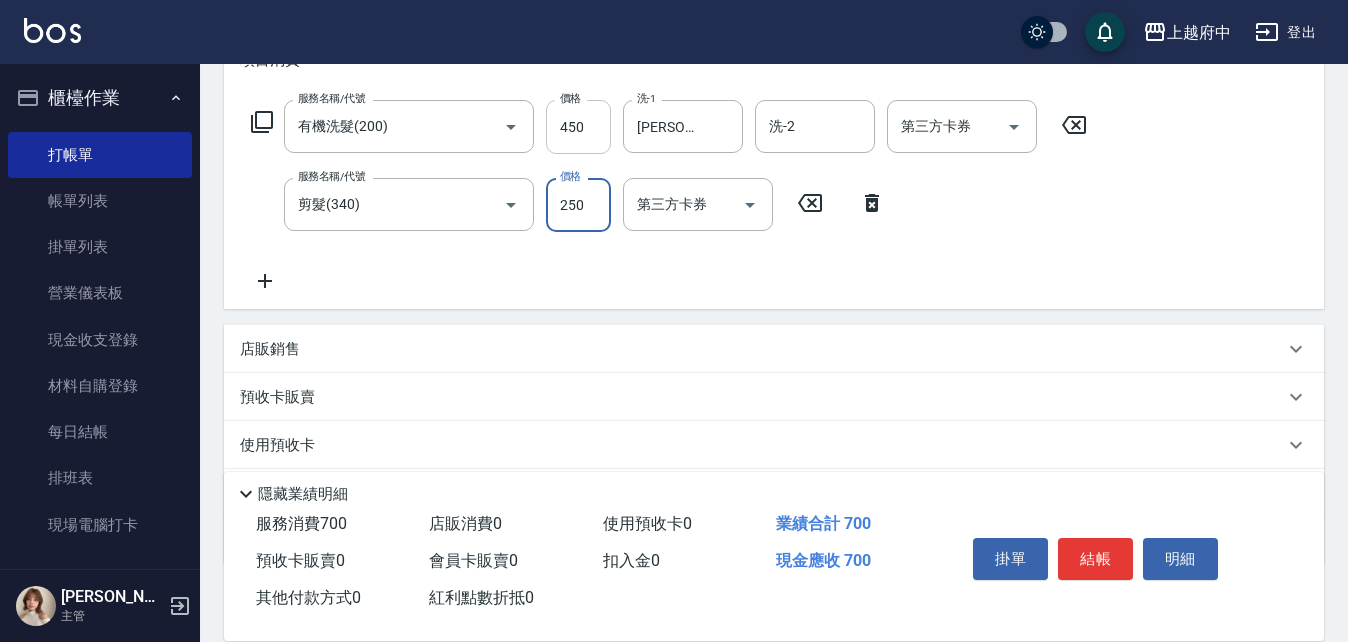 click on "450" at bounding box center [578, 127] 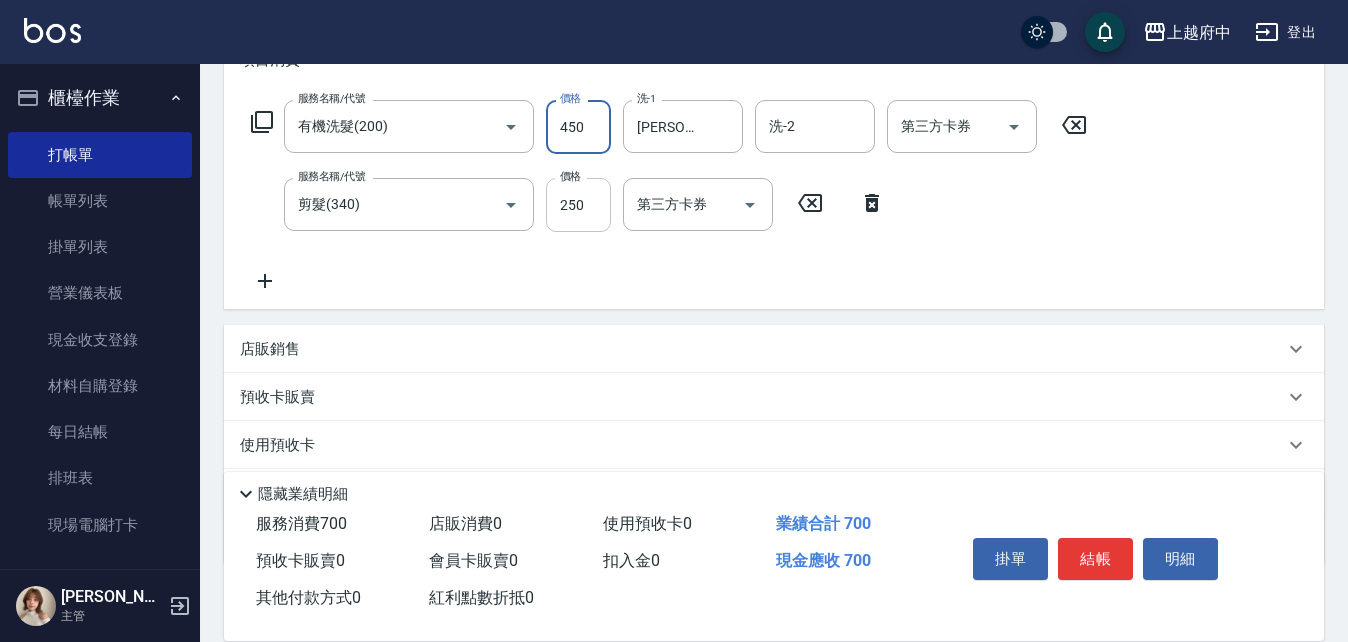 click on "250" at bounding box center (578, 205) 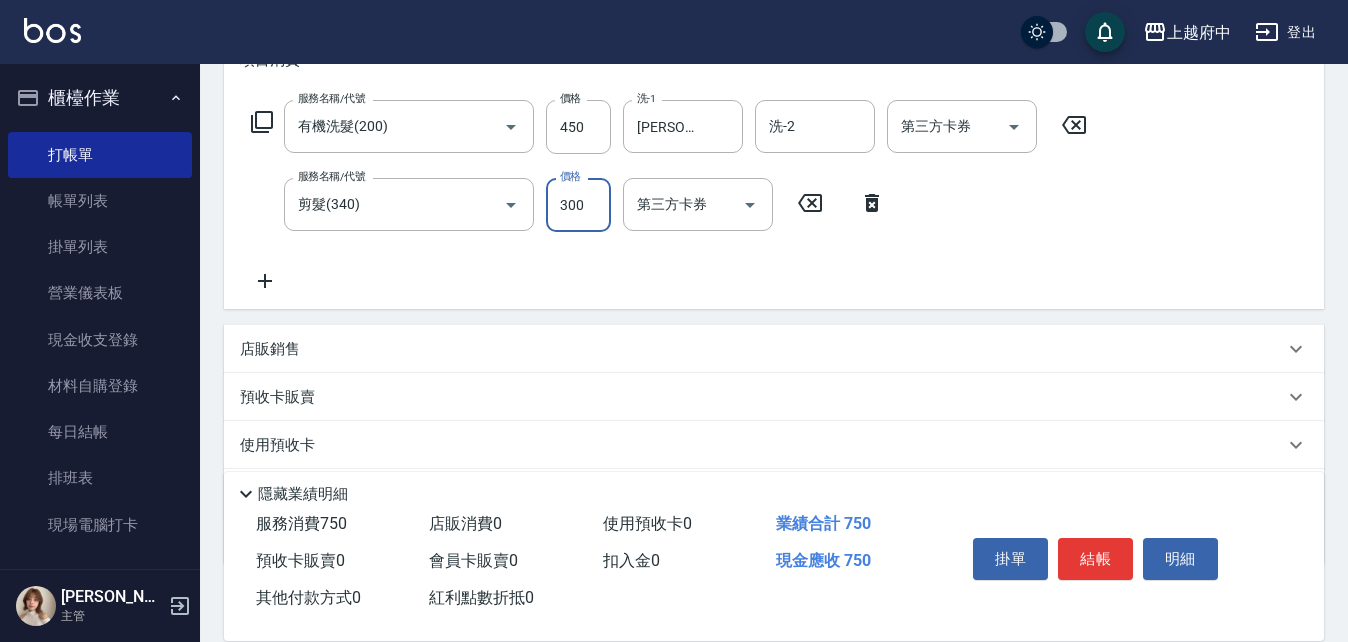 type on "300" 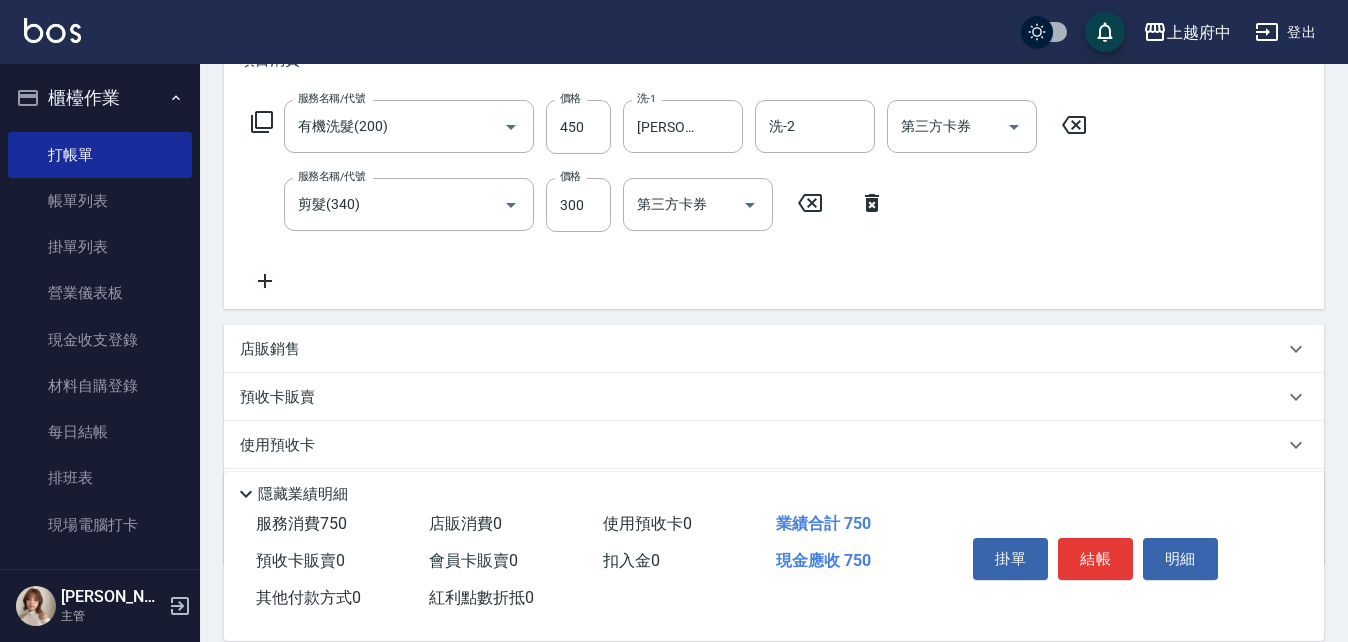 click on "服務名稱/代號 有機洗髮(200) 服務名稱/代號 價格 450 價格 洗-1 陳韋均-27 洗-1 洗-2 洗-2 第三方卡券 第三方卡券 服務名稱/代號 剪髮(340) 服務名稱/代號 價格 300 價格 第三方卡券 第三方卡券" at bounding box center [669, 196] 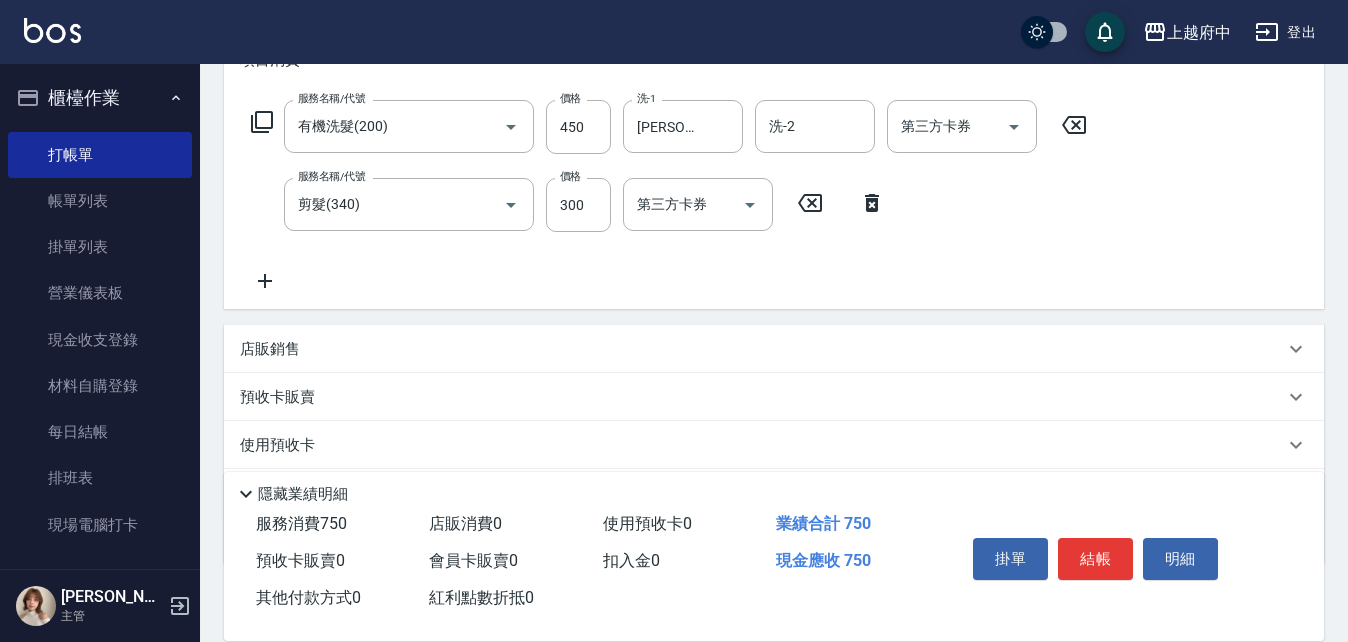 click on "店販銷售" at bounding box center [270, 349] 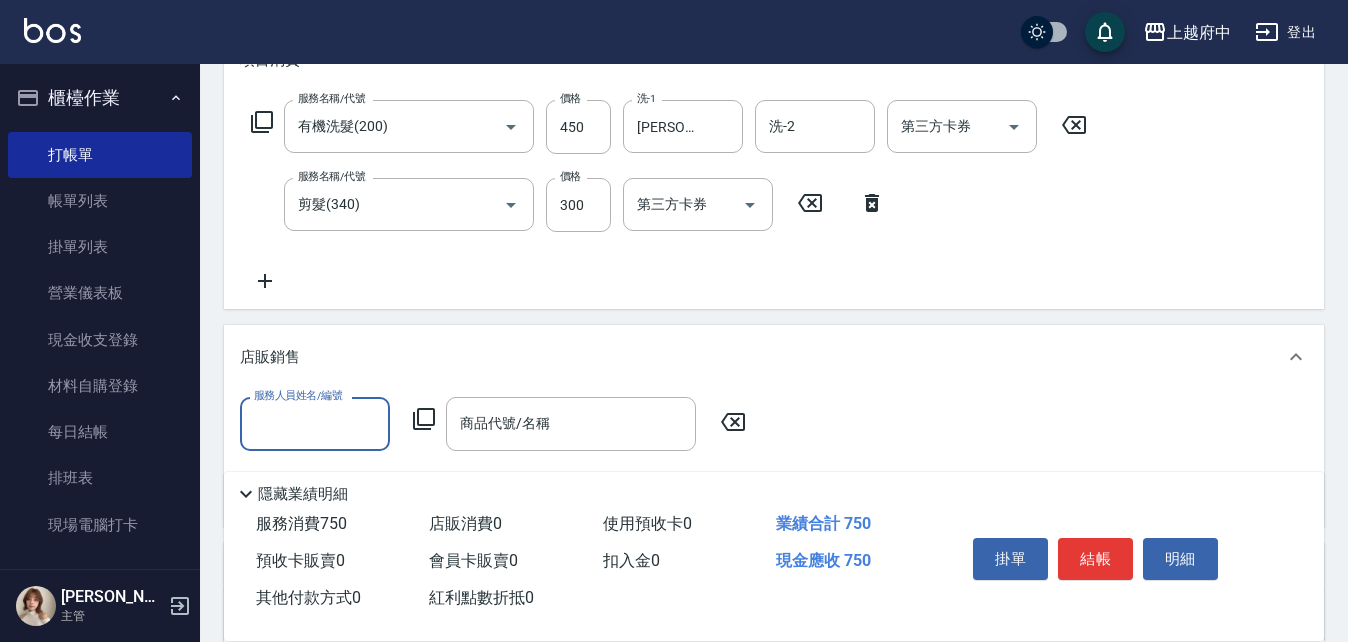 scroll, scrollTop: 0, scrollLeft: 0, axis: both 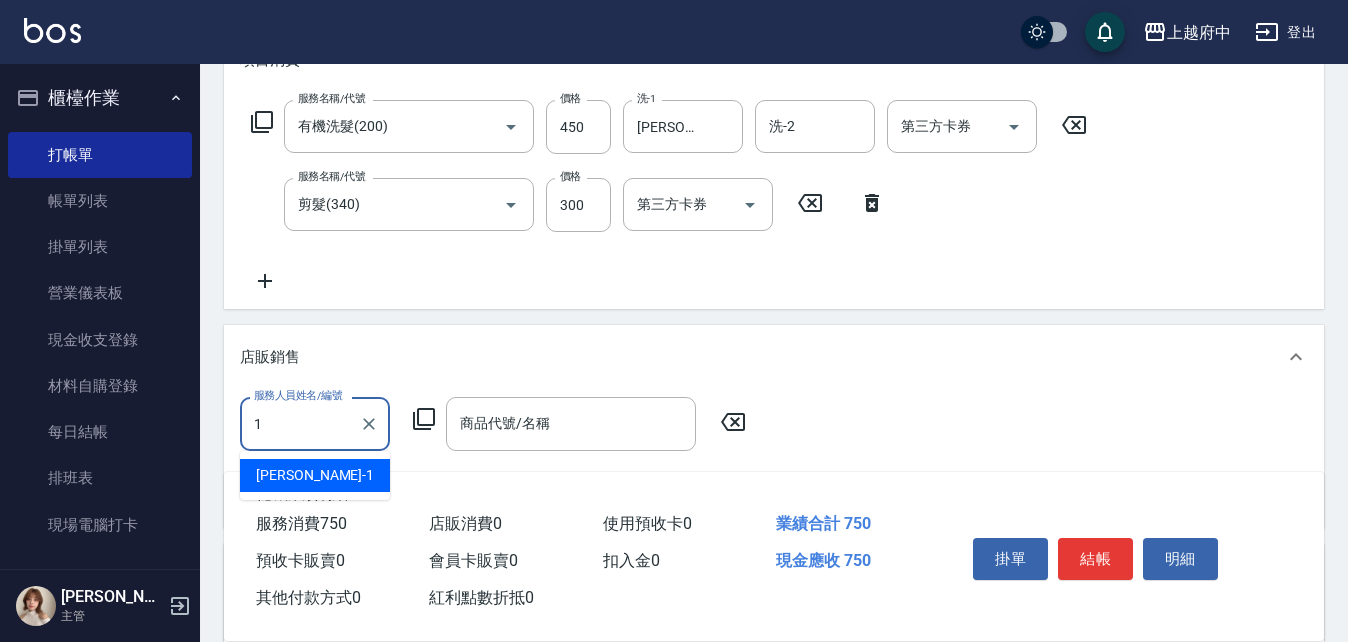 type on "[PERSON_NAME] -1" 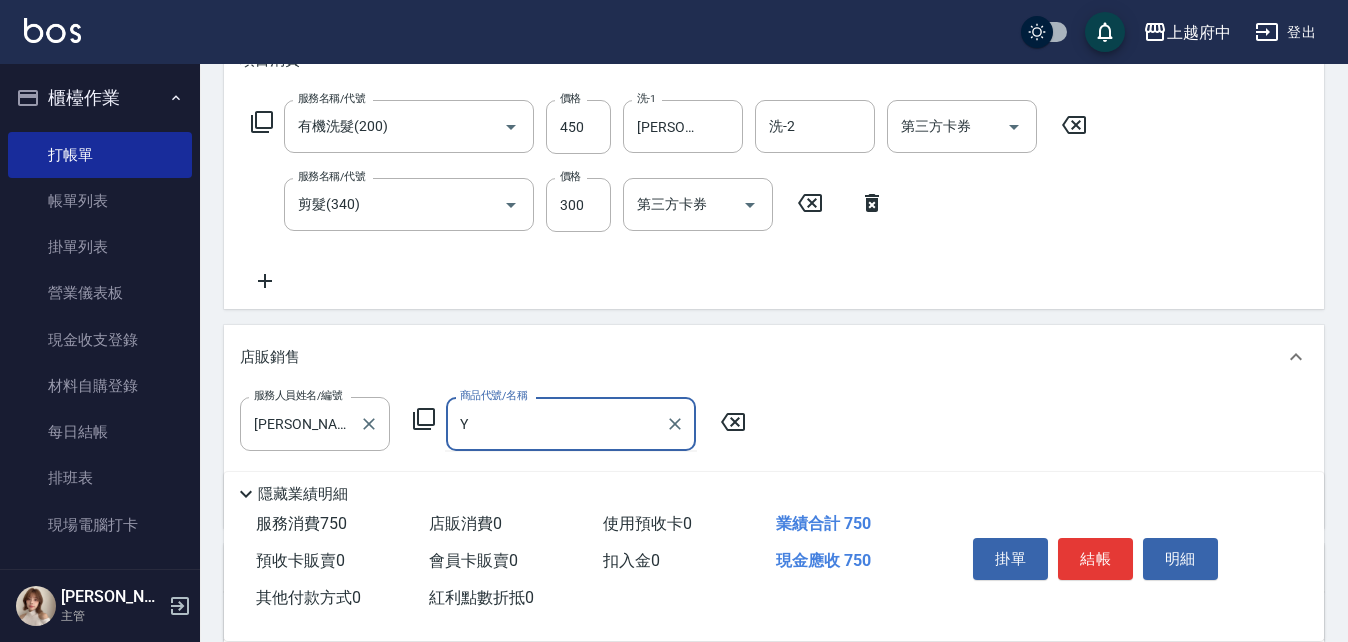 type on "Y" 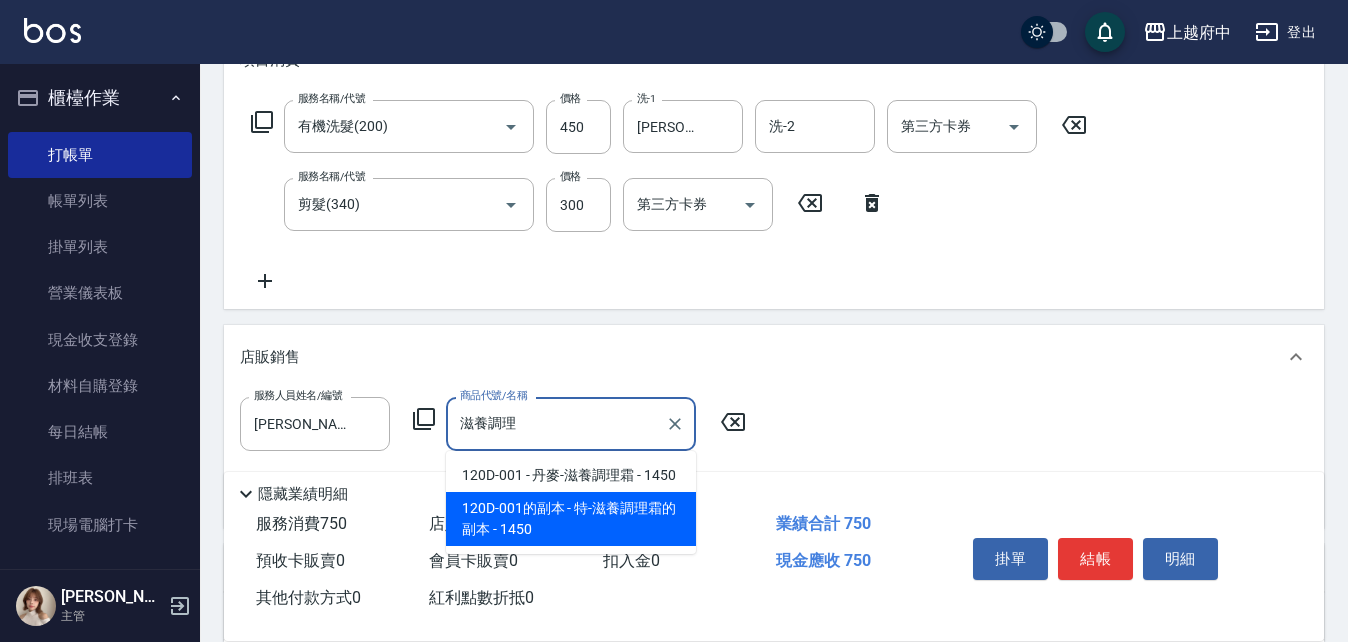 click on "120D-001的副本 - 特-滋養調理霜的副本 - 1450" at bounding box center (571, 519) 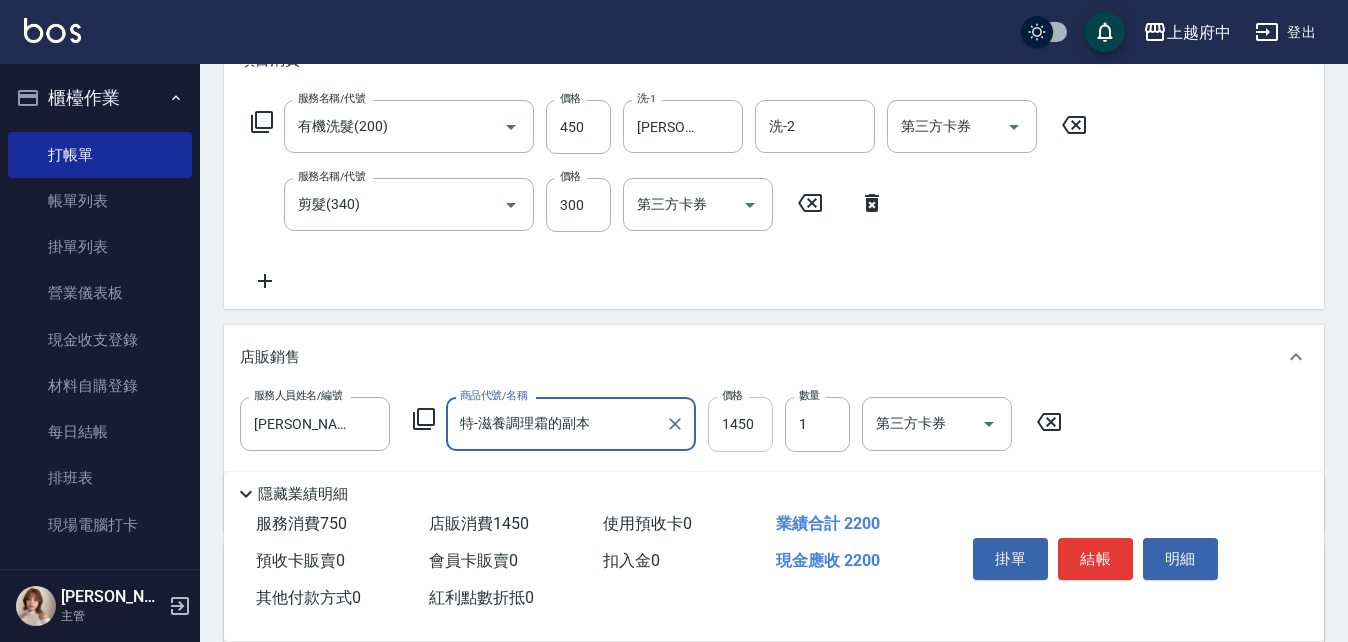type on "特-滋養調理霜的副本" 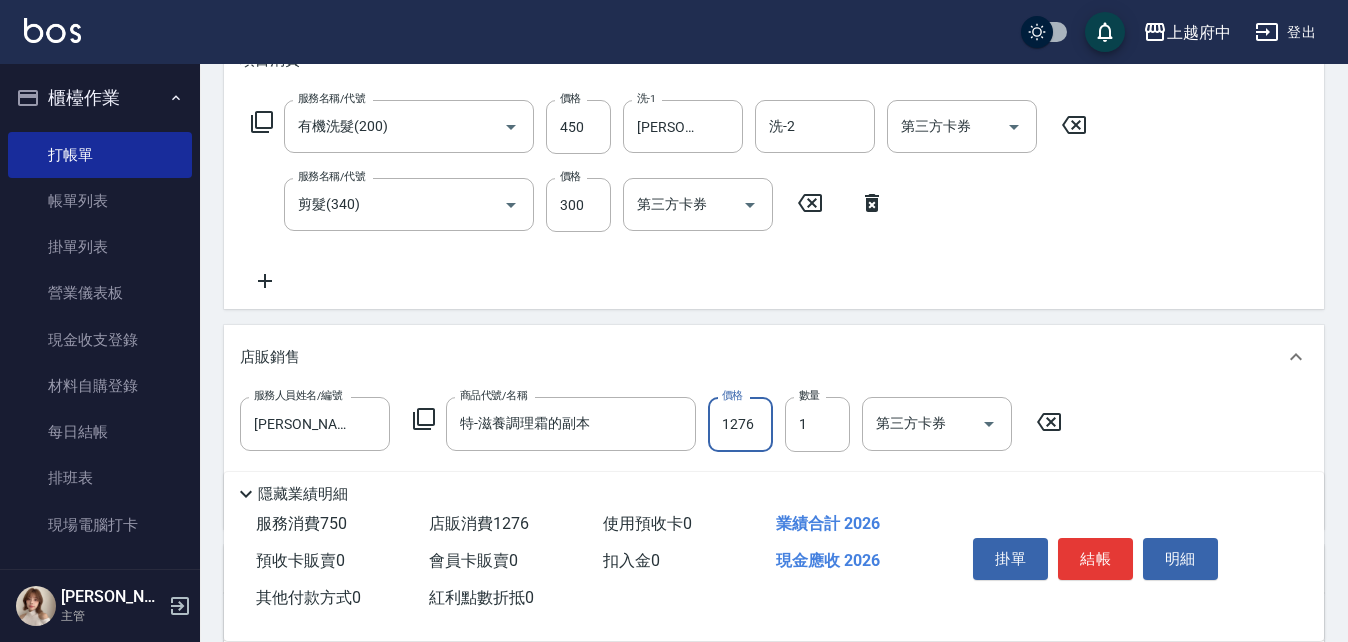 type on "1276" 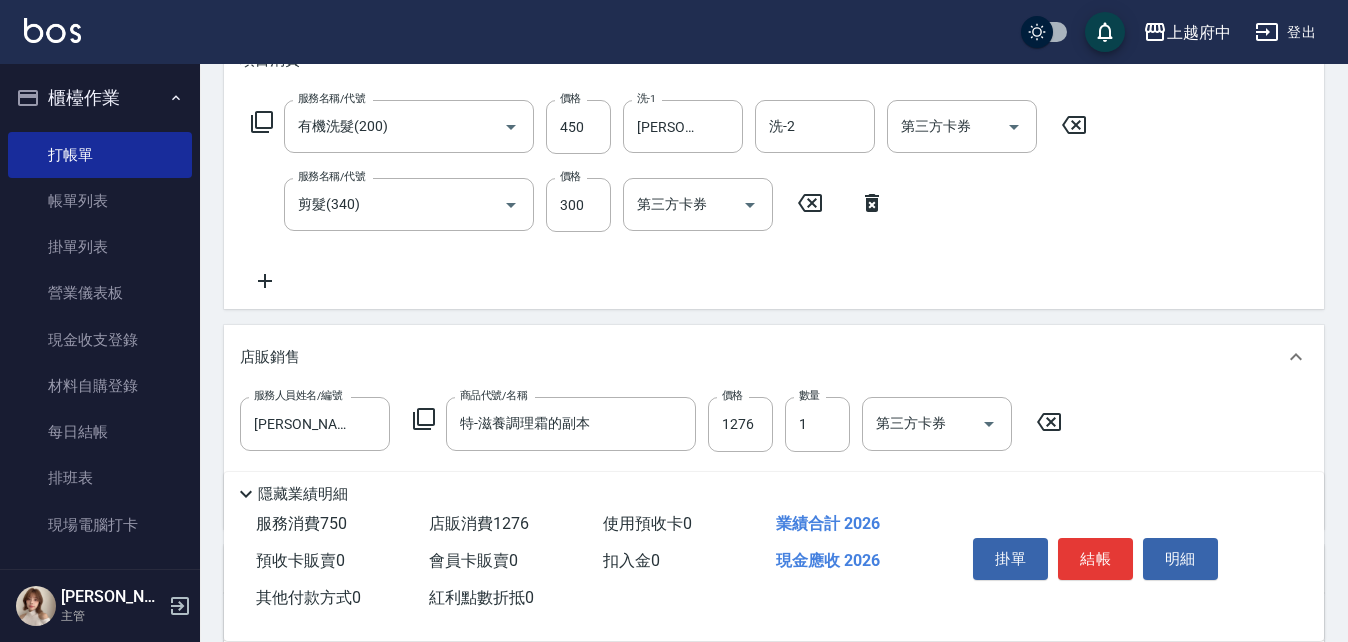 click on "店販銷售" at bounding box center [762, 357] 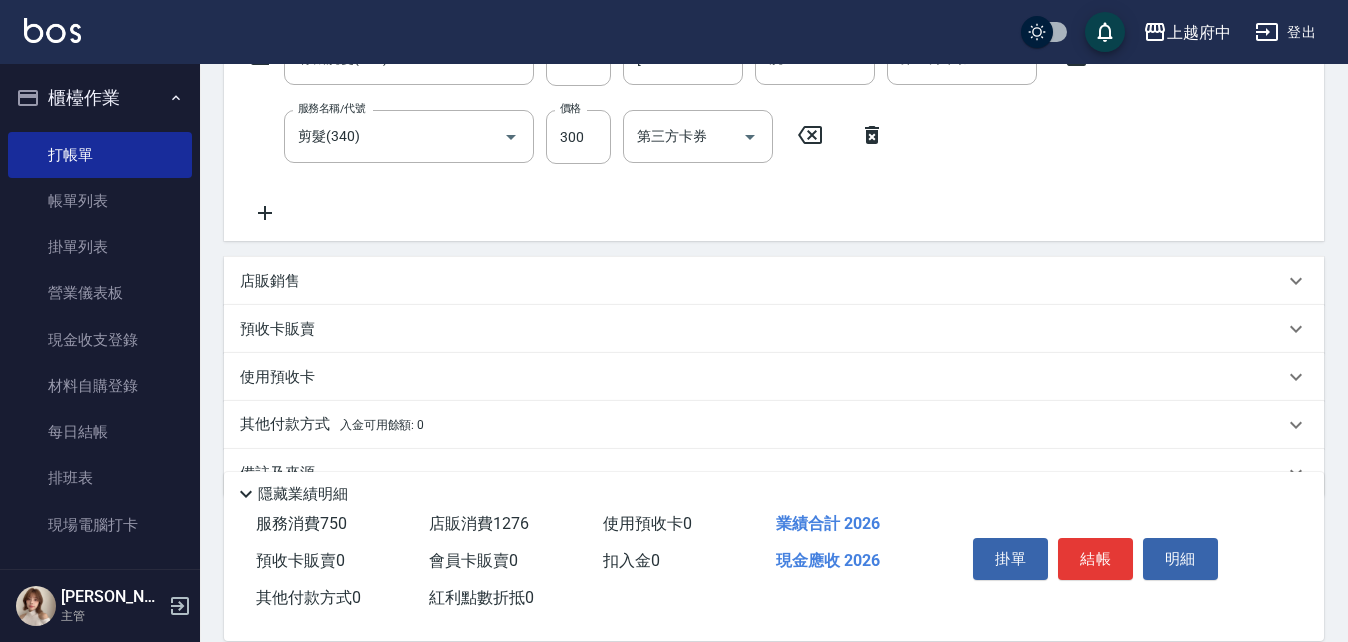 scroll, scrollTop: 400, scrollLeft: 0, axis: vertical 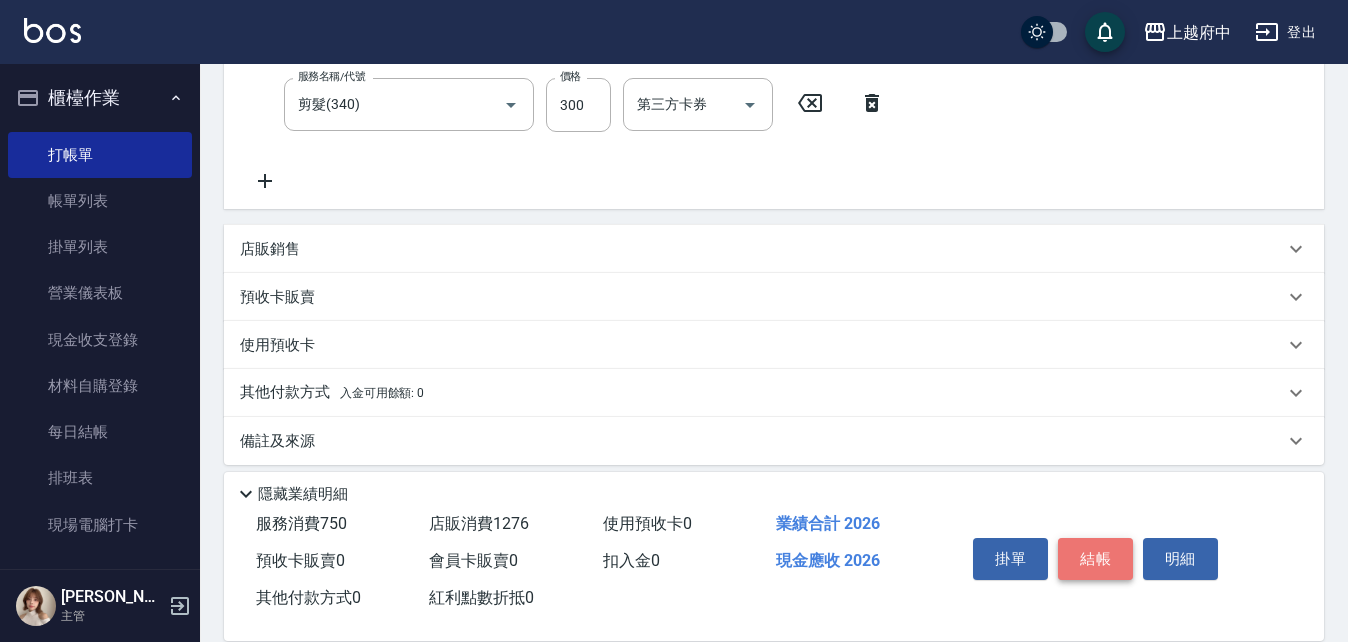 click on "結帳" at bounding box center [1095, 559] 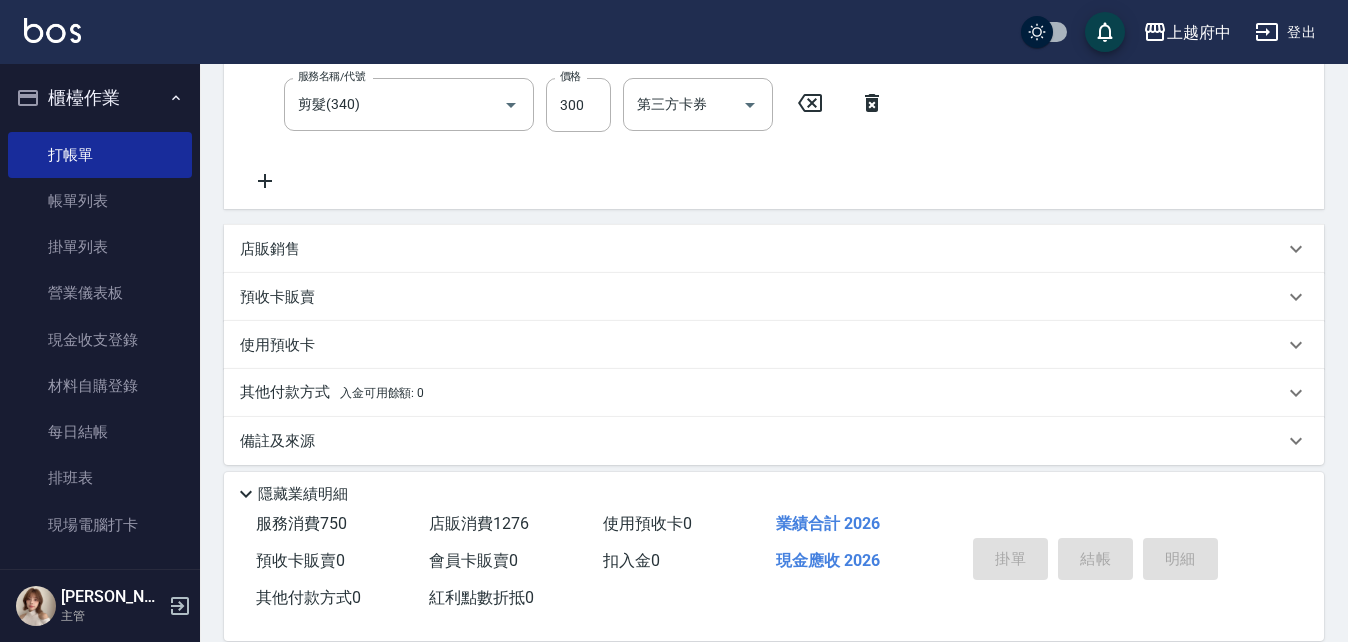 type on "2025/07/13 15:18" 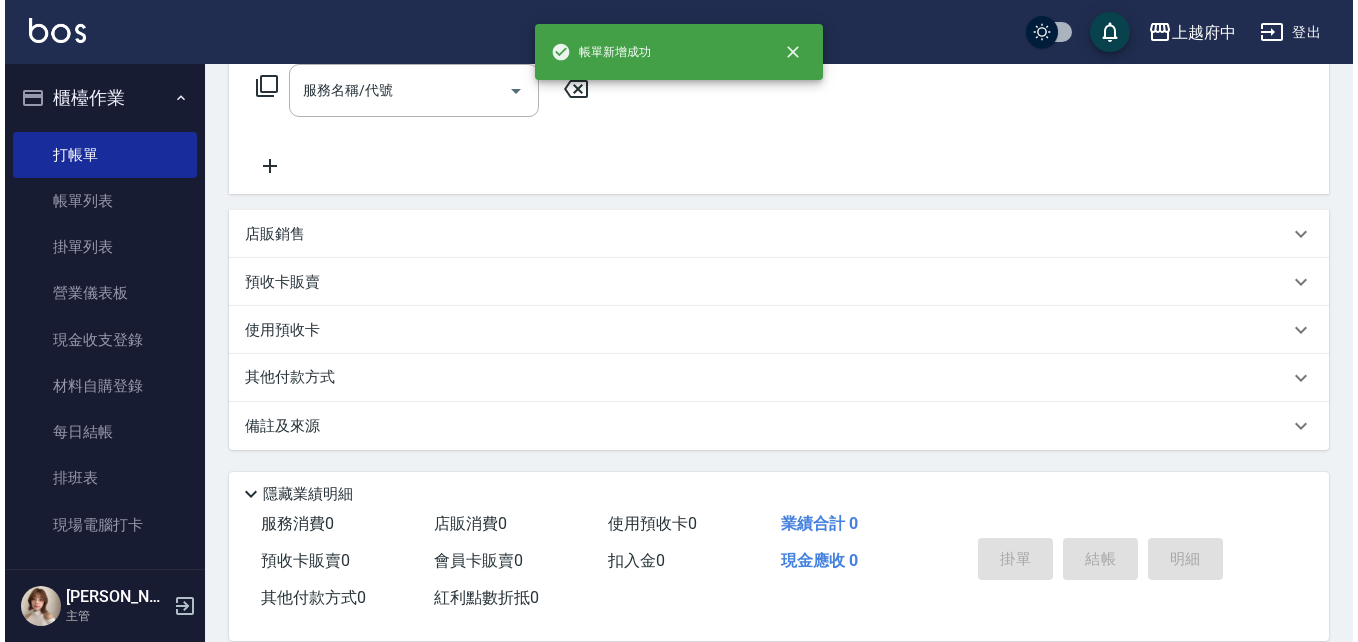 scroll, scrollTop: 0, scrollLeft: 0, axis: both 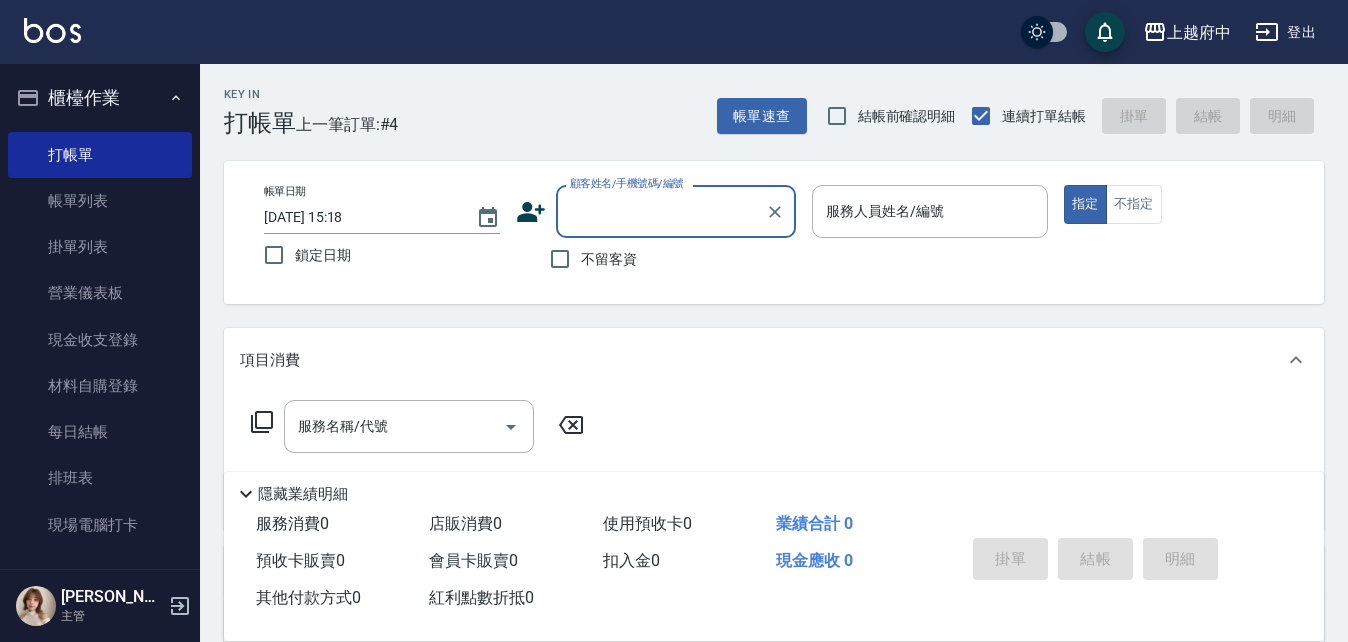 click 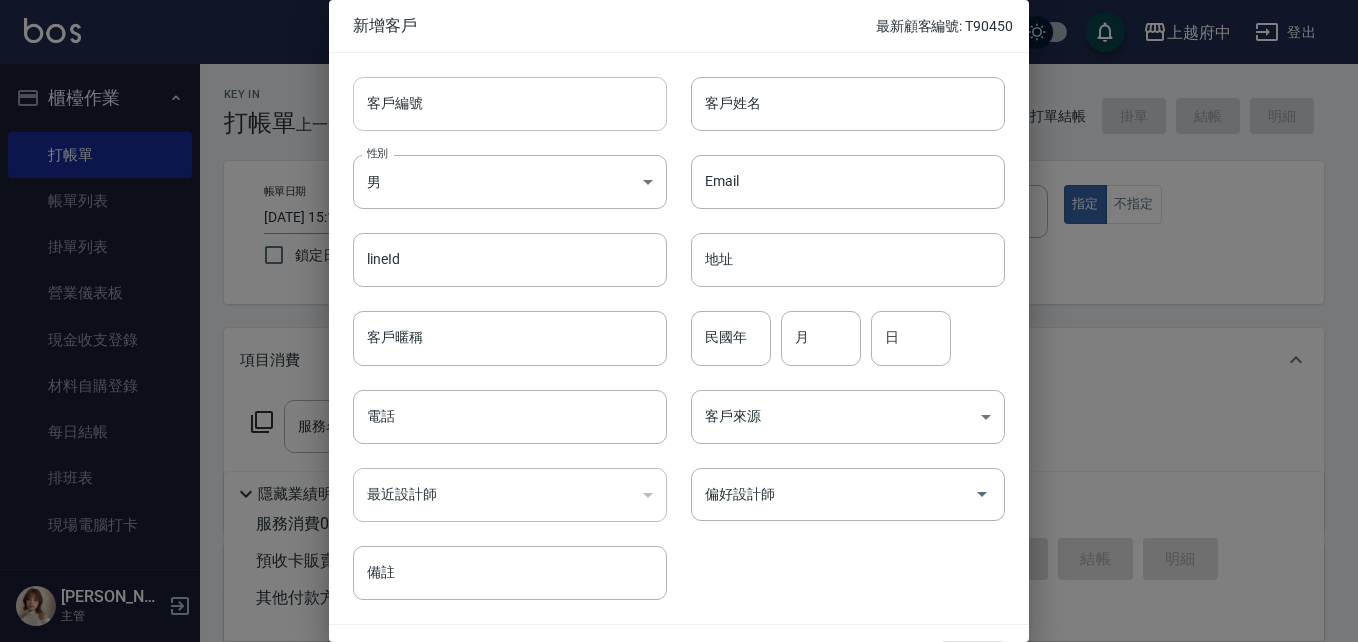 click on "客戶編號" at bounding box center [510, 104] 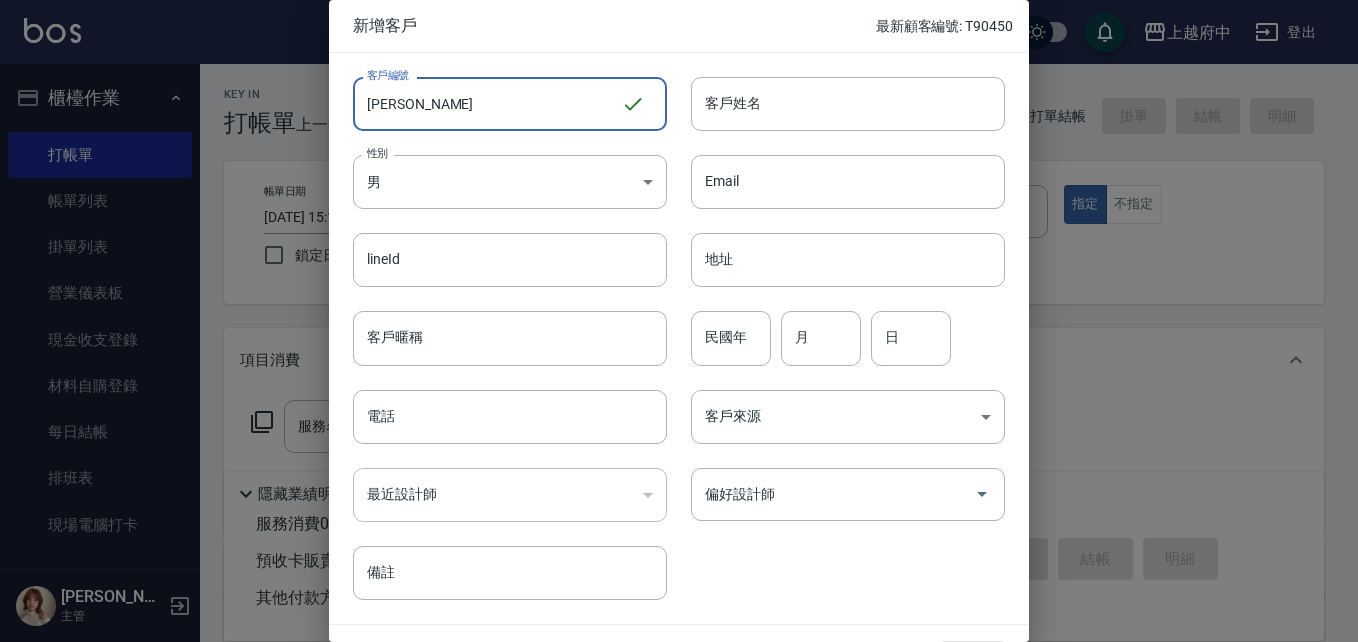 type on "蘇文鈺" 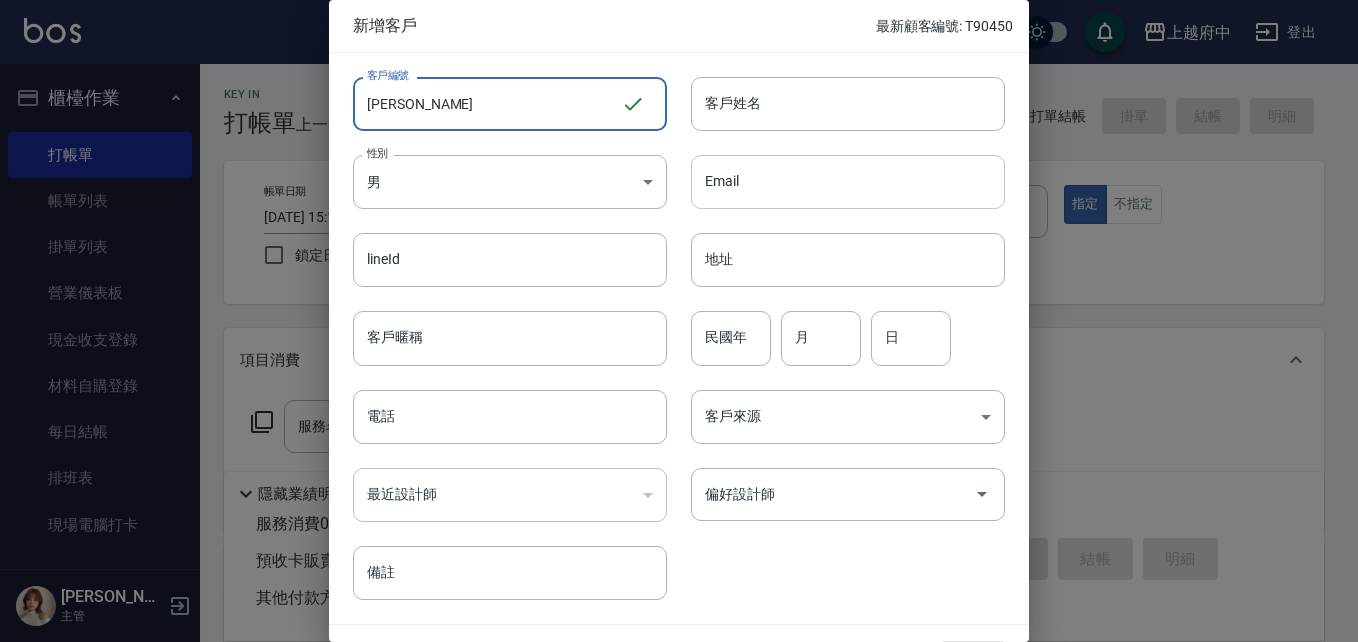 type 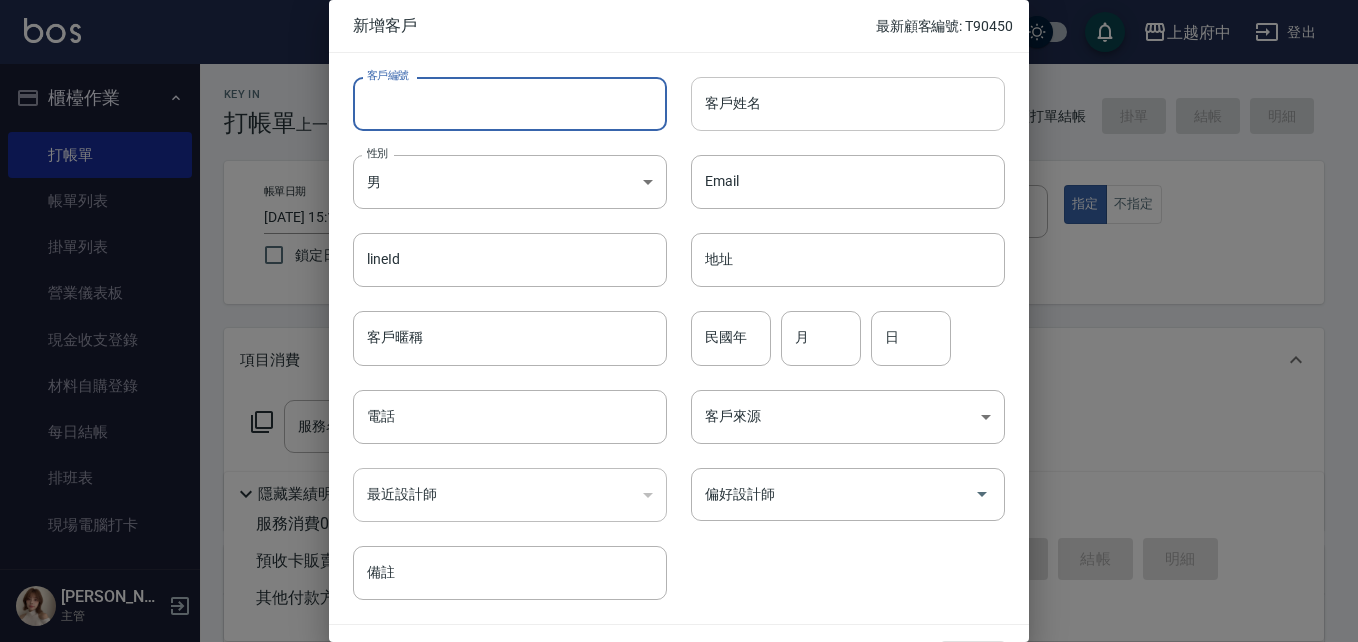 click on "客戶姓名" at bounding box center [848, 104] 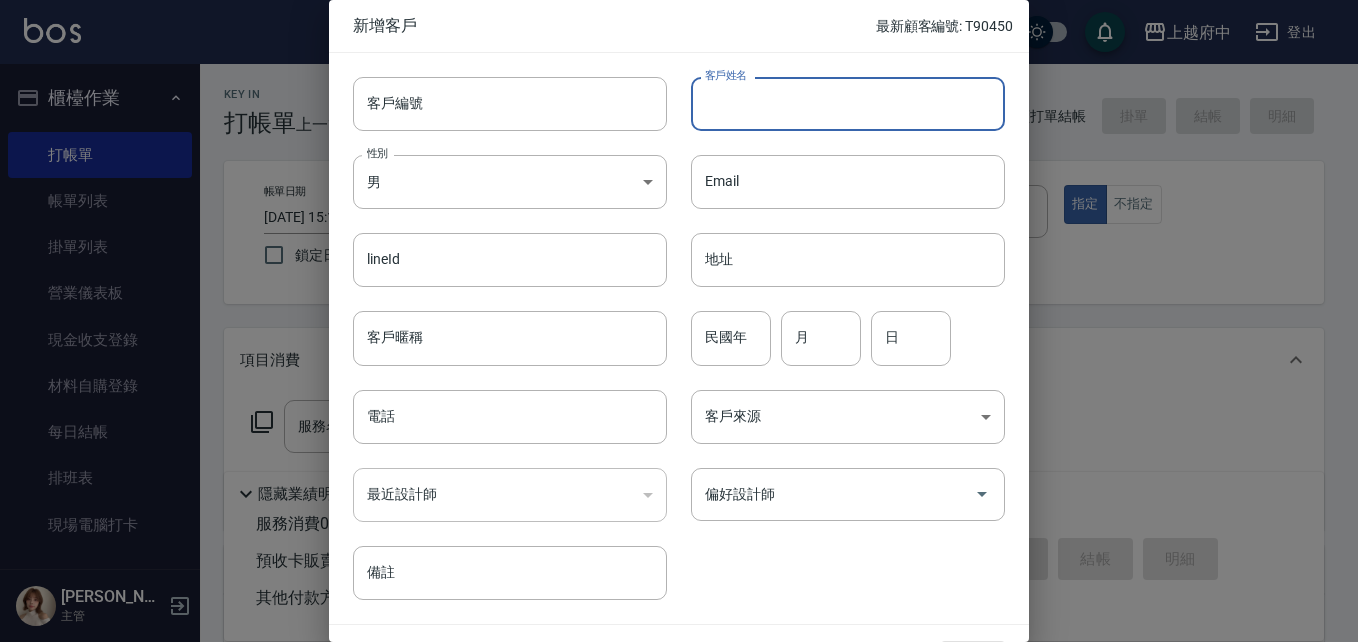 paste on "蘇文鈺" 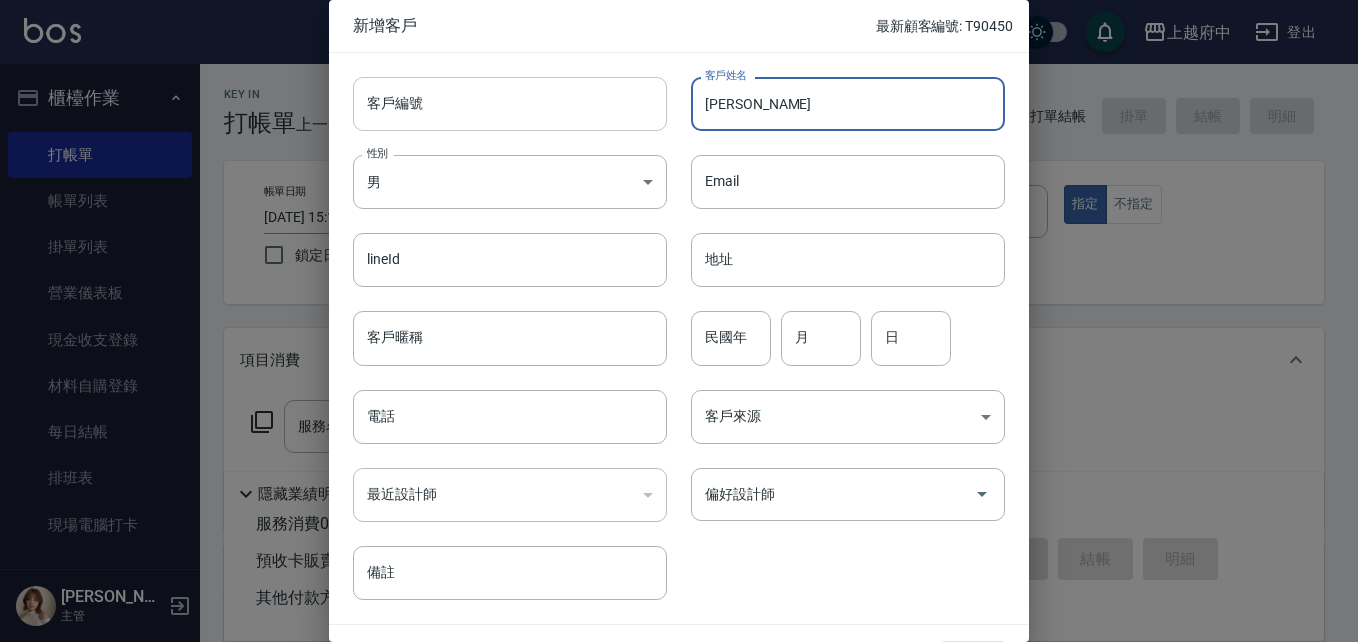 type on "蘇文鈺" 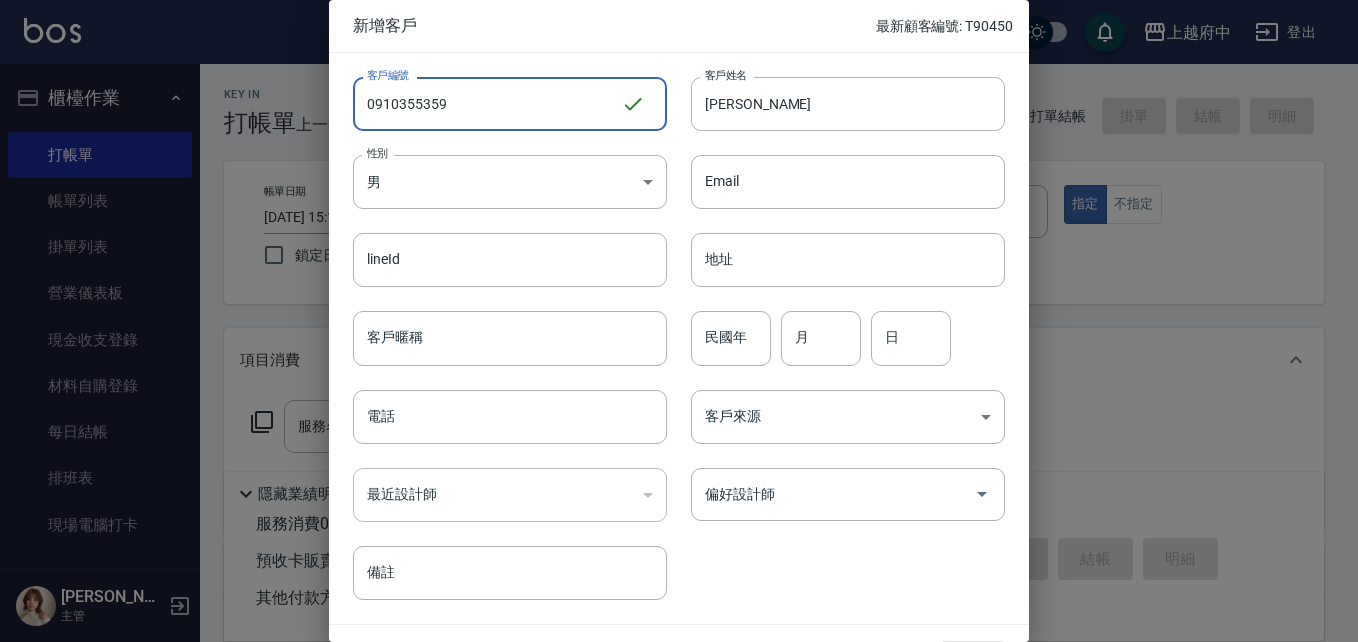 drag, startPoint x: 442, startPoint y: 108, endPoint x: 287, endPoint y: 96, distance: 155.46382 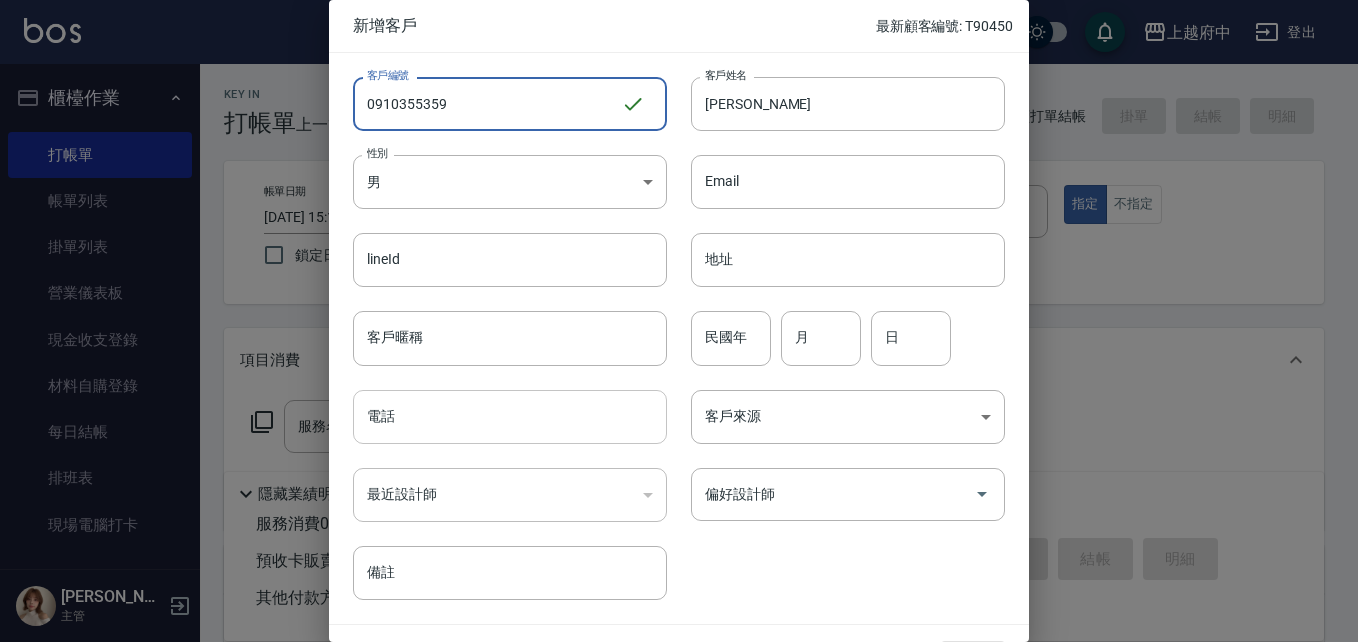 type on "0910355359" 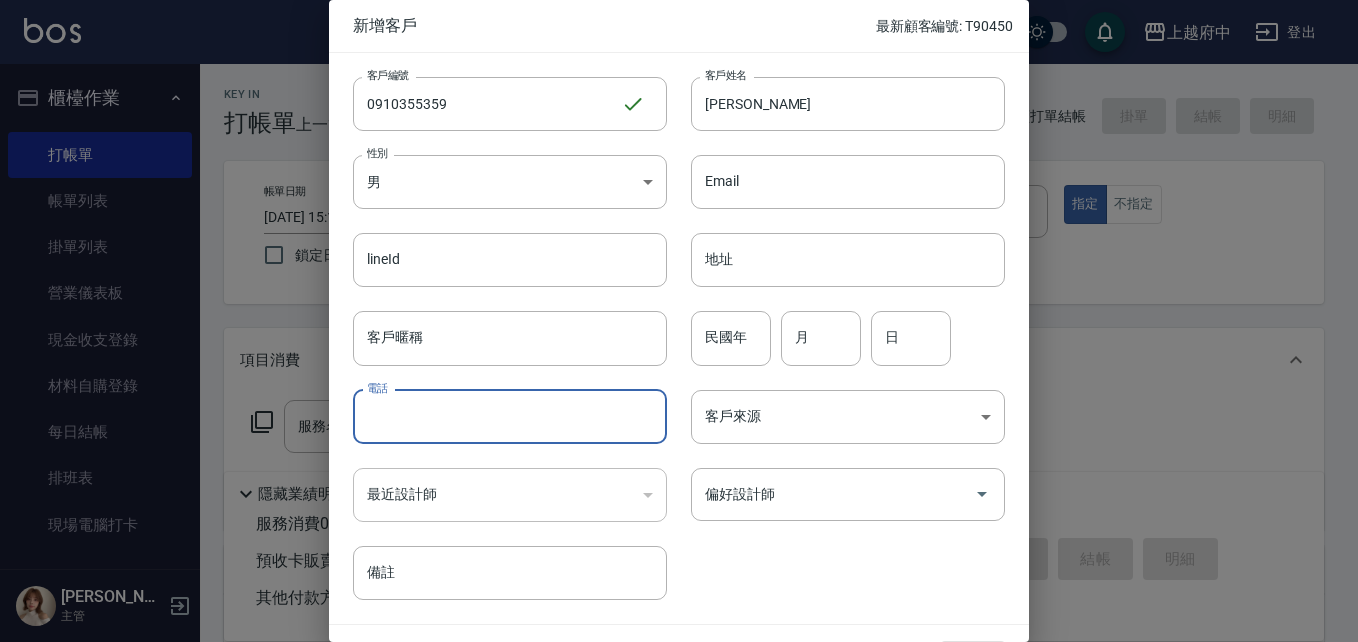 click on "電話" at bounding box center [510, 417] 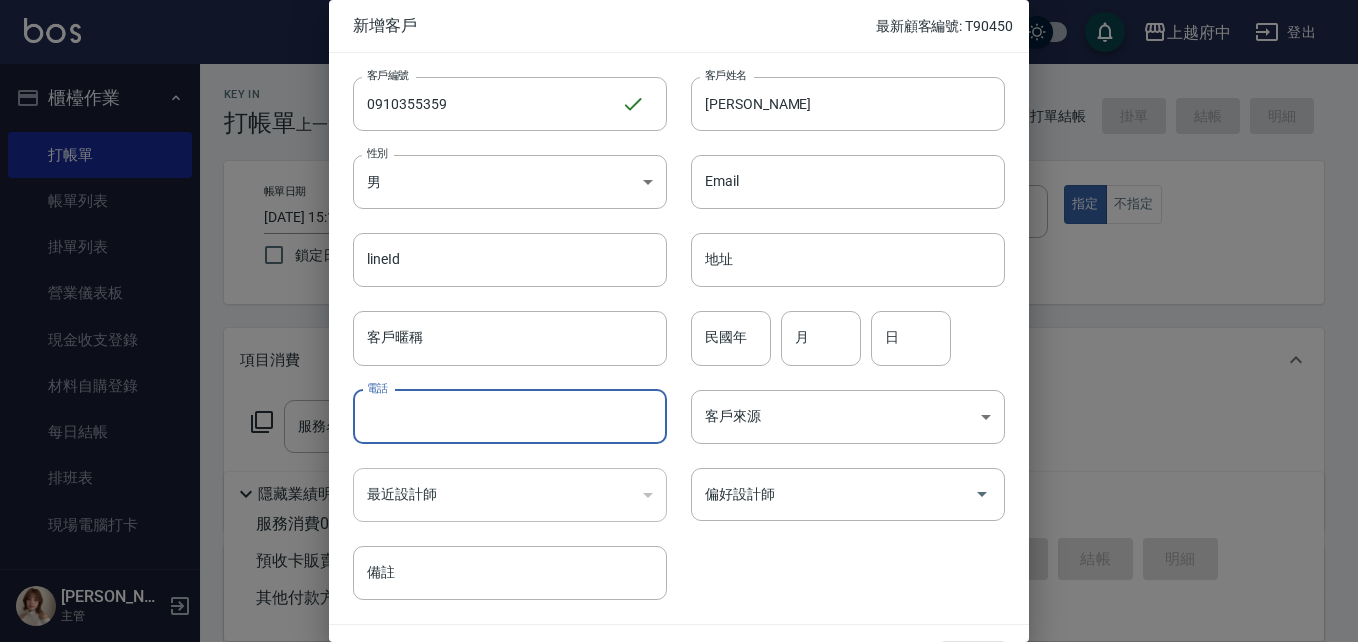 paste on "0910355359" 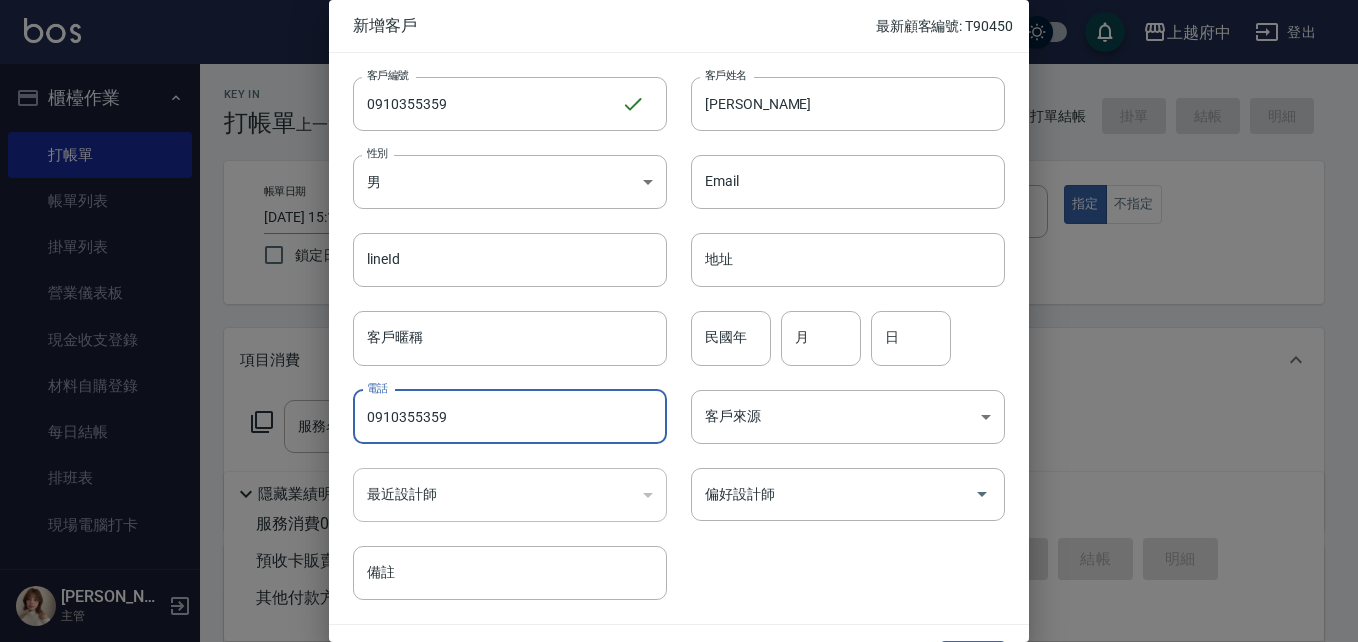 type on "0910355359" 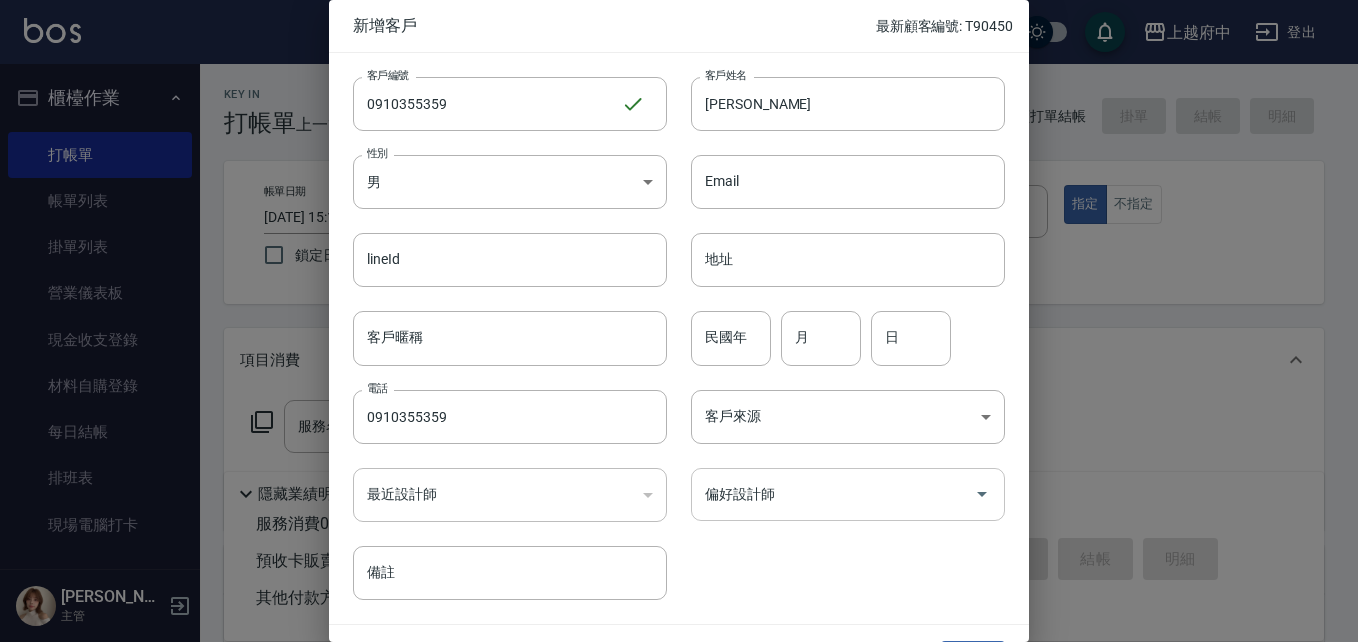 click on "偏好設計師" at bounding box center (833, 494) 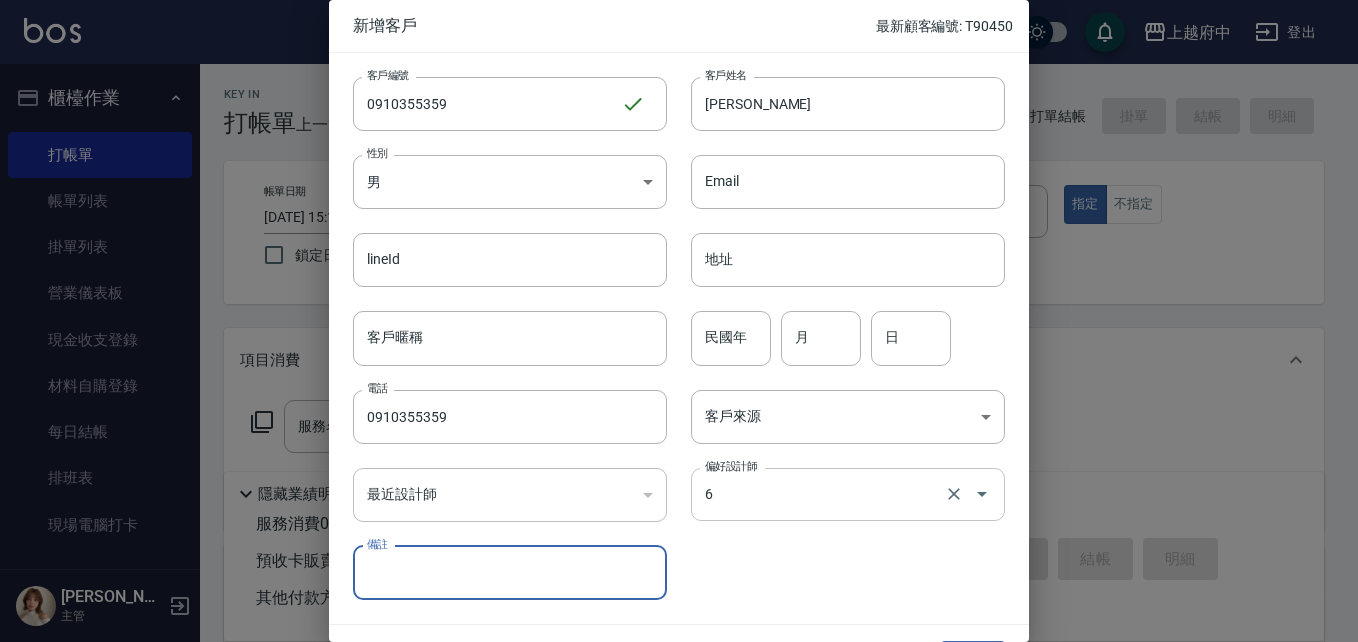 type on "Nia" 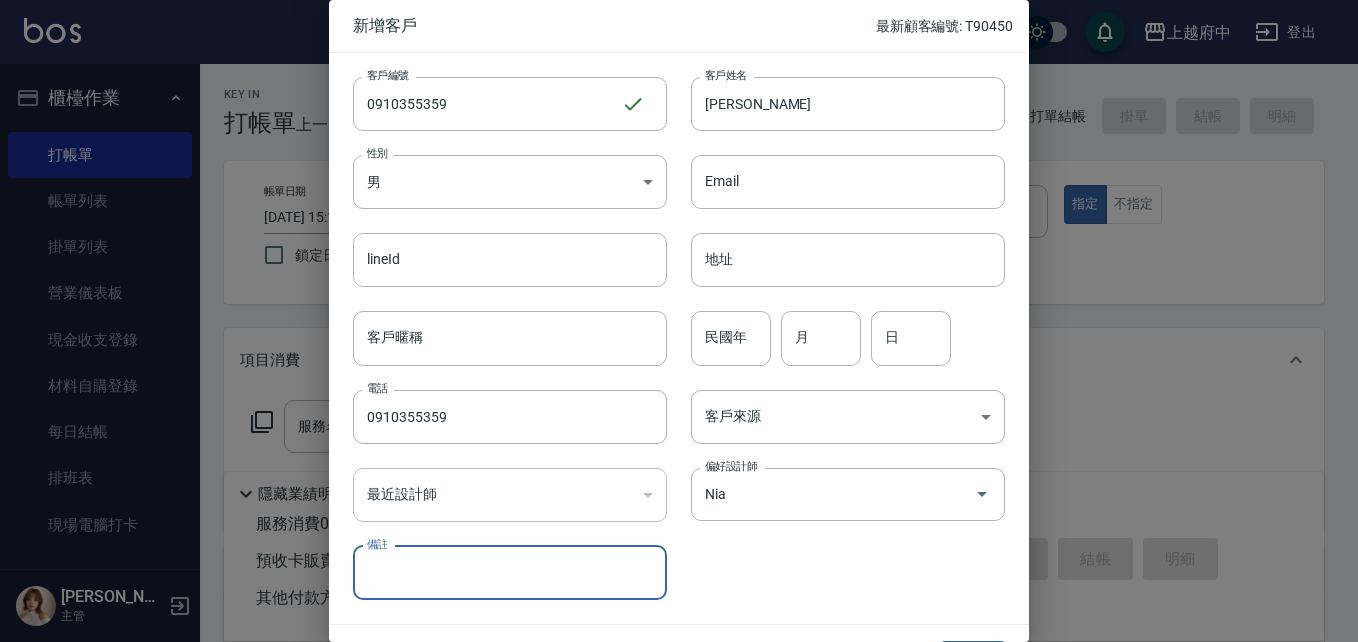 click on "客戶編號 0910355359 ​ 客戶編號 客戶姓名 蘇文鈺 客戶姓名 性別 男 MALE 性別 Email Email lineId lineId 地址 地址 客戶暱稱 客戶暱稱 民國年 民國年 月 月 日 日 電話 0910355359 電話 客戶來源 ​ 客戶來源 最近設計師 ​ 最近設計師 偏好設計師 Nia 偏好設計師 備註 備註" at bounding box center [667, 326] 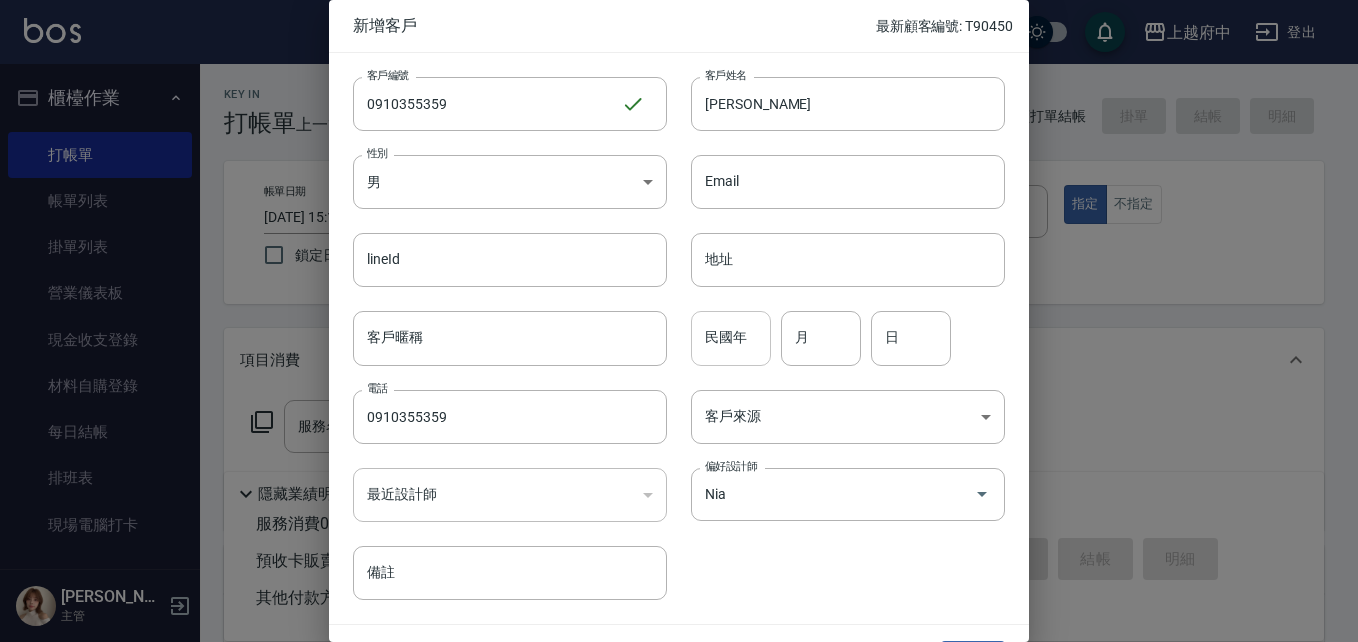 click on "民國年" at bounding box center [731, 338] 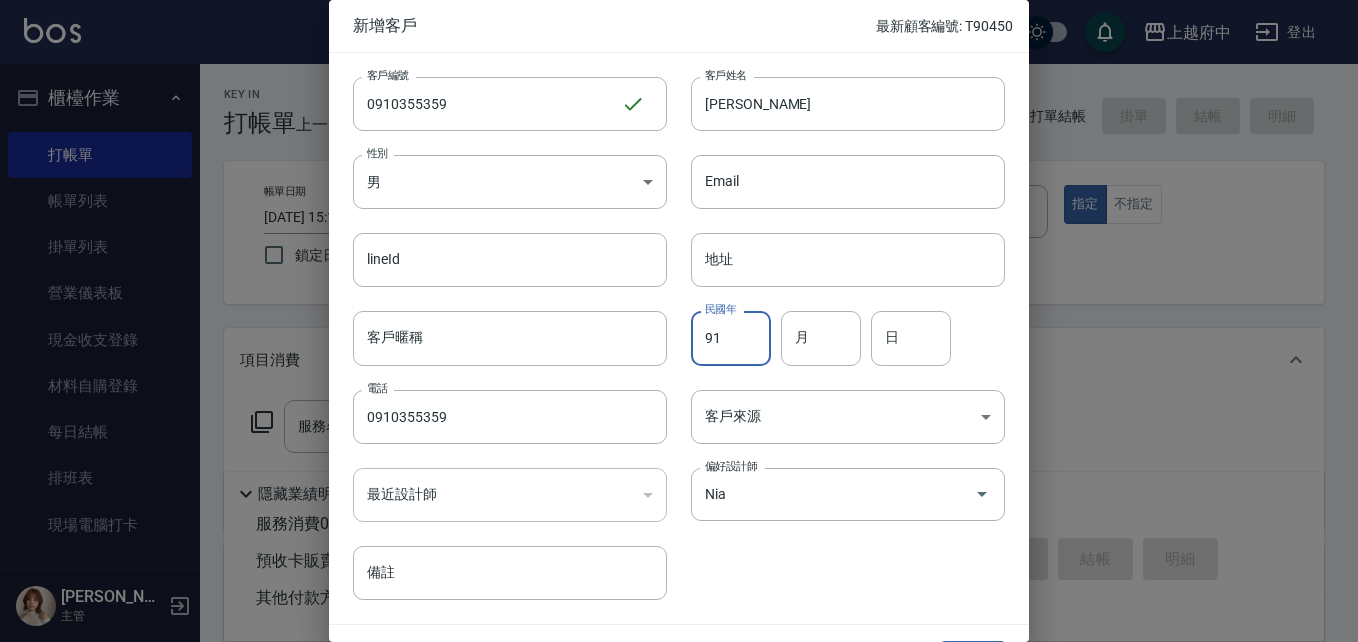 type on "91" 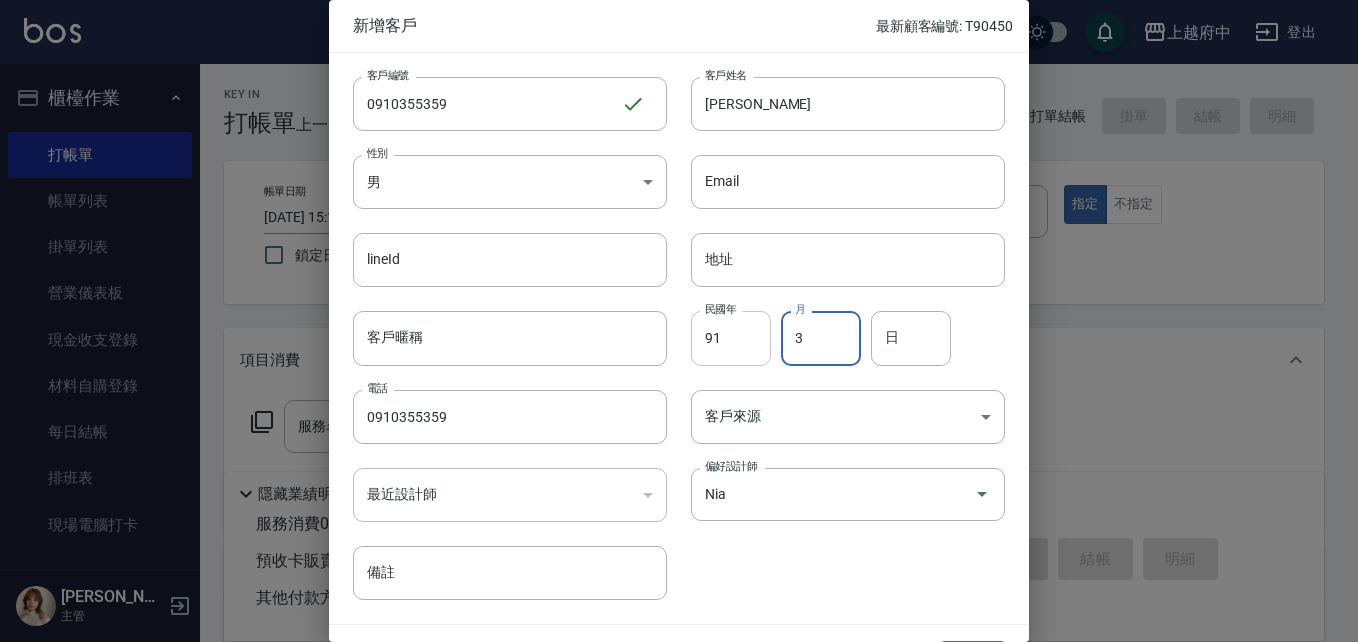type on "3" 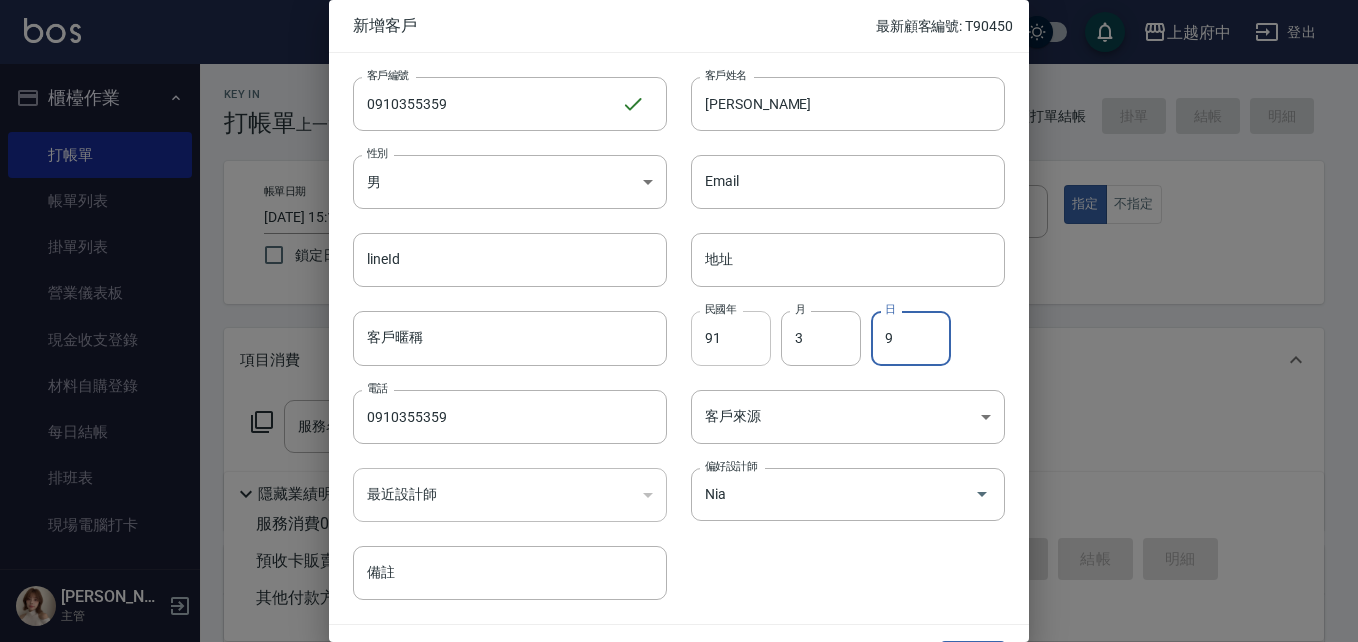 type on "9" 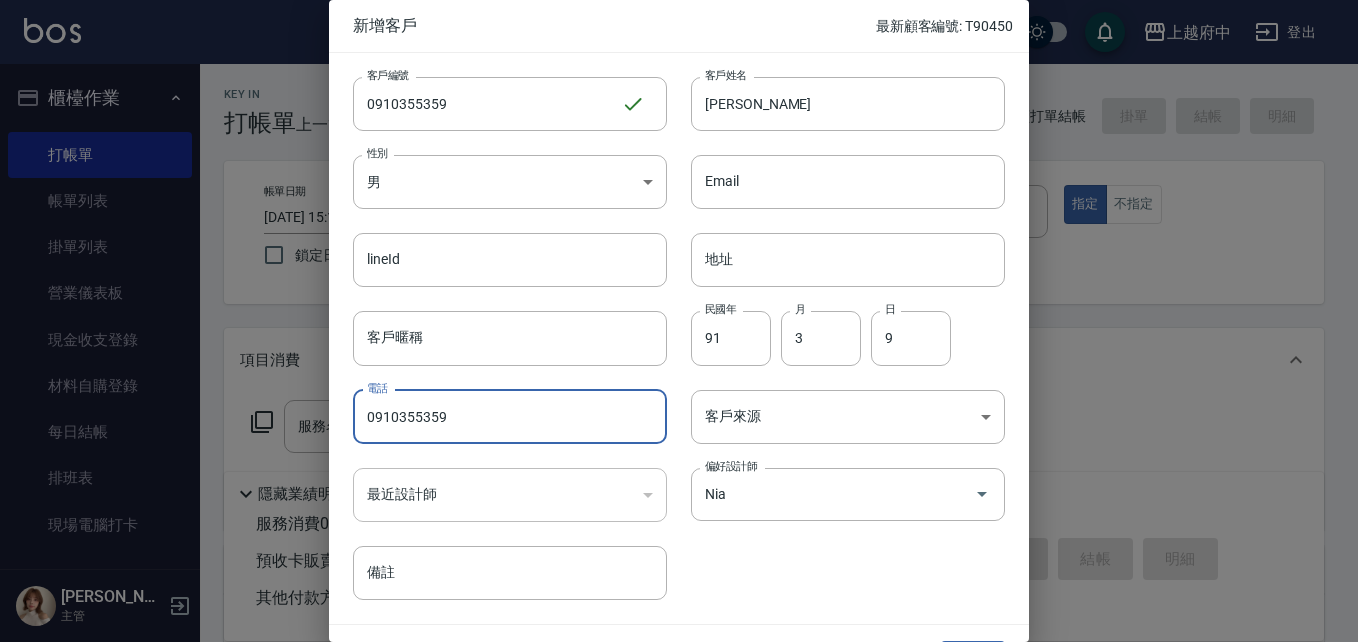 click on "客戶編號 0910355359 ​ 客戶編號 客戶姓名 蘇文鈺 客戶姓名 性別 男 MALE 性別 Email Email lineId lineId 地址 地址 客戶暱稱 客戶暱稱 民國年 91 民國年 月 3 月 日 9 日 電話 0910355359 電話 客戶來源 ​ 客戶來源 最近設計師 ​ 最近設計師 偏好設計師 Nia 偏好設計師 備註 備註" at bounding box center (667, 326) 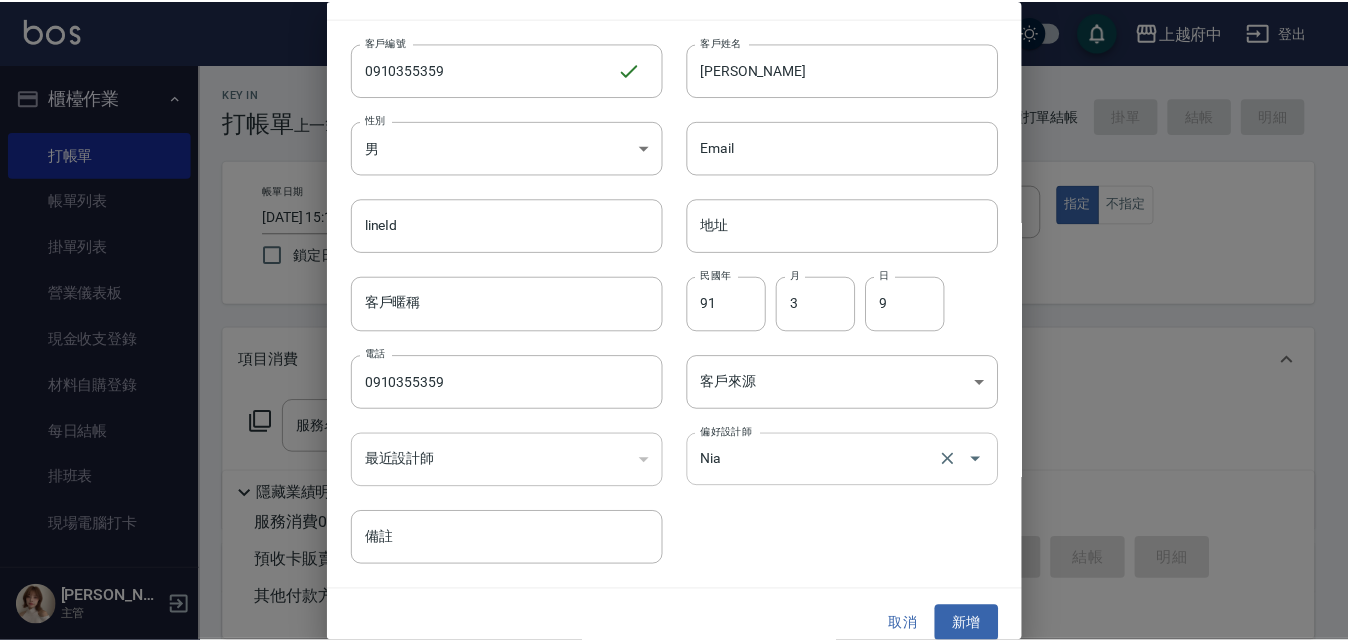 scroll, scrollTop: 51, scrollLeft: 0, axis: vertical 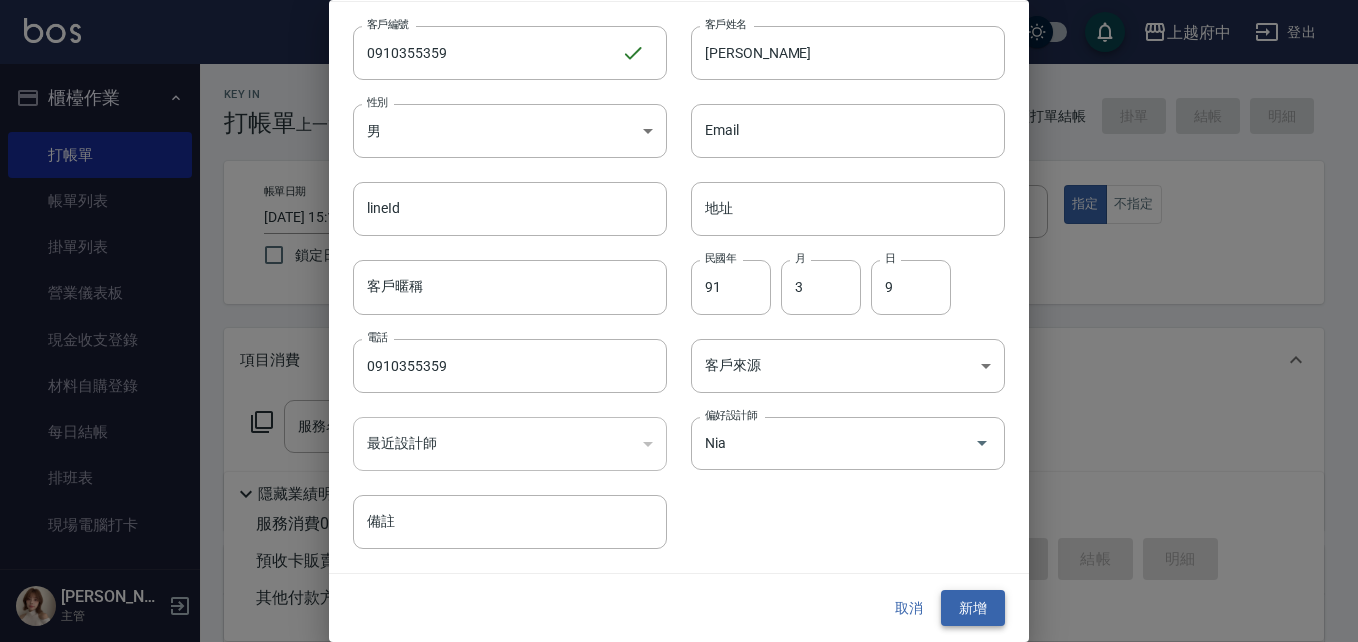 click on "新增" at bounding box center [973, 608] 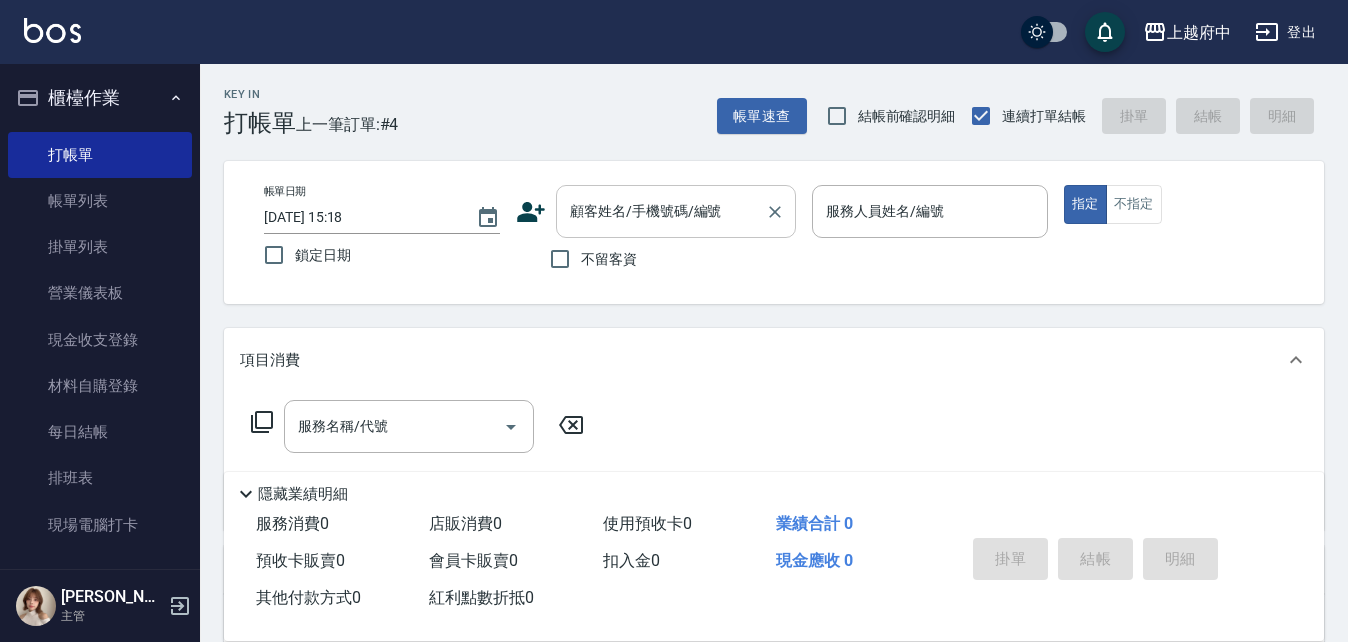click on "顧客姓名/手機號碼/編號" at bounding box center [661, 211] 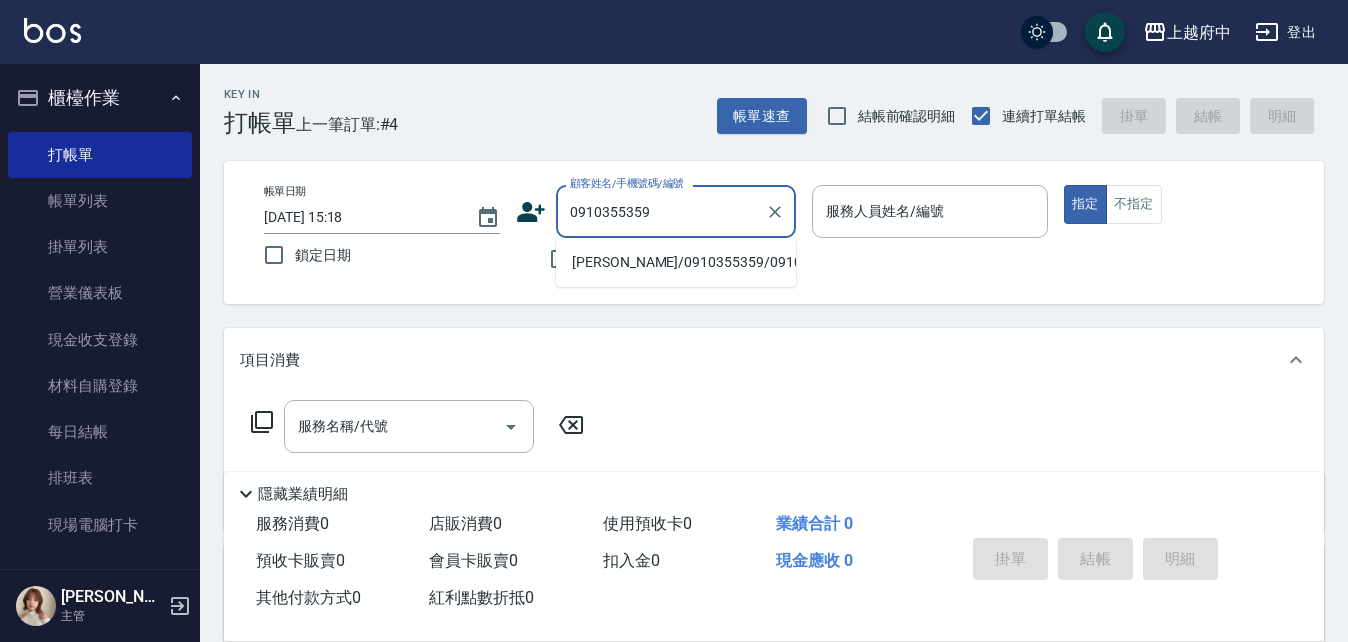 click on "蘇文鈺/0910355359/0910355359" at bounding box center [676, 262] 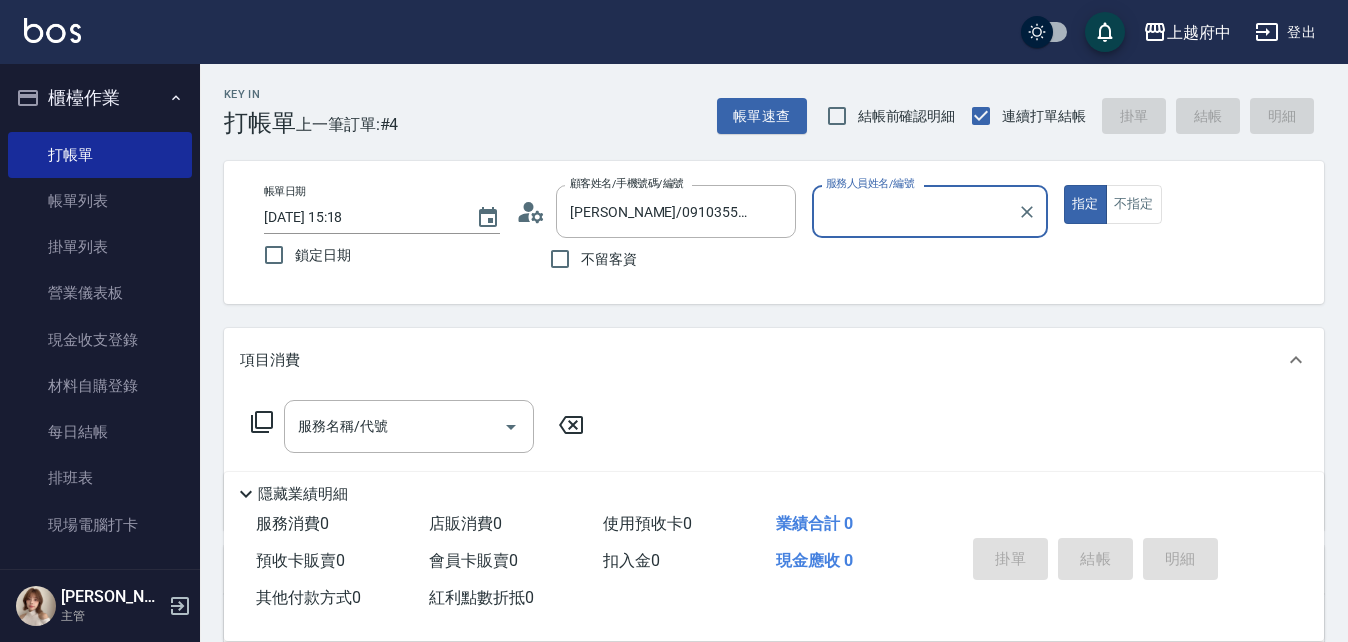 type on "Nia-6" 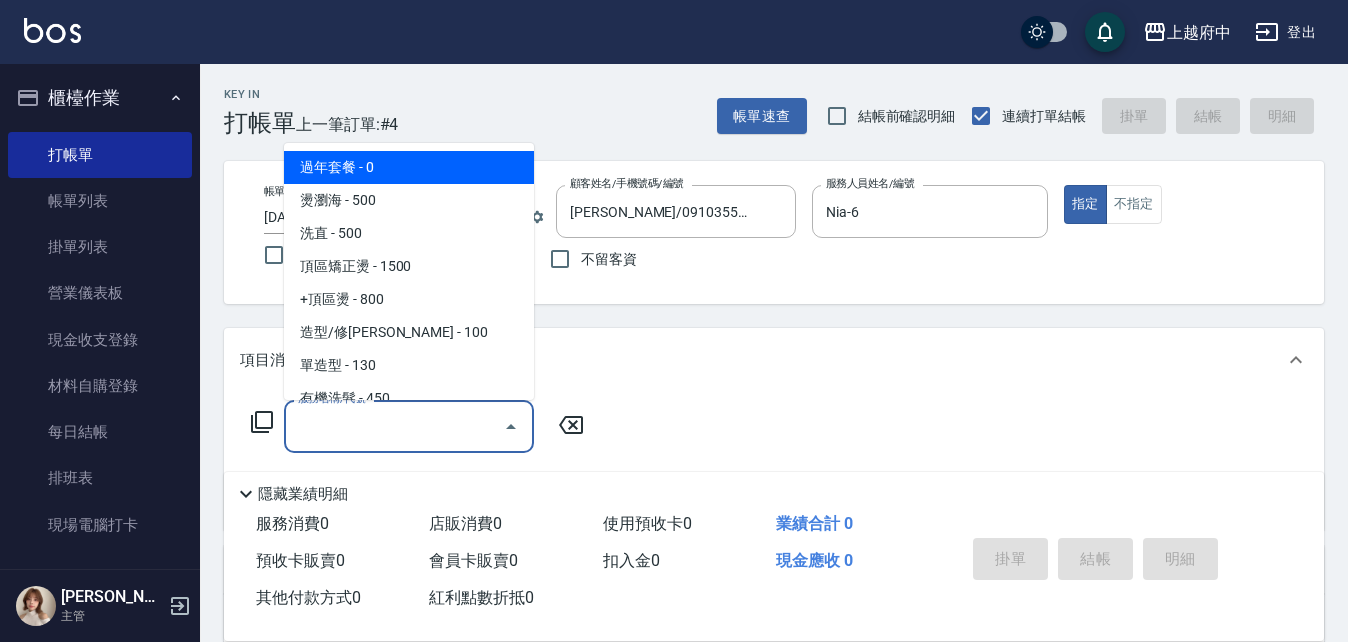 click on "服務名稱/代號" at bounding box center (394, 426) 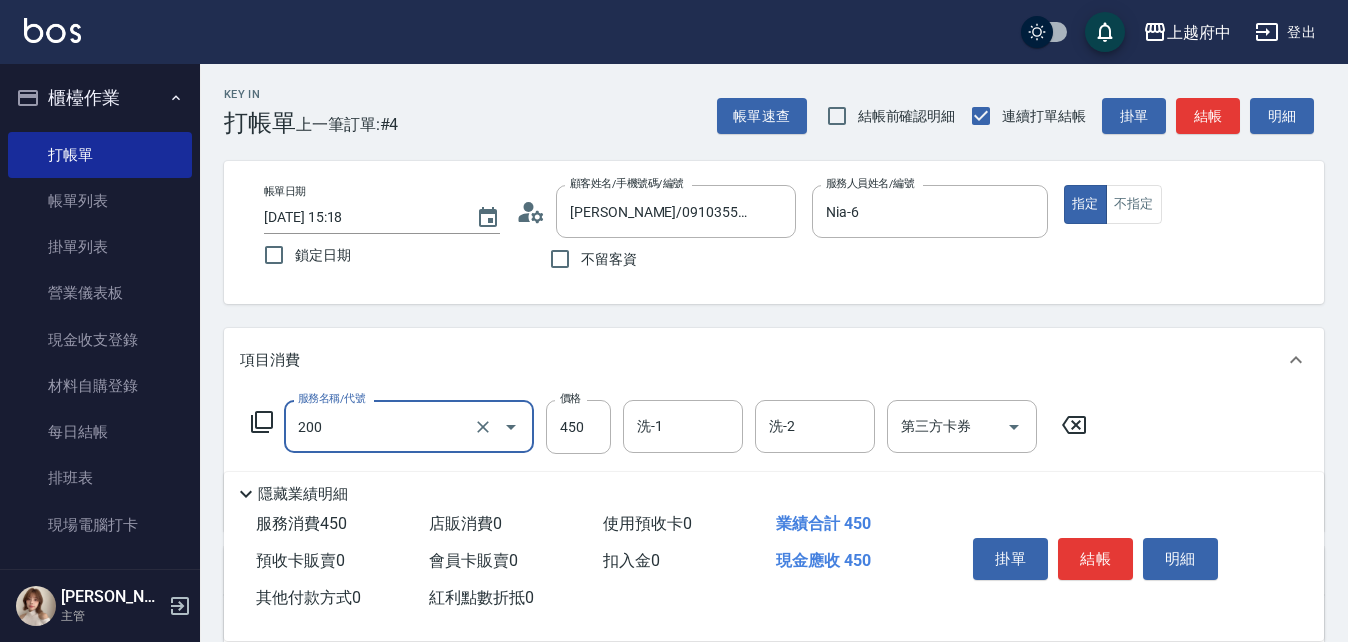 type on "有機洗髮(200)" 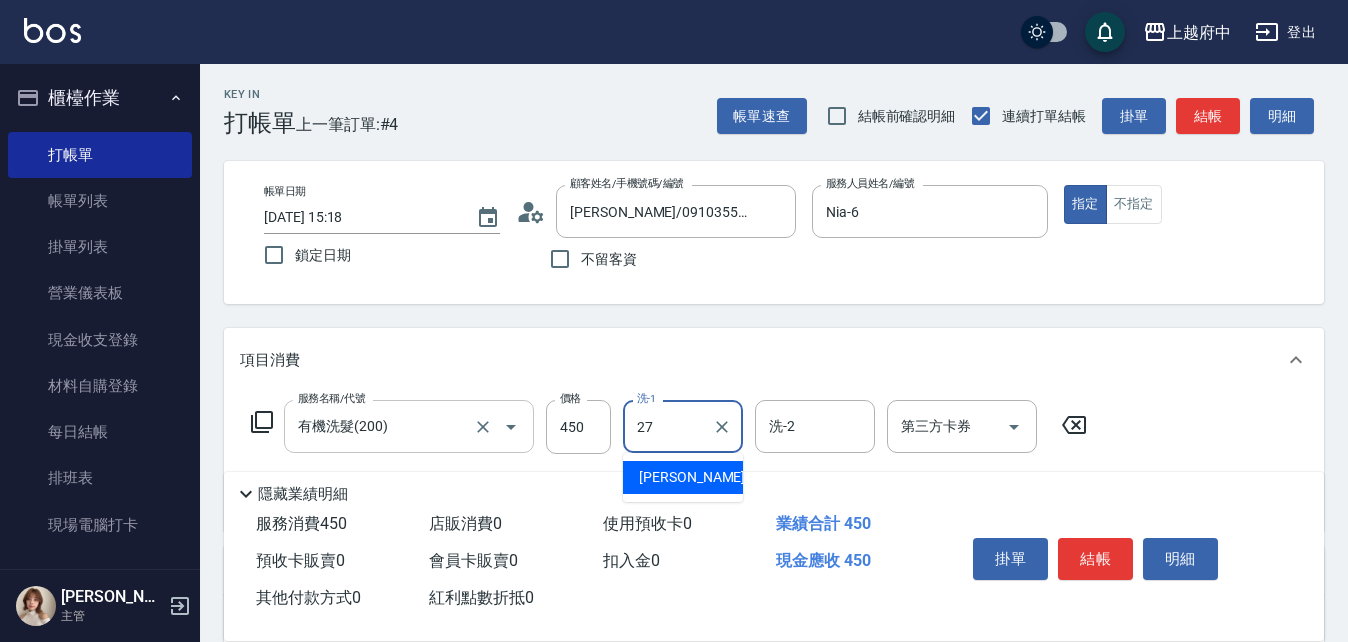 type on "[PERSON_NAME]-27" 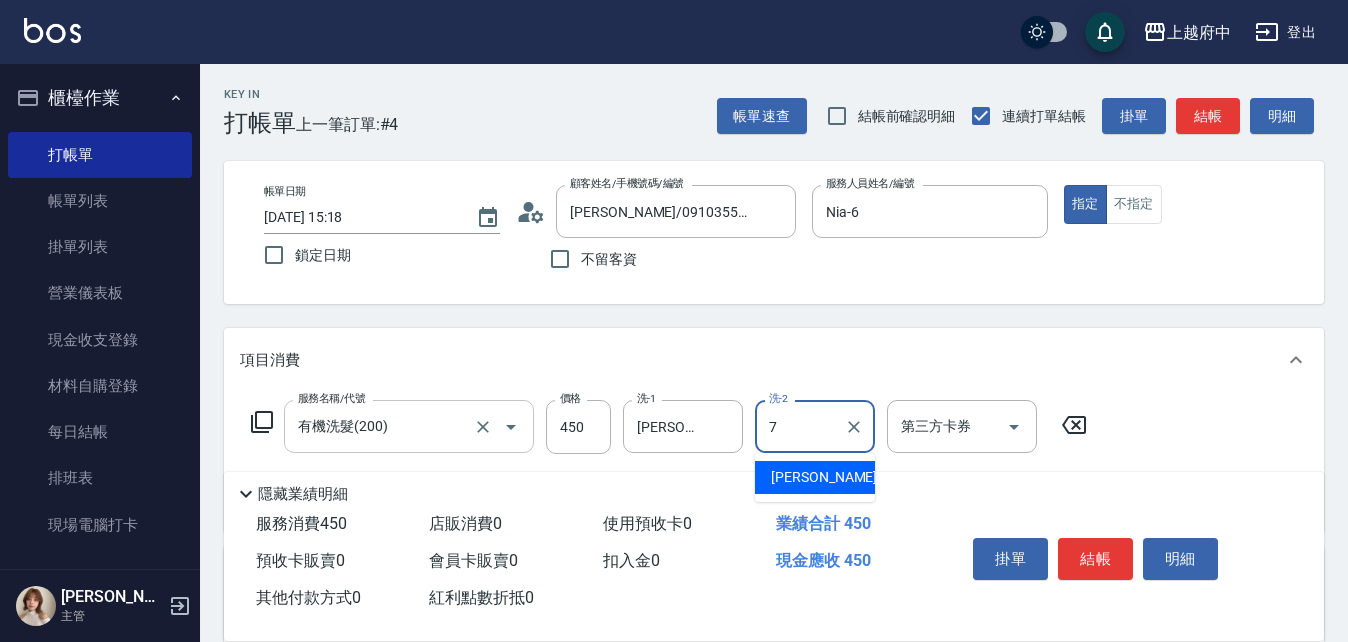 type on "Fanny-7" 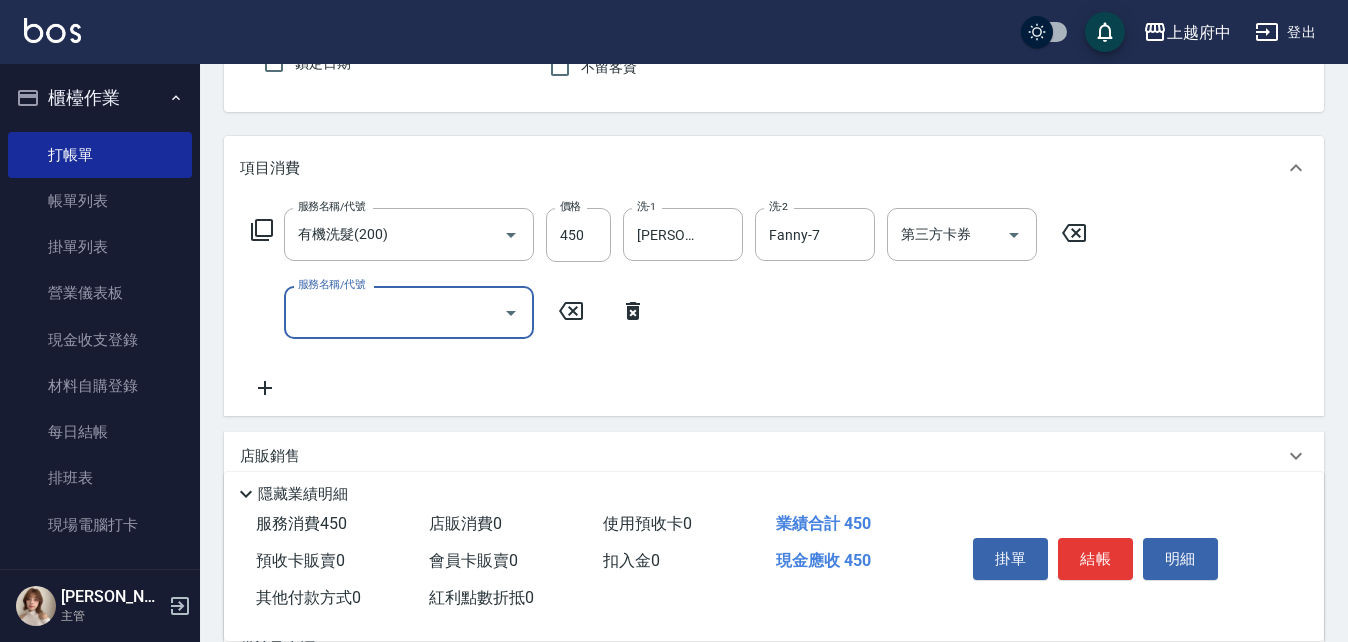 scroll, scrollTop: 200, scrollLeft: 0, axis: vertical 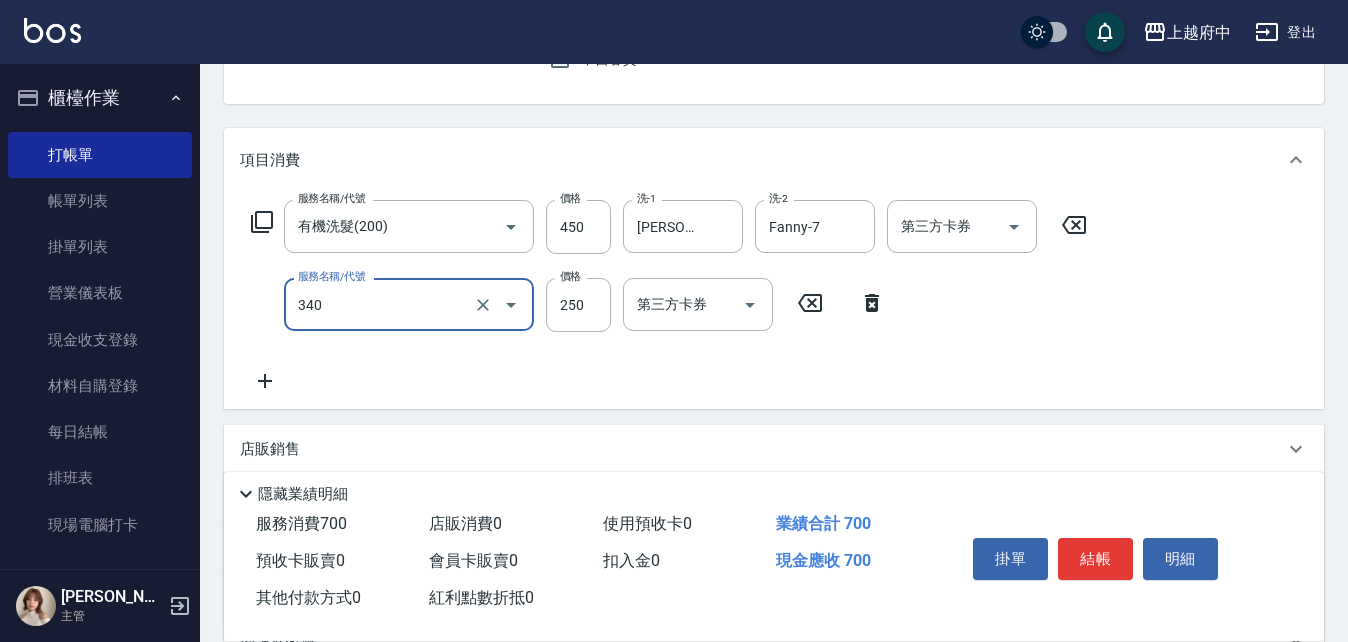 type on "剪髮(340)" 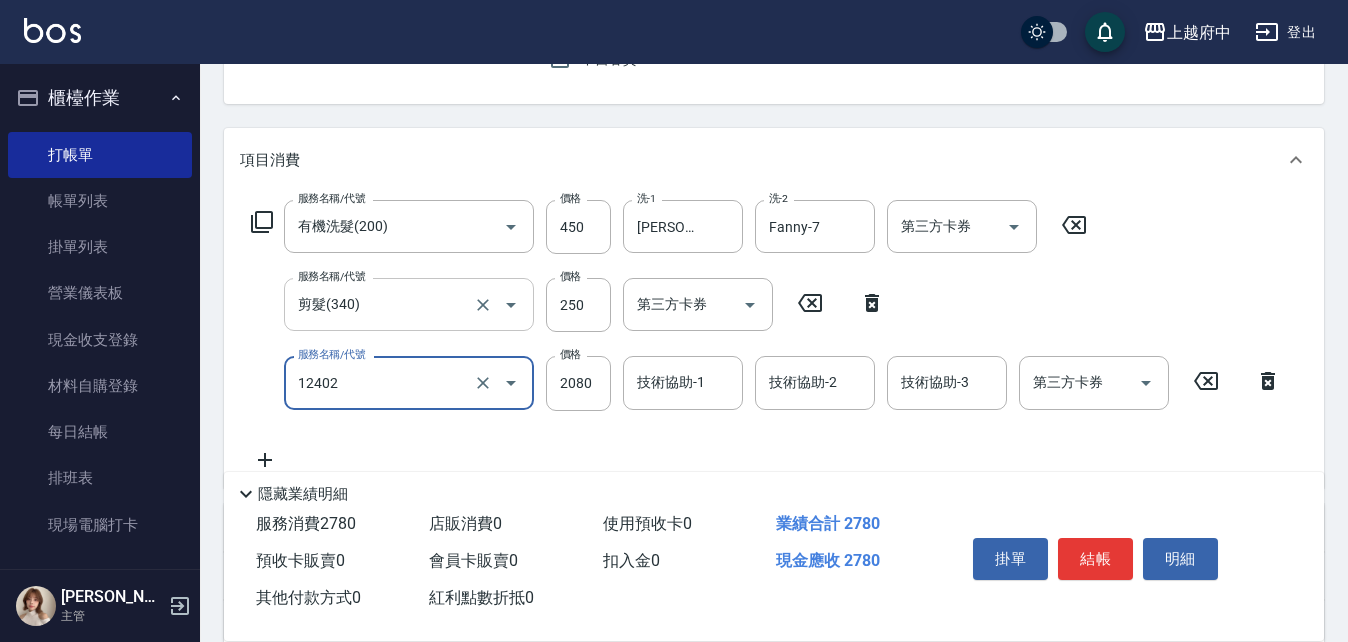 type on "染髮M(12402)" 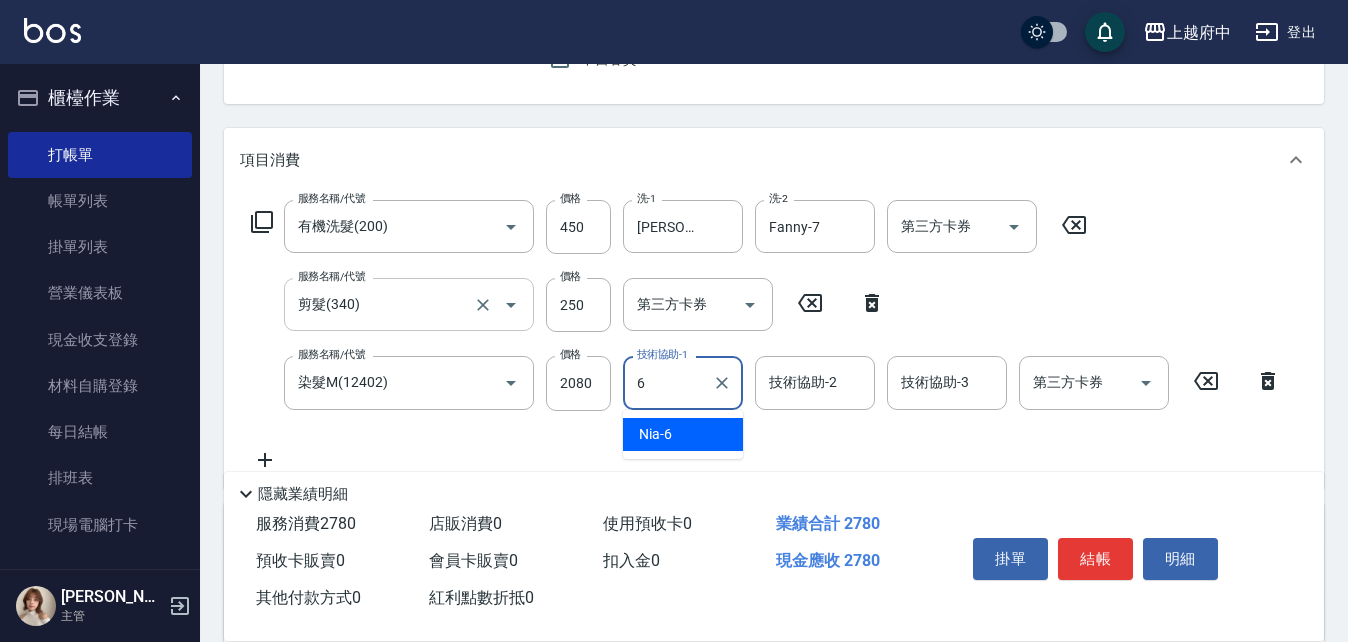 type on "Nia-6" 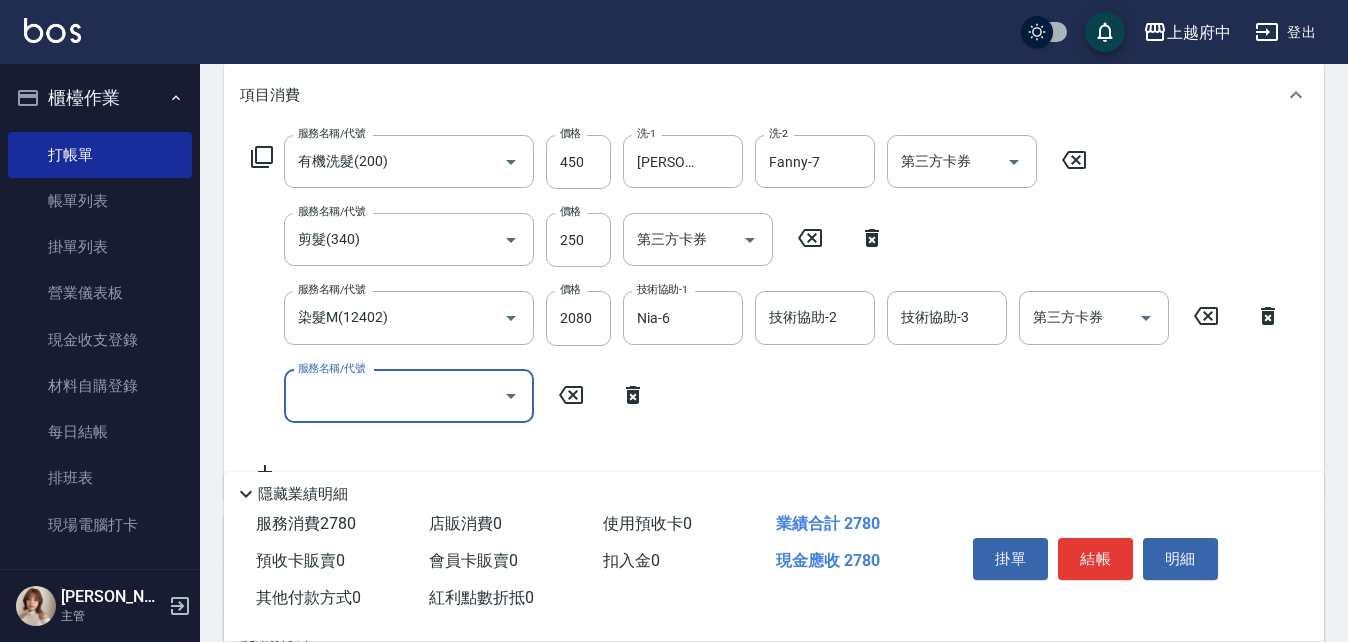 scroll, scrollTop: 300, scrollLeft: 0, axis: vertical 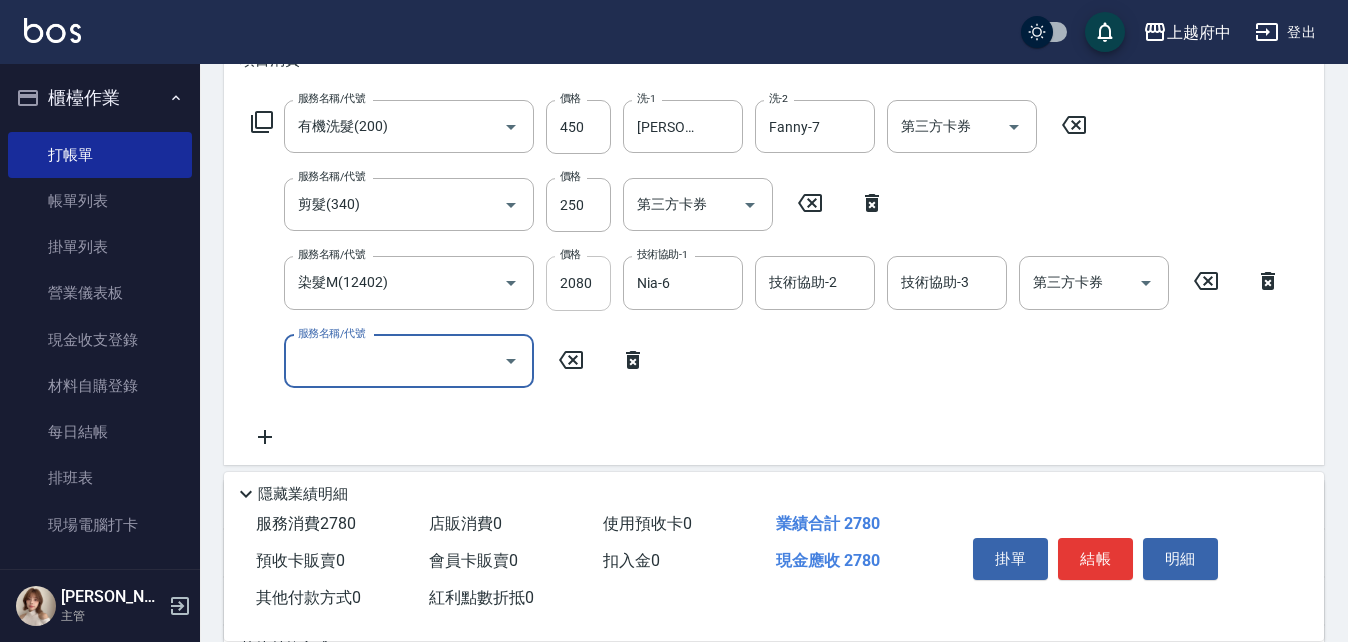 click on "2080" at bounding box center (578, 283) 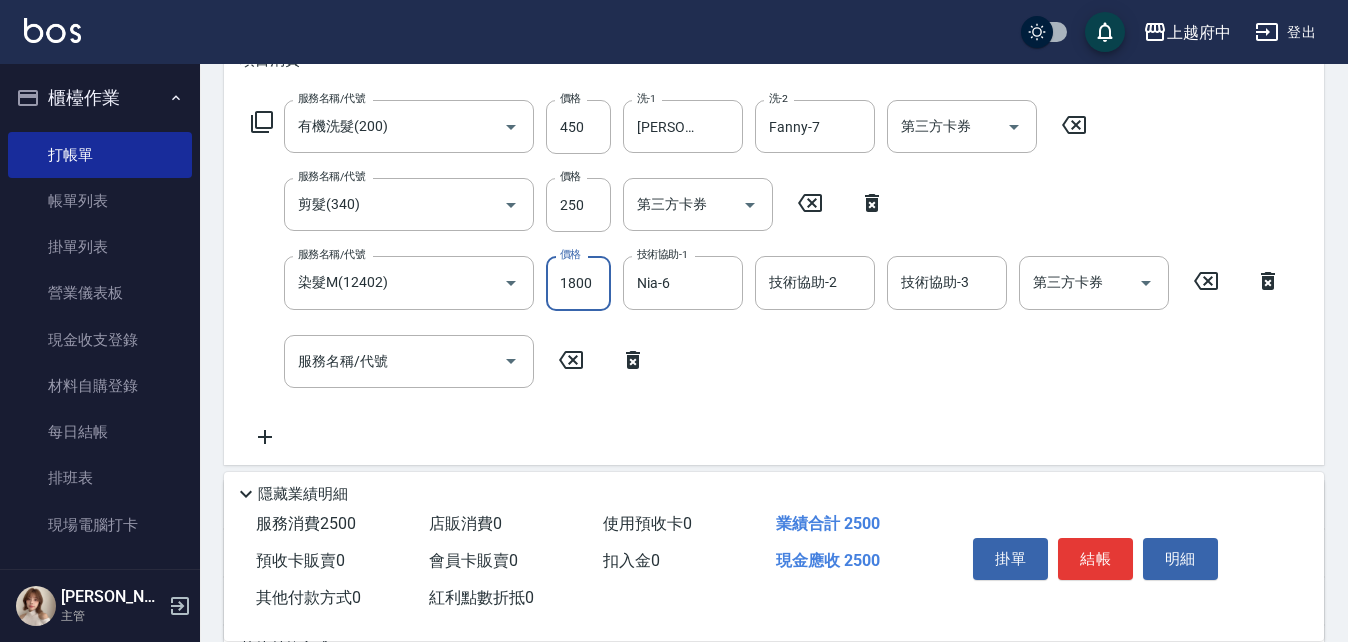 type on "1800" 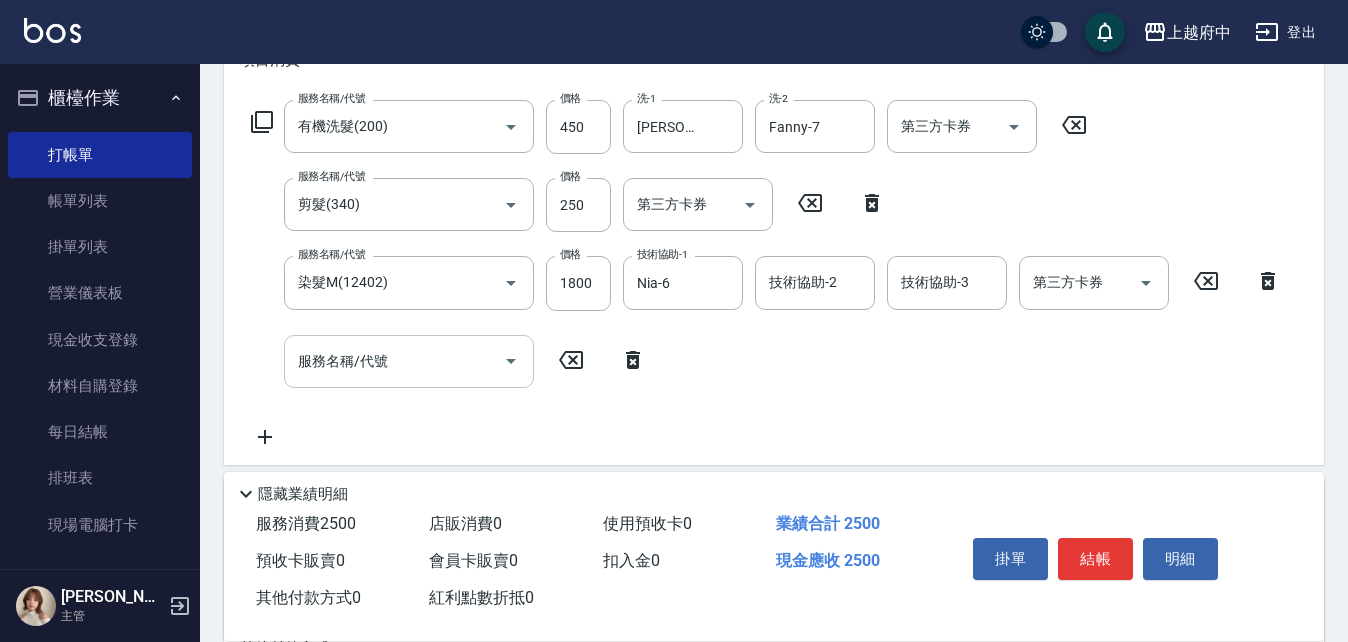 click on "服務名稱/代號" at bounding box center [394, 361] 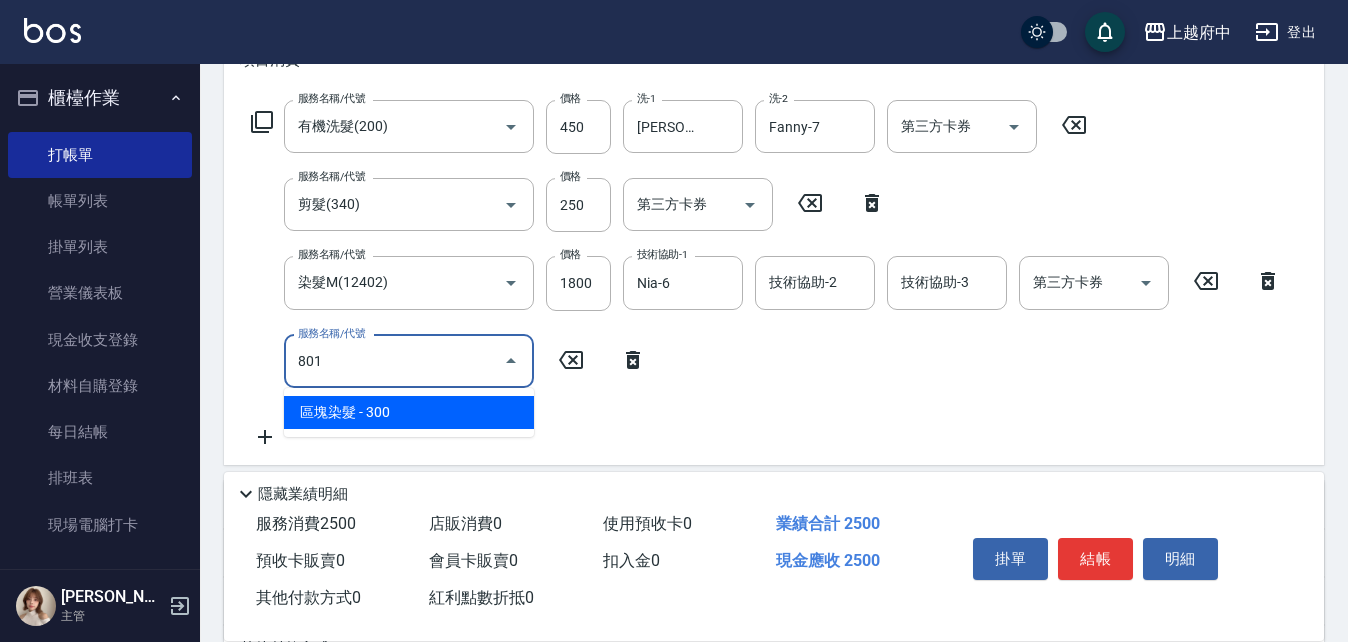 click on "區塊染髮 - 300" at bounding box center [409, 412] 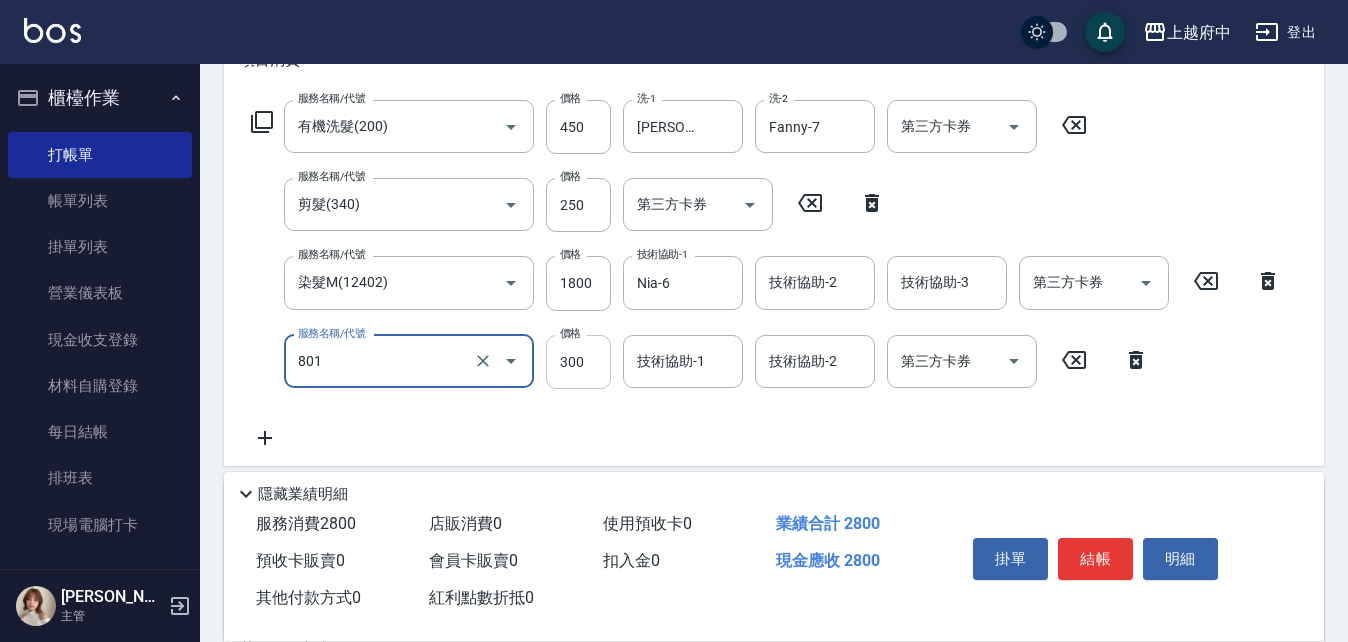 type on "區塊染髮(801)" 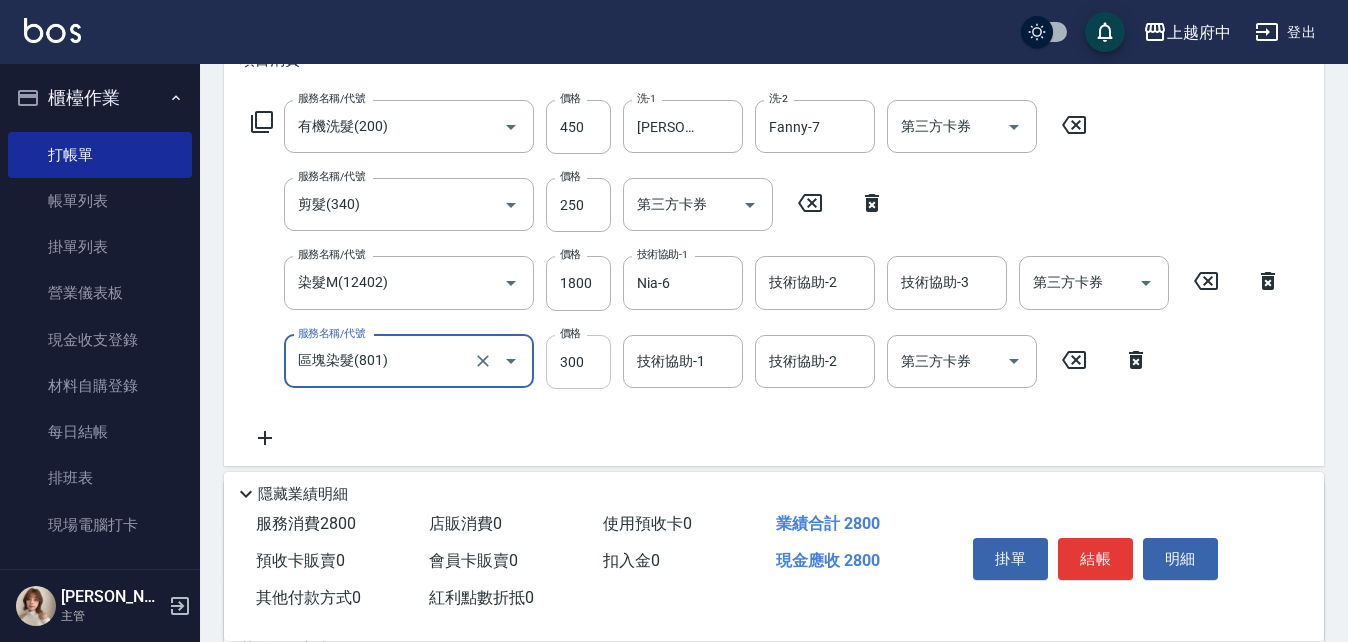 click on "300" at bounding box center (578, 362) 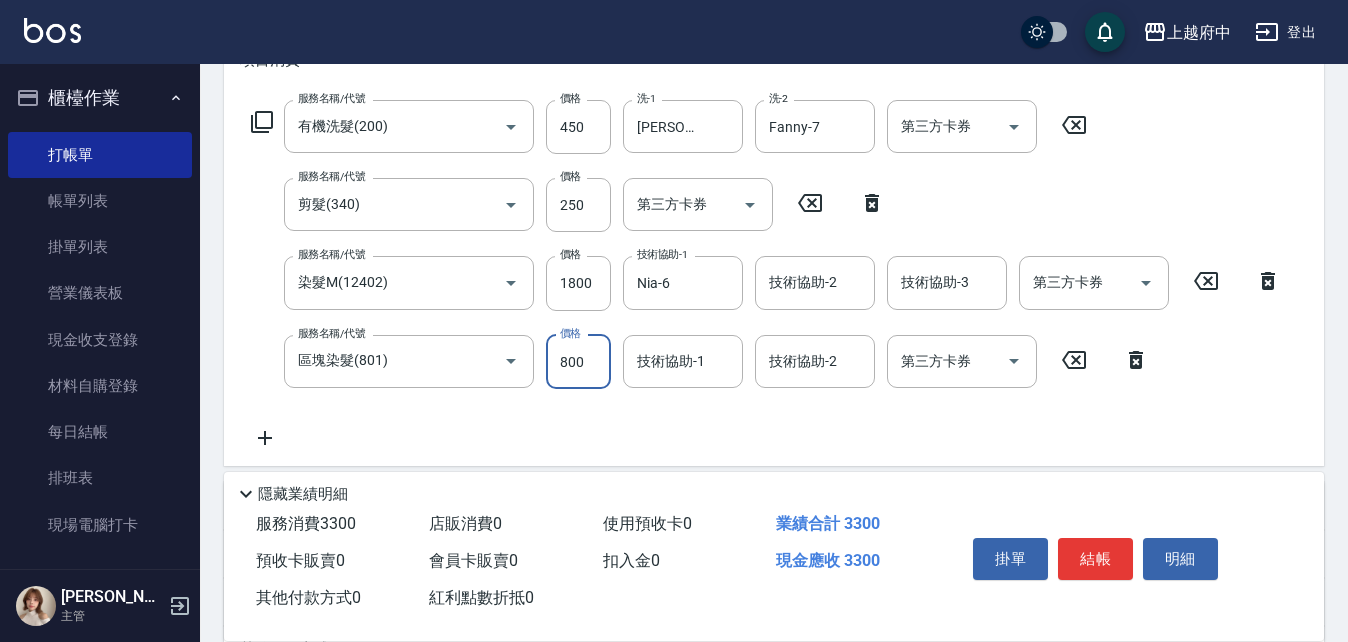type on "800" 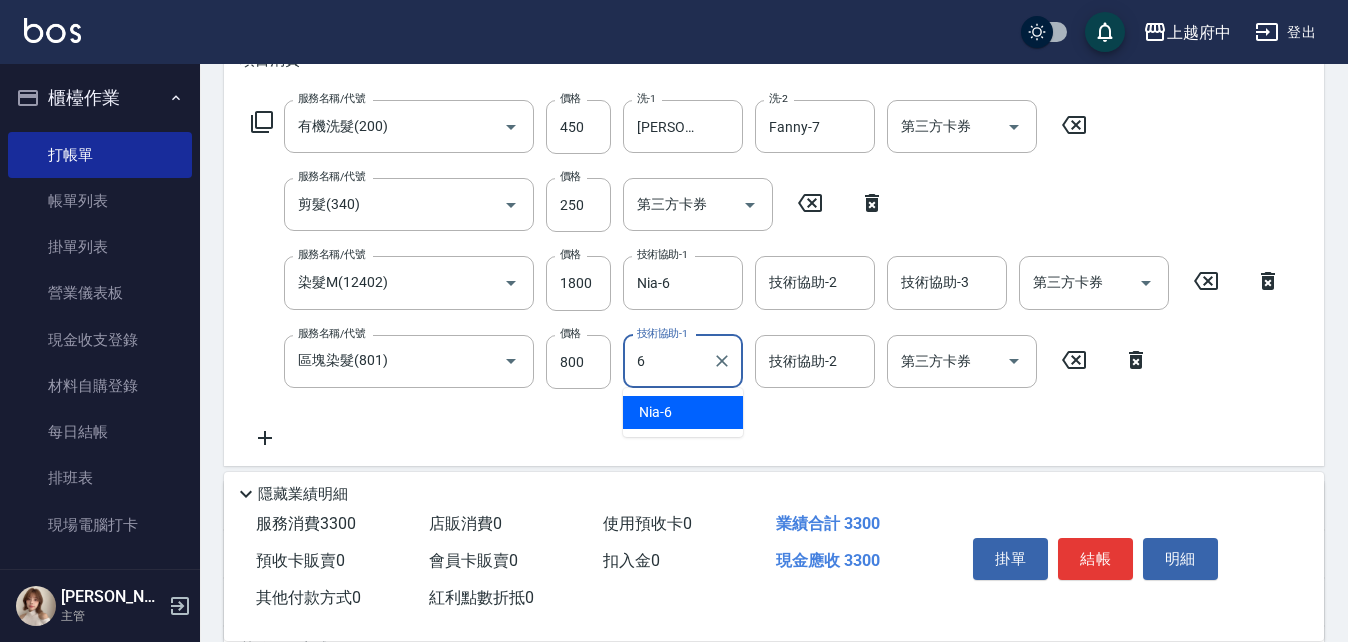 type on "Nia-6" 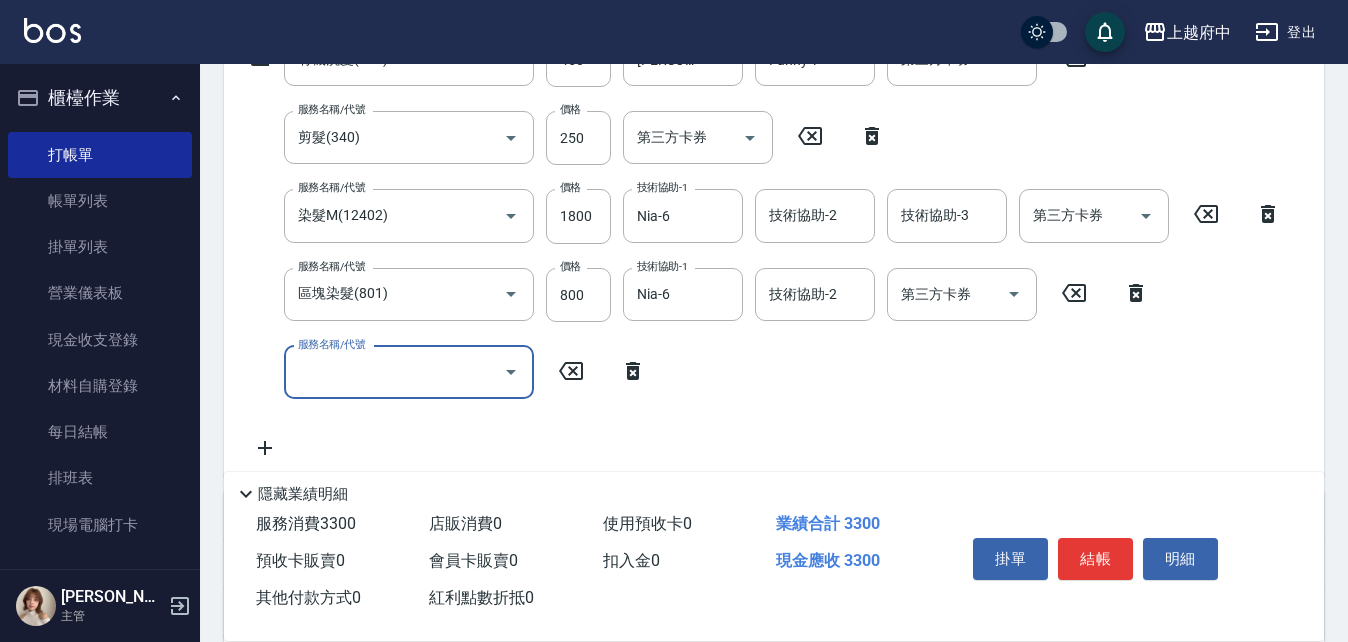 scroll, scrollTop: 400, scrollLeft: 0, axis: vertical 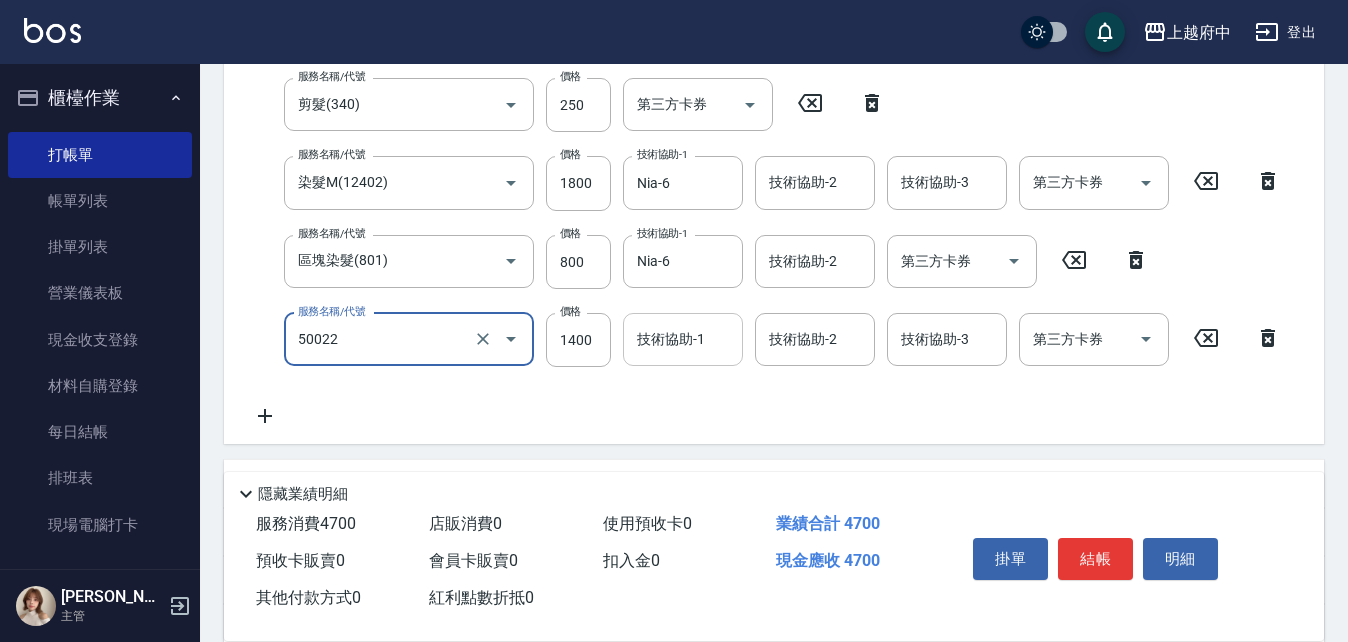 type on "漂髮 中(50022)" 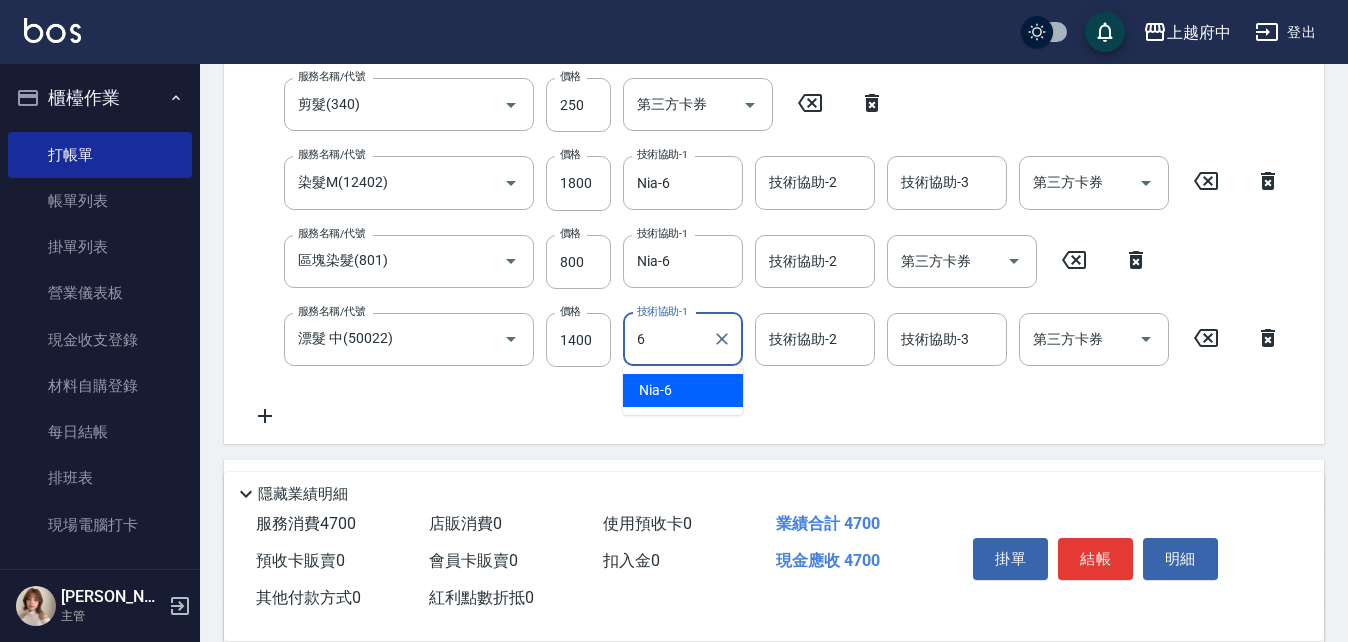 type on "Nia-6" 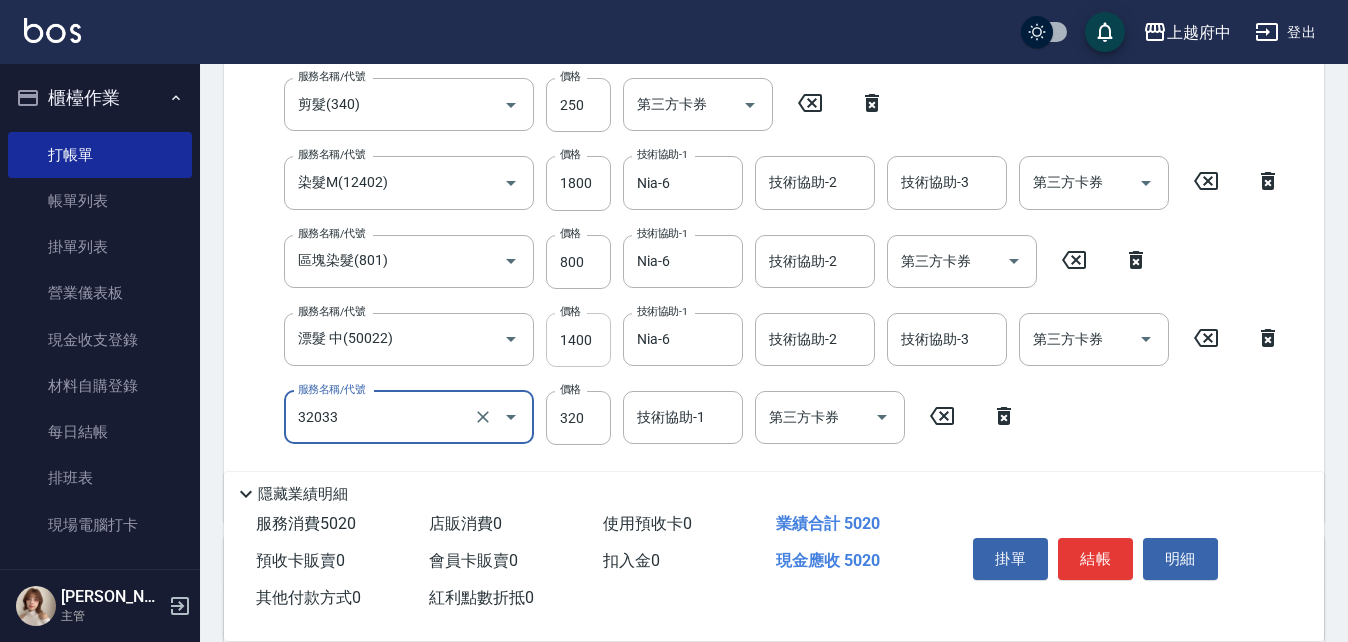 type on "頭皮隔離液(32033)" 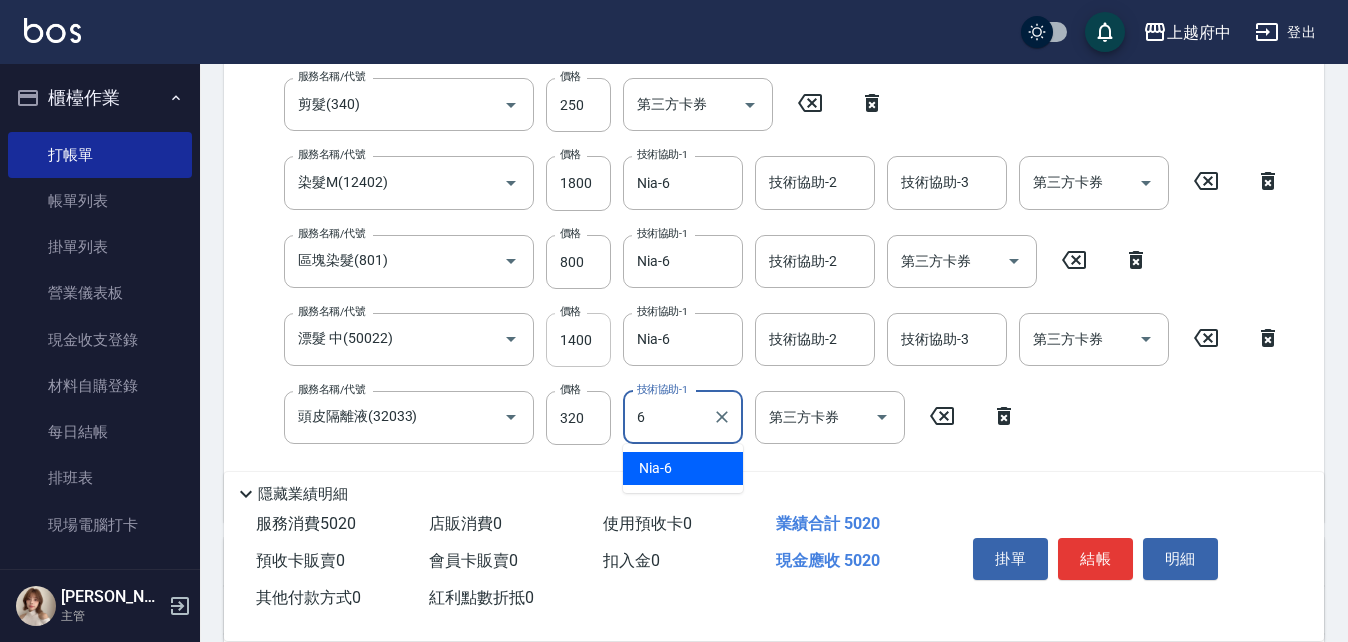 type on "Nia-6" 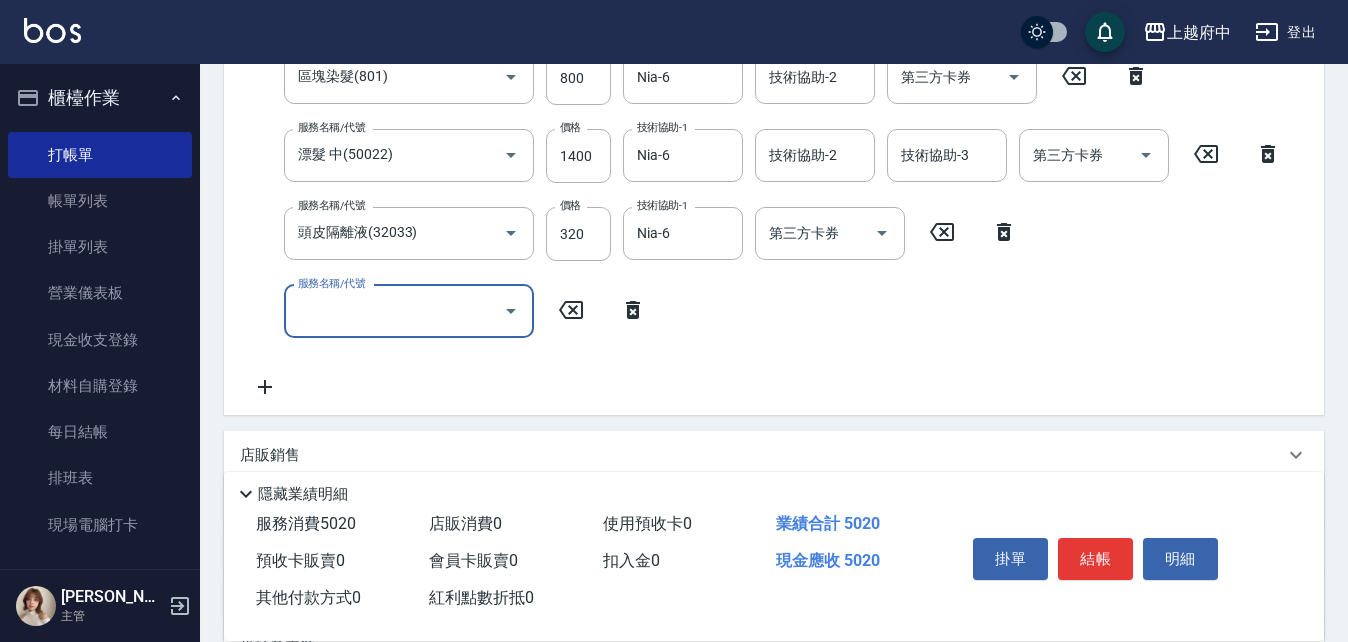 scroll, scrollTop: 600, scrollLeft: 0, axis: vertical 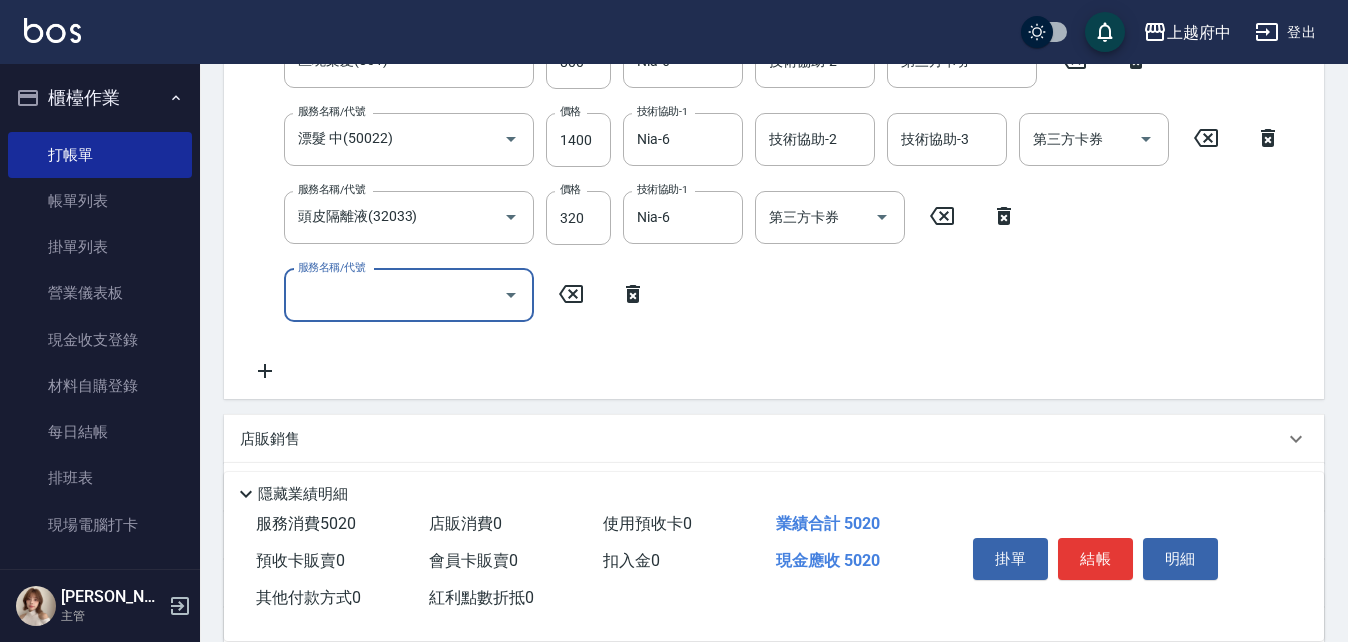 click 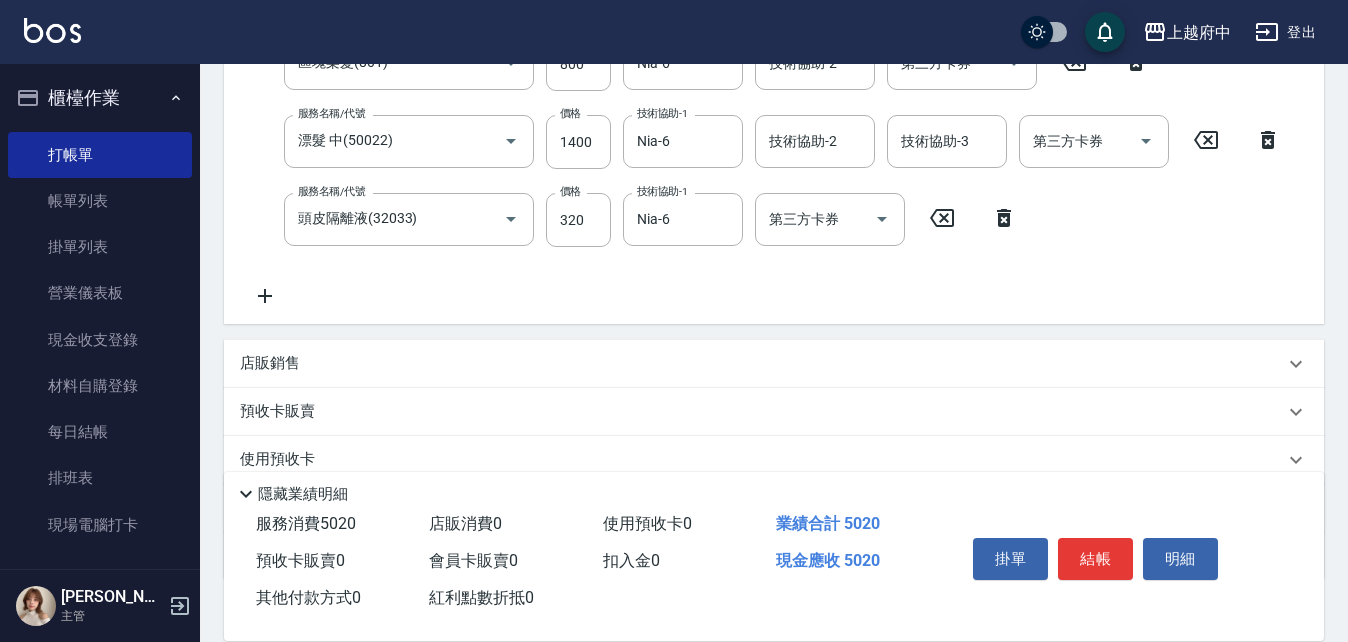 scroll, scrollTop: 600, scrollLeft: 0, axis: vertical 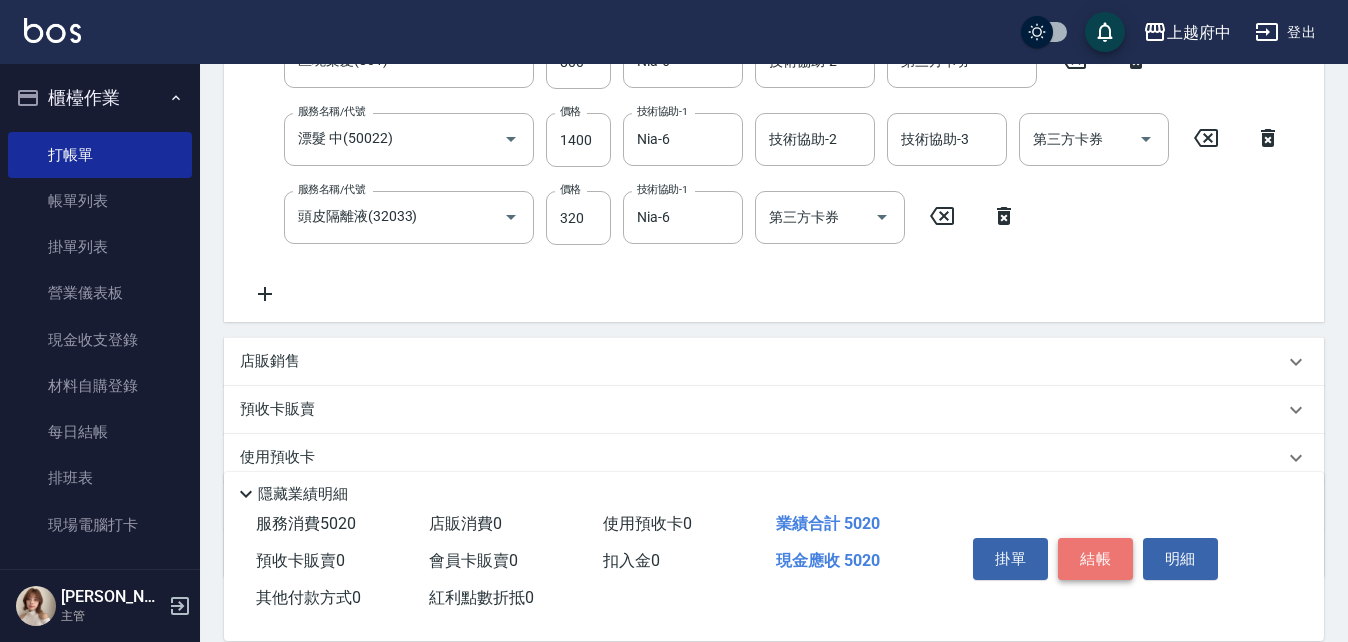 click on "結帳" at bounding box center (1095, 559) 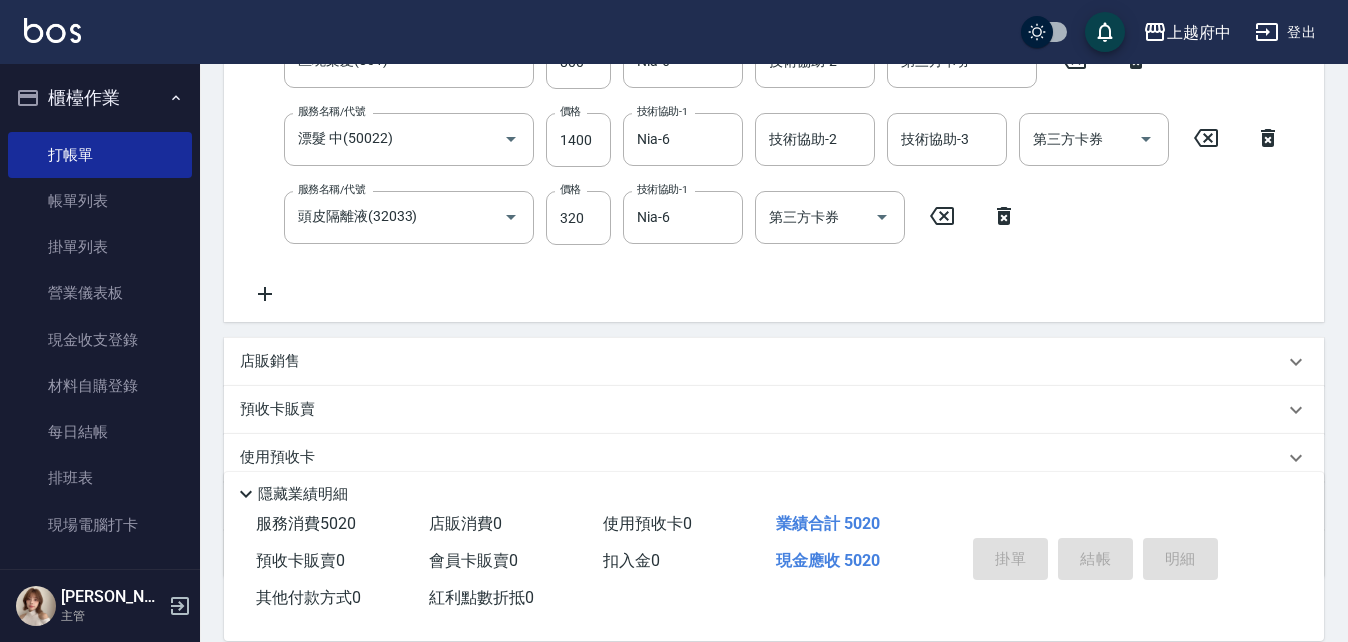 type on "2025/07/13 15:35" 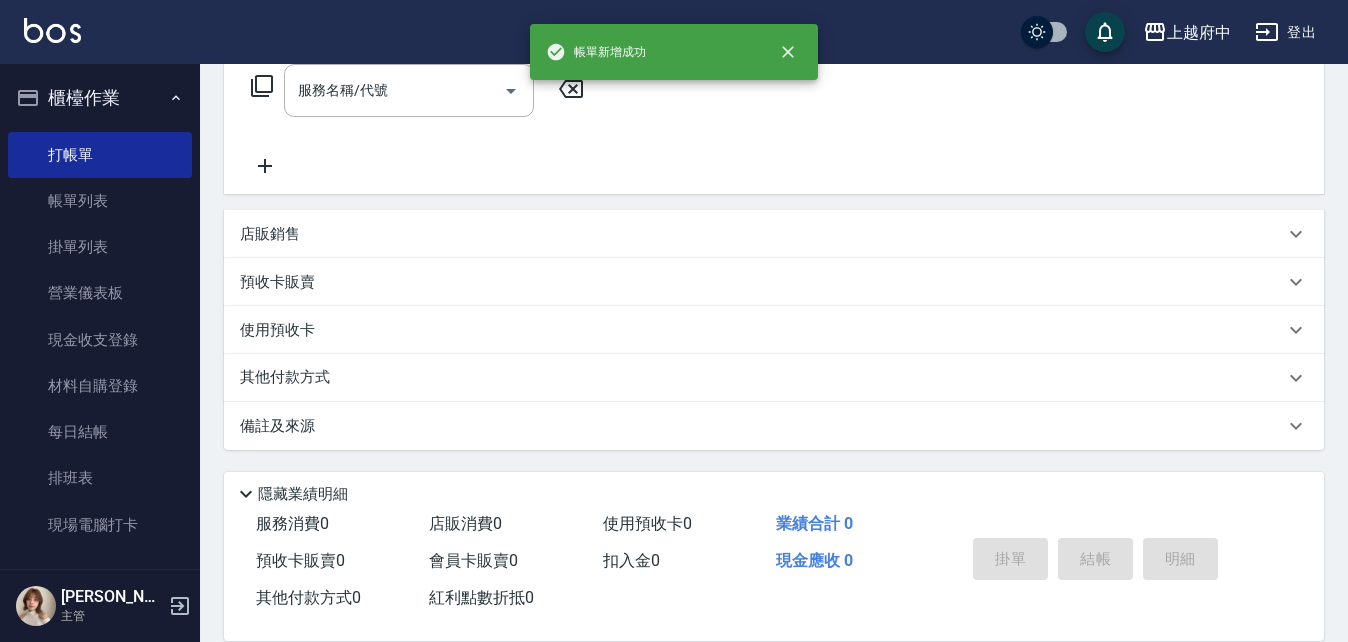 scroll, scrollTop: 0, scrollLeft: 0, axis: both 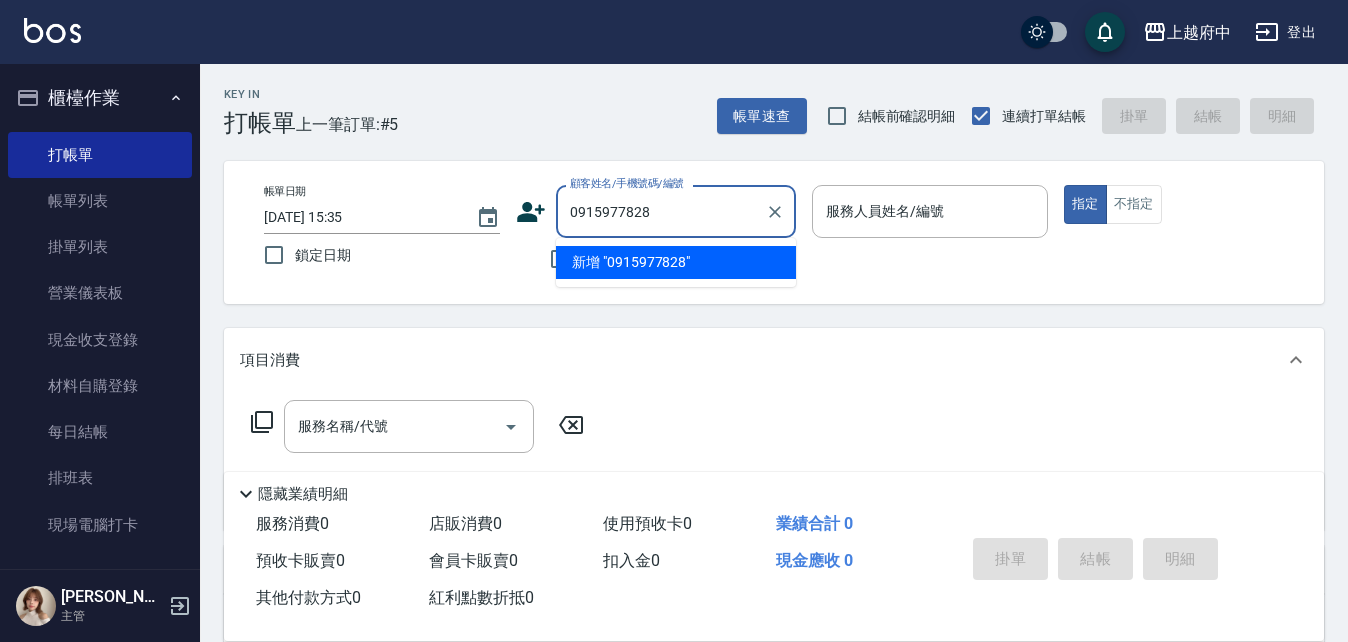 click on "新增 "0915977828"" at bounding box center [676, 262] 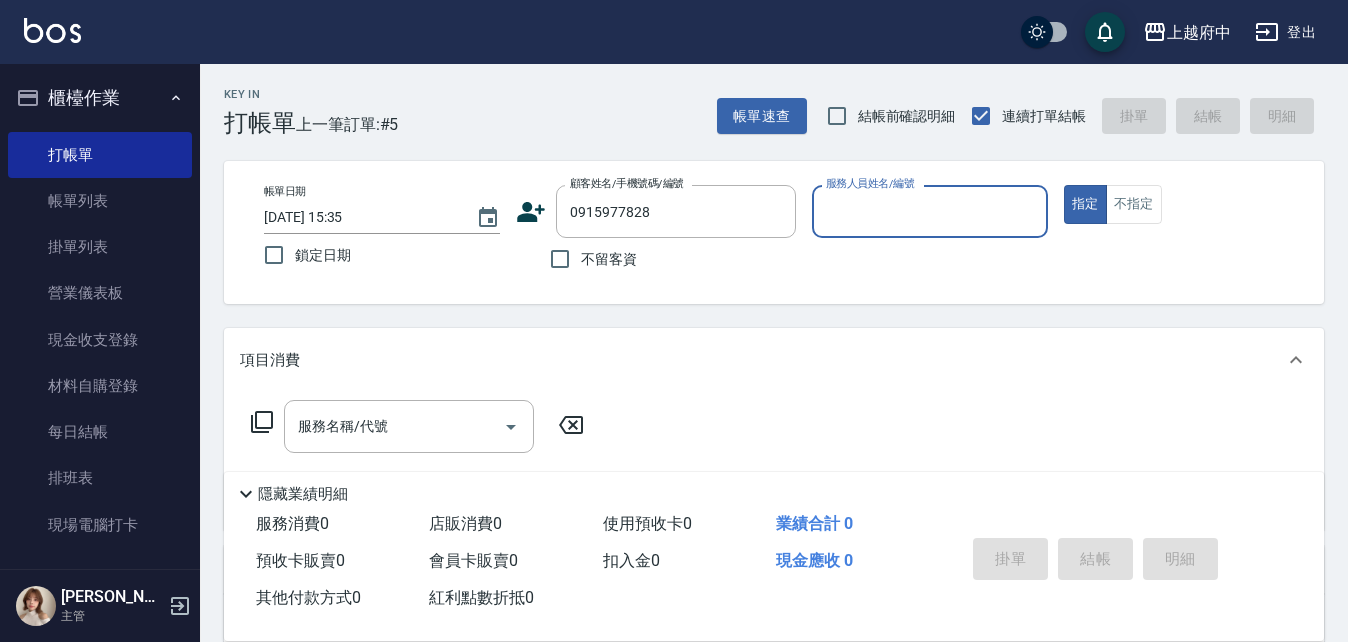 click on "服務人員姓名/編號" at bounding box center [930, 211] 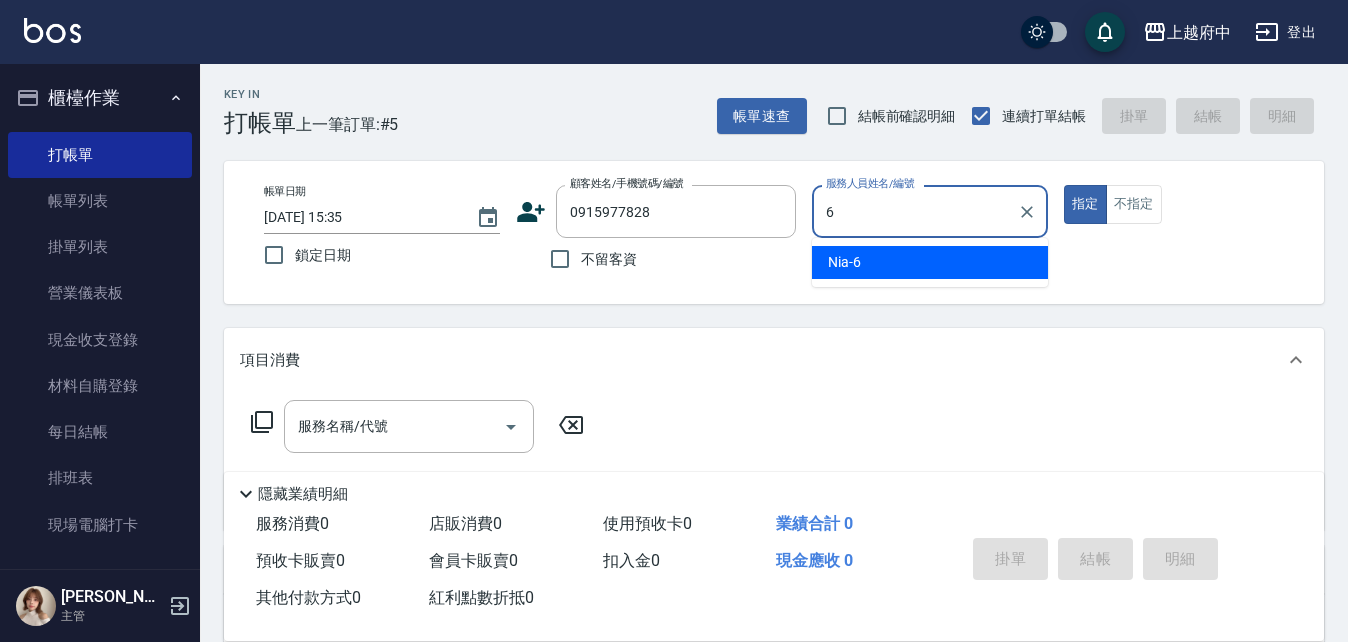 type on "Nia-6" 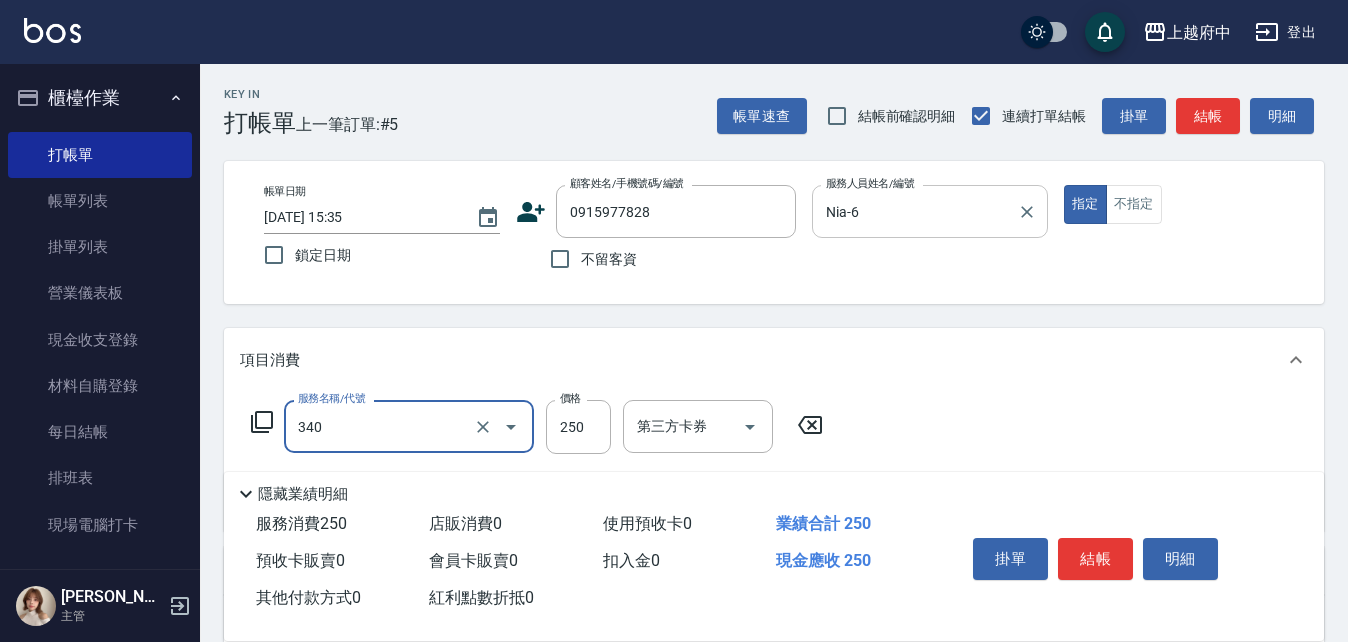 type on "剪髮(340)" 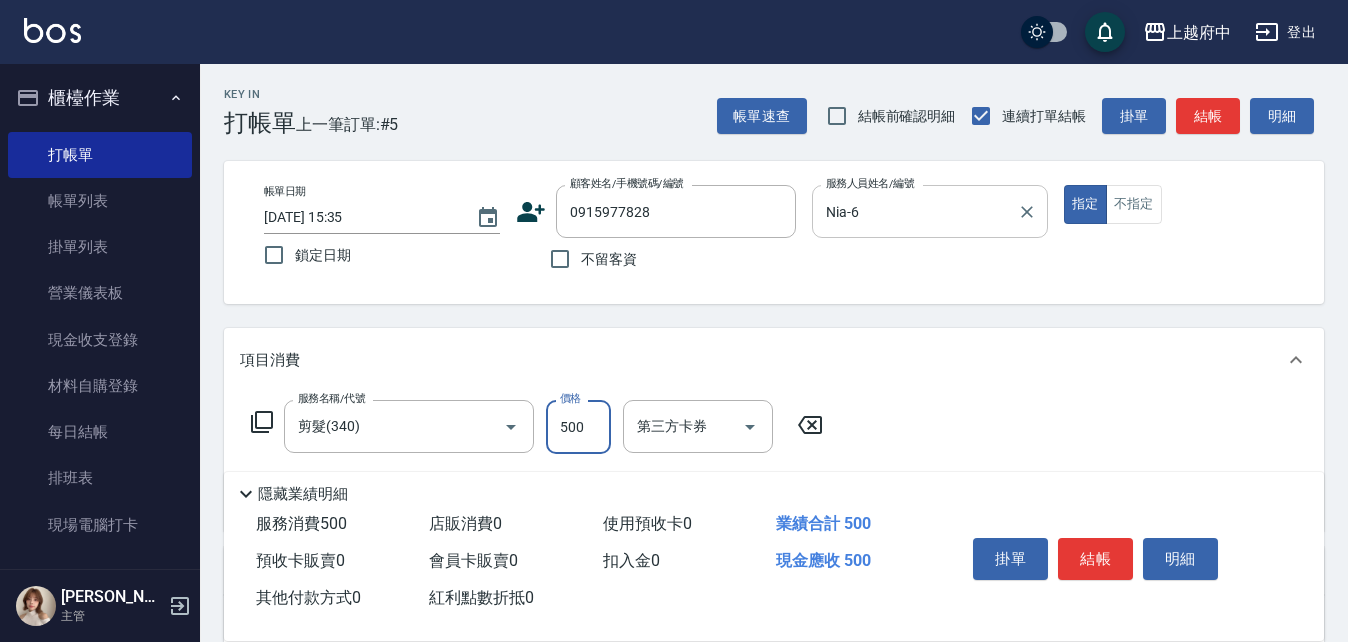 type on "500" 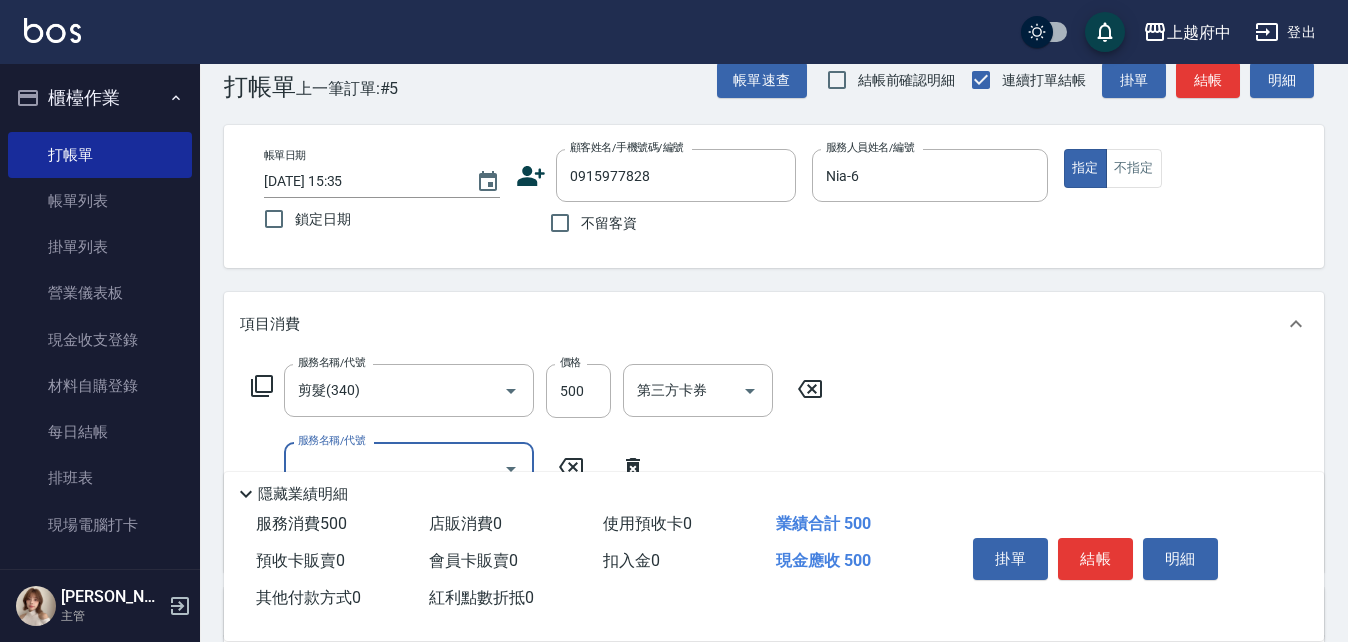 scroll, scrollTop: 100, scrollLeft: 0, axis: vertical 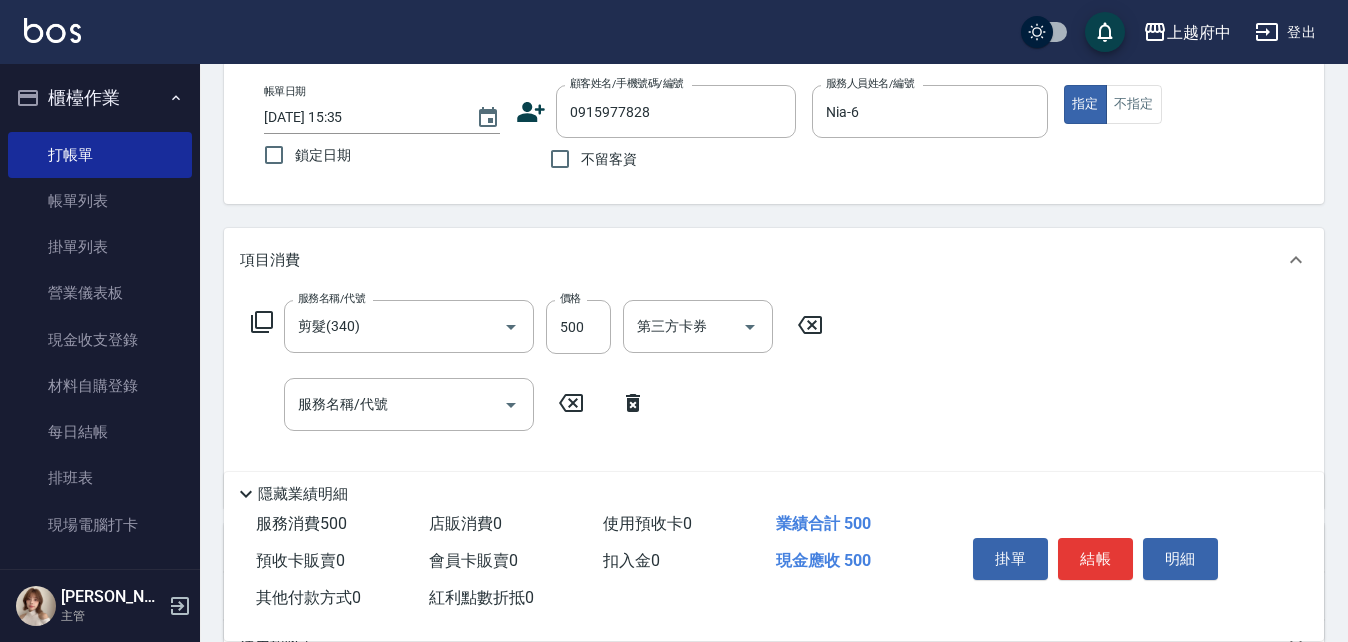 click 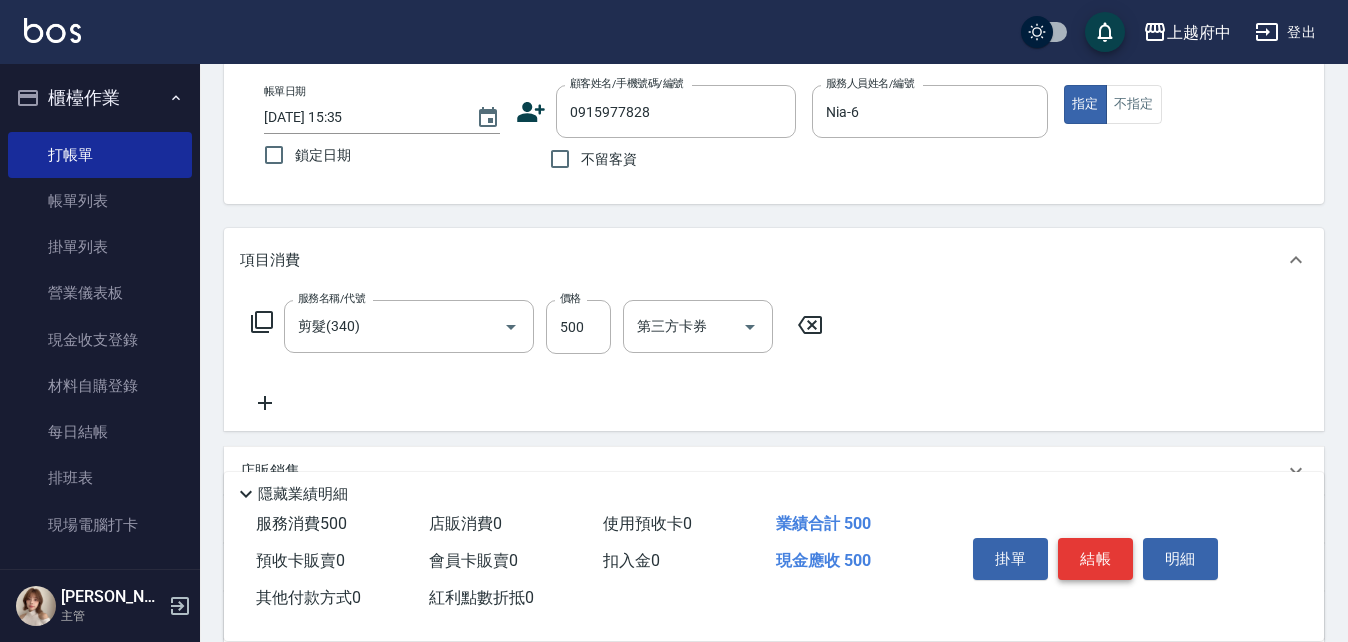 click on "結帳" at bounding box center [1095, 559] 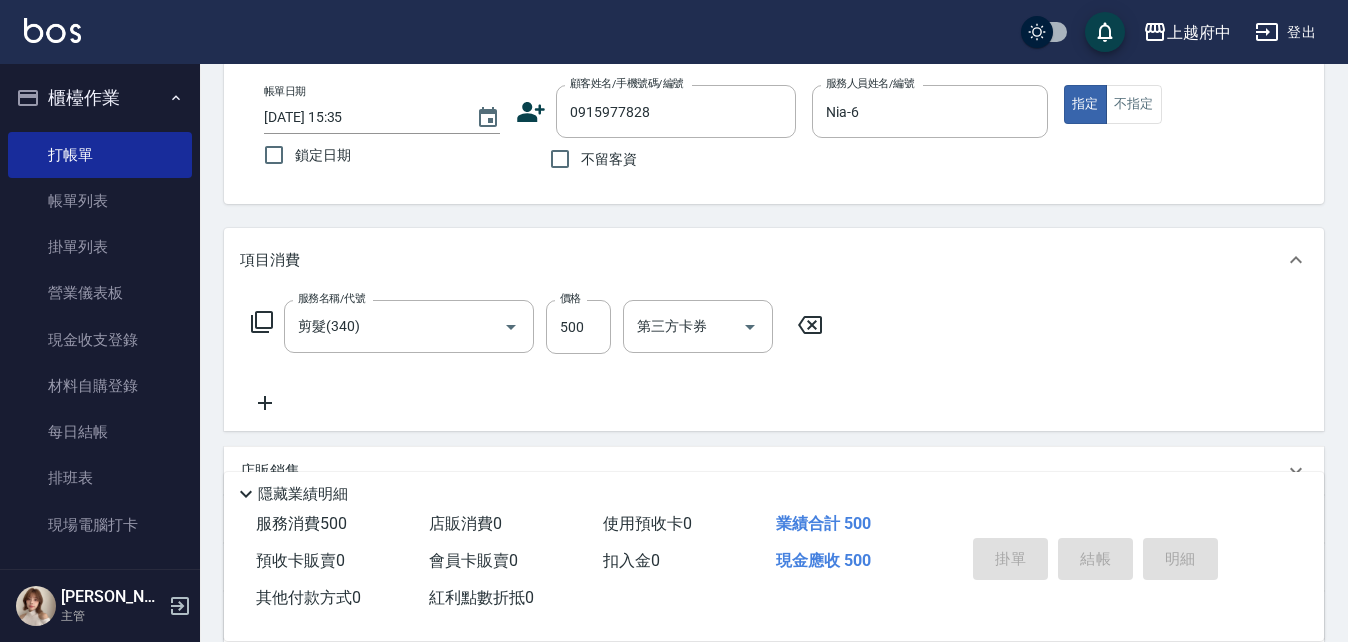 type on "2025/07/13 15:37" 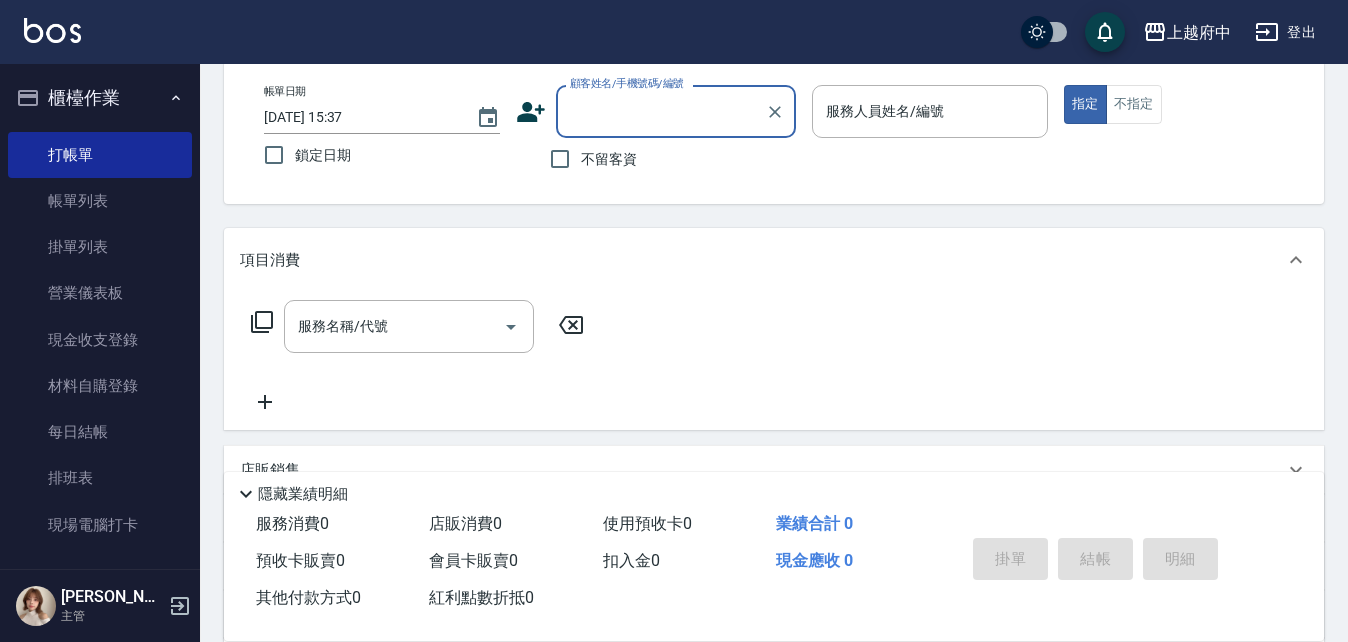 type on "ㄔ" 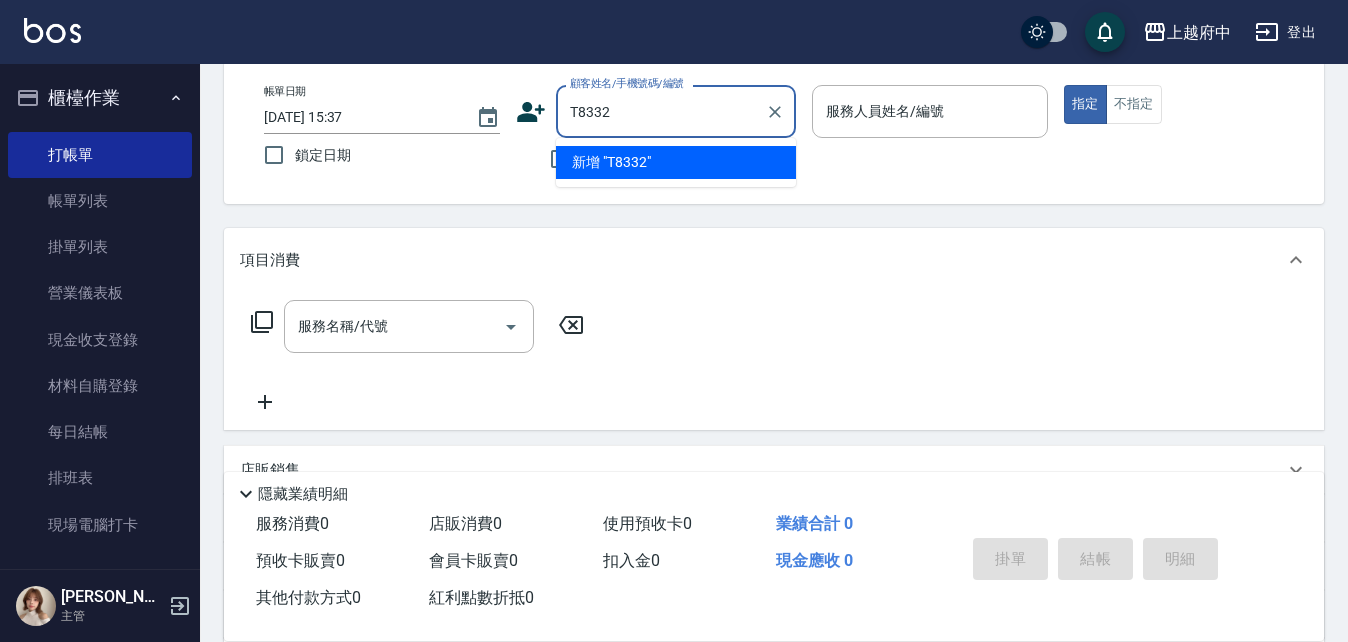 type on "T83327" 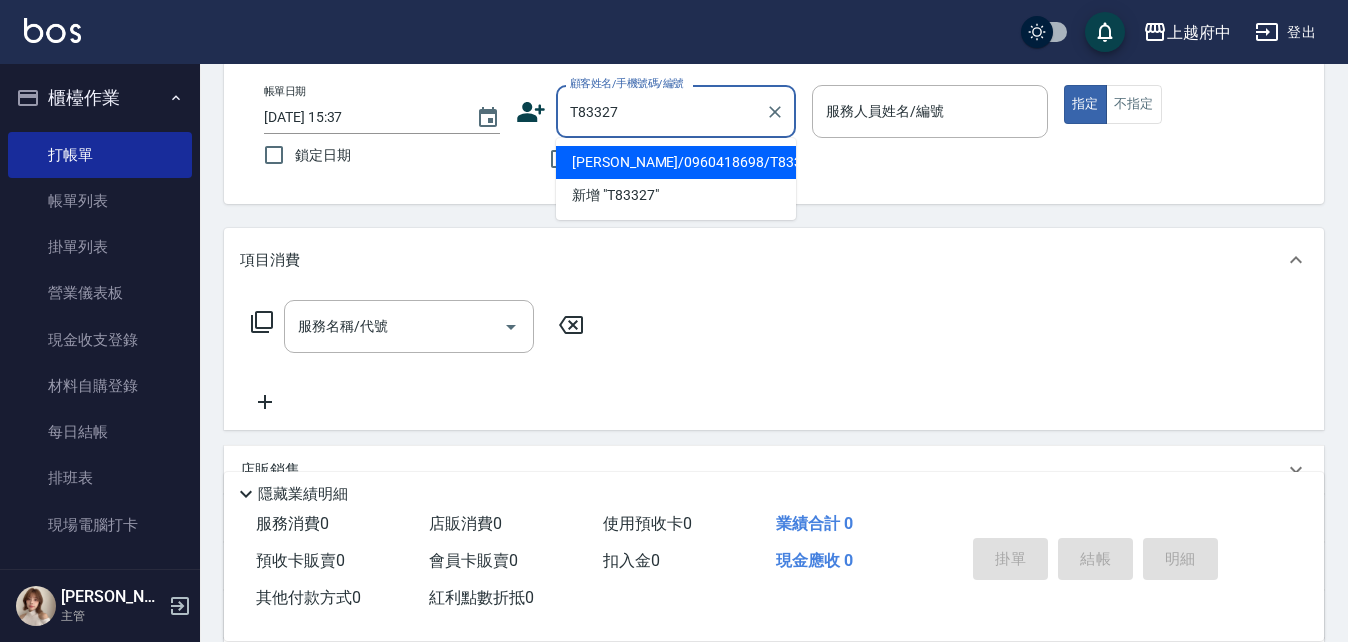 click on "余佩樺/0960418698/T83327" at bounding box center [676, 162] 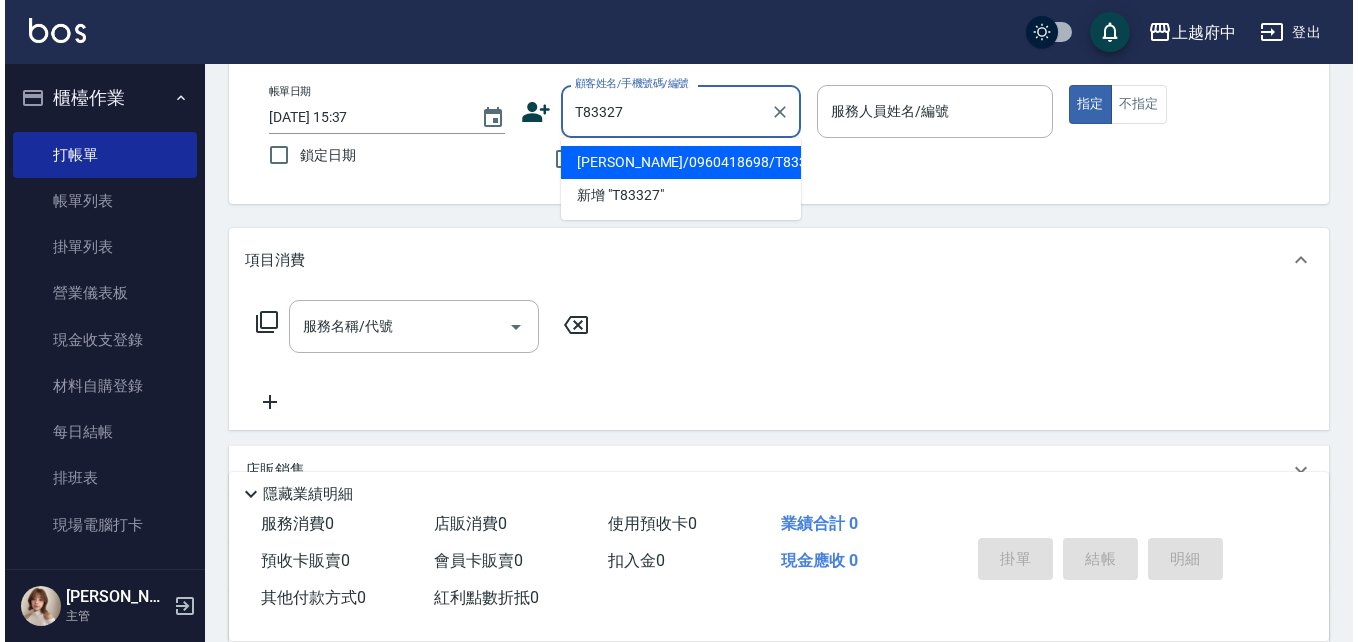 scroll, scrollTop: 0, scrollLeft: 0, axis: both 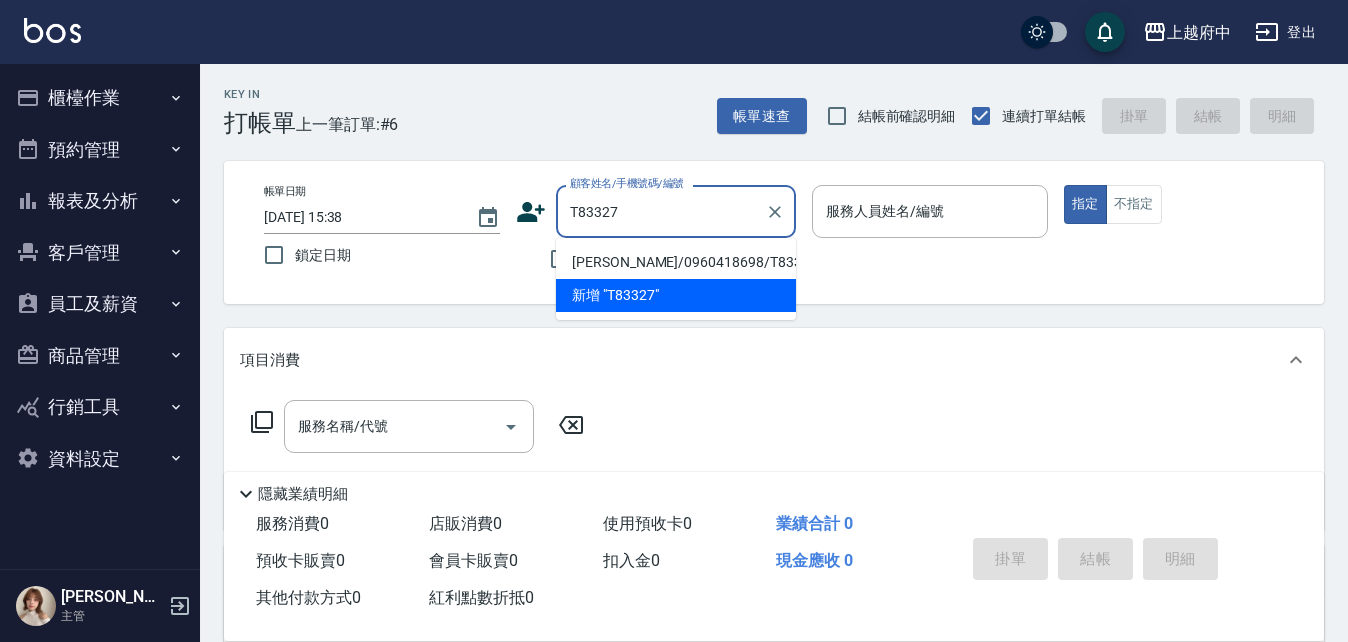 click on "[PERSON_NAME]/0960418698/T83327" at bounding box center (676, 262) 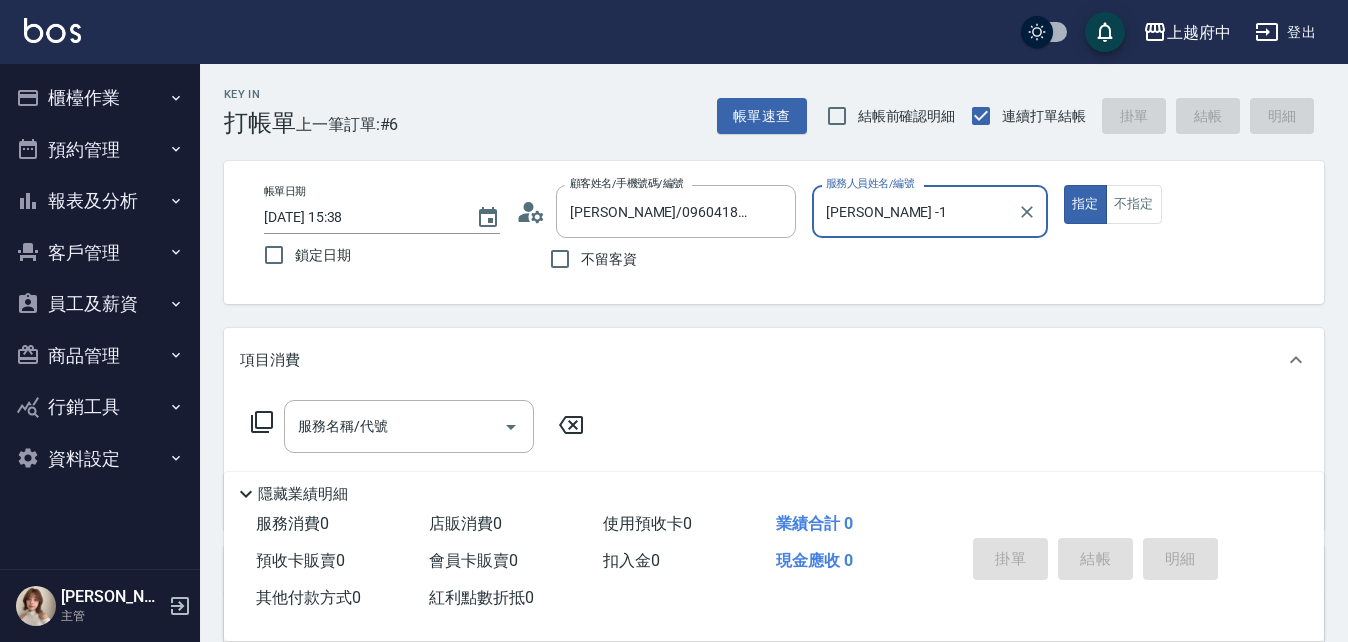type on "[PERSON_NAME] -1" 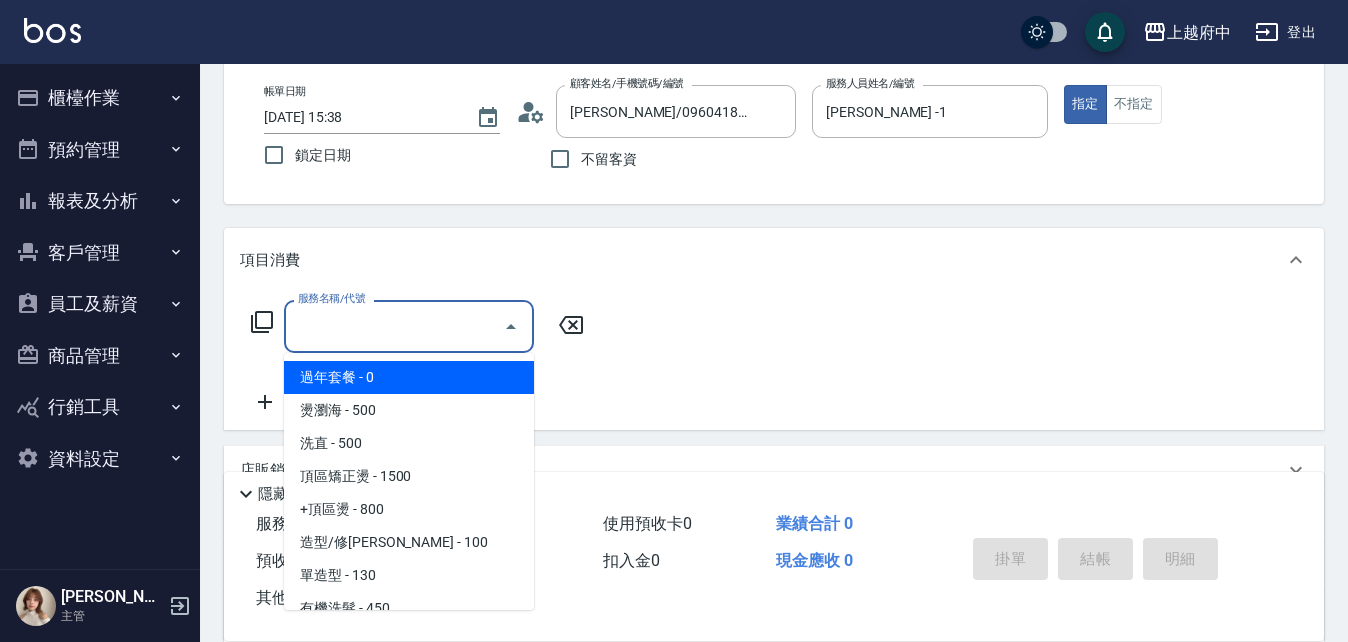 click on "服務名稱/代號 服務名稱/代號" at bounding box center (409, 326) 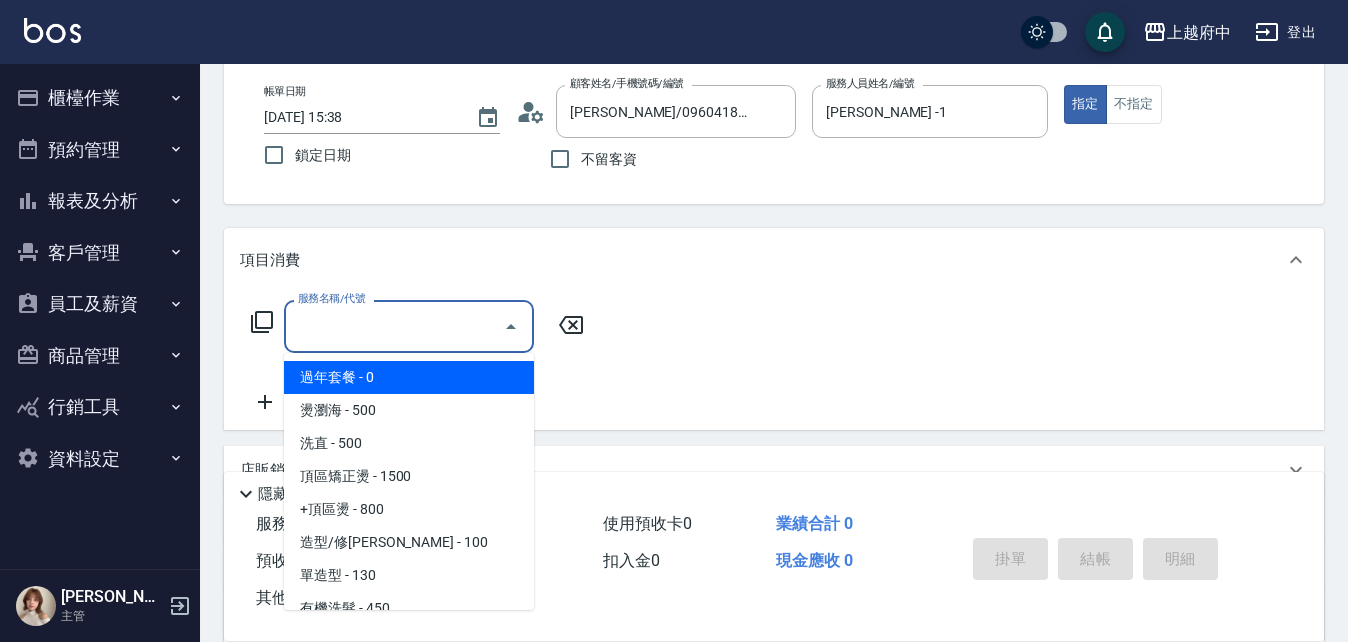 type on "3" 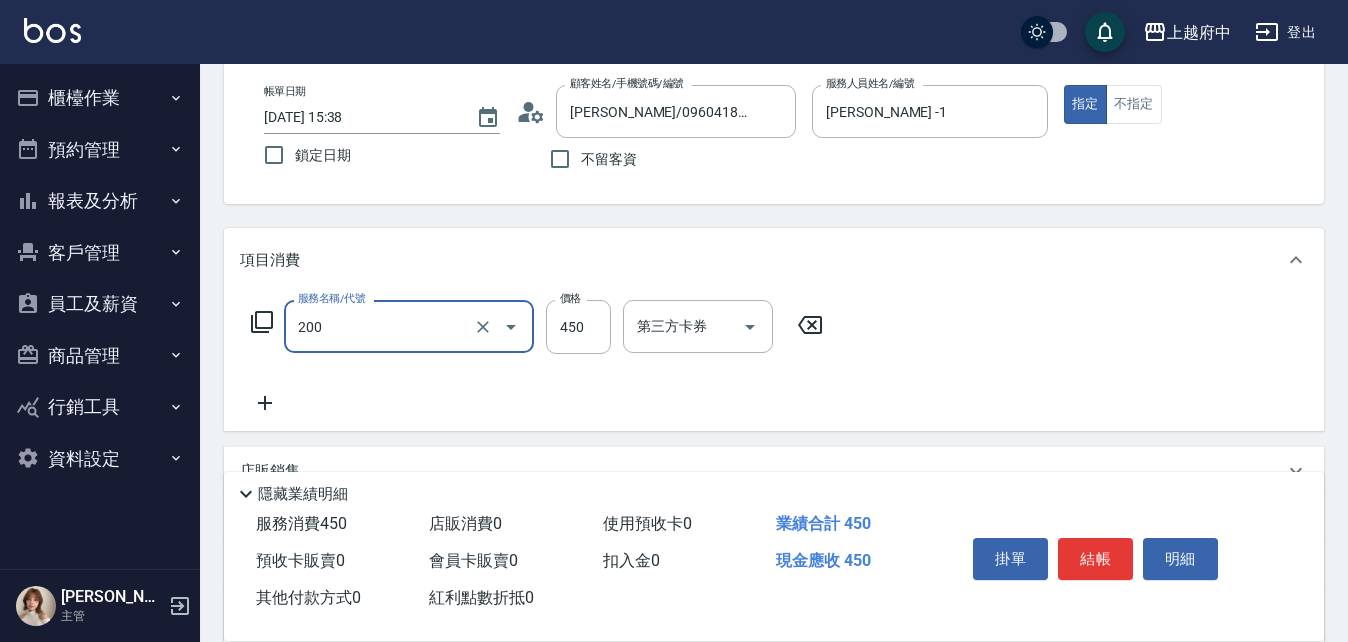 type on "有機洗髮(200)" 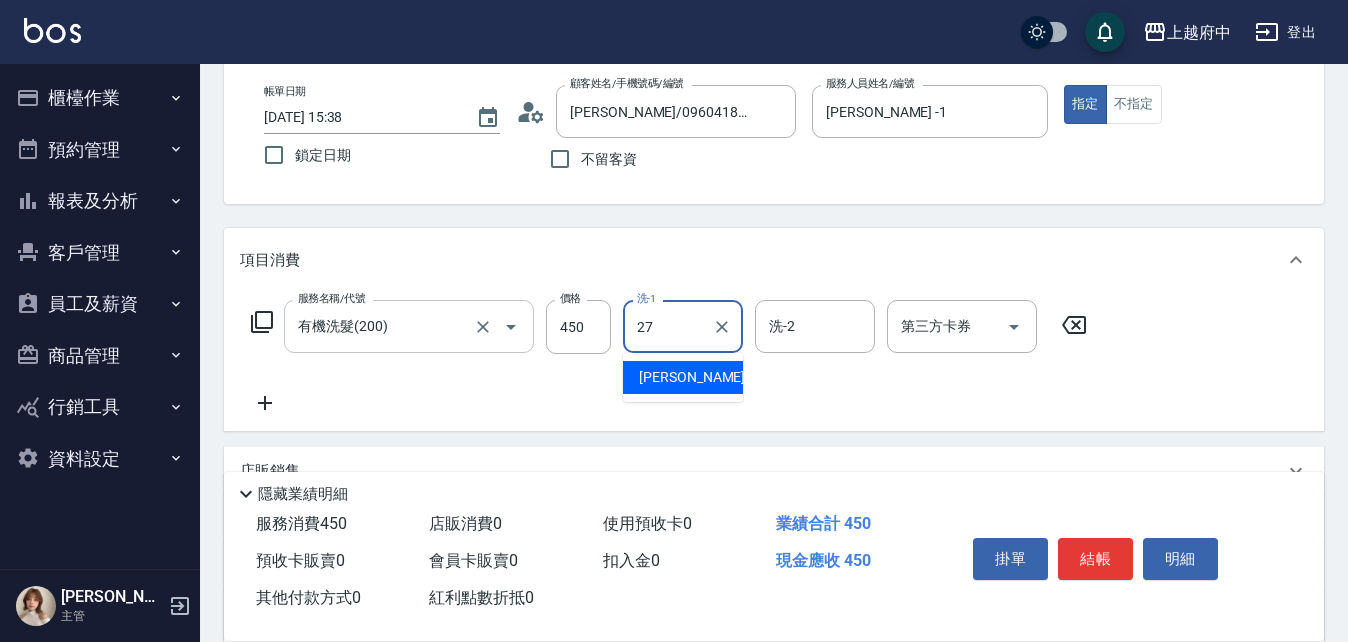 type on "[PERSON_NAME]-27" 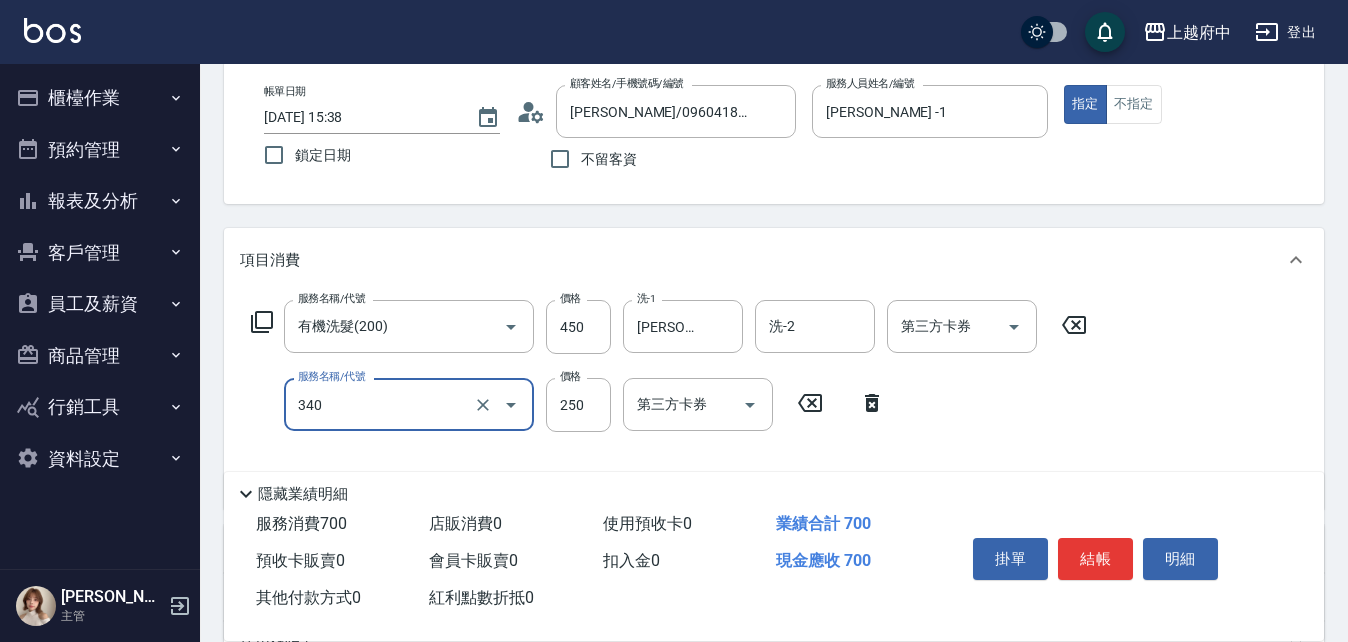 type on "剪髮(340)" 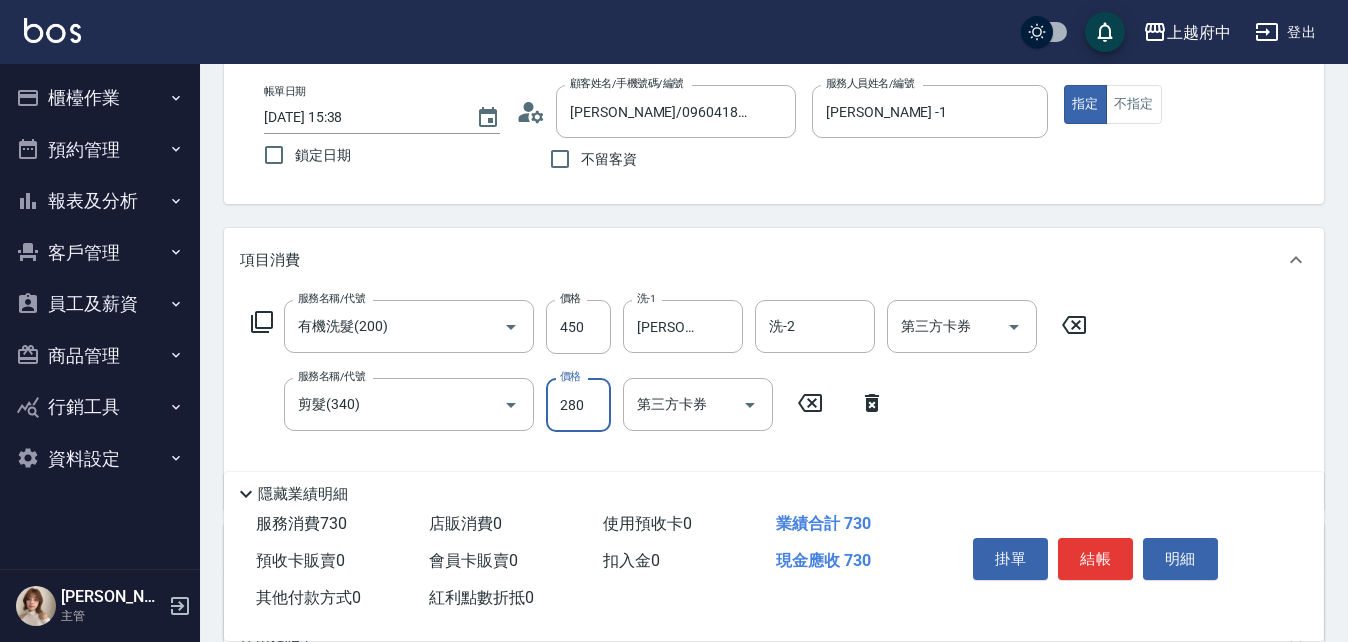 type on "280" 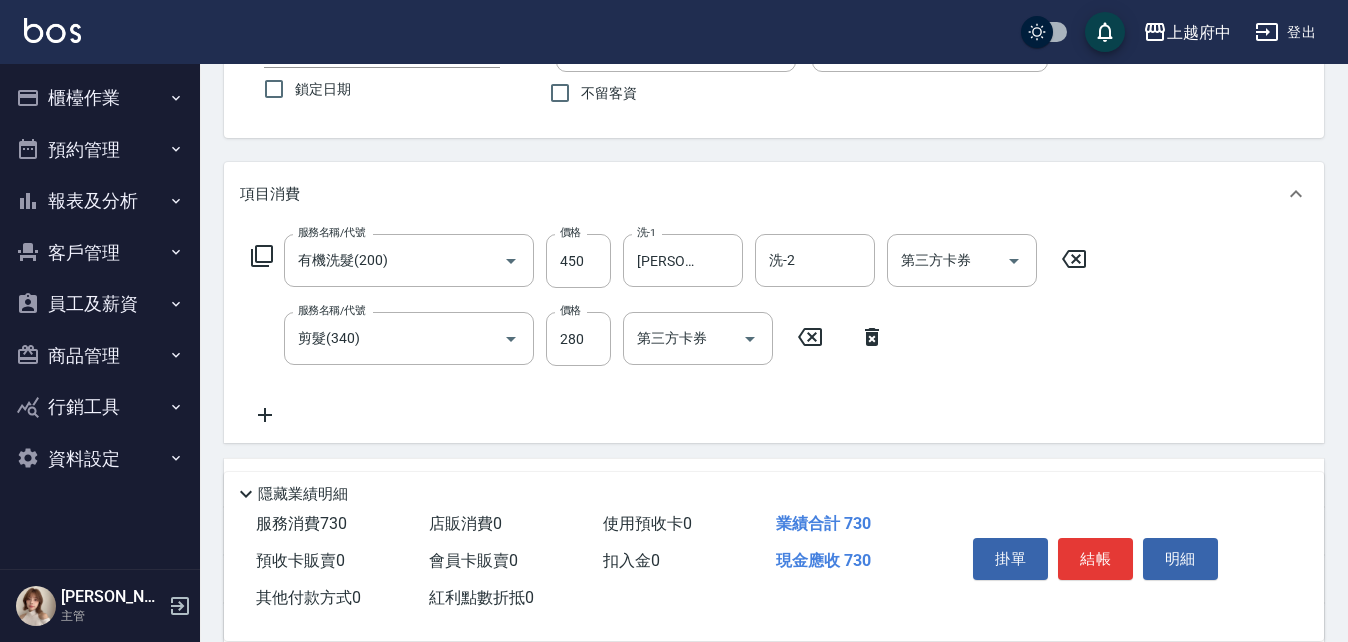 scroll, scrollTop: 200, scrollLeft: 0, axis: vertical 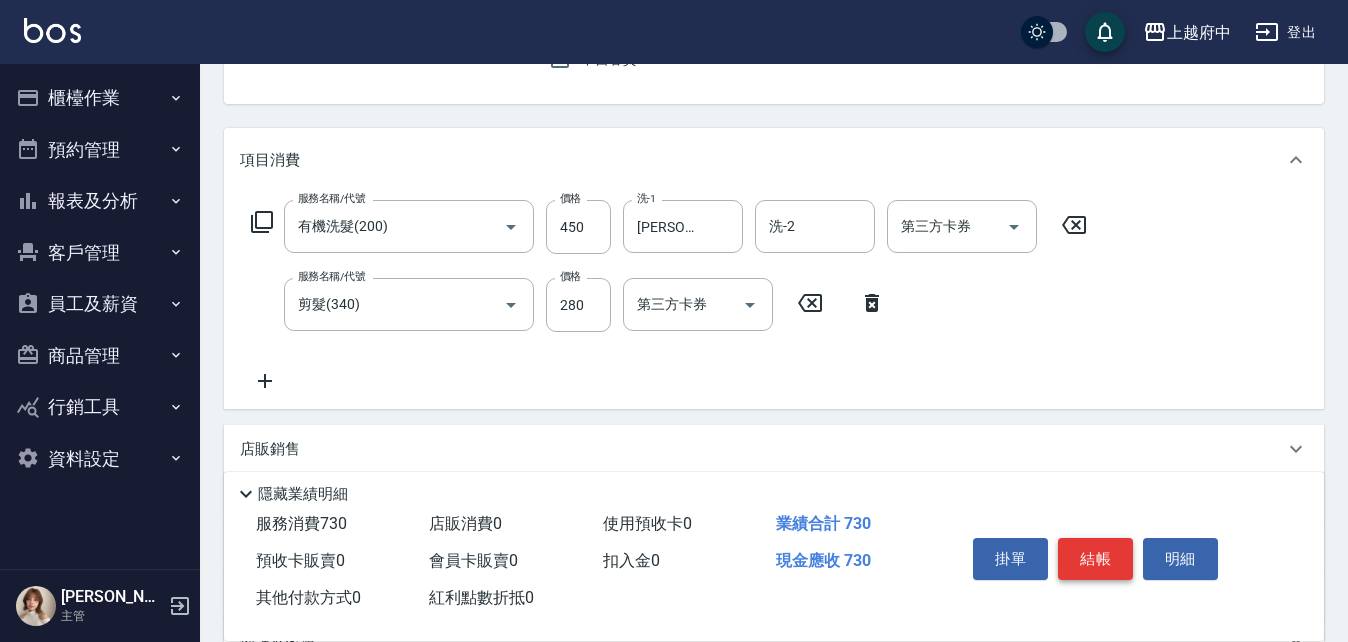 click on "結帳" at bounding box center (1095, 559) 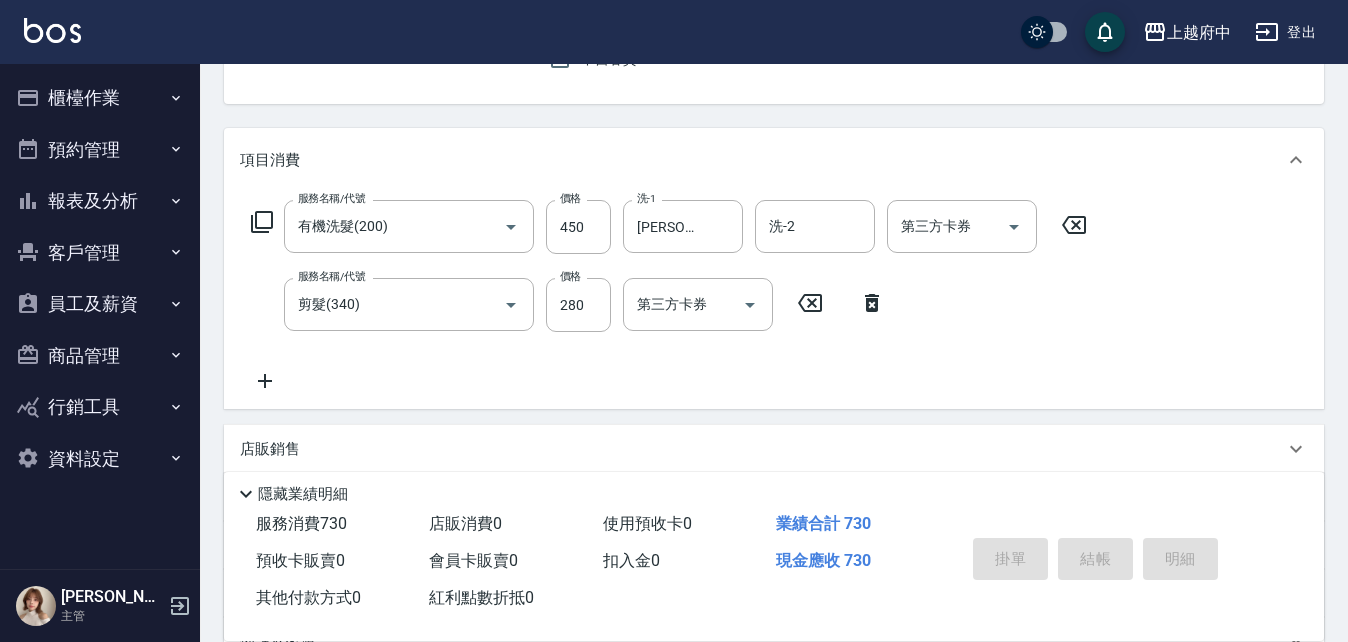 type 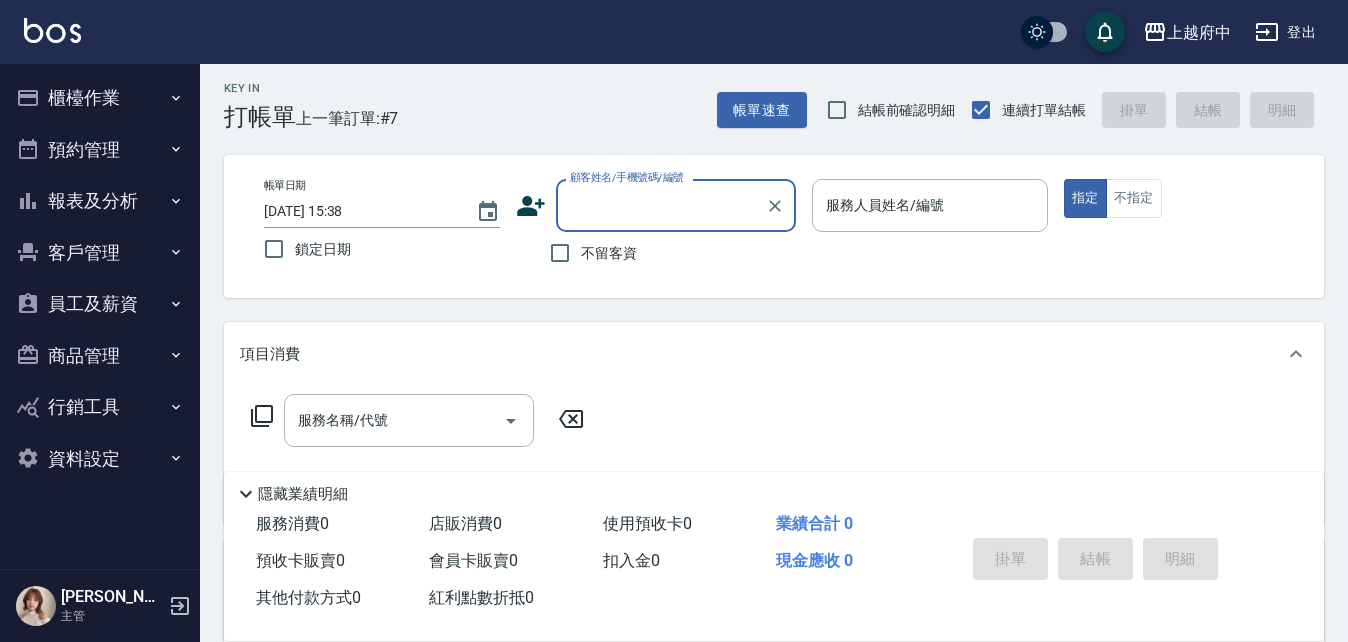scroll, scrollTop: 0, scrollLeft: 0, axis: both 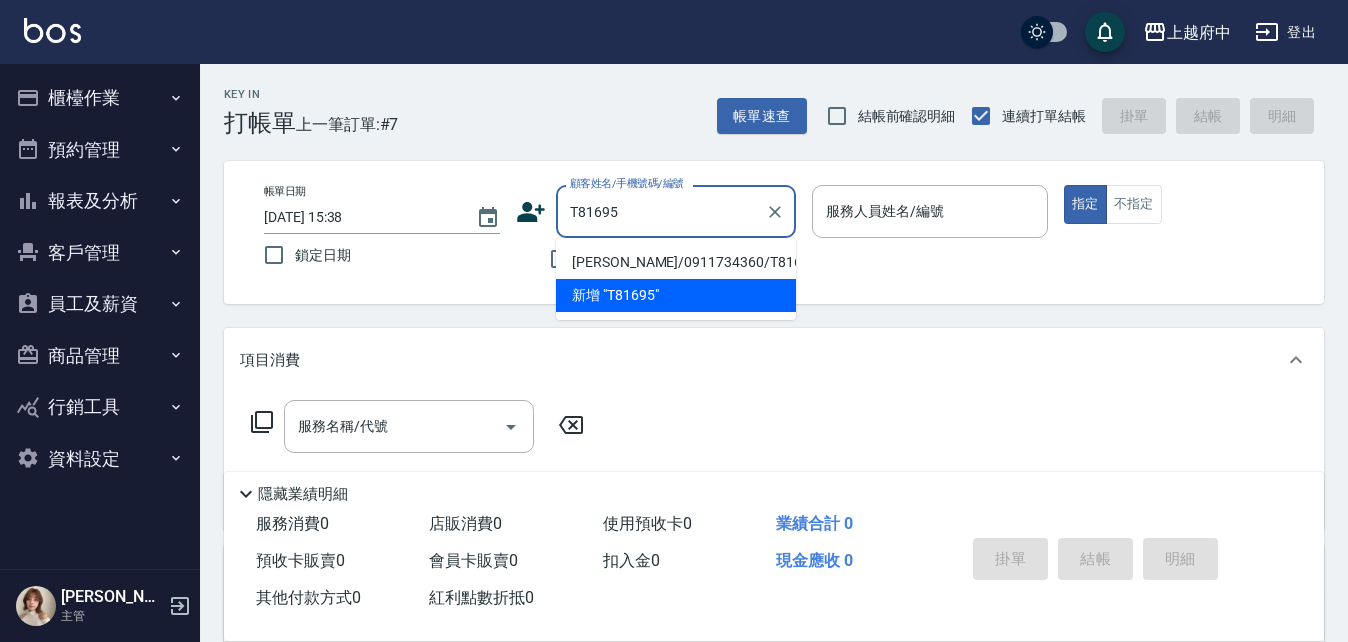 click on "[PERSON_NAME]/0911734360/T81695" at bounding box center (676, 262) 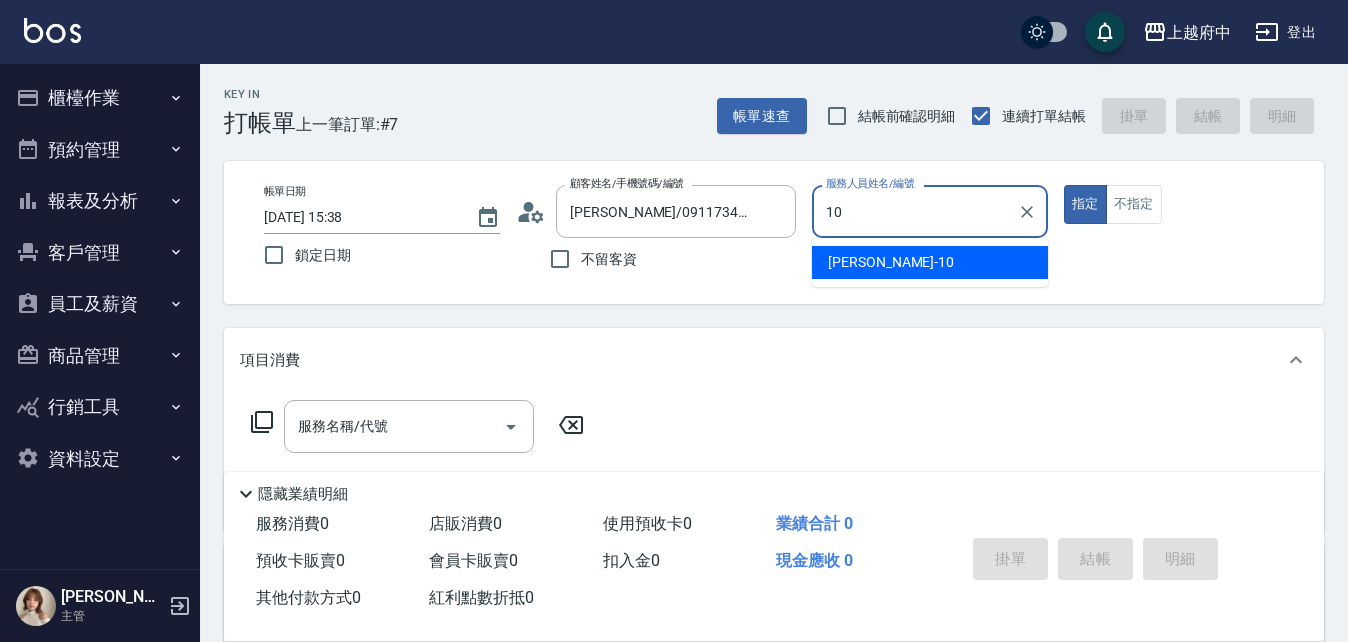 type on "[PERSON_NAME]-10" 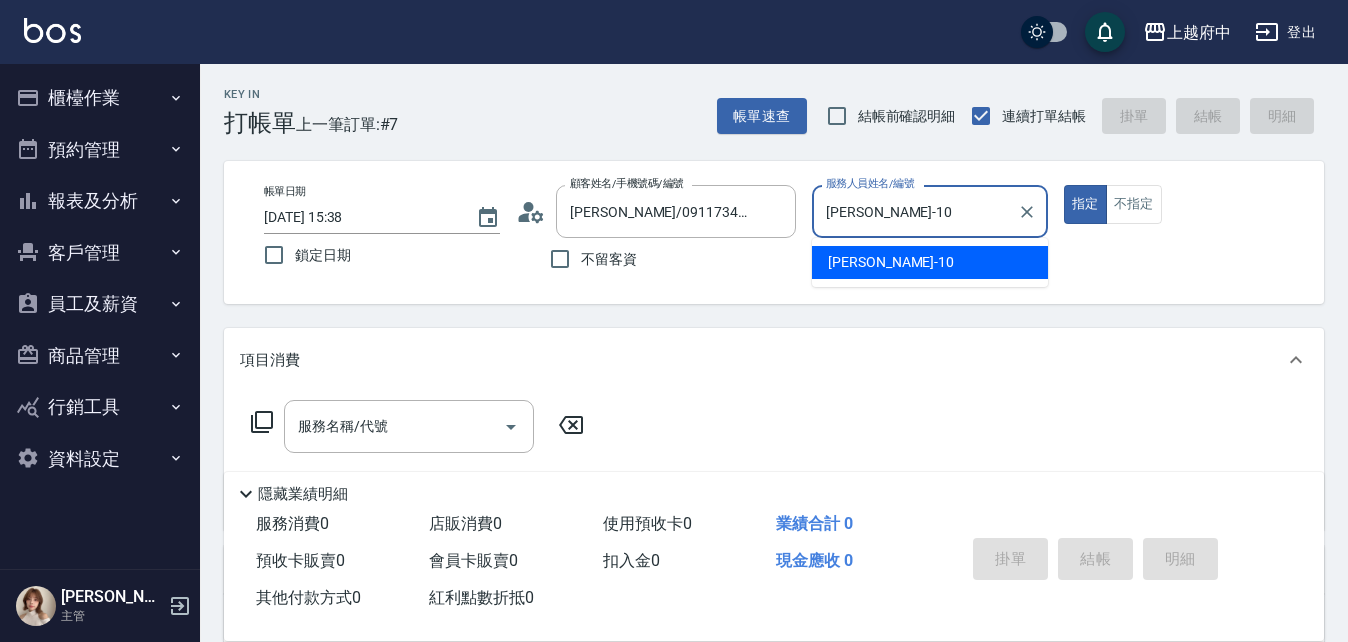 type on "true" 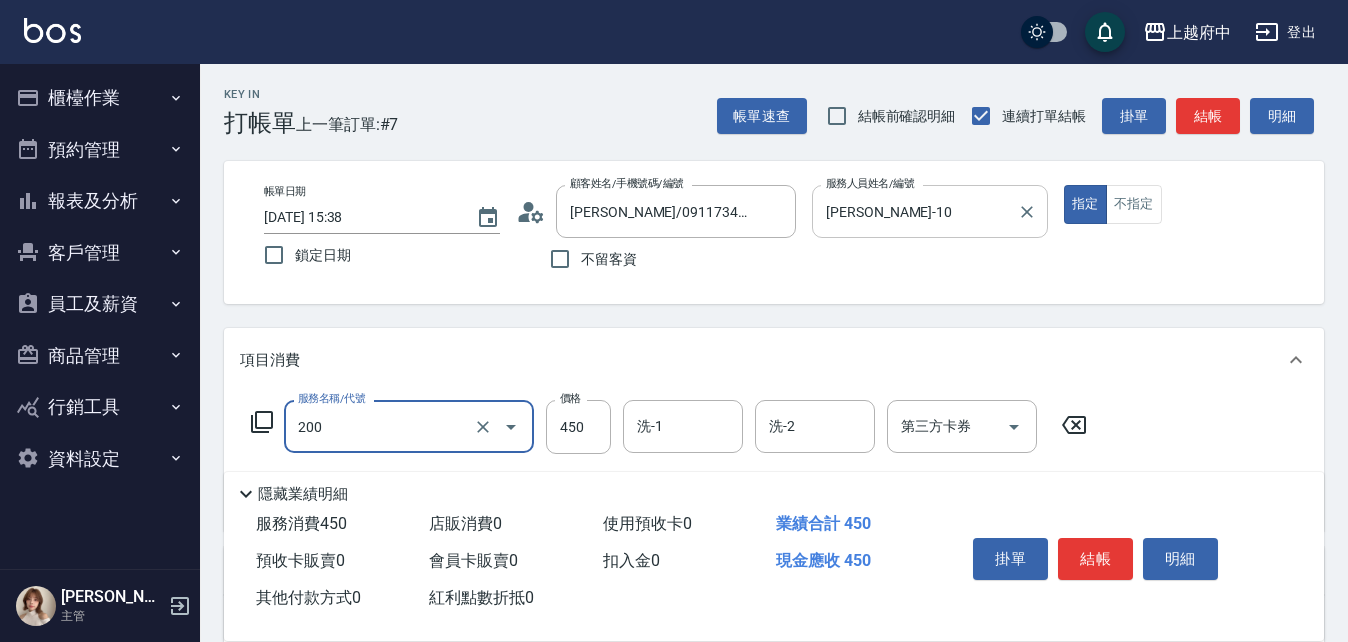 type on "有機洗髮(200)" 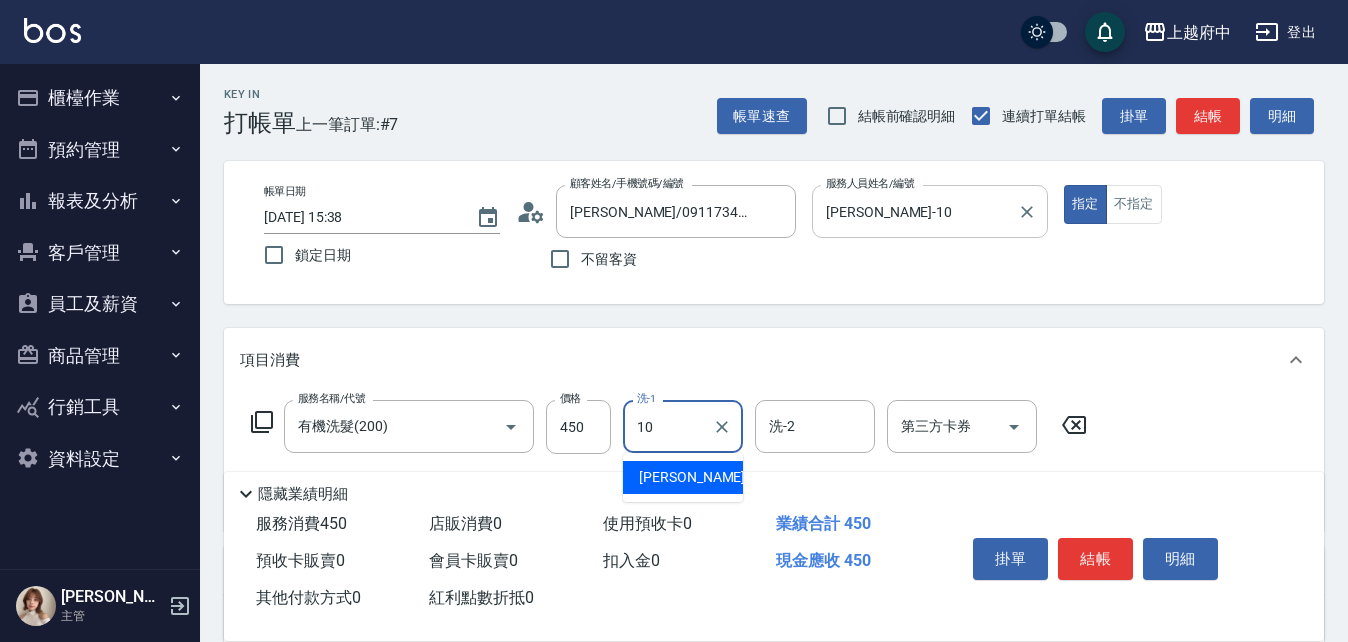 type on "[PERSON_NAME]-10" 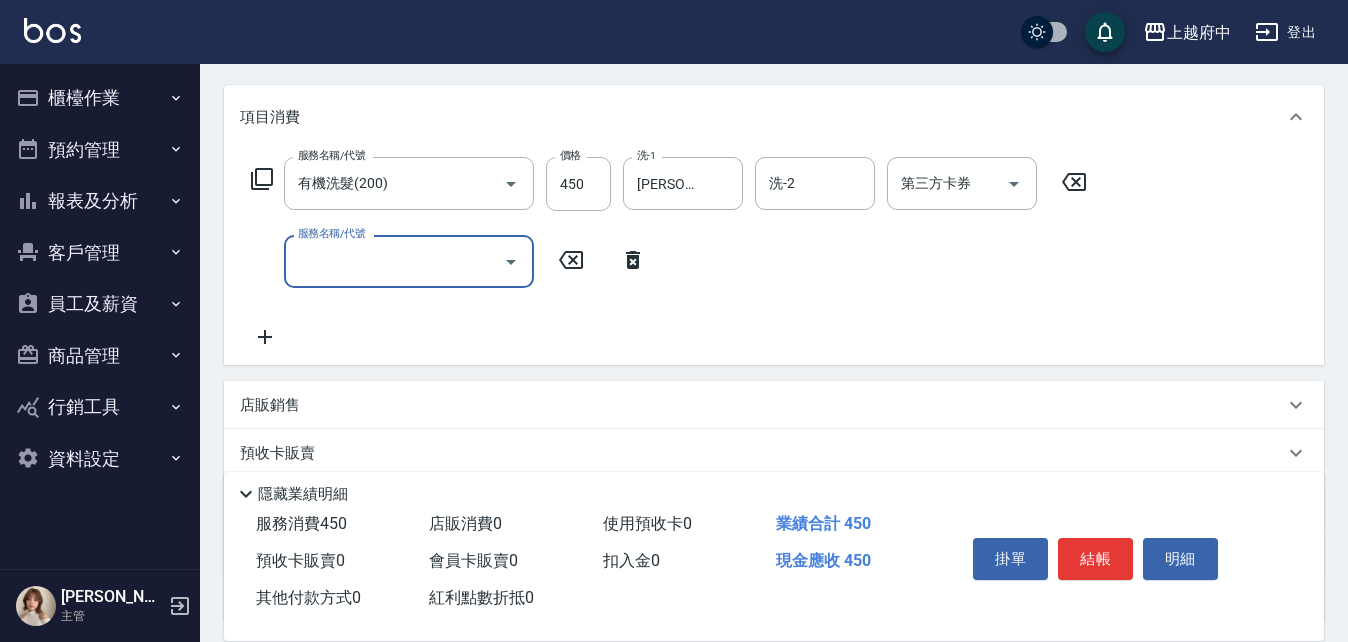 scroll, scrollTop: 300, scrollLeft: 0, axis: vertical 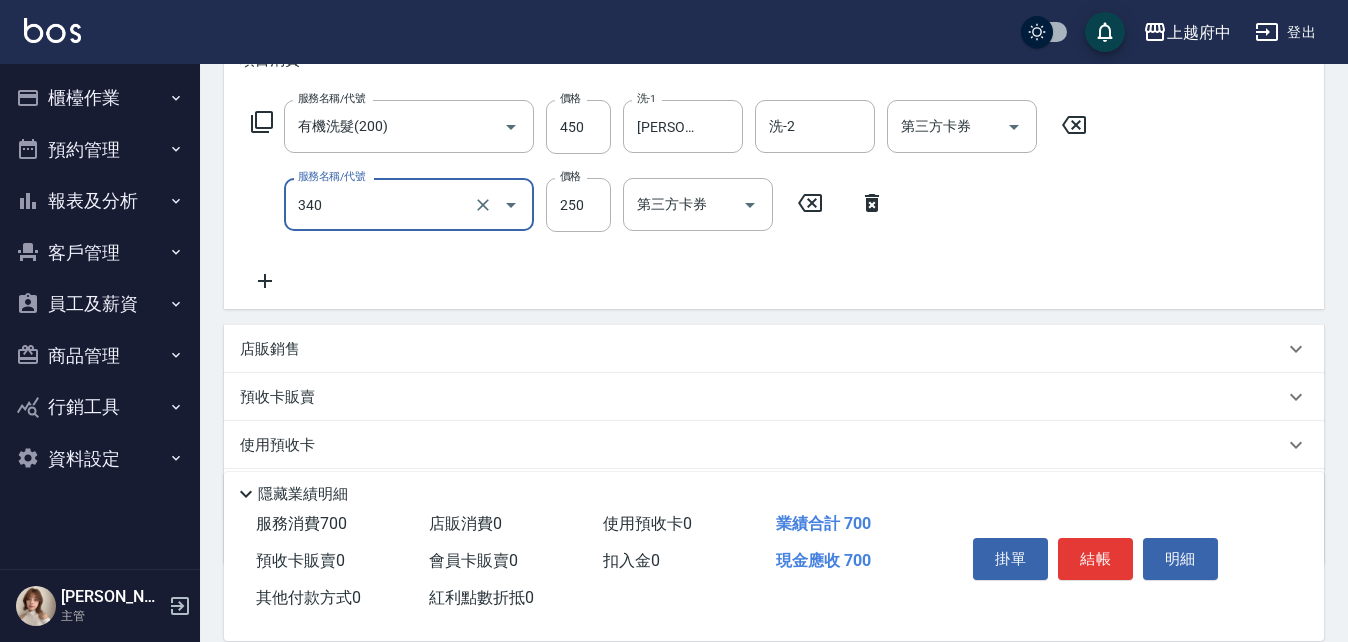 type on "剪髮(340)" 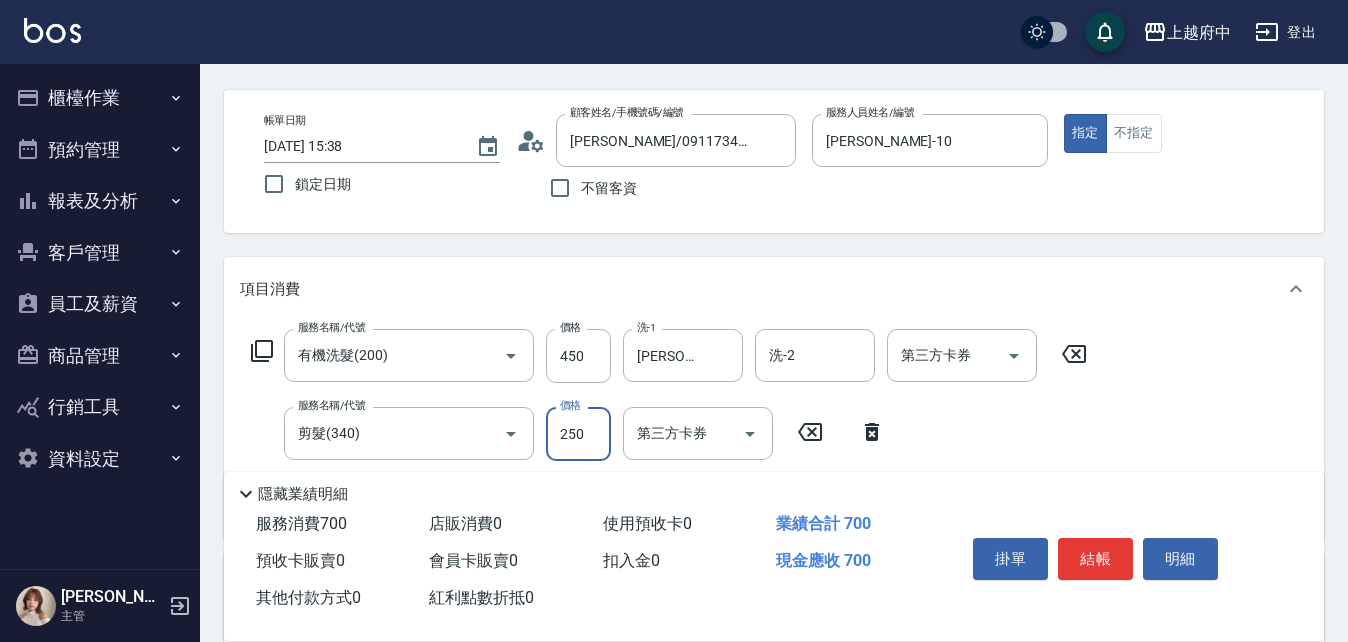 scroll, scrollTop: 100, scrollLeft: 0, axis: vertical 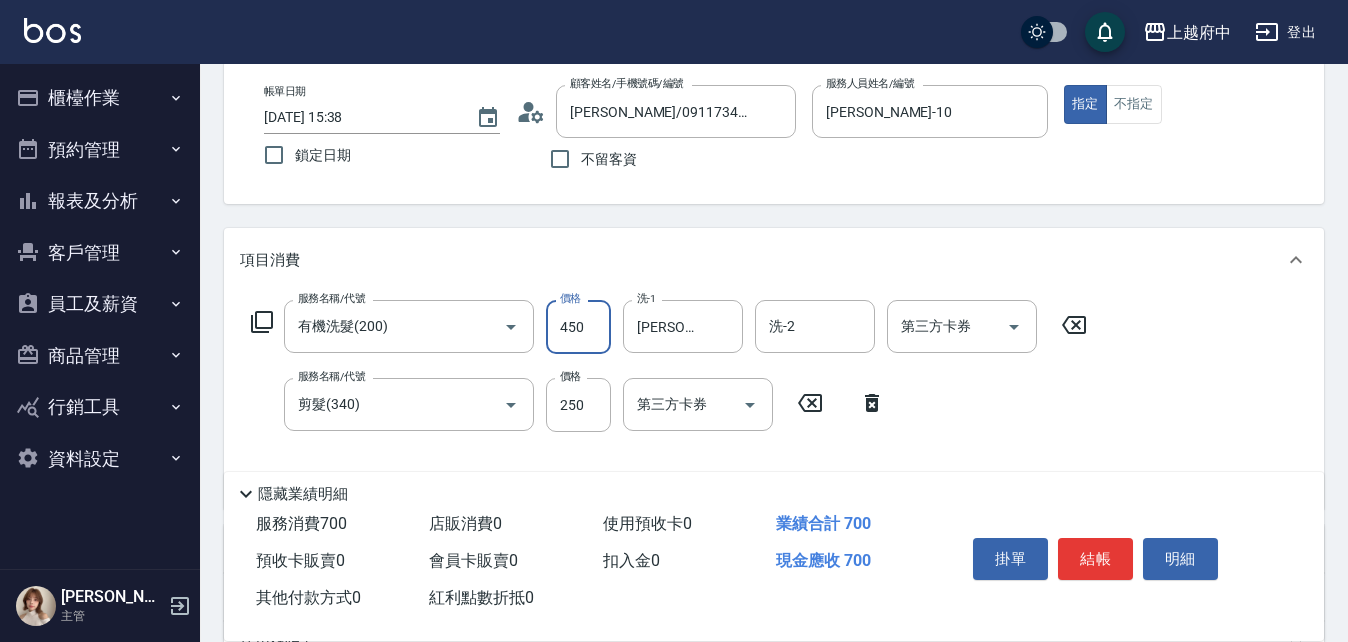 click on "450" at bounding box center [578, 327] 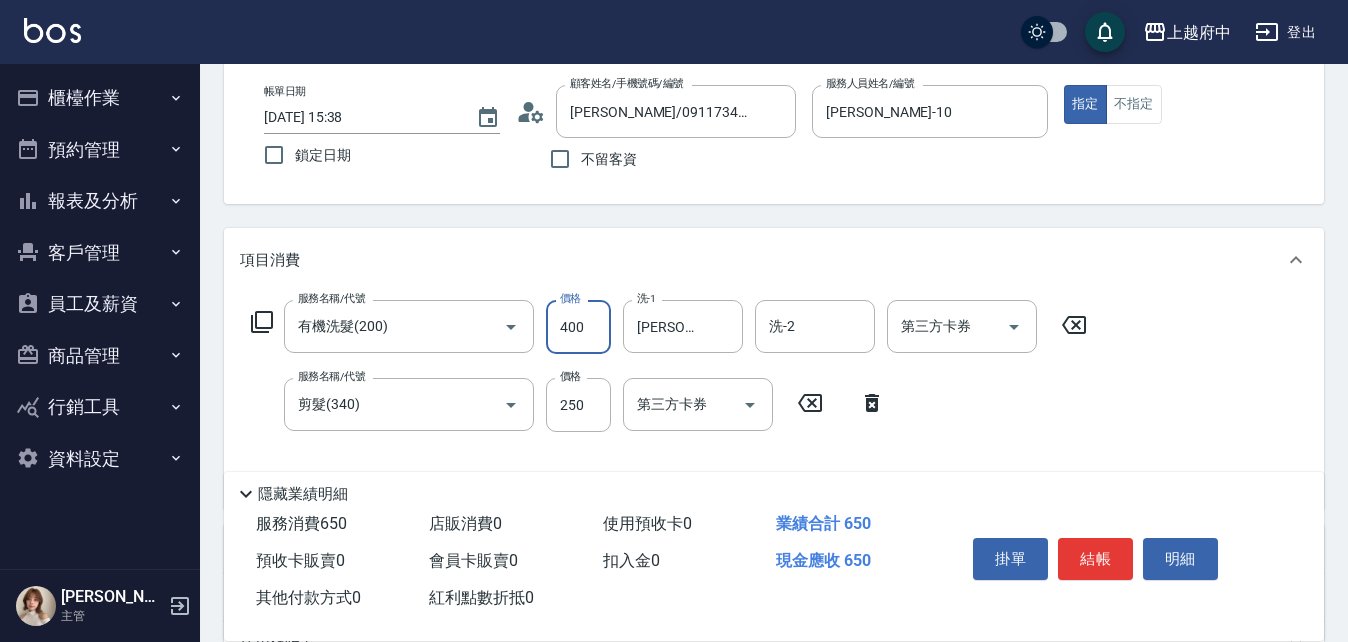 type on "400" 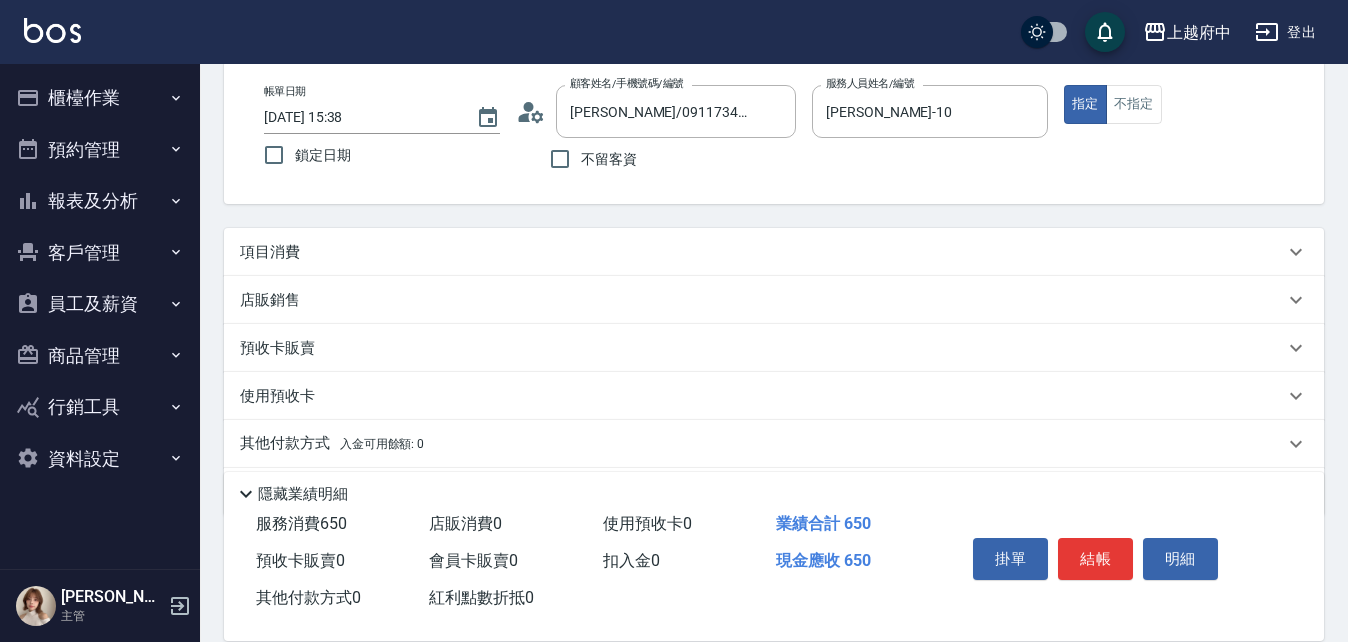 click on "項目消費" at bounding box center [762, 252] 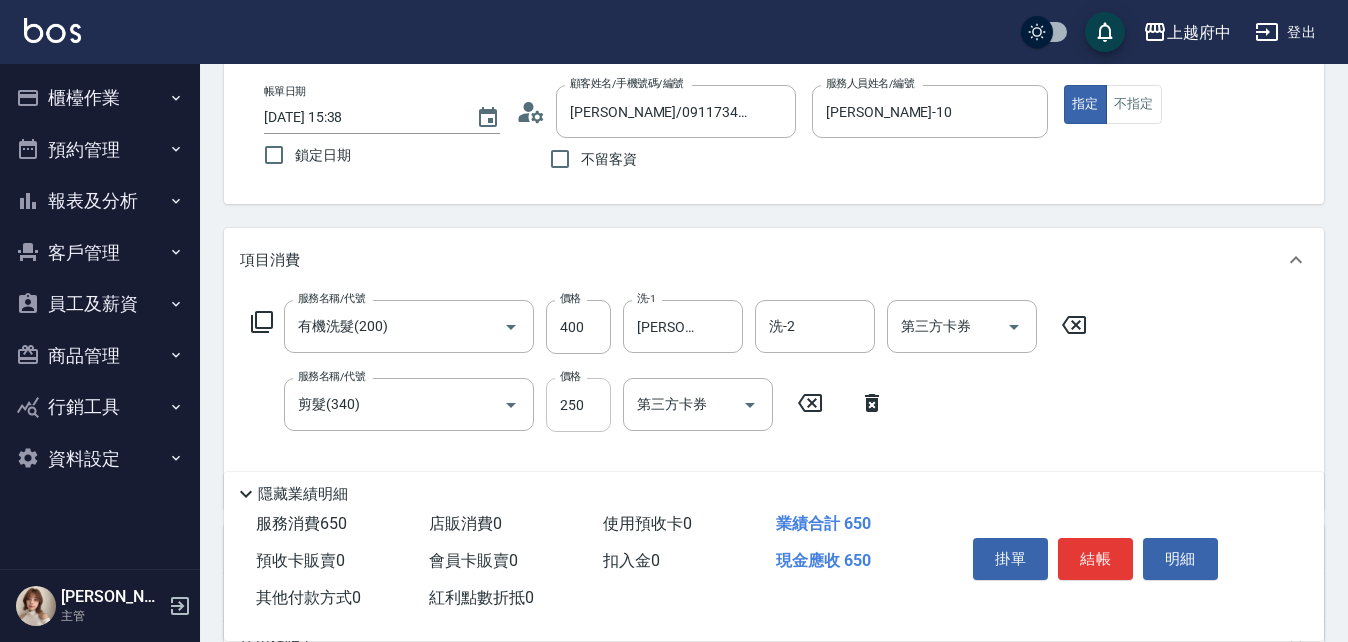 click on "250" at bounding box center [578, 405] 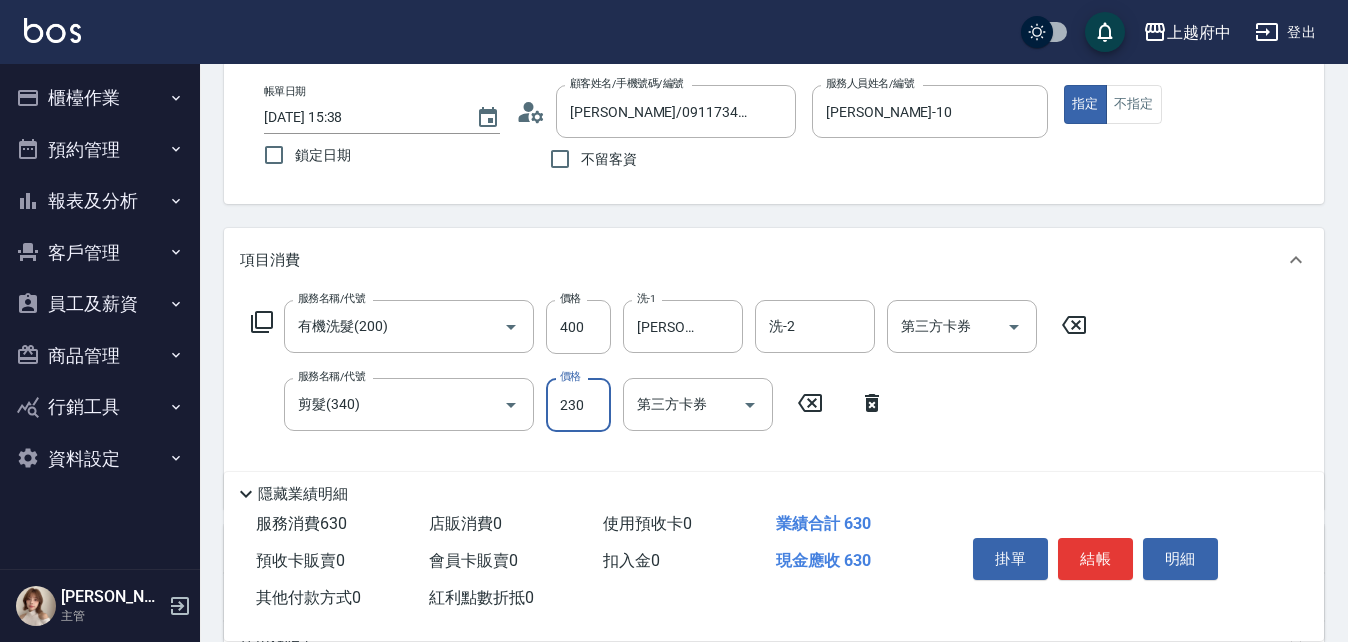 type on "230" 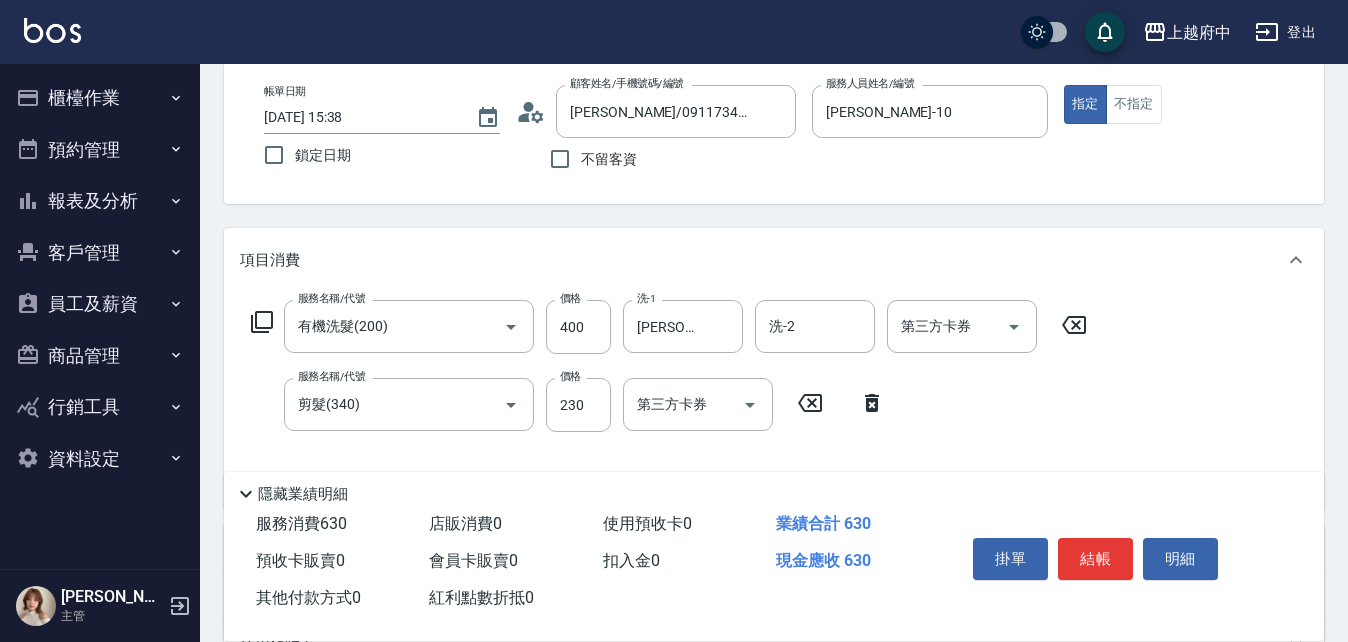 click on "服務名稱/代號 有機洗髮(200) 服務名稱/代號 價格 400 價格 洗-1 [PERSON_NAME]-10 洗-1 洗-2 洗-2 第三方卡券 第三方卡券 服務名稱/代號 剪髮(340) 服務名稱/代號 價格 230 價格 第三方卡券 第三方卡券" at bounding box center [774, 400] 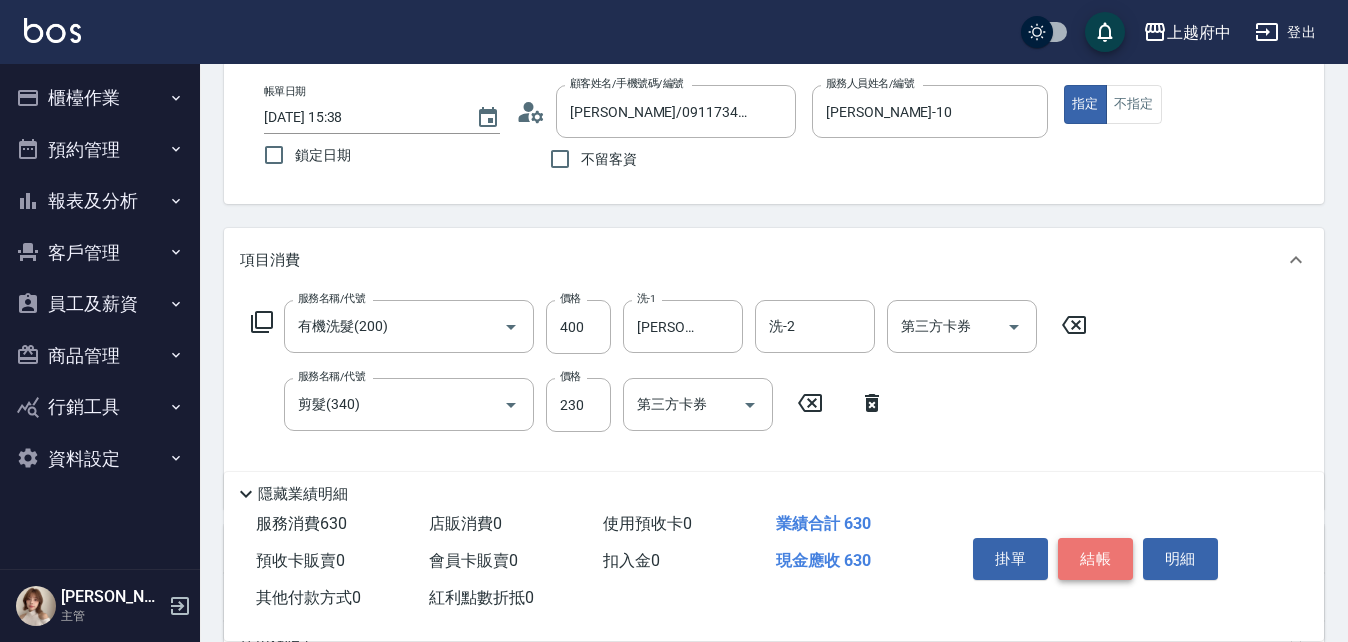 click on "結帳" at bounding box center (1095, 559) 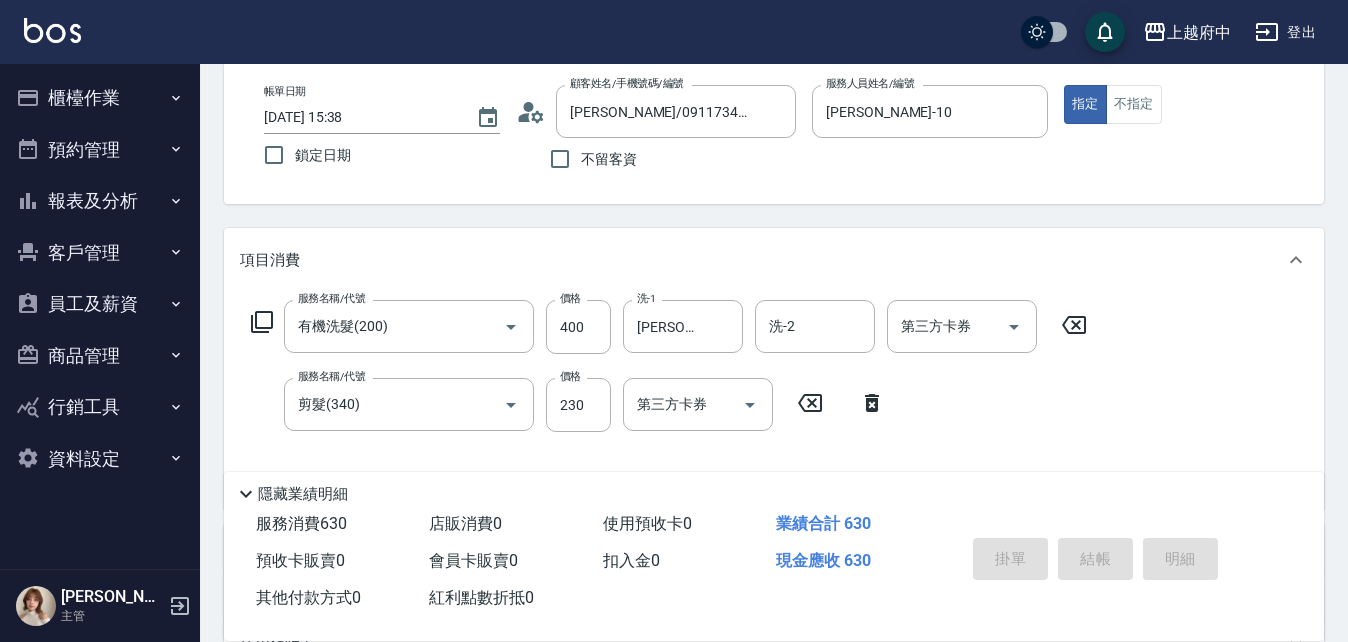 type on "[DATE] 16:09" 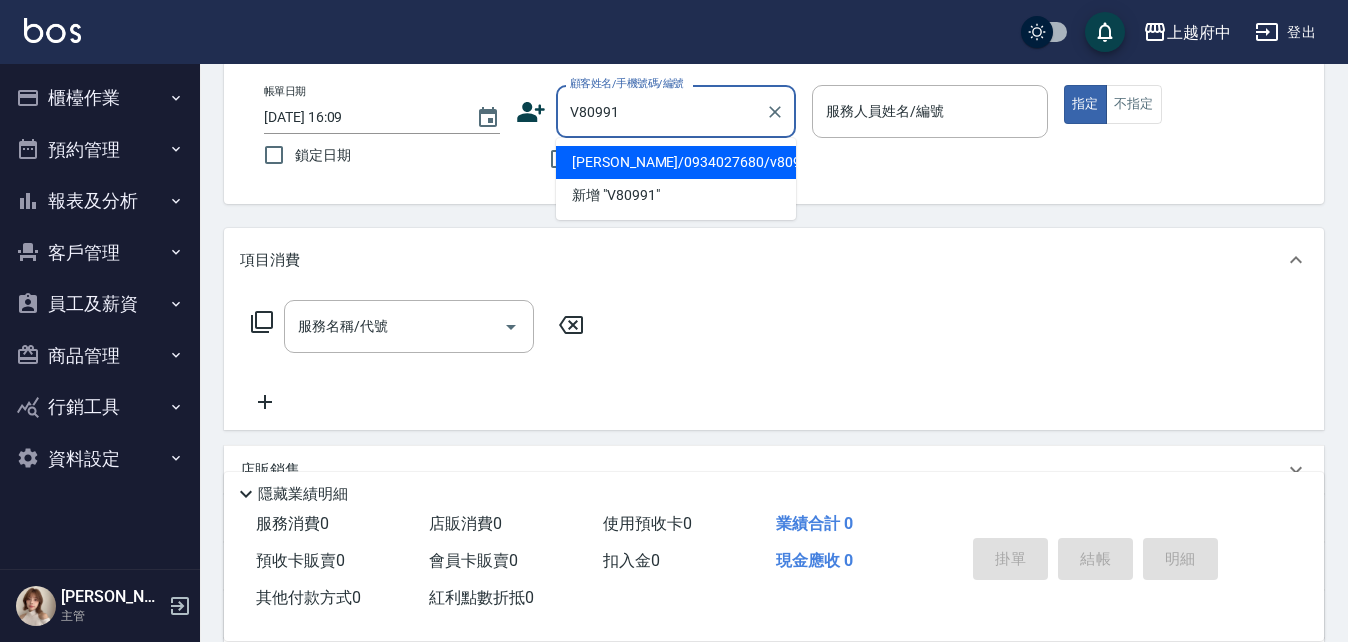click on "[PERSON_NAME]/0934027680/v80991" at bounding box center (676, 162) 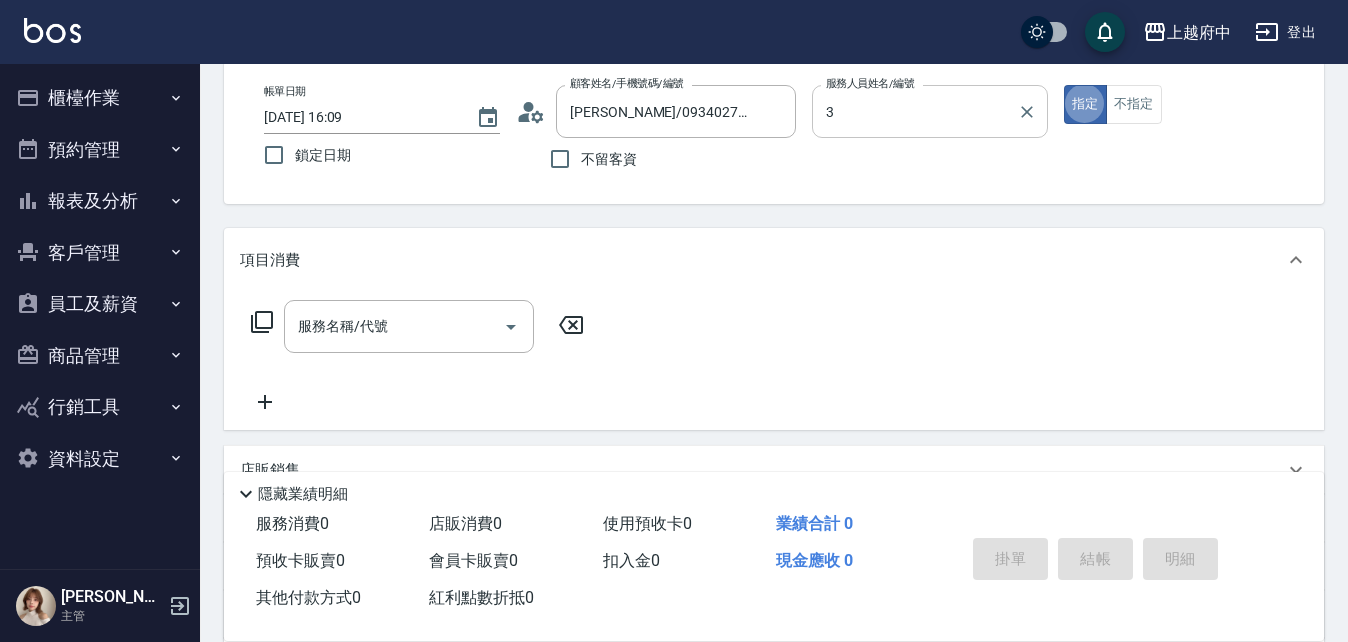 type on "黎黎-3" 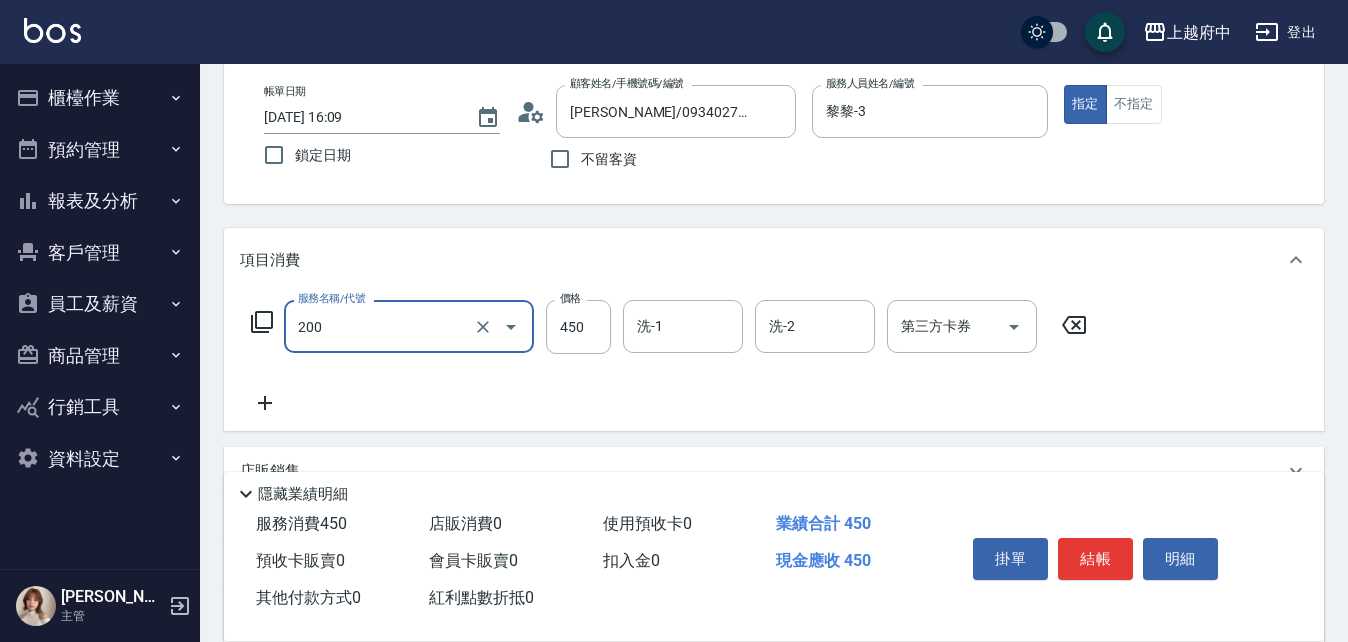 type on "有機洗髮(200)" 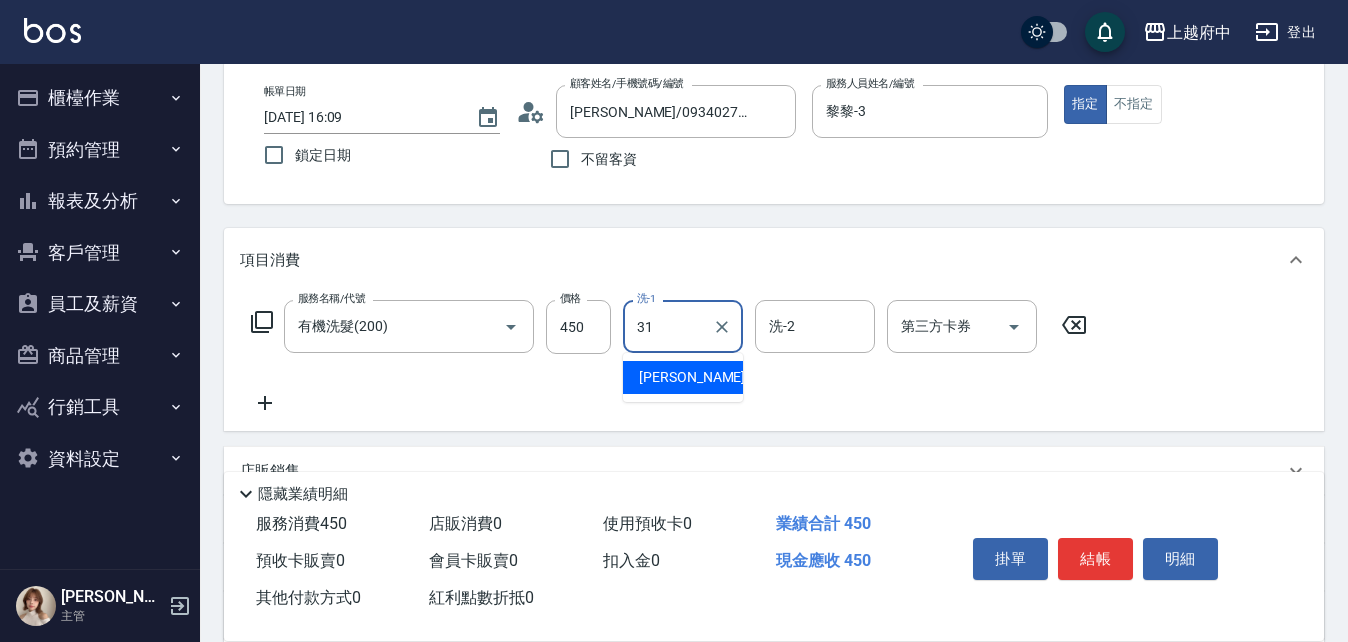 type on "[PERSON_NAME]-31" 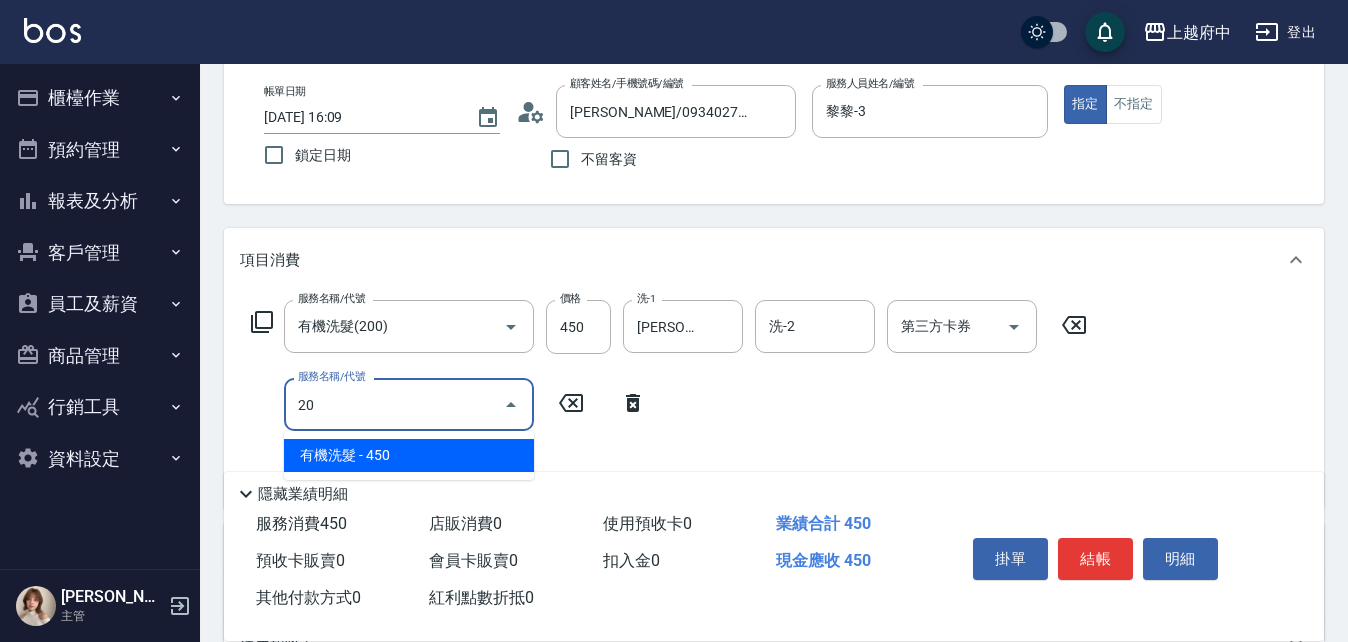type on "2" 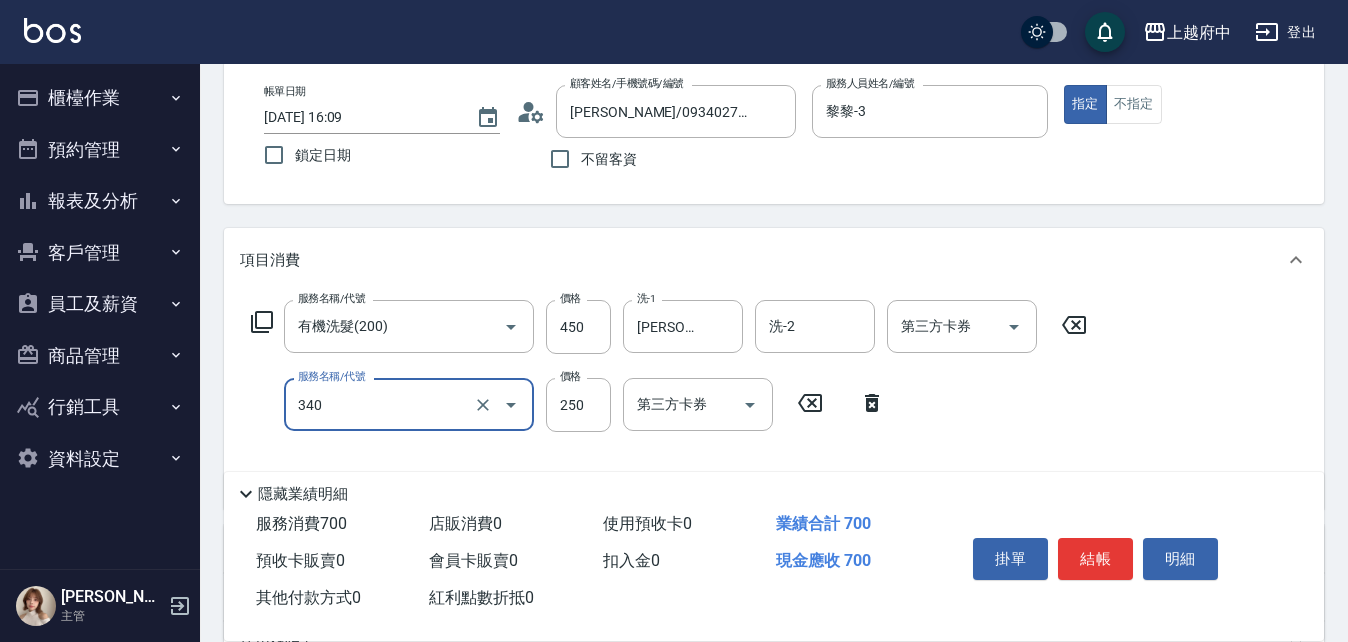 type on "剪髮(340)" 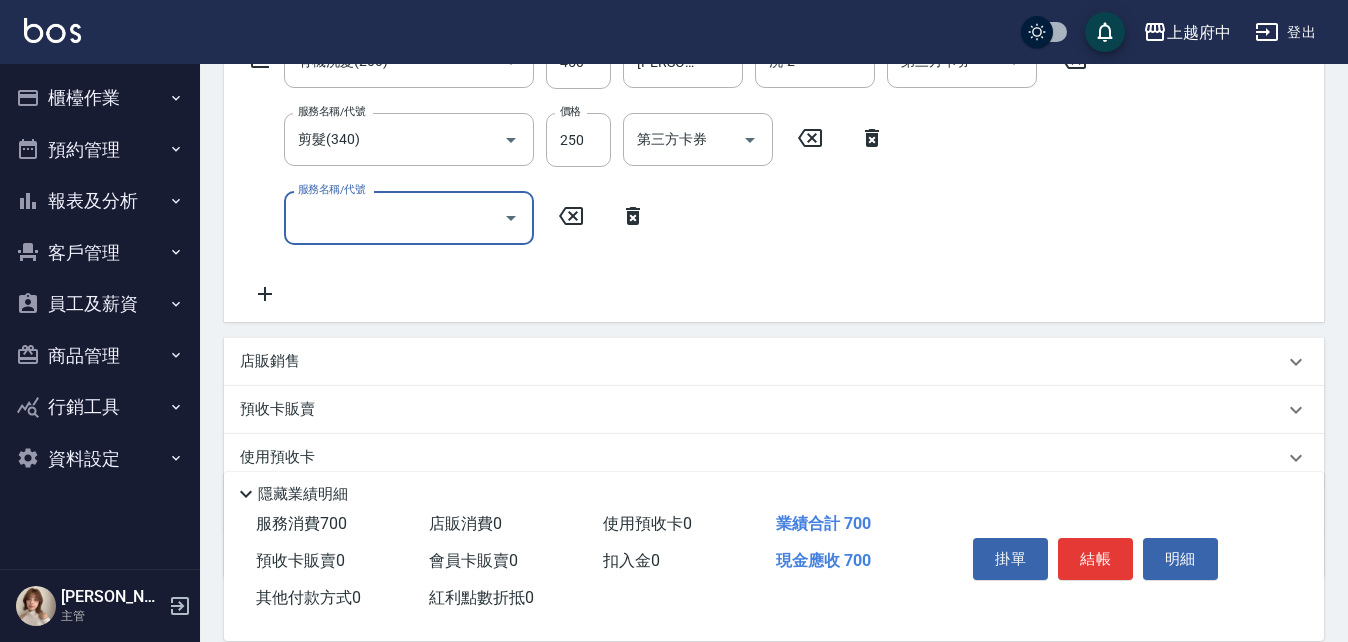 scroll, scrollTop: 400, scrollLeft: 0, axis: vertical 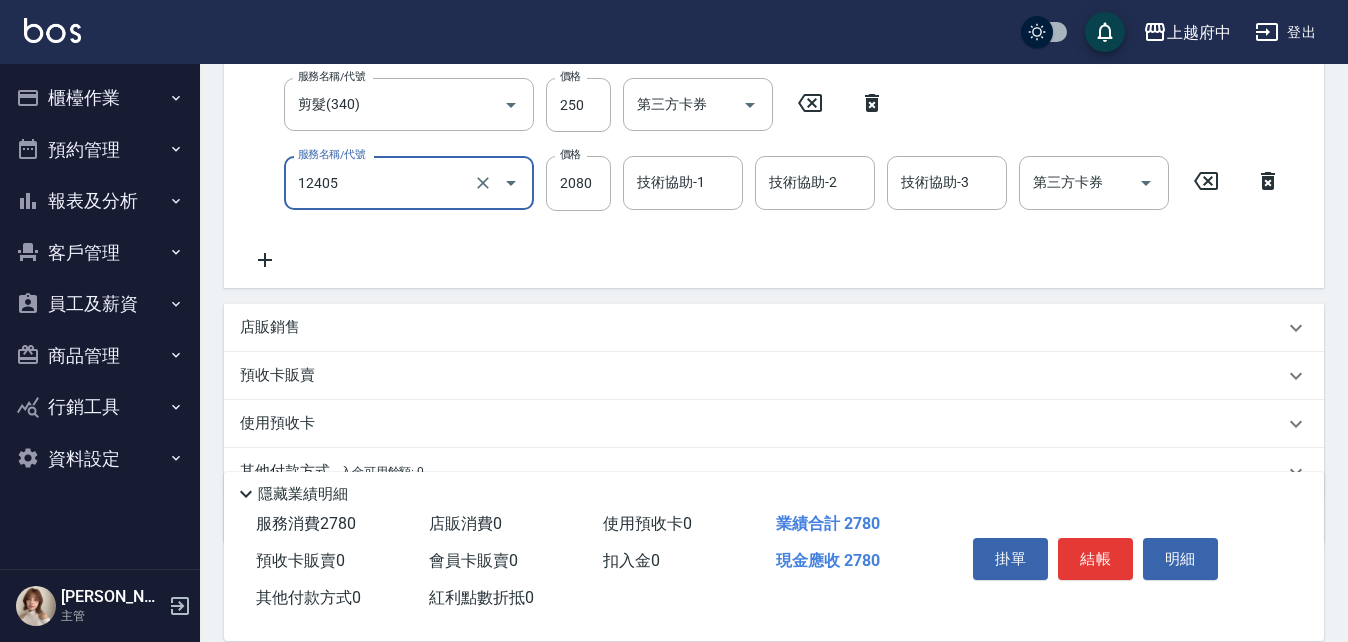 type on "染髮L(12405)" 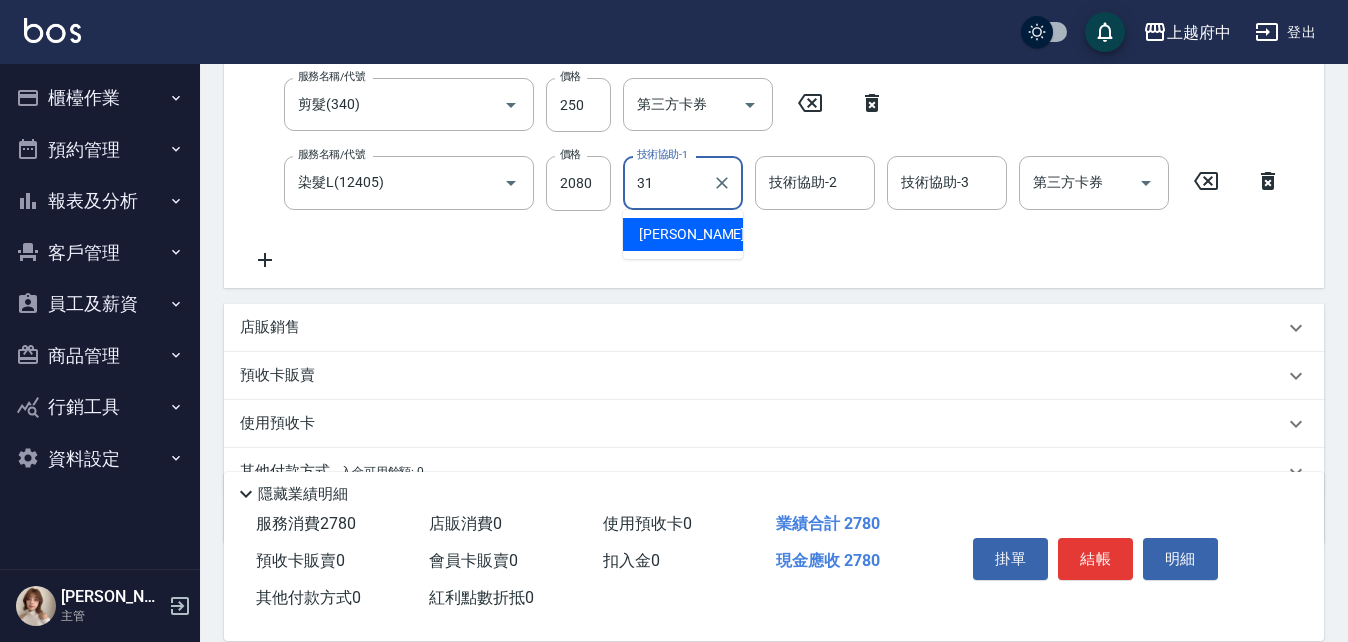 type on "[PERSON_NAME]-31" 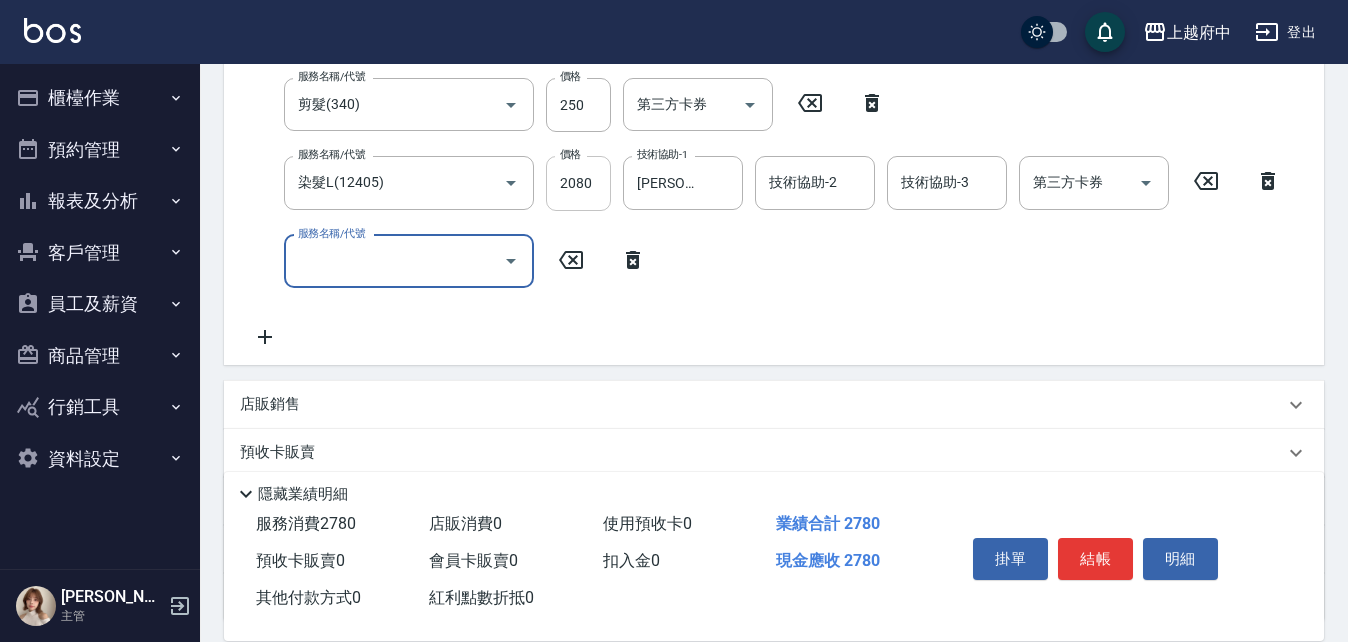 click on "2080" at bounding box center (578, 183) 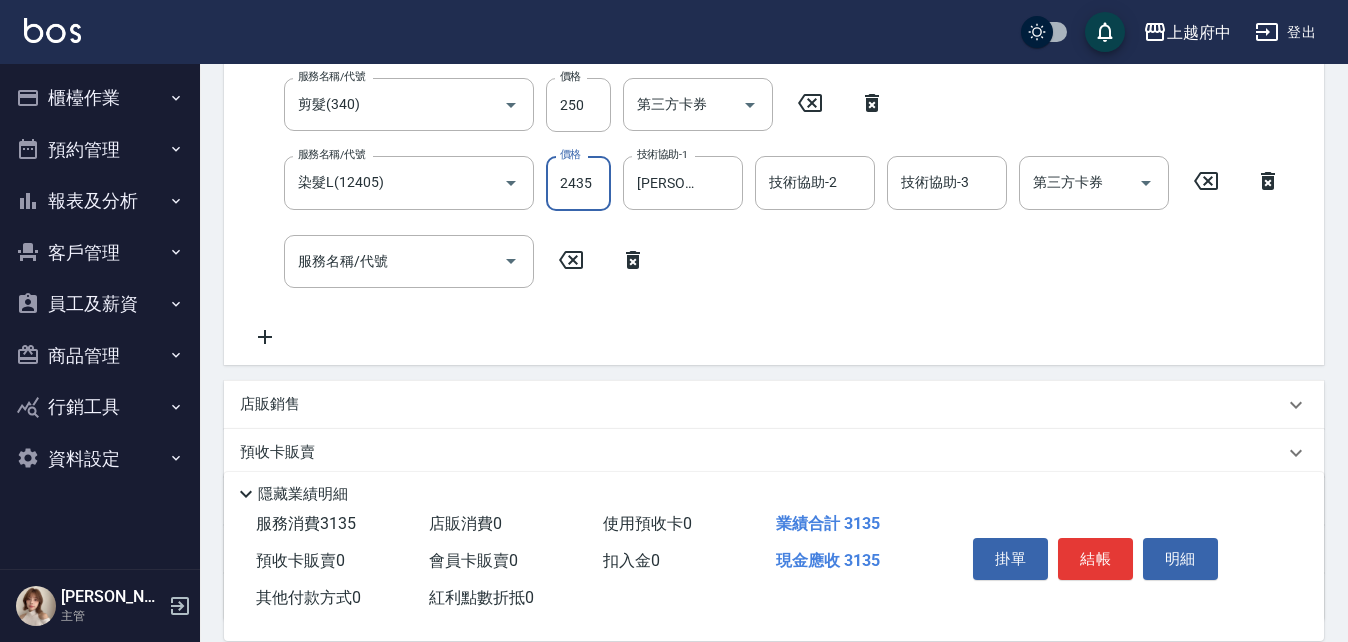 type on "2435" 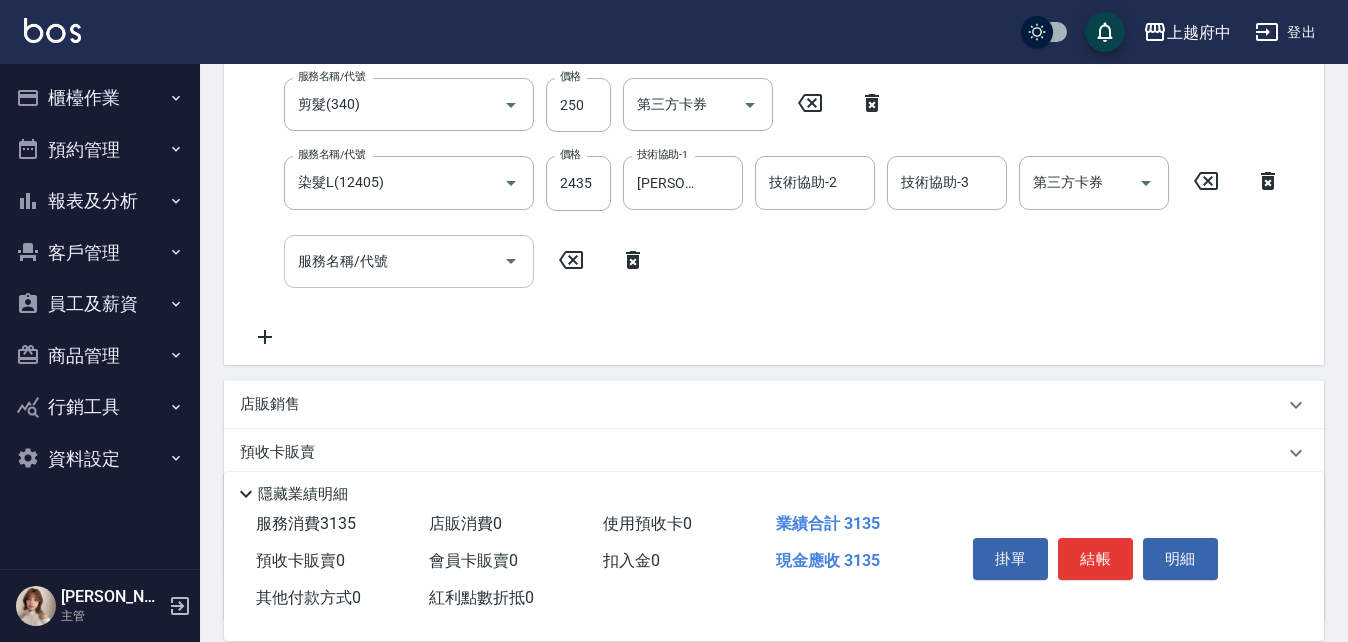 click on "服務名稱/代號 服務名稱/代號" at bounding box center (409, 261) 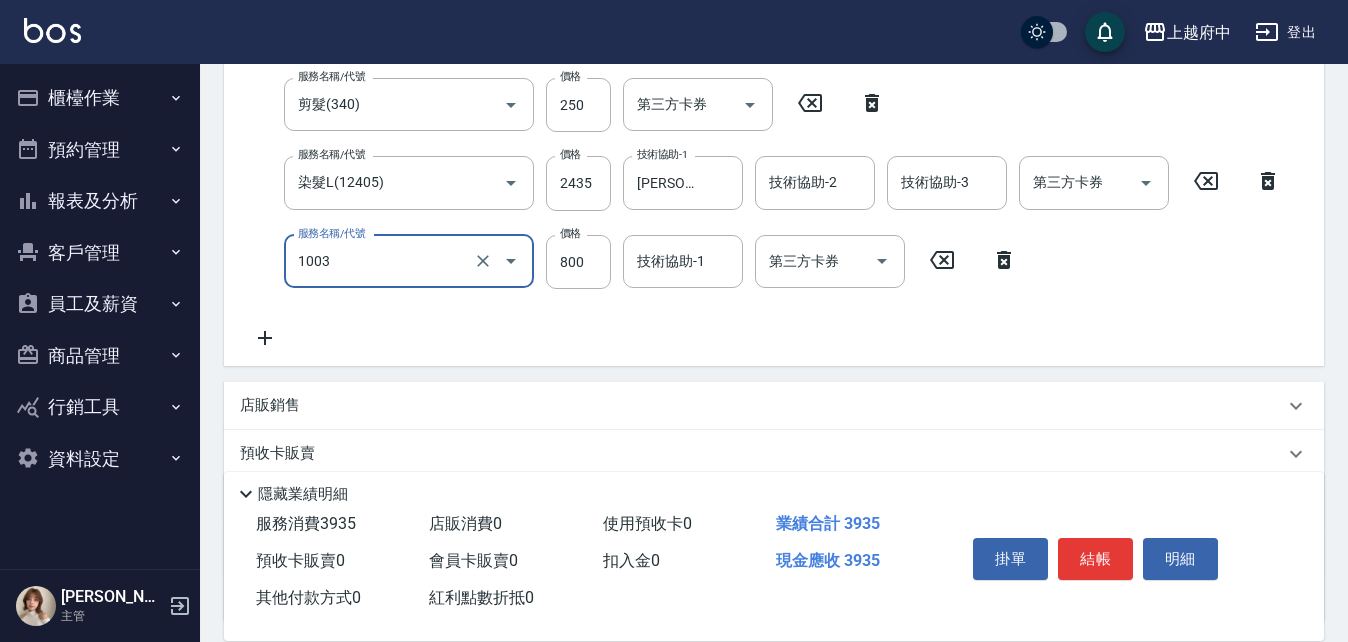 type on "+升級結構染 (含隔離)(1003)" 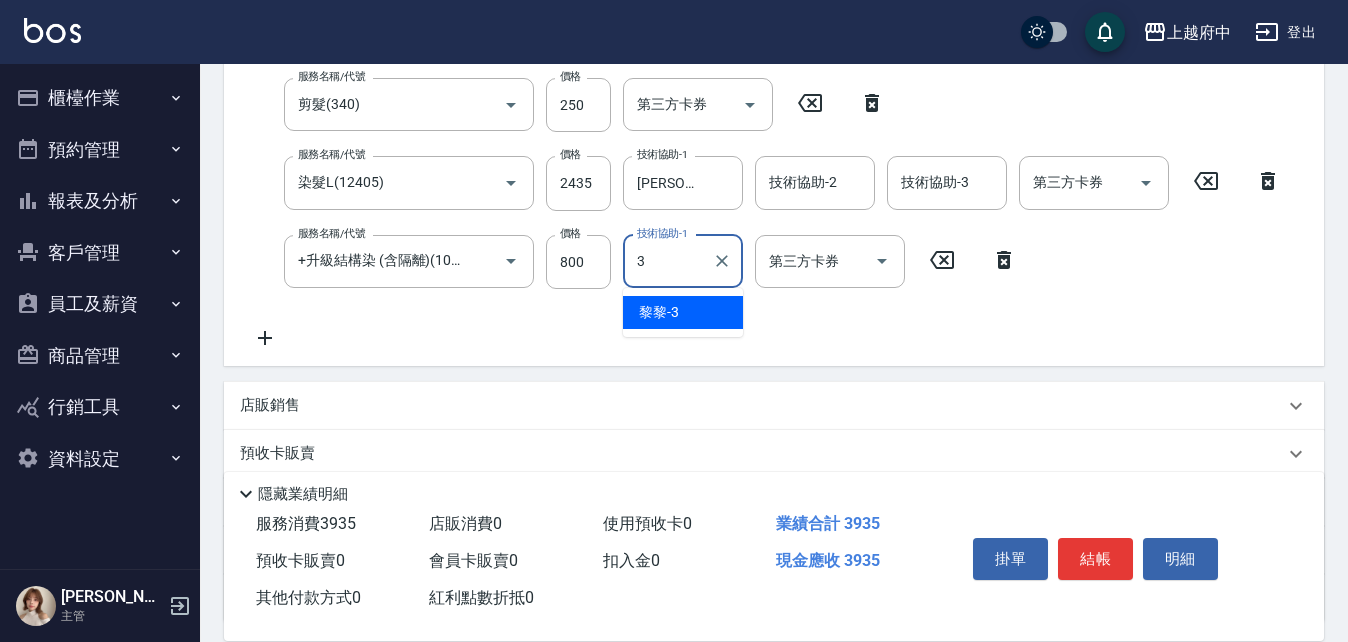 type on "黎黎-3" 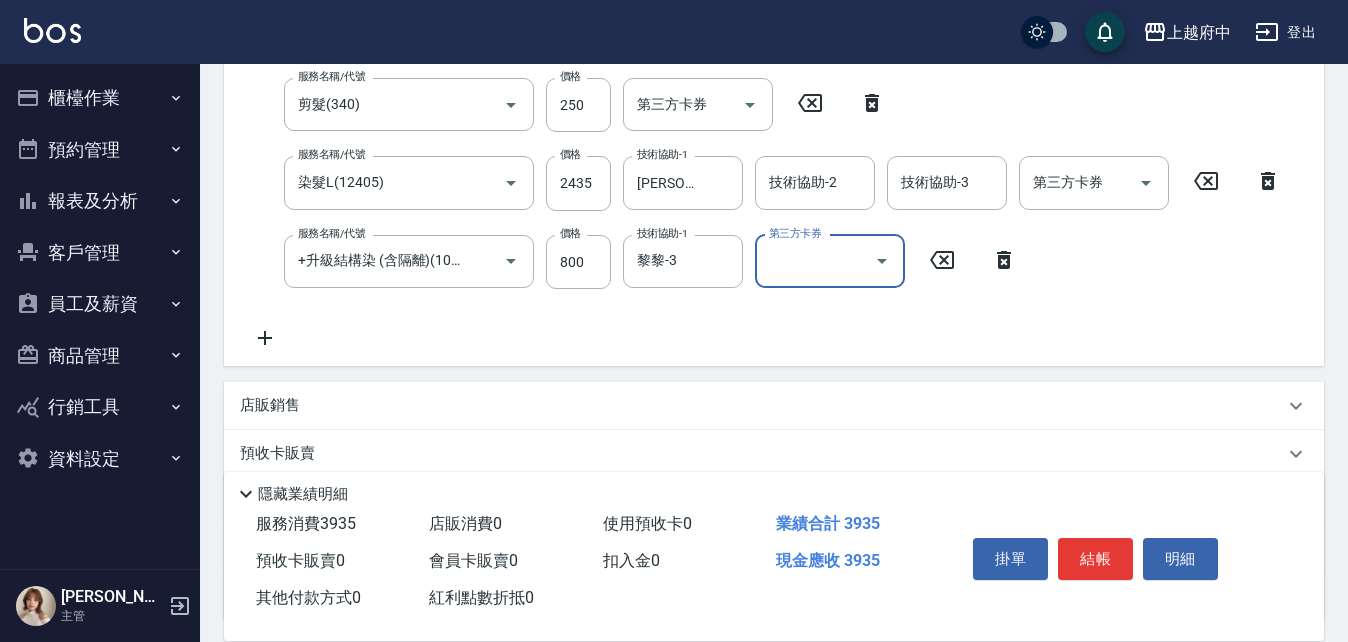 scroll, scrollTop: 0, scrollLeft: 0, axis: both 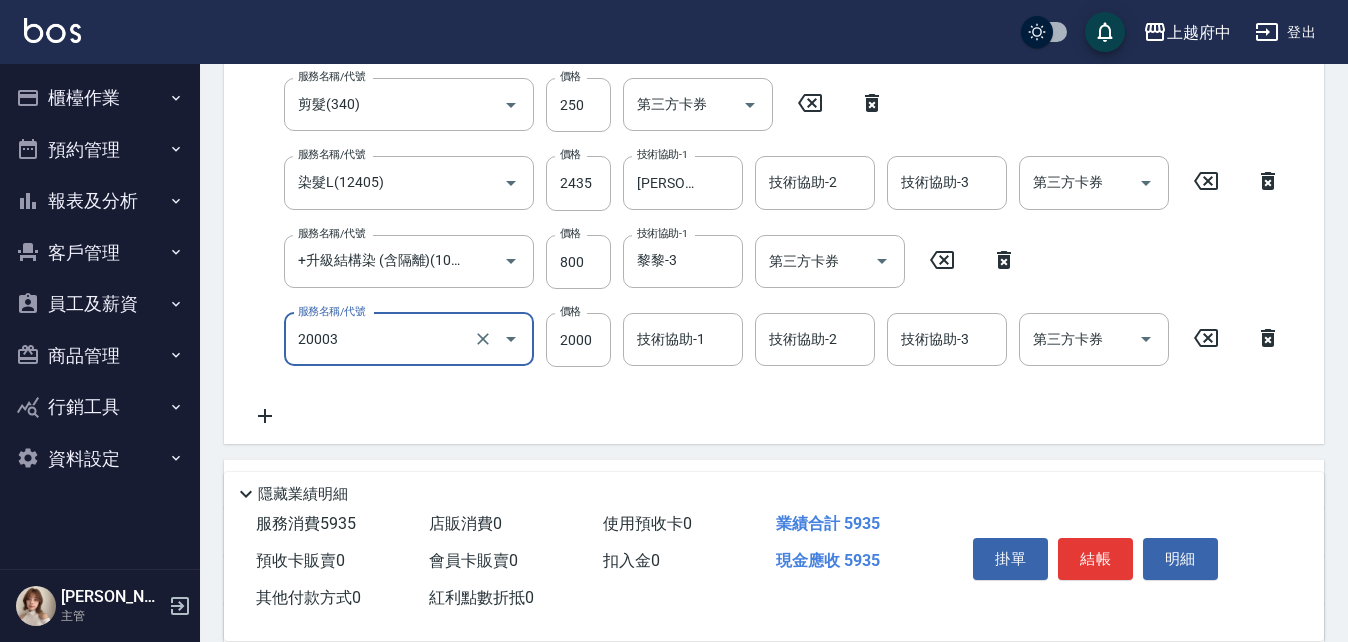 type on "M3D護髮(20003)" 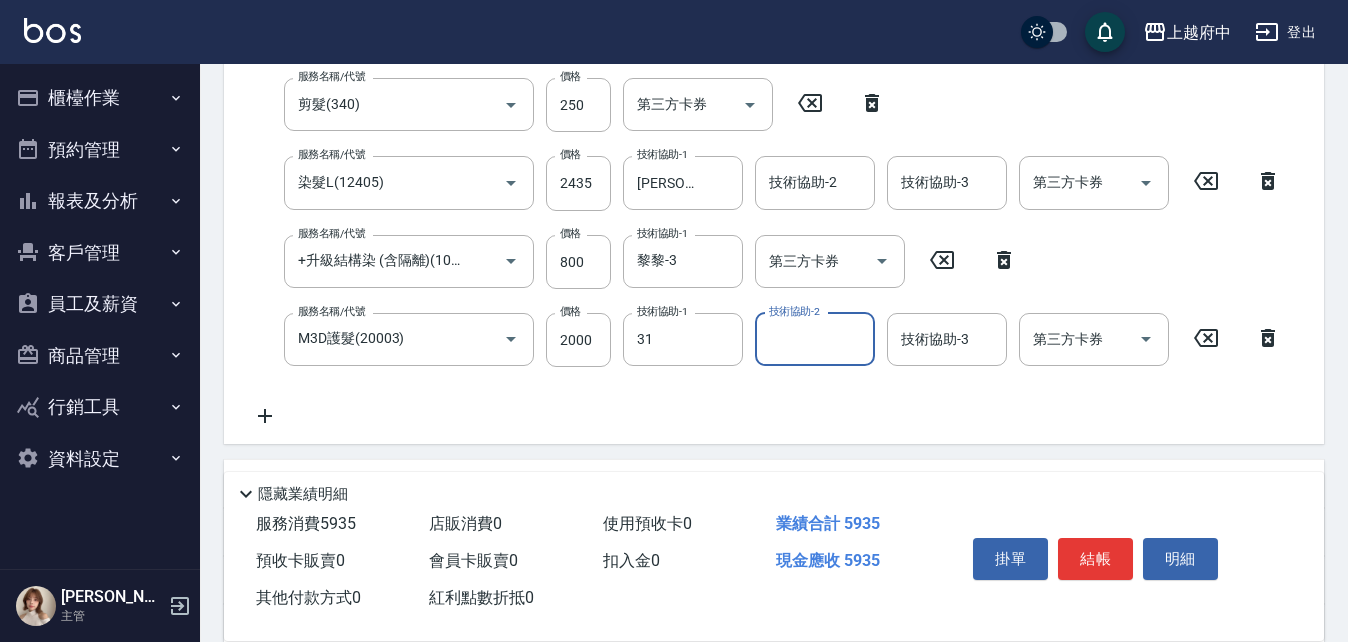 type on "[PERSON_NAME]-31" 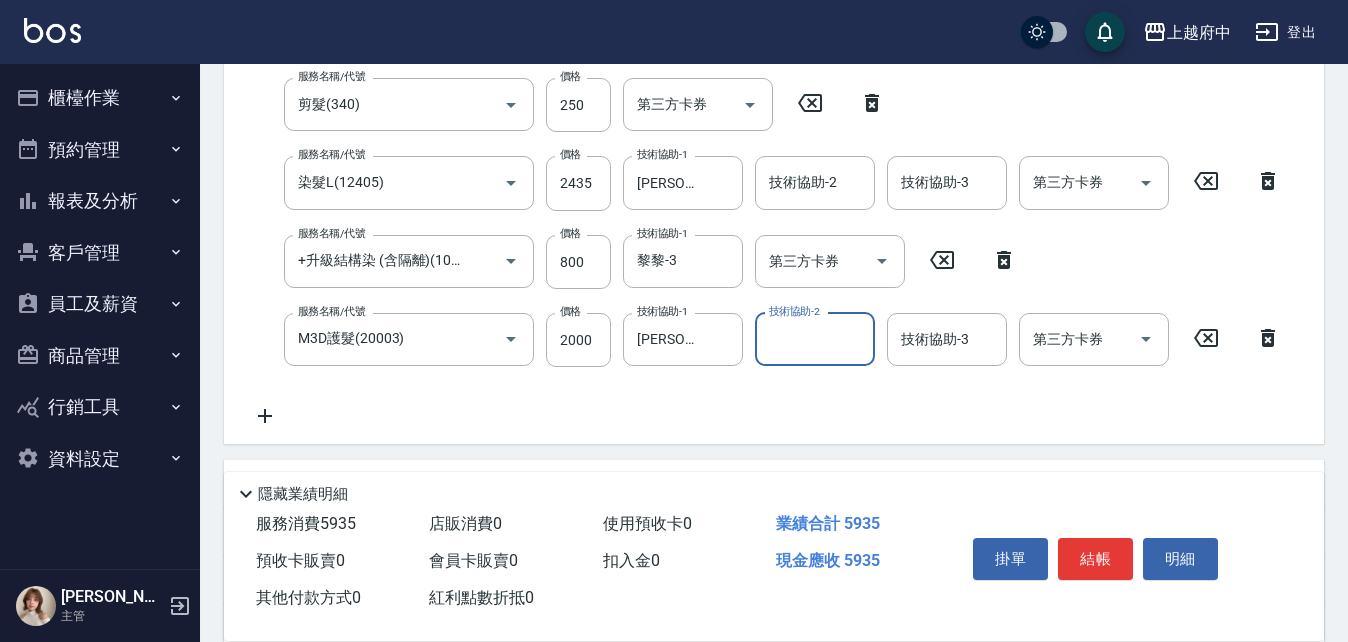 click on "服務名稱/代號 有機洗髮(200) 服務名稱/代號 價格 450 價格 洗-1 [PERSON_NAME]-31 洗-1 洗-2 洗-2 第三方卡券 第三方卡券 服務名稱/代號 剪髮(340) 服務名稱/代號 價格 250 價格 第三方卡券 第三方卡券 服務名稱/代號 染髮L(12405) 服務名稱/代號 價格 2435 價格 技術協助-1 [PERSON_NAME]-31 技術協助-1 技術協助-2 技術協助-2 技術協助-3 技術協助-3 第三方卡券 第三方卡券 服務名稱/代號 +升級結構染 (含隔離)(1003) 服務名稱/代號 價格 800 價格 技術協助-1 黎黎-3 技術協助-1 第三方卡券 第三方卡券 服務名稱/代號 M3D護髮(20003) 服務名稱/代號 價格 2000 價格 技術協助-1 [PERSON_NAME]-31 技術協助-1 技術協助-2 技術協助-2 技術協助-3 技術協助-3 第三方卡券 第三方卡券" at bounding box center [766, 214] 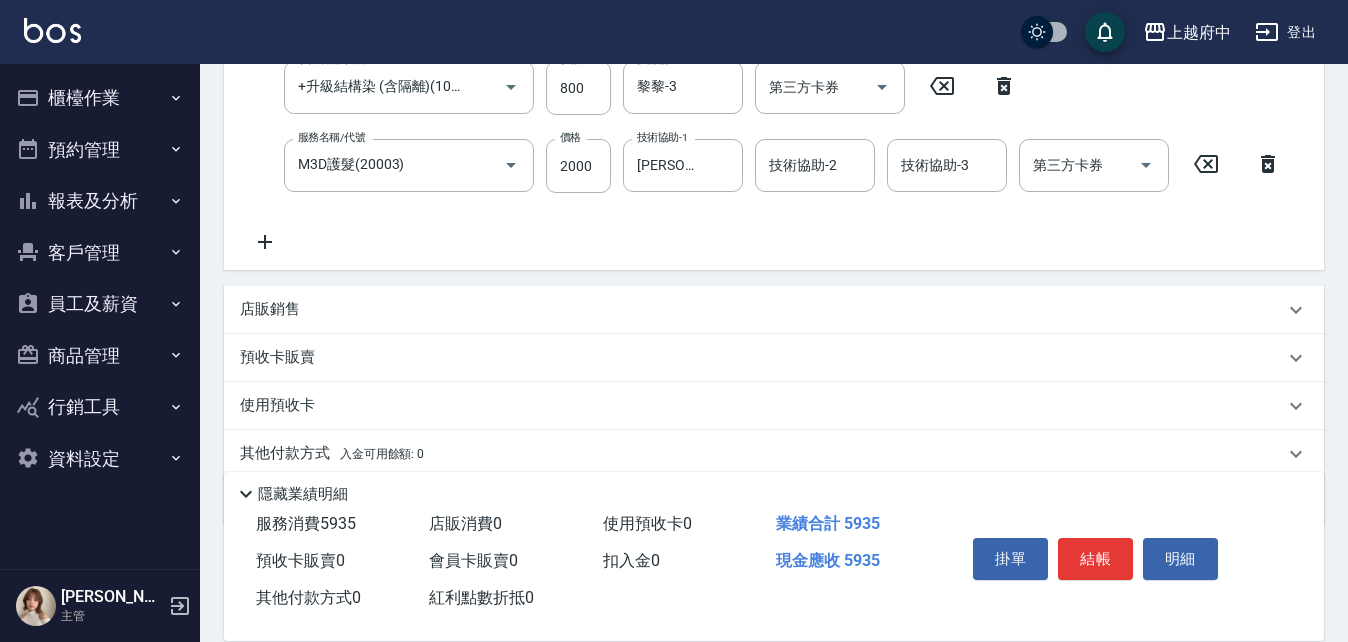 scroll, scrollTop: 650, scrollLeft: 0, axis: vertical 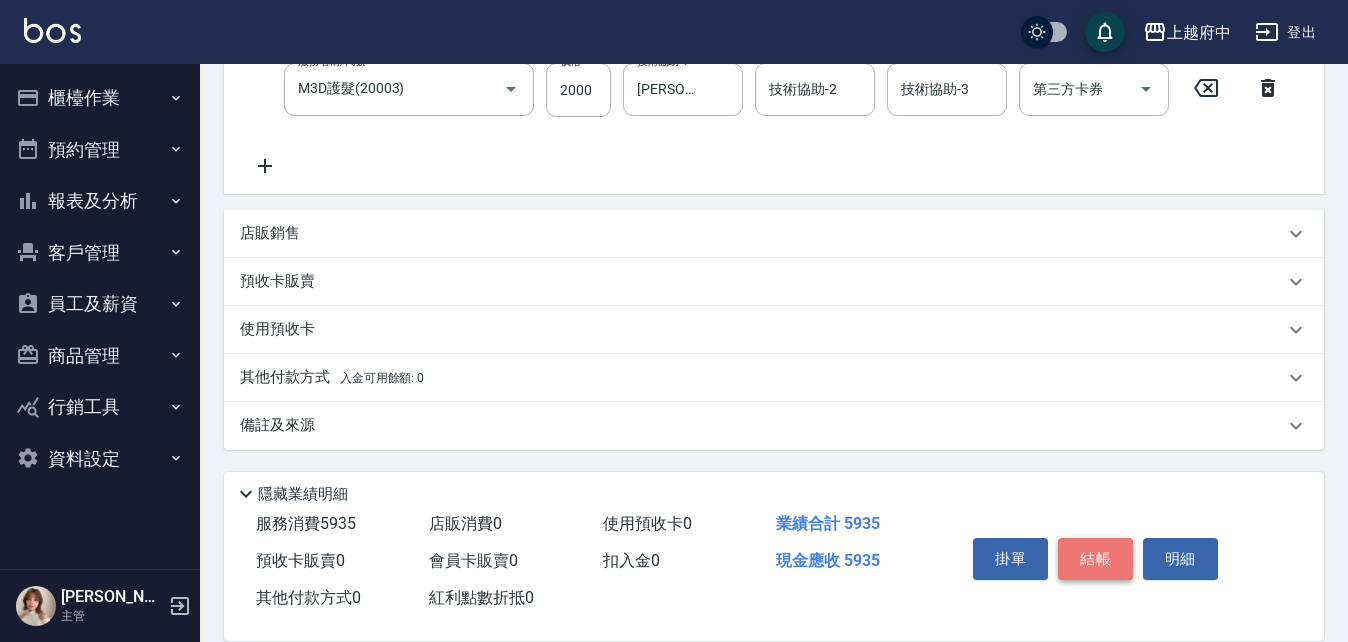 click on "結帳" at bounding box center [1095, 559] 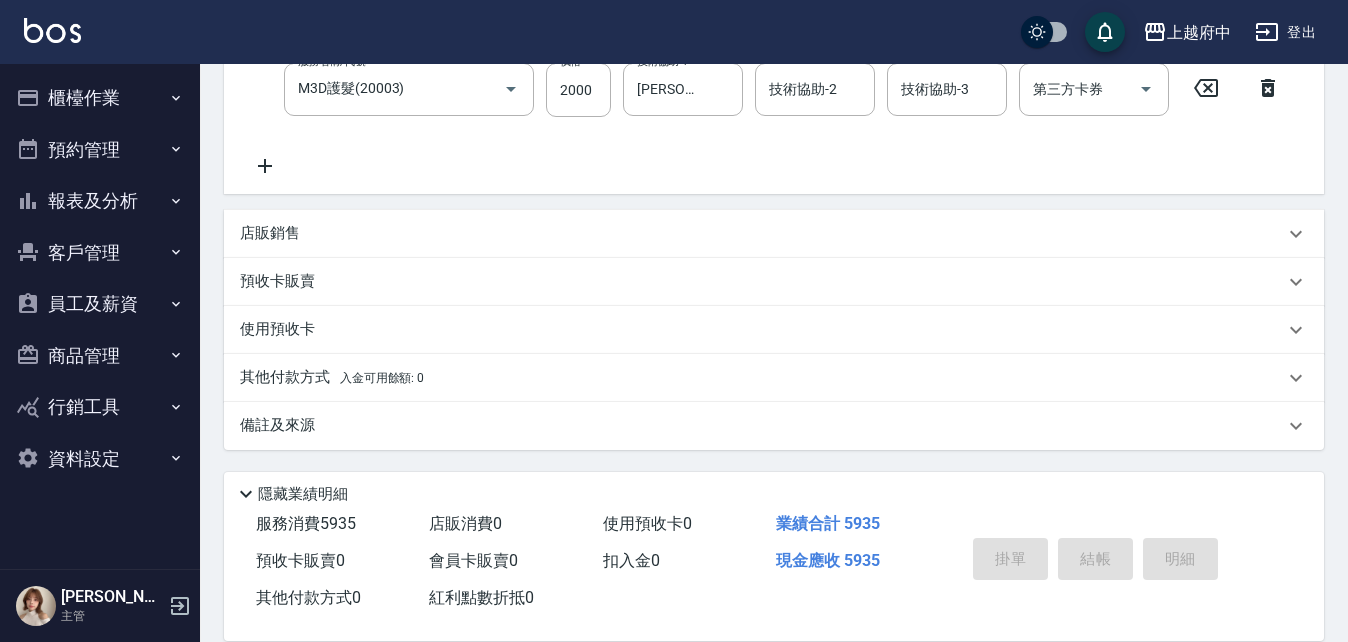 type on "[DATE] 16:12" 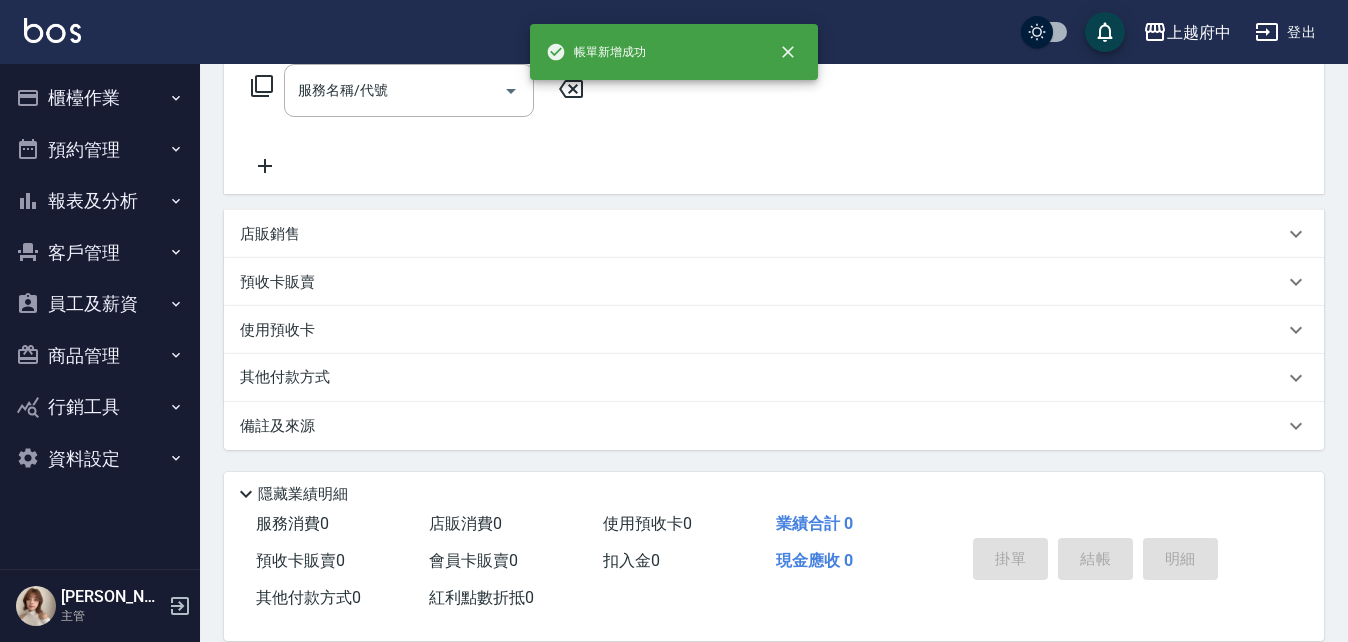 scroll, scrollTop: 0, scrollLeft: 0, axis: both 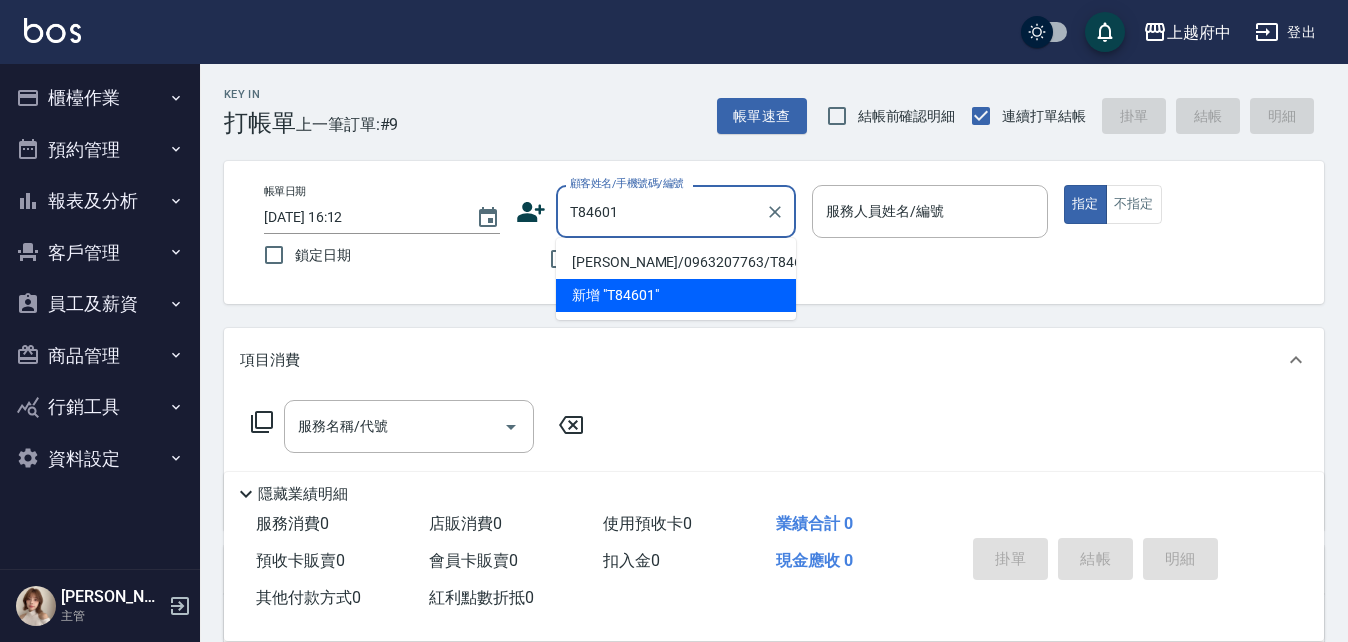 click on "[PERSON_NAME]/0963207763/T84601" at bounding box center [676, 262] 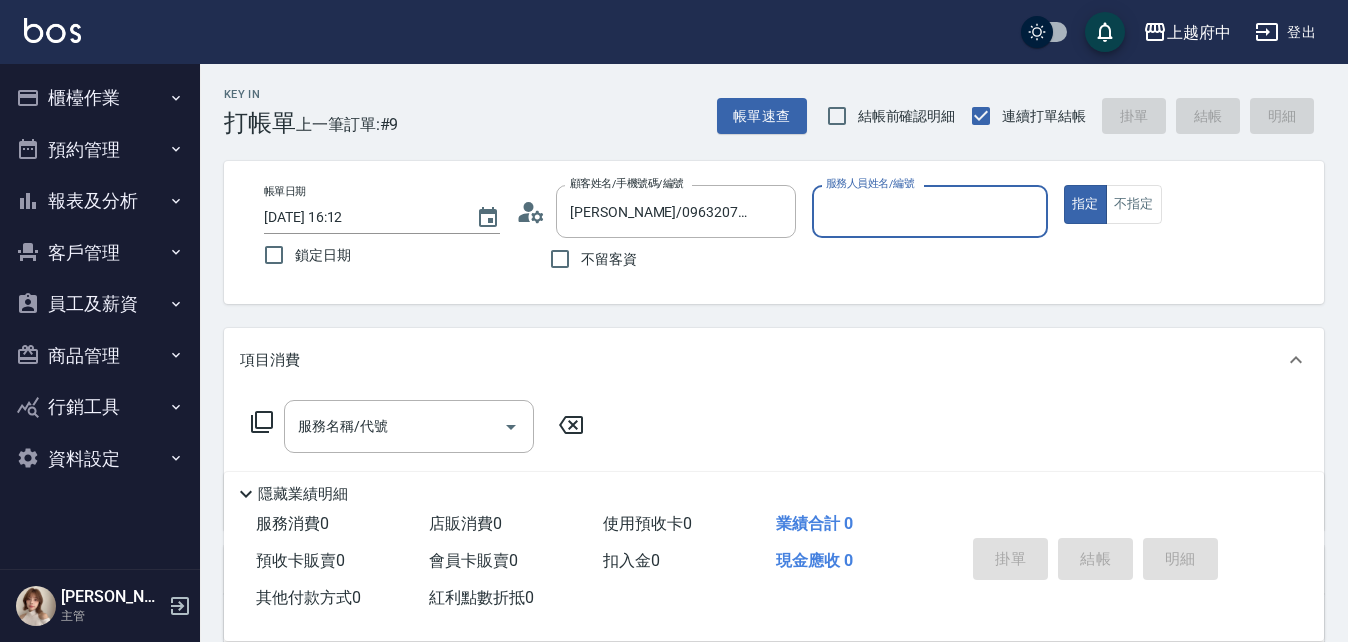 type on "Fanny-7" 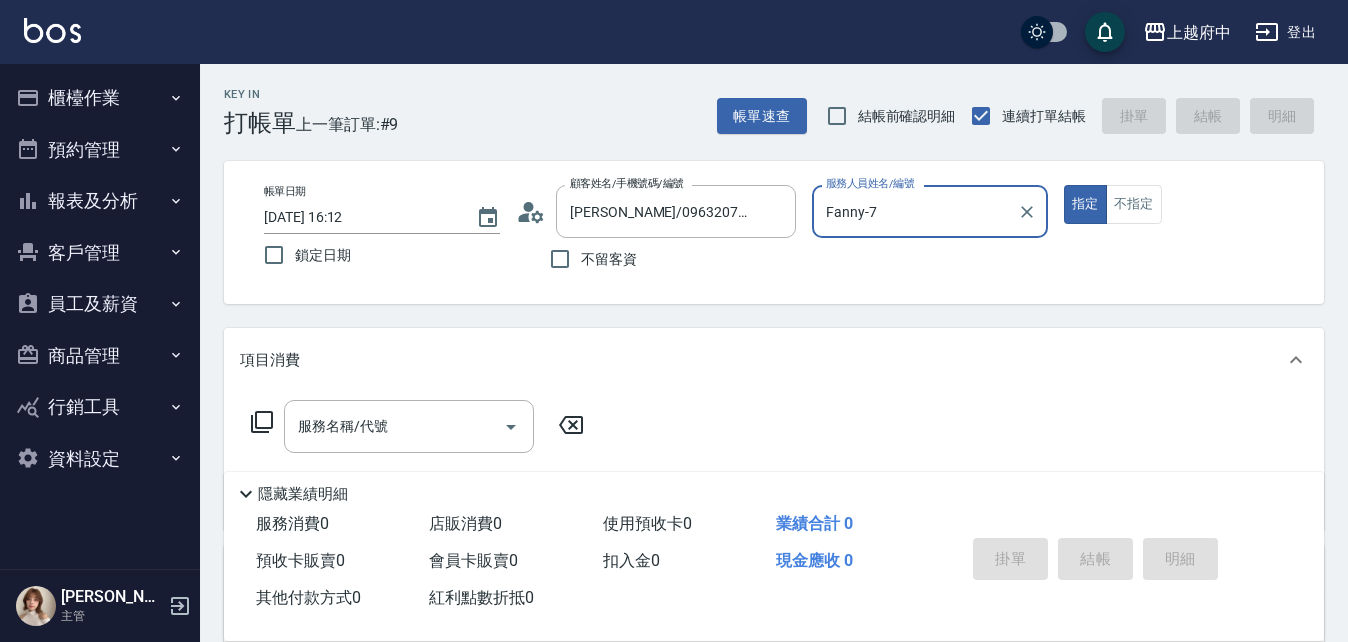 click on "指定" at bounding box center (1085, 204) 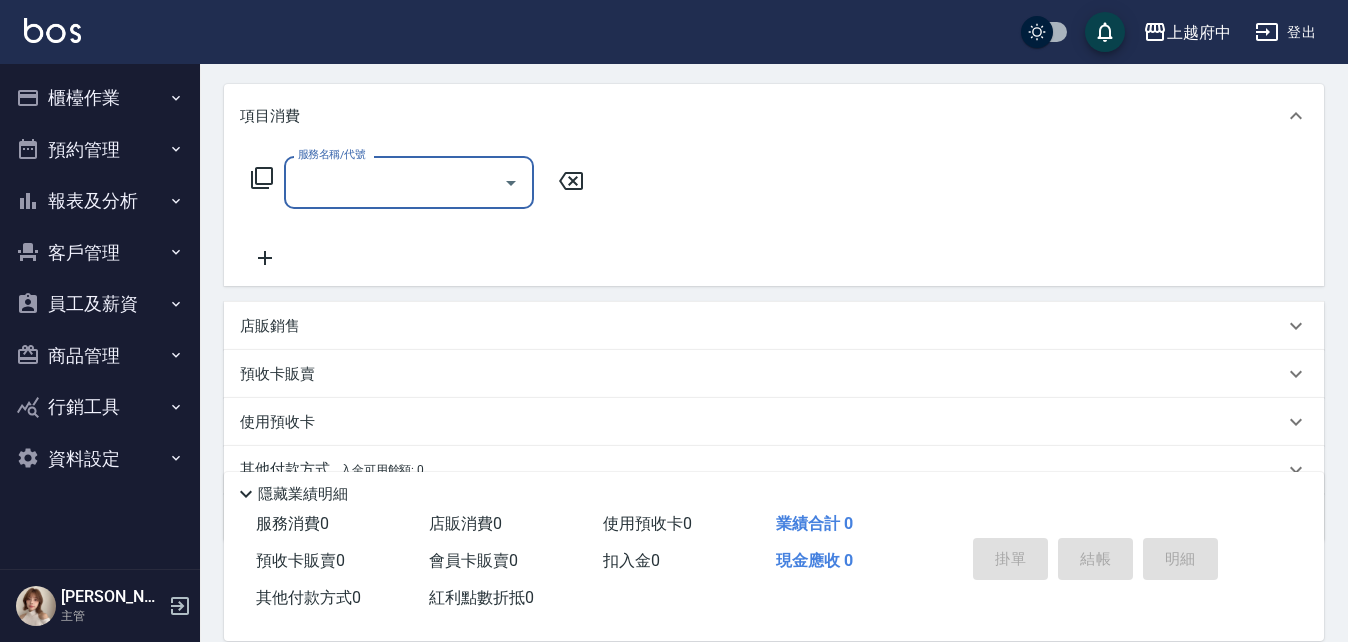 scroll, scrollTop: 300, scrollLeft: 0, axis: vertical 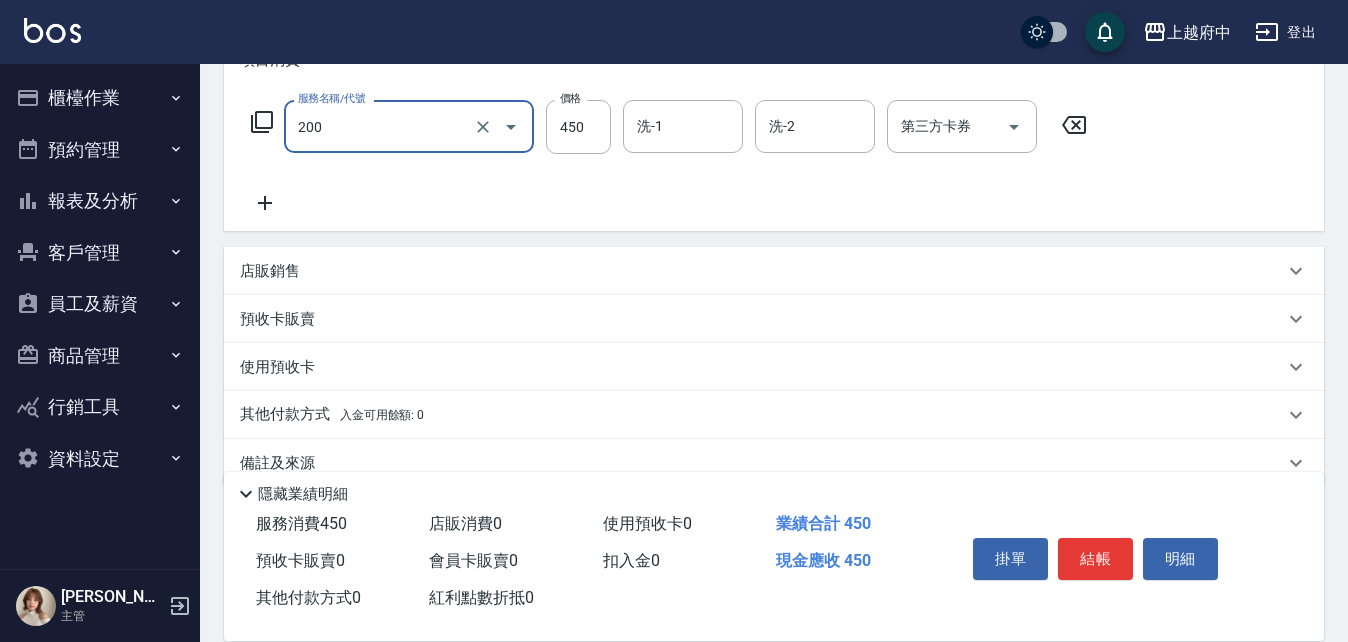 type on "有機洗髮(200)" 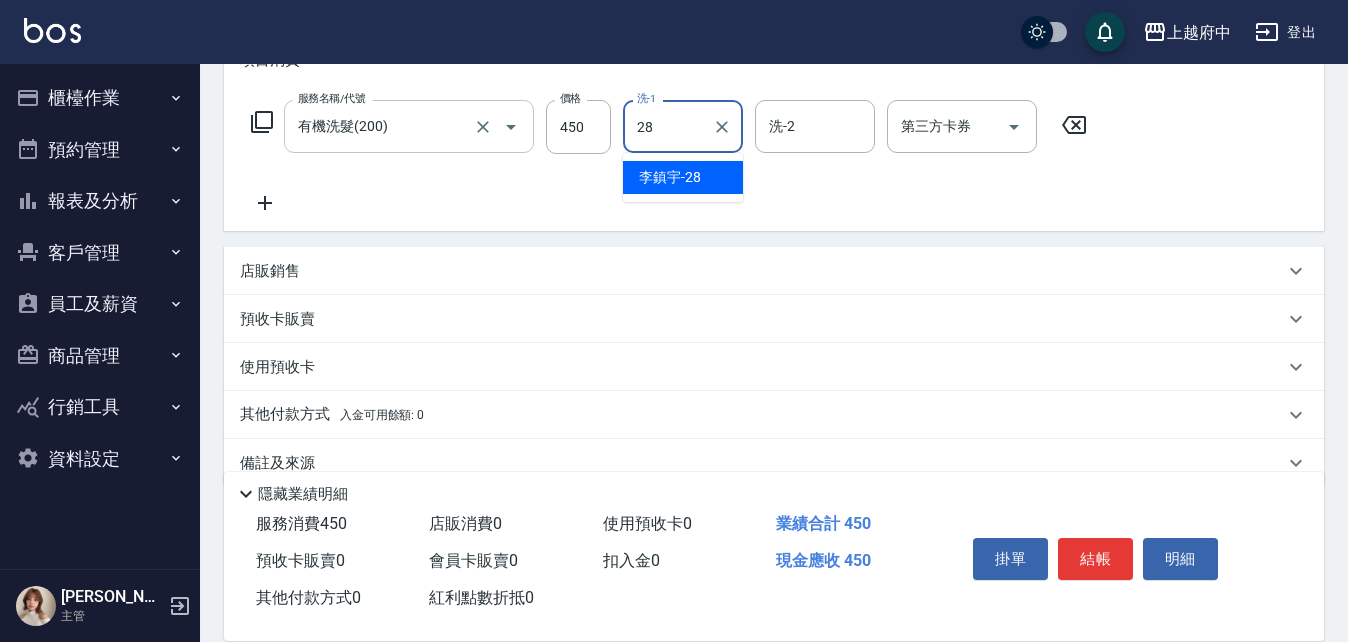 type on "[PERSON_NAME]-28" 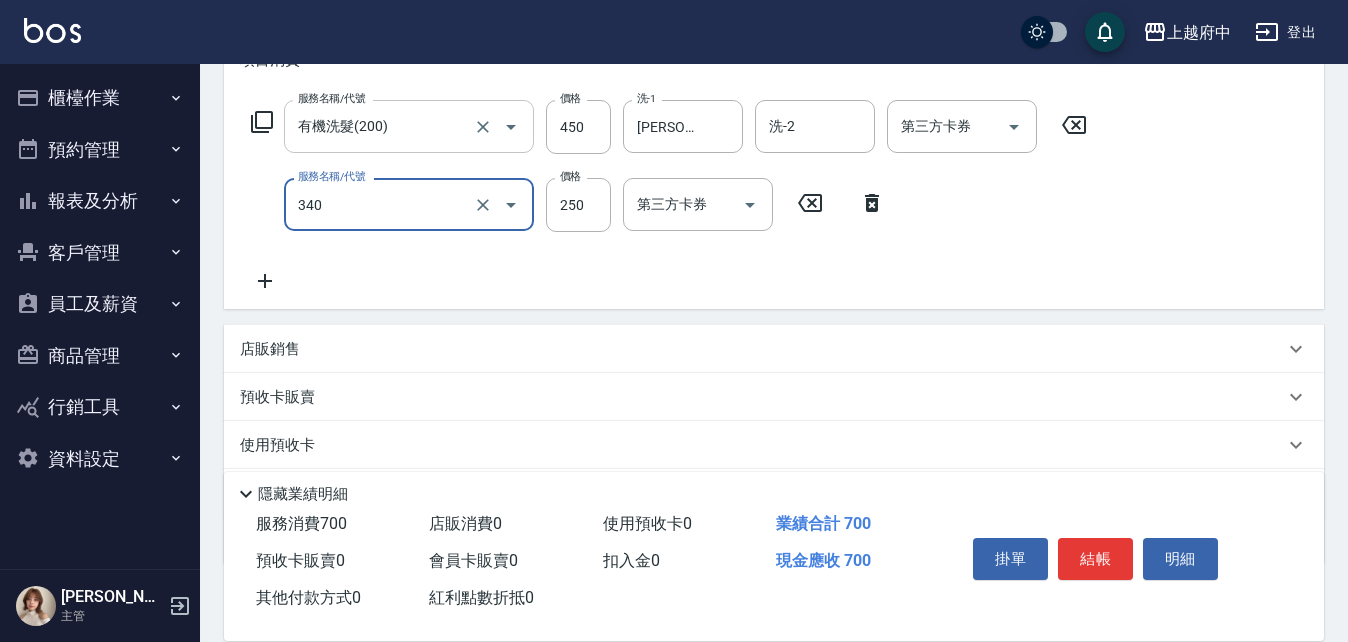type on "剪髮(340)" 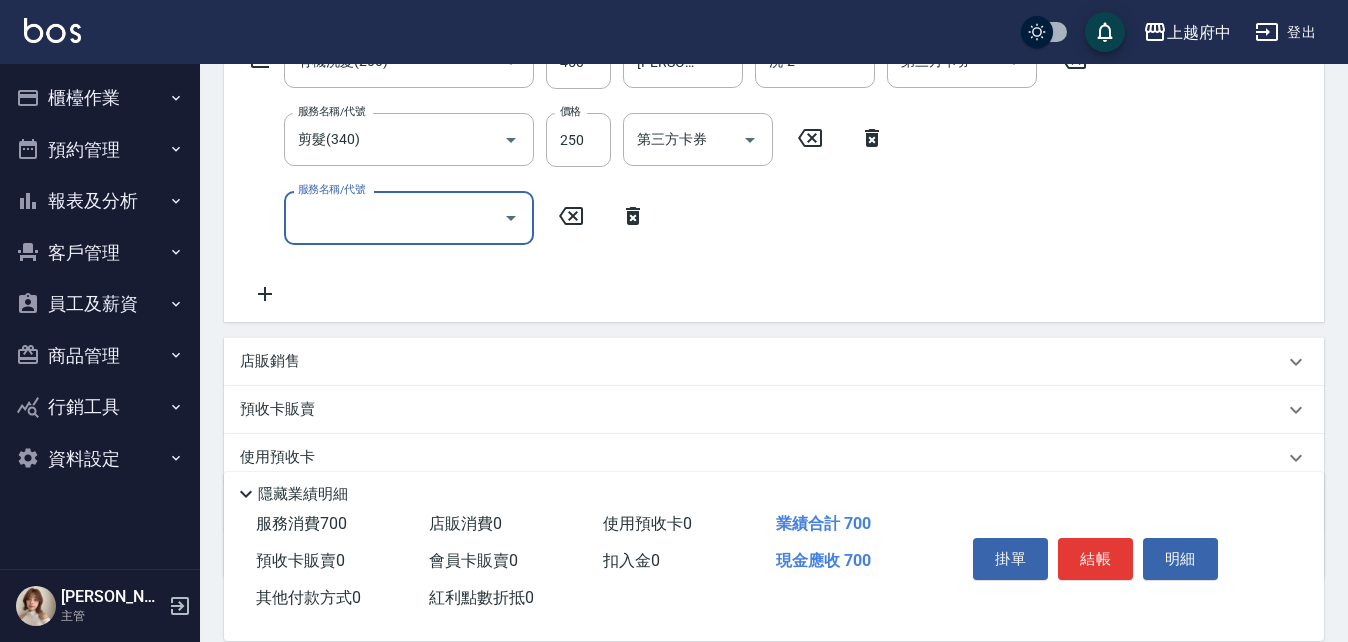 scroll, scrollTop: 400, scrollLeft: 0, axis: vertical 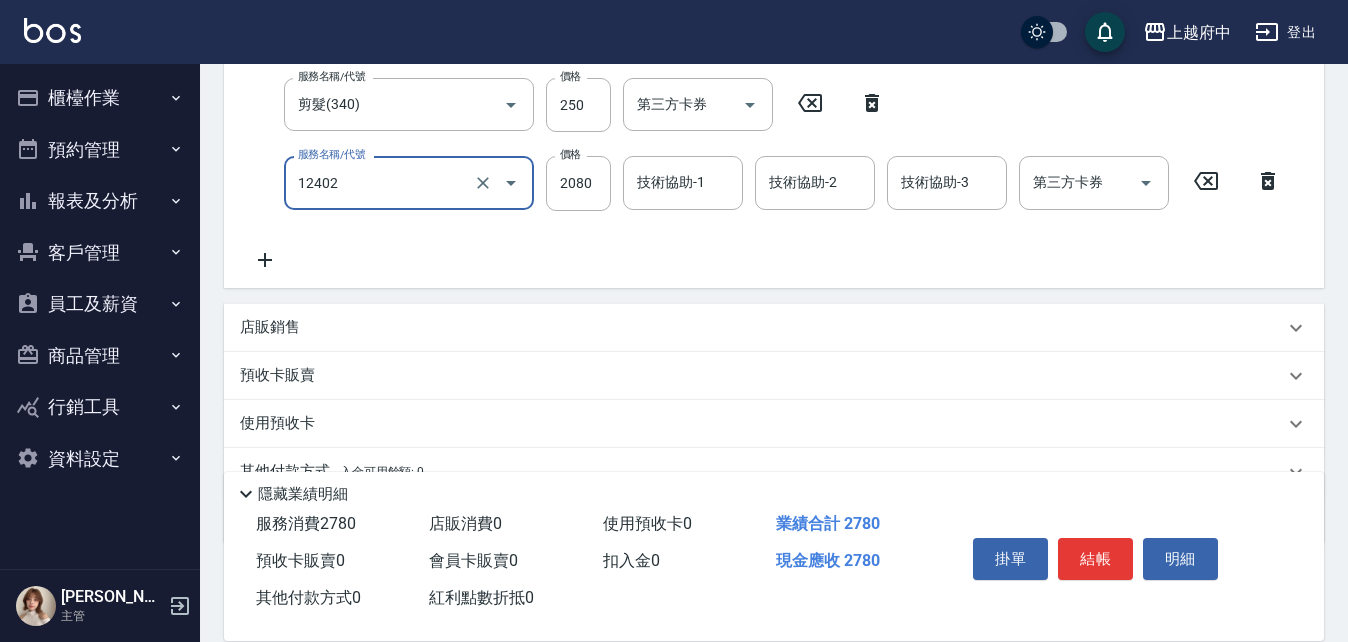 type on "染髮M(12402)" 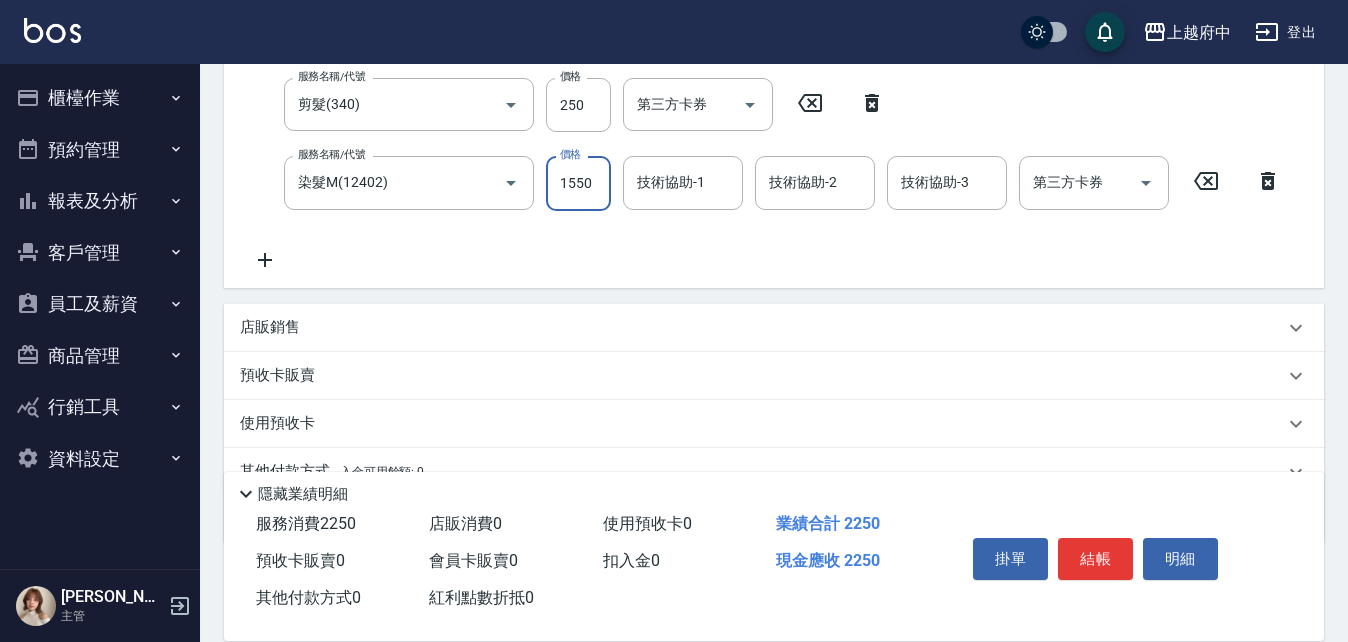 type on "1550" 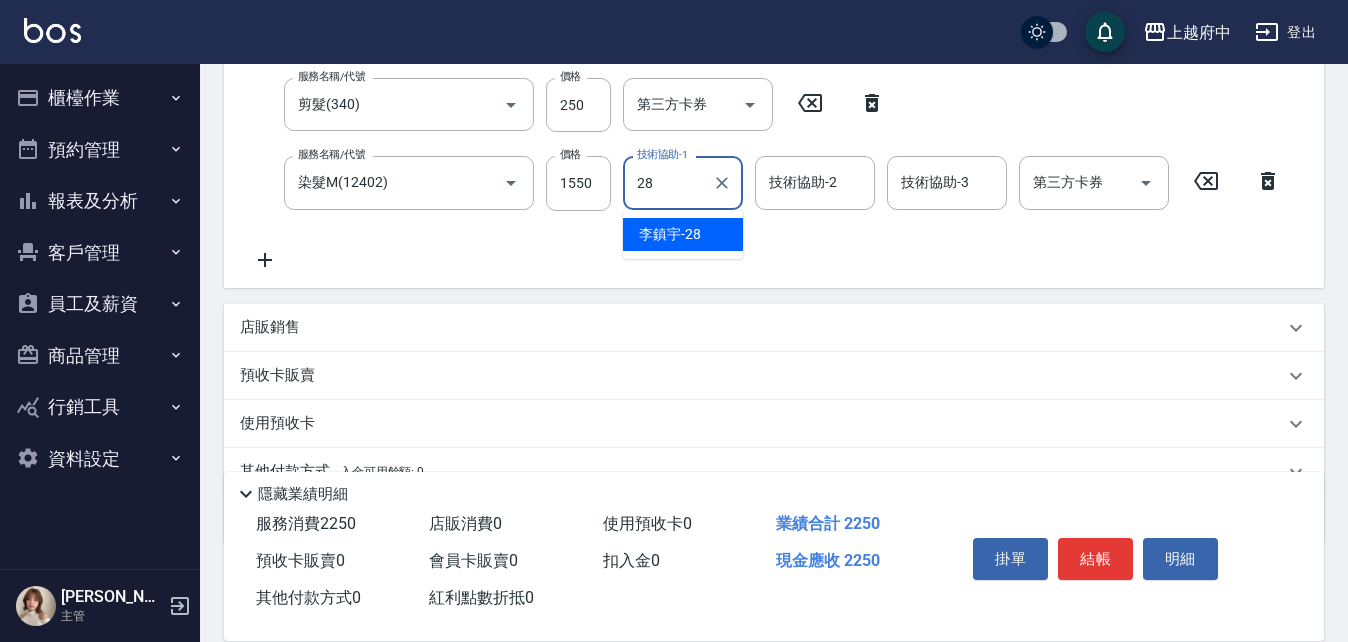 type on "[PERSON_NAME]-28" 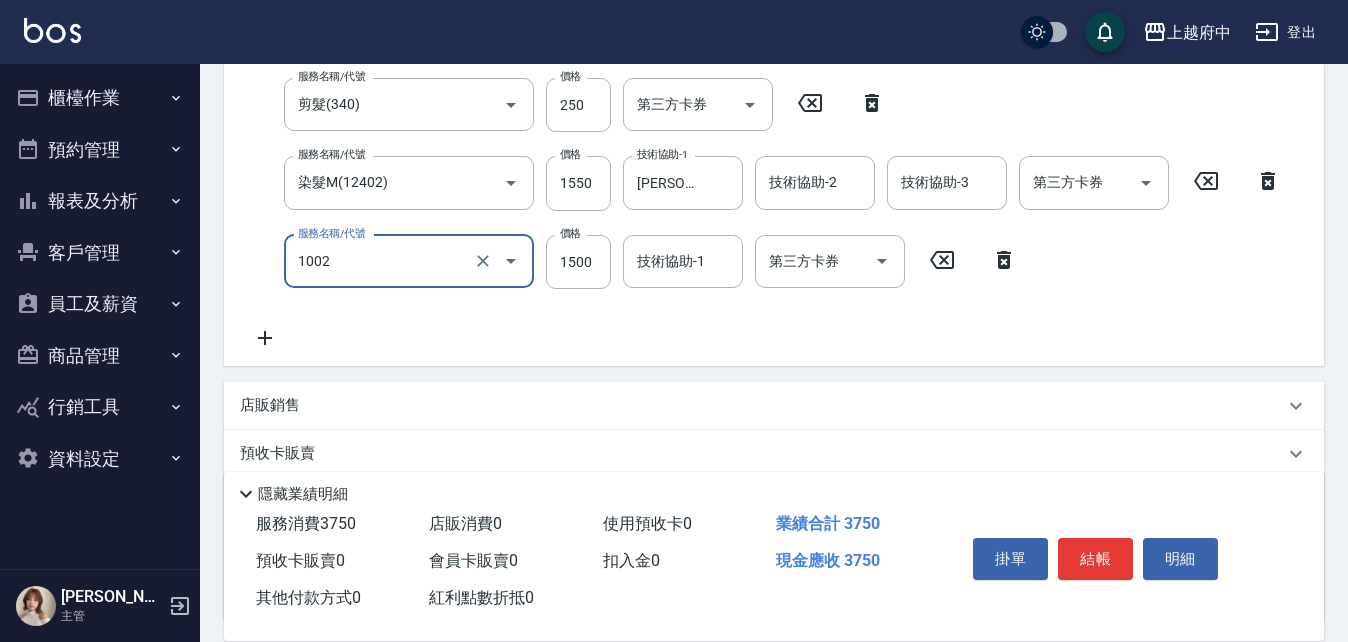 type on "+升級丹麥有機染 (含隔離)(1002)" 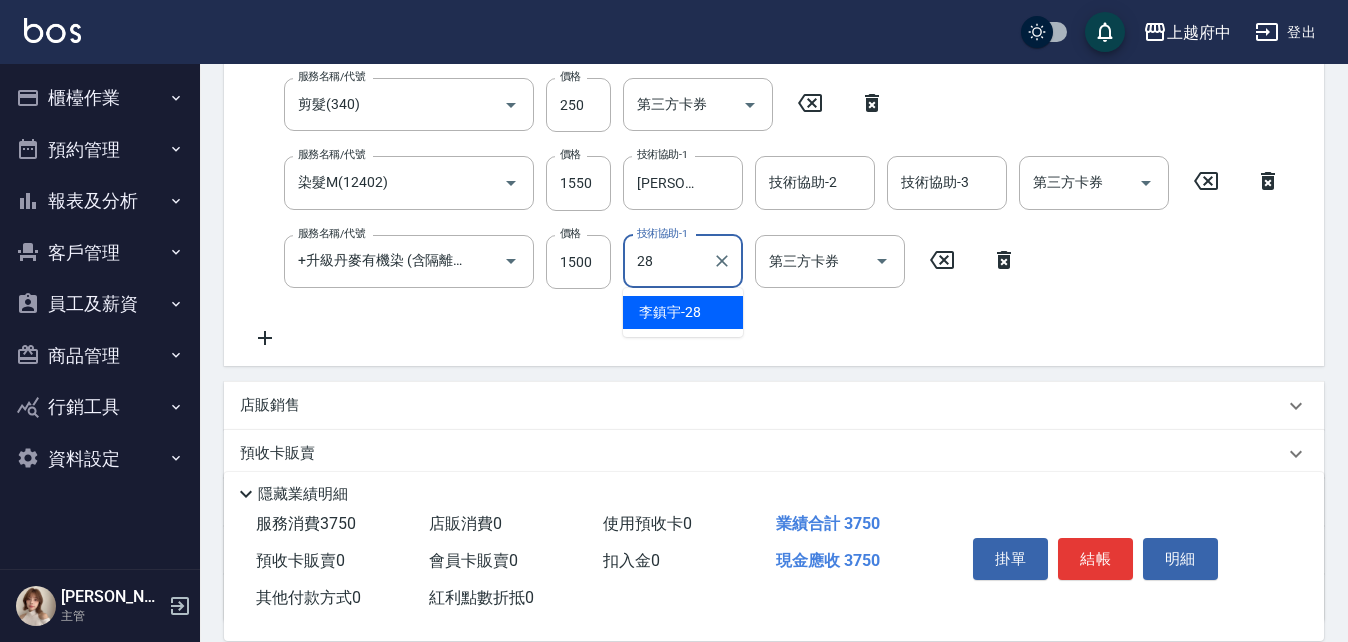 type on "[PERSON_NAME]-28" 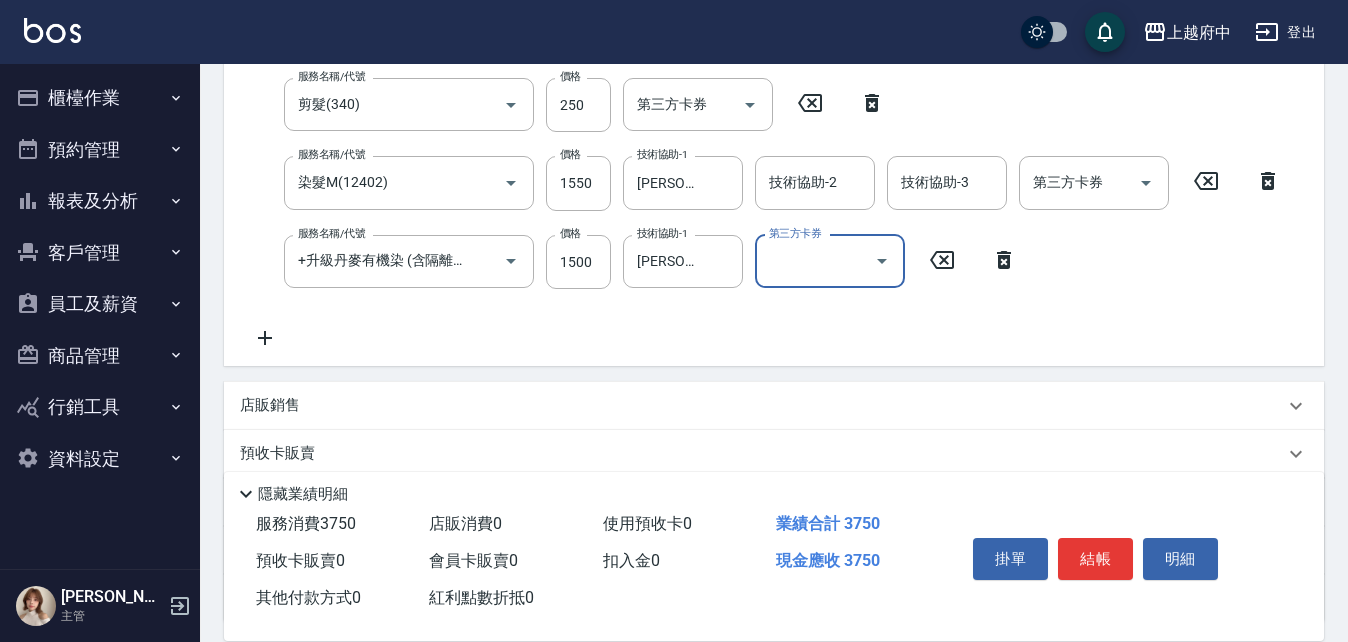 type 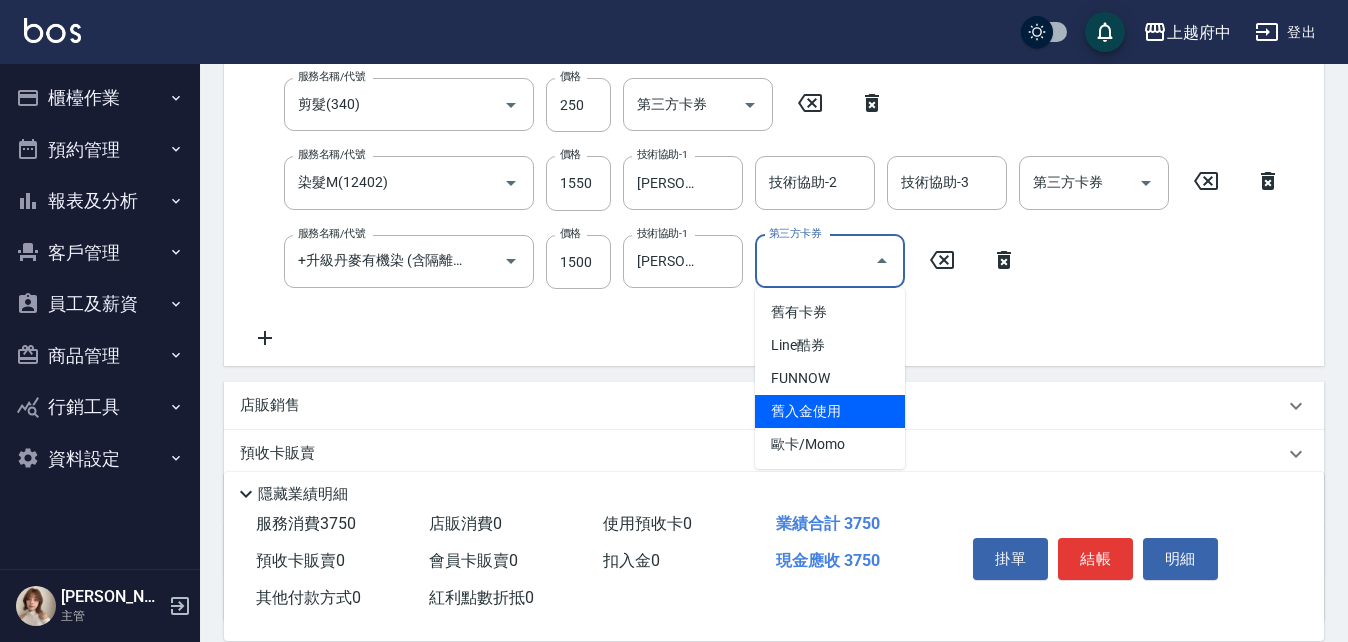 click on "服務名稱/代號 有機洗髮(200) 服務名稱/代號 價格 450 價格 洗-1 [PERSON_NAME]-28 洗-1 洗-2 洗-2 第三方卡券 第三方卡券 服務名稱/代號 剪髮(340) 服務名稱/代號 價格 250 價格 第三方卡券 第三方卡券 服務名稱/代號 染髮M(12402) 服務名稱/代號 價格 1550 價格 技術協助-1 [PERSON_NAME]-28 技術協助-1 技術協助-2 技術協助-2 技術協助-3 技術協助-3 第三方卡券 第三方卡券 服務名稱/代號 +升級丹麥有機染 (含隔離)(1002) 服務名稱/代號 價格 1500 價格 技術協助-1 [PERSON_NAME]-28 技術協助-1 第三方卡券 第三方卡券" at bounding box center (766, 175) 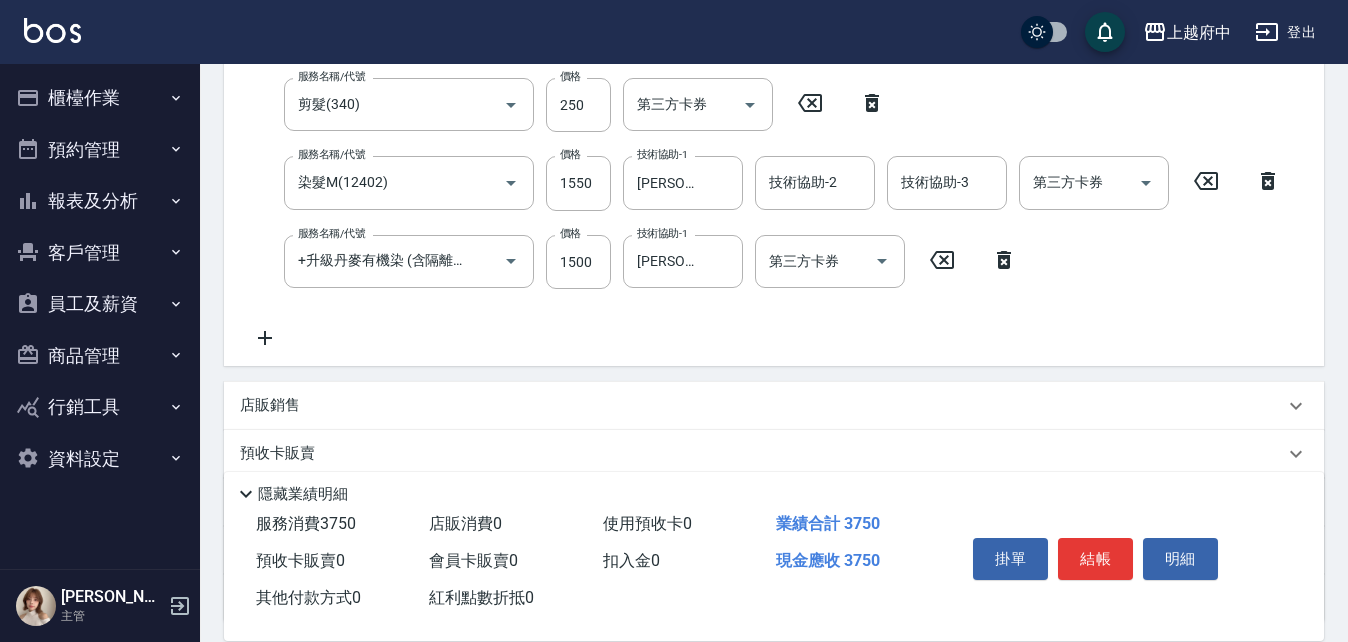click 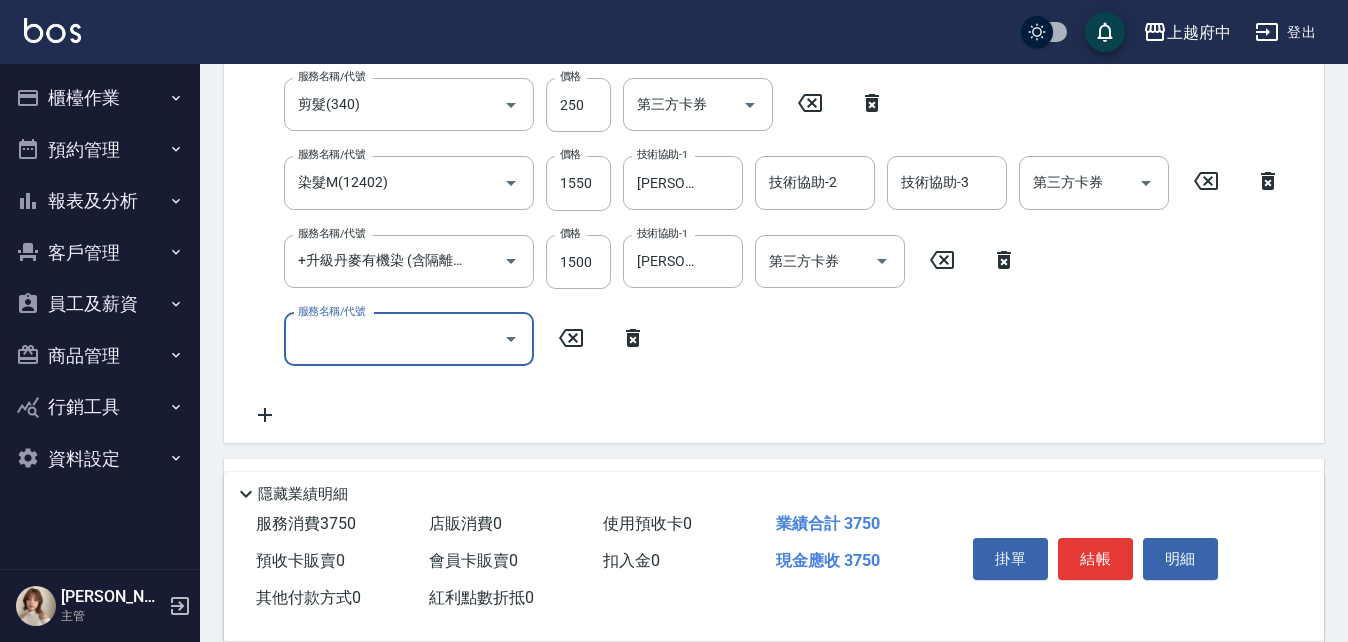scroll, scrollTop: 0, scrollLeft: 0, axis: both 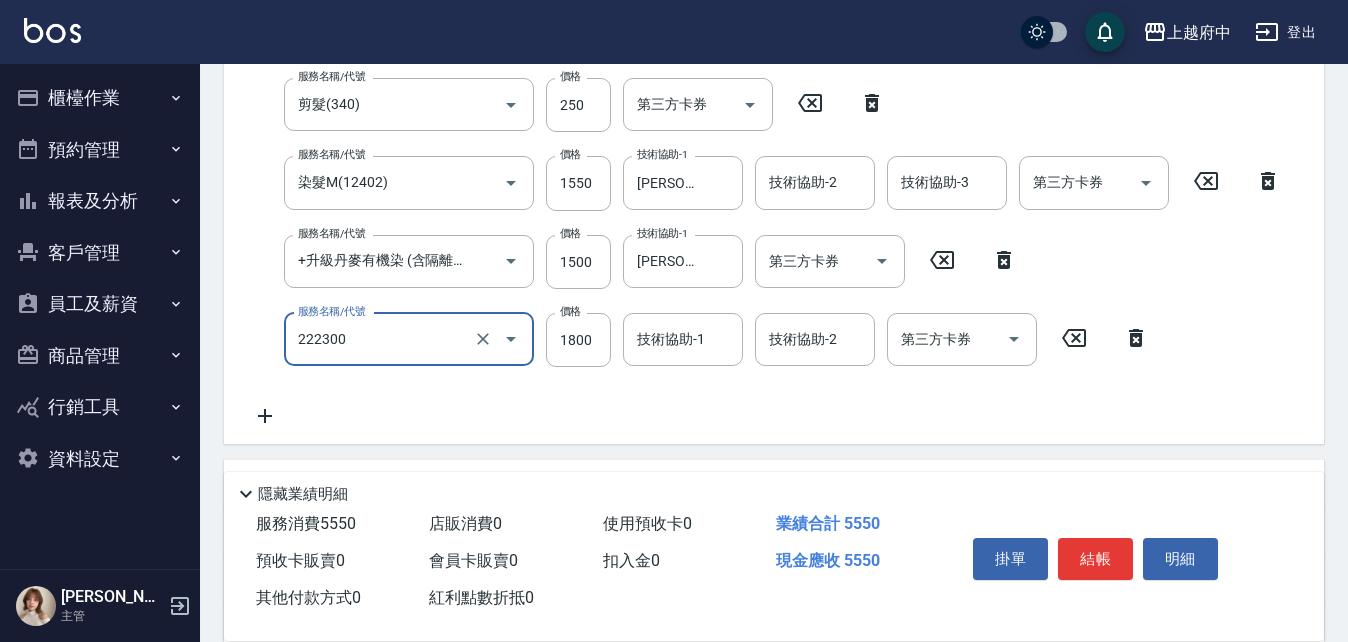 type on "結構三段式(222300)" 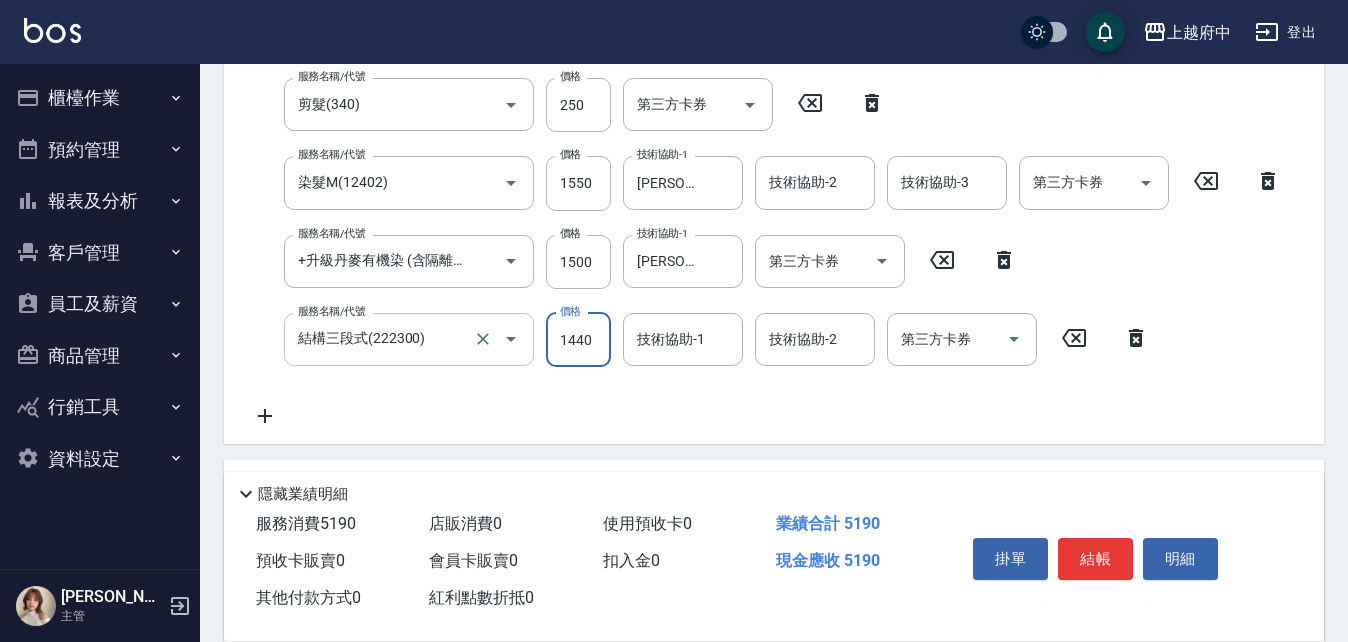 type on "1440" 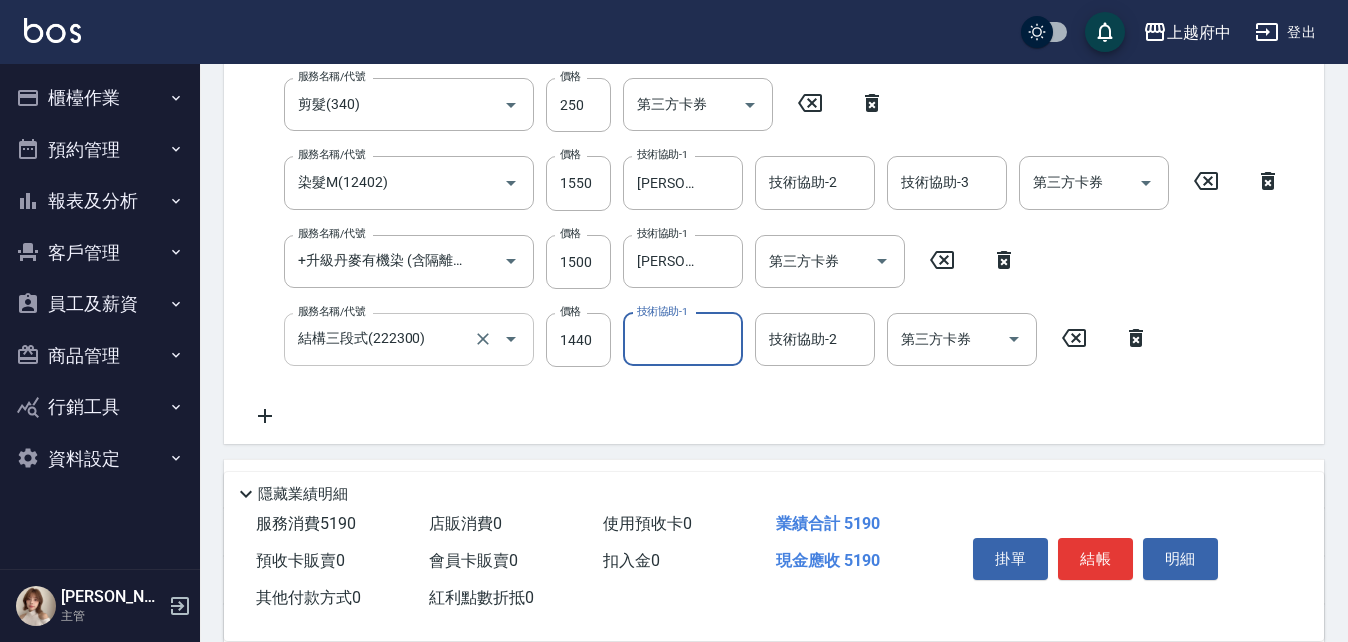 type on "8" 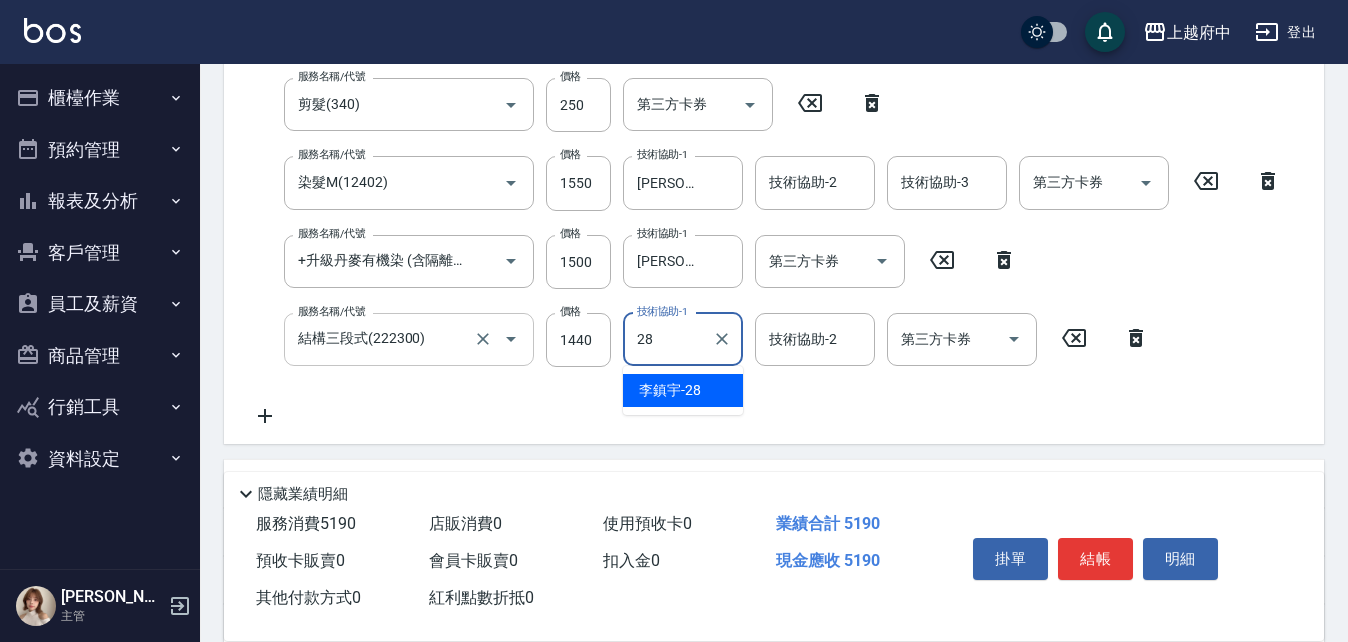 type on "[PERSON_NAME]-28" 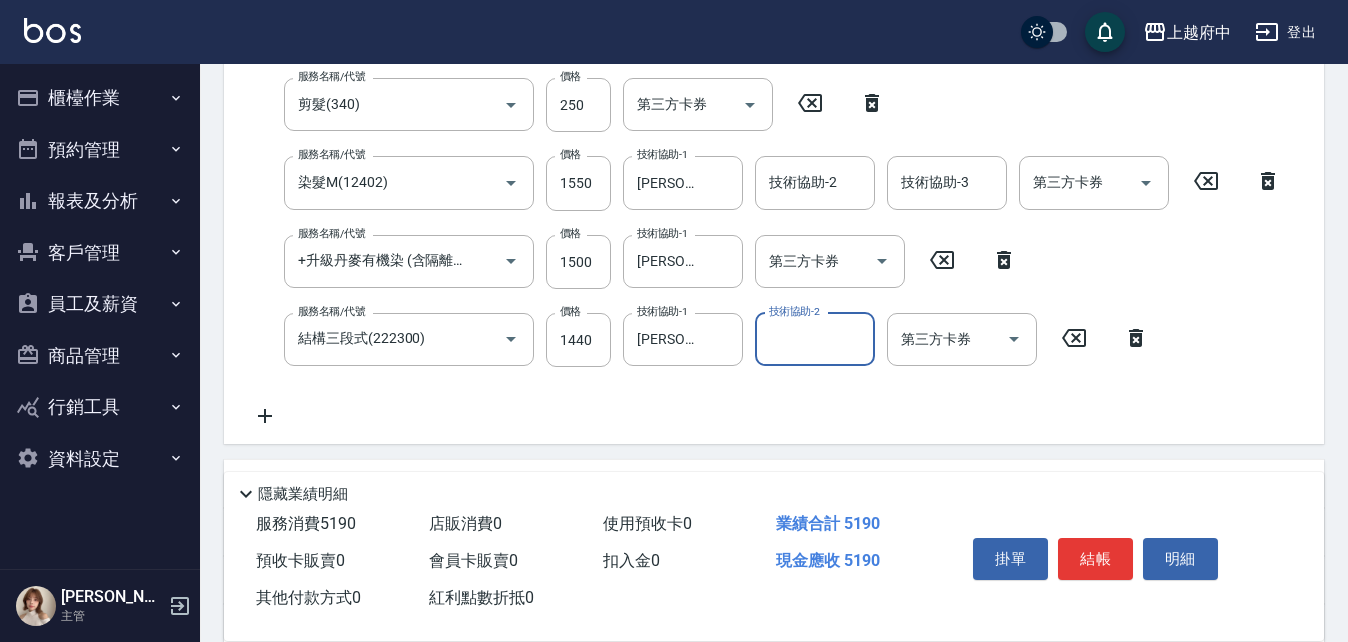 click on "服務名稱/代號 有機洗髮(200) 服務名稱/代號 價格 450 價格 洗-1 [PERSON_NAME]-28 洗-1 洗-2 洗-2 第三方卡券 第三方卡券 服務名稱/代號 剪髮(340) 服務名稱/代號 價格 250 價格 第三方卡券 第三方卡券 服務名稱/代號 染髮M(12402) 服務名稱/代號 價格 1550 價格 技術協助-1 [PERSON_NAME]-28 技術協助-1 技術協助-2 技術協助-2 技術協助-3 技術協助-3 第三方卡券 第三方卡券 服務名稱/代號 +升級丹麥有機染 (含隔離)(1002) 服務名稱/代號 價格 1500 價格 技術協助-1 [PERSON_NAME]-28 技術協助-1 第三方卡券 第三方卡券 服務名稱/代號 結構三段式(222300) 服務名稱/代號 價格 1440 價格 技術協助-1 [PERSON_NAME]-28 技術協助-1 技術協助-2 技術協助-2 第三方卡券 第三方卡券" at bounding box center [766, 214] 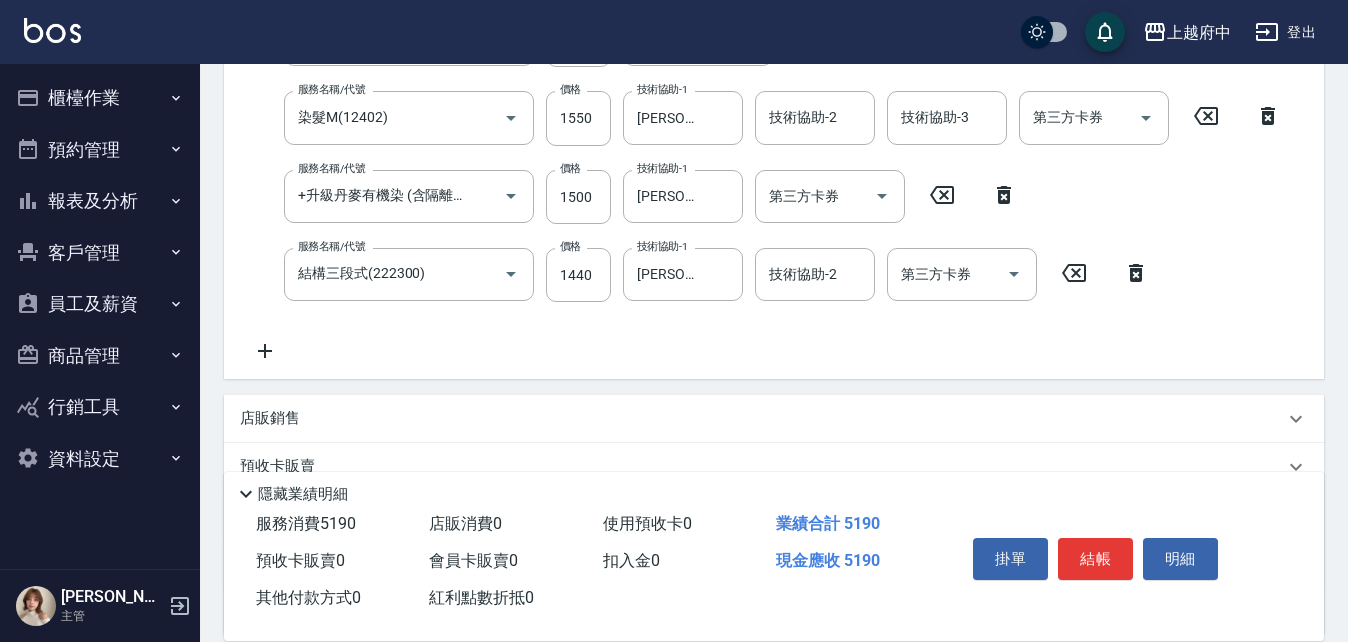 scroll, scrollTop: 500, scrollLeft: 0, axis: vertical 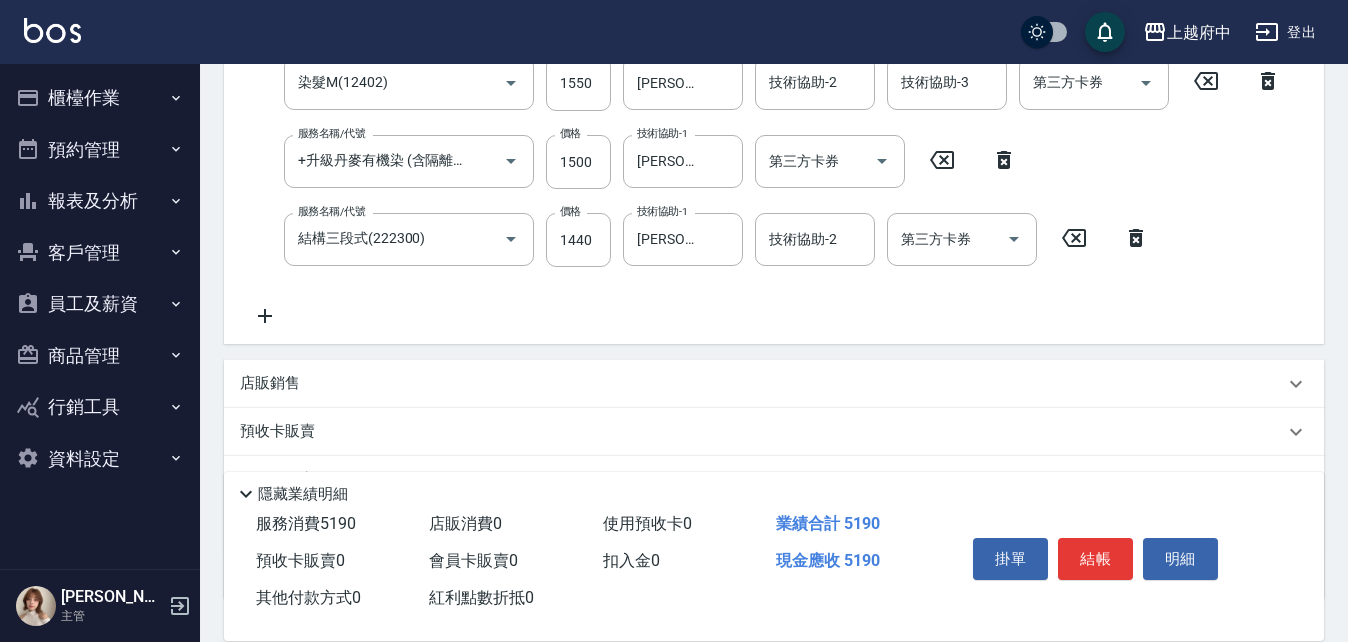 click on "店販銷售" at bounding box center (270, 383) 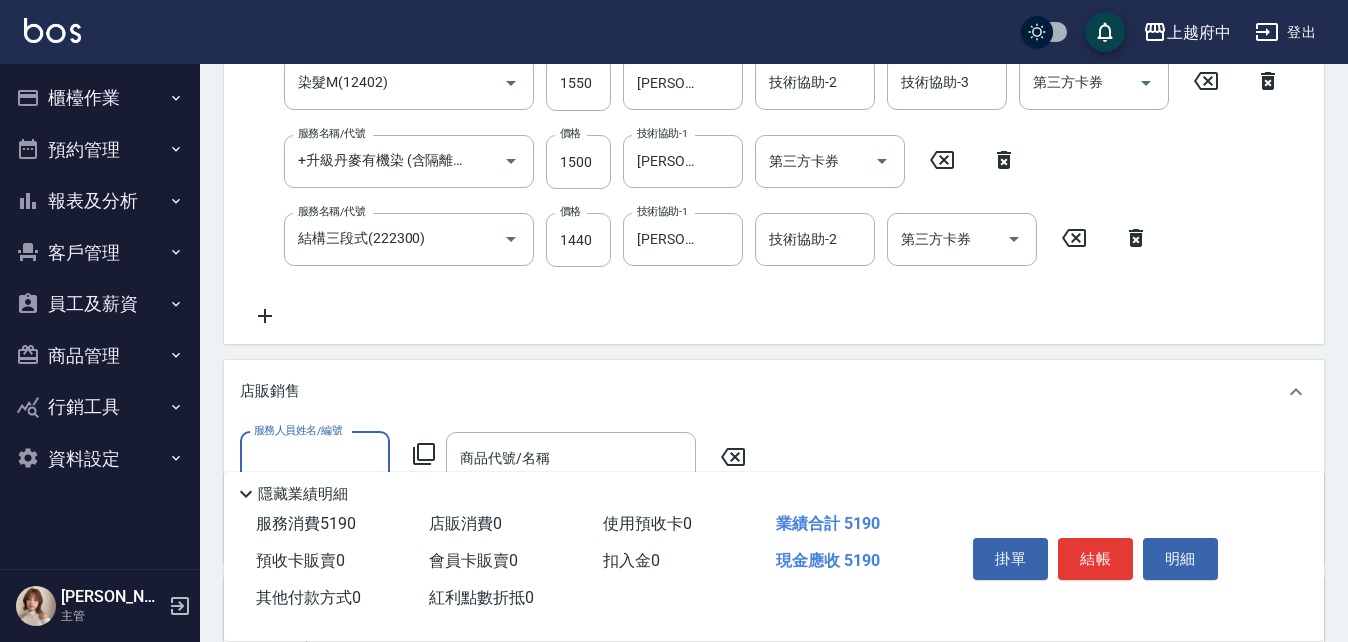 scroll, scrollTop: 0, scrollLeft: 0, axis: both 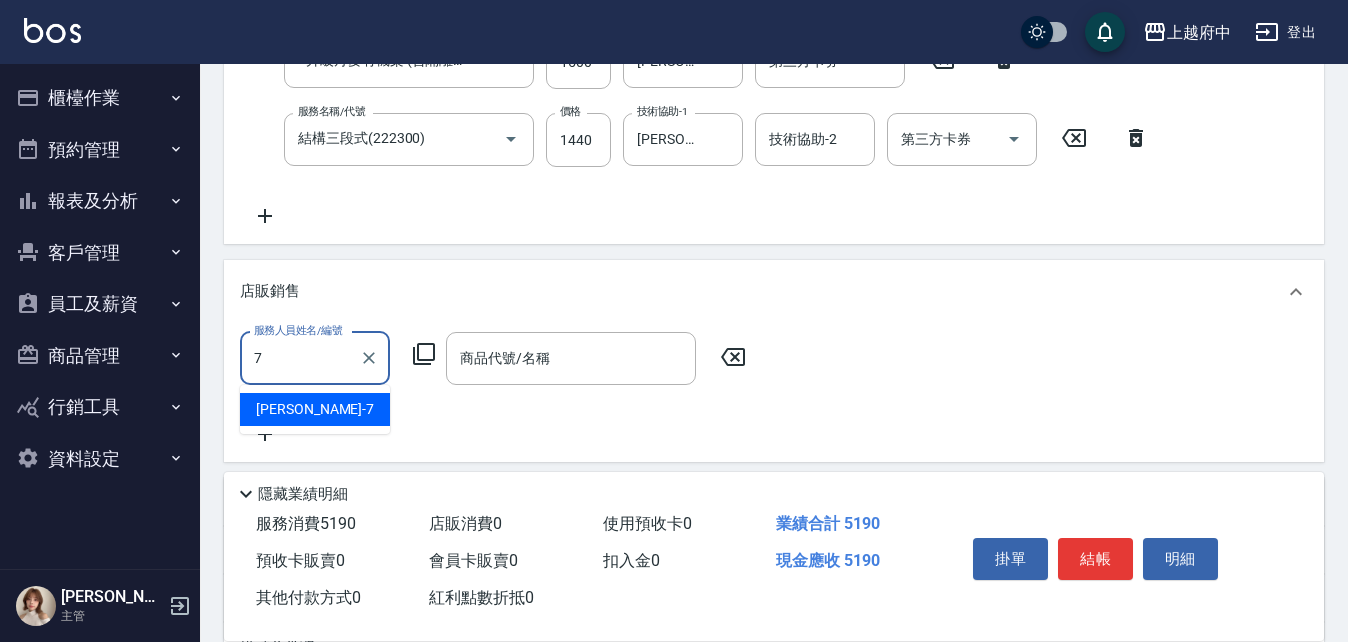 type on "Fanny-7" 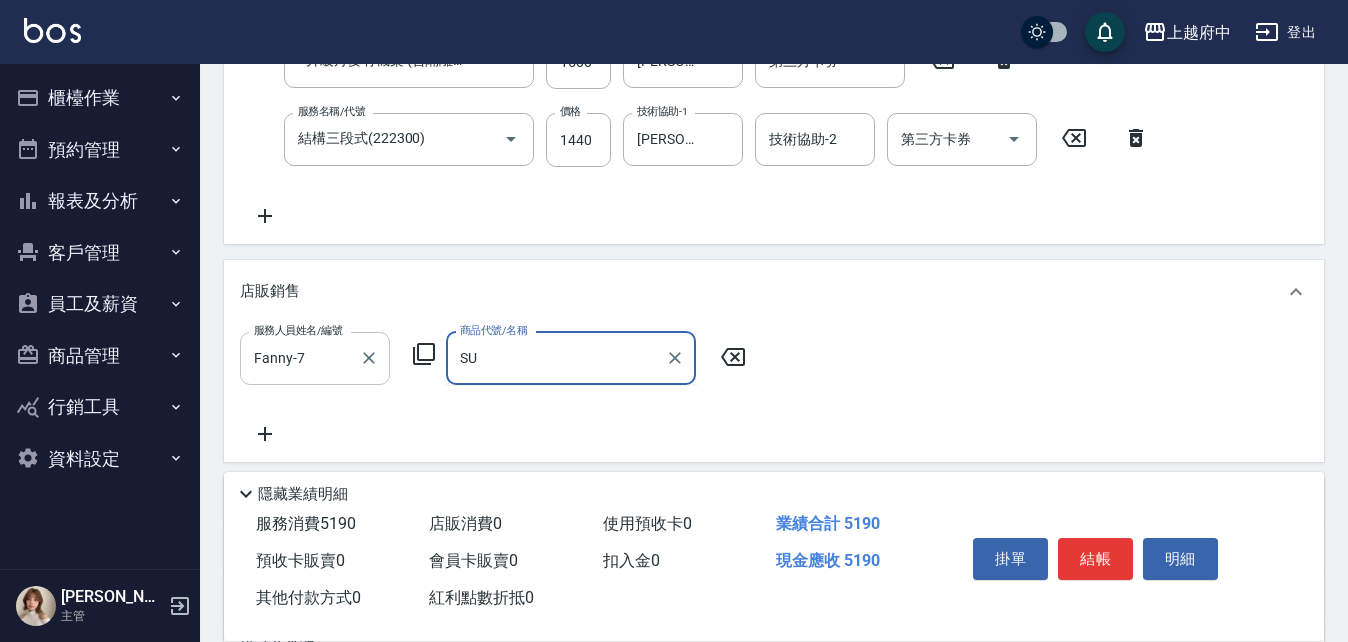 type on "S" 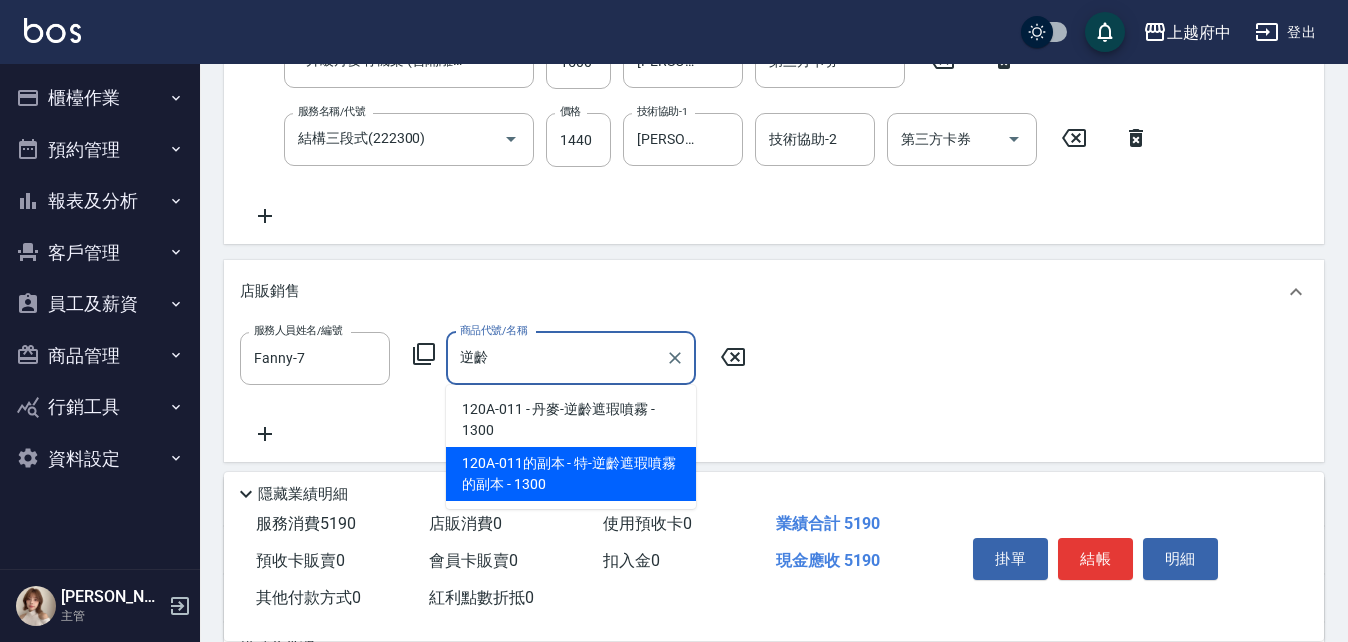 click on "120A-011的副本 - 特-逆齡遮瑕噴霧的副本 - 1300" at bounding box center [571, 474] 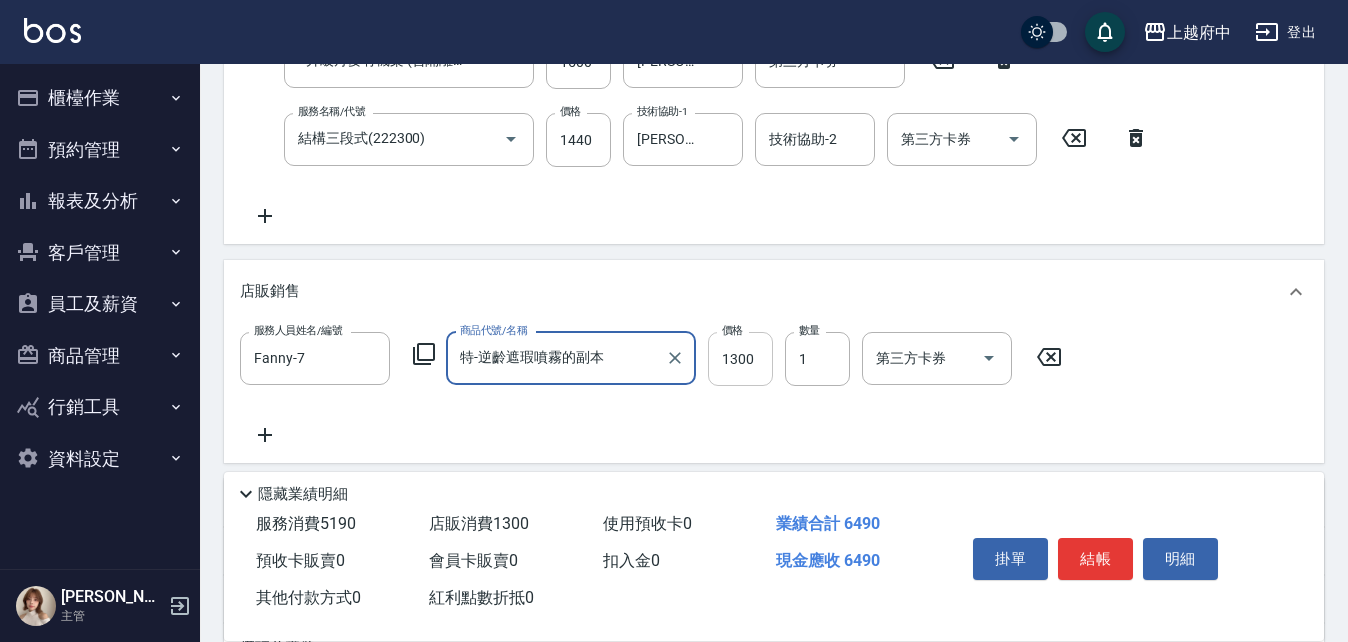type on "特-逆齡遮瑕噴霧的副本" 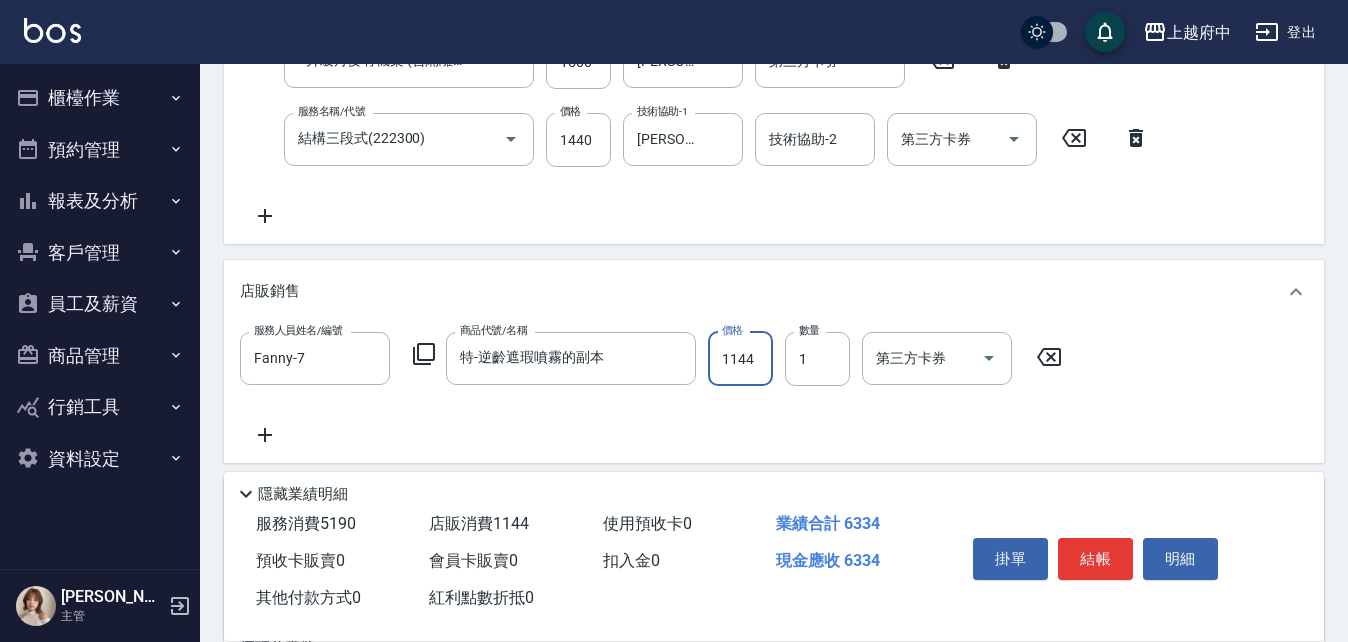 type on "1144" 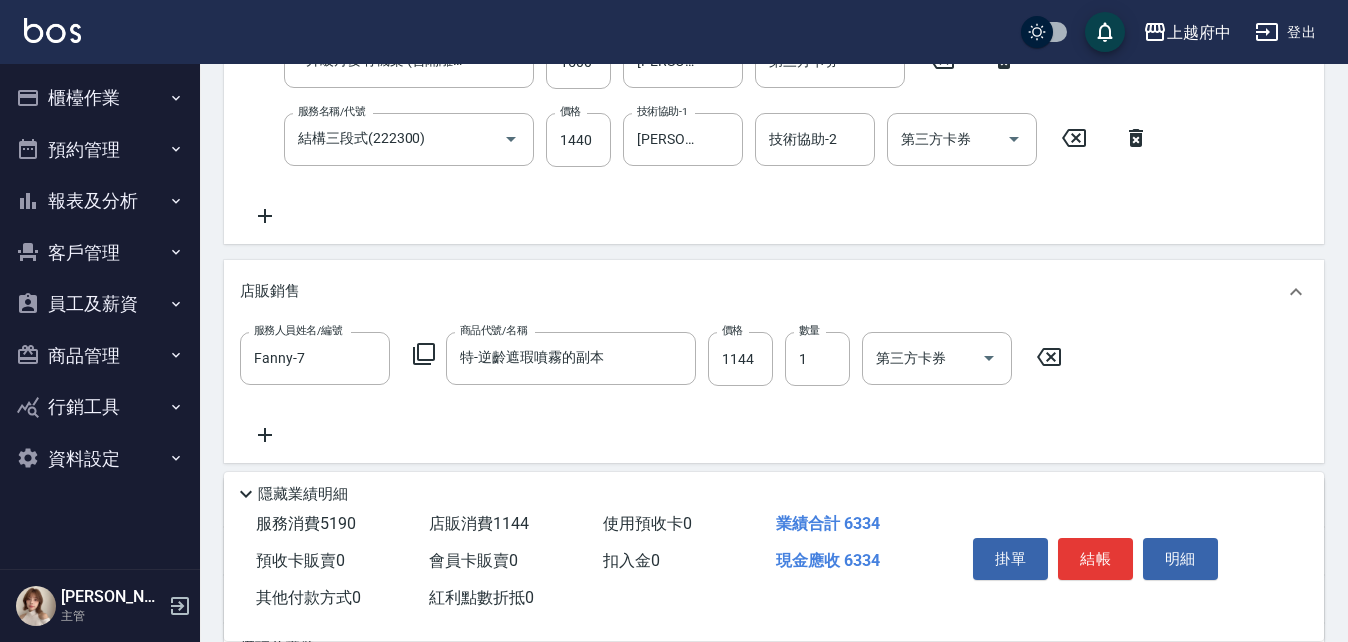click on "服務人員姓名/編號 [PERSON_NAME]-7 服務人員姓名/編號 商品代號/名稱 特-逆齡遮瑕噴霧的副本 商品代號/名稱 價格 1144 價格 數量 1 數量 第三方卡券 第三方卡券" at bounding box center [774, 389] 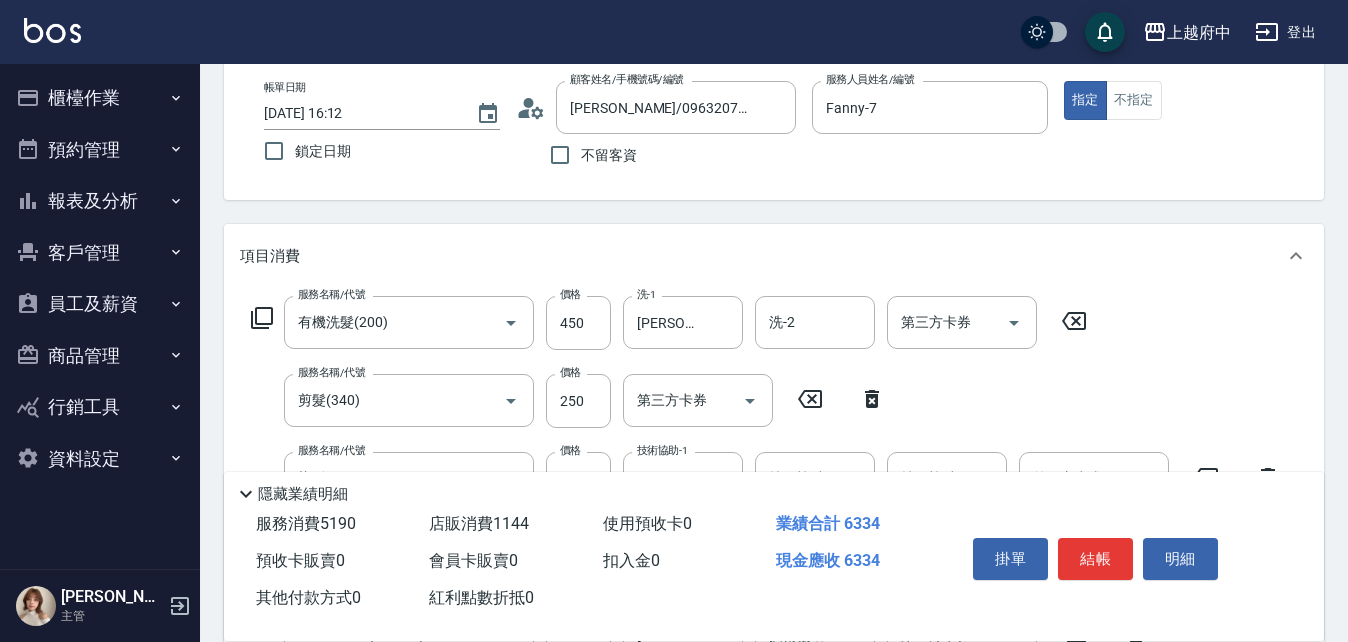 scroll, scrollTop: 0, scrollLeft: 0, axis: both 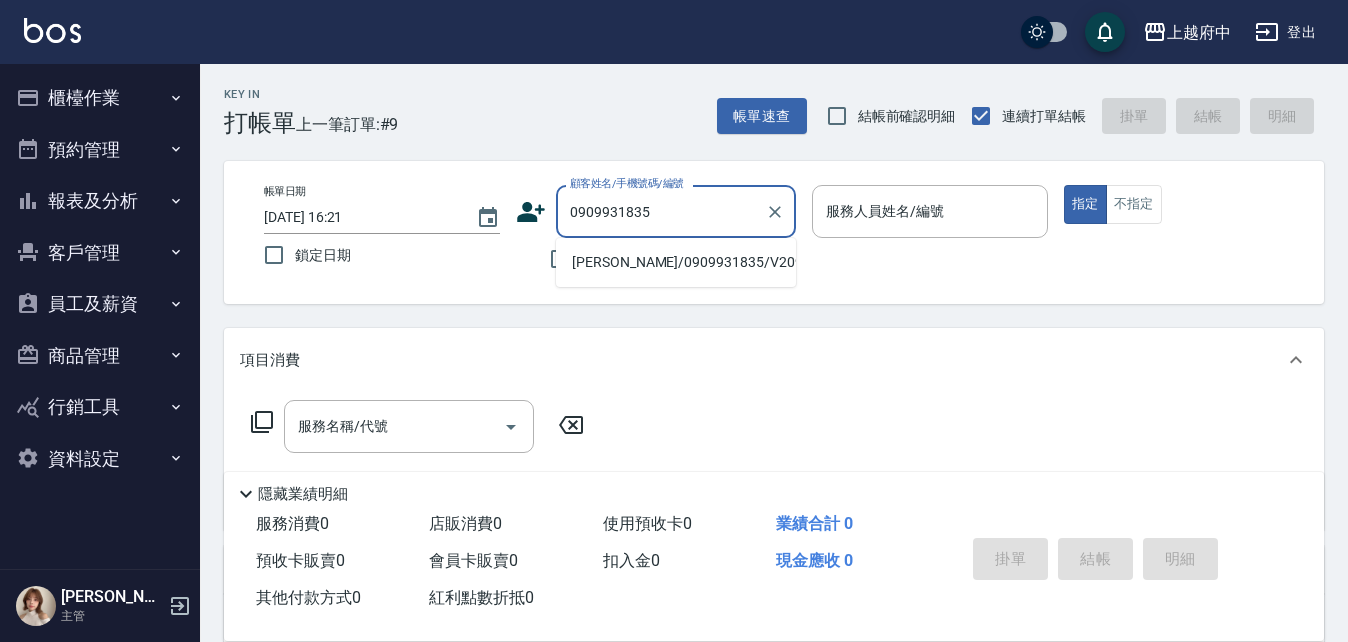 click on "陳勁宇/0909931835/V20973" at bounding box center [676, 262] 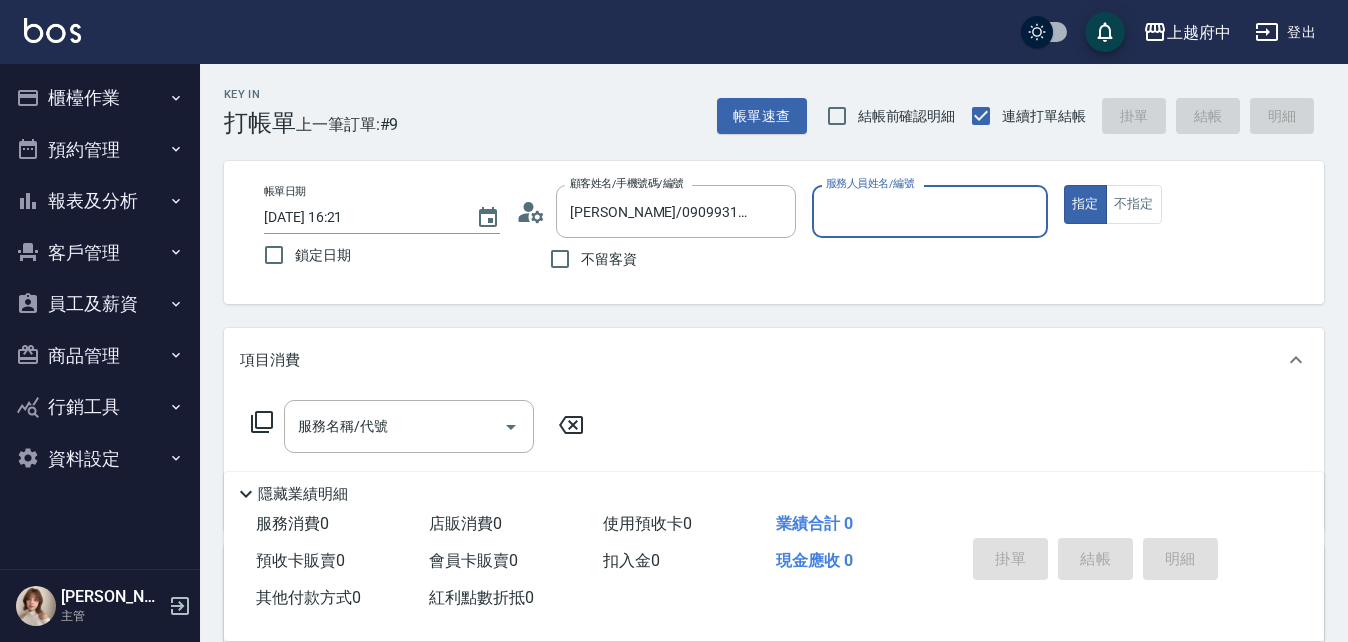type on "[PERSON_NAME] -1" 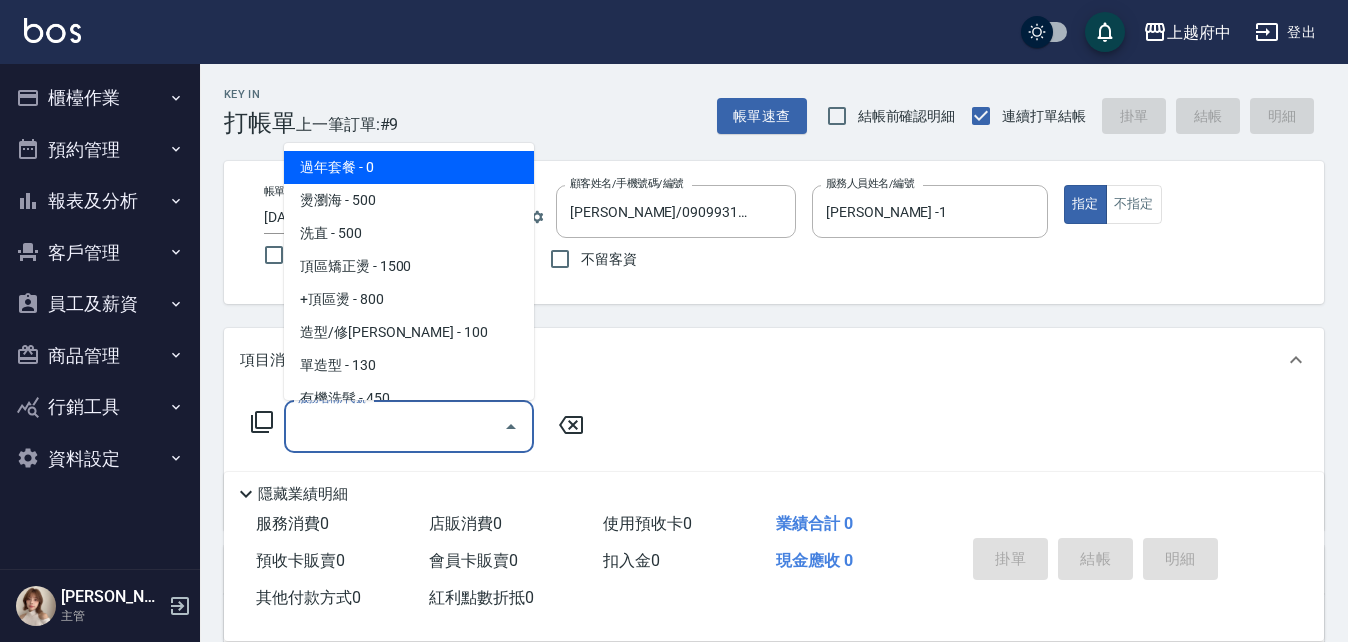 click on "服務名稱/代號" at bounding box center [394, 426] 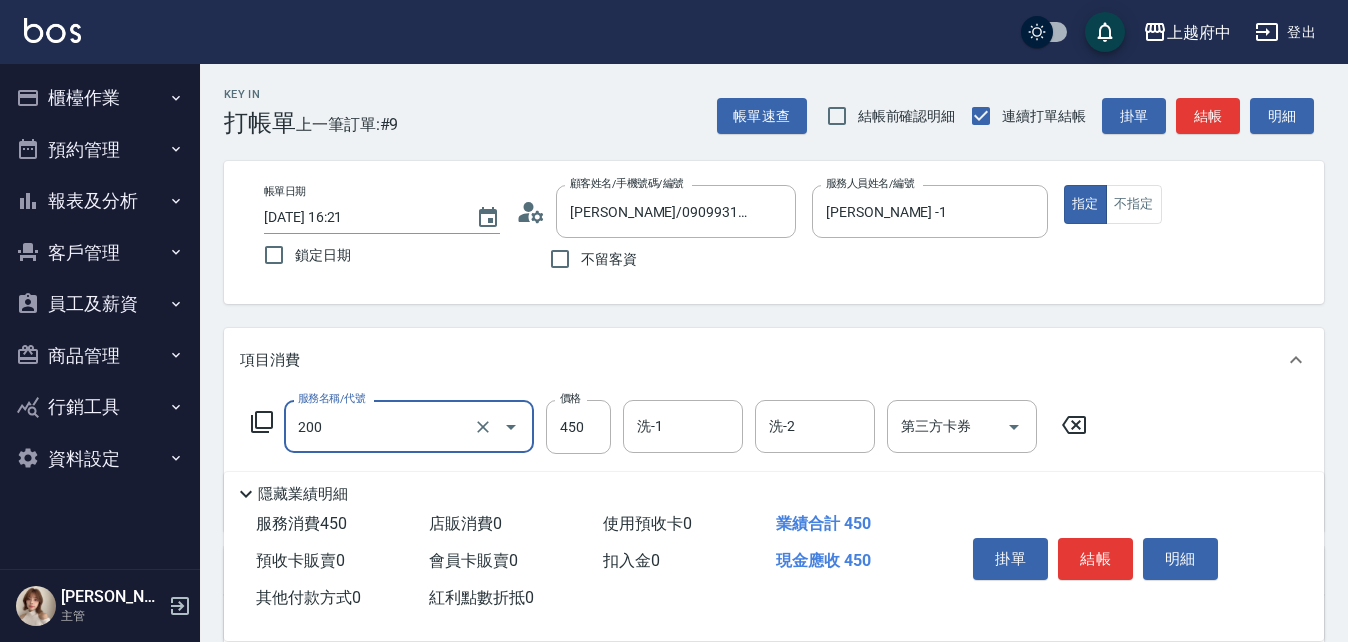 type on "有機洗髮(200)" 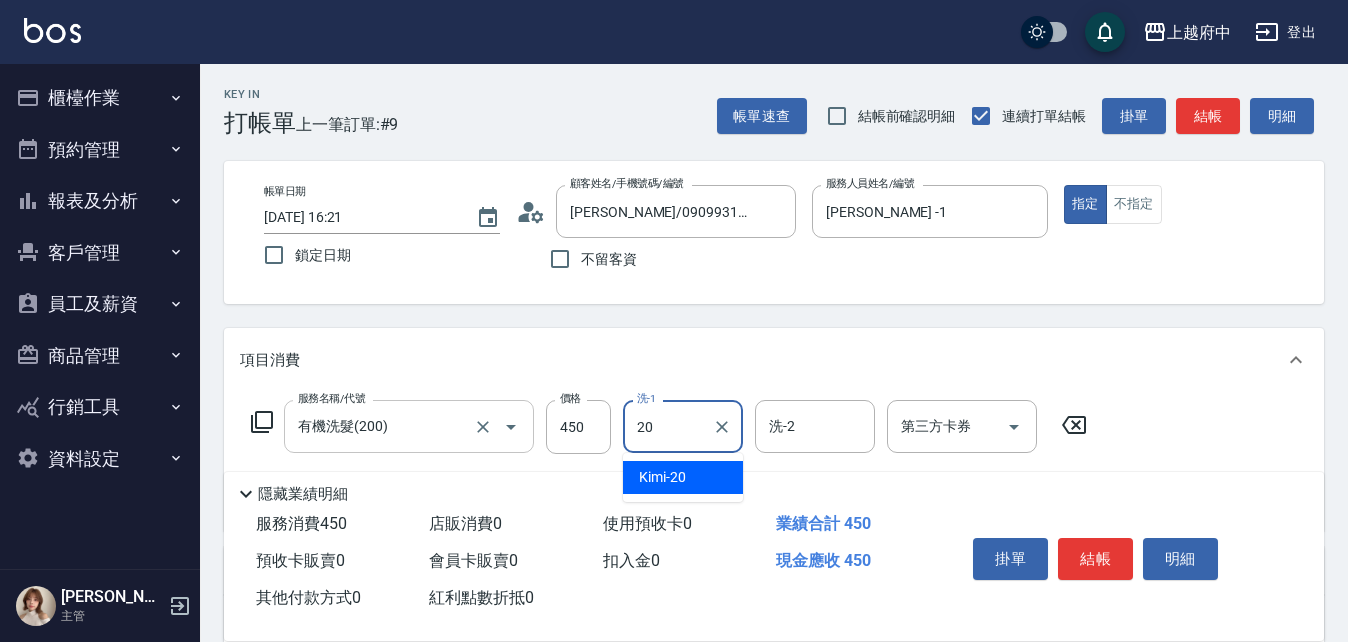 type on "Kimi-20" 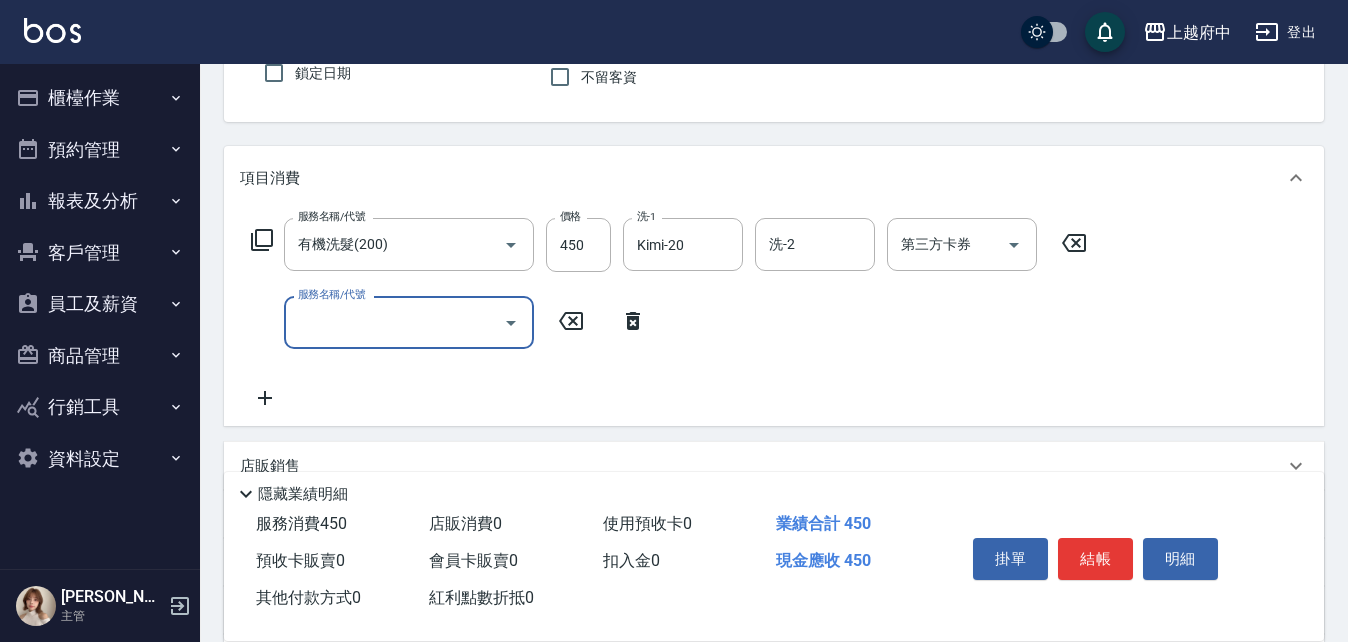 scroll, scrollTop: 200, scrollLeft: 0, axis: vertical 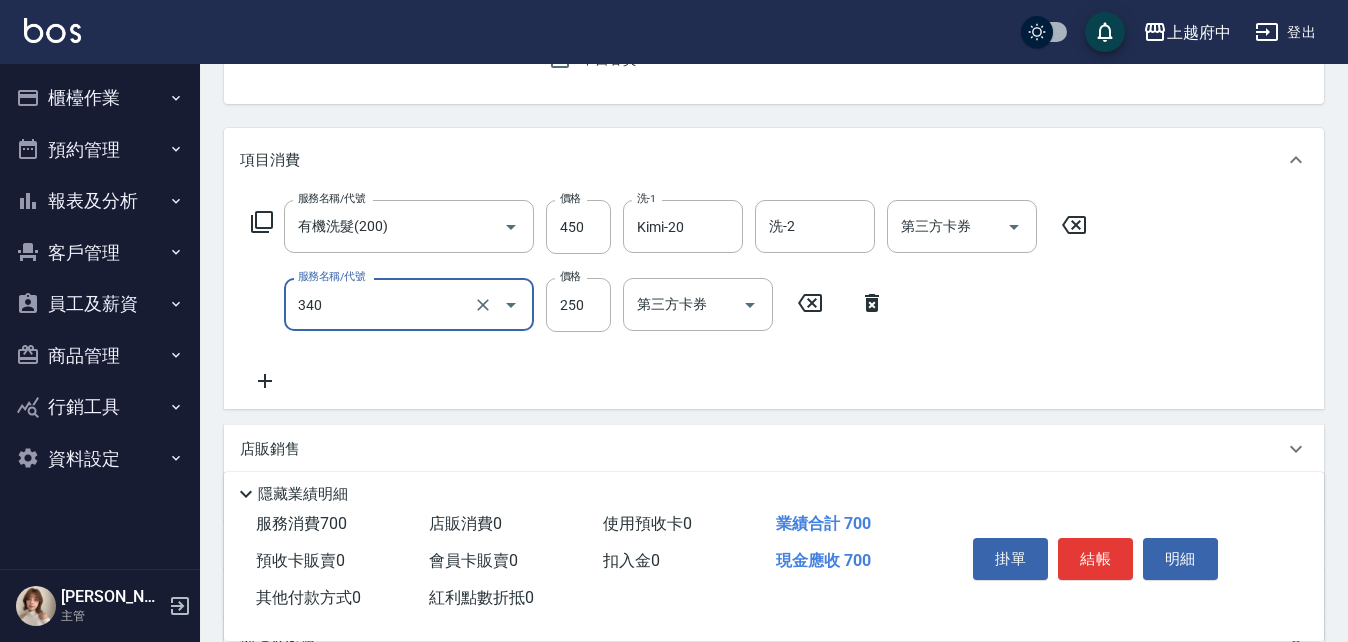 type on "剪髮(340)" 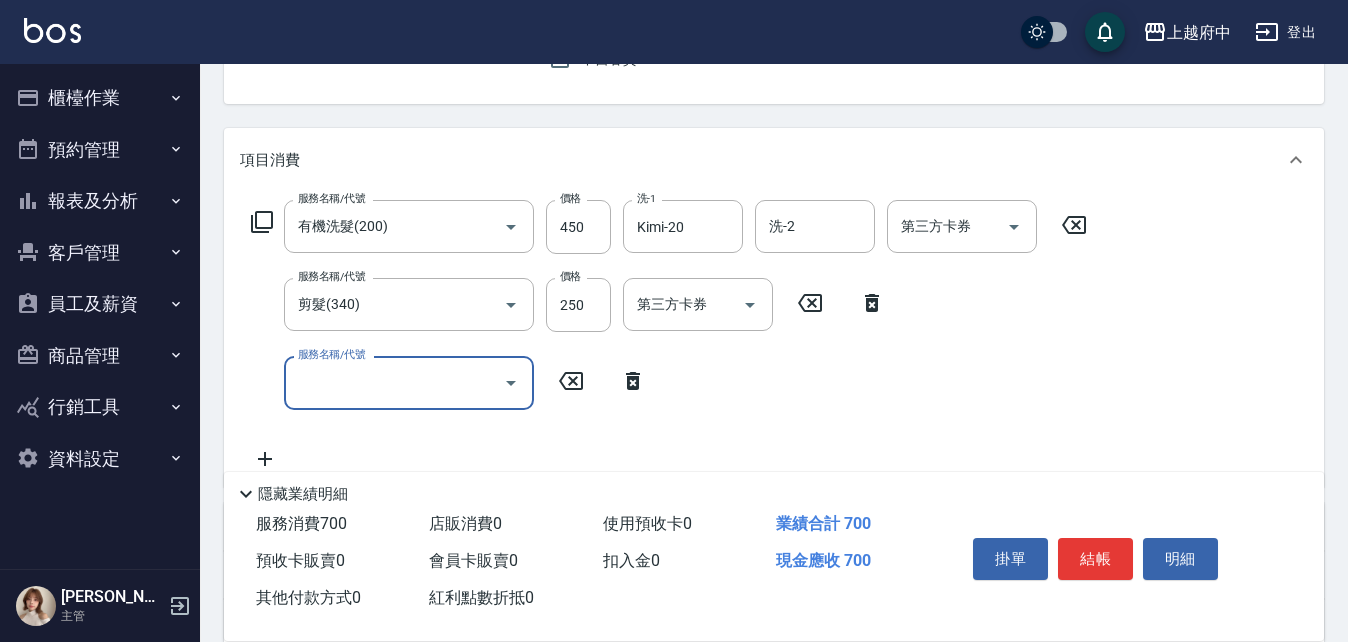 click 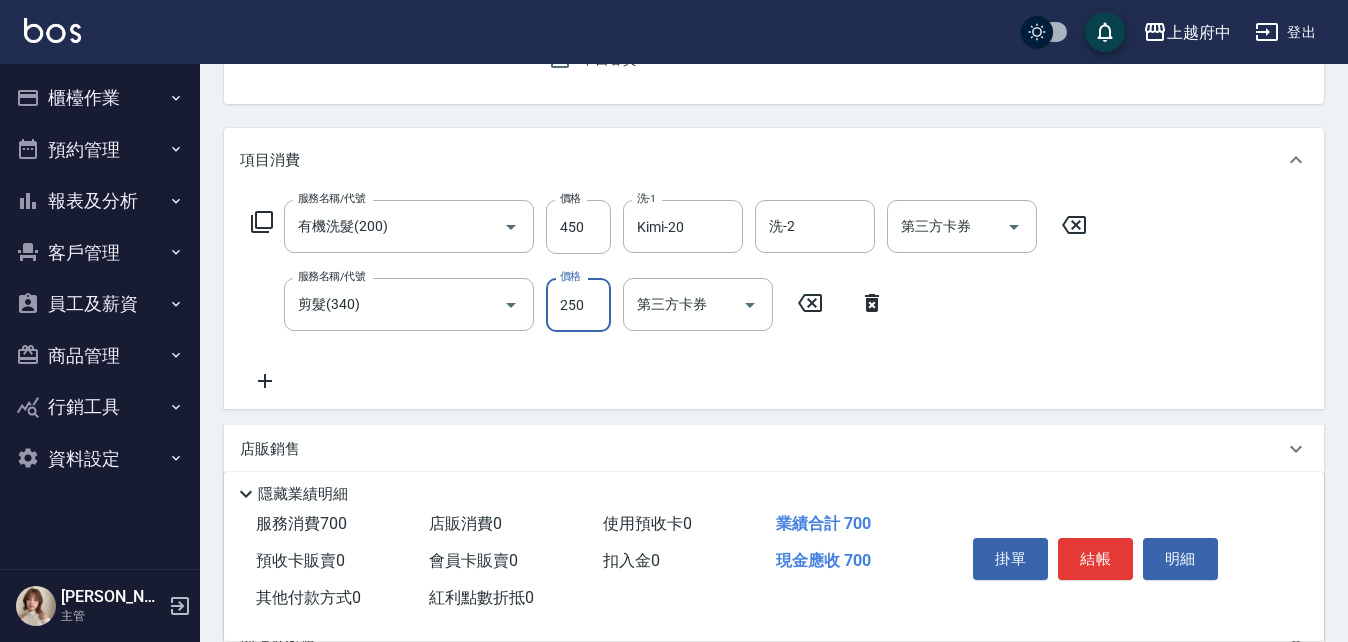 click on "250" at bounding box center [578, 305] 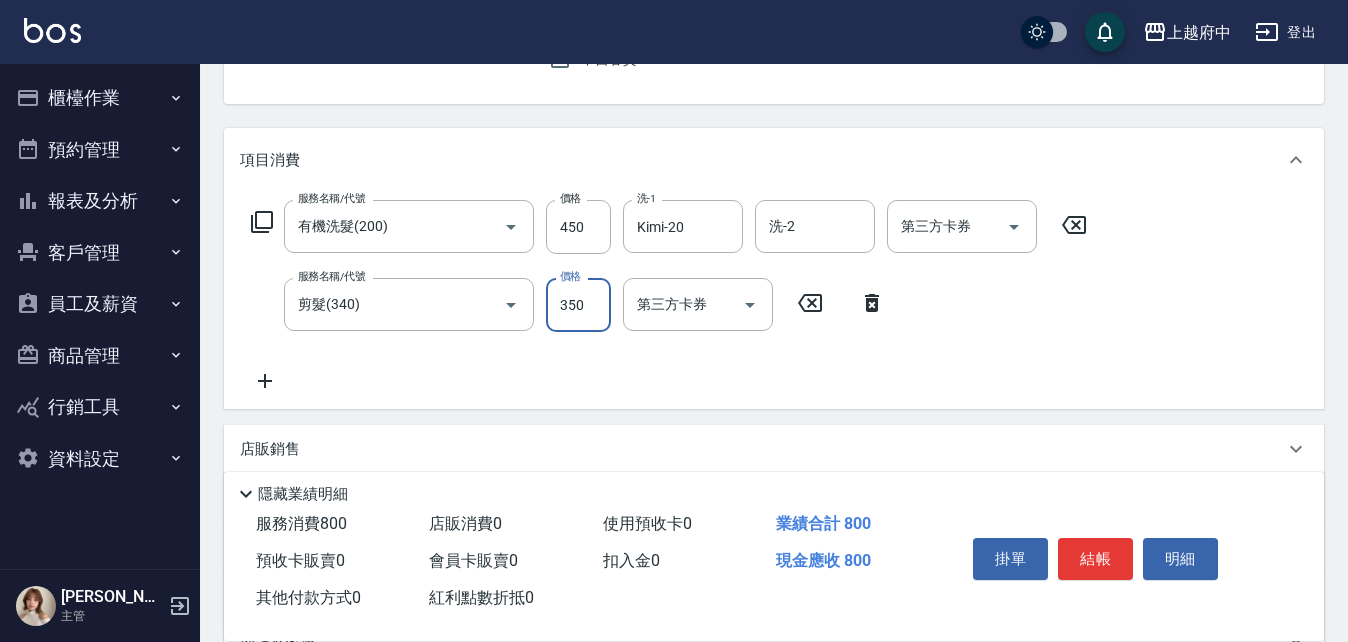 type on "350" 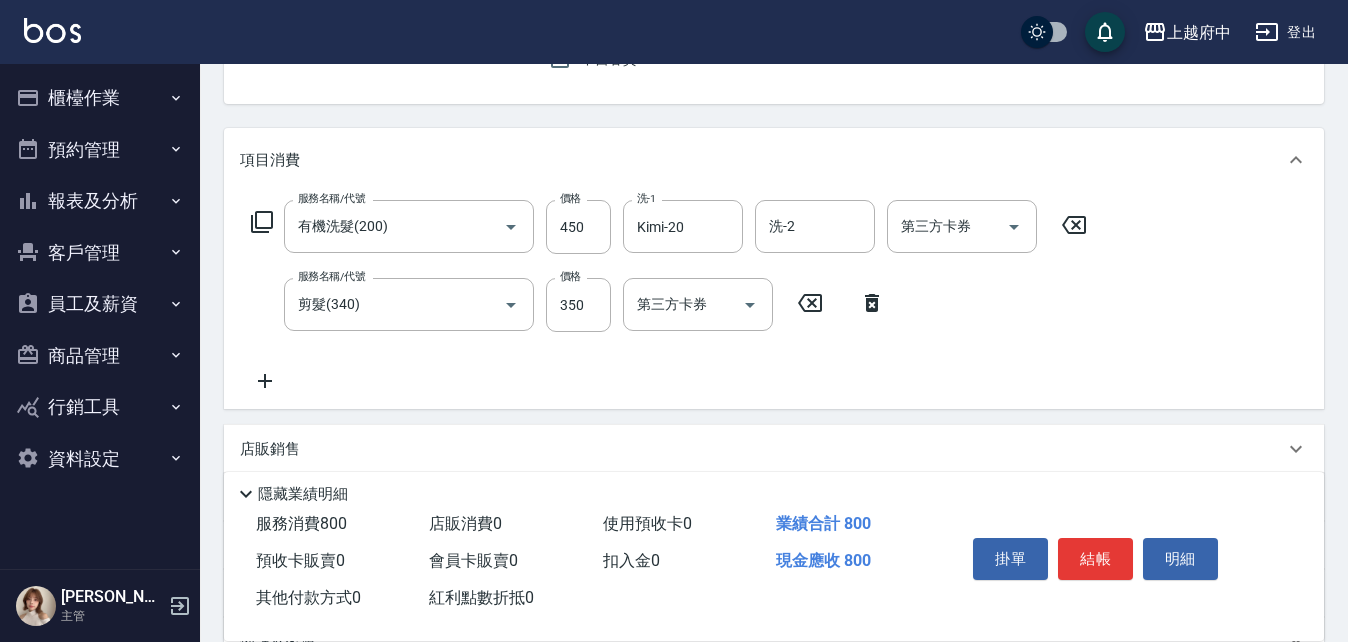 click on "服務名稱/代號 有機洗髮(200) 服務名稱/代號 價格 450 價格 洗-1 Kimi-20 洗-1 洗-2 洗-2 第三方卡券 第三方卡券 服務名稱/代號 剪髮(340) 服務名稱/代號 價格 350 價格 第三方卡券 第三方卡券" at bounding box center (669, 296) 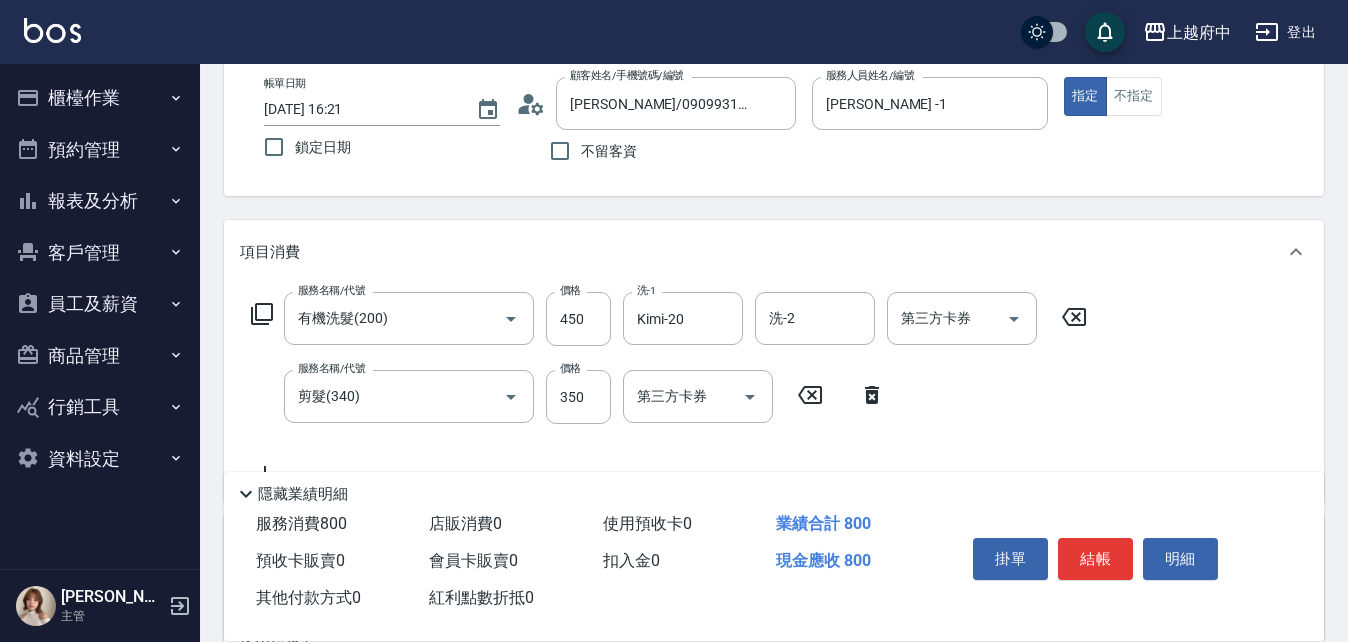 scroll, scrollTop: 300, scrollLeft: 0, axis: vertical 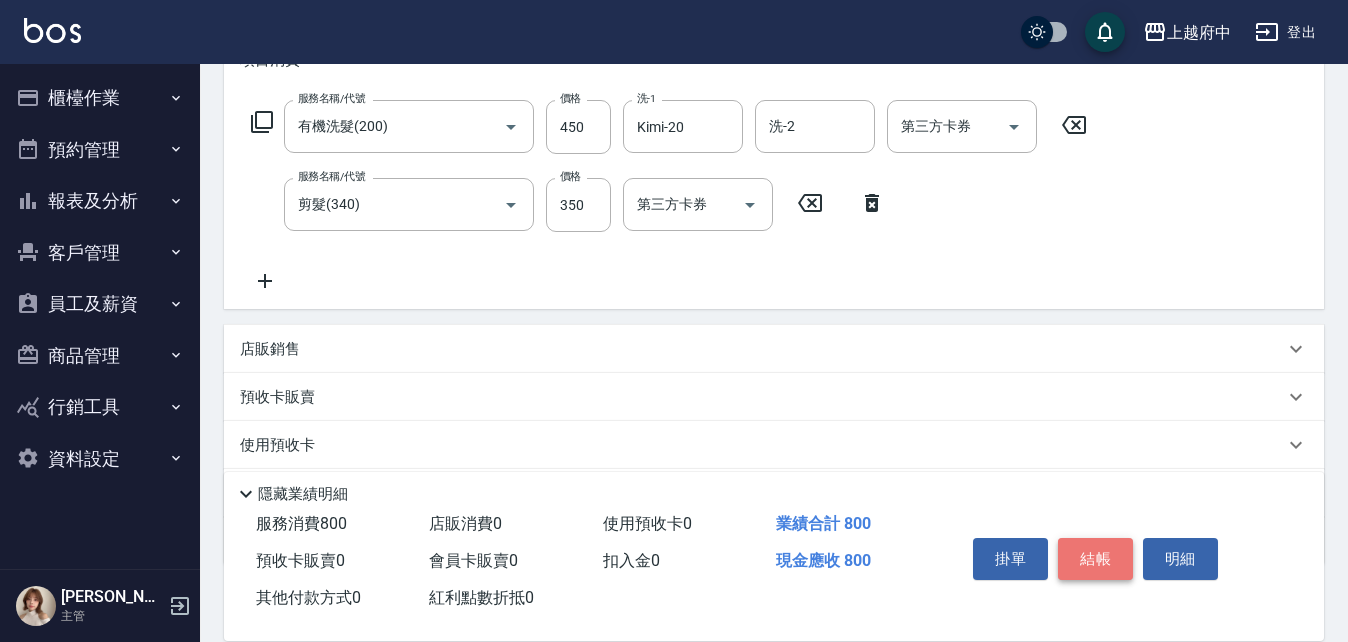 click on "結帳" at bounding box center (1095, 559) 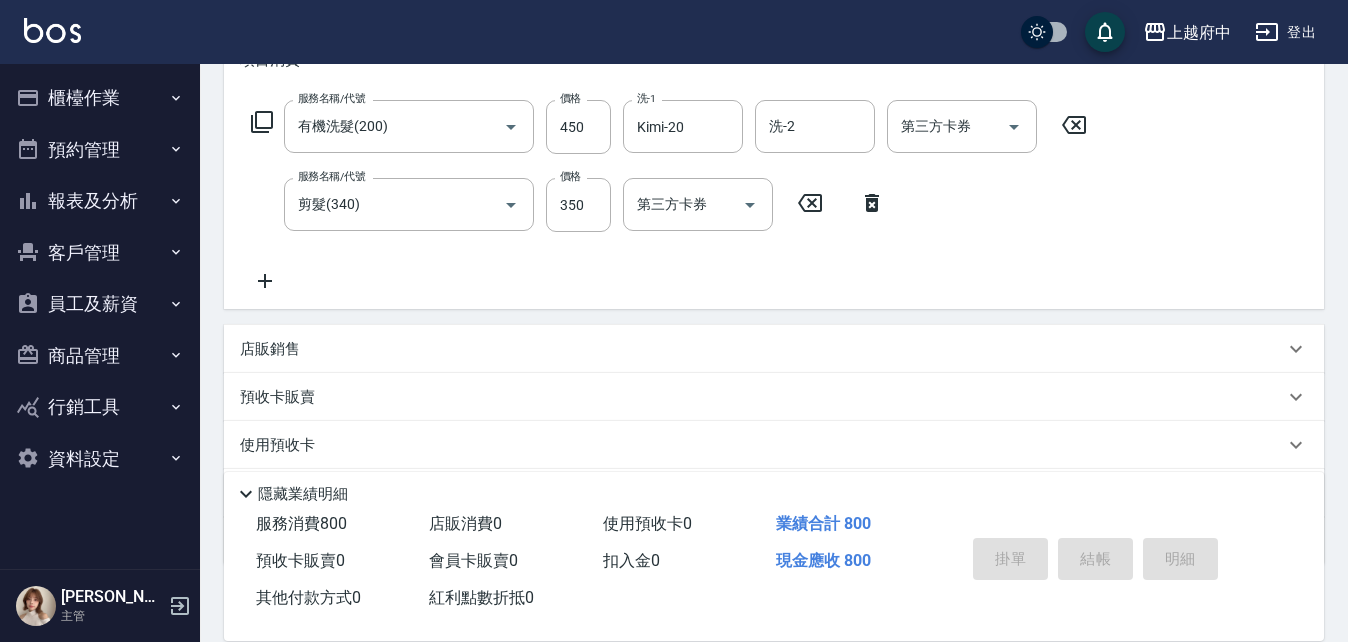 type on "2025/07/13 16:23" 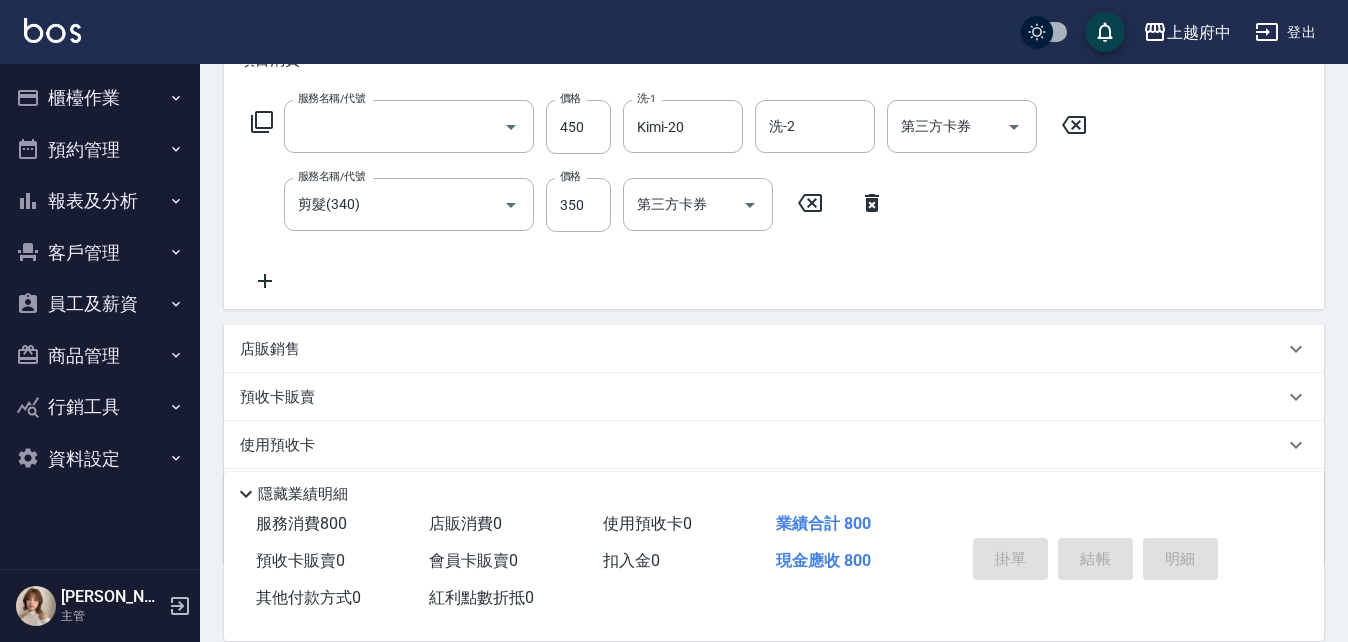 scroll, scrollTop: 0, scrollLeft: 0, axis: both 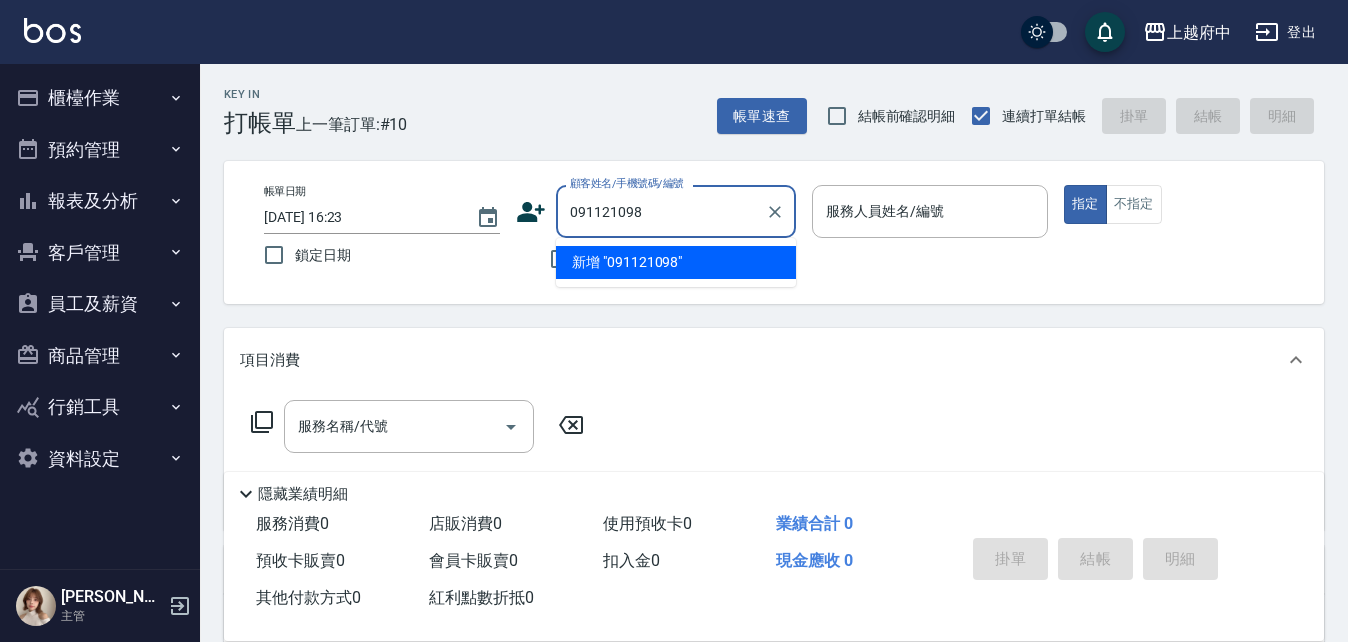 click on "091121098" at bounding box center (661, 211) 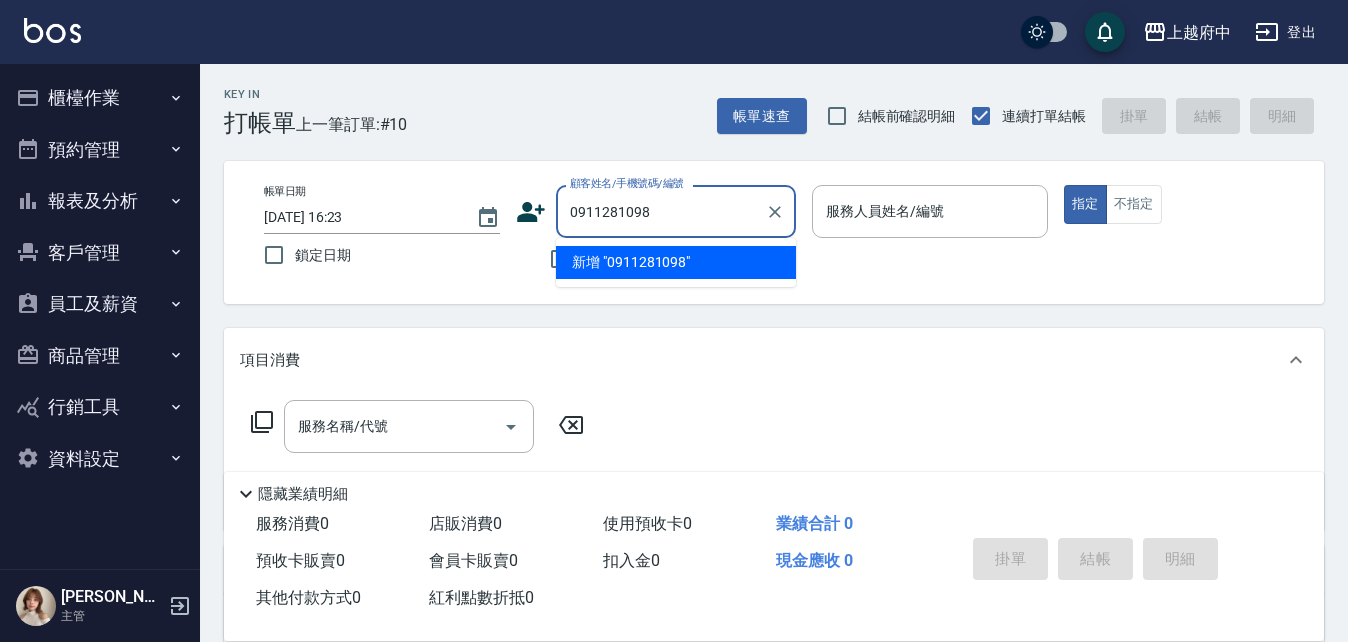 click on "新增 "0911281098"" at bounding box center [676, 262] 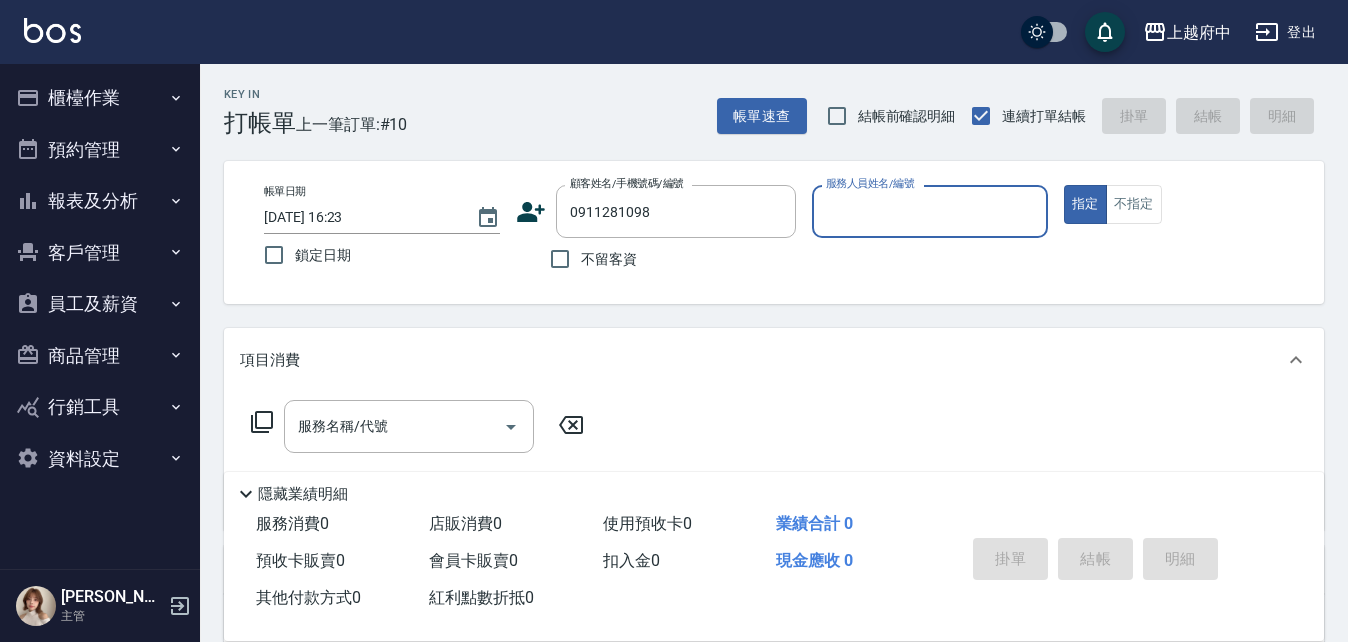 click on "服務人員姓名/編號" at bounding box center (930, 211) 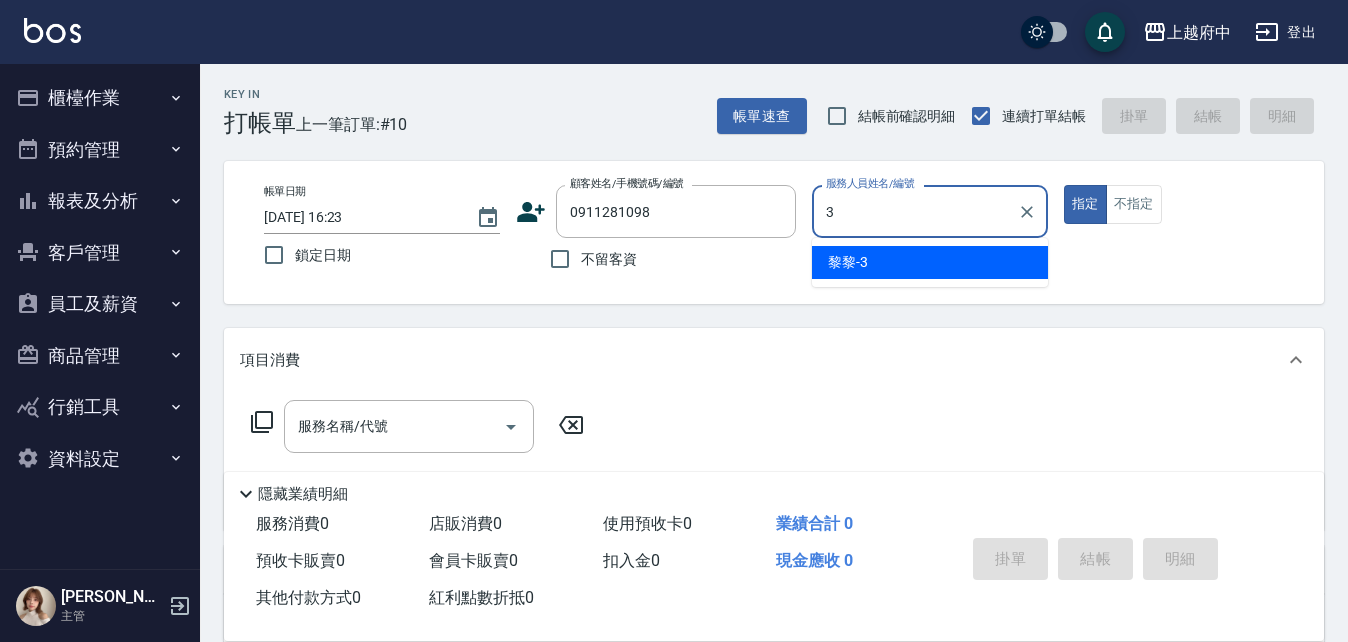 type on "黎黎-3" 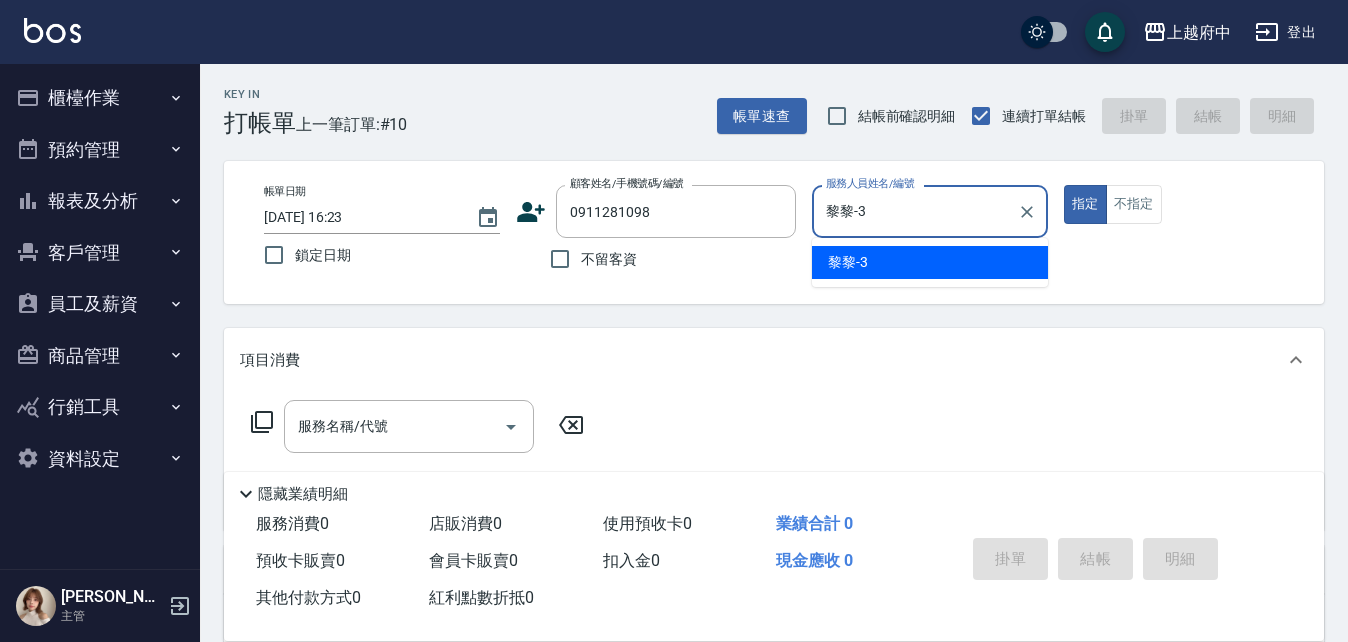 type on "true" 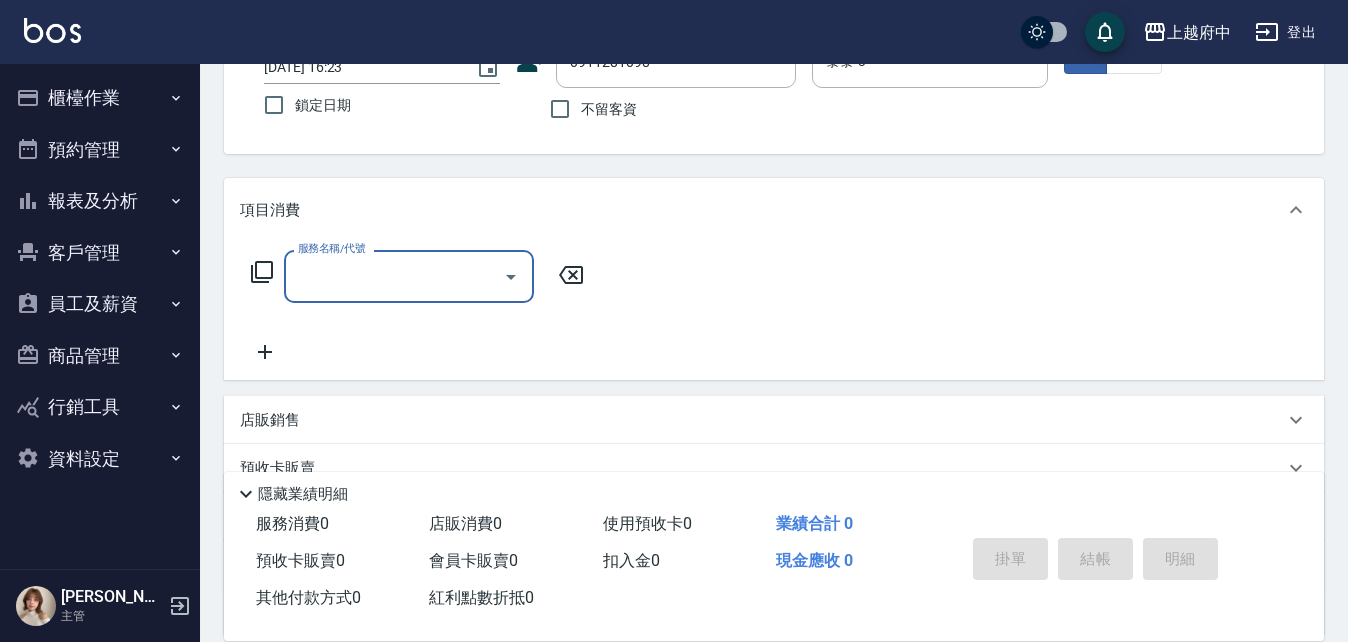 scroll, scrollTop: 200, scrollLeft: 0, axis: vertical 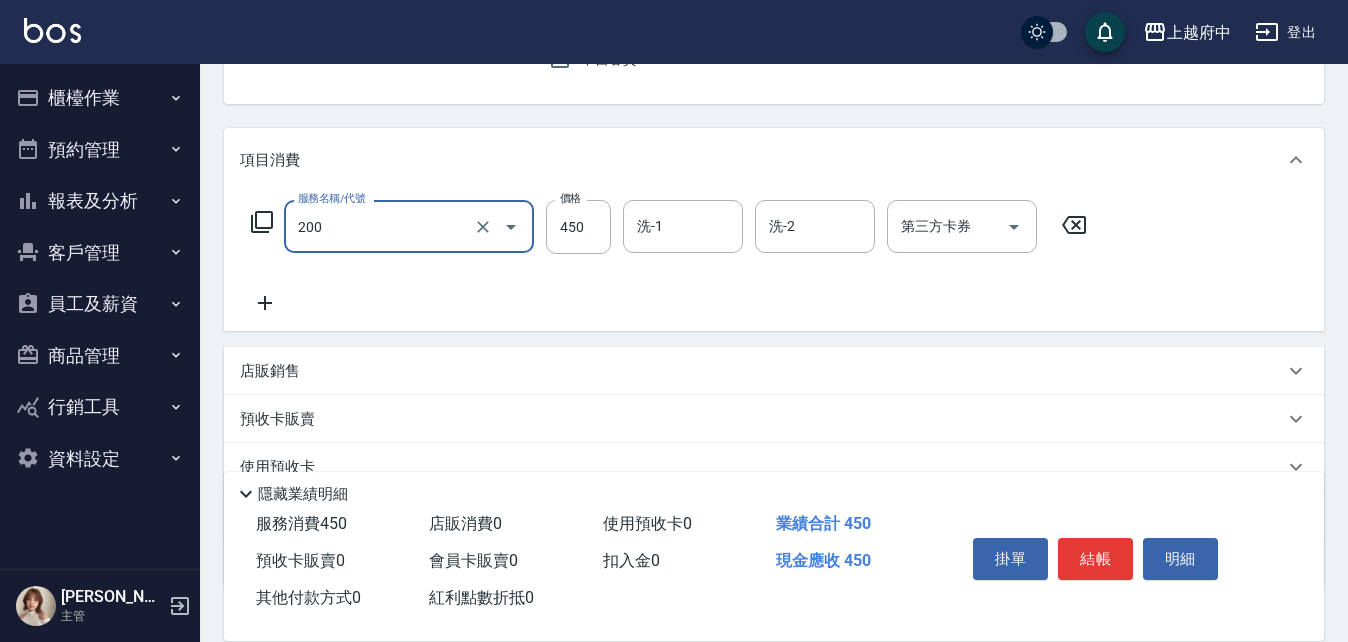 type on "有機洗髮(200)" 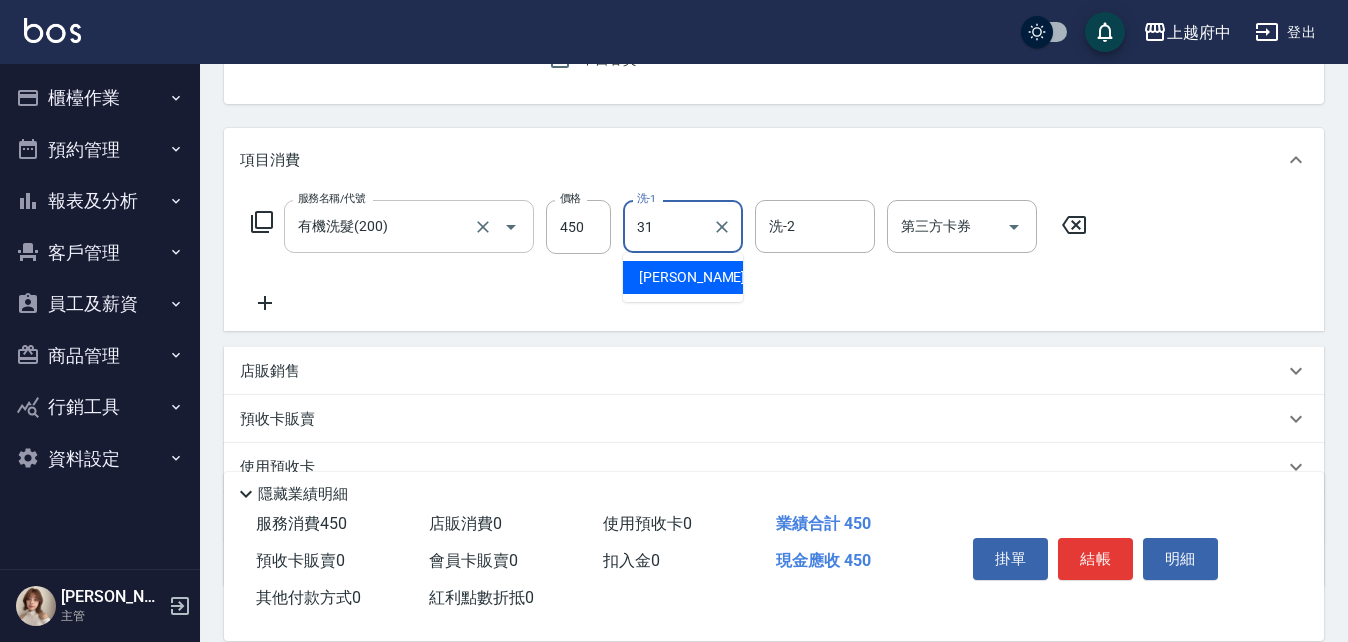 type on "[PERSON_NAME]-31" 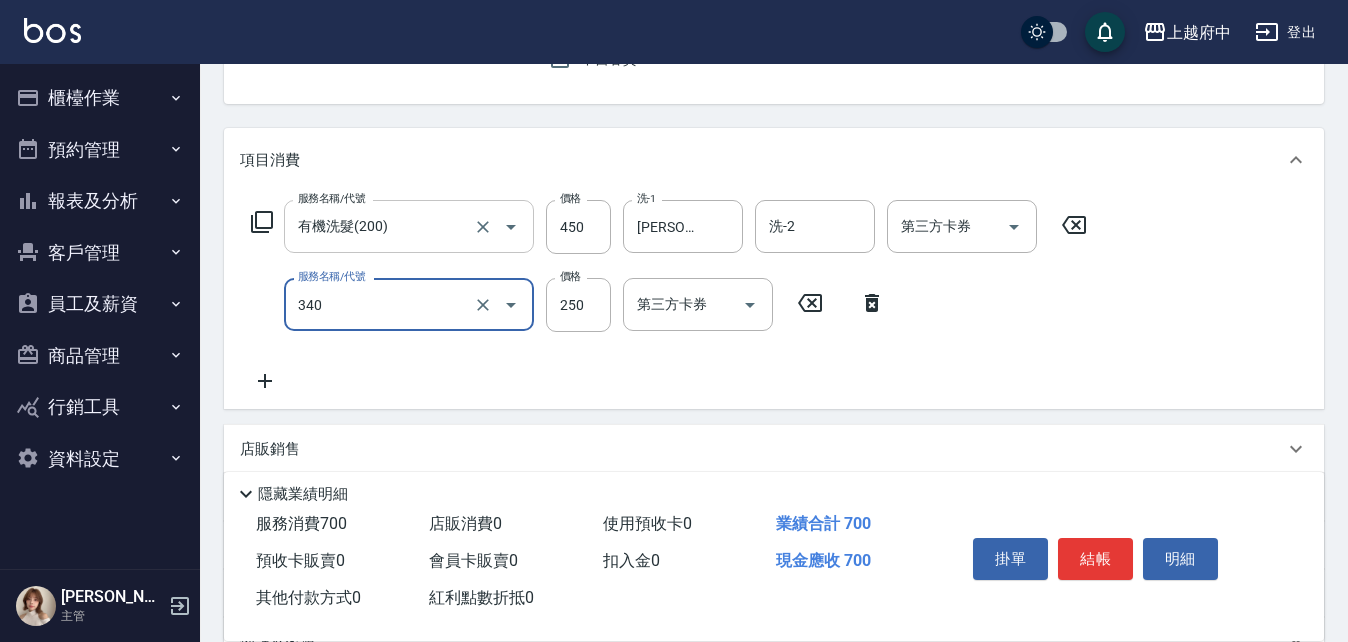 type on "剪髮(340)" 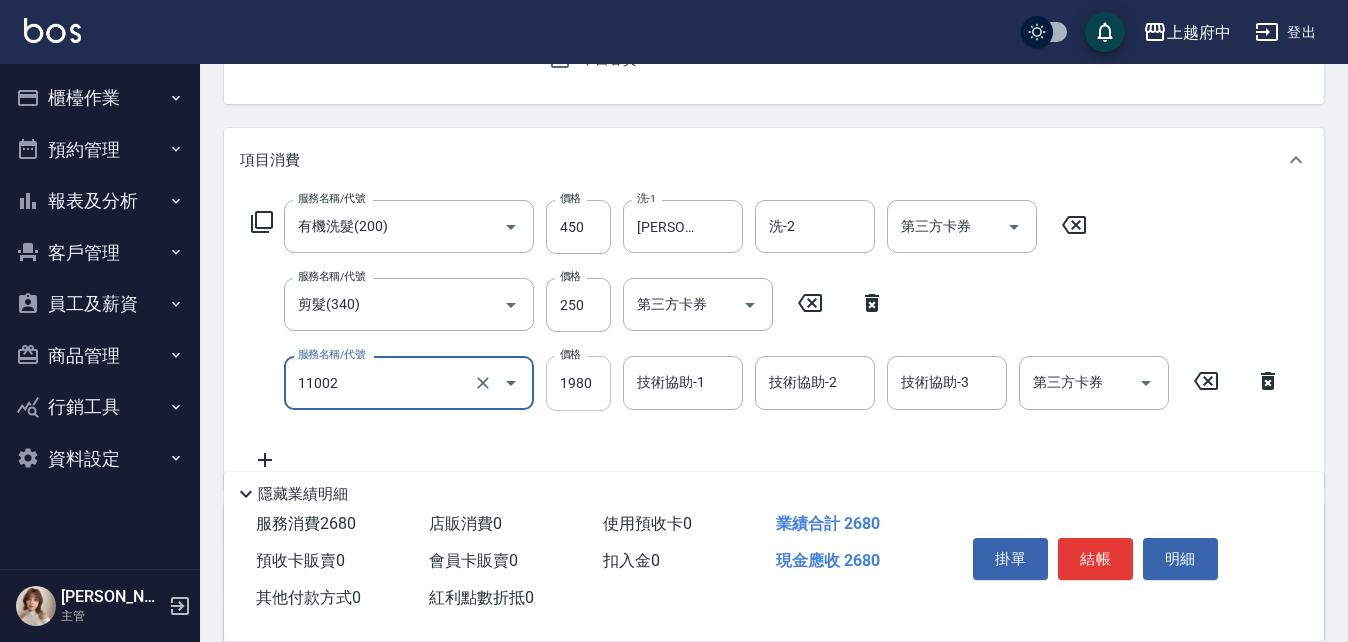 type on "染髮S(11002)" 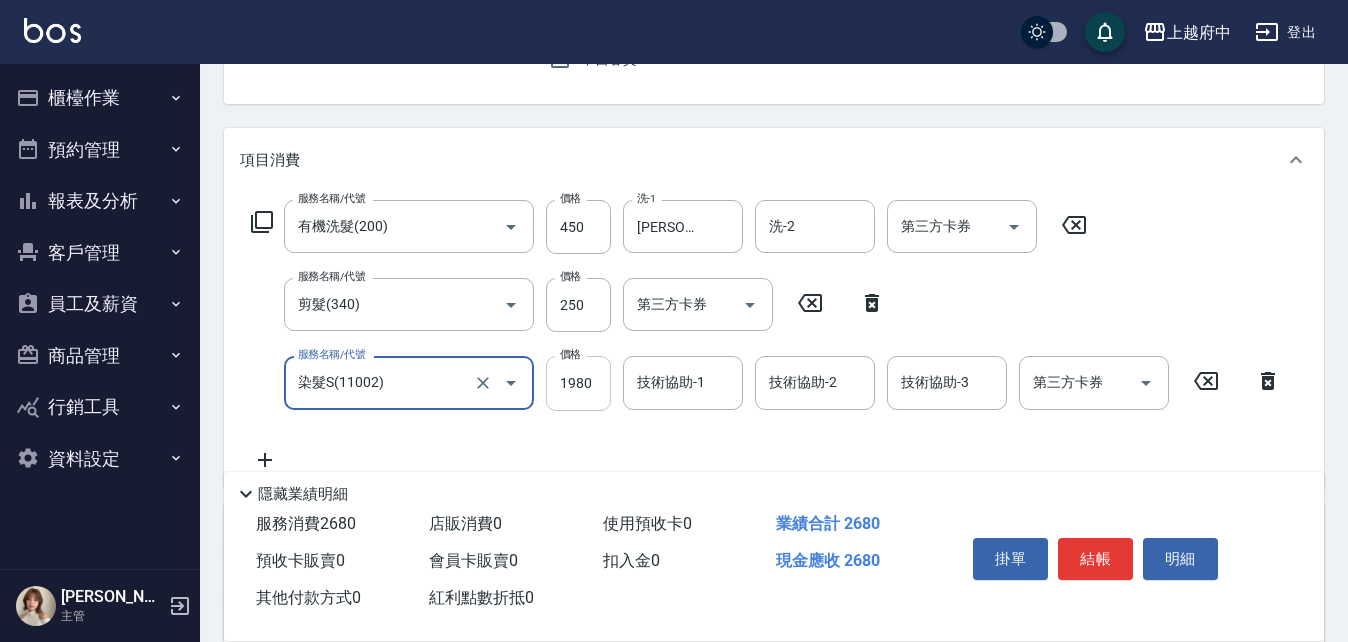click on "1980" at bounding box center (578, 383) 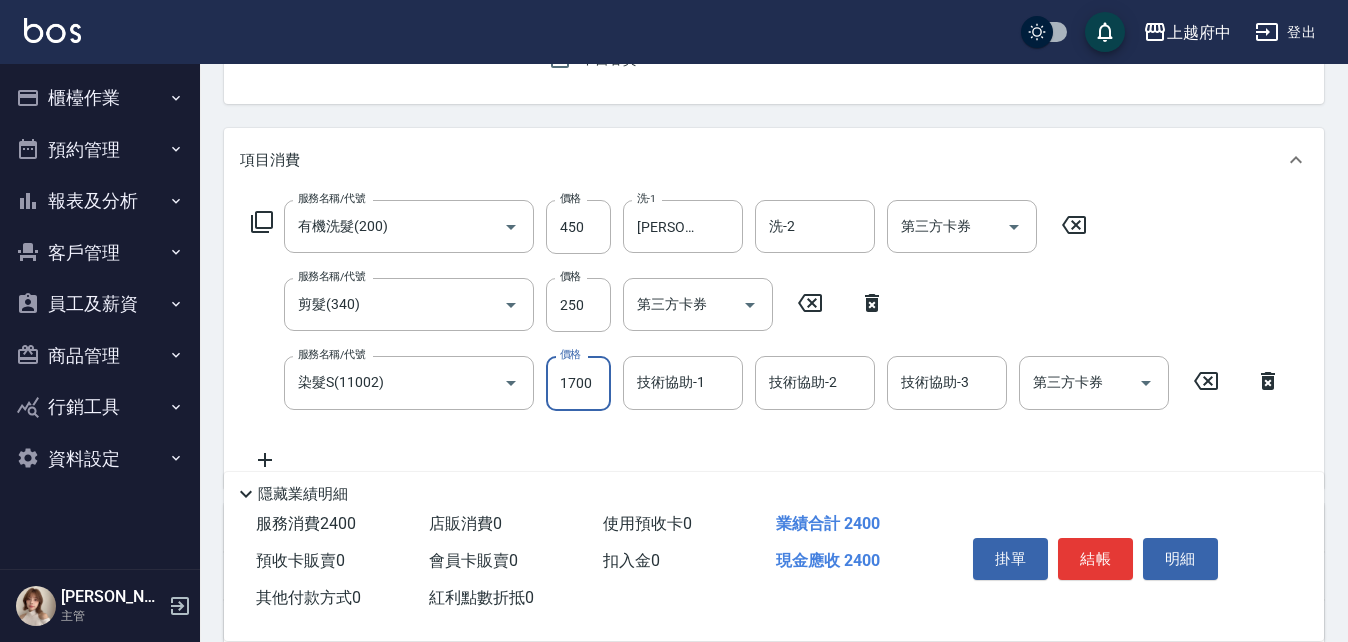 type on "1700" 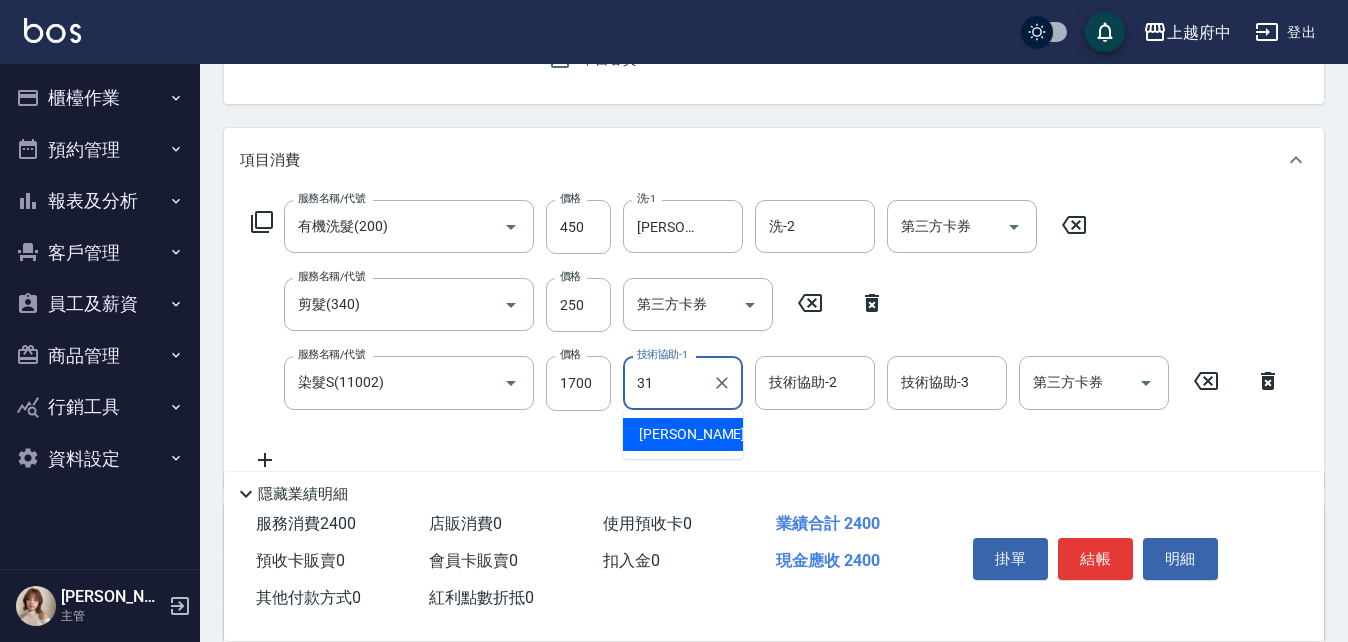 type on "[PERSON_NAME]-31" 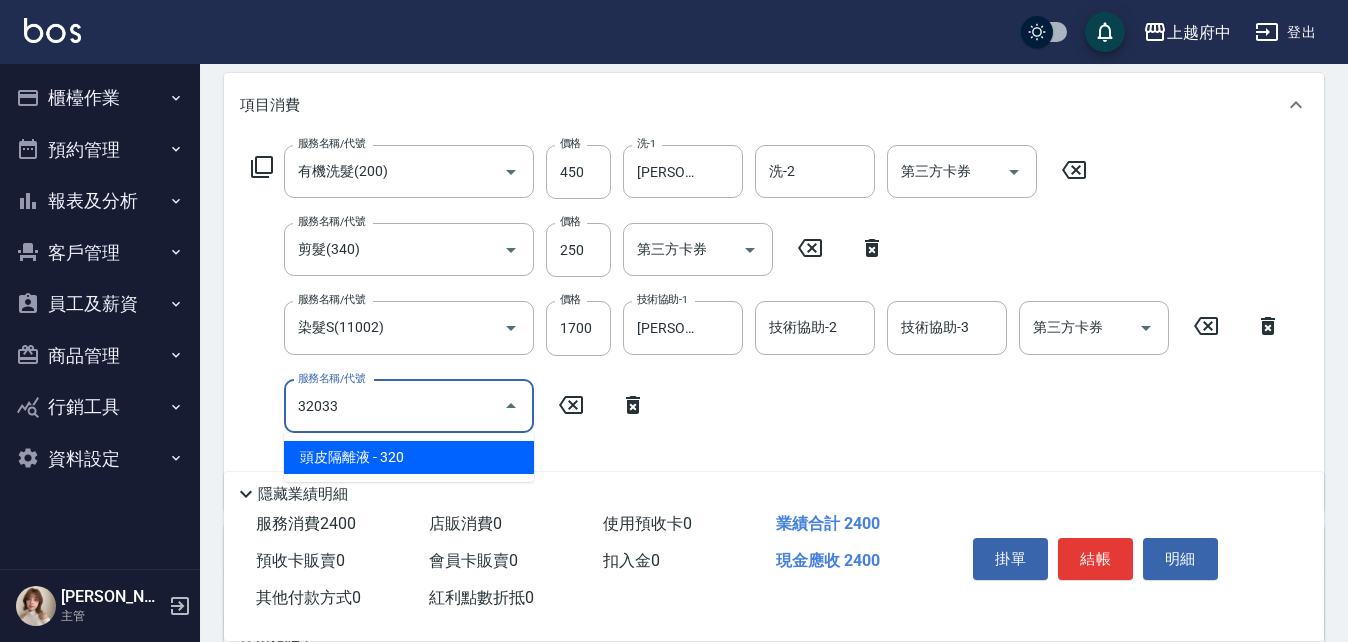 scroll, scrollTop: 300, scrollLeft: 0, axis: vertical 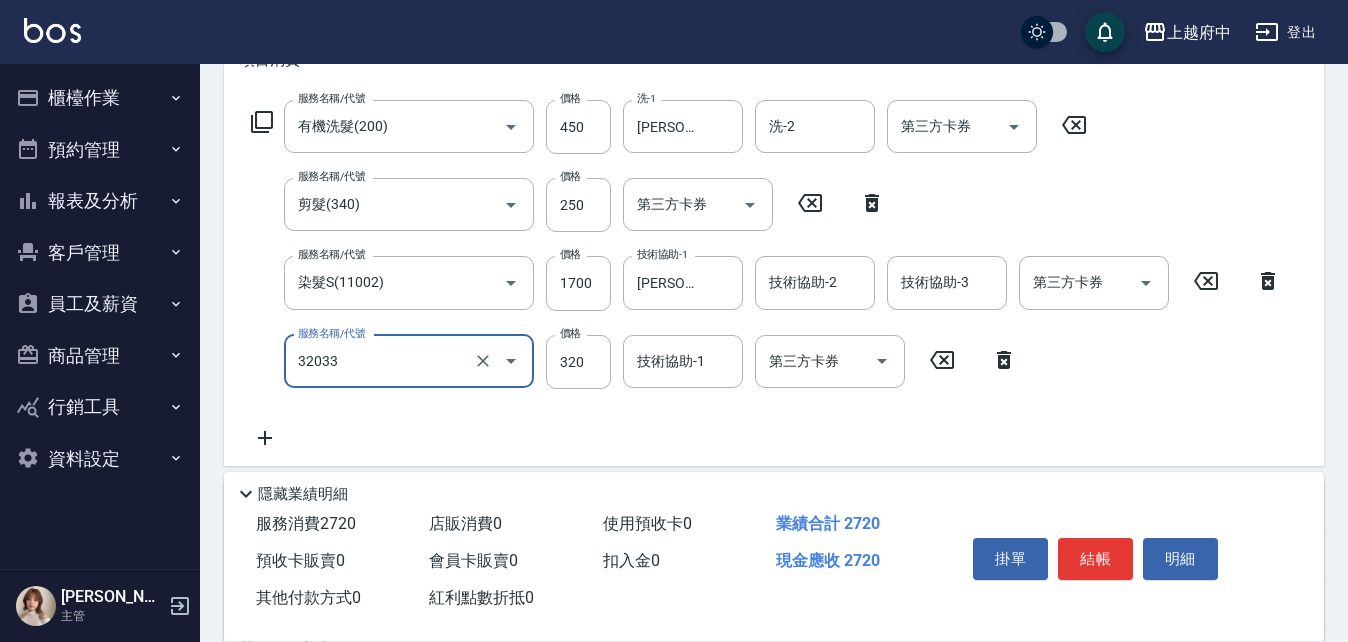 type on "頭皮隔離液(32033)" 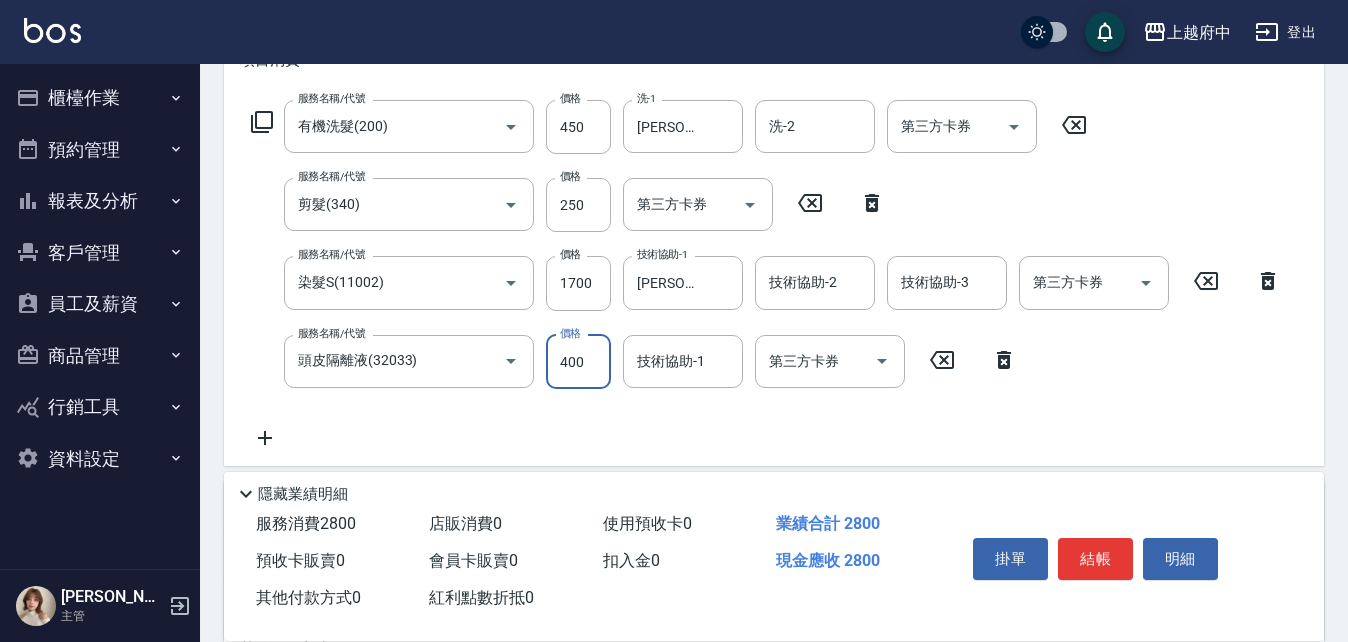 type on "400" 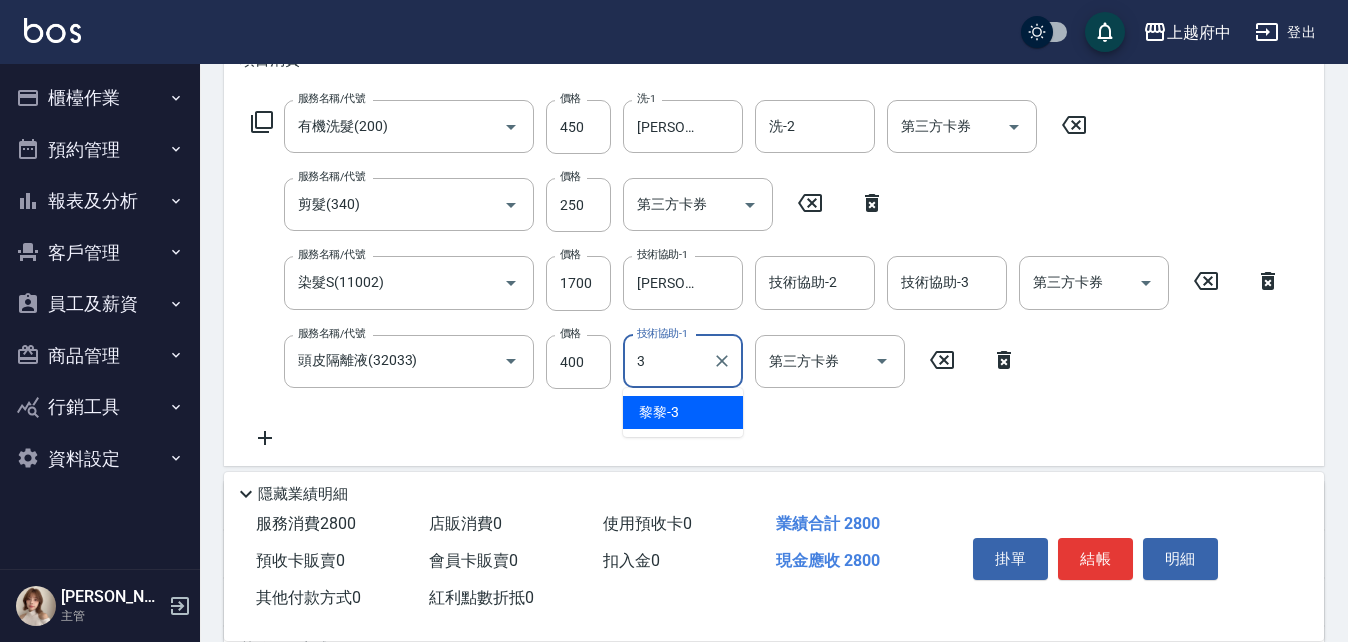 type on "黎黎-3" 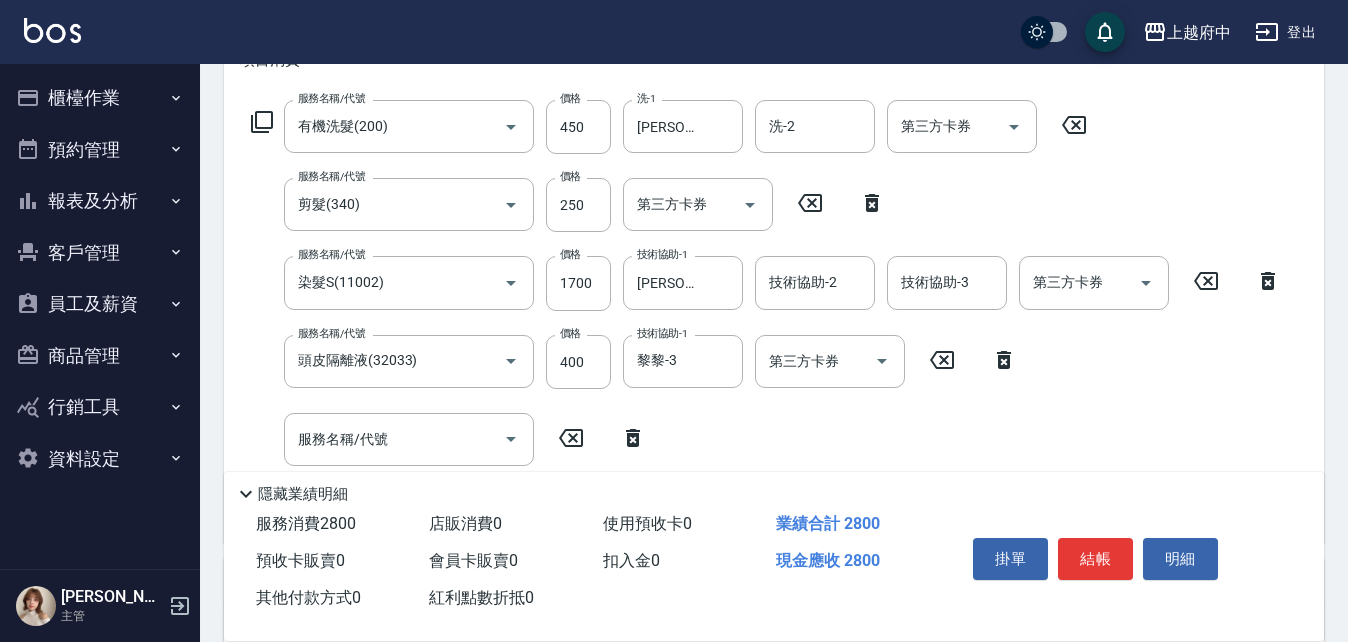 click 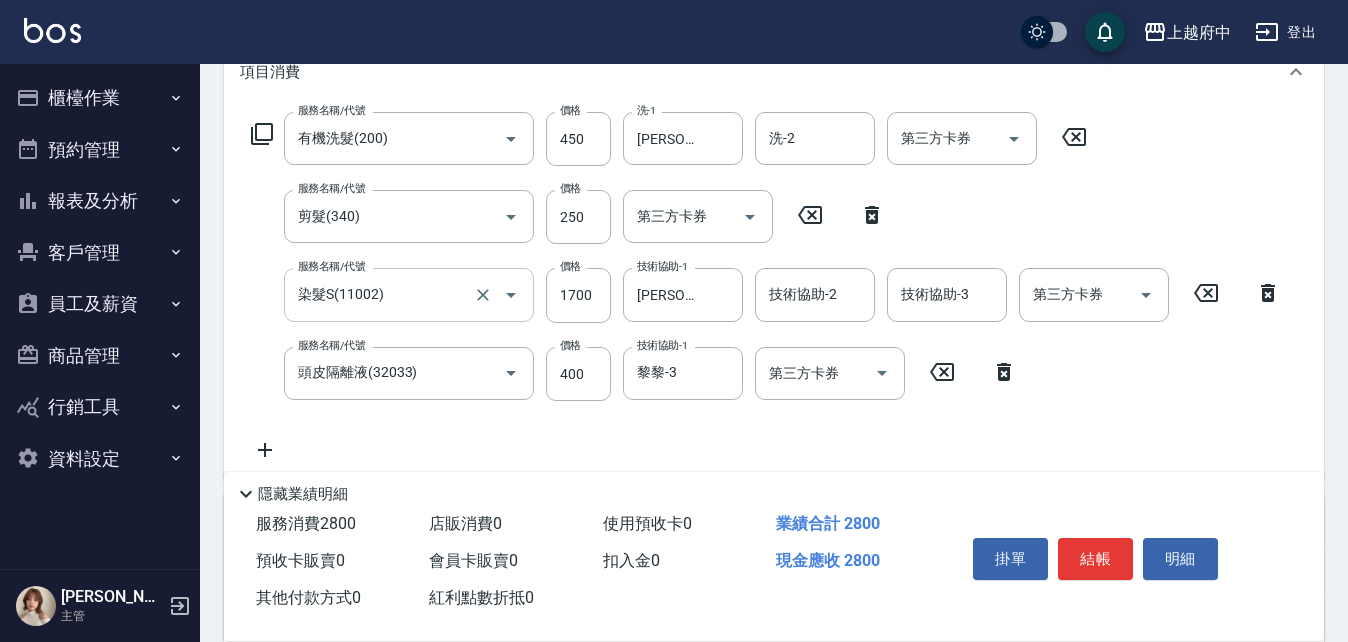 scroll, scrollTop: 300, scrollLeft: 0, axis: vertical 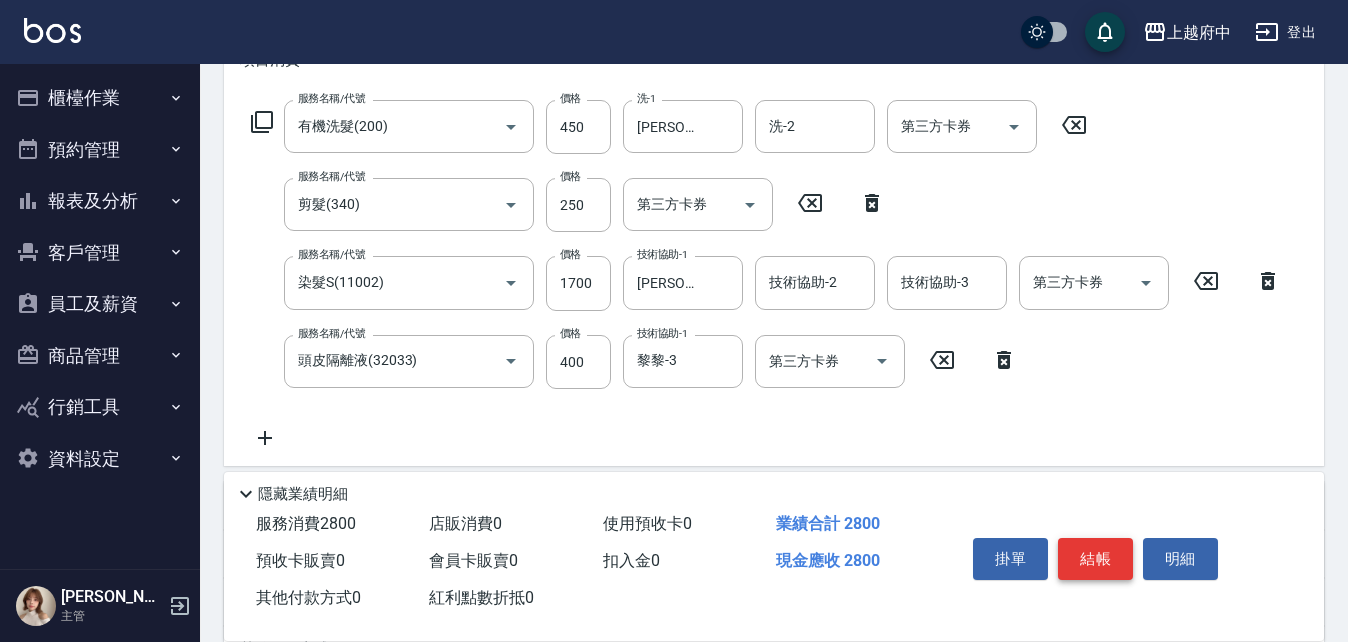 click on "結帳" at bounding box center [1095, 559] 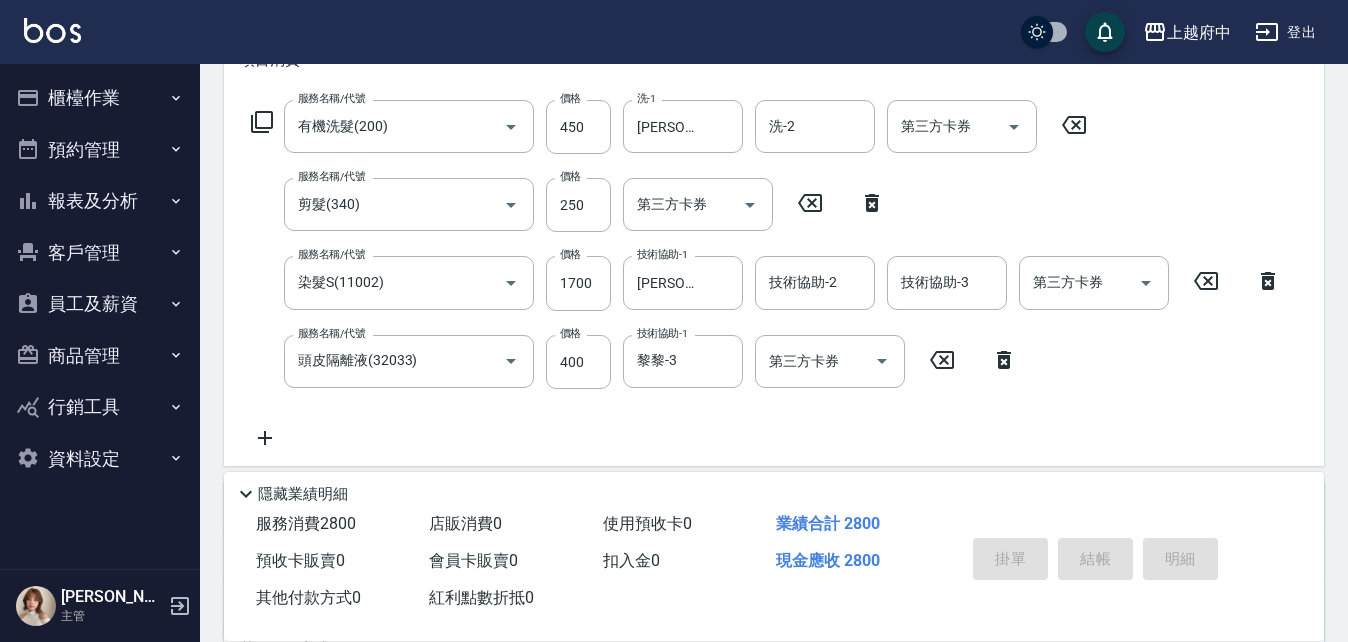 type on "2025/07/13 16:25" 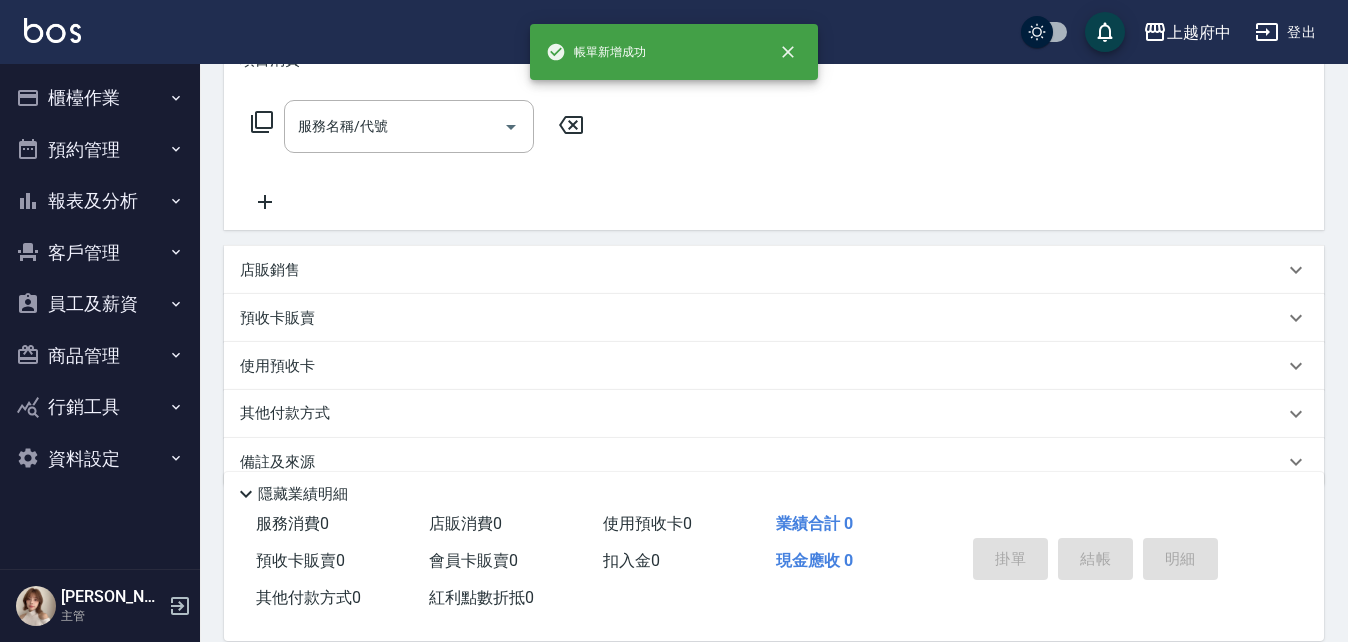 scroll, scrollTop: 0, scrollLeft: 0, axis: both 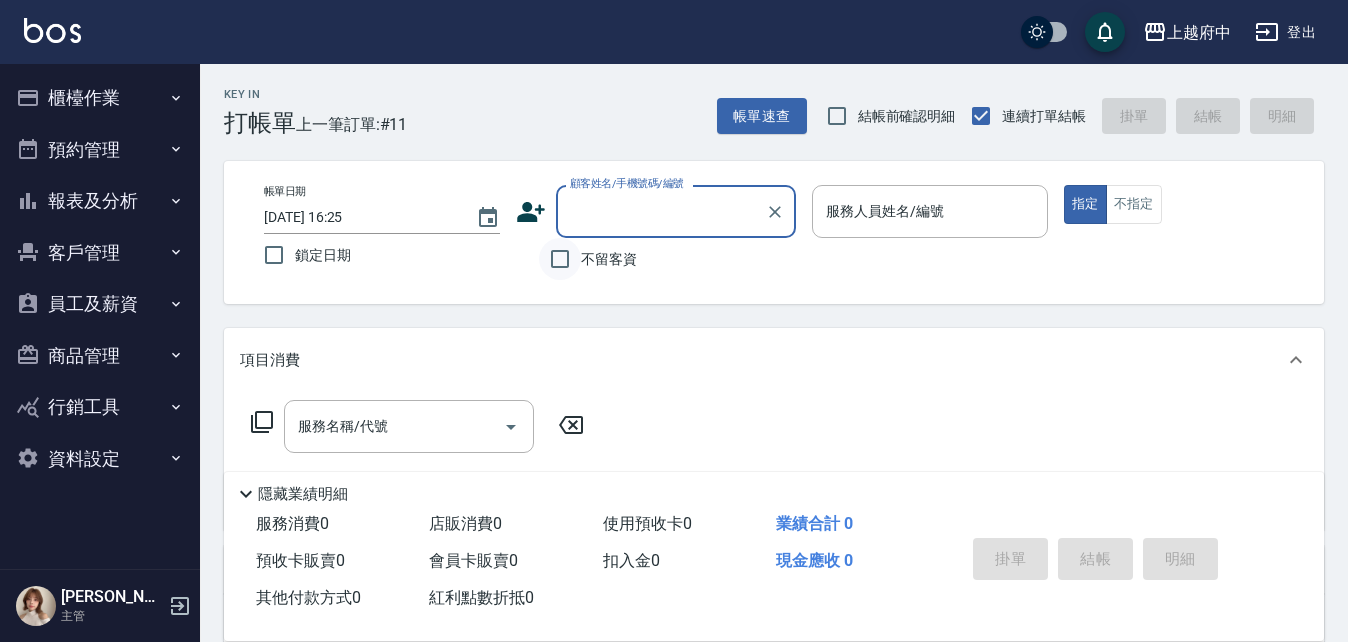 click on "不留客資" at bounding box center [560, 259] 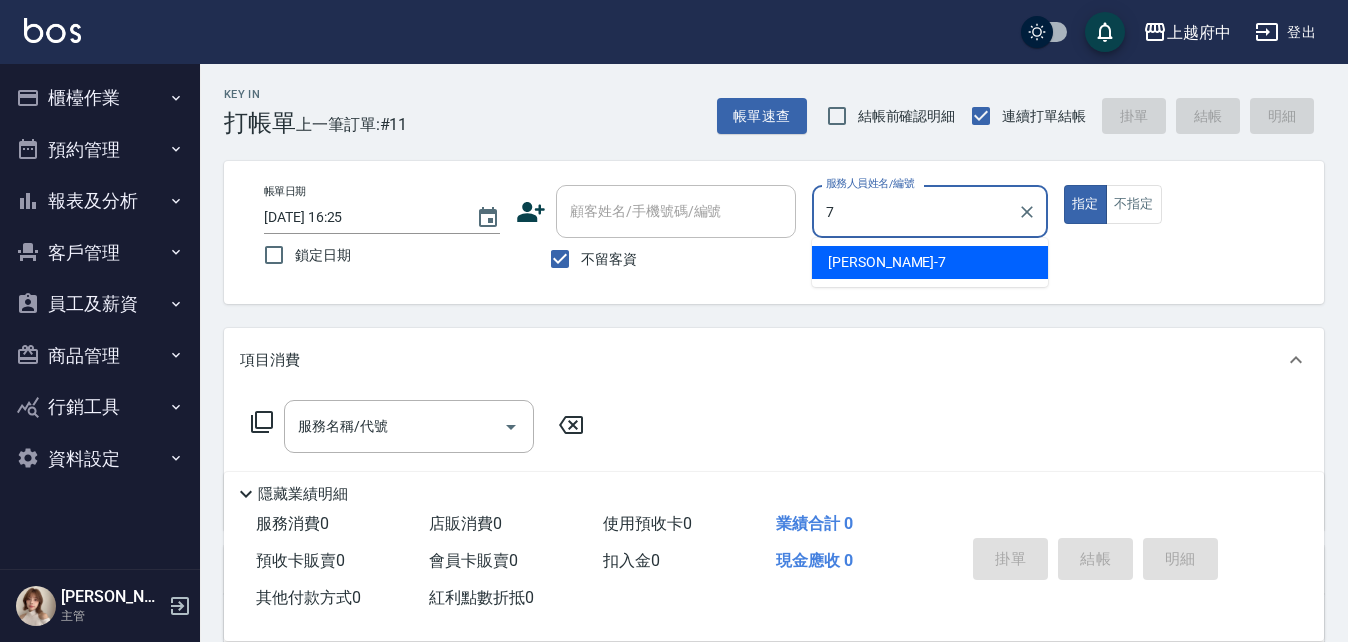 type on "Fanny-7" 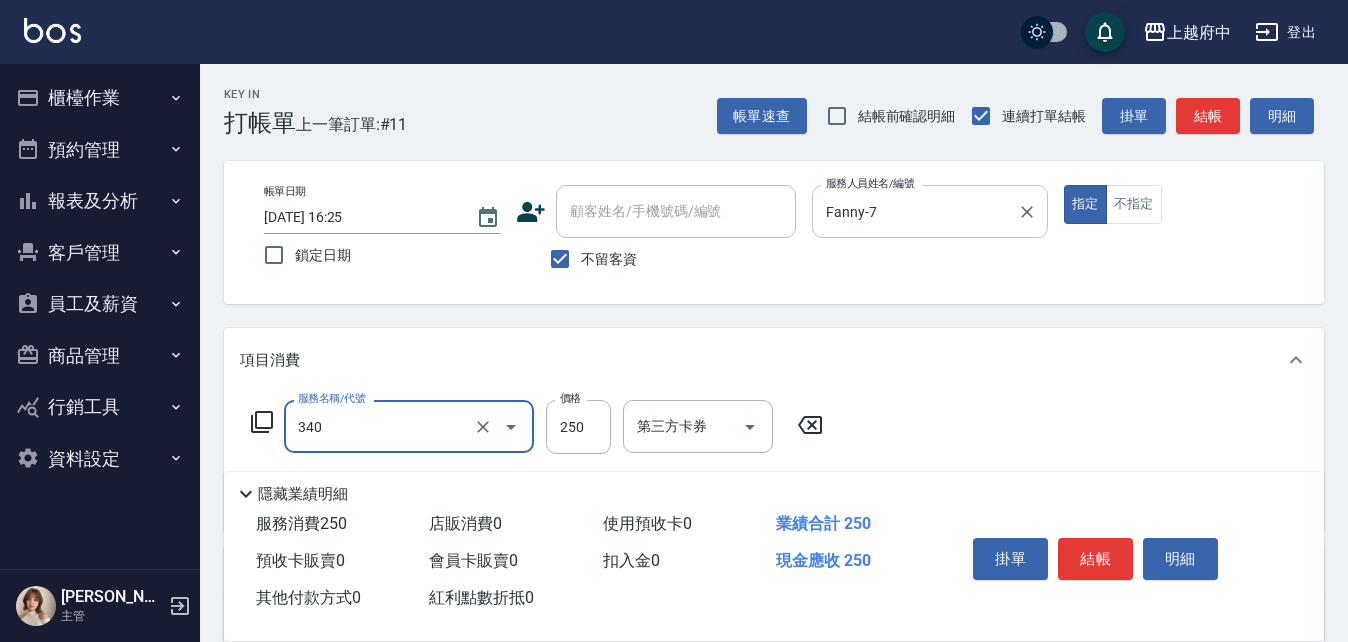 type on "剪髮(340)" 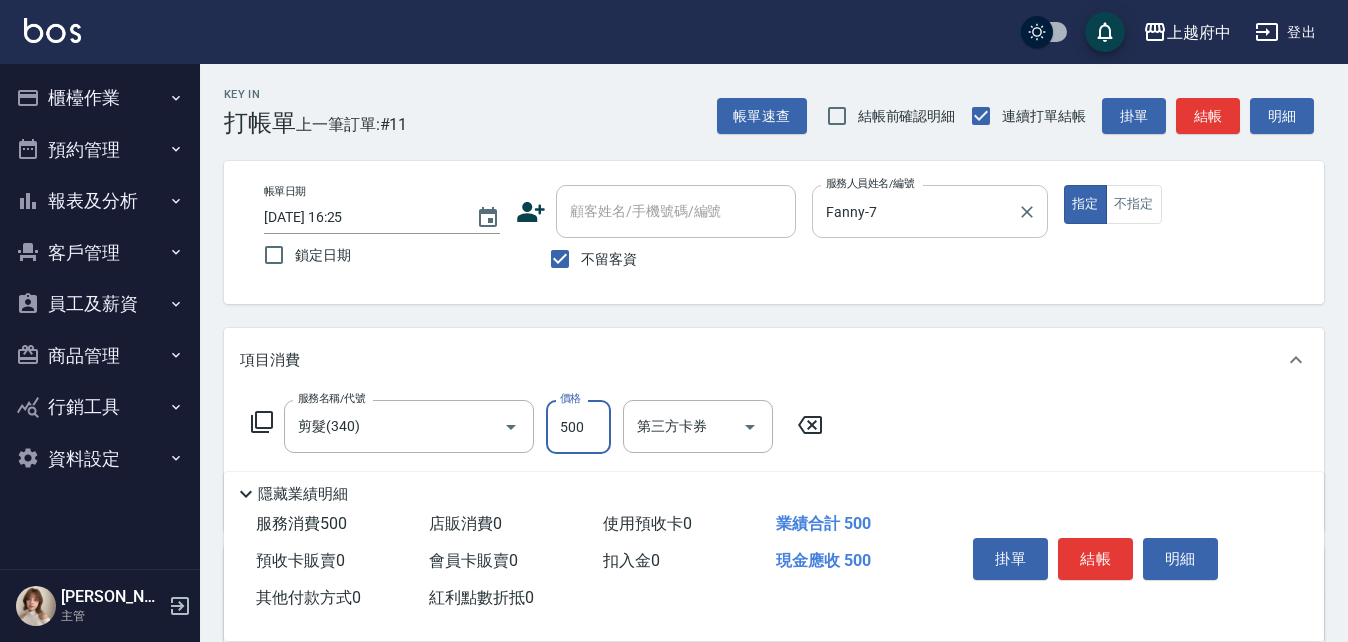 type on "500" 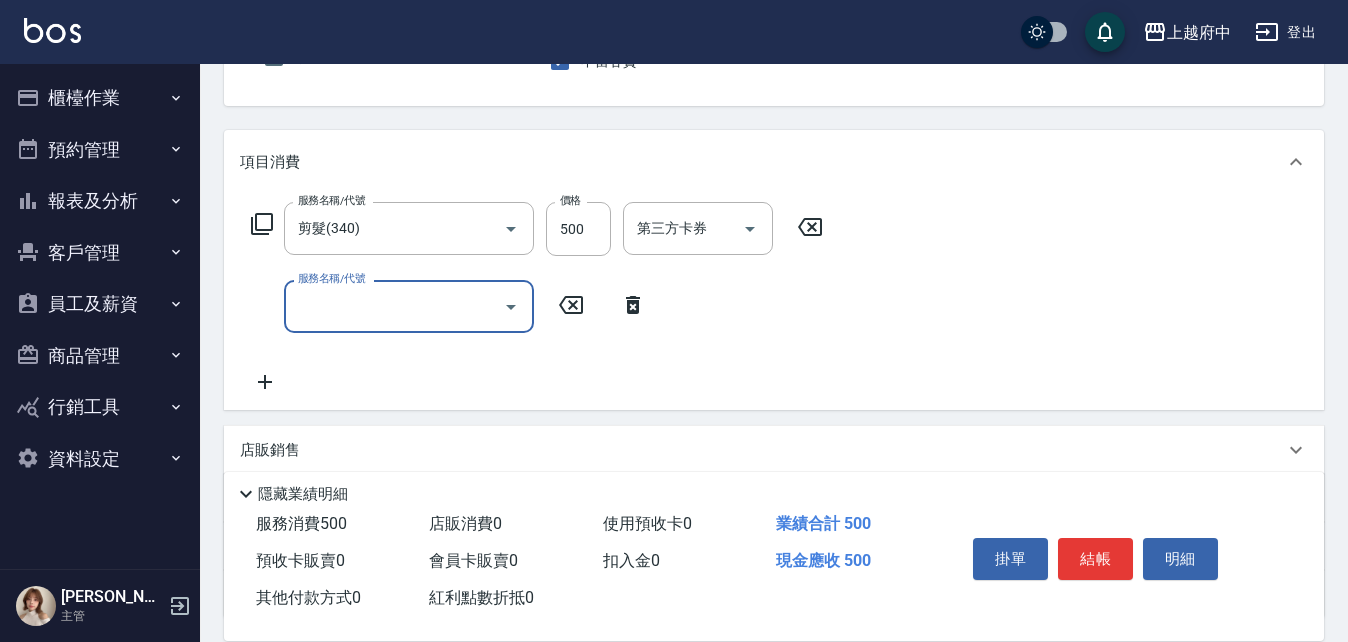 scroll, scrollTop: 200, scrollLeft: 0, axis: vertical 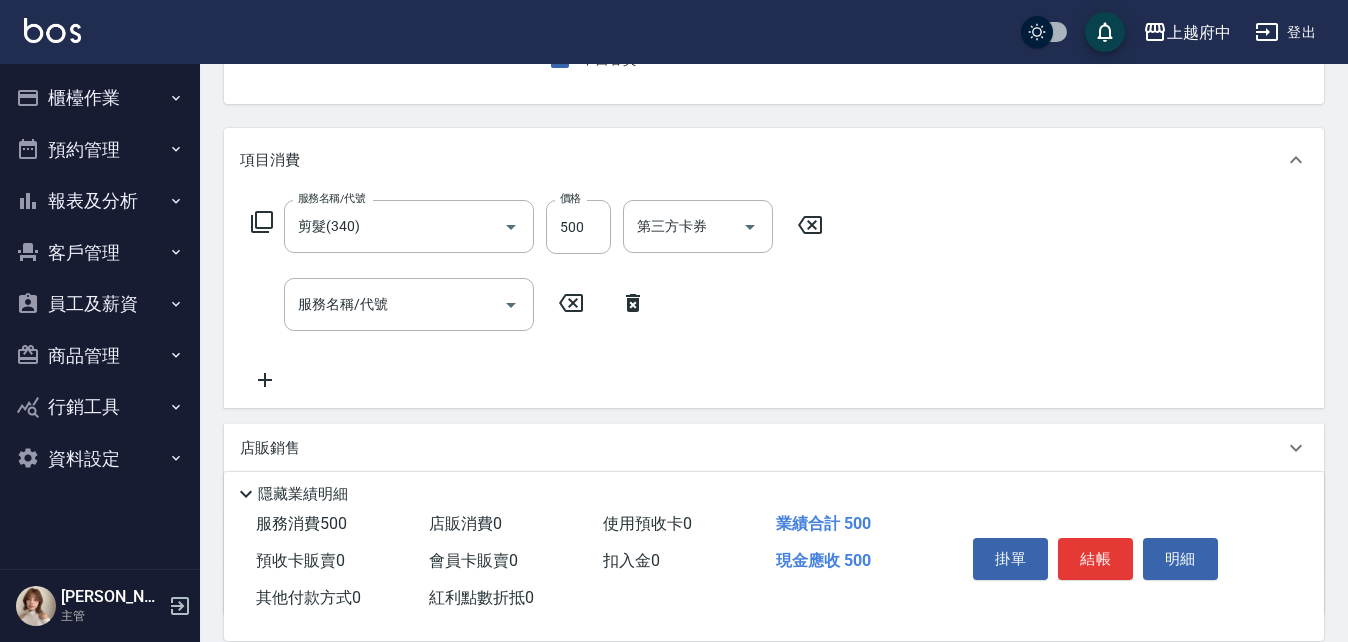 click 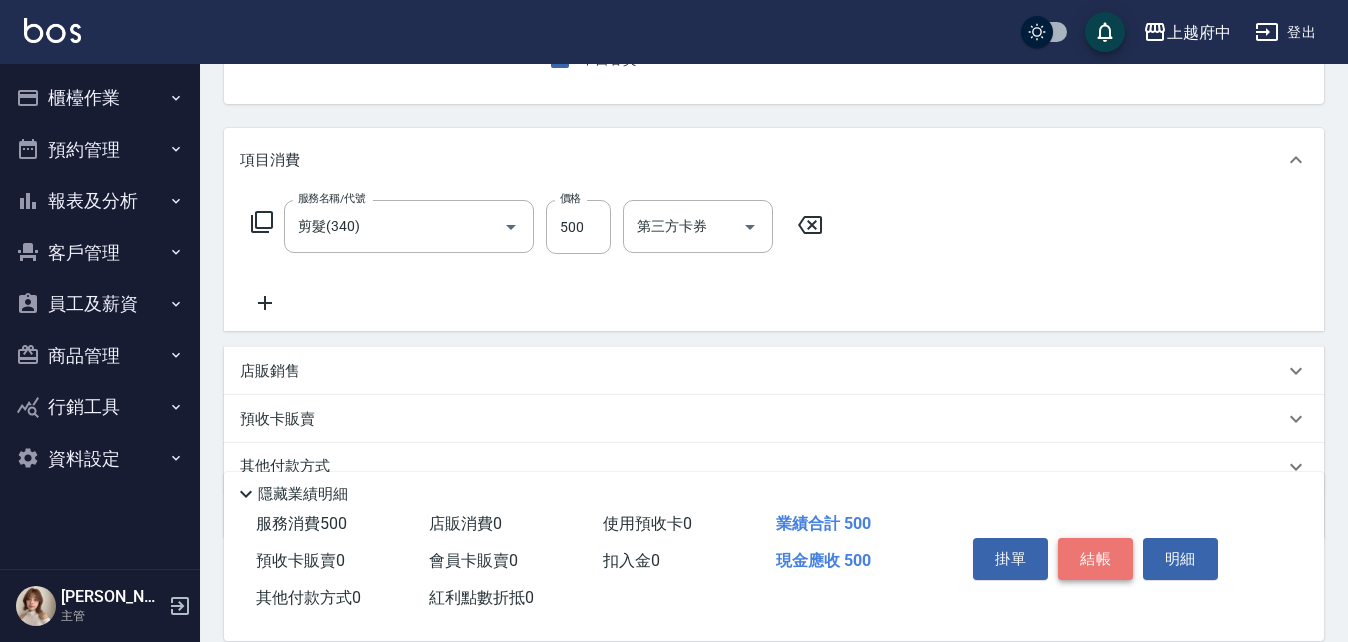 click on "結帳" at bounding box center (1095, 559) 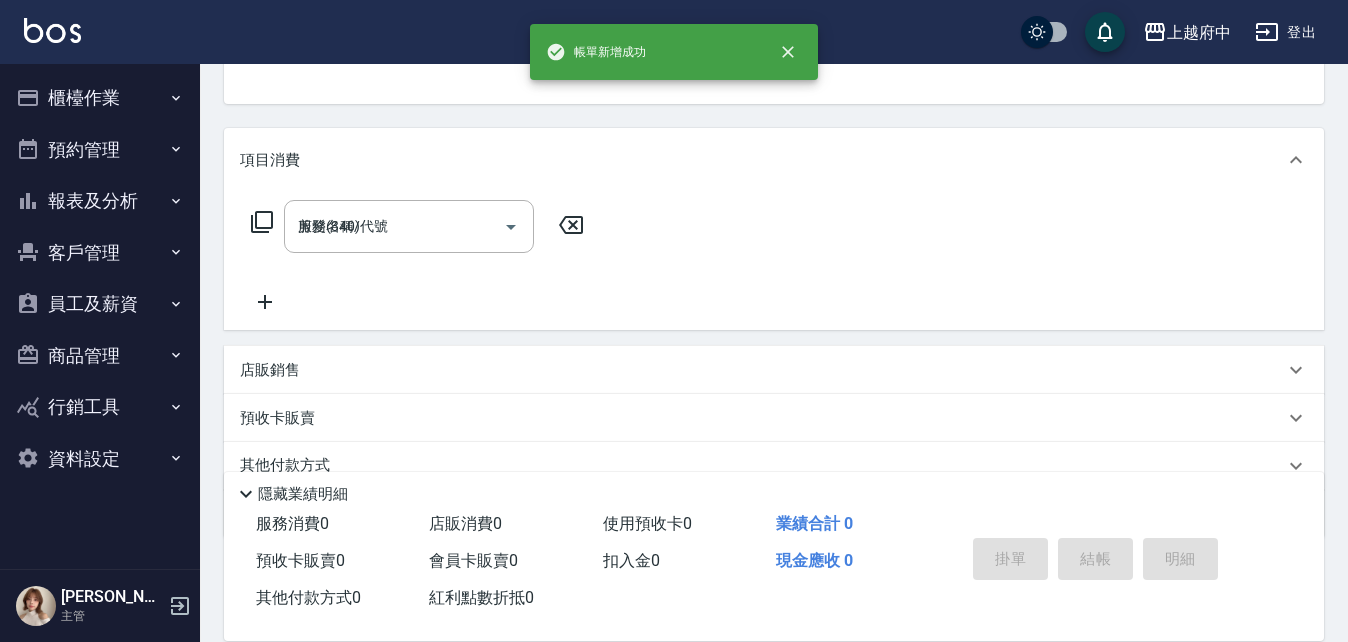 type on "2025/07/13 16:52" 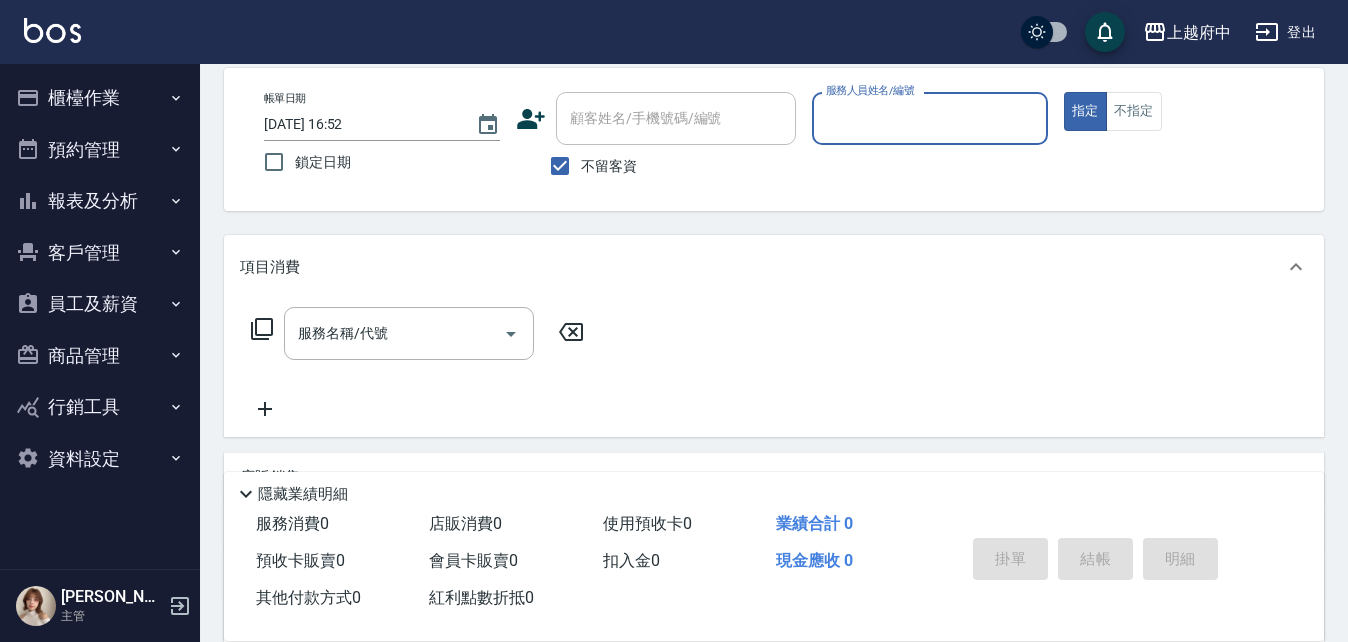 scroll, scrollTop: 0, scrollLeft: 0, axis: both 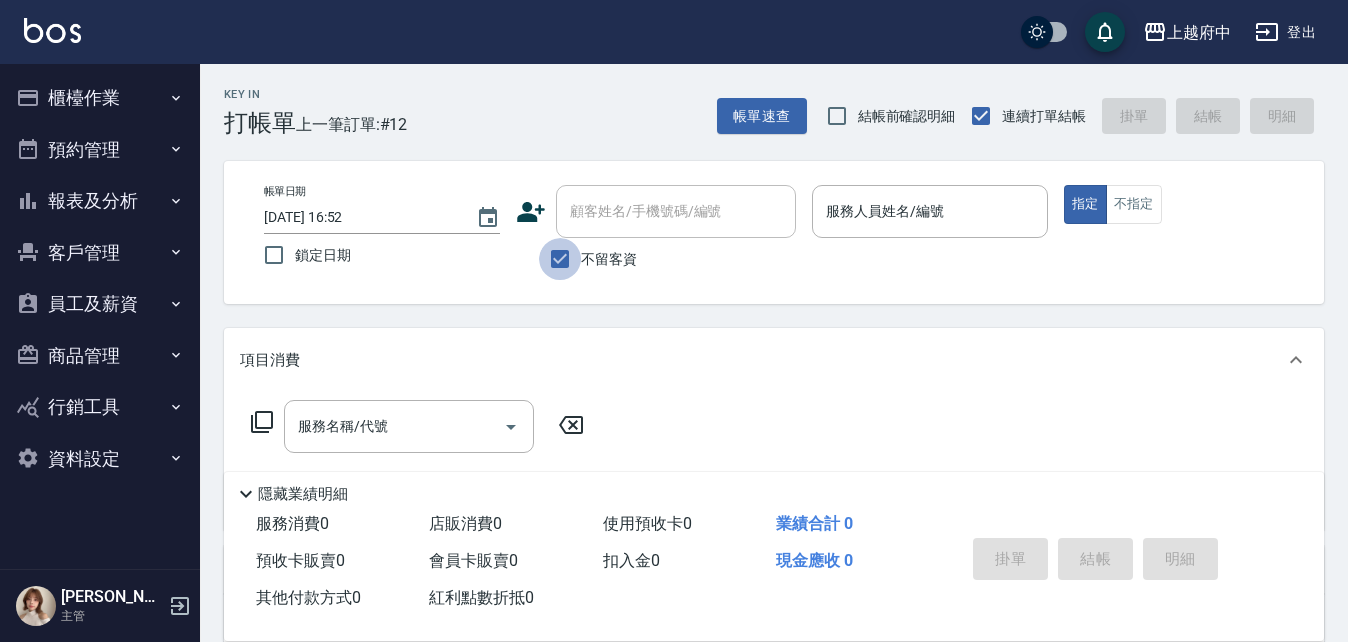 click on "不留客資" at bounding box center [560, 259] 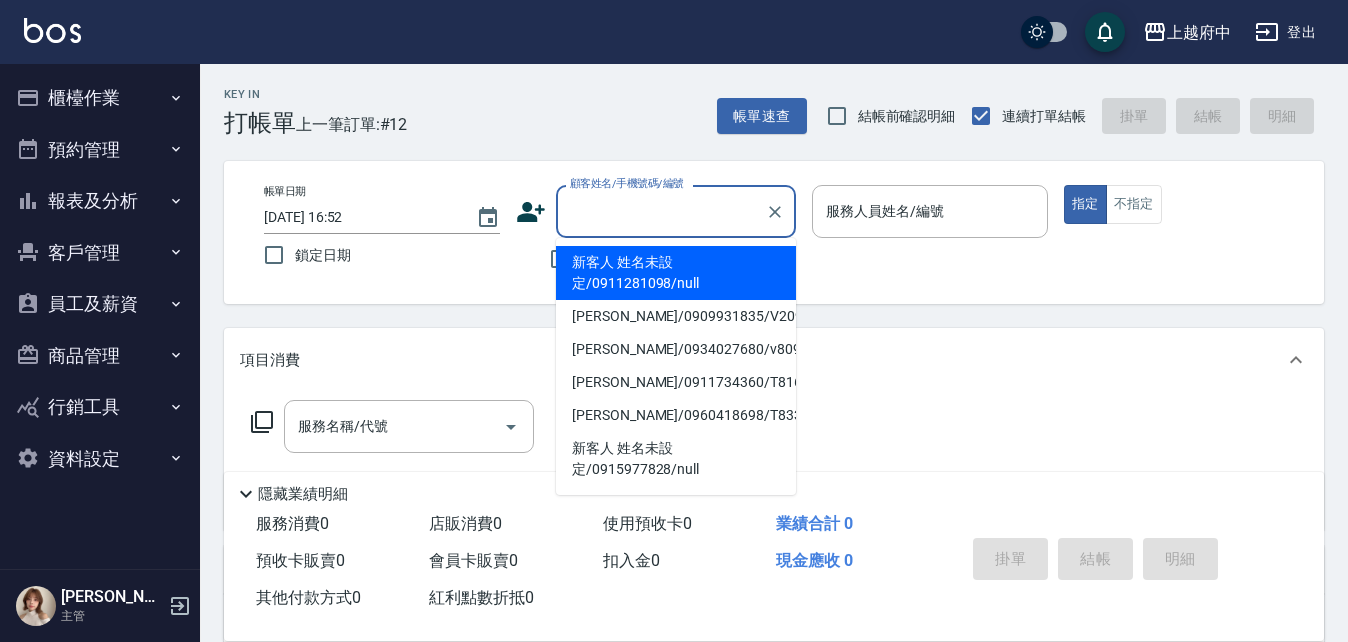 click on "顧客姓名/手機號碼/編號 顧客姓名/手機號碼/編號" at bounding box center (676, 211) 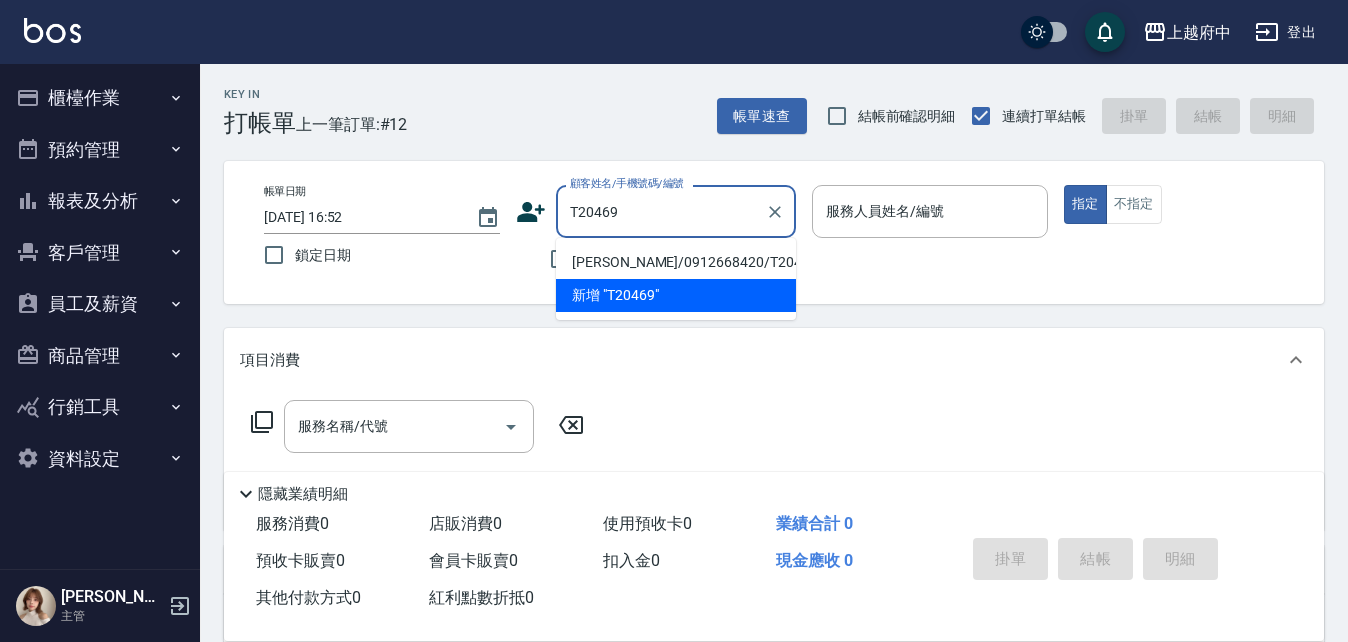 click on "李杰煬/0912668420/T20469" at bounding box center (676, 262) 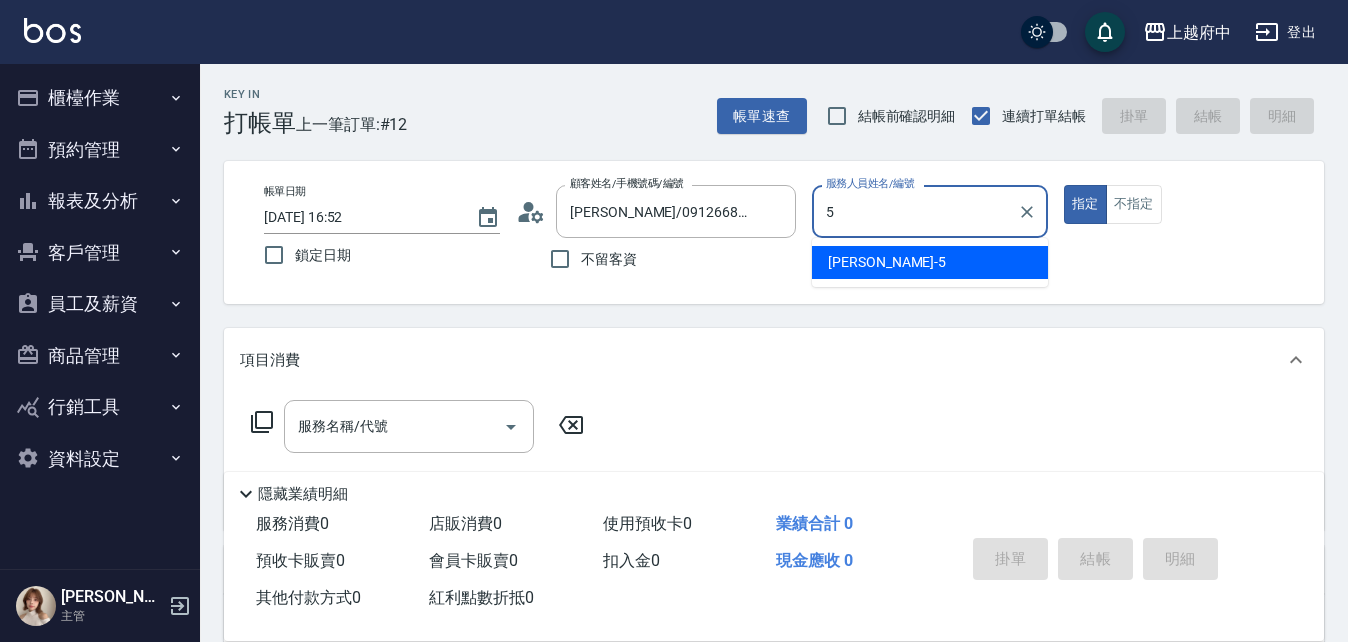 type on "Gary-5" 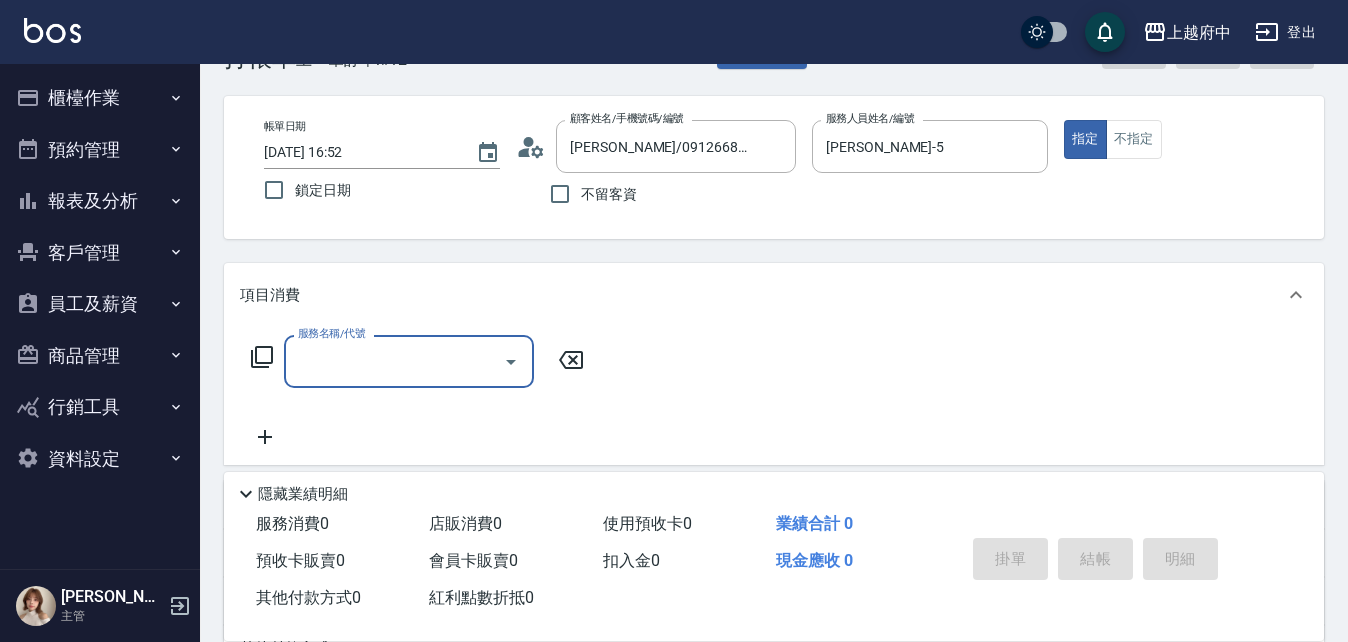 scroll, scrollTop: 100, scrollLeft: 0, axis: vertical 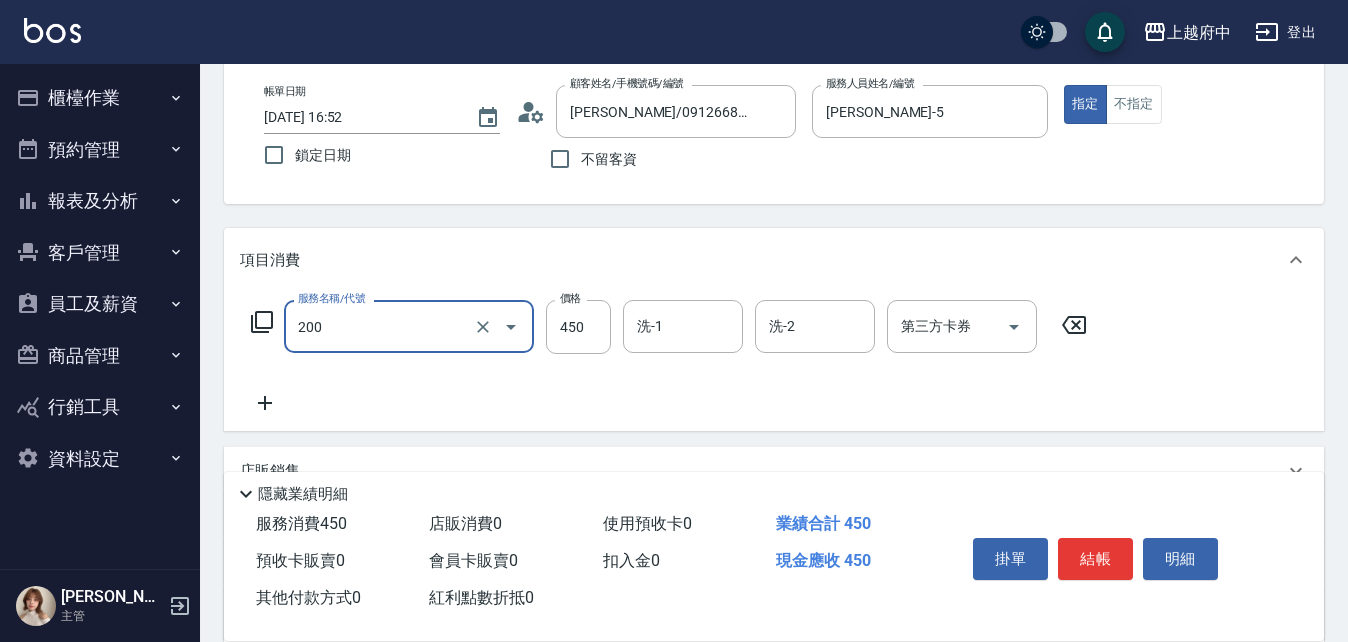 type on "有機洗髮(200)" 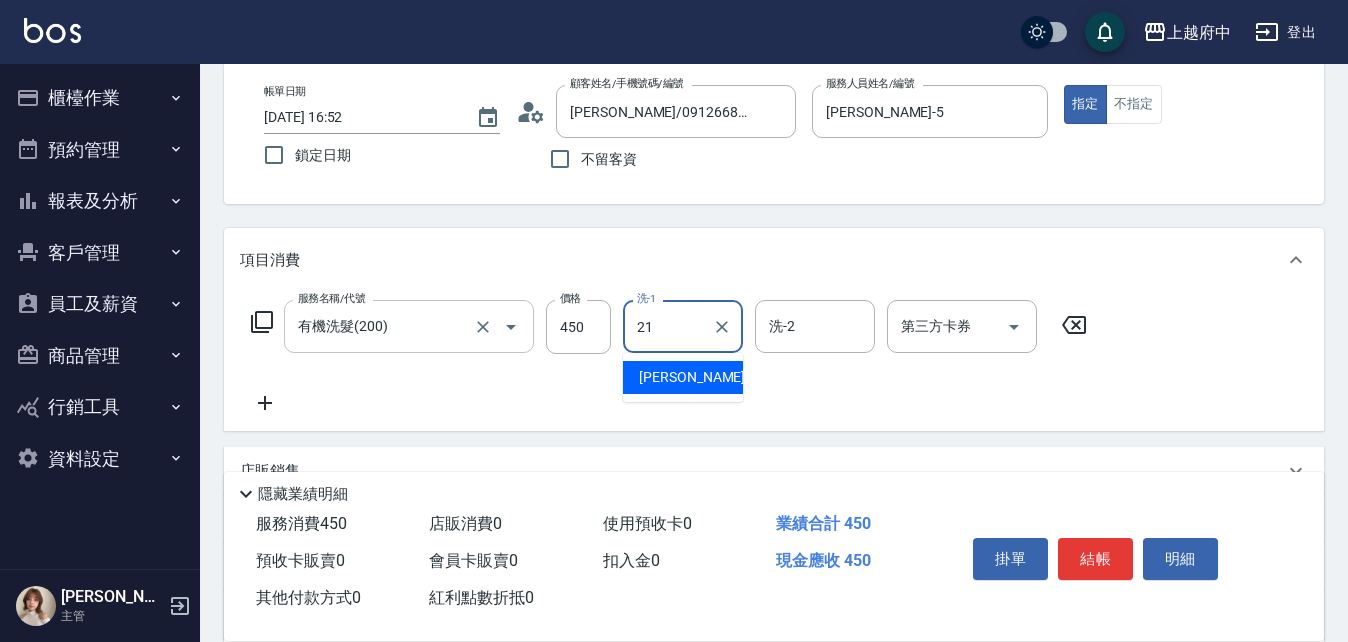 type on "江驊侑-21" 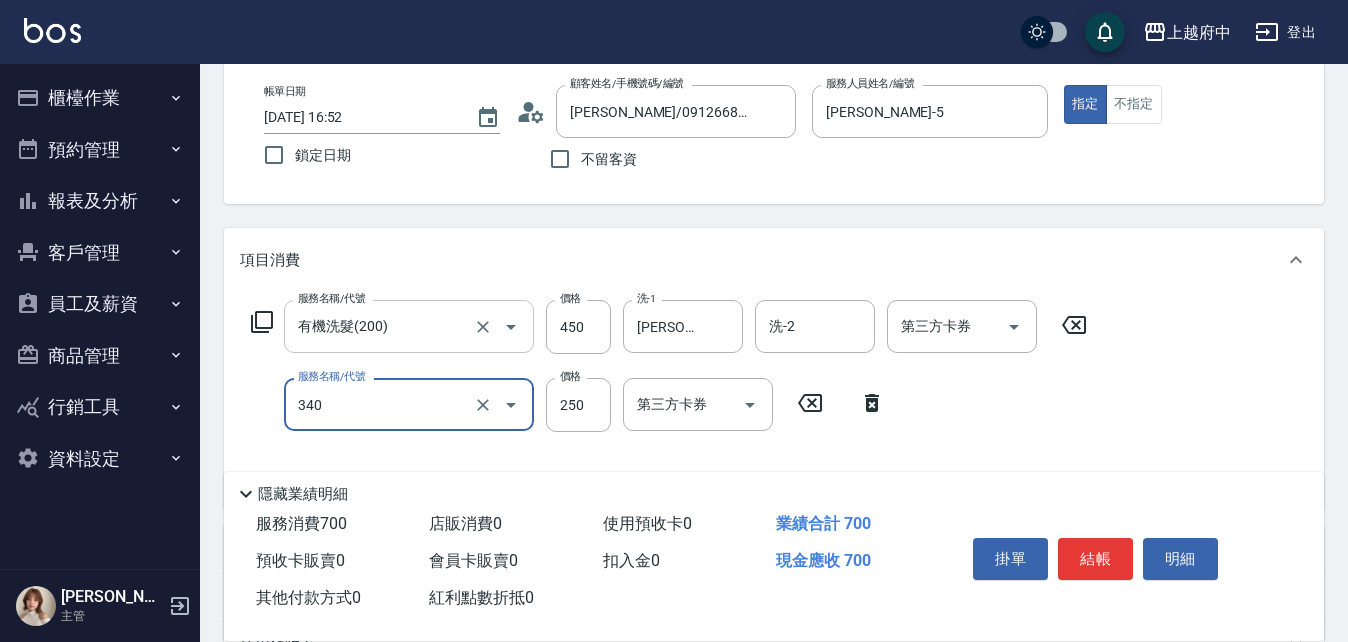 type on "剪髮(340)" 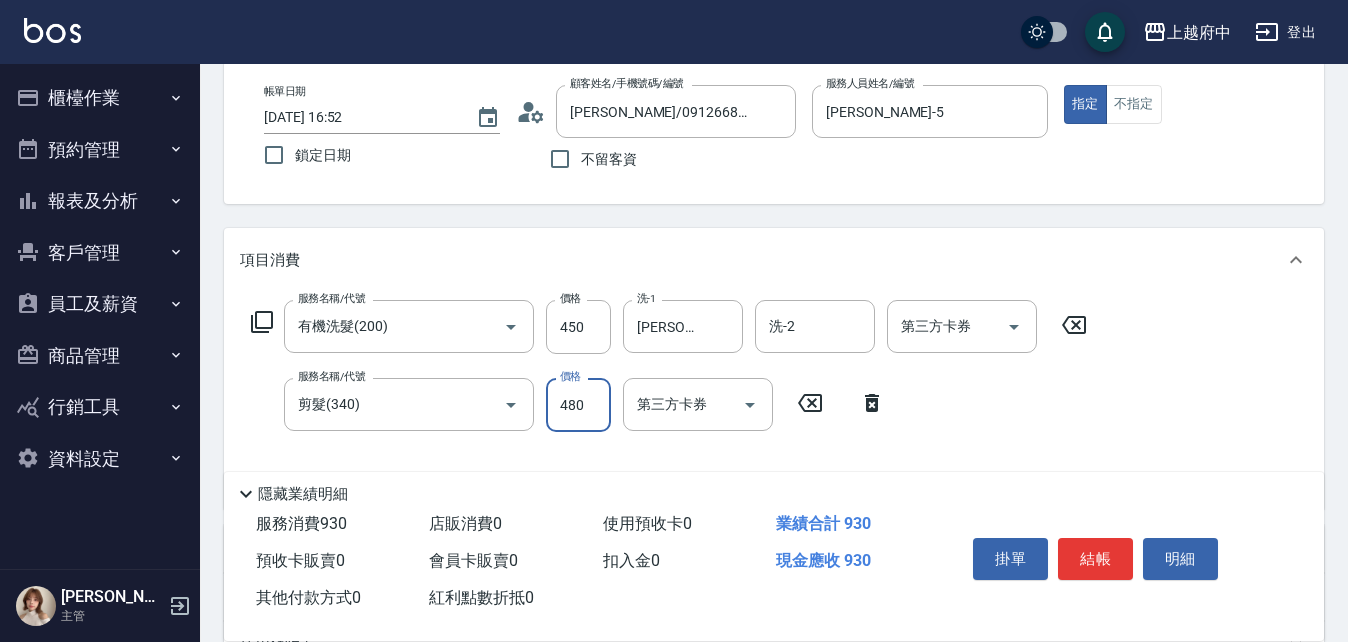 type on "480" 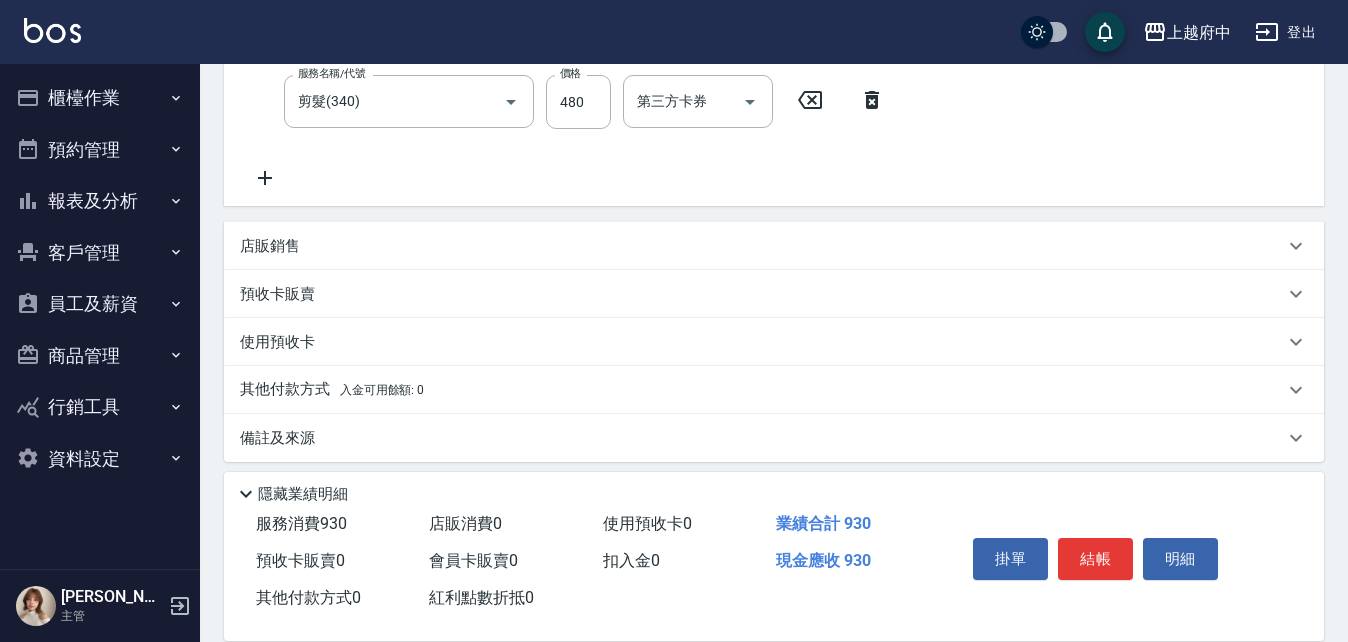 scroll, scrollTop: 415, scrollLeft: 0, axis: vertical 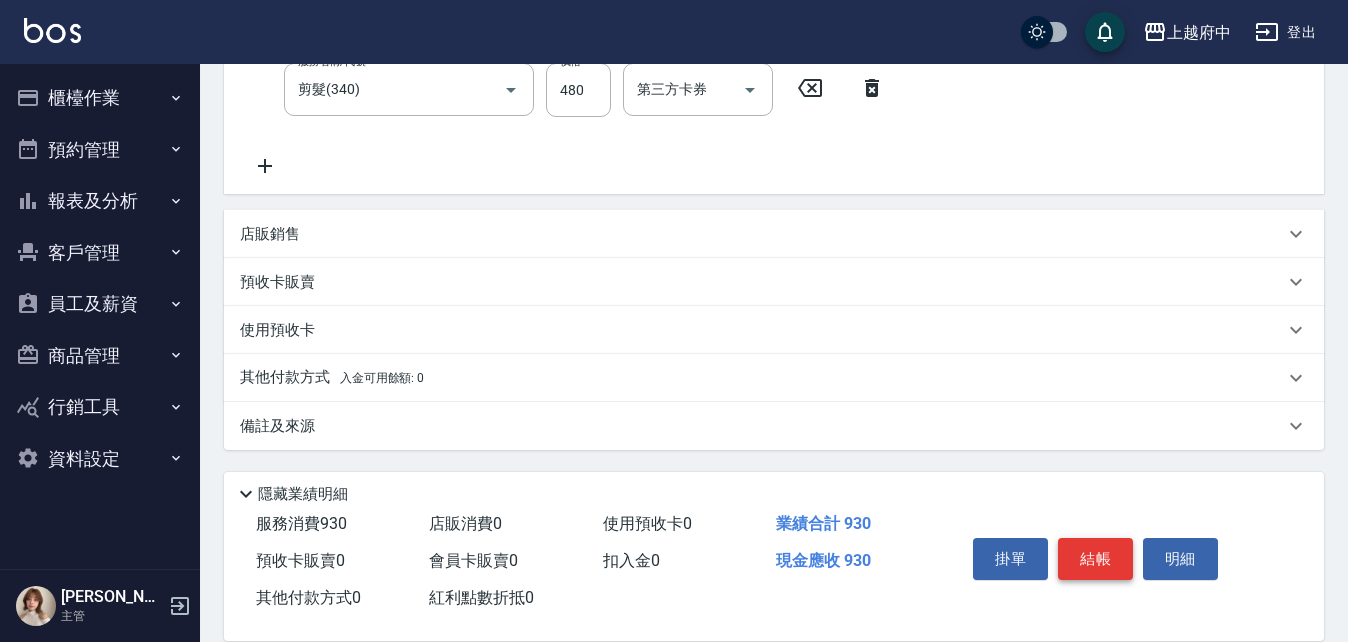 click on "結帳" at bounding box center (1095, 559) 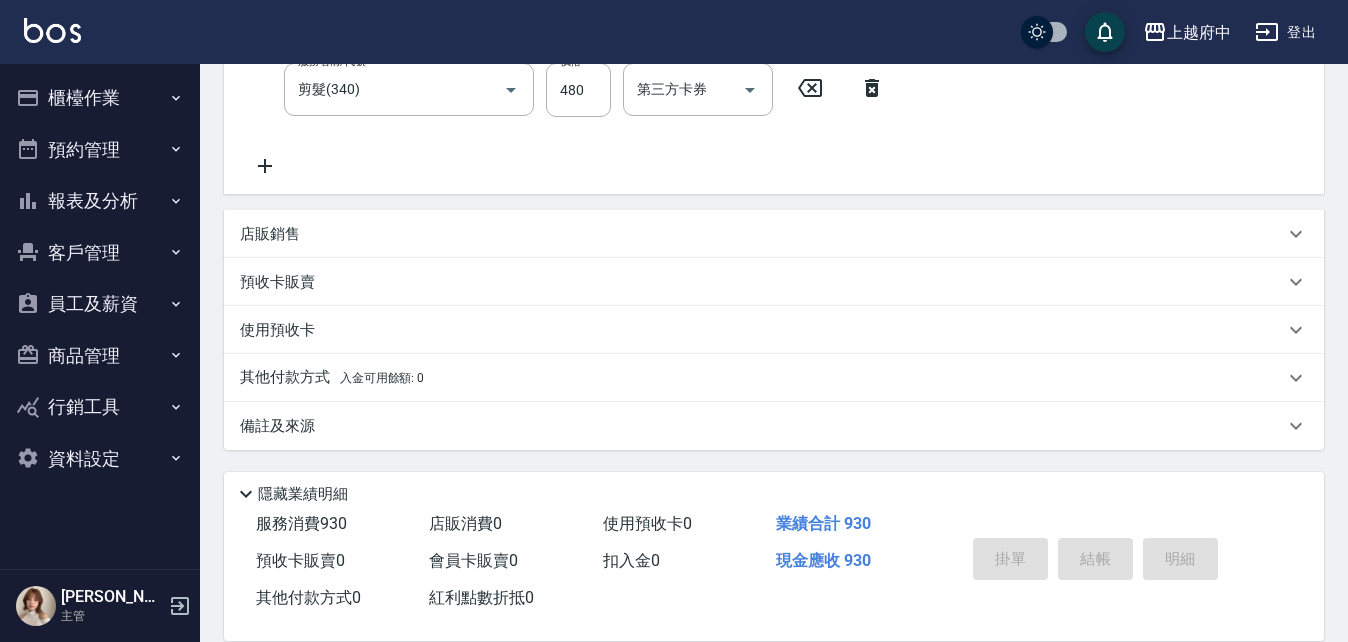 type on "2025/07/13 16:53" 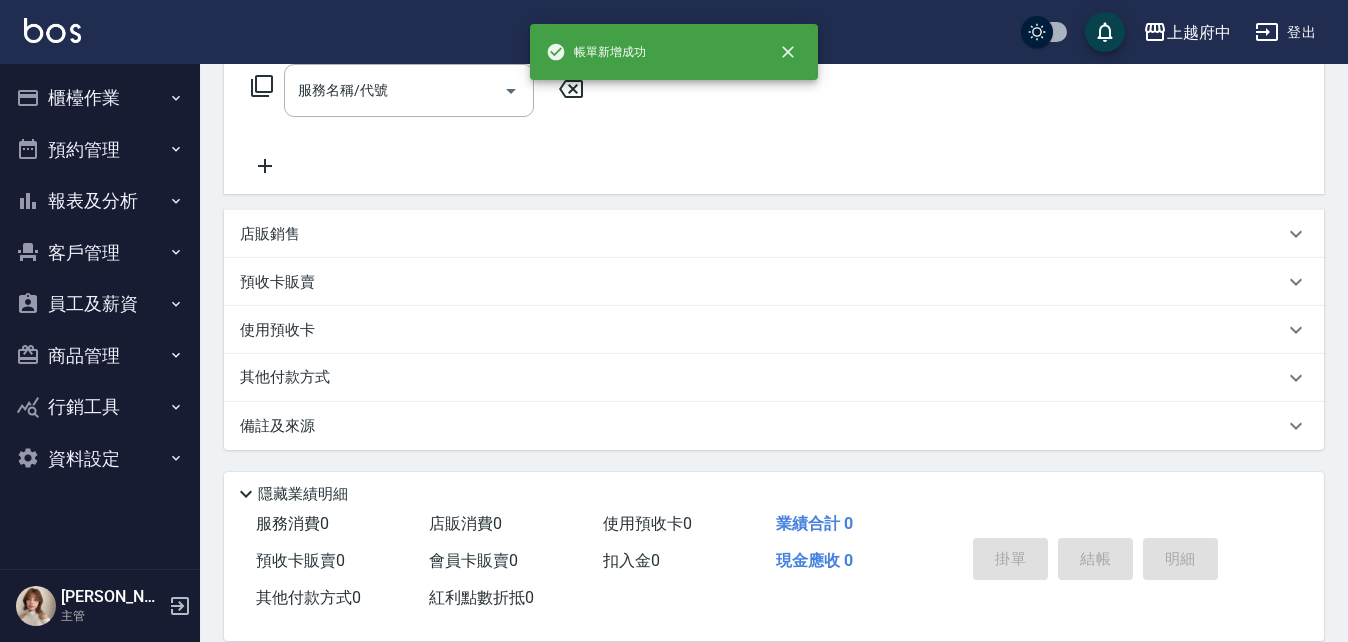 scroll, scrollTop: 0, scrollLeft: 0, axis: both 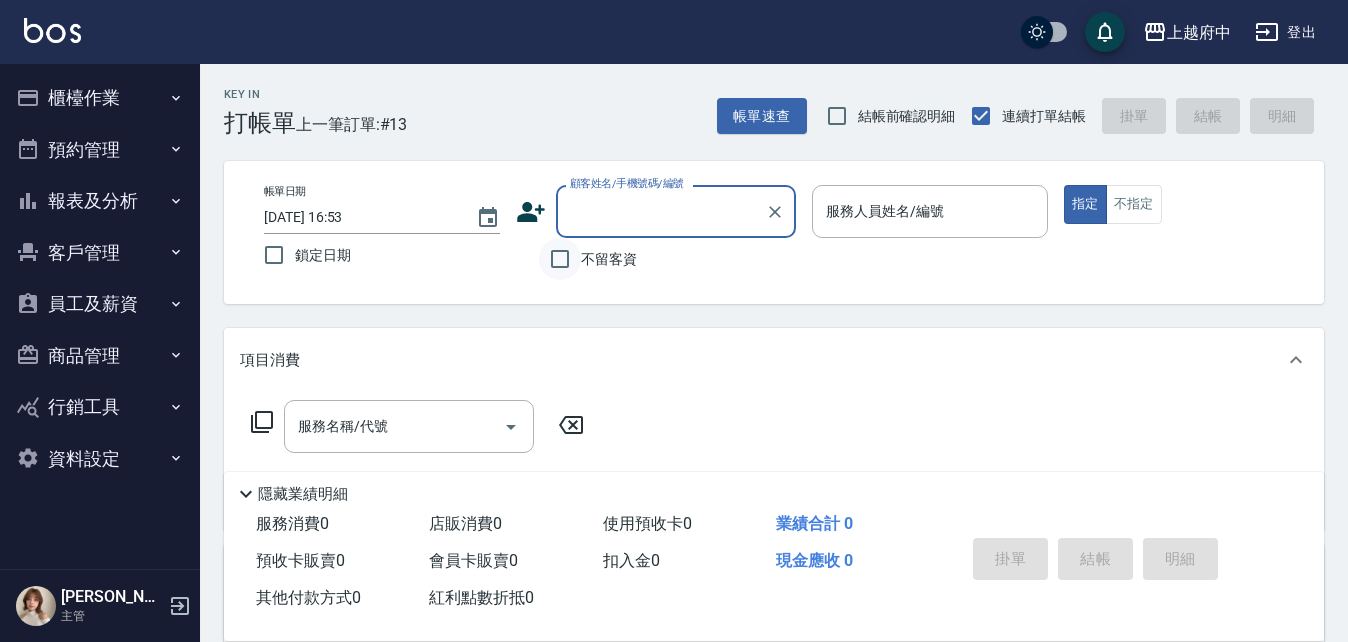 click on "不留客資" at bounding box center (560, 259) 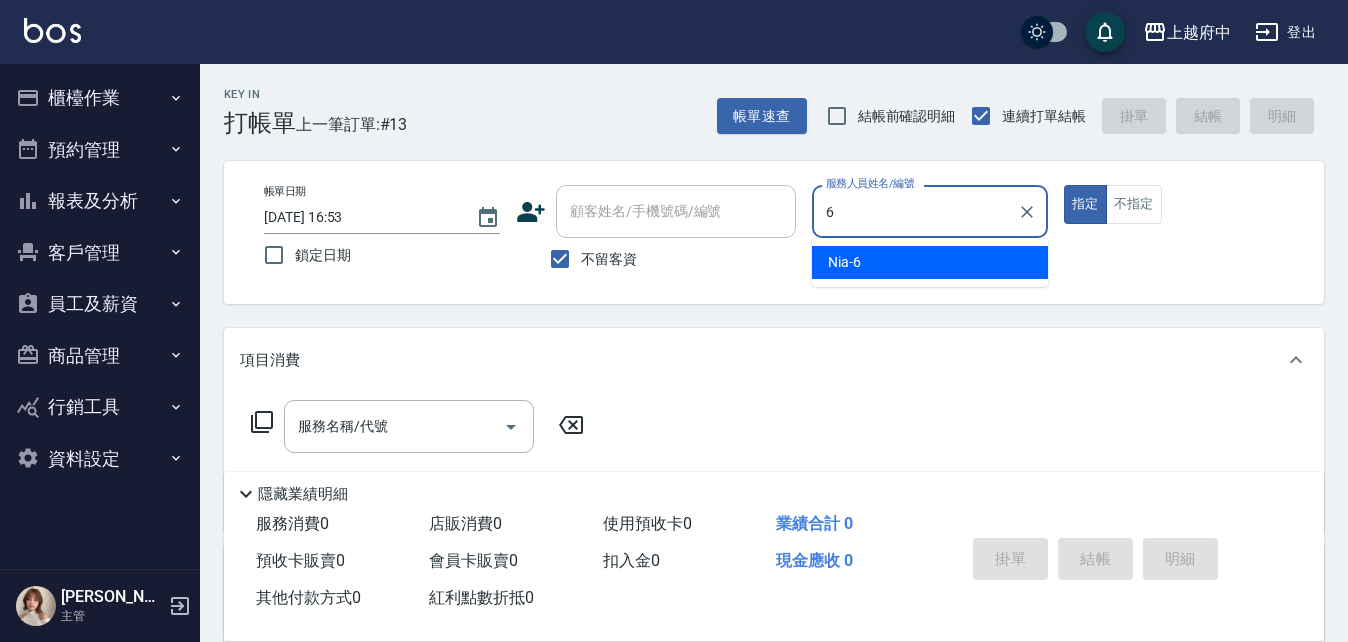 type on "Nia-6" 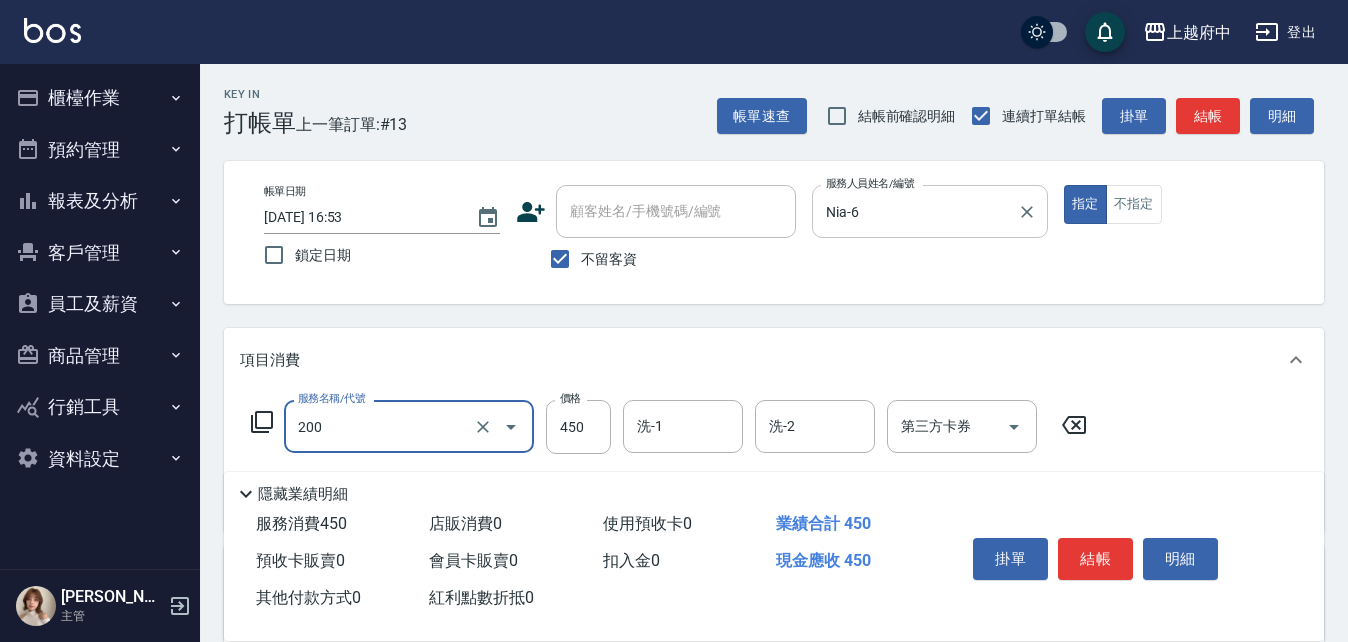 type on "有機洗髮(200)" 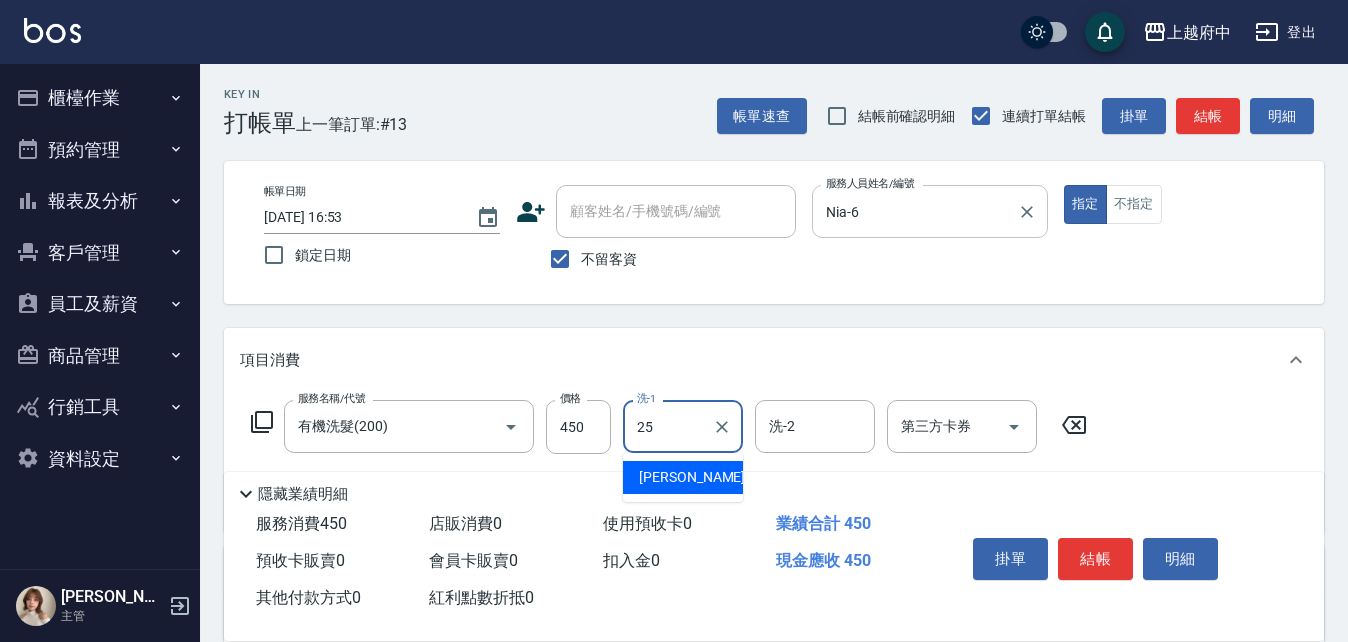 type on "Molly-25" 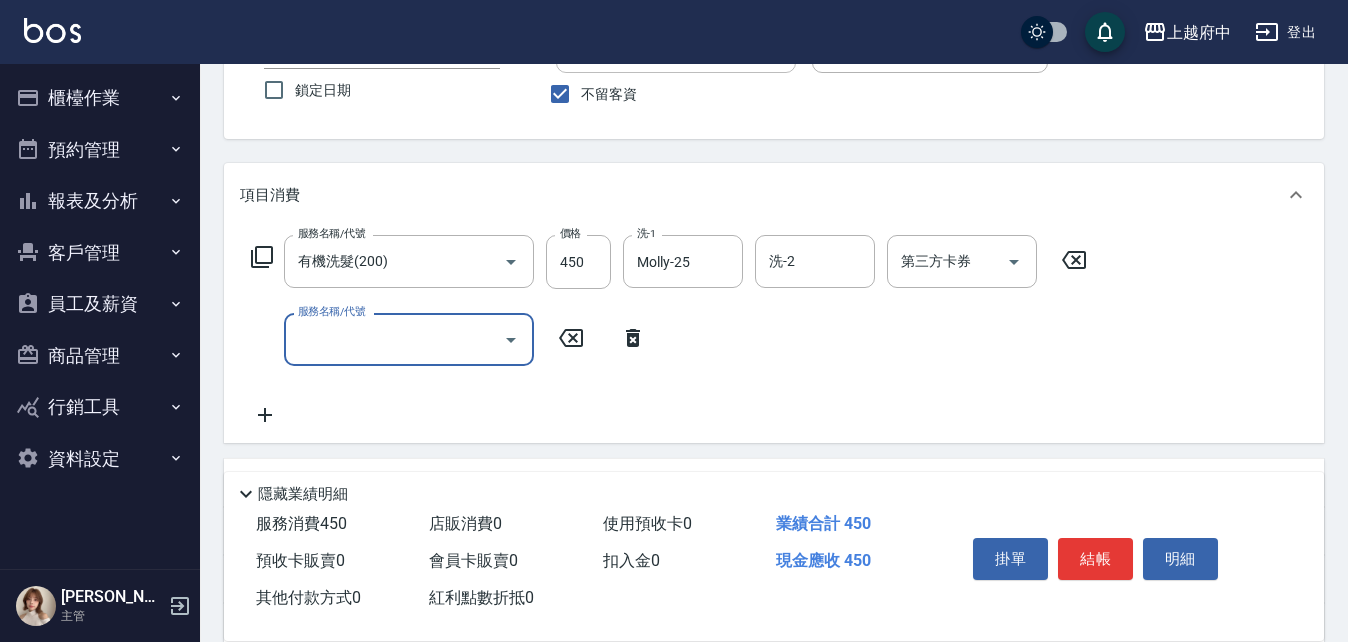 scroll, scrollTop: 200, scrollLeft: 0, axis: vertical 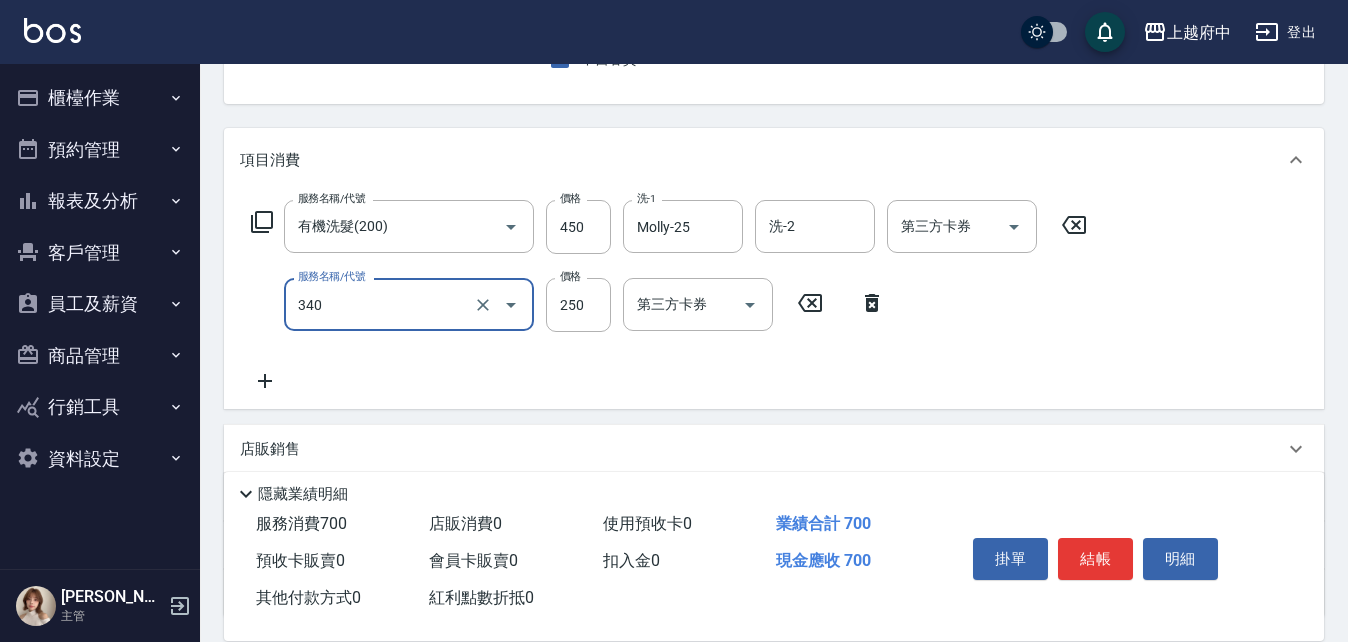 type on "剪髮(340)" 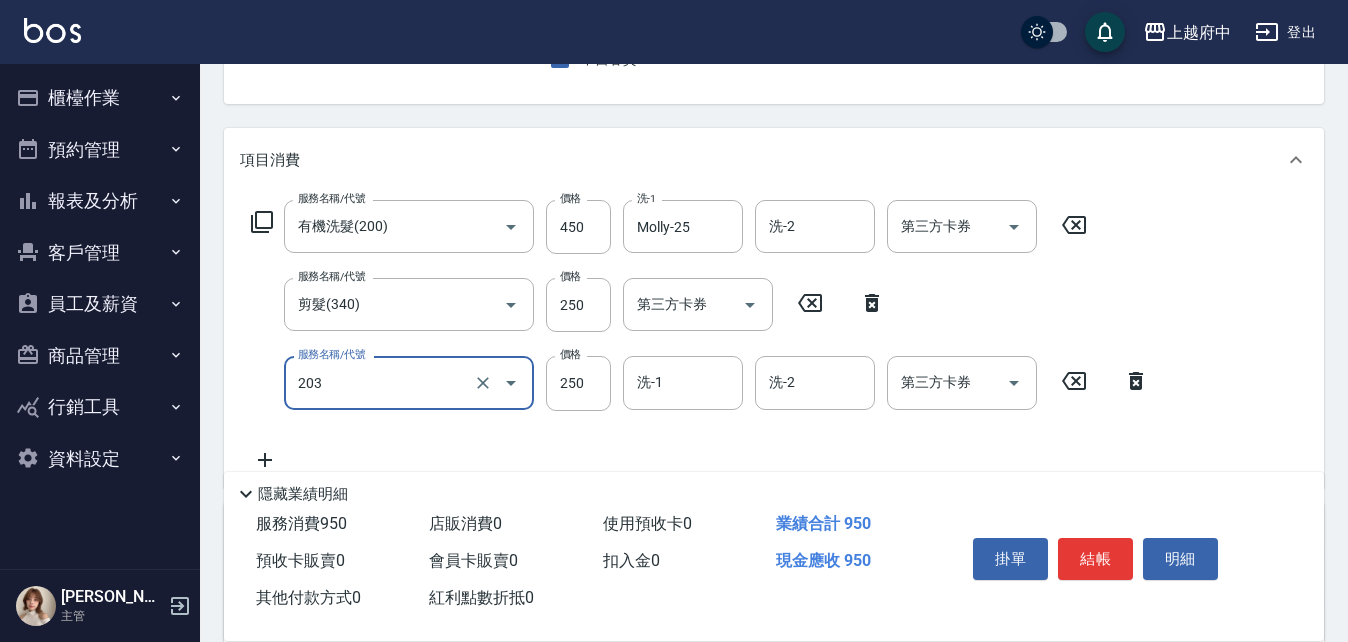 type on "升級滋養護髮(203)" 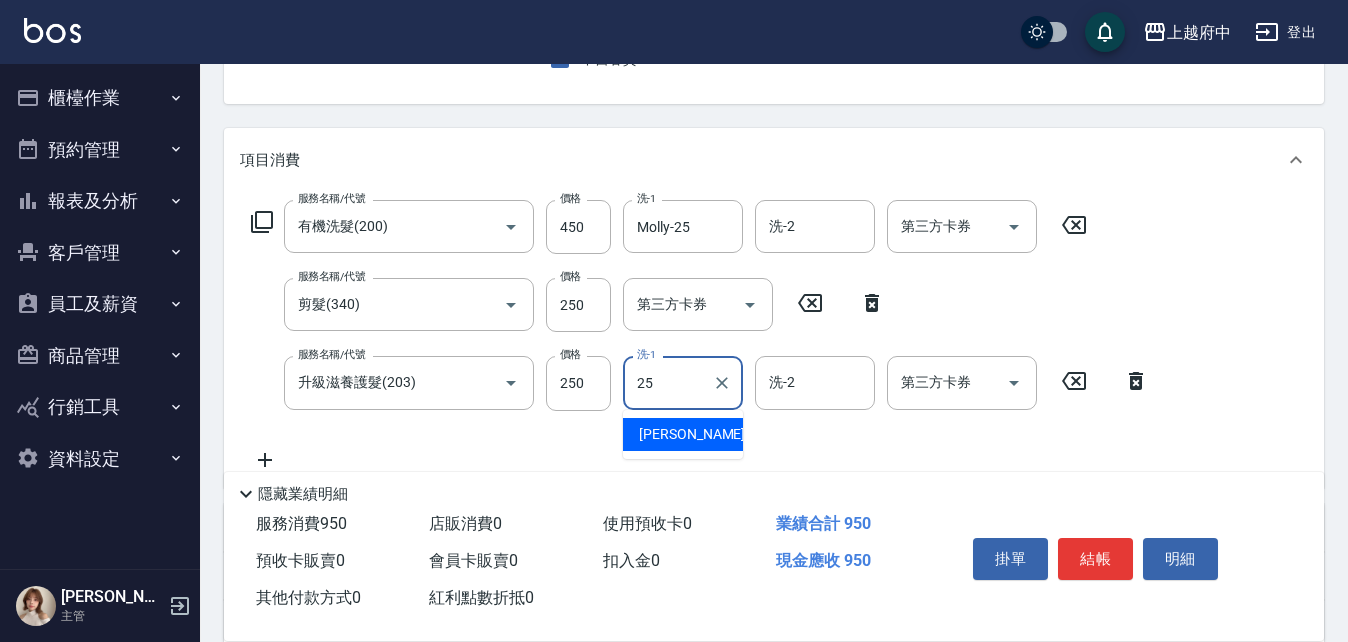 type on "Molly-25" 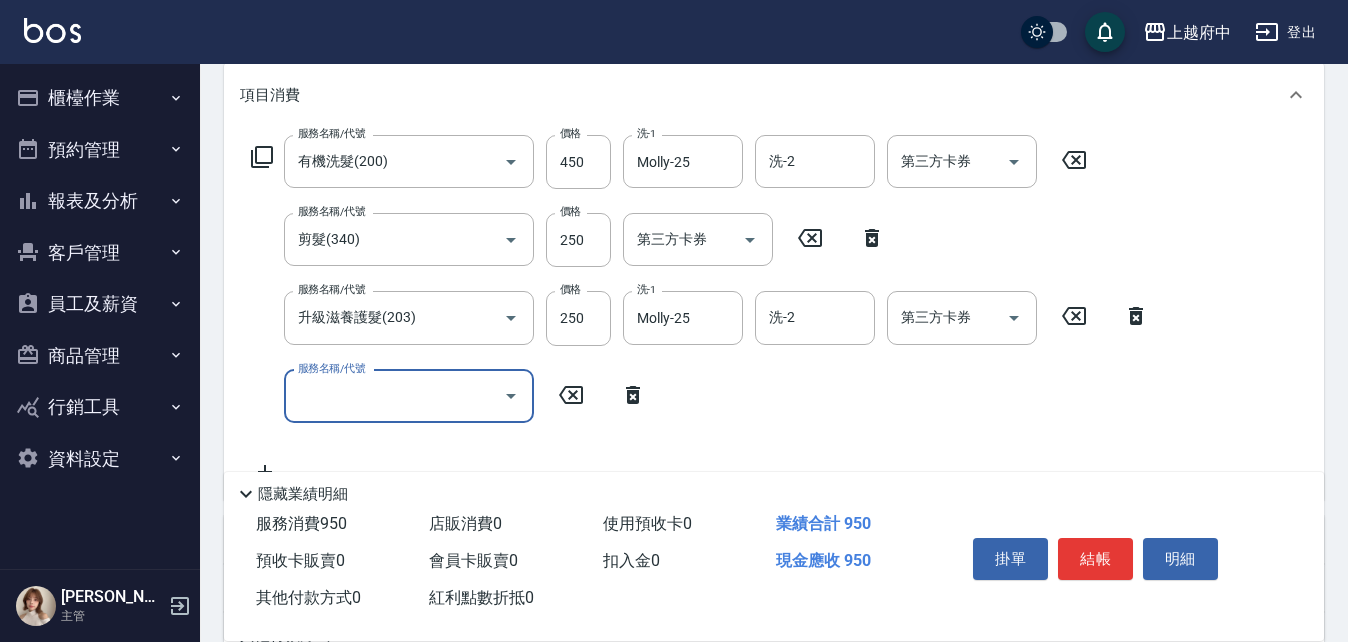 scroll, scrollTop: 300, scrollLeft: 0, axis: vertical 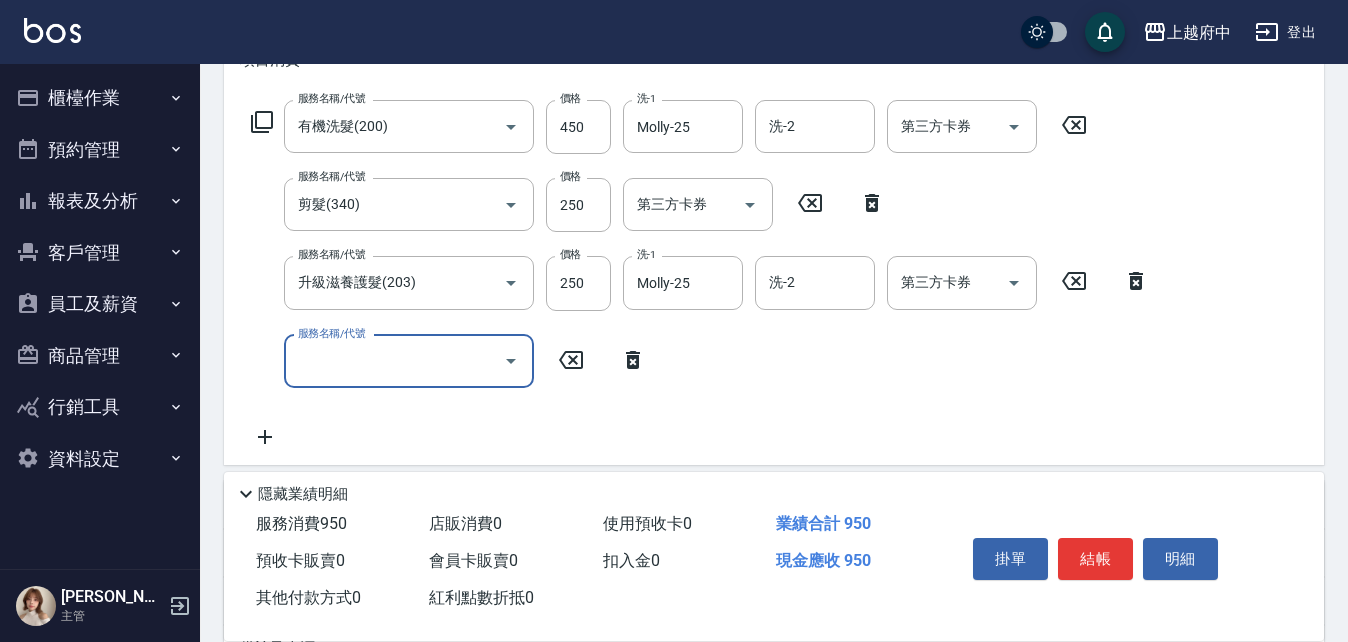 click 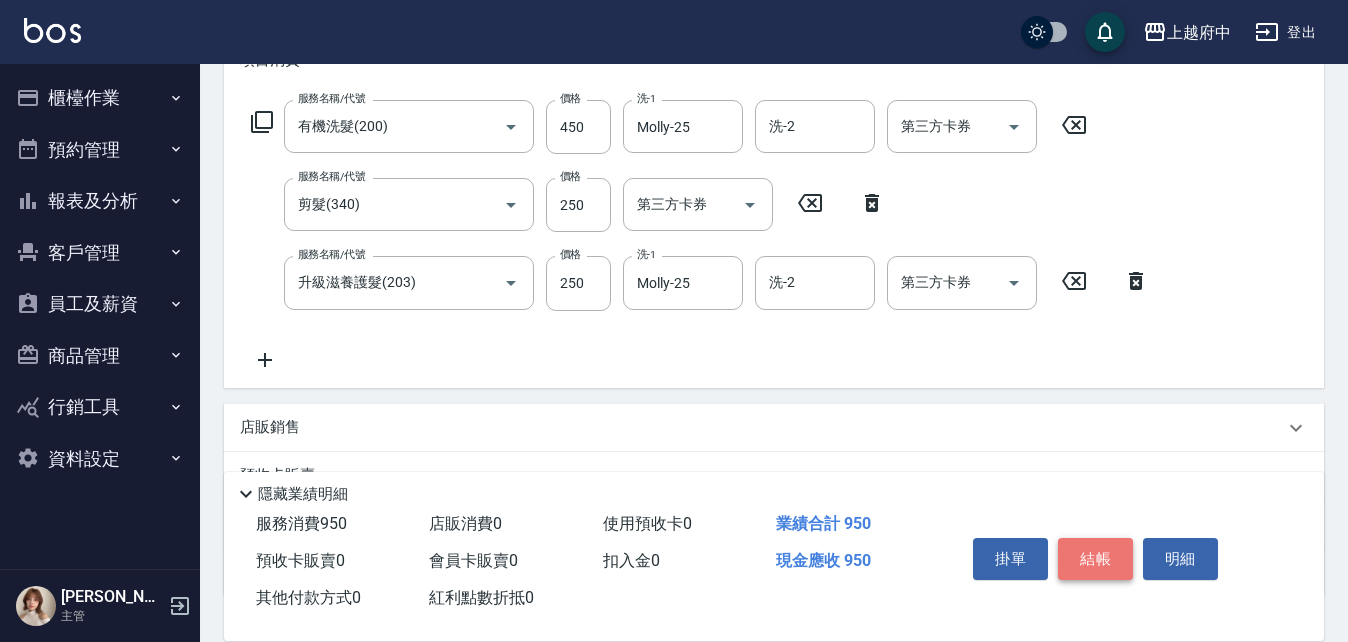 click on "結帳" at bounding box center (1095, 559) 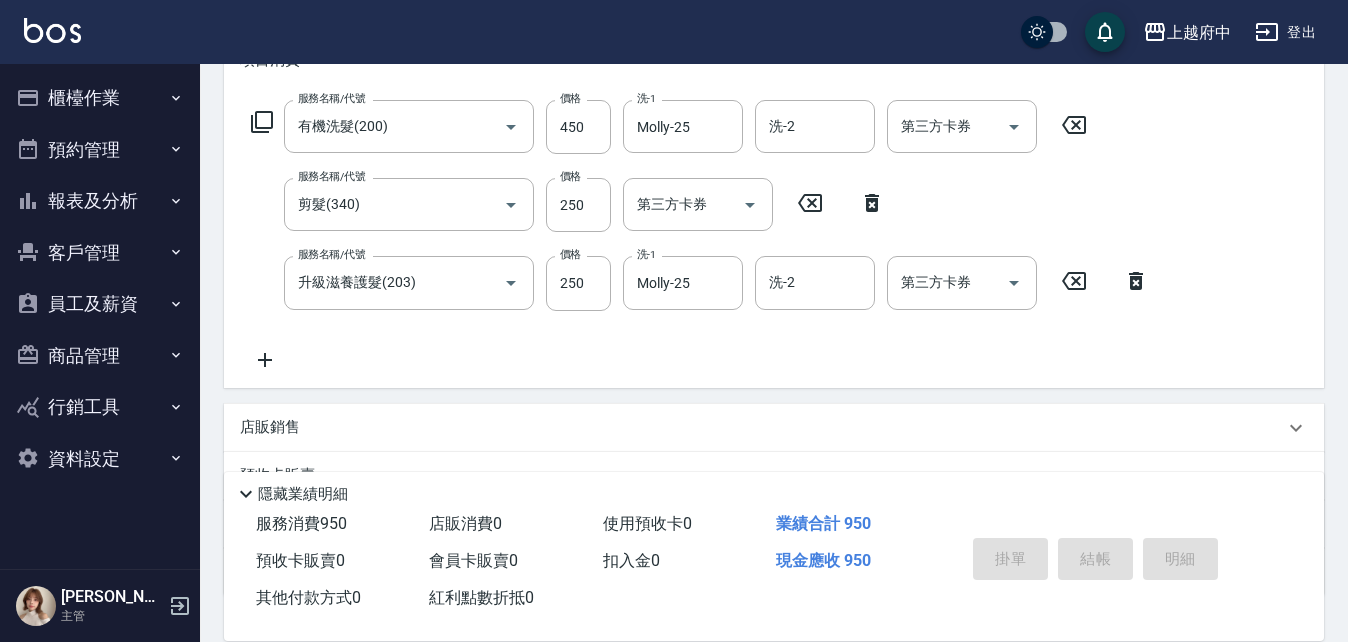 type on "2025/07/13 16:55" 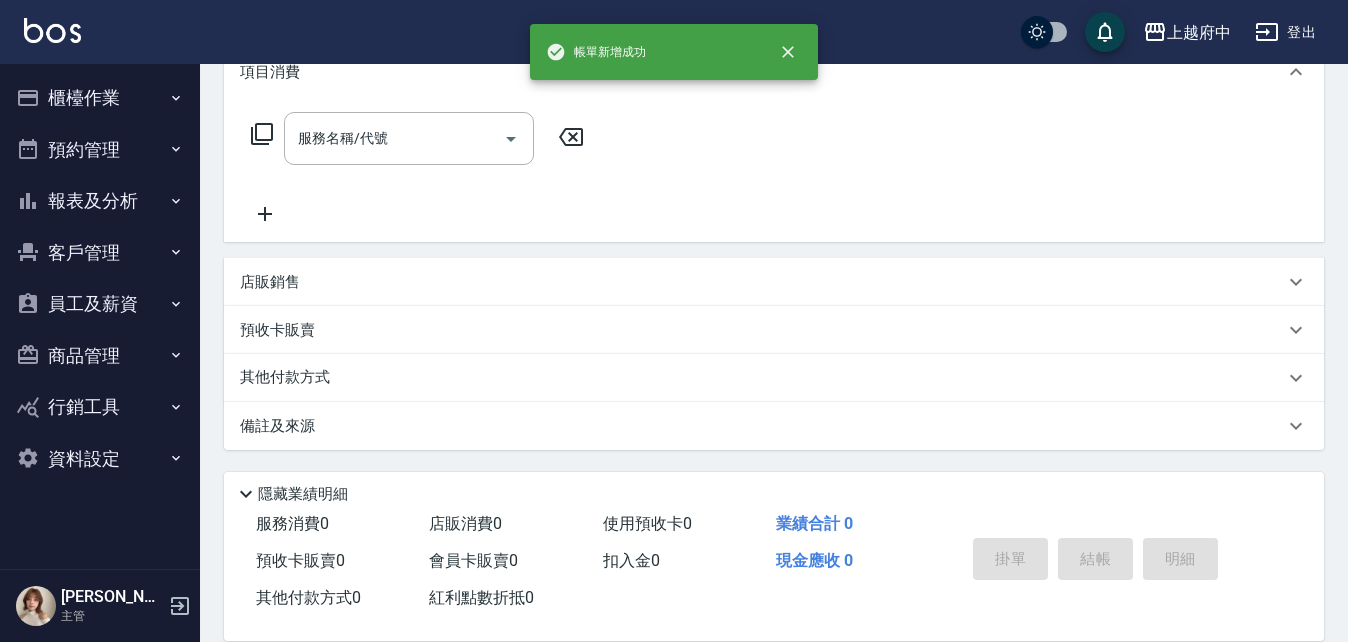 scroll, scrollTop: 0, scrollLeft: 0, axis: both 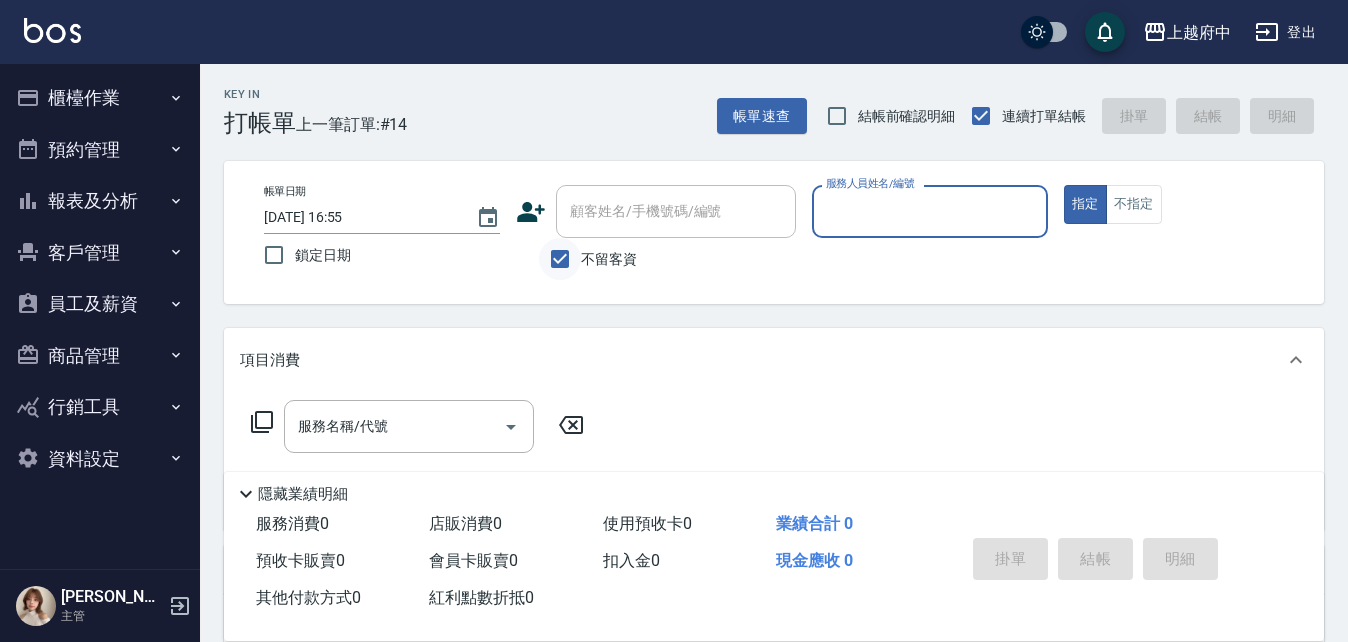 click on "不留客資" at bounding box center (560, 259) 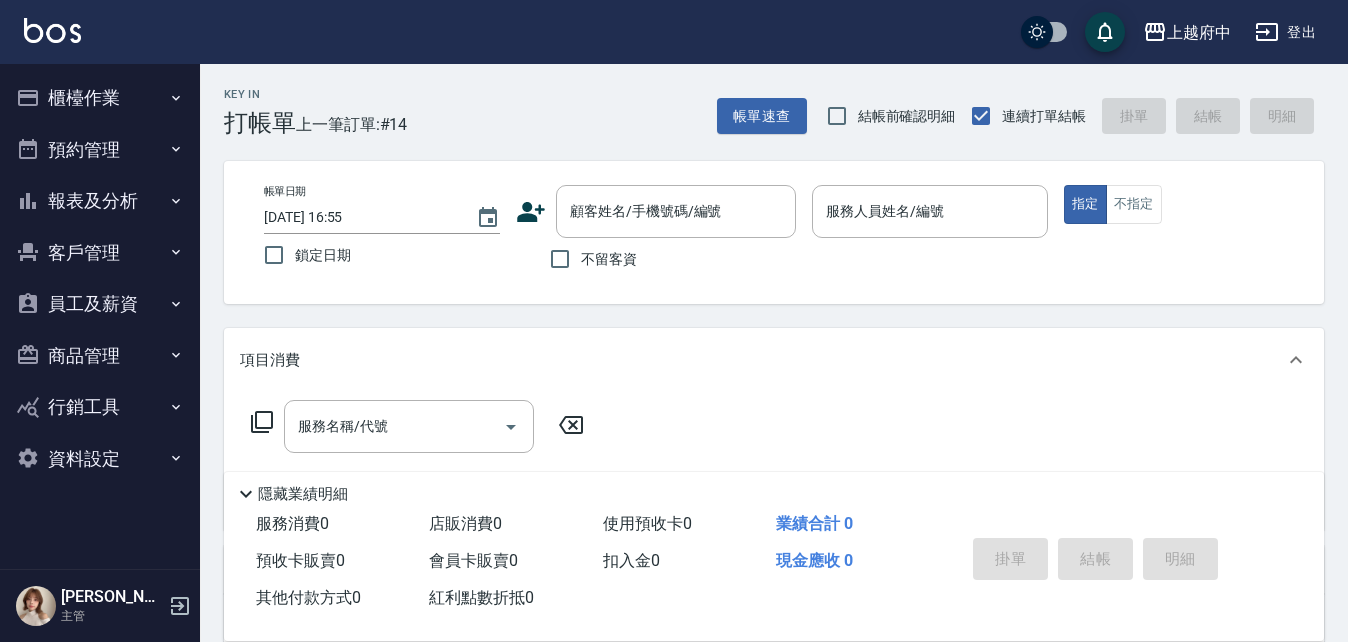 click on "不留客資" at bounding box center [588, 259] 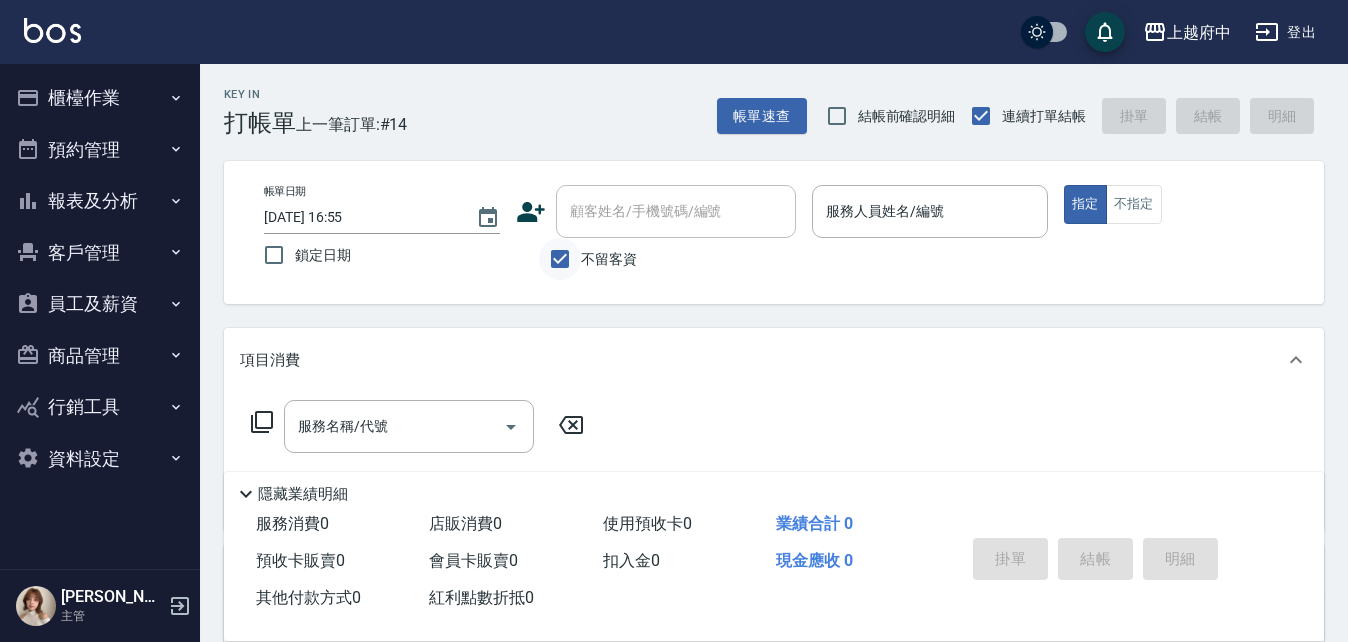 click on "不留客資" at bounding box center (560, 259) 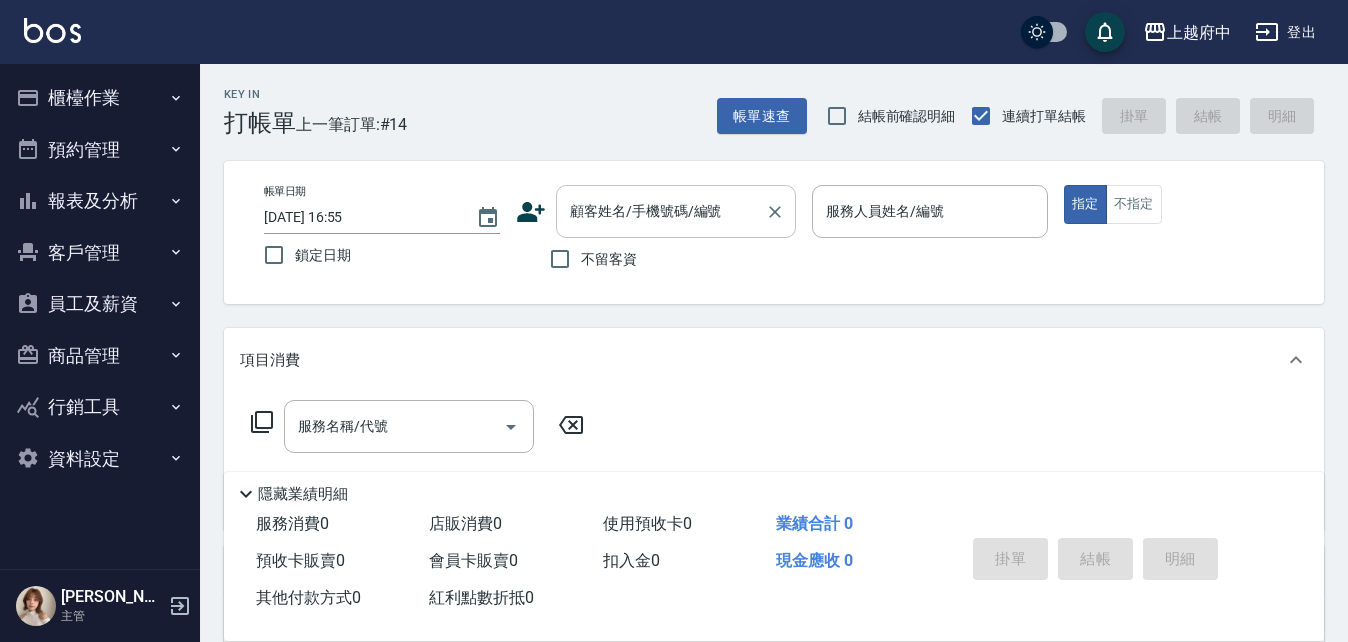 click on "顧客姓名/手機號碼/編號" at bounding box center [661, 211] 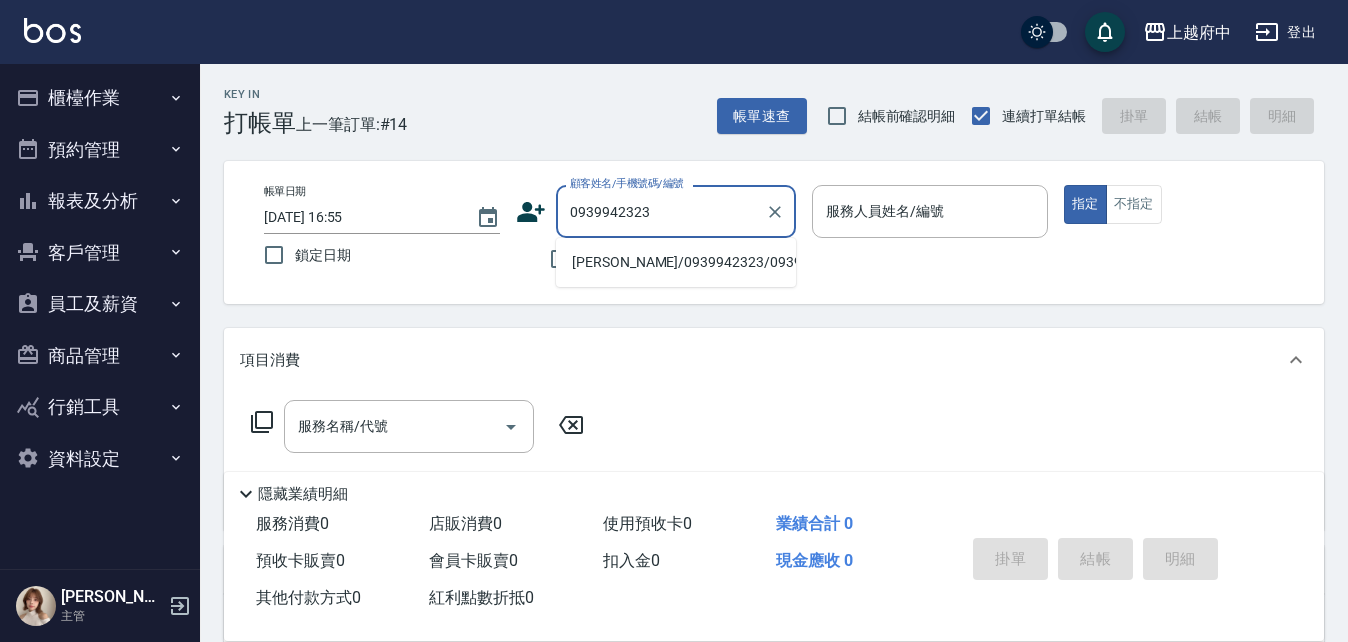 click on "Ryan/0939942323/0939942323" at bounding box center [676, 262] 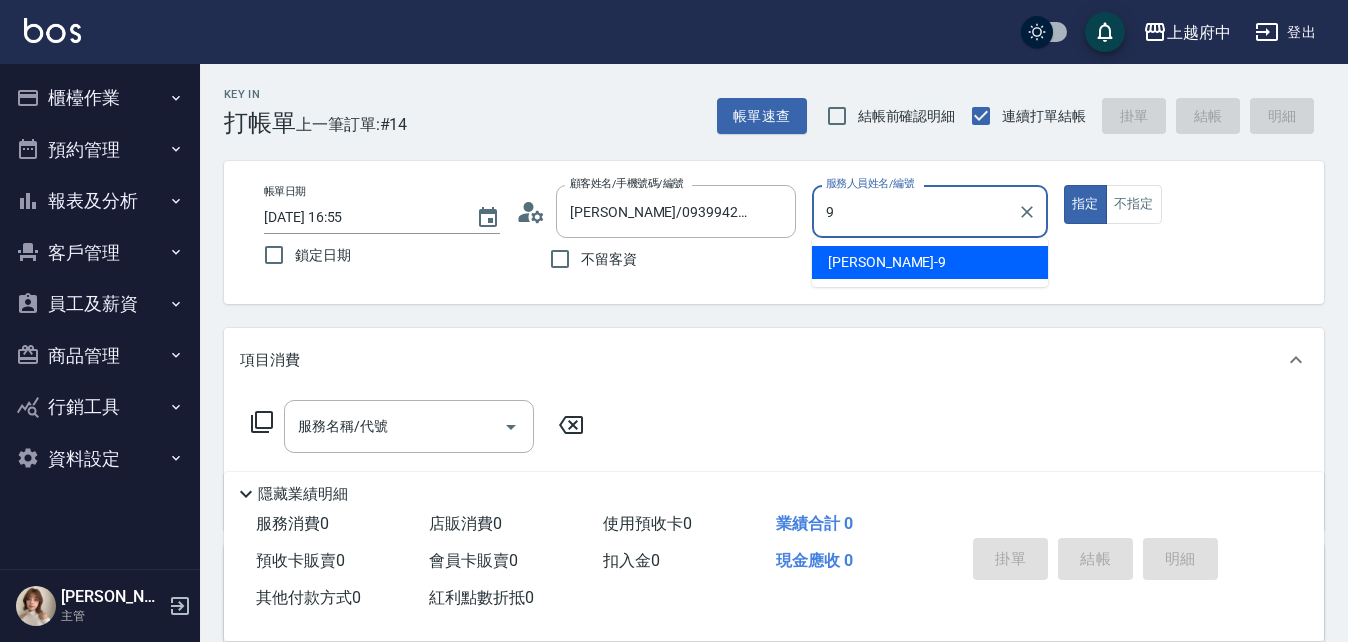 type on "David-9" 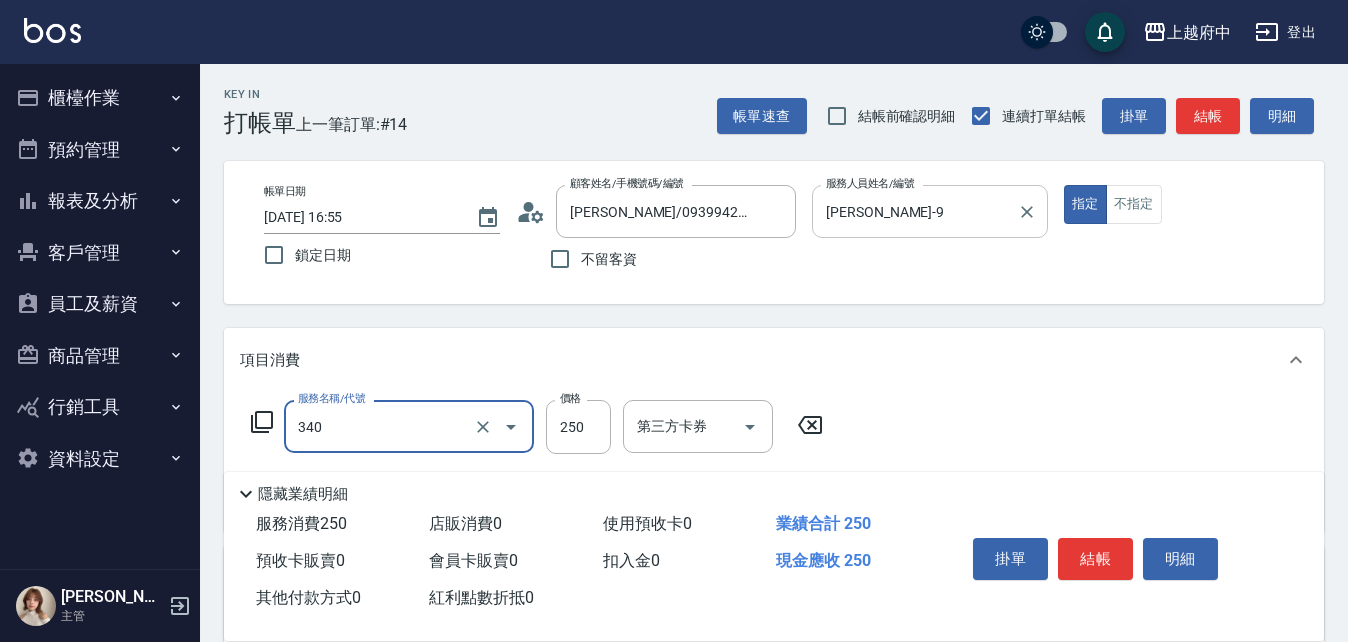 type on "剪髮(340)" 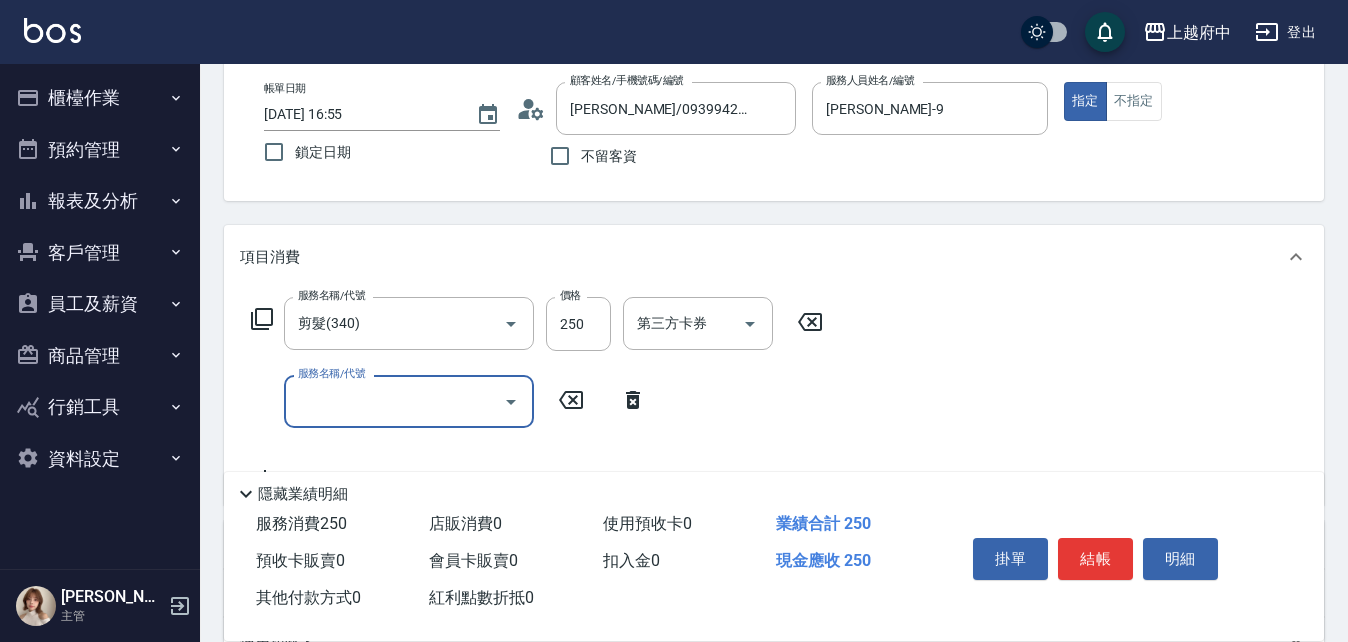 scroll, scrollTop: 200, scrollLeft: 0, axis: vertical 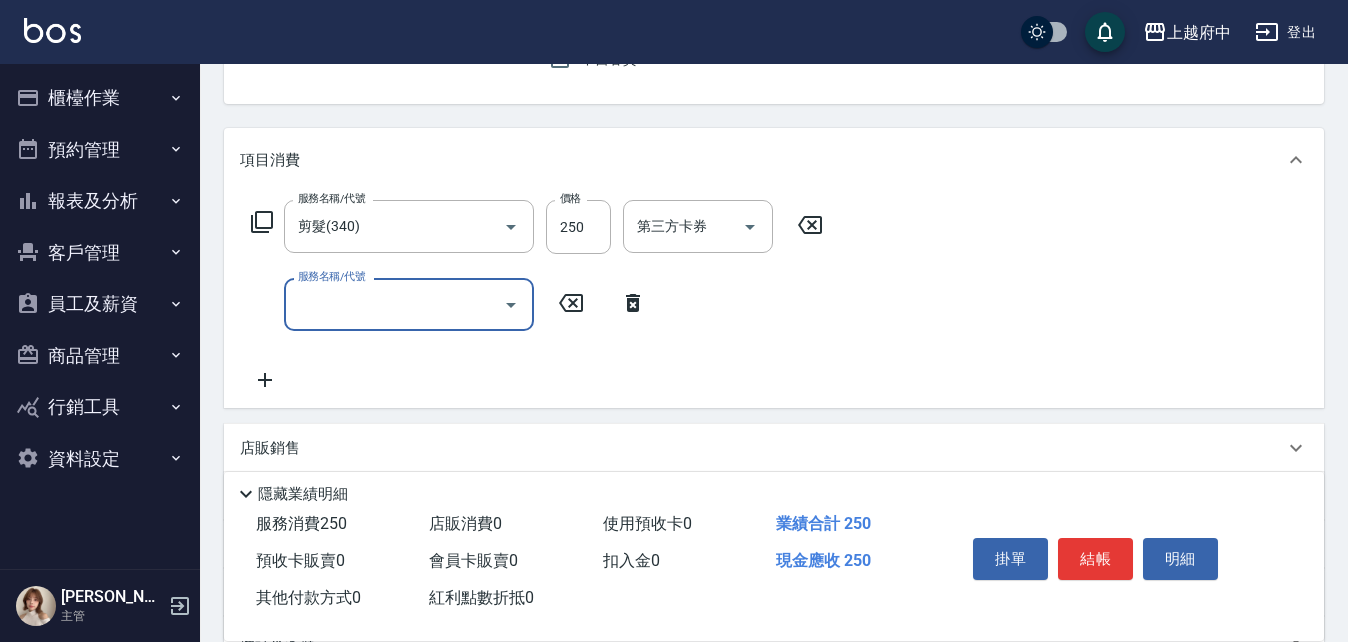 click 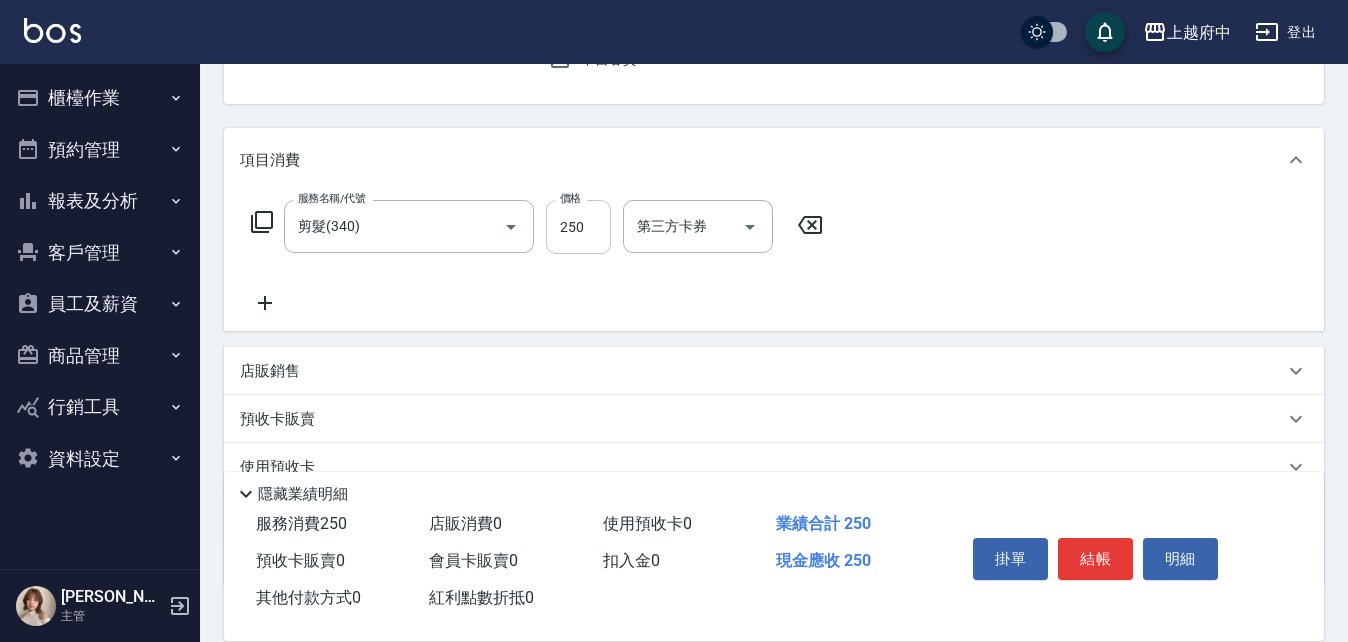 click on "250" at bounding box center [578, 227] 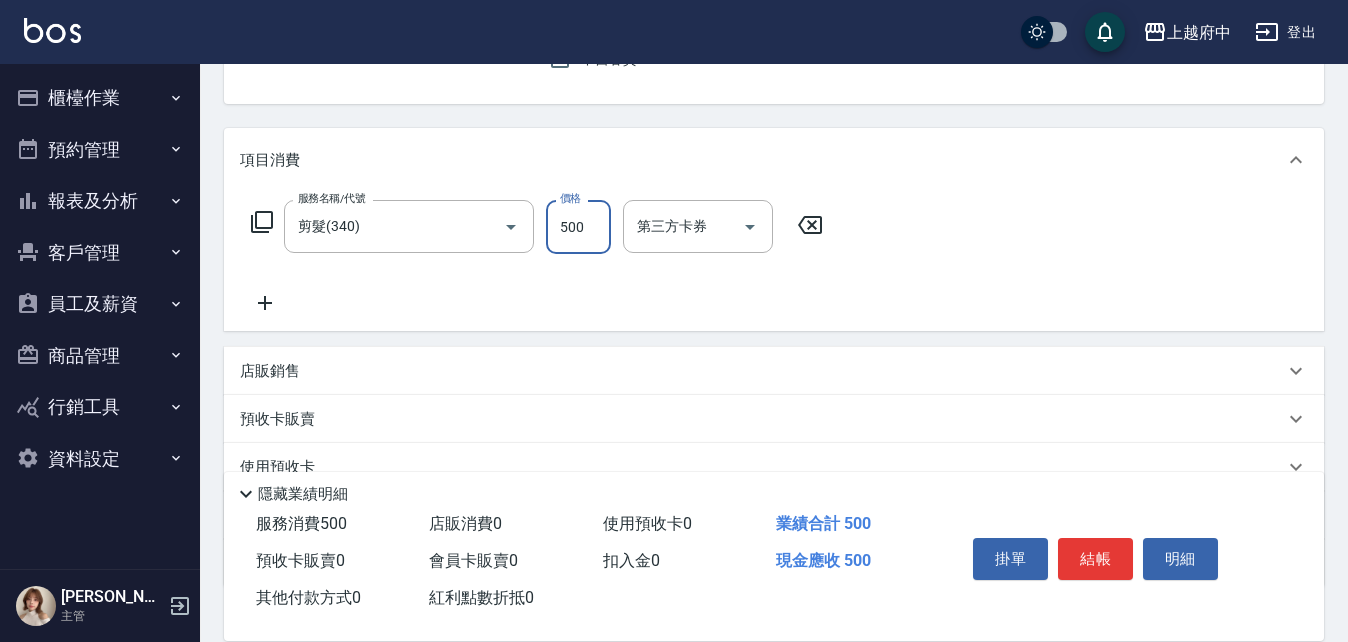 type on "500" 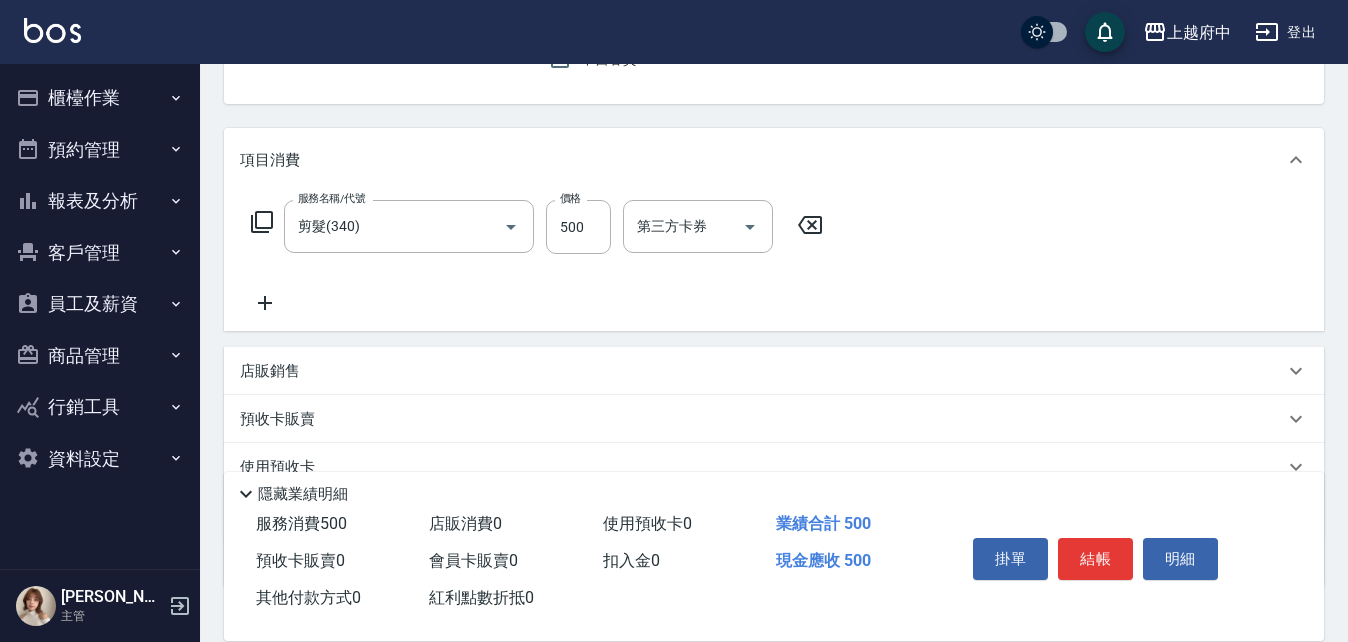 click on "服務名稱/代號 剪髮(340) 服務名稱/代號 價格 500 價格 第三方卡券 第三方卡券" at bounding box center (537, 257) 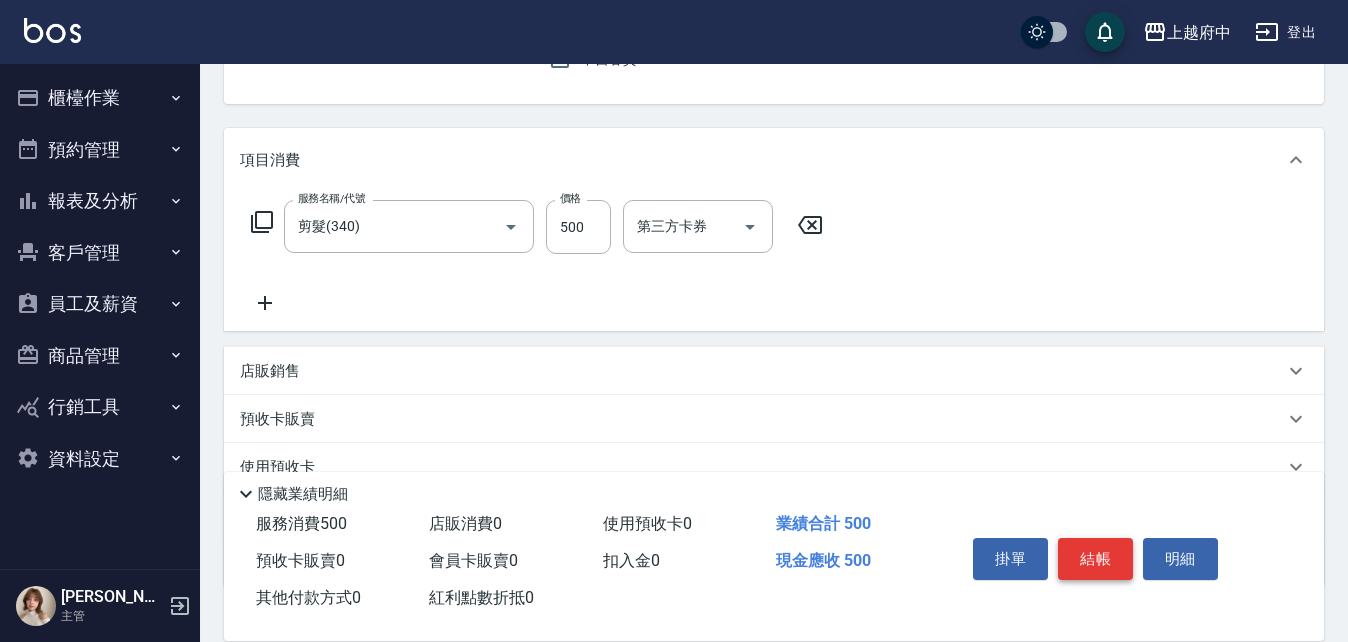 click on "結帳" at bounding box center (1095, 559) 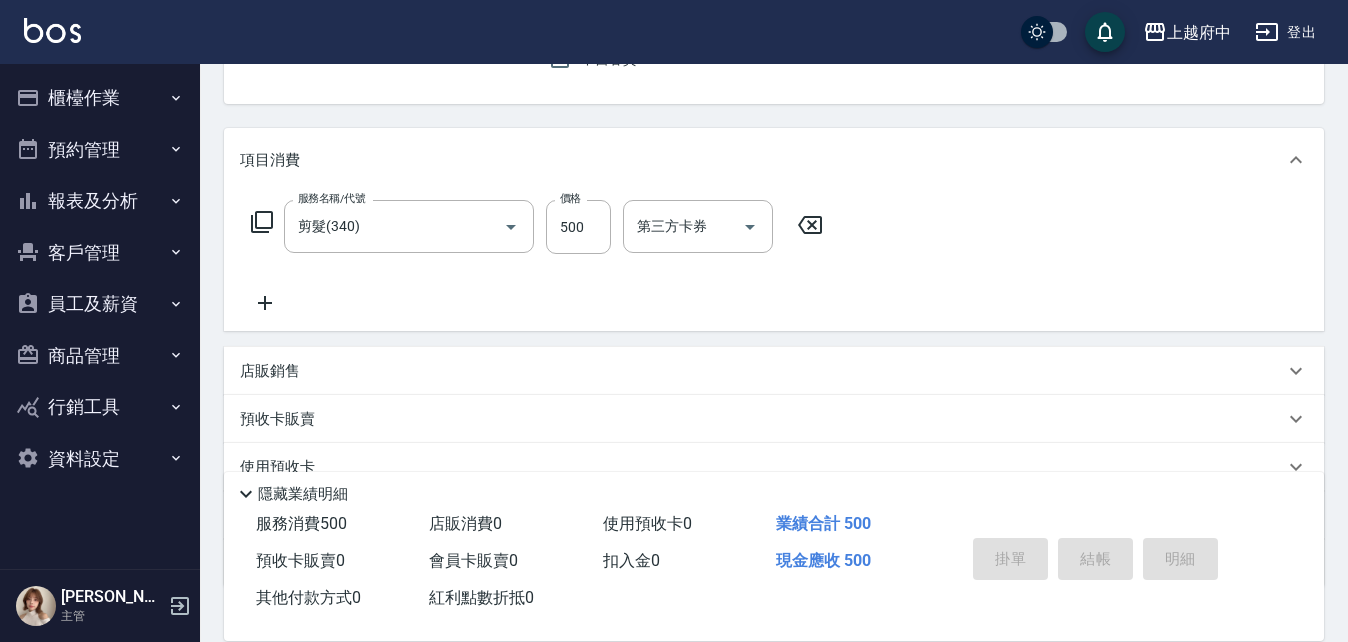type on "2025/07/13 16:57" 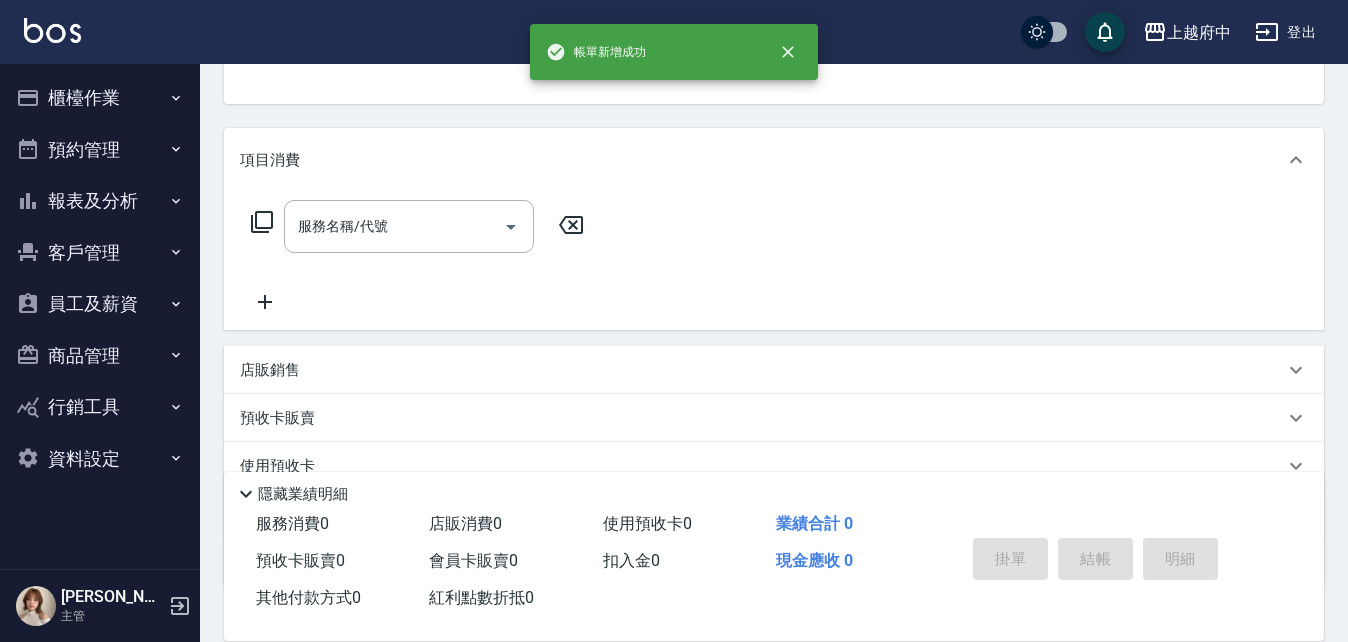 scroll, scrollTop: 194, scrollLeft: 0, axis: vertical 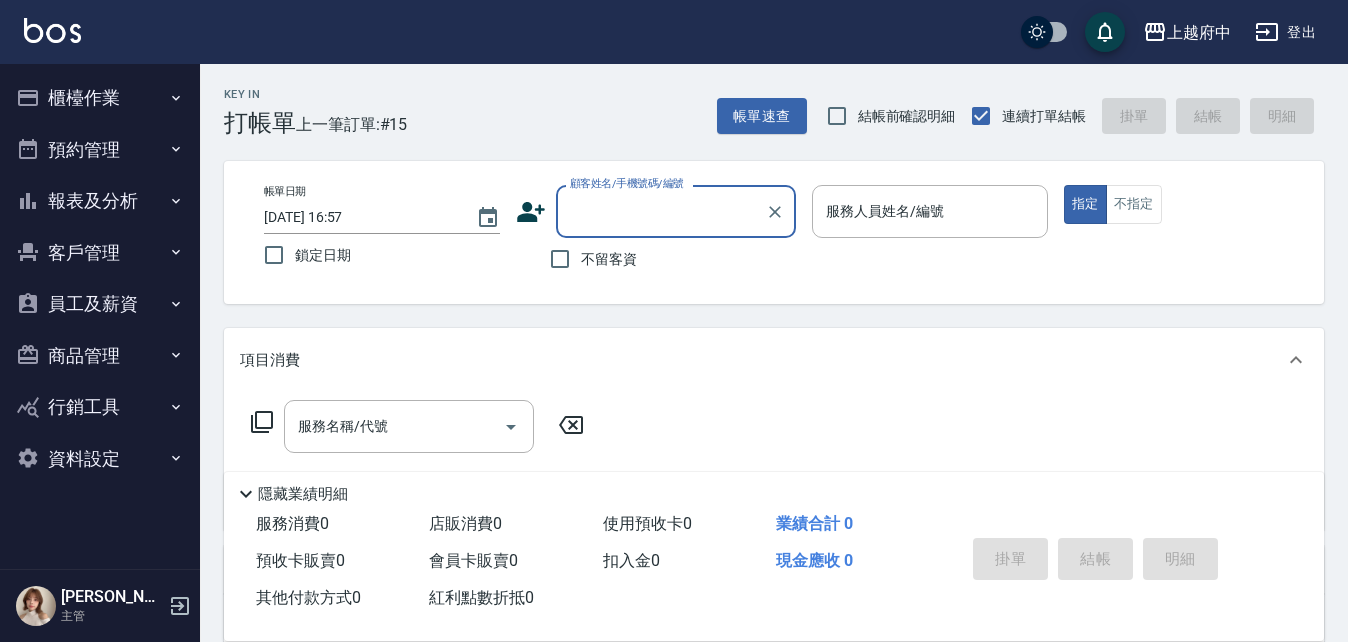 click on "顧客姓名/手機號碼/編號" at bounding box center [661, 211] 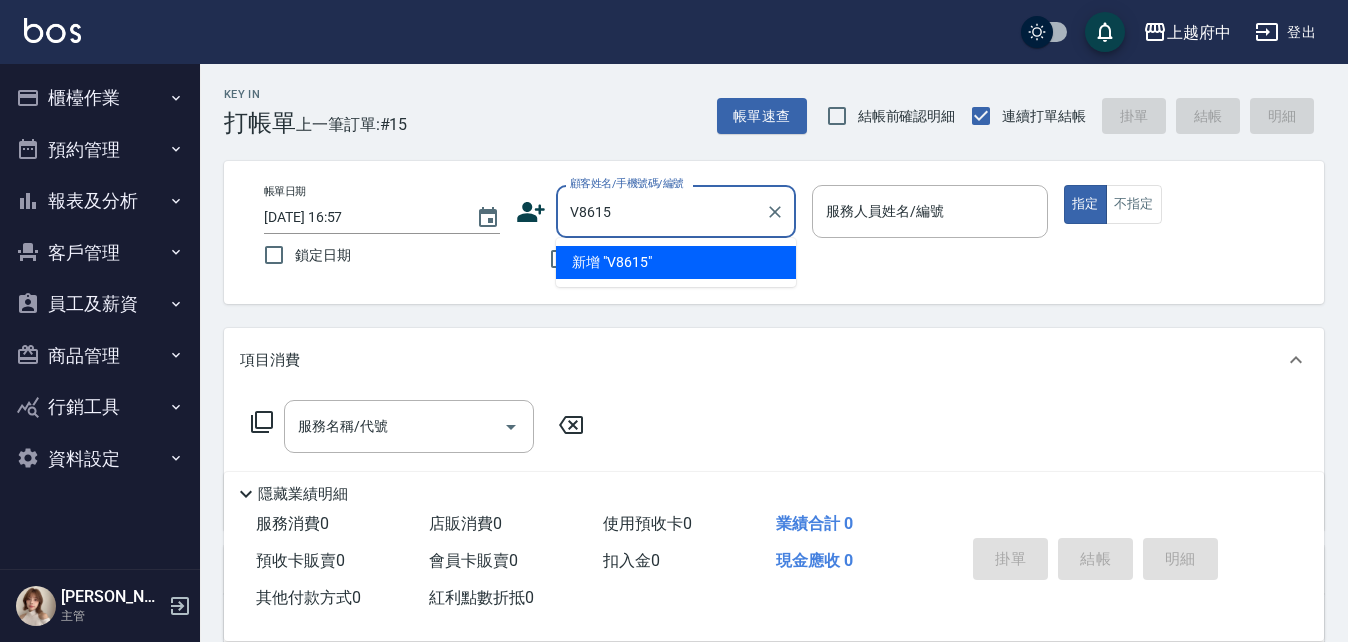 type on "V86158" 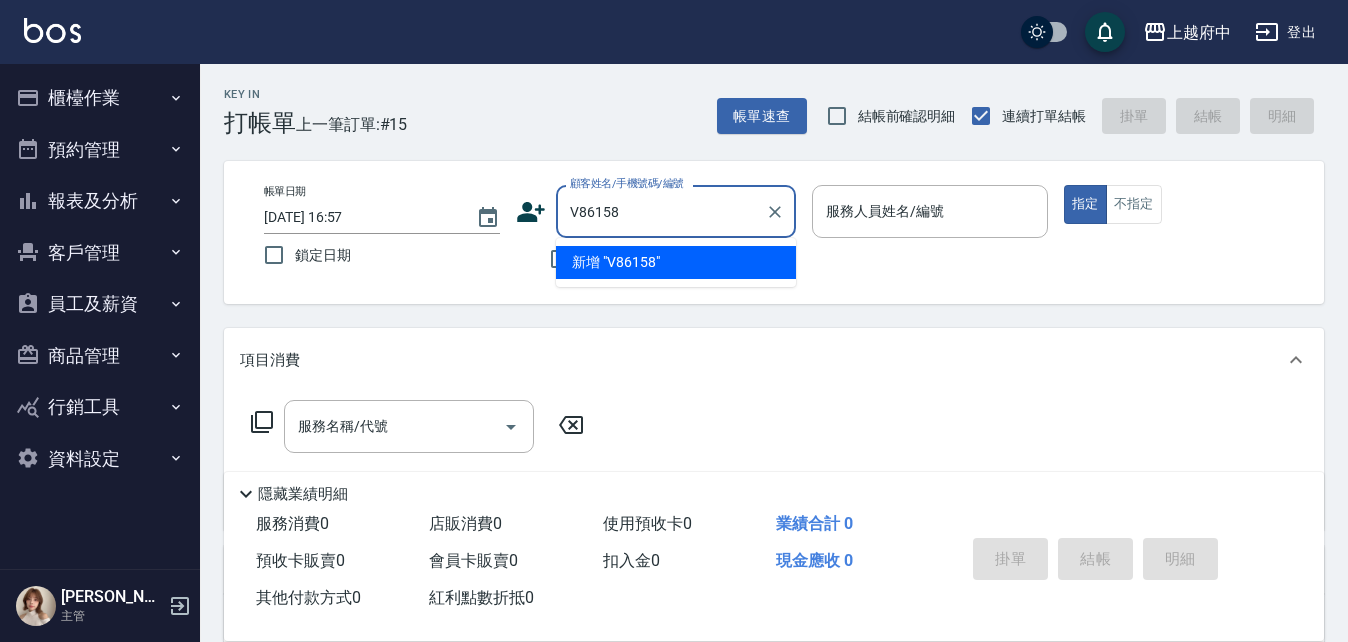 drag, startPoint x: 654, startPoint y: 211, endPoint x: 545, endPoint y: 211, distance: 109 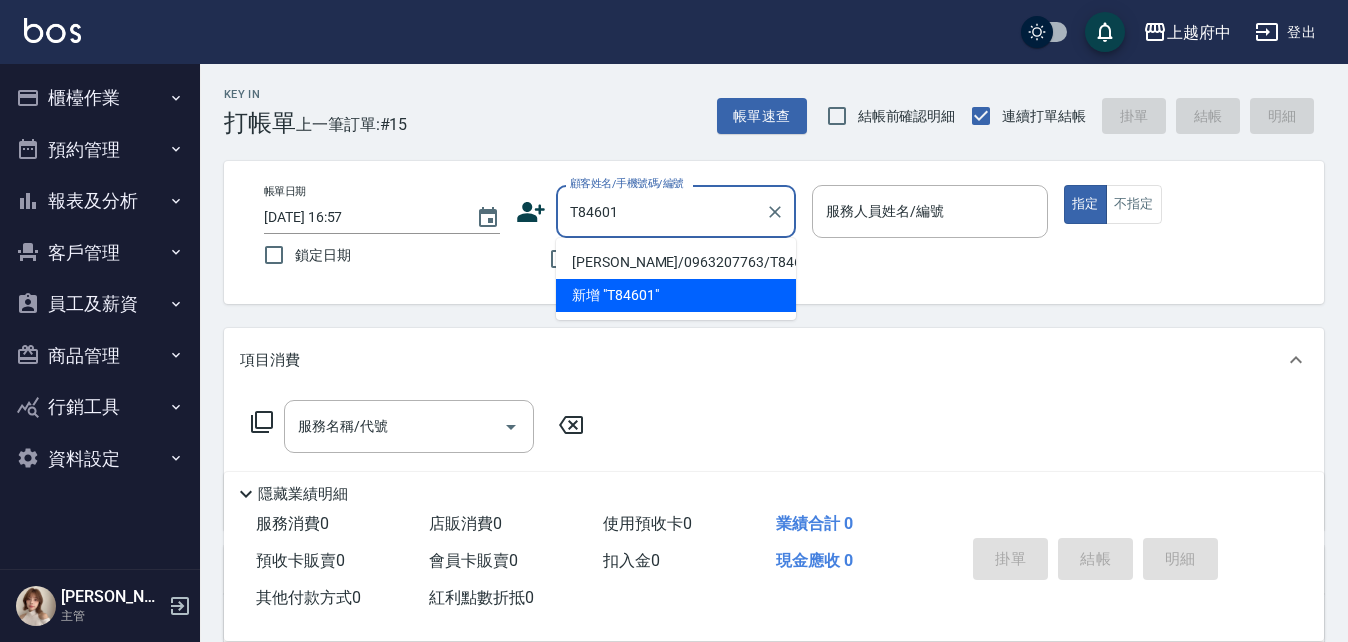 click on "王毓琦/0963207763/T84601" at bounding box center [676, 262] 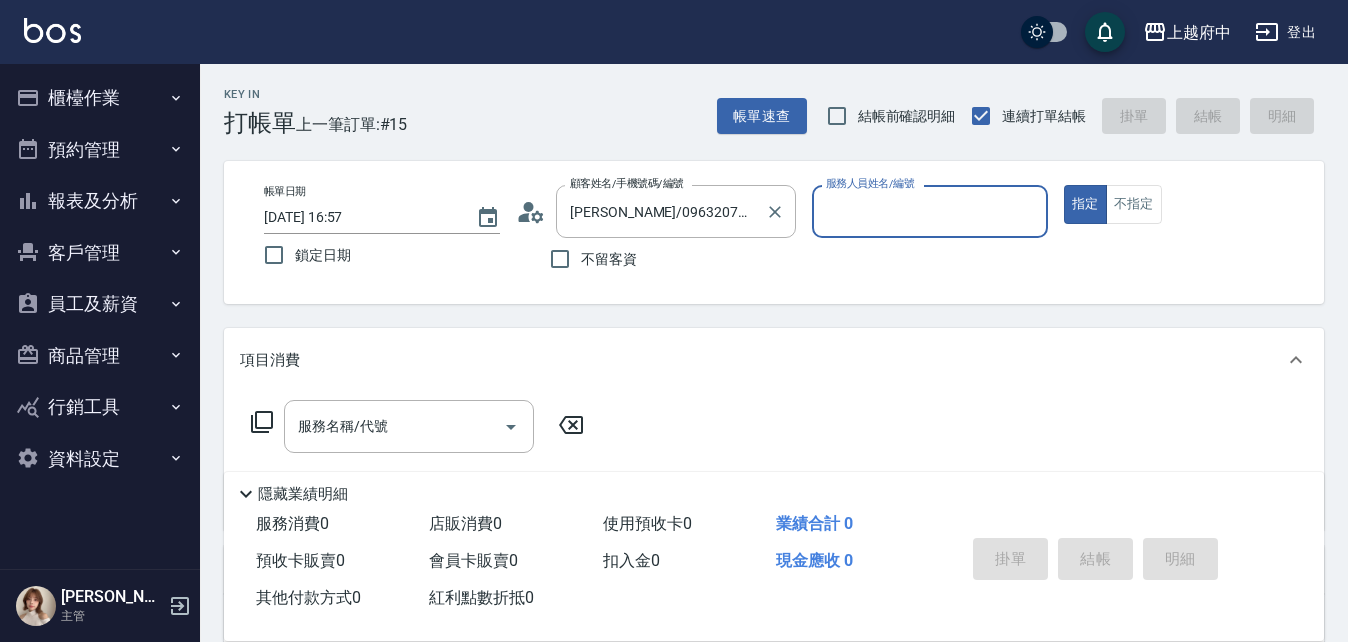 type on "Fanny-7" 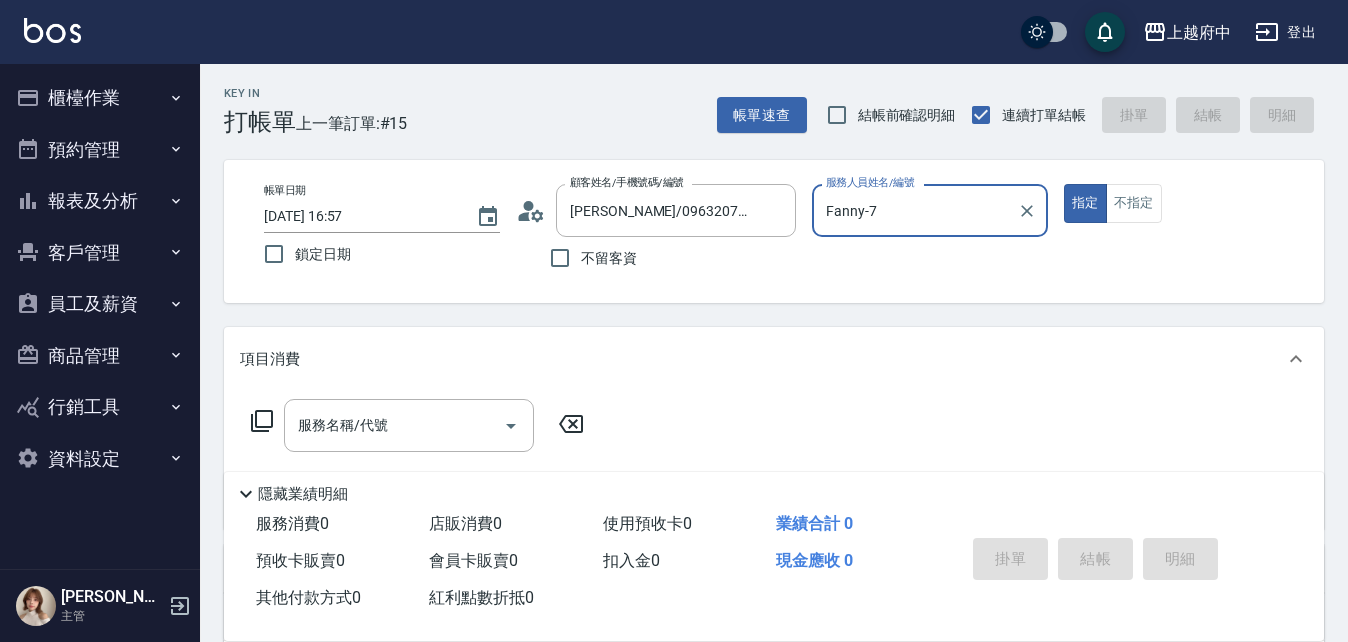 scroll, scrollTop: 100, scrollLeft: 0, axis: vertical 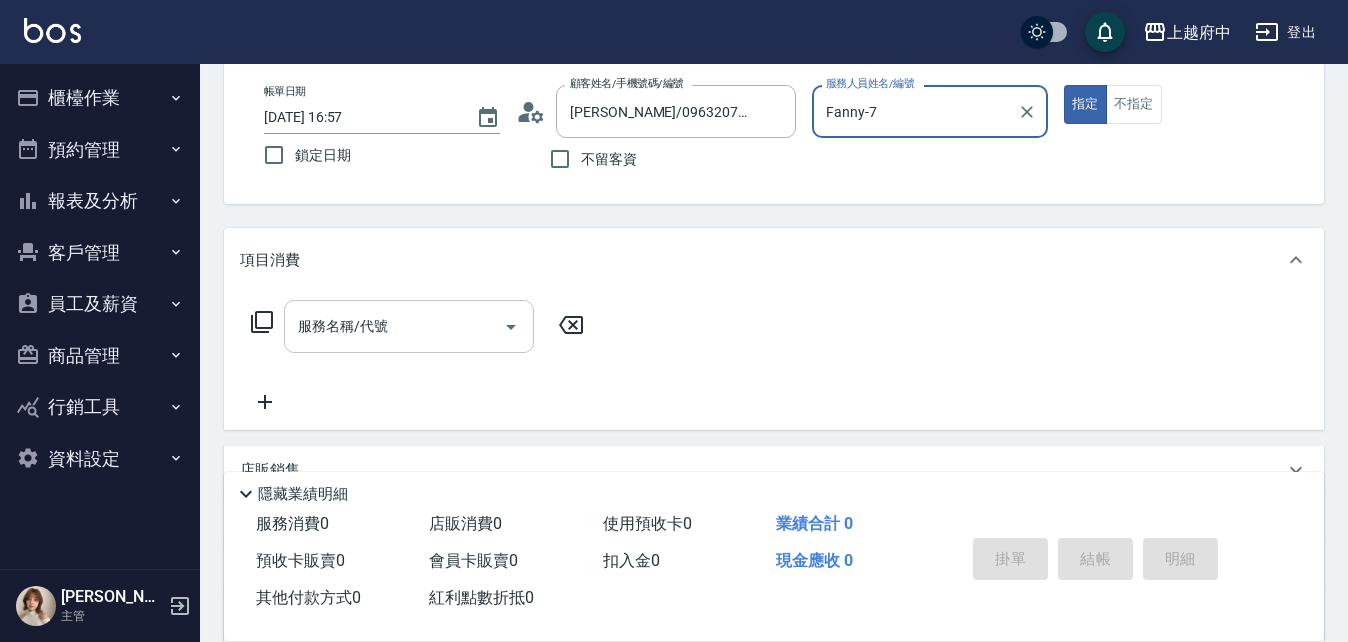 click on "服務名稱/代號" at bounding box center (394, 326) 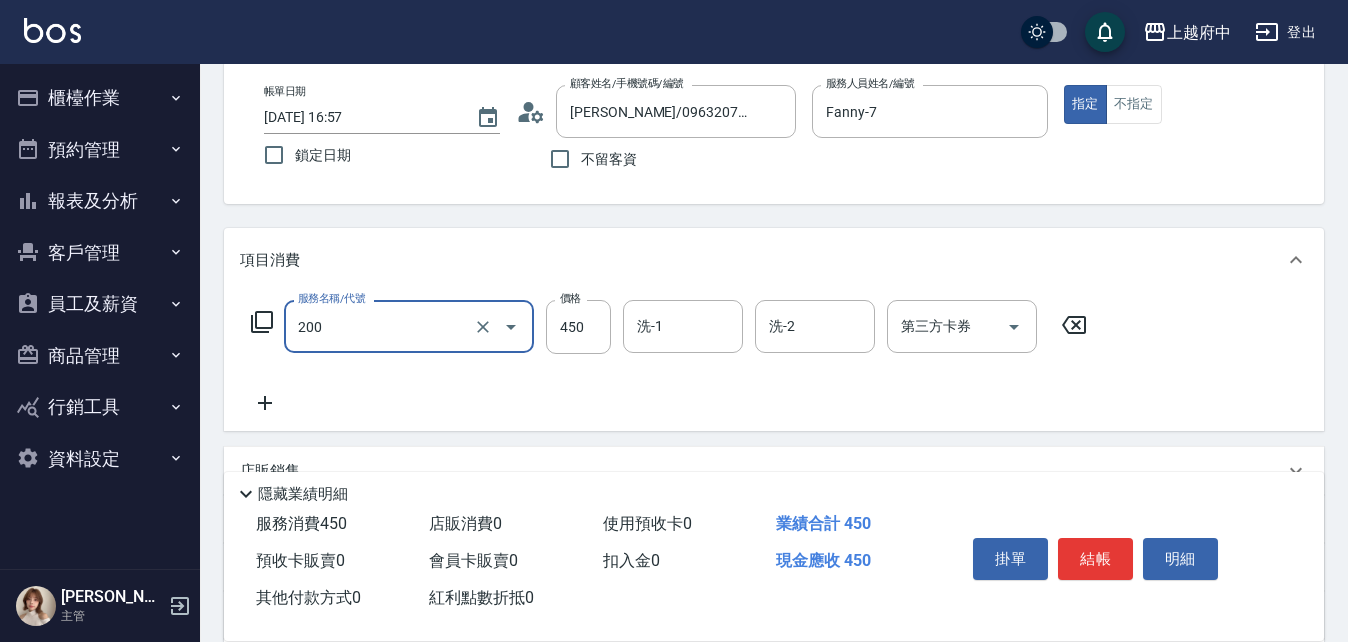 type on "有機洗髮(200)" 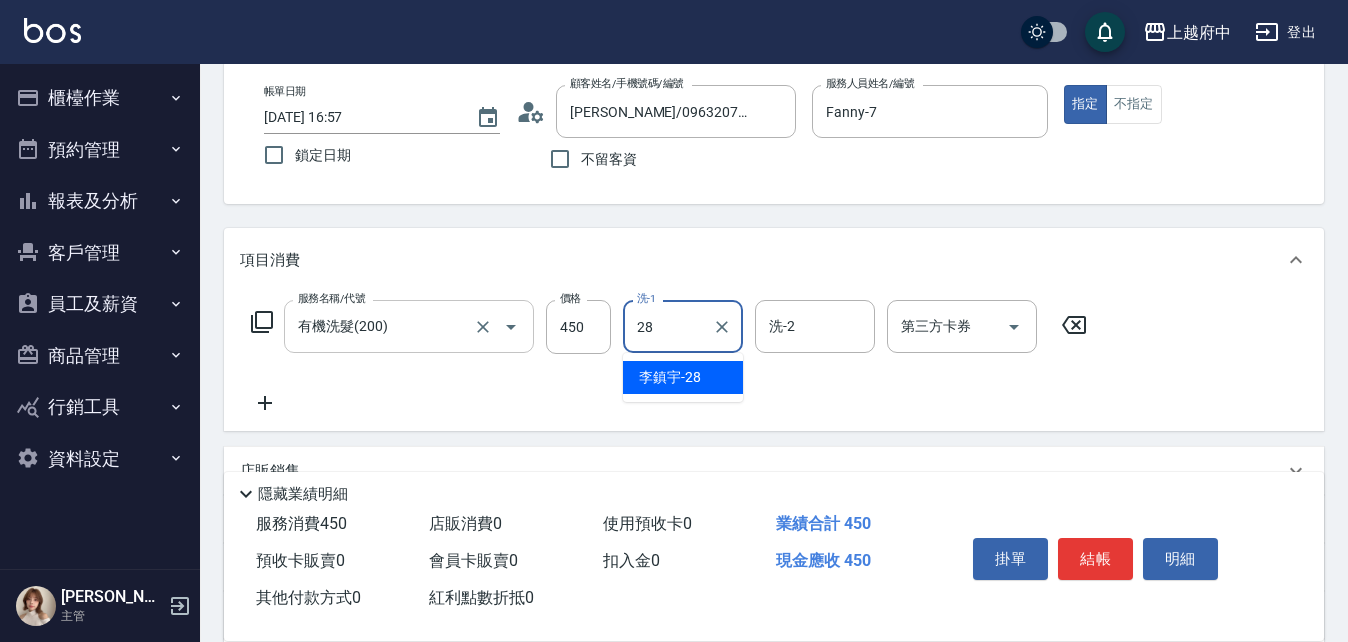 type on "李鎮宇-28" 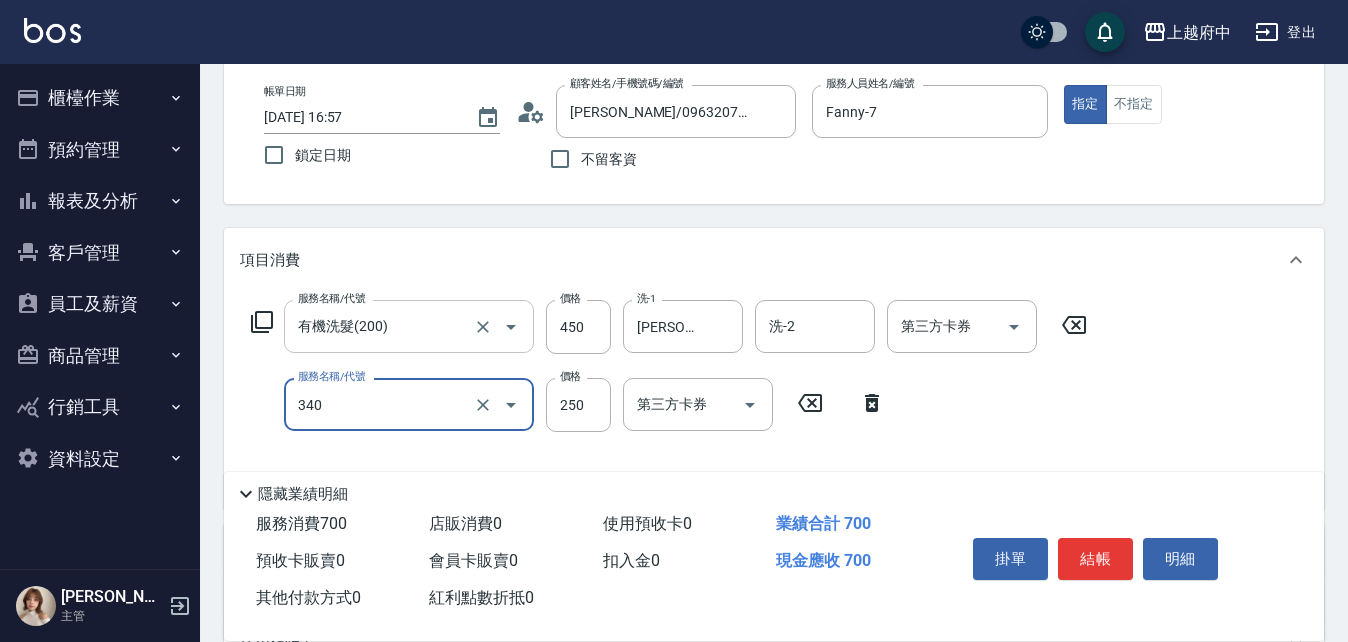 type on "剪髮(340)" 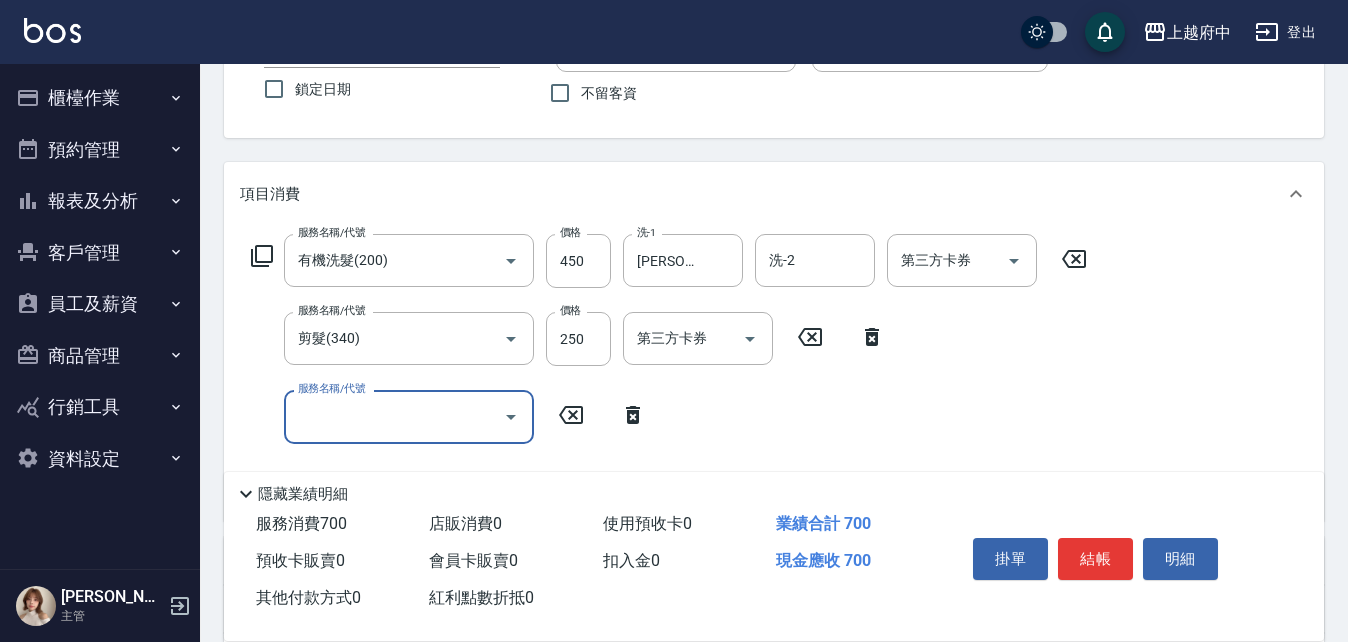 scroll, scrollTop: 300, scrollLeft: 0, axis: vertical 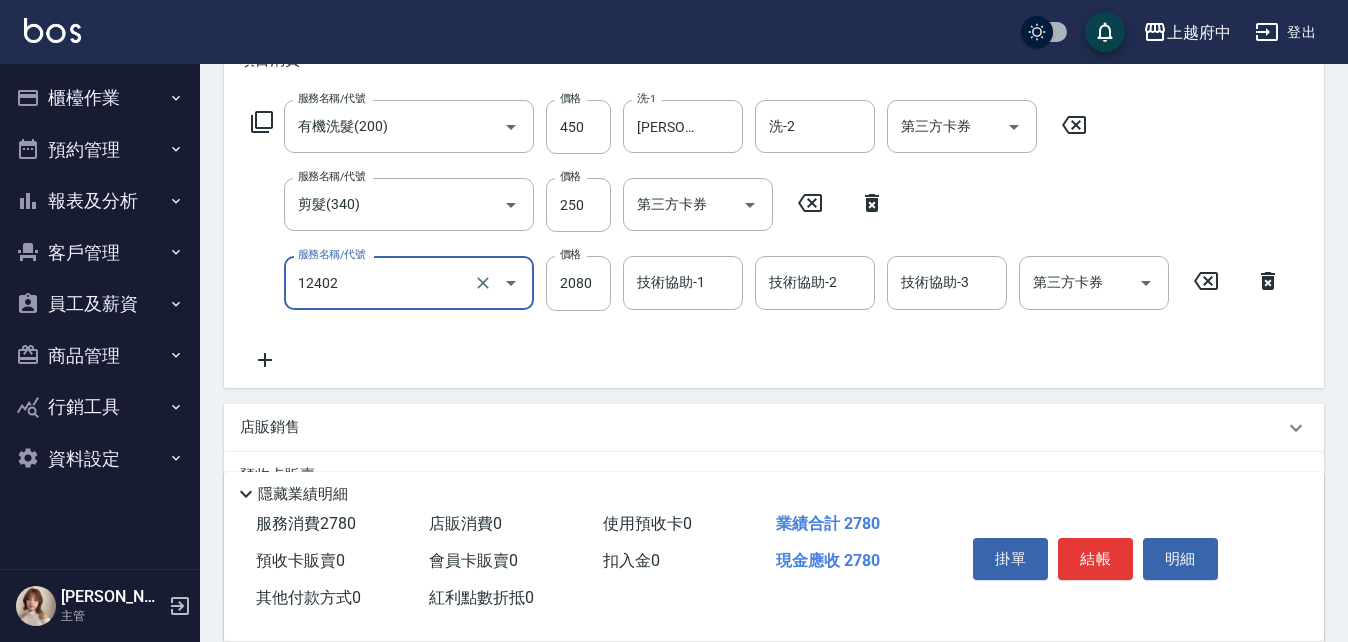 type on "染髮M(12402)" 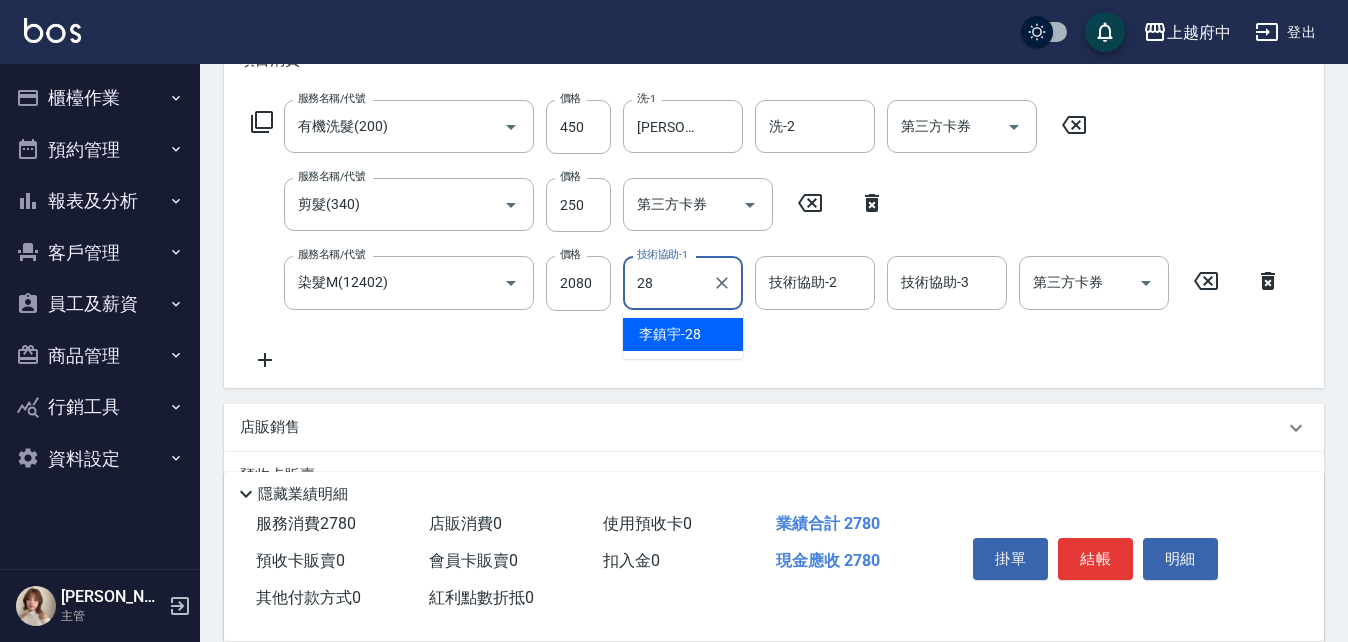 type on "李鎮宇-28" 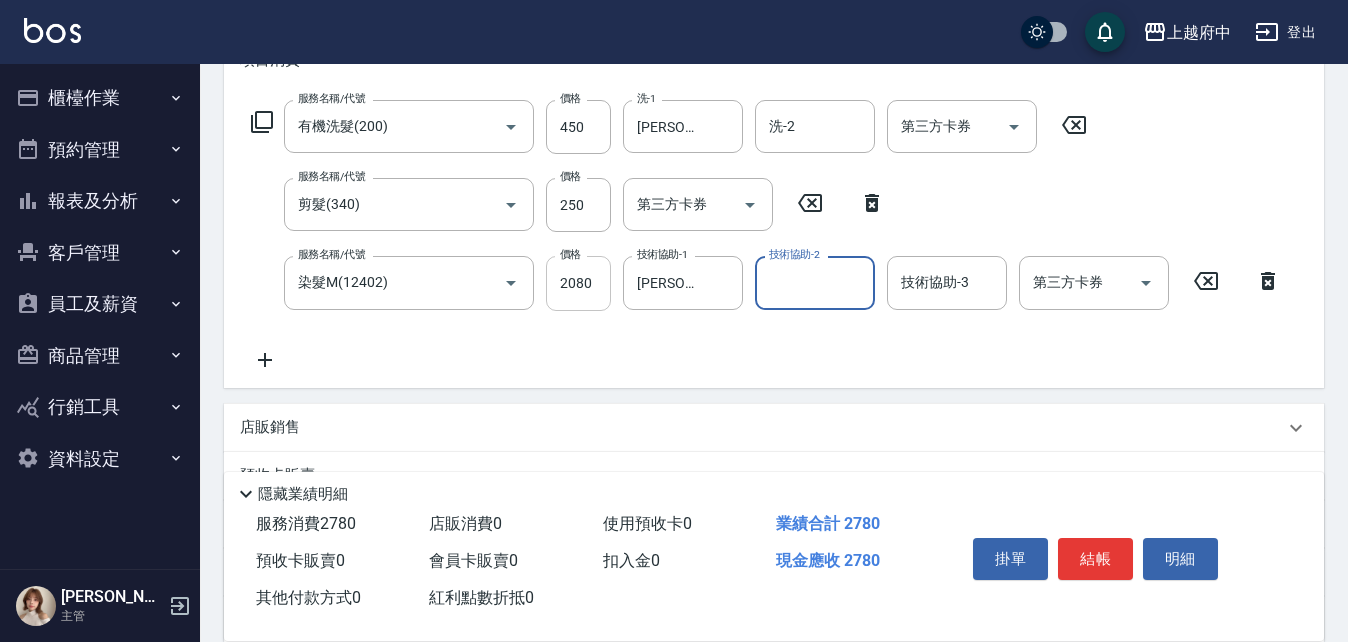click on "2080" at bounding box center [578, 283] 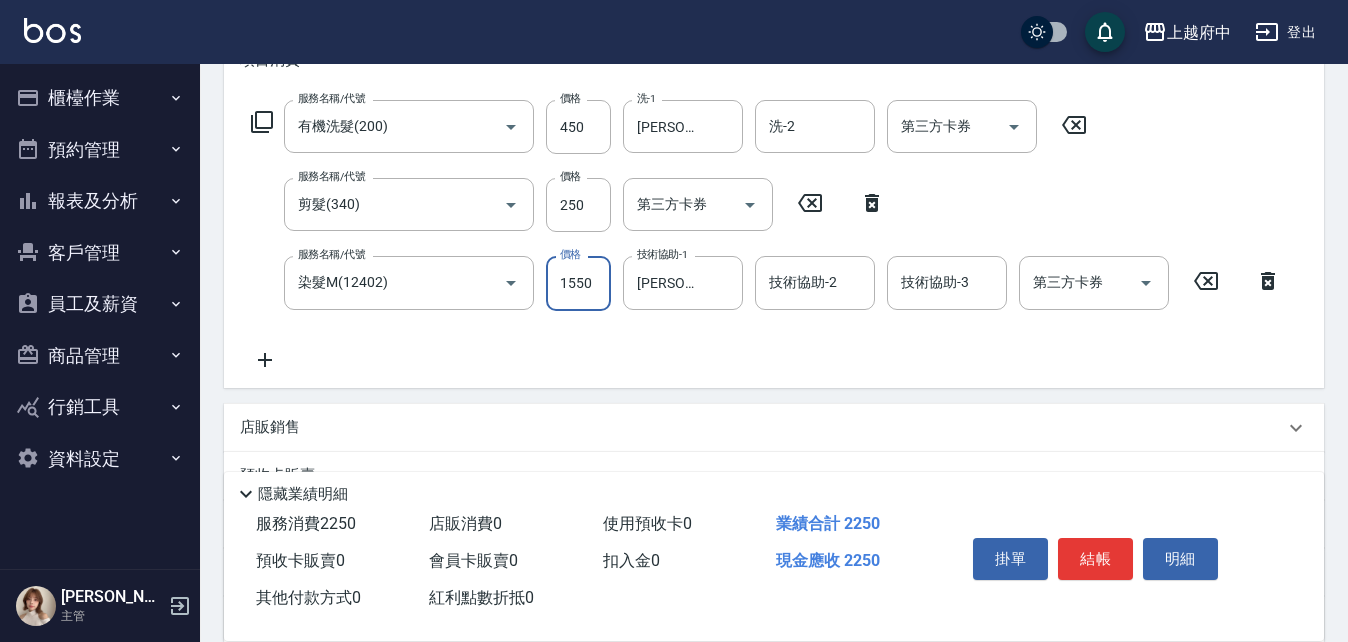 type on "1550" 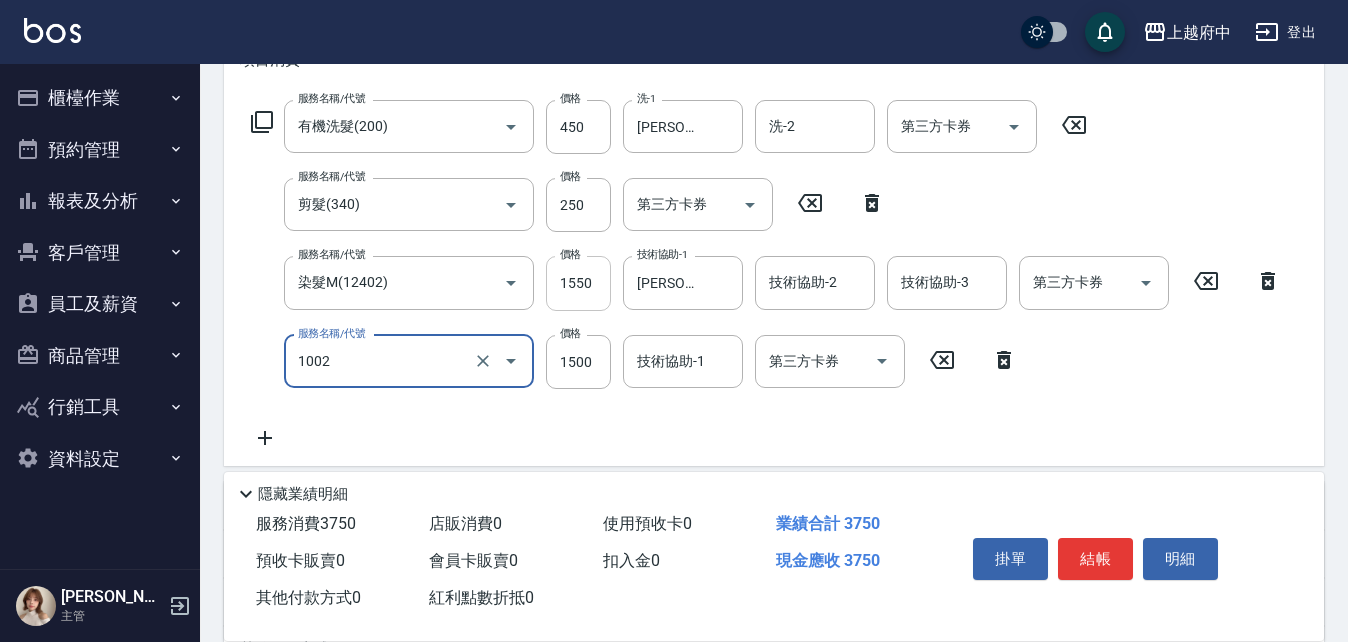 type on "+升級丹麥有機染 (含隔離)(1002)" 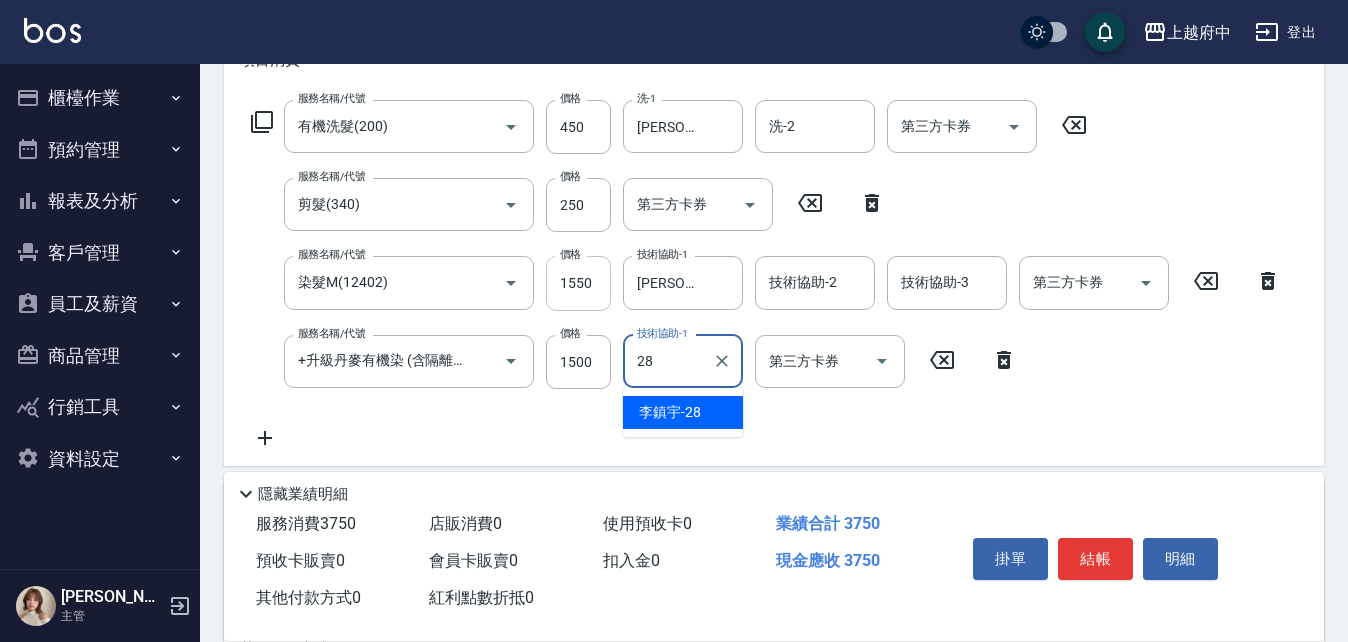 type on "李鎮宇-28" 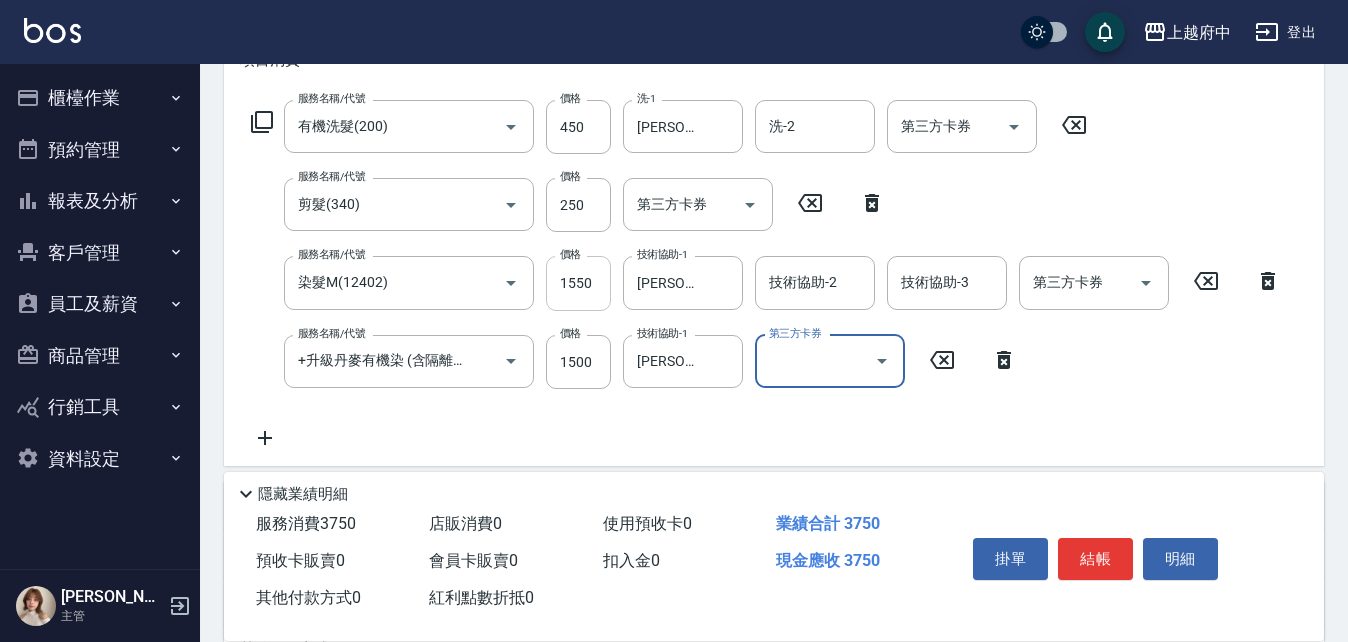 scroll, scrollTop: 0, scrollLeft: 0, axis: both 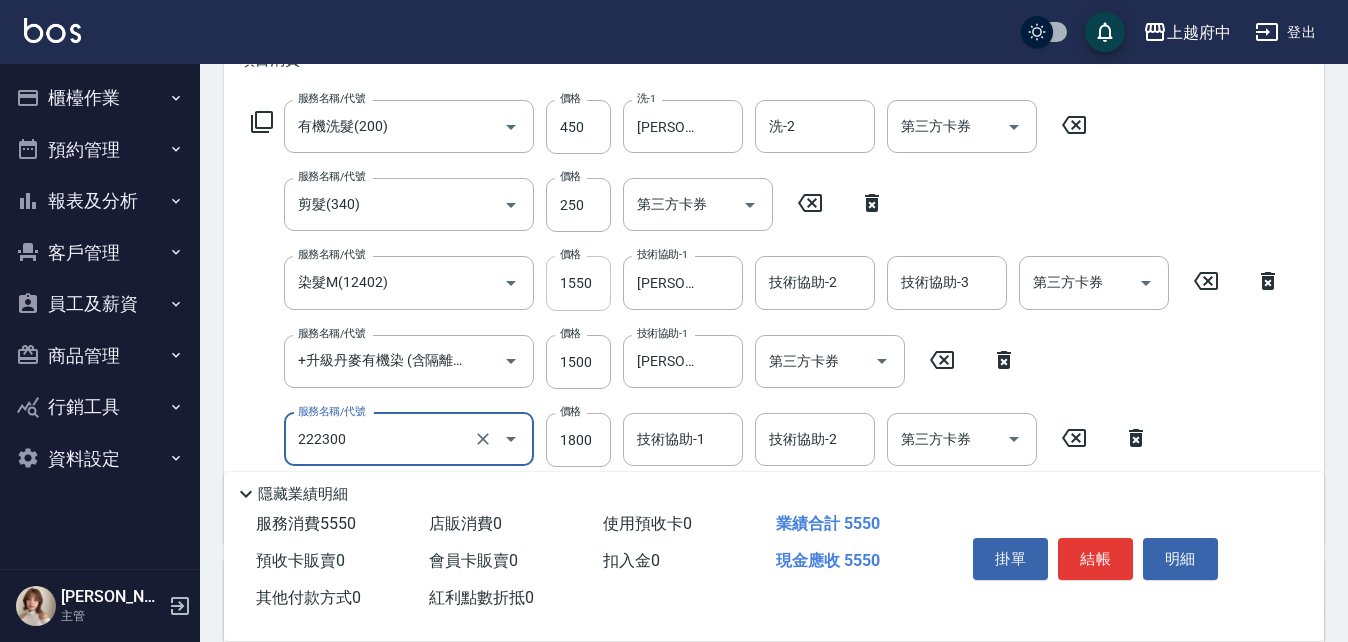type on "結構三段式(222300)" 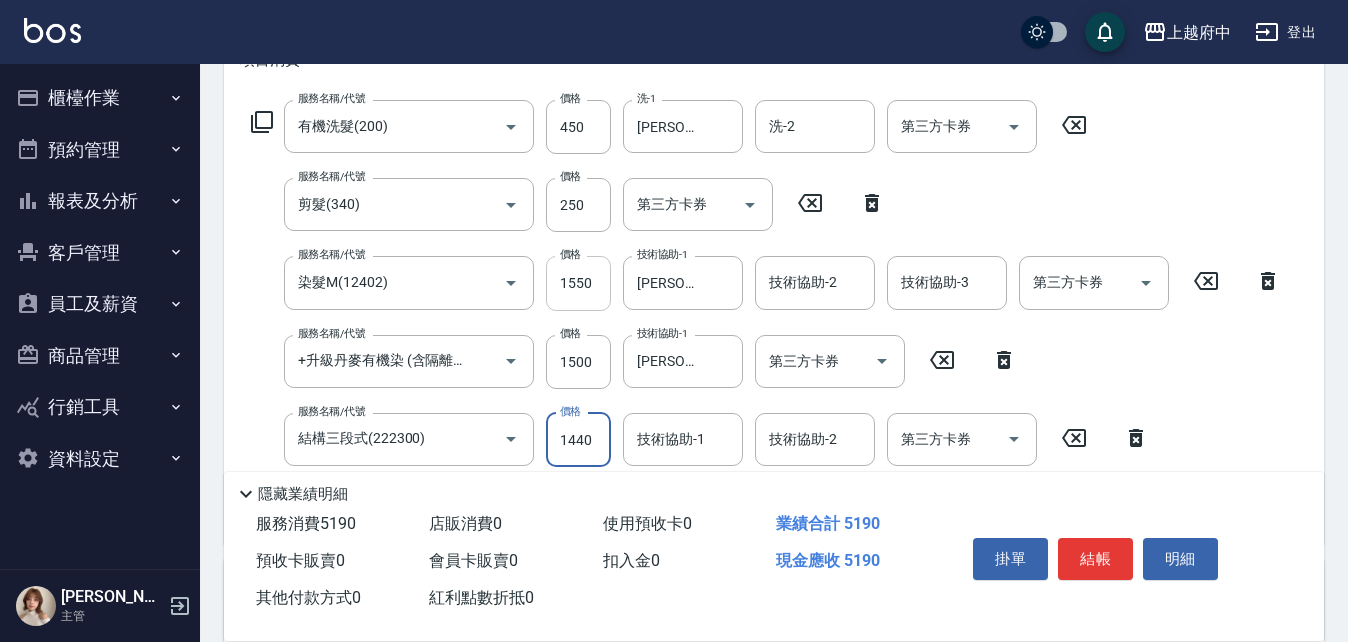 type on "1440" 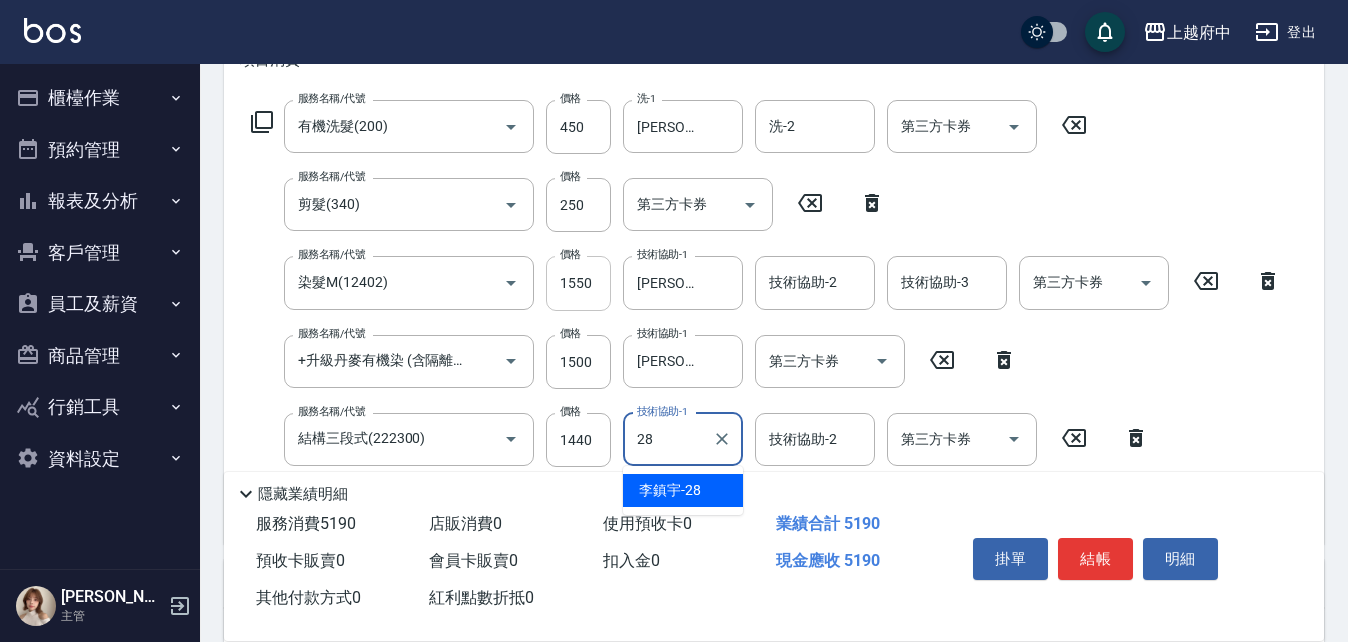 type on "李鎮宇-28" 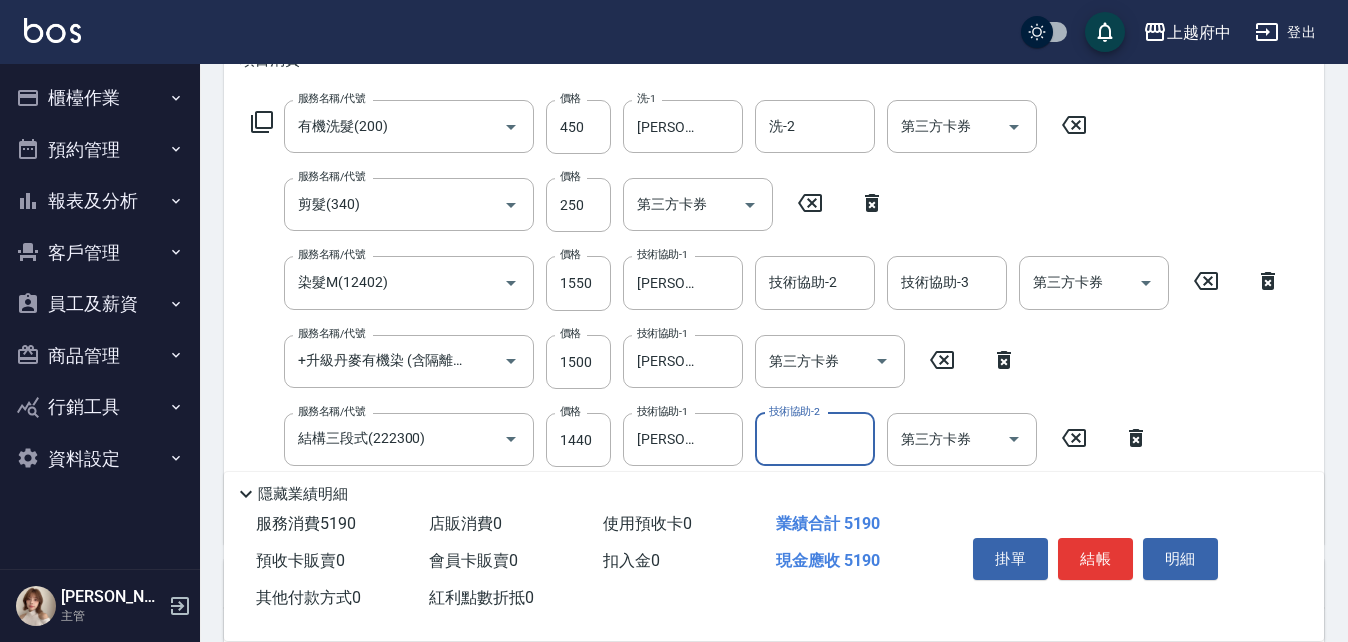 click on "服務名稱/代號 有機洗髮(200) 服務名稱/代號 價格 450 價格 洗-1 李鎮宇-28 洗-1 洗-2 洗-2 第三方卡券 第三方卡券 服務名稱/代號 剪髮(340) 服務名稱/代號 價格 250 價格 第三方卡券 第三方卡券 服務名稱/代號 染髮M(12402) 服務名稱/代號 價格 1550 價格 技術協助-1 李鎮宇-28 技術協助-1 技術協助-2 技術協助-2 技術協助-3 技術協助-3 第三方卡券 第三方卡券 服務名稱/代號 +升級丹麥有機染 (含隔離)(1002) 服務名稱/代號 價格 1500 價格 技術協助-1 李鎮宇-28 技術協助-1 第三方卡券 第三方卡券 服務名稱/代號 結構三段式(222300) 服務名稱/代號 價格 1440 價格 技術協助-1 李鎮宇-28 技術協助-1 技術協助-2 技術協助-2 第三方卡券 第三方卡券" at bounding box center [766, 314] 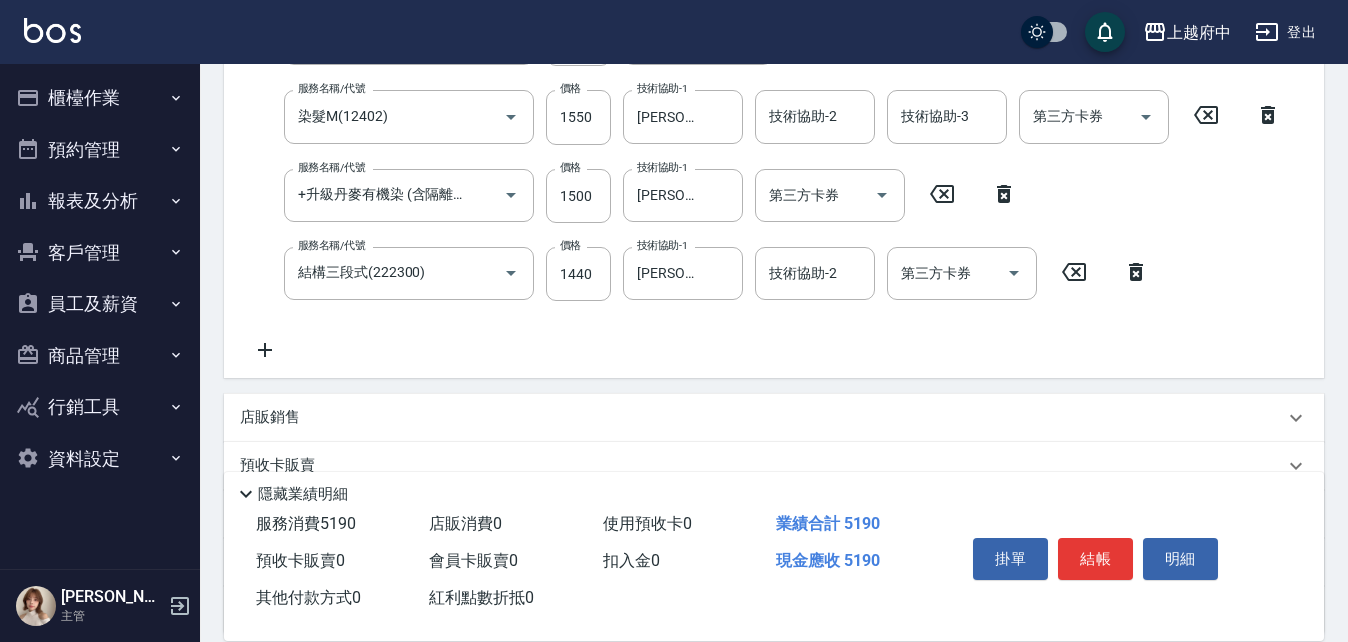 scroll, scrollTop: 500, scrollLeft: 0, axis: vertical 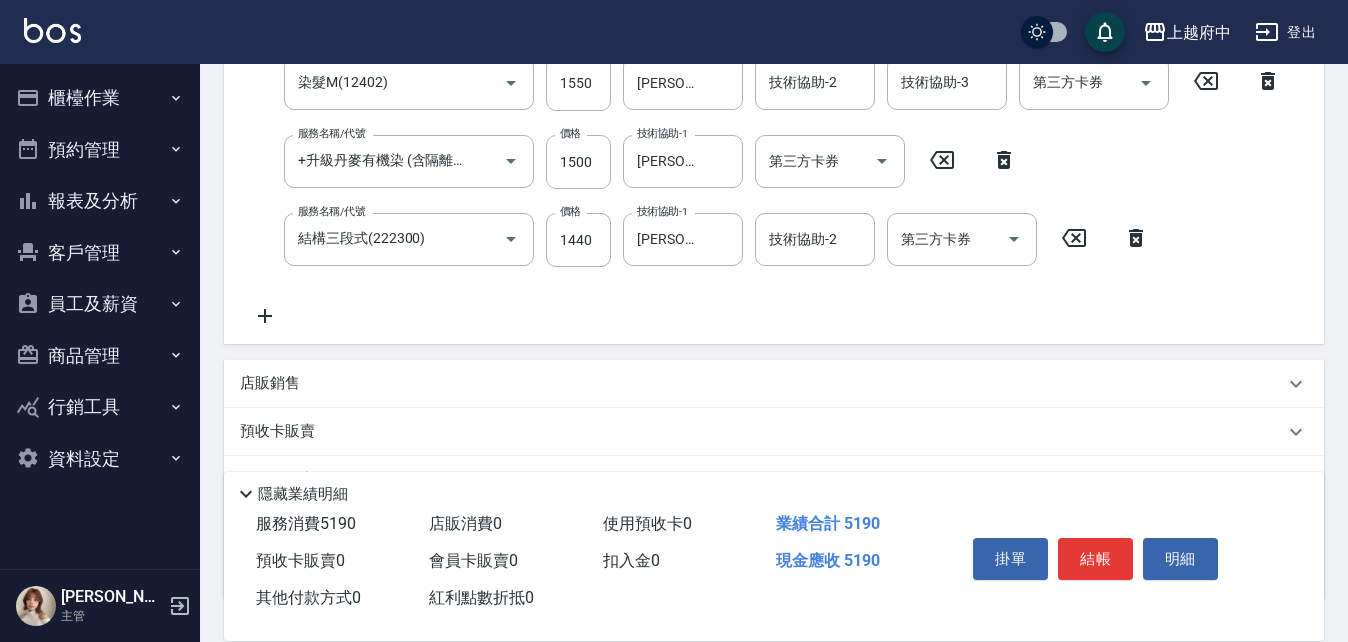 click on "店販銷售" at bounding box center (270, 383) 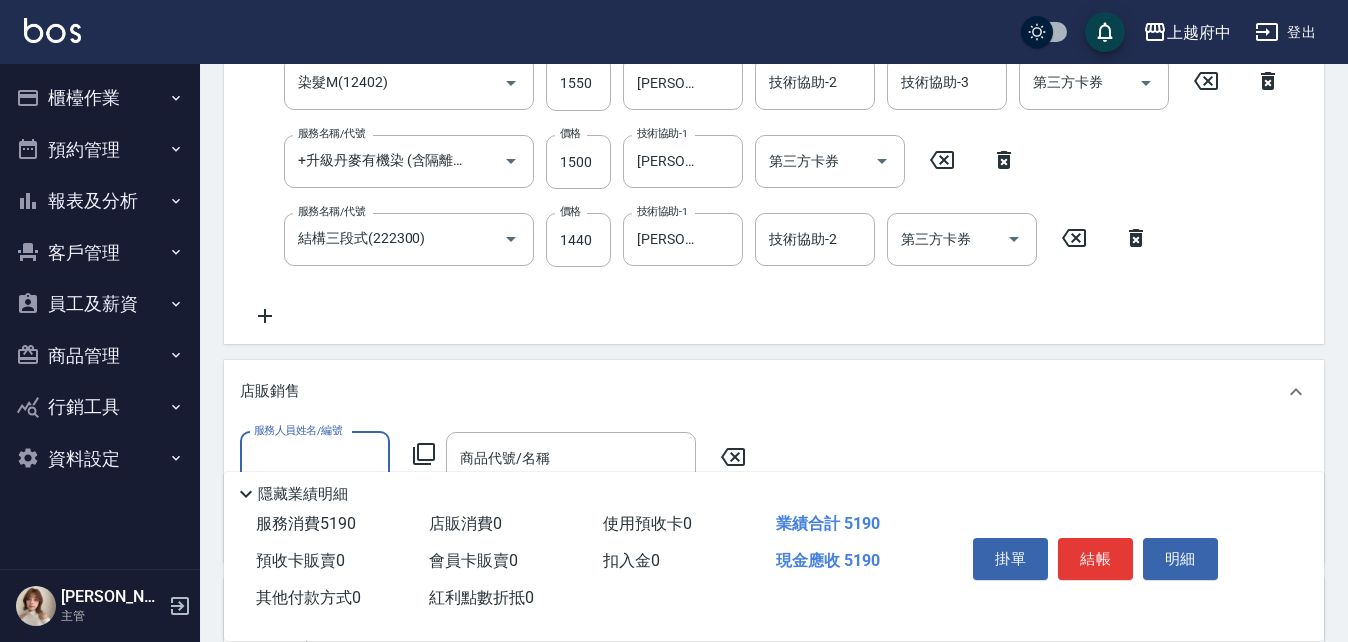 scroll, scrollTop: 0, scrollLeft: 0, axis: both 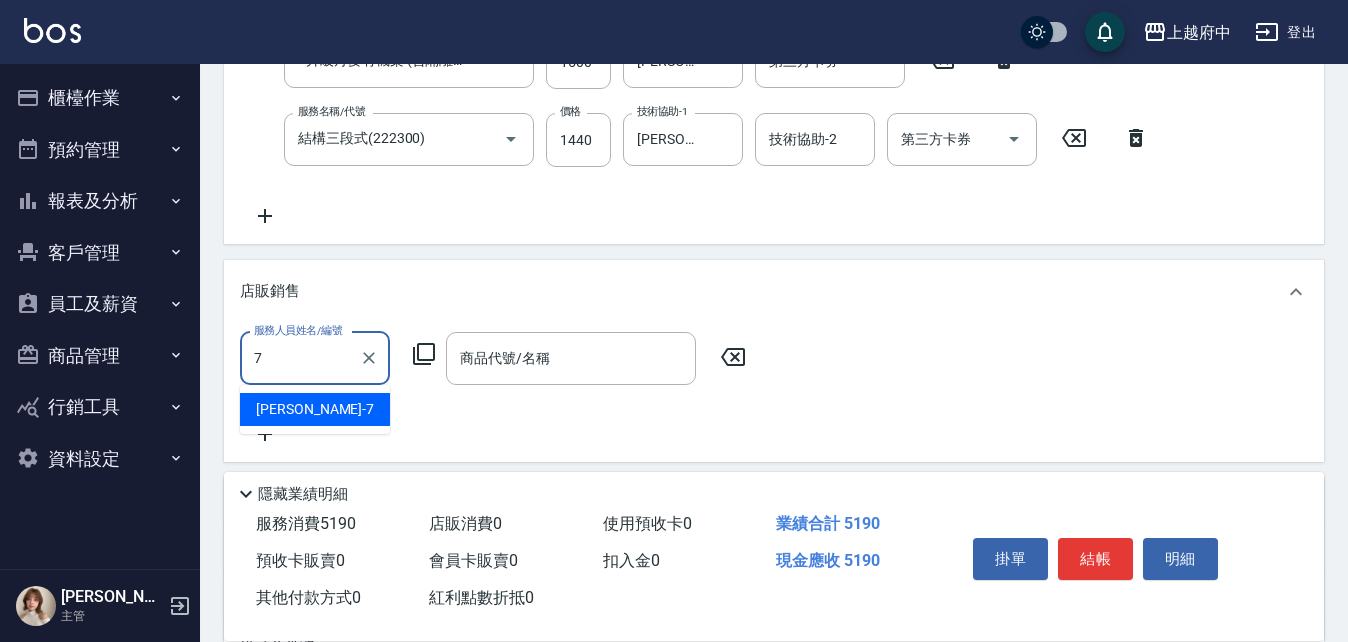 type on "Fanny-7" 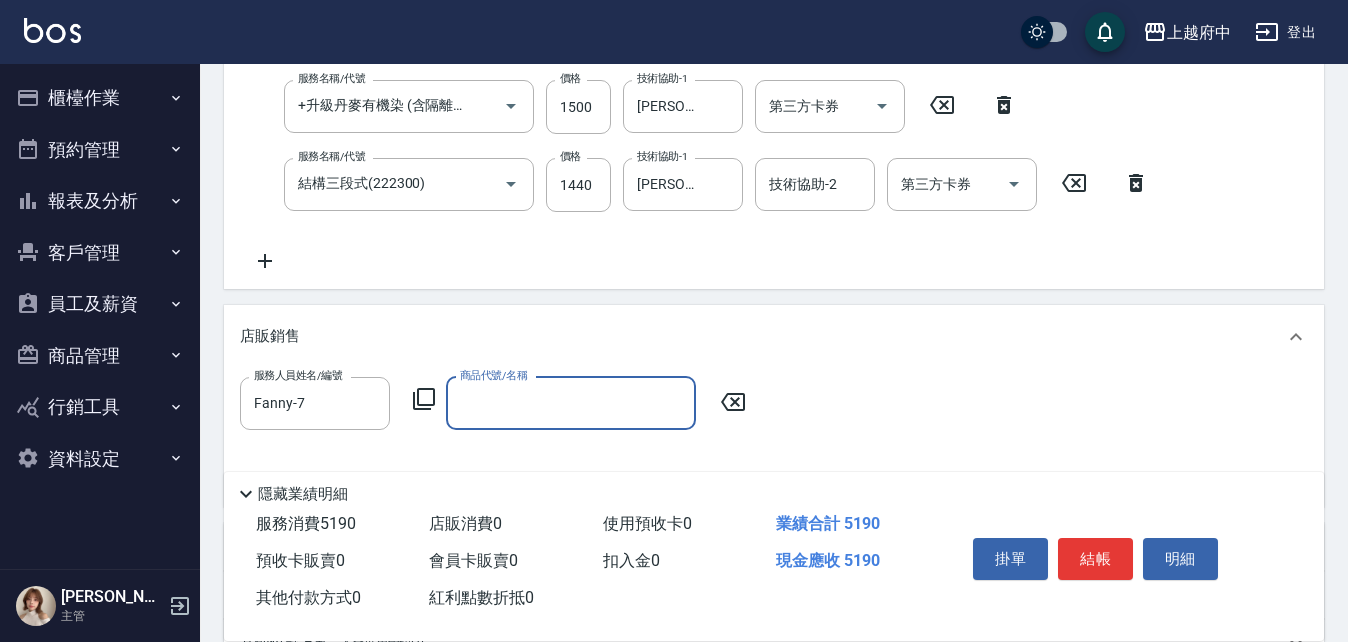 scroll, scrollTop: 600, scrollLeft: 0, axis: vertical 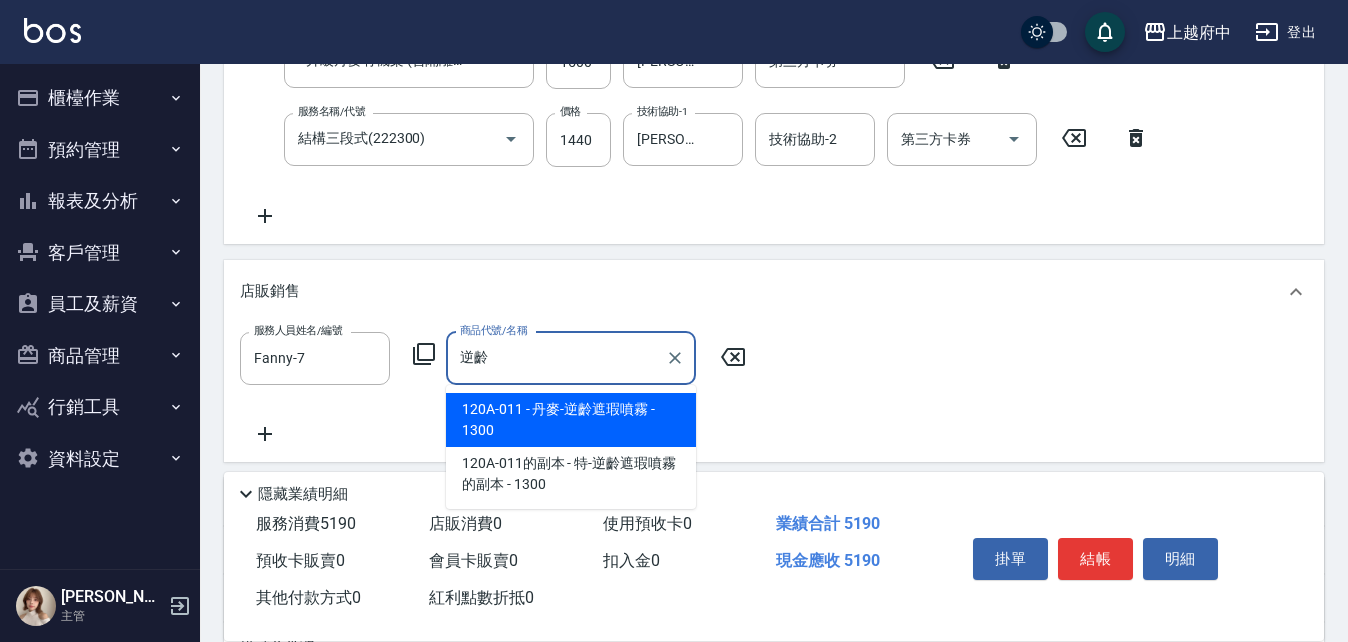 type on "逆齡" 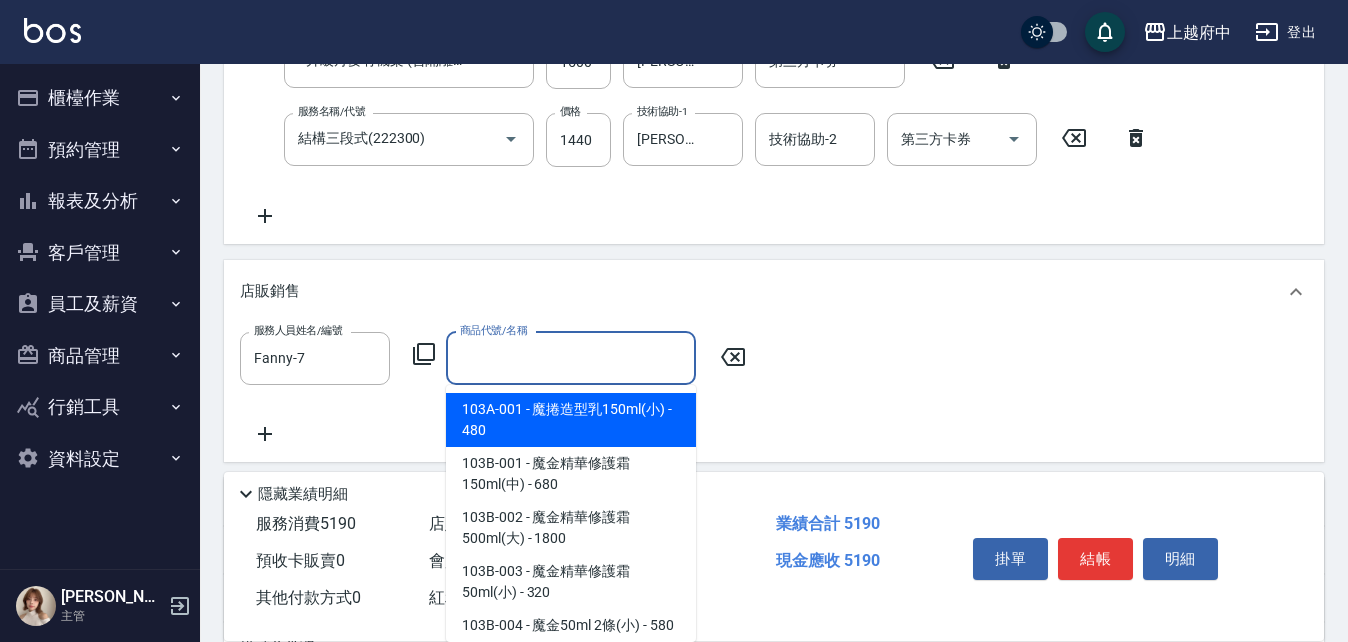 click on "商品代號/名稱" at bounding box center (571, 358) 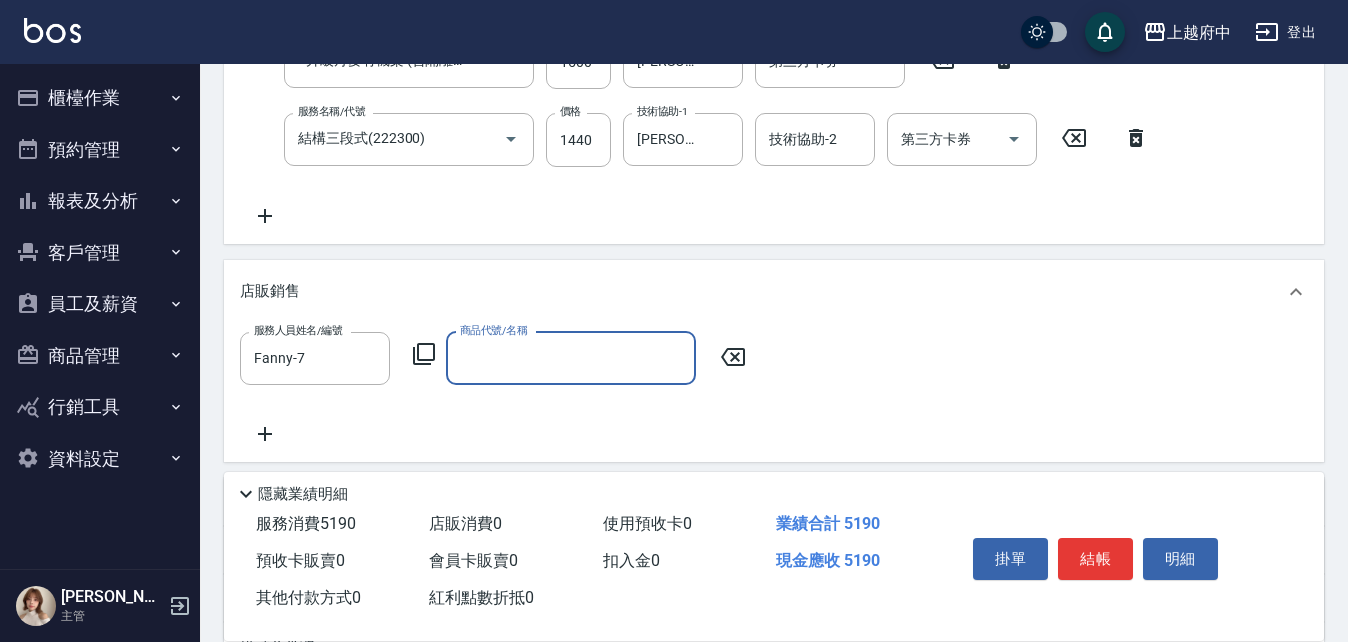 click on "商品代號/名稱" at bounding box center (571, 358) 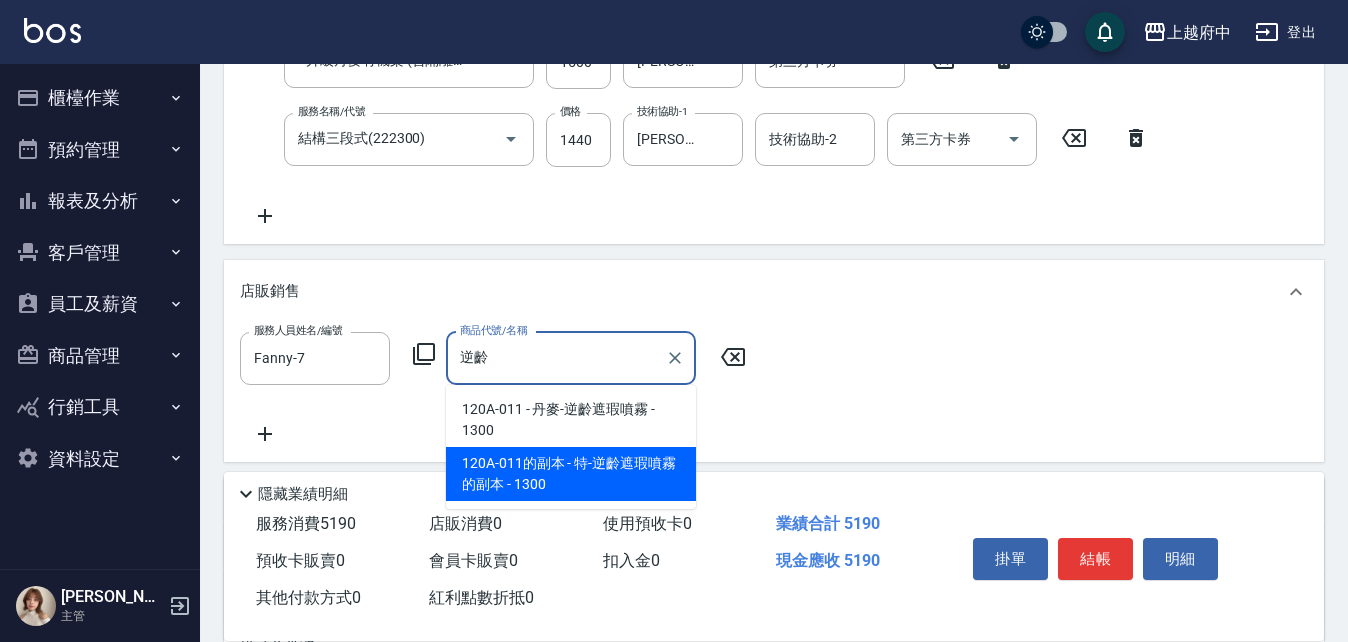 click on "120A-011的副本 - 特-逆齡遮瑕噴霧的副本 - 1300" at bounding box center (571, 474) 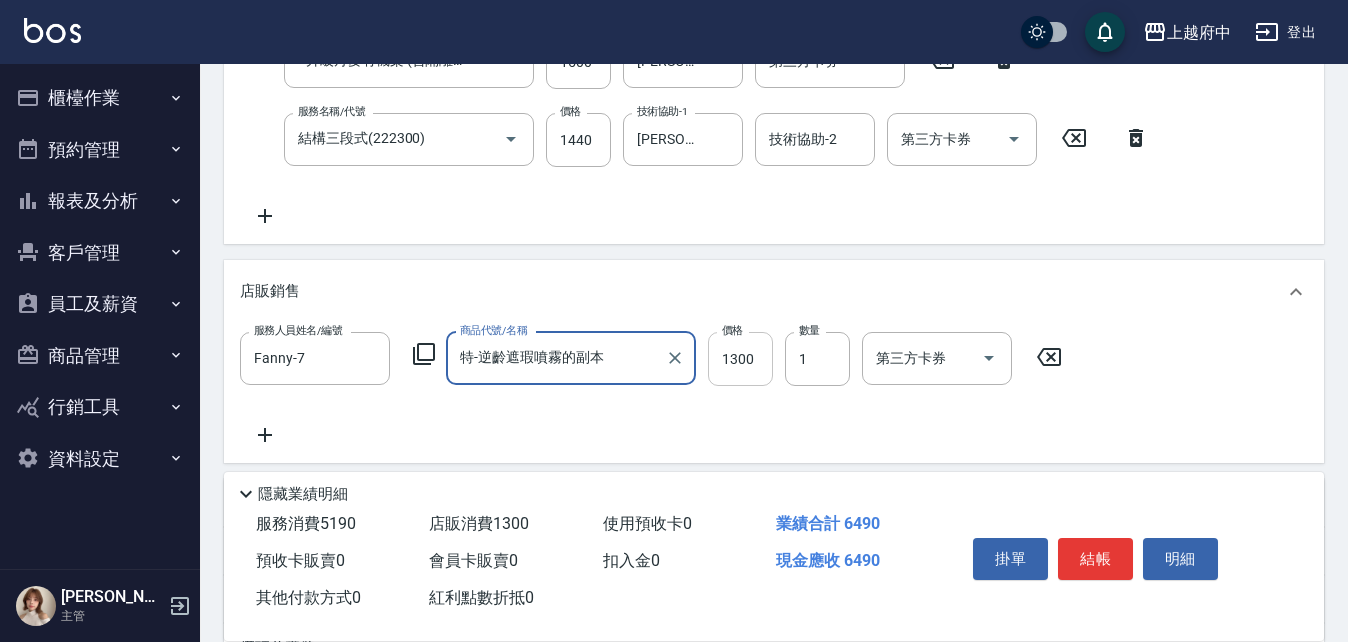 type on "特-逆齡遮瑕噴霧的副本" 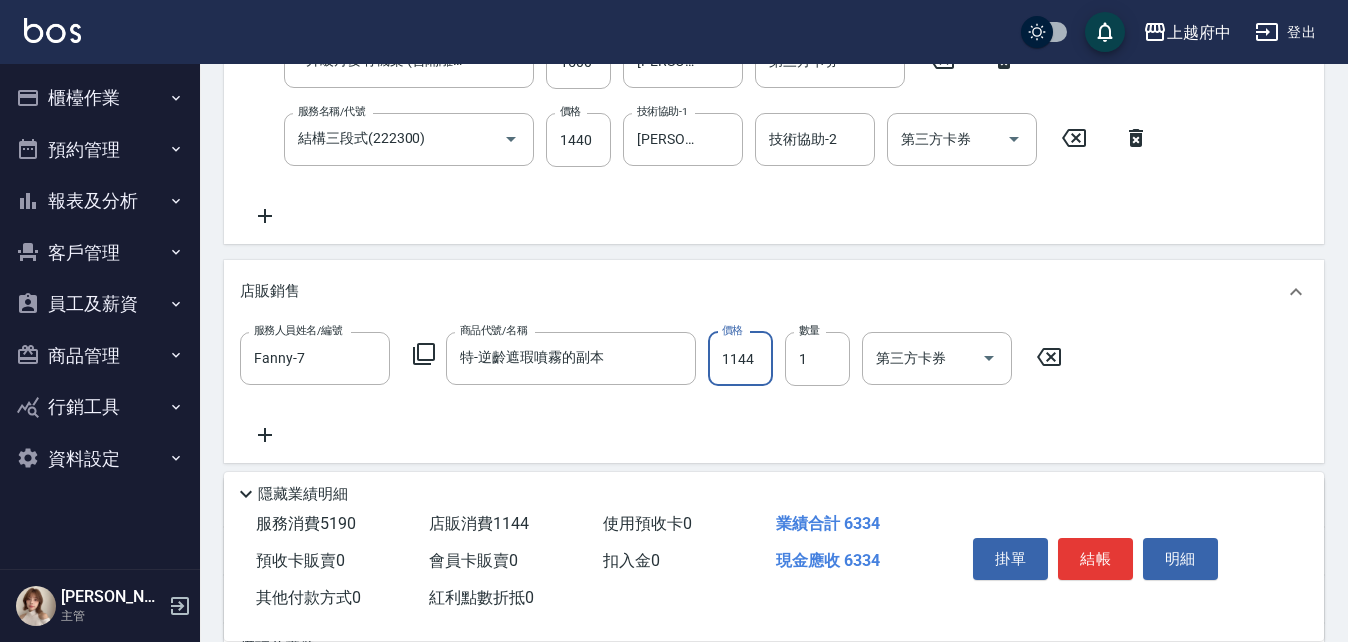 type on "1144" 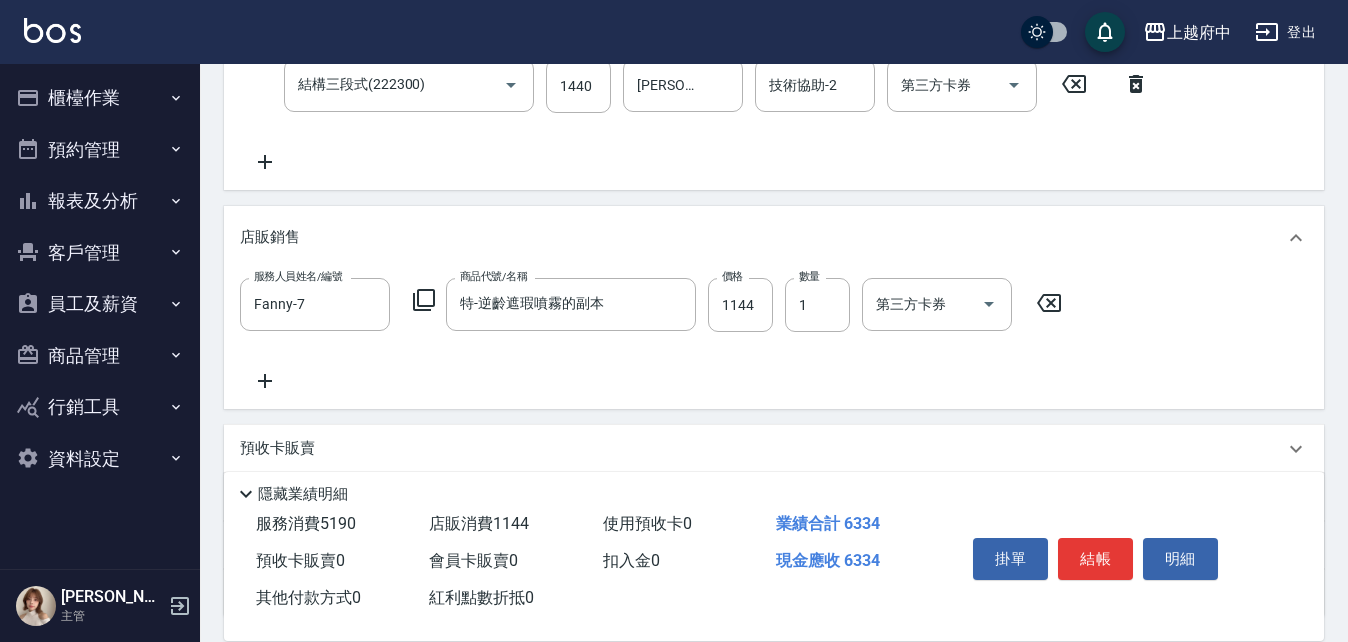 scroll, scrollTop: 700, scrollLeft: 0, axis: vertical 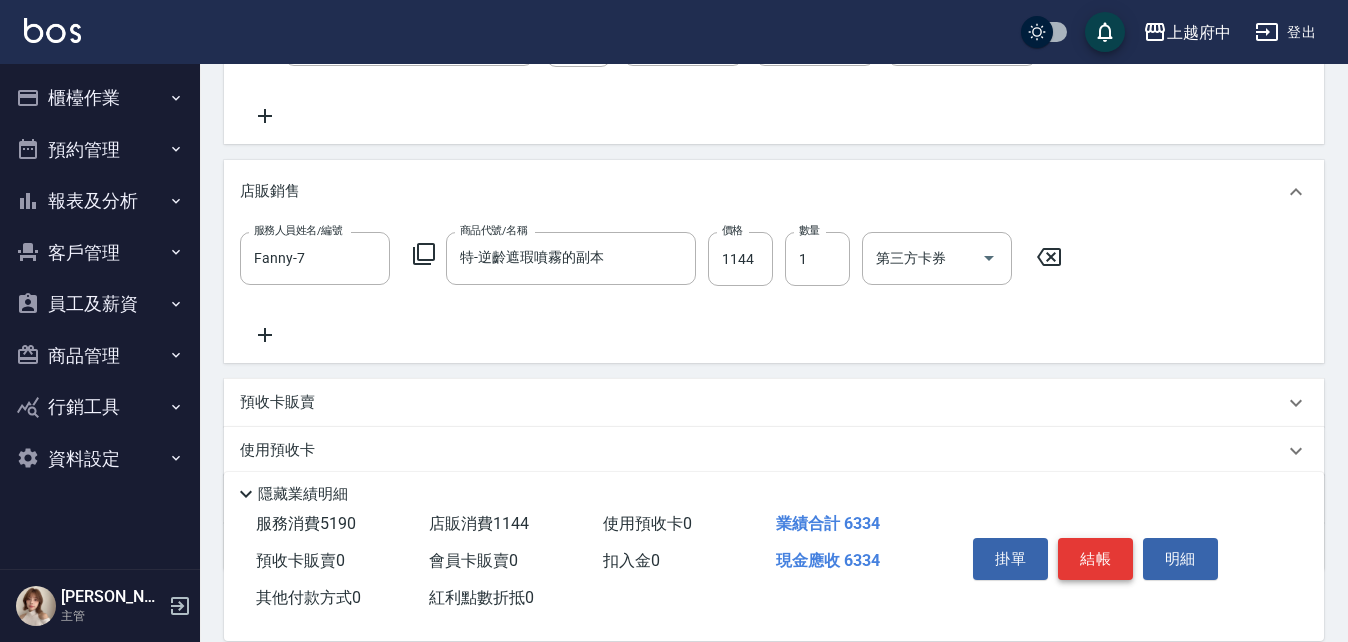 click on "結帳" at bounding box center [1095, 559] 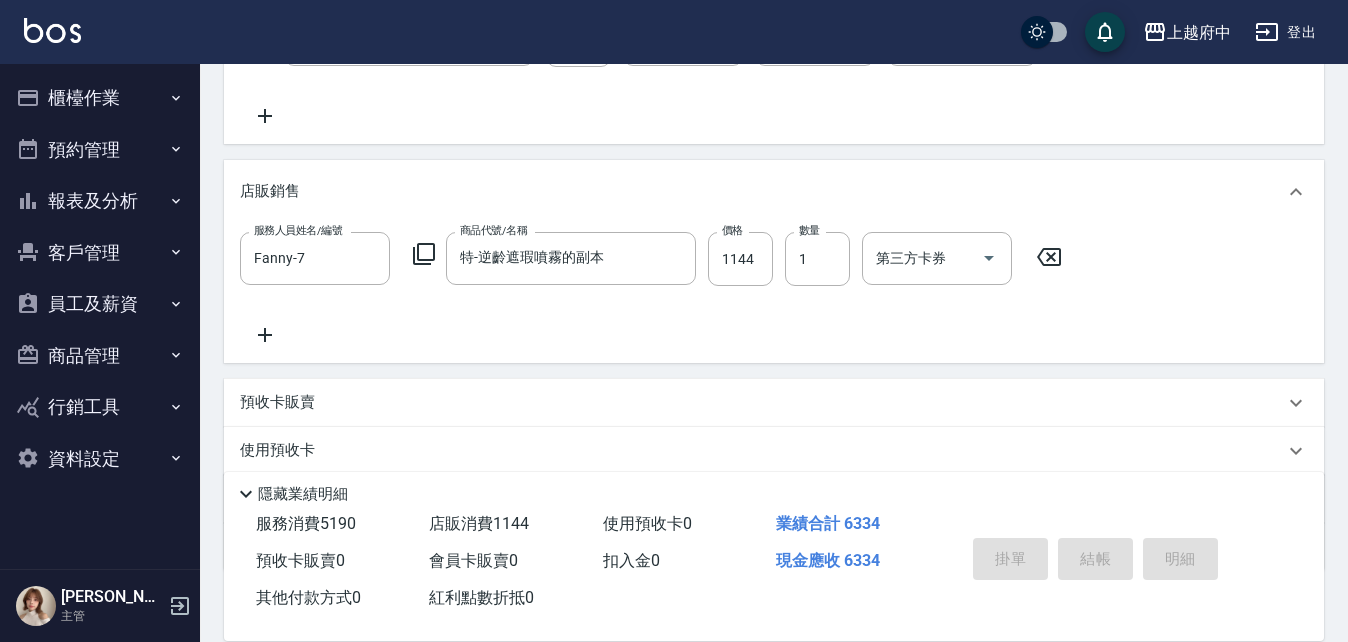 type on "2025/07/13 17:03" 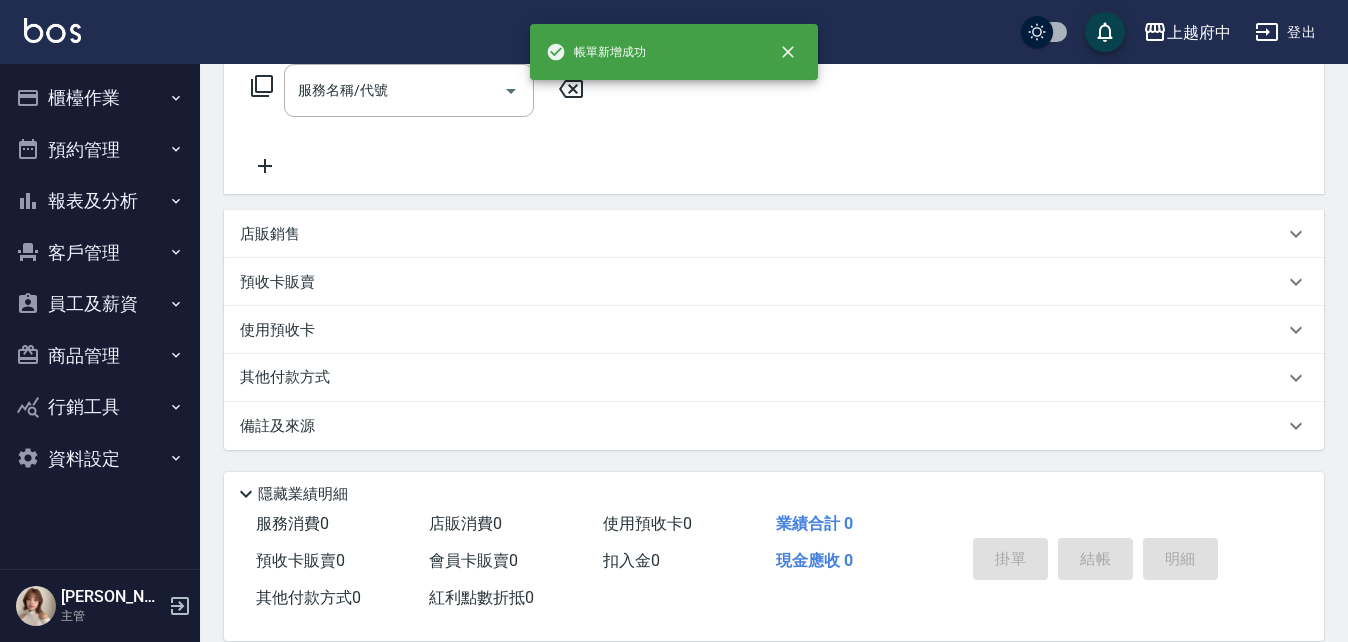 scroll, scrollTop: 0, scrollLeft: 0, axis: both 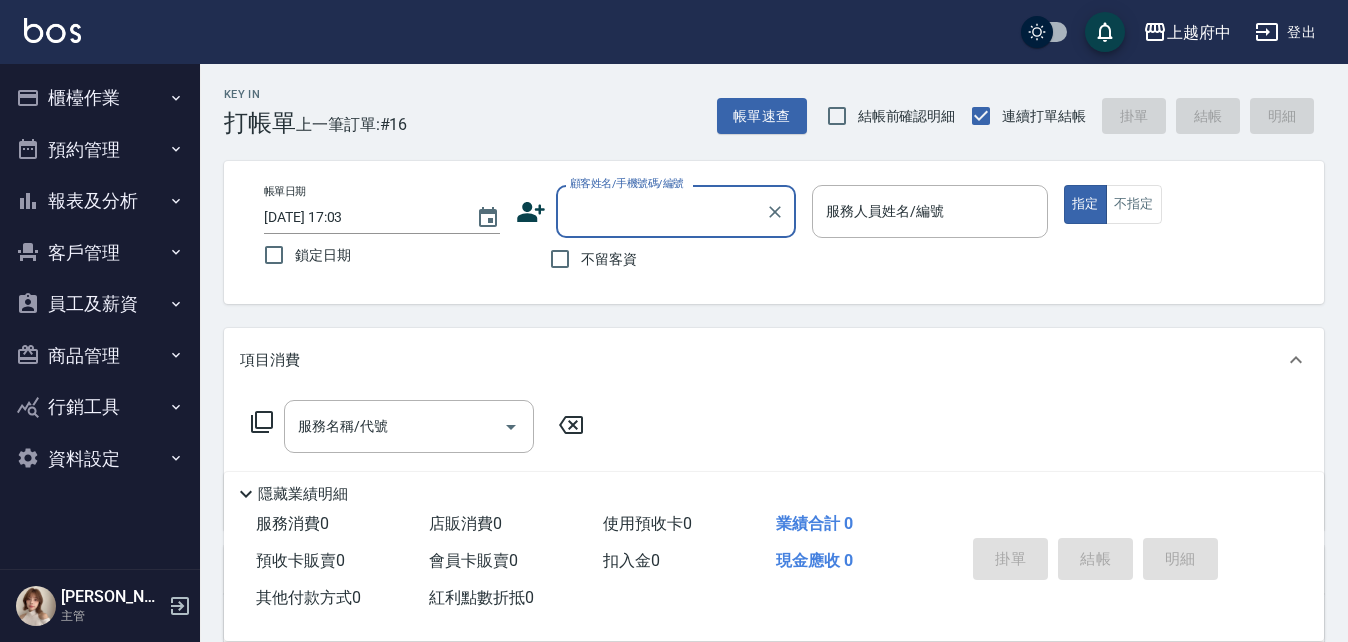 type on "ㄔ" 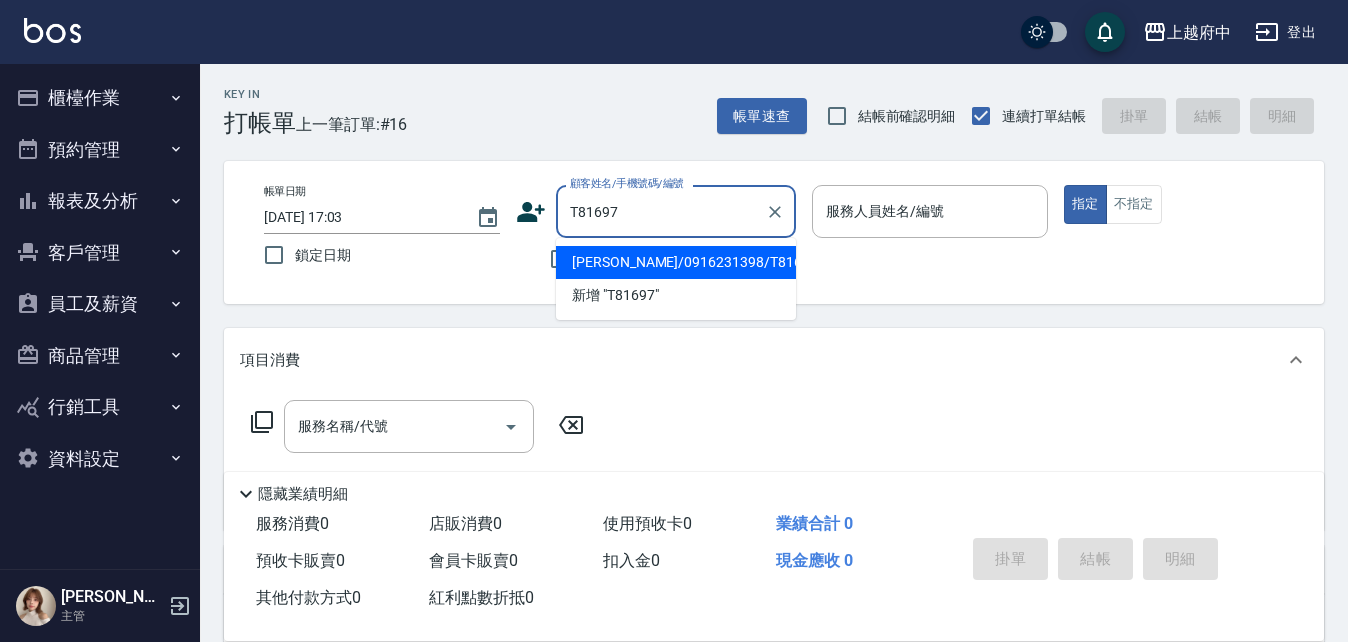 click on "洪寒玉/0916231398/T81697" at bounding box center (676, 262) 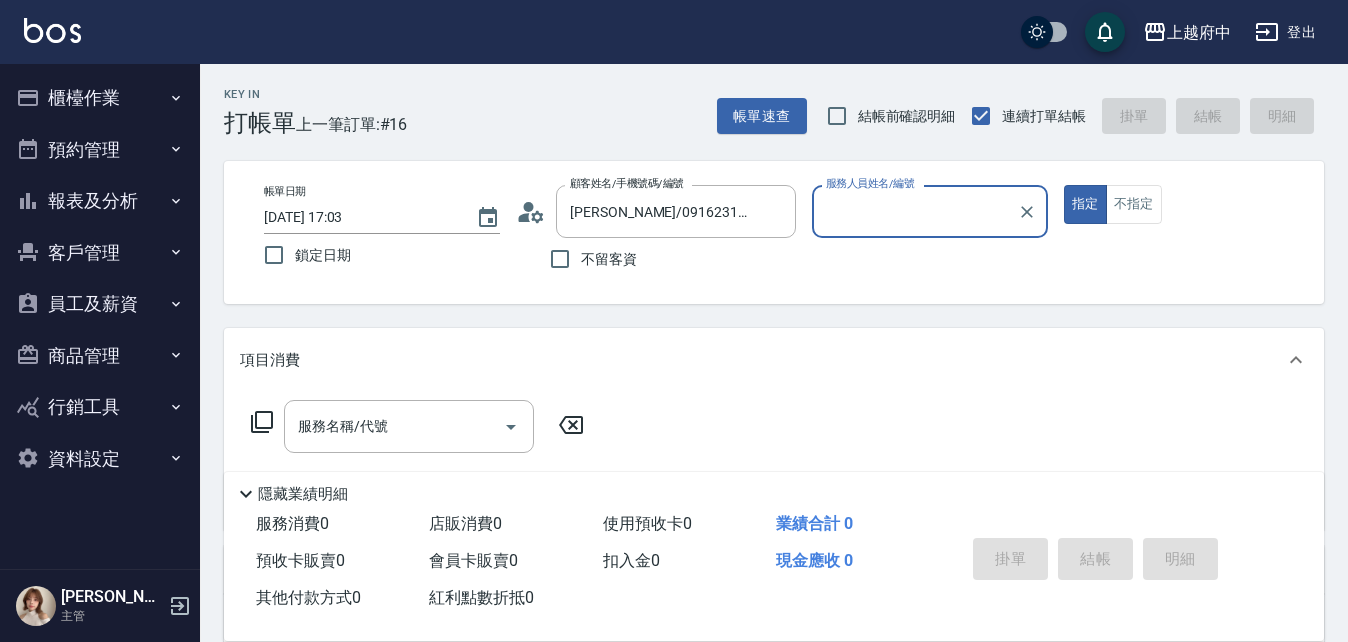 type on "Gary-5" 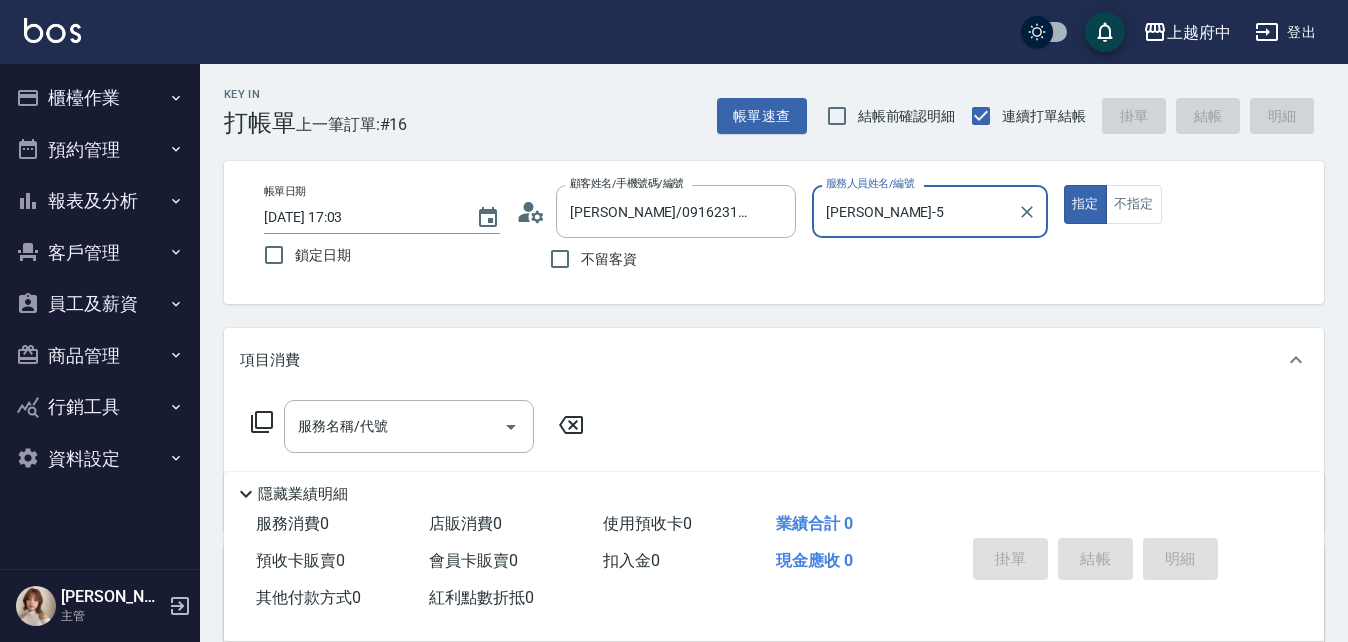 click on "指定" at bounding box center [1085, 204] 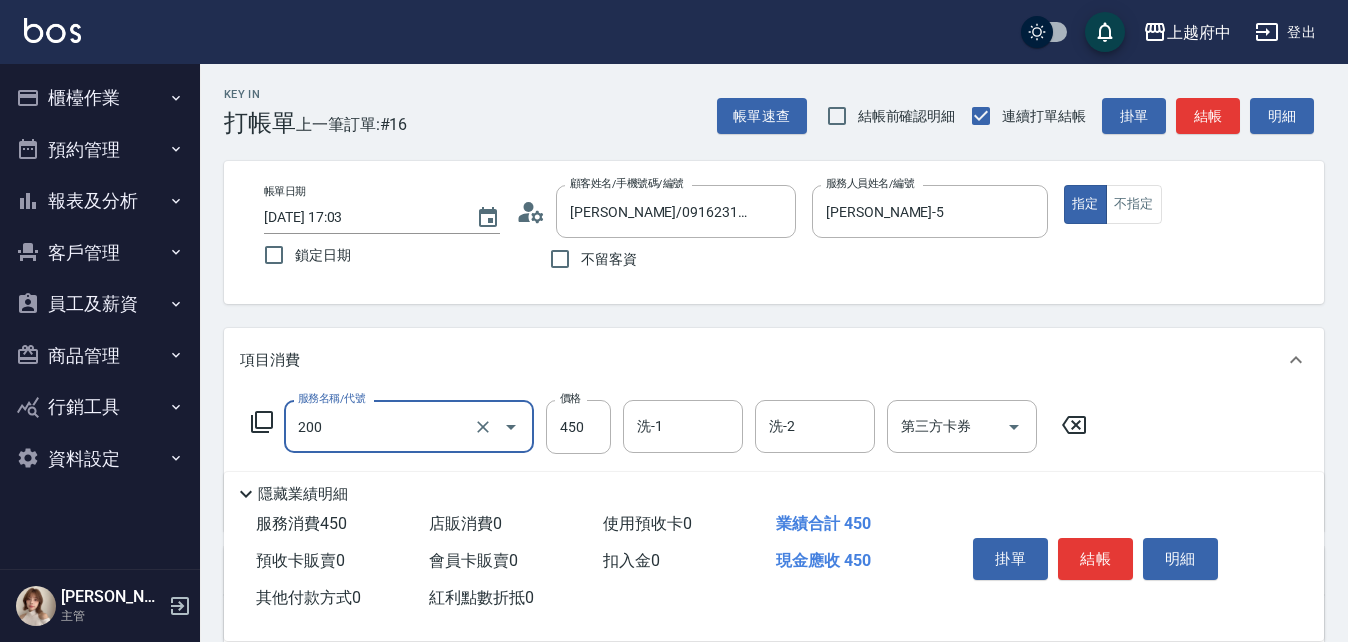 type on "有機洗髮(200)" 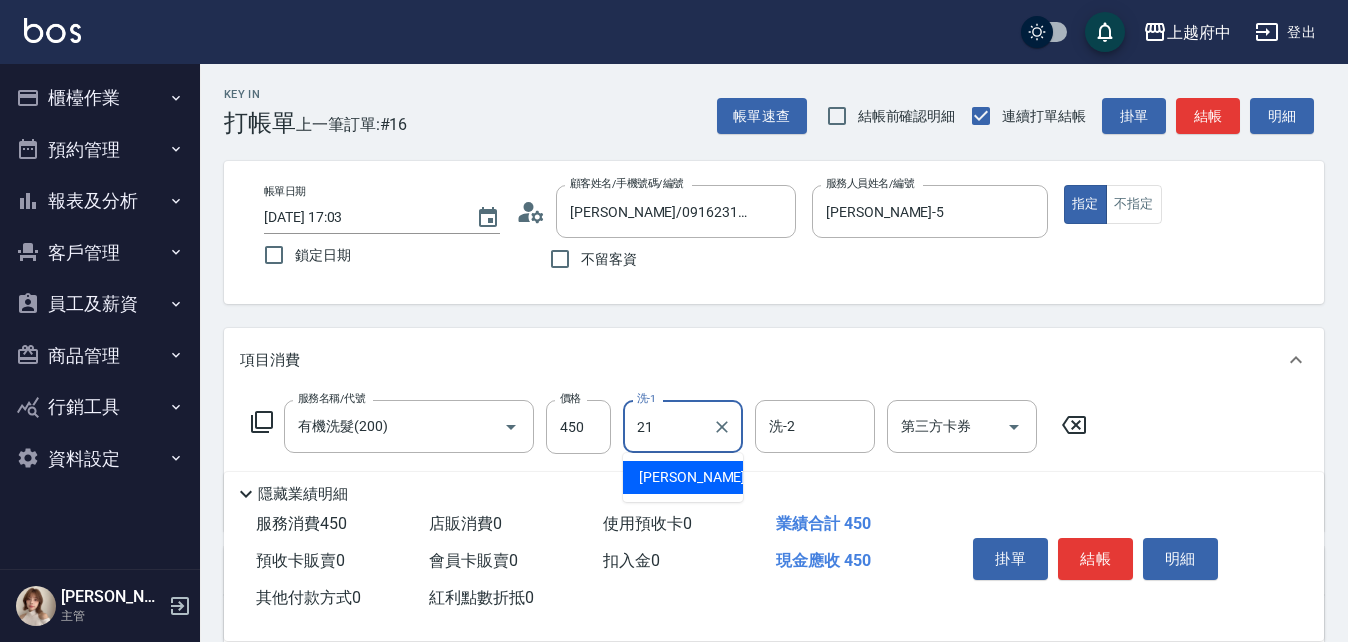 type on "江驊侑-21" 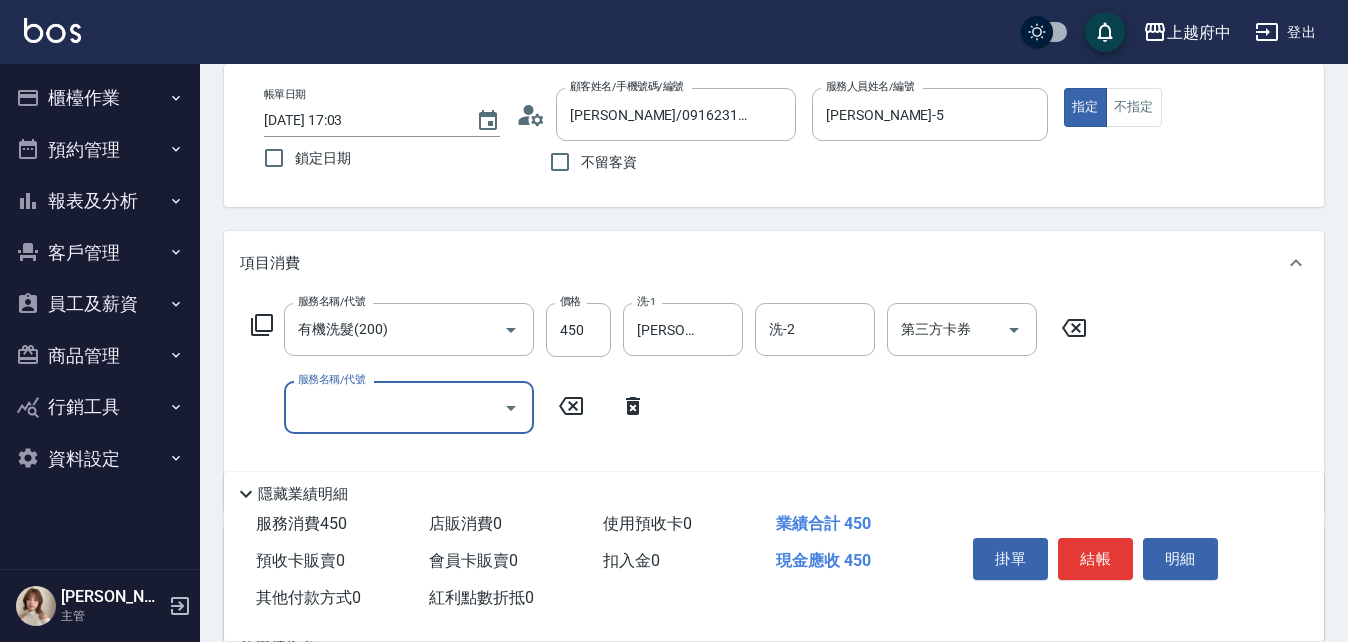 scroll, scrollTop: 100, scrollLeft: 0, axis: vertical 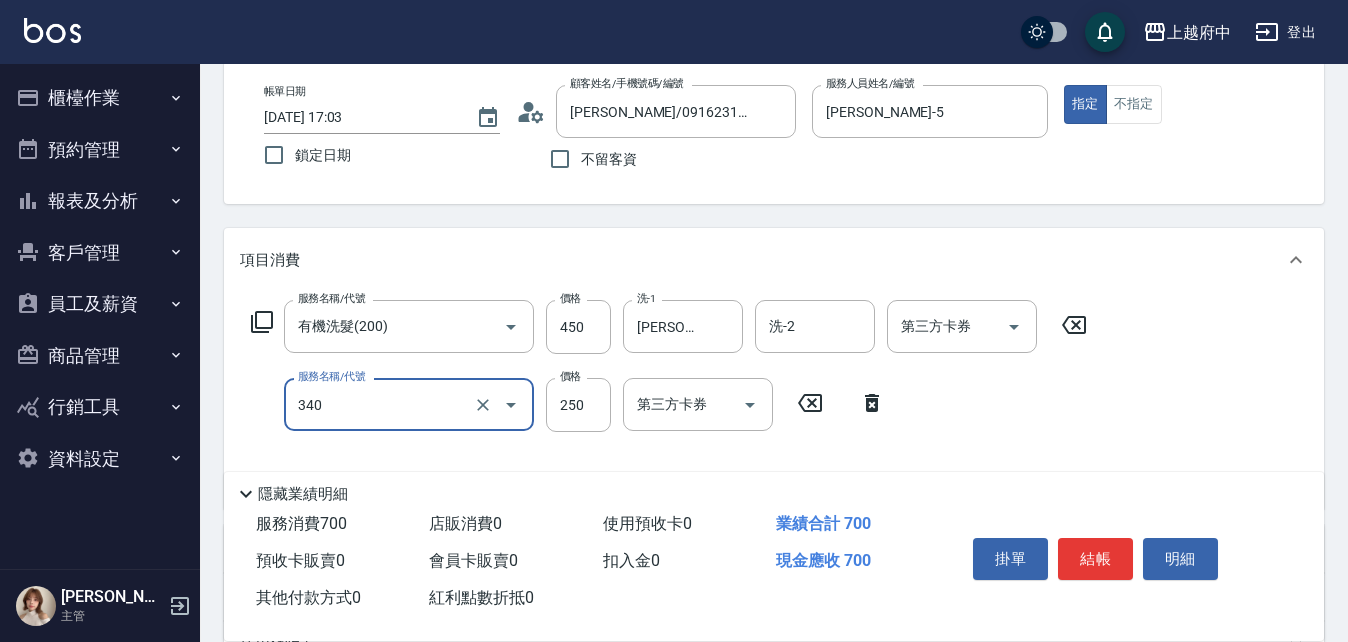 type on "剪髮(340)" 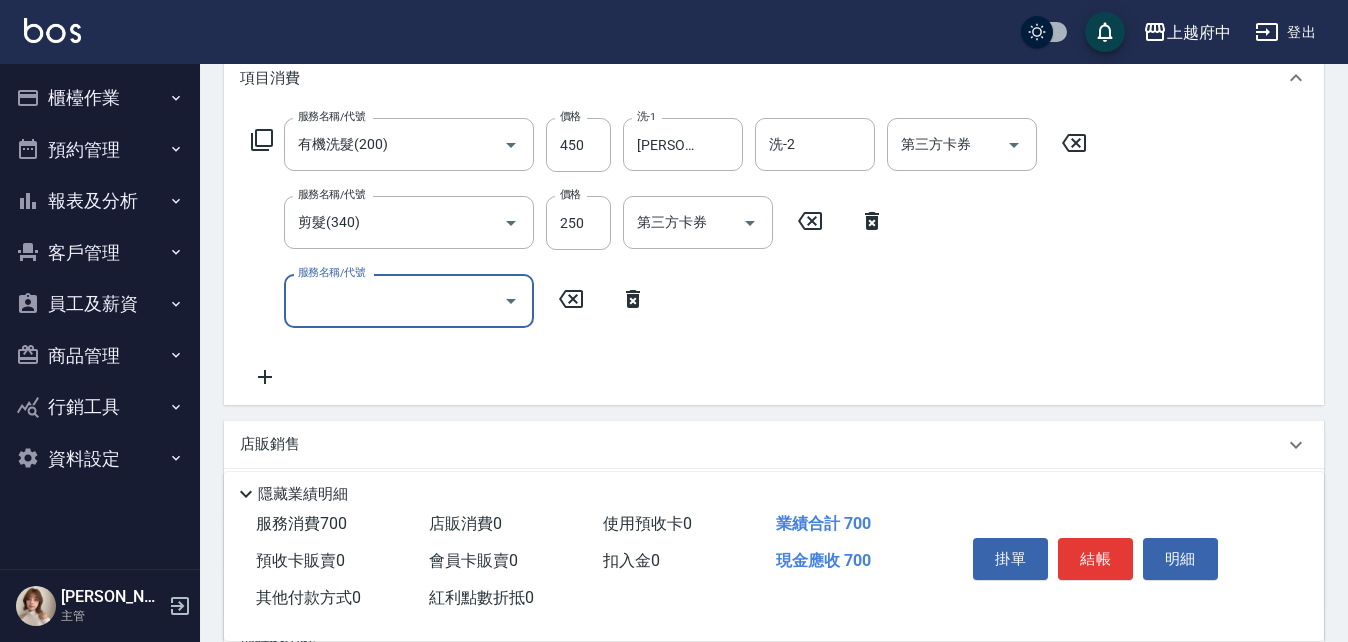 scroll, scrollTop: 300, scrollLeft: 0, axis: vertical 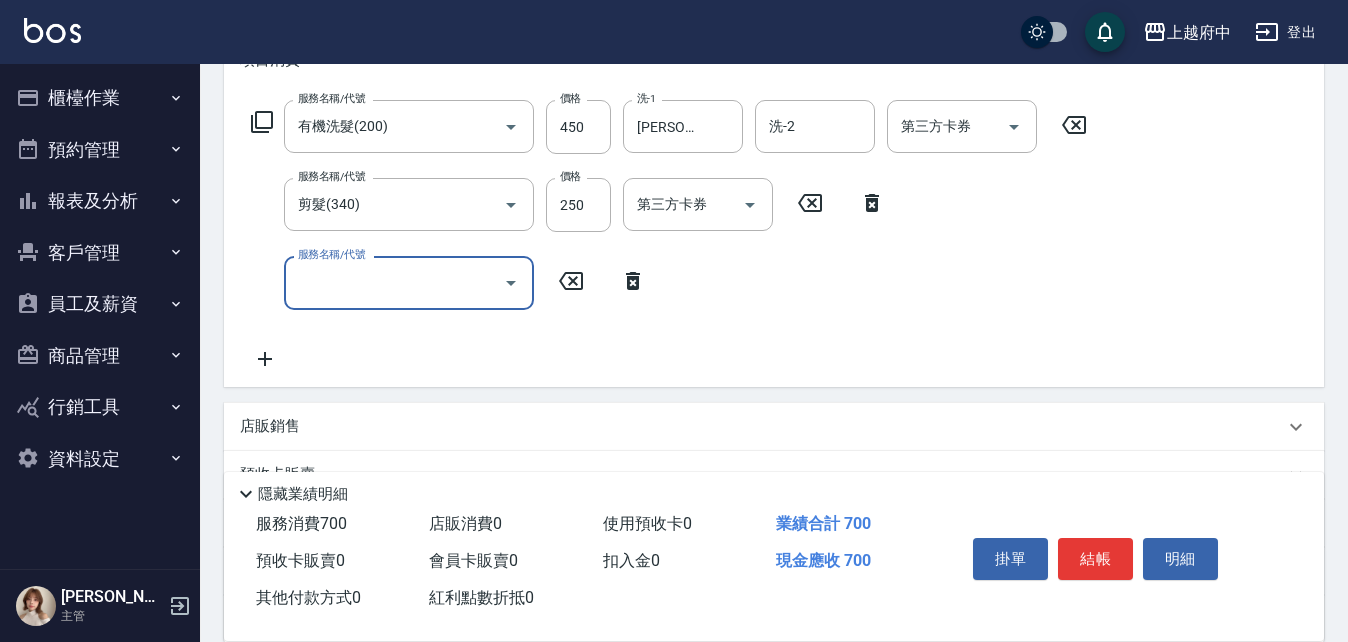 click 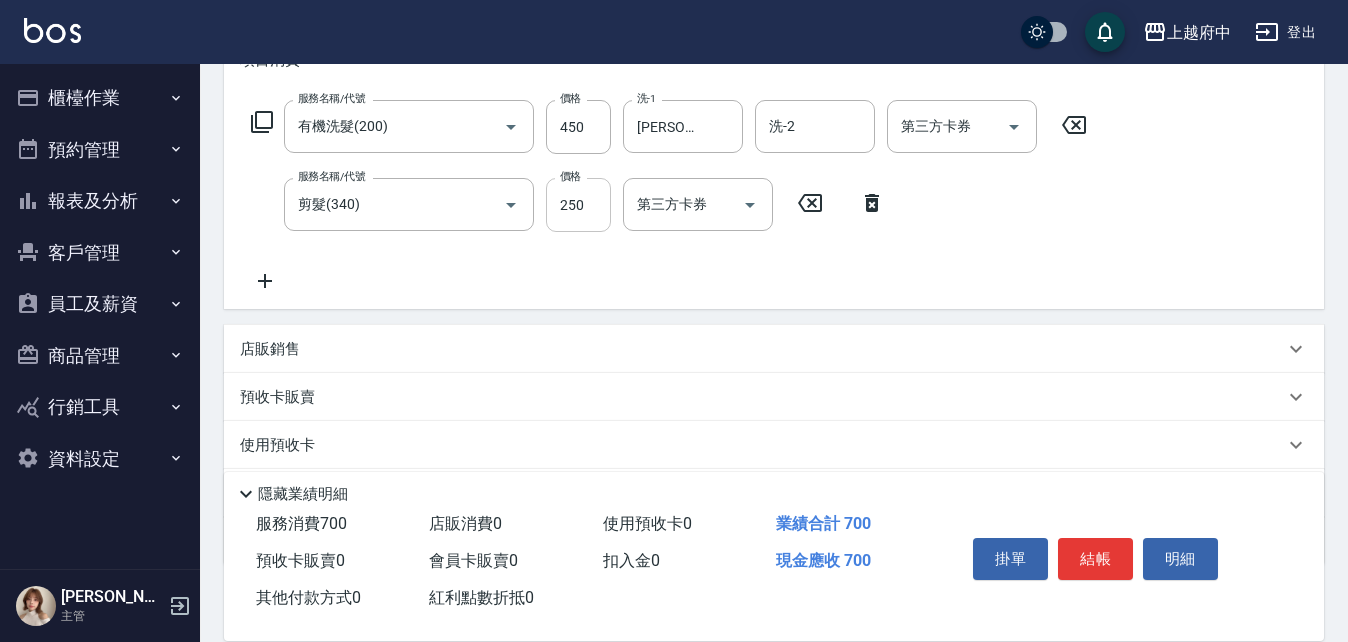 click on "250" at bounding box center [578, 205] 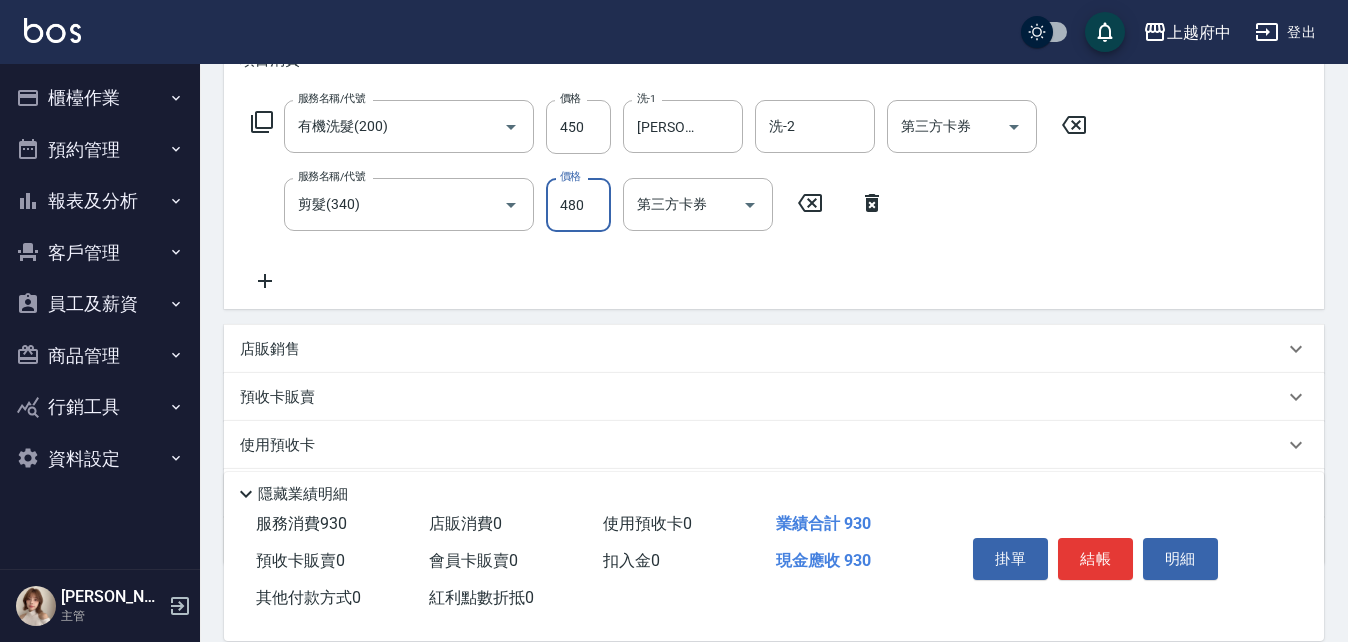 type on "480" 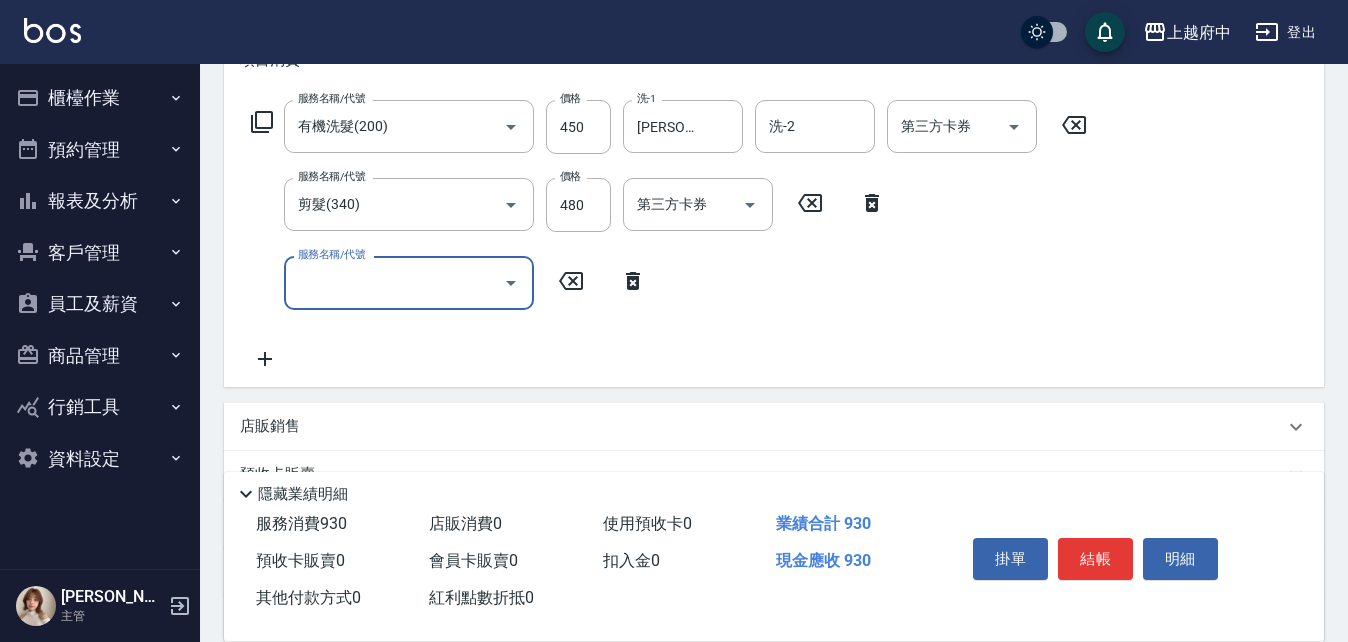 click 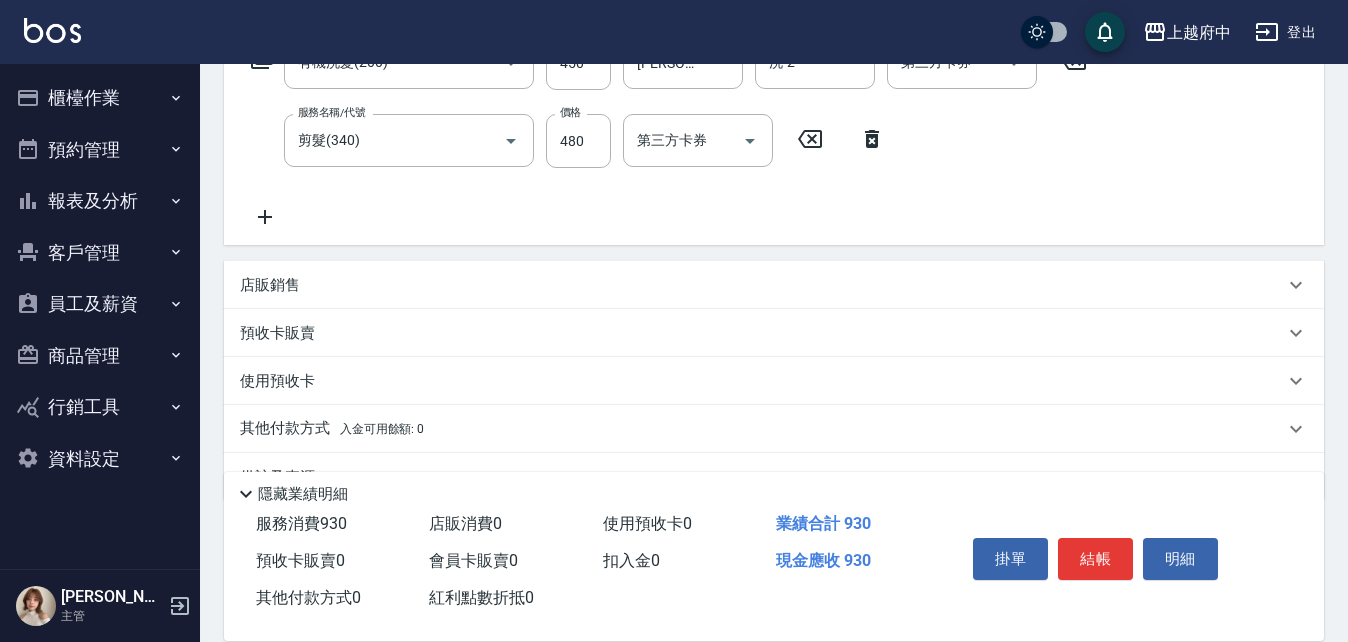 scroll, scrollTop: 415, scrollLeft: 0, axis: vertical 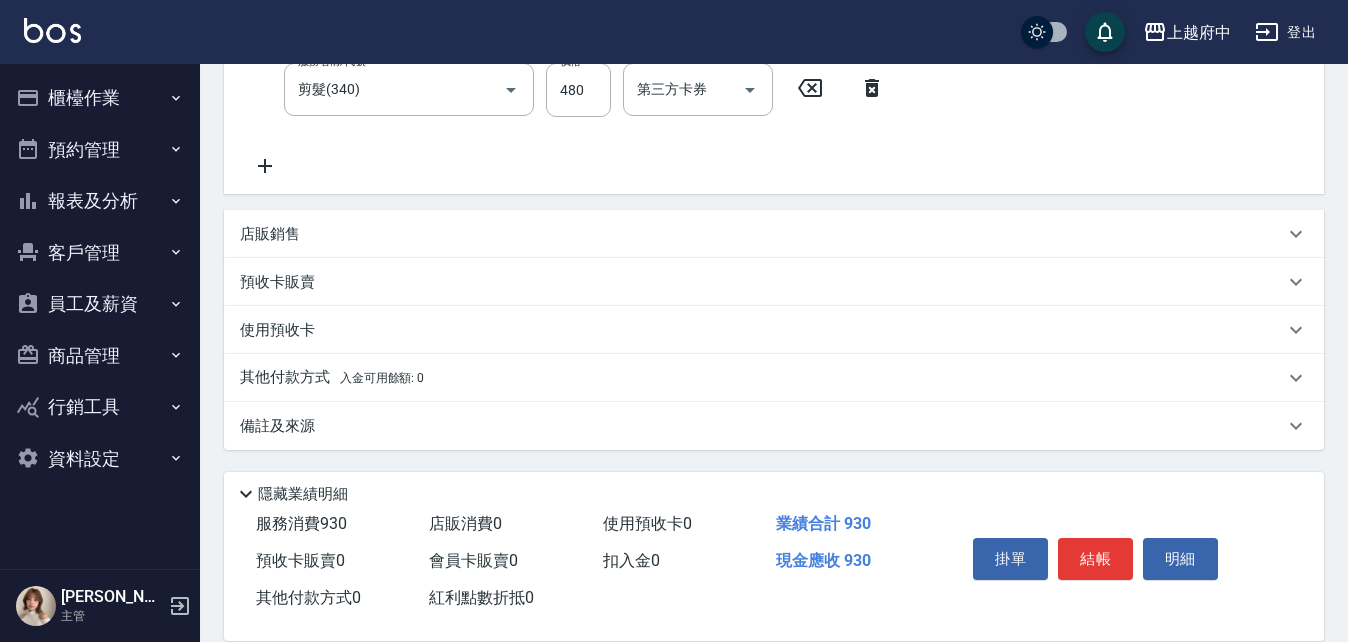 click on "店販銷售" at bounding box center [270, 234] 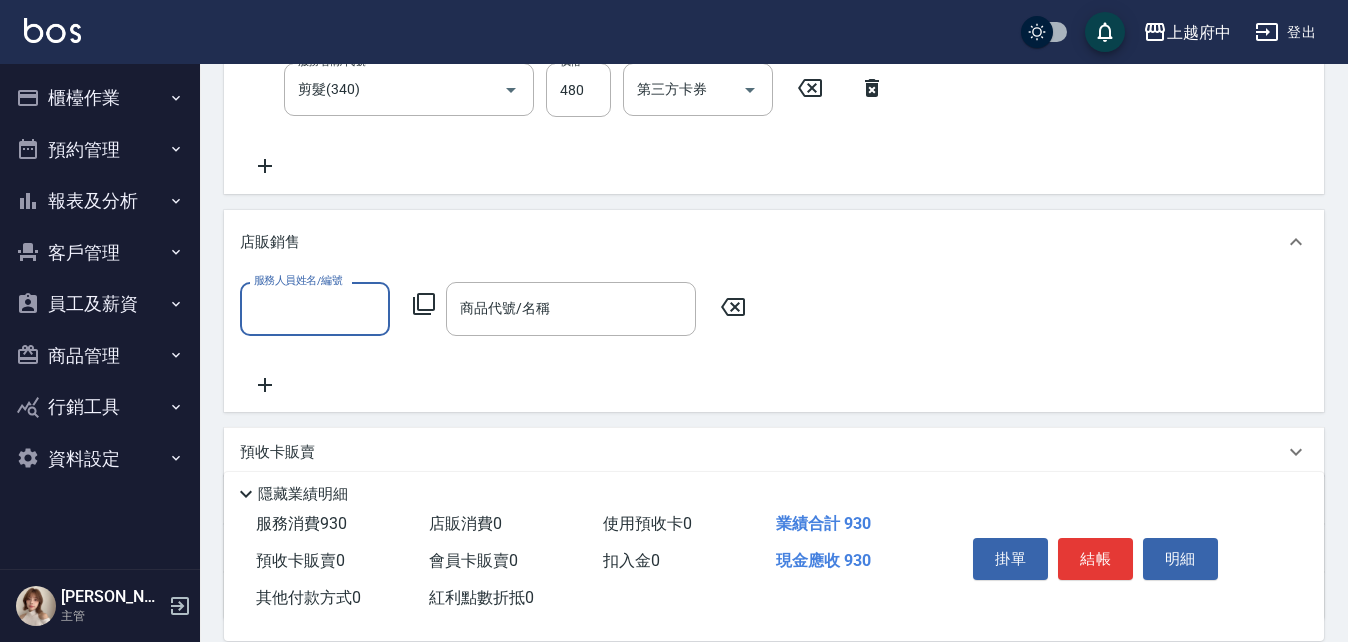scroll, scrollTop: 0, scrollLeft: 0, axis: both 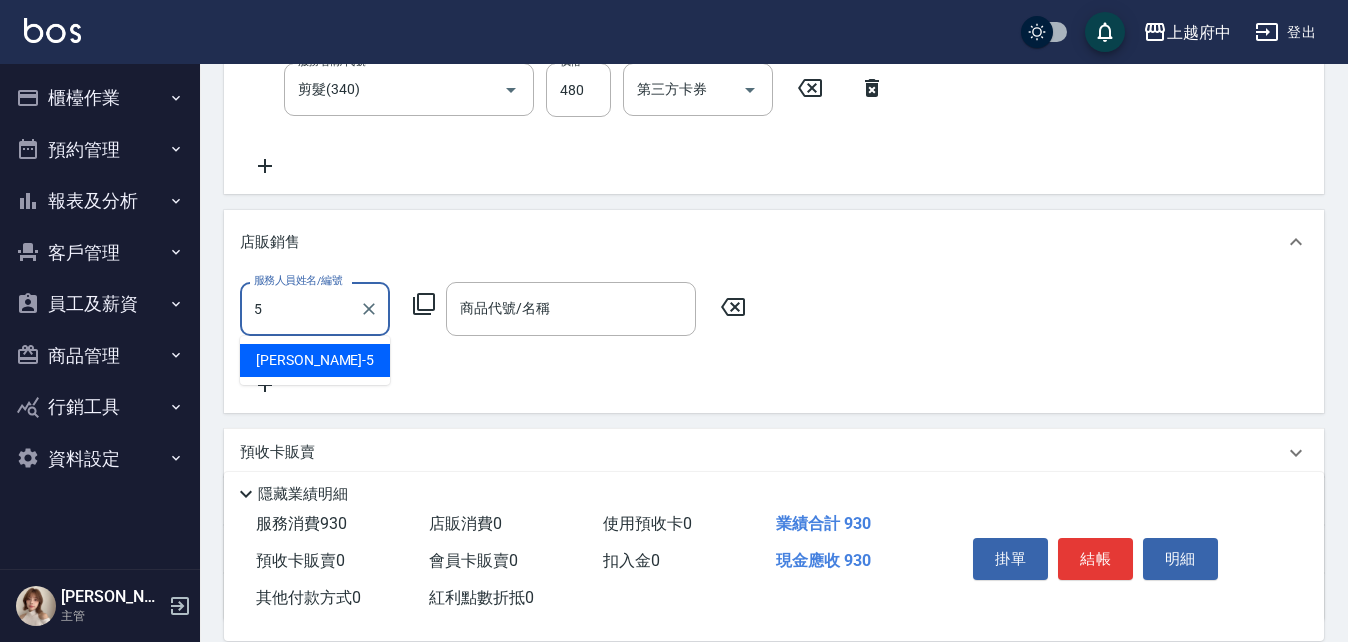 type on "Gary-5" 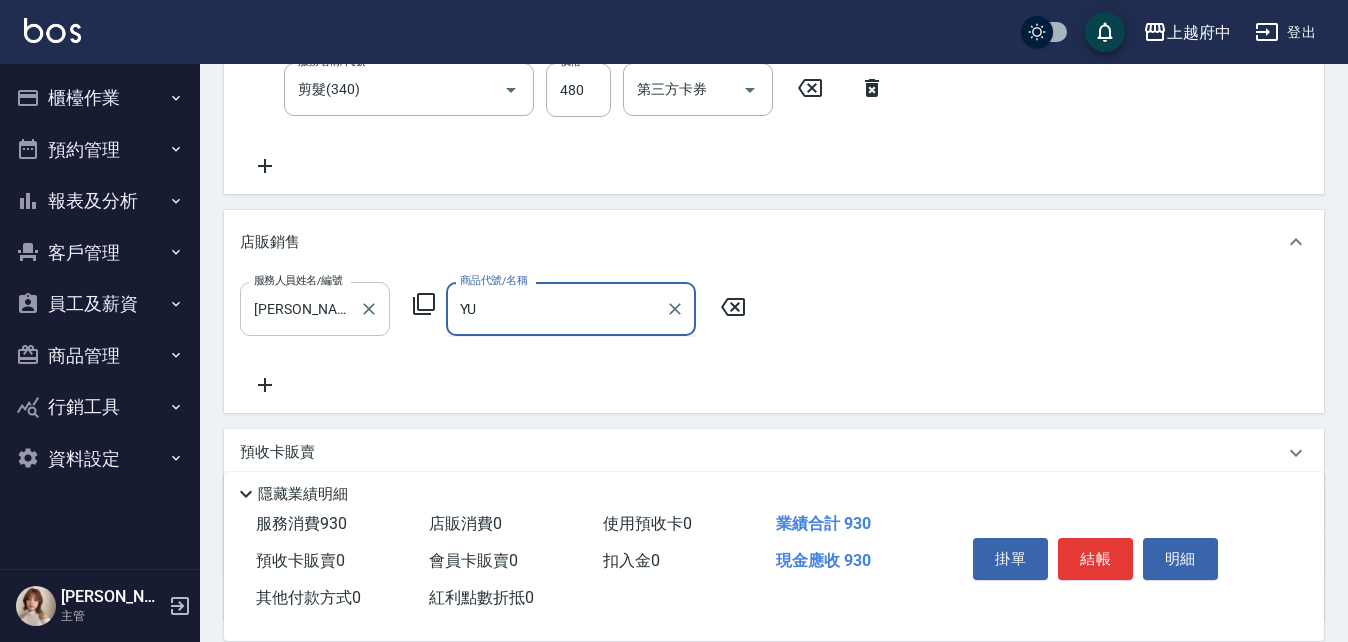 type on "Y" 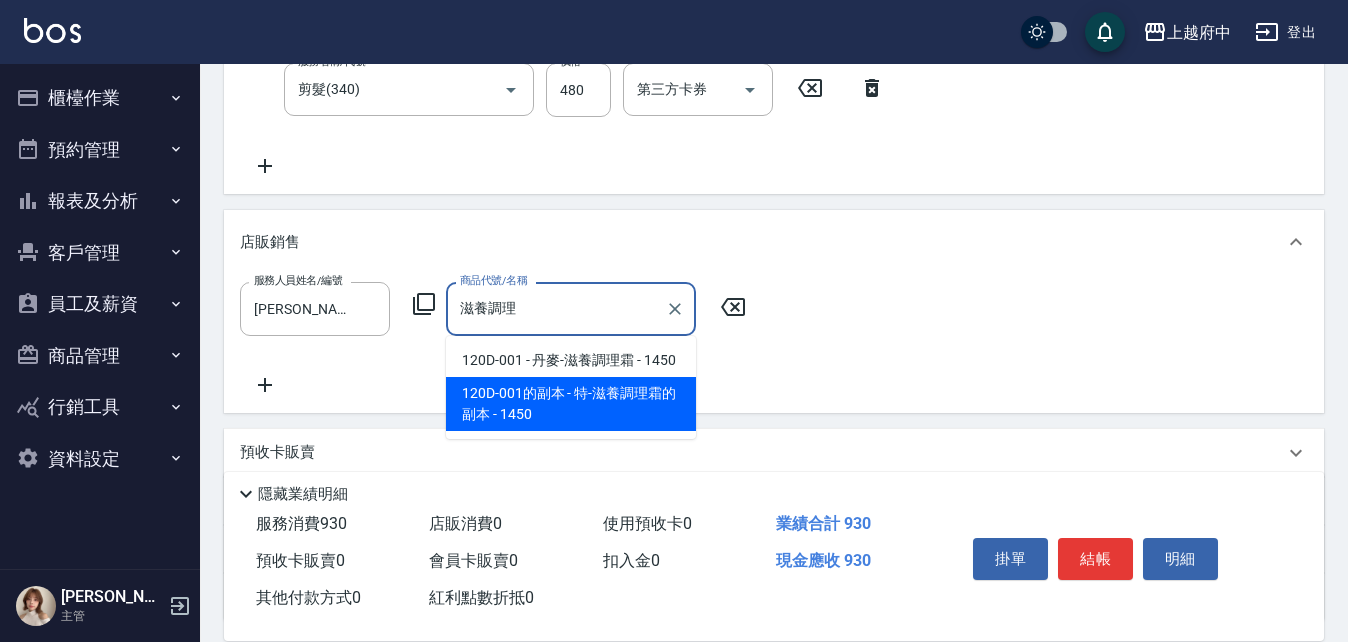 click on "120D-001的副本 - 特-滋養調理霜的副本 - 1450" at bounding box center (571, 404) 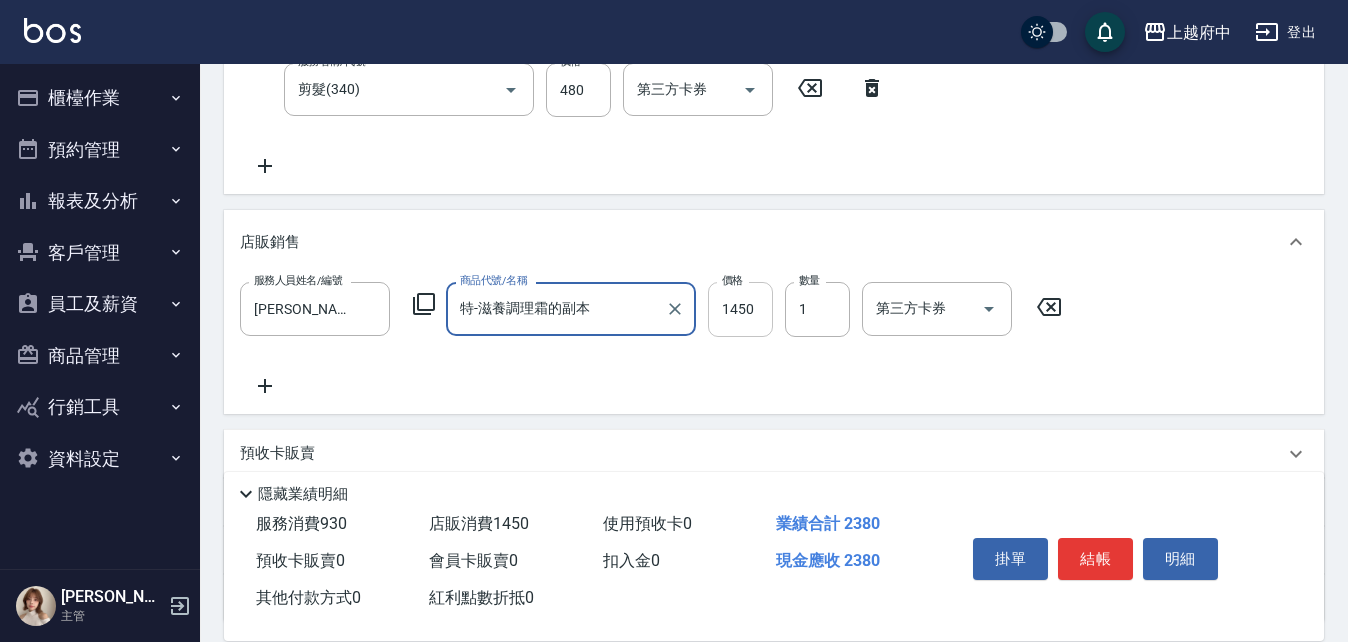 type on "特-滋養調理霜的副本" 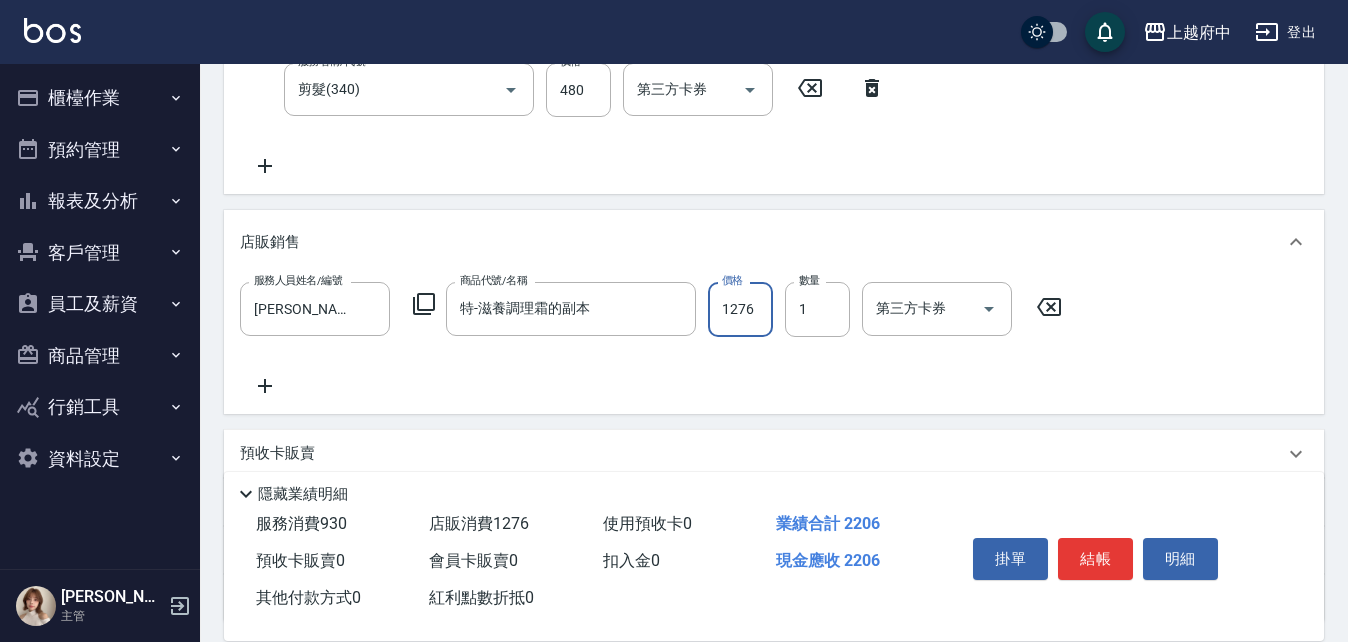 type on "1276" 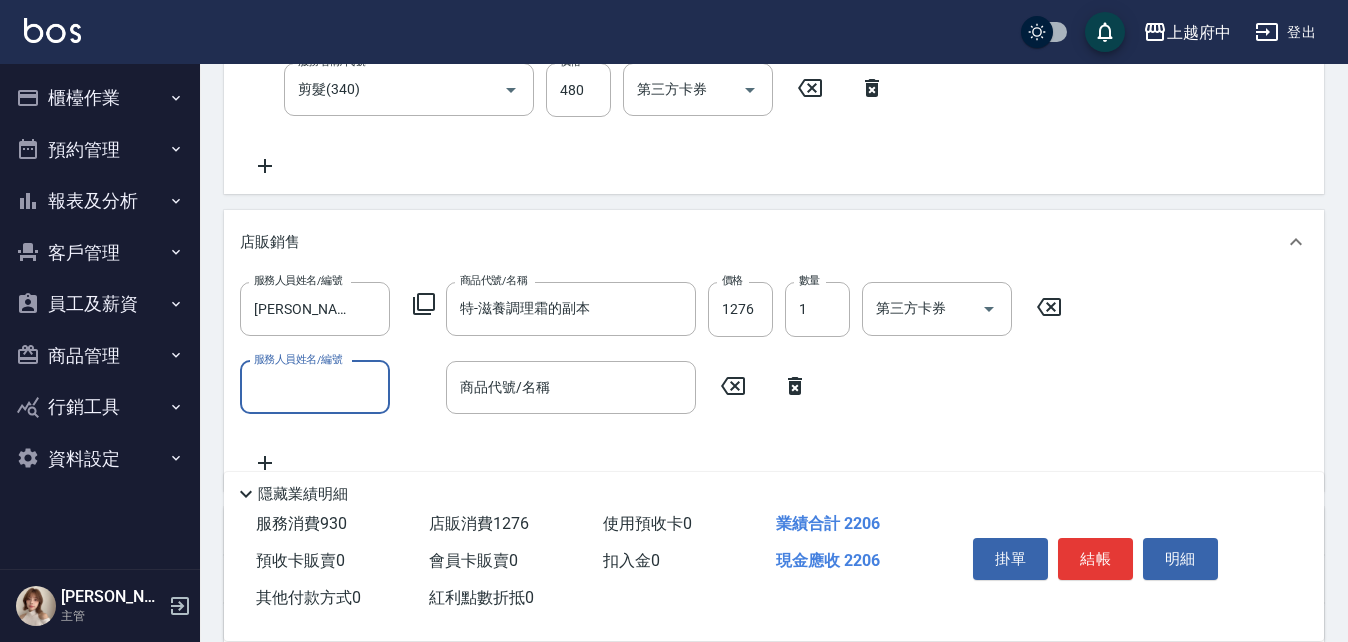 click 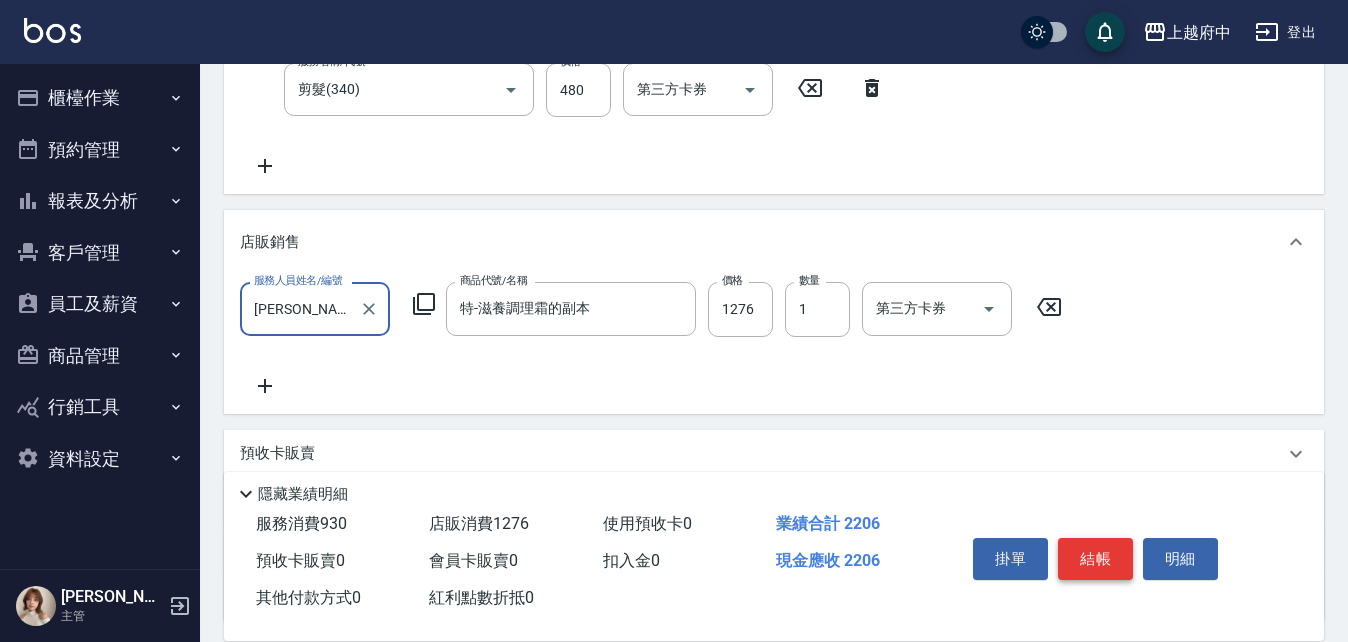 click on "結帳" at bounding box center (1095, 559) 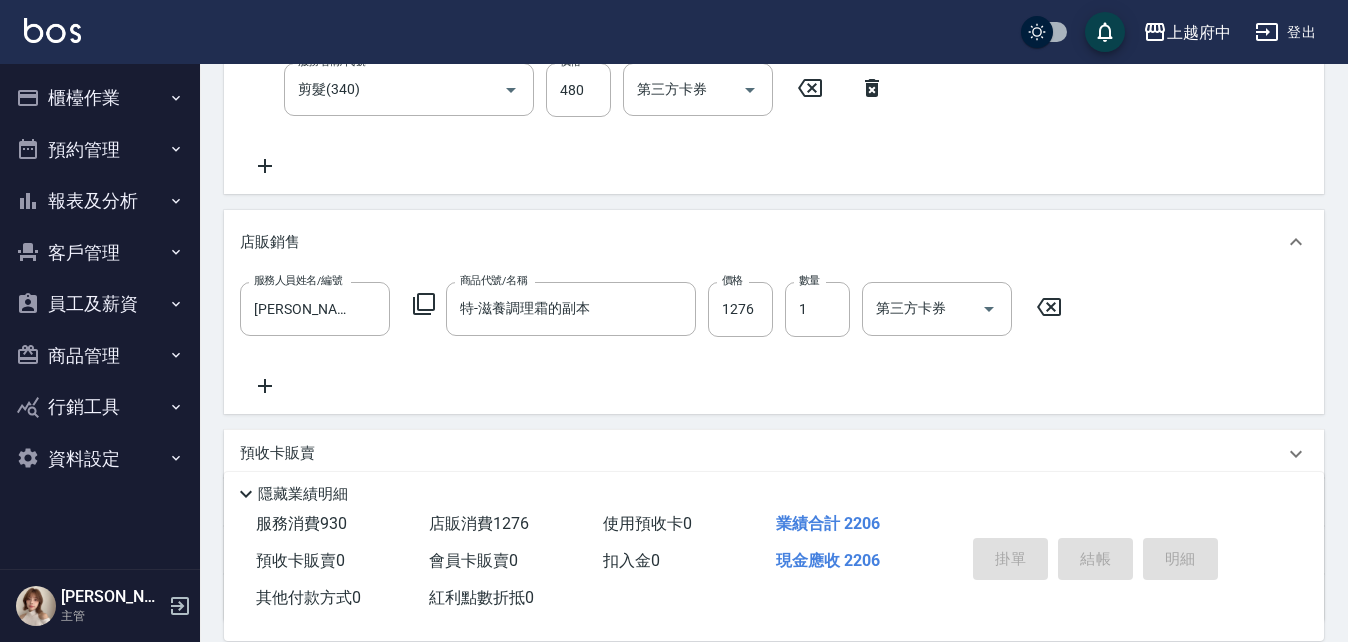 type on "2025/07/13 17:08" 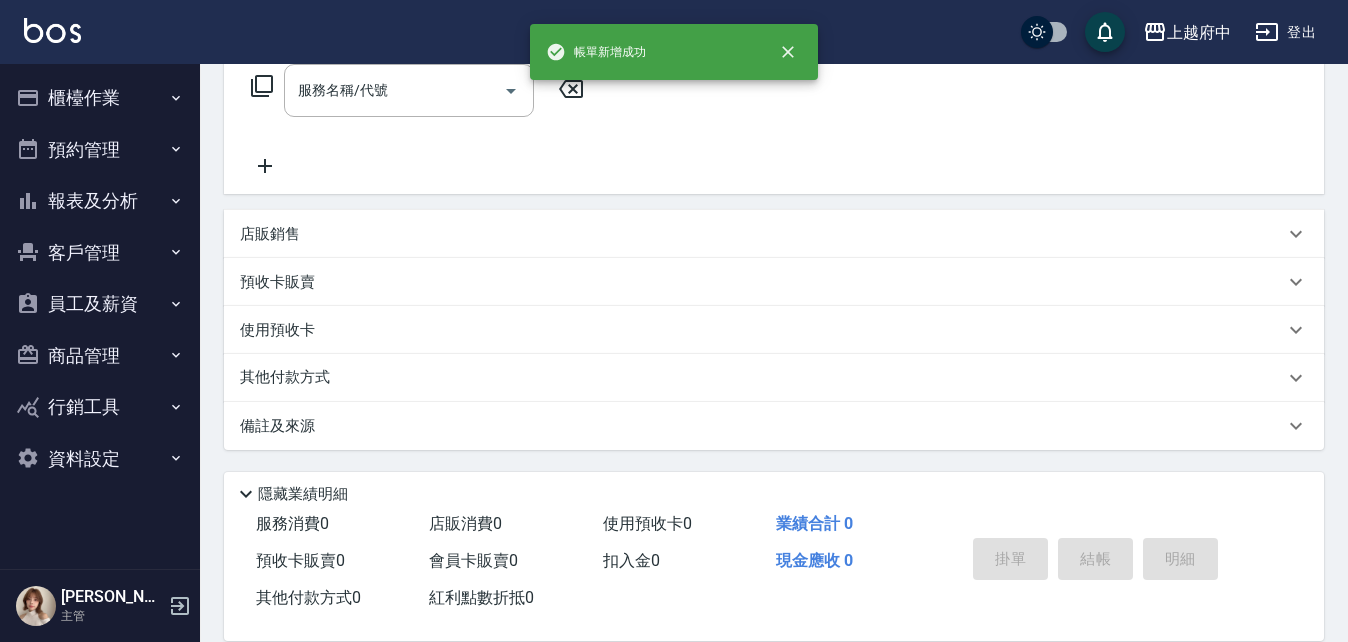 scroll, scrollTop: 0, scrollLeft: 0, axis: both 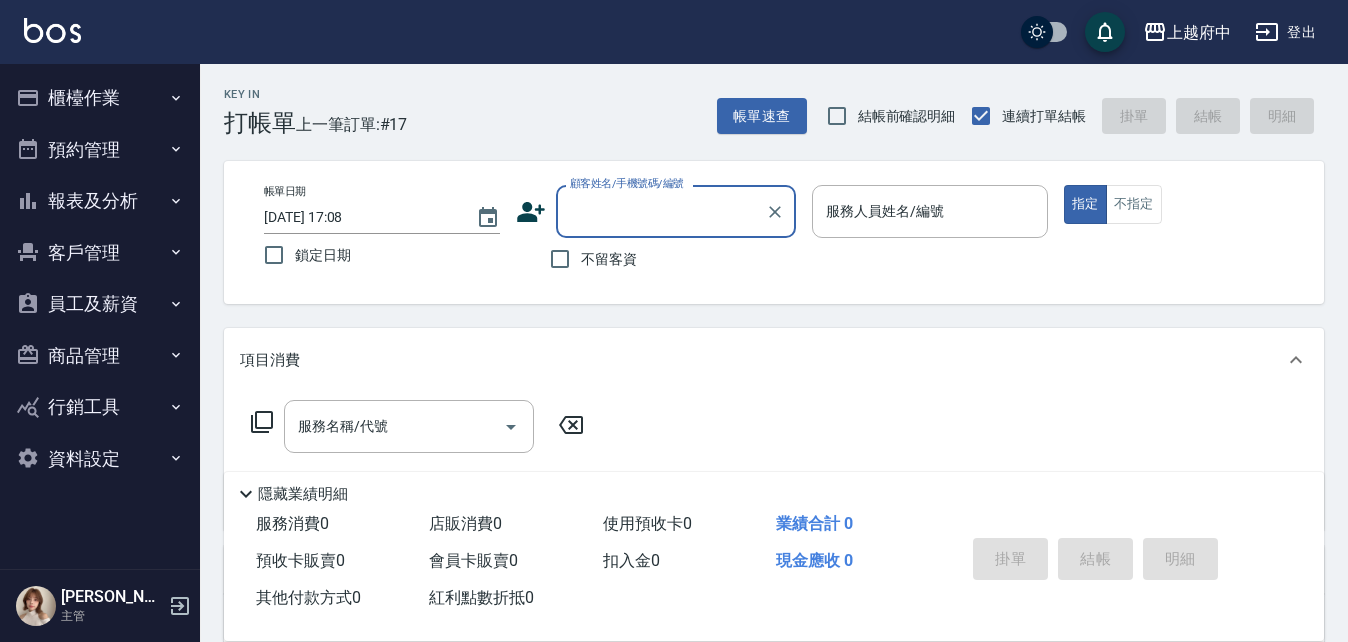click on "Key In 打帳單 上一筆訂單:#17 帳單速查 結帳前確認明細 連續打單結帳 掛單 結帳 明細 帳單日期 2025/07/13 17:08 鎖定日期 顧客姓名/手機號碼/編號 顧客姓名/手機號碼/編號 不留客資 服務人員姓名/編號 服務人員姓名/編號 指定 不指定 項目消費 服務名稱/代號 服務名稱/代號 店販銷售 服務人員姓名/編號 服務人員姓名/編號 商品代號/名稱 商品代號/名稱 預收卡販賣 卡券名稱/代號 卡券名稱/代號 使用預收卡 其他付款方式 其他付款方式 其他付款方式 備註及來源 備註 備註 訂單來源 ​ 訂單來源 隱藏業績明細 服務消費  0 店販消費  0 使用預收卡  0 業績合計   0 預收卡販賣  0 會員卡販賣  0 扣入金  0 現金應收   0 其他付款方式  0 紅利點數折抵  0 掛單 結帳 明細" at bounding box center [774, 521] 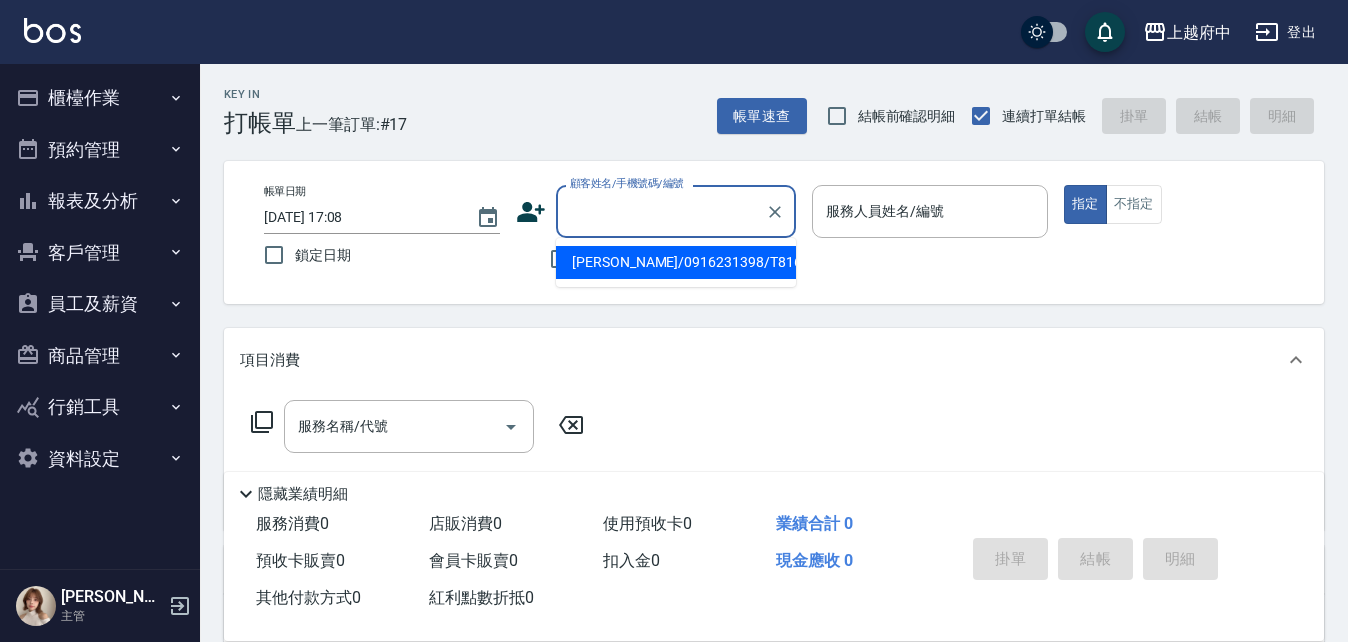 click on "顧客姓名/手機號碼/編號" at bounding box center (661, 211) 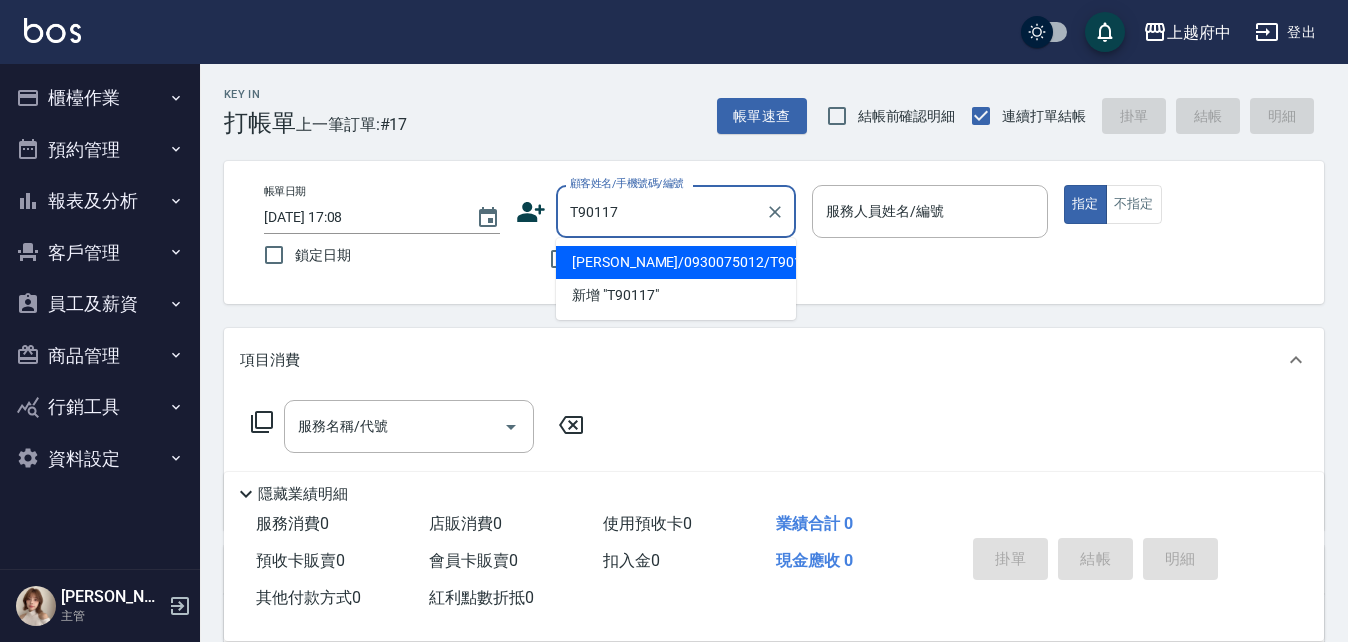 click on "林偉振/0930075012/T90117" at bounding box center [676, 262] 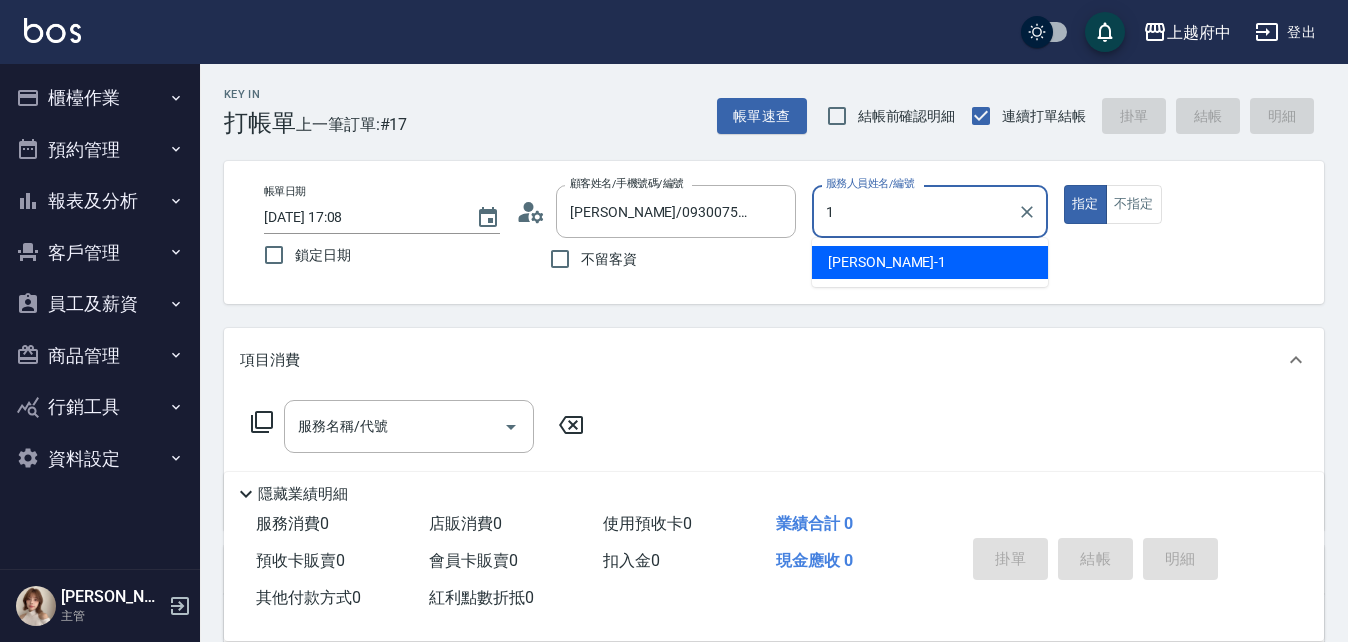 type on "Annie -1" 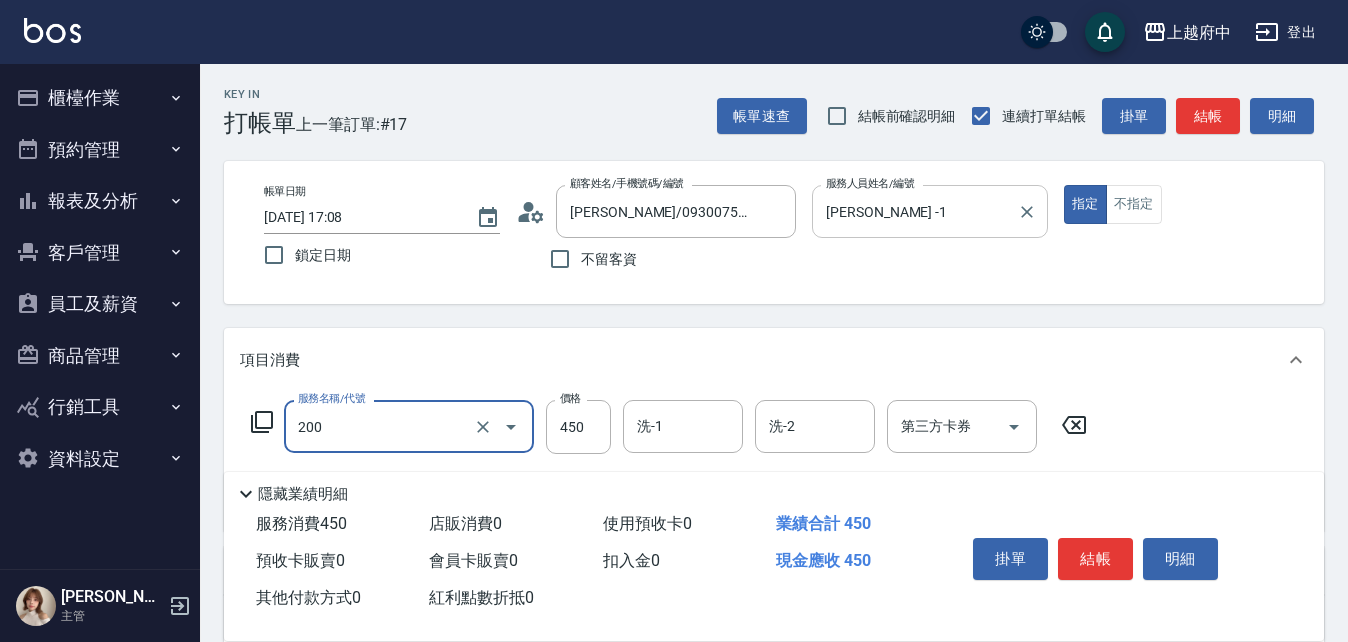 type on "有機洗髮(200)" 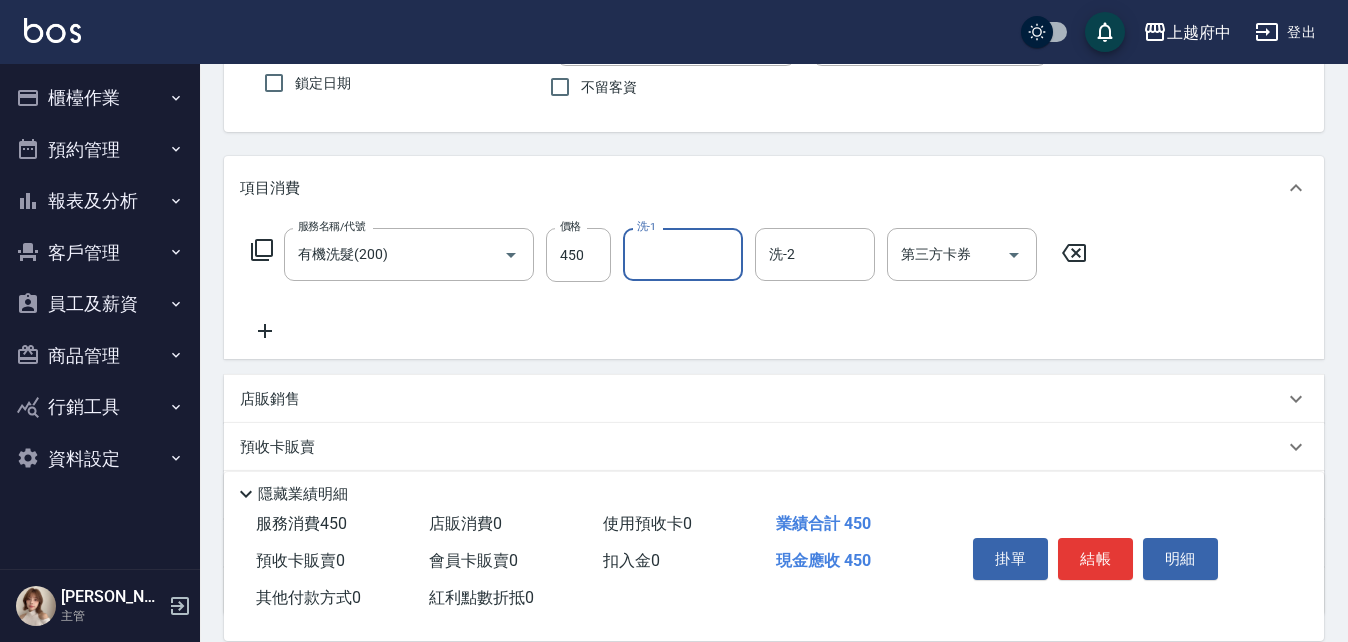 scroll, scrollTop: 200, scrollLeft: 0, axis: vertical 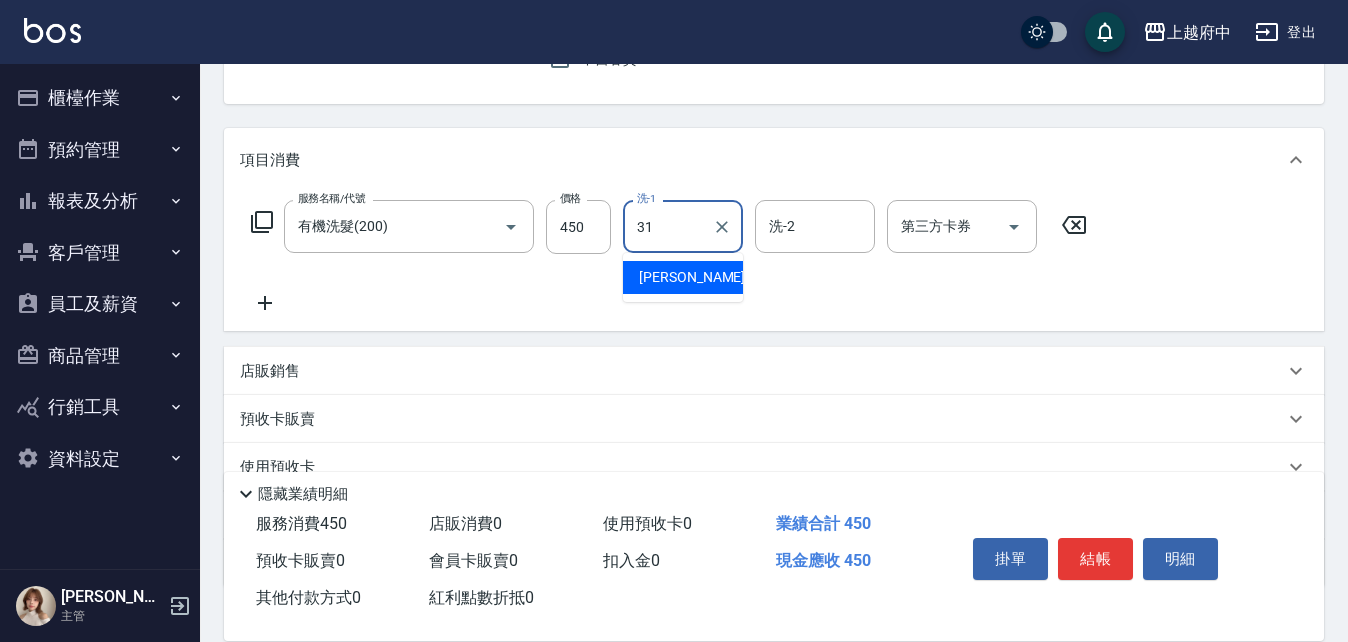 type on "王品云-31" 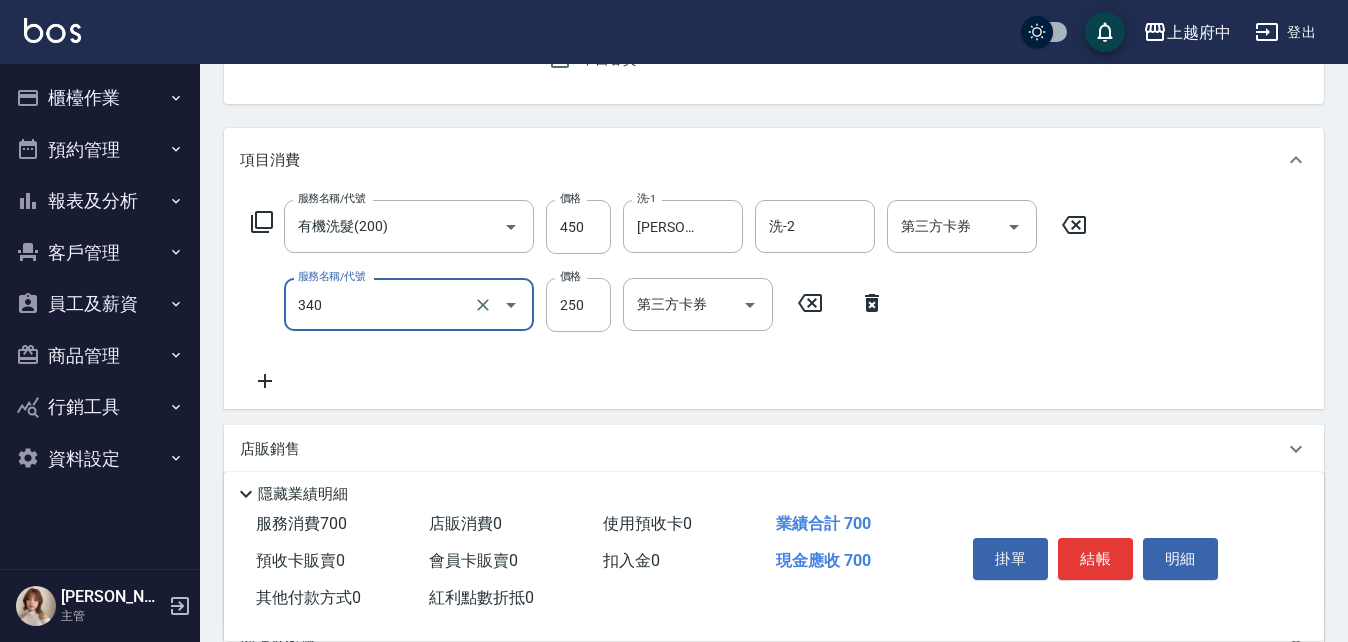 type on "剪髮(340)" 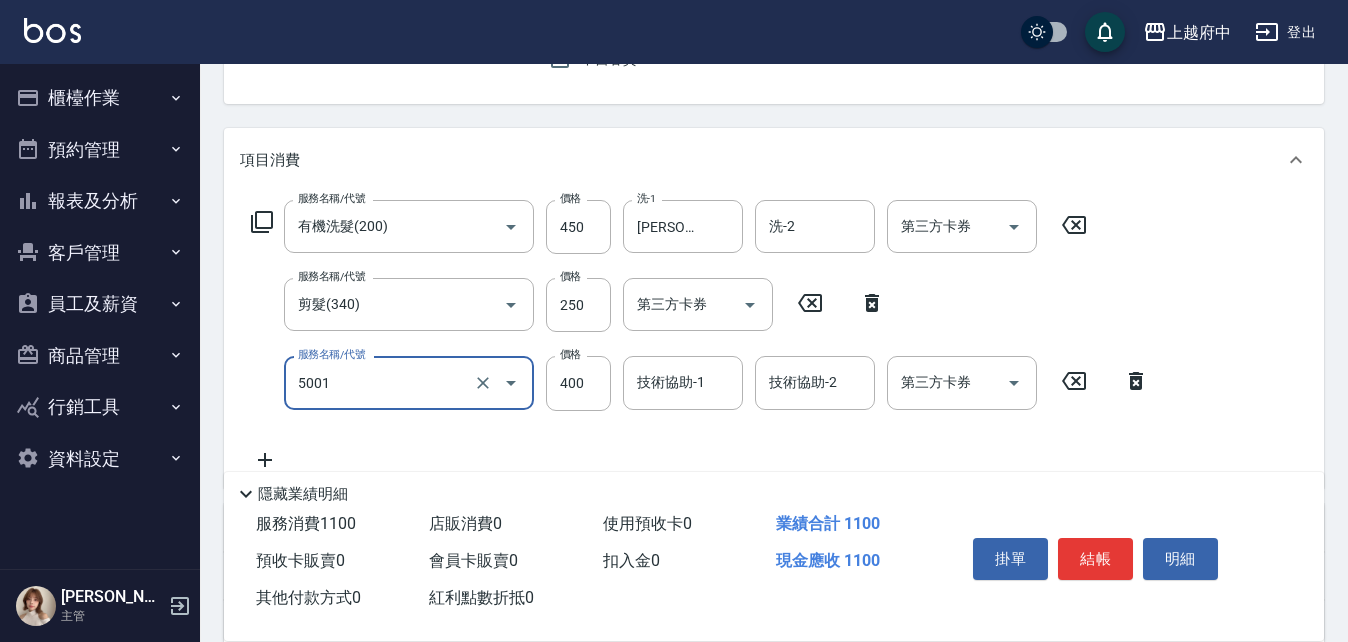 type on "側邊壓貼(5001)" 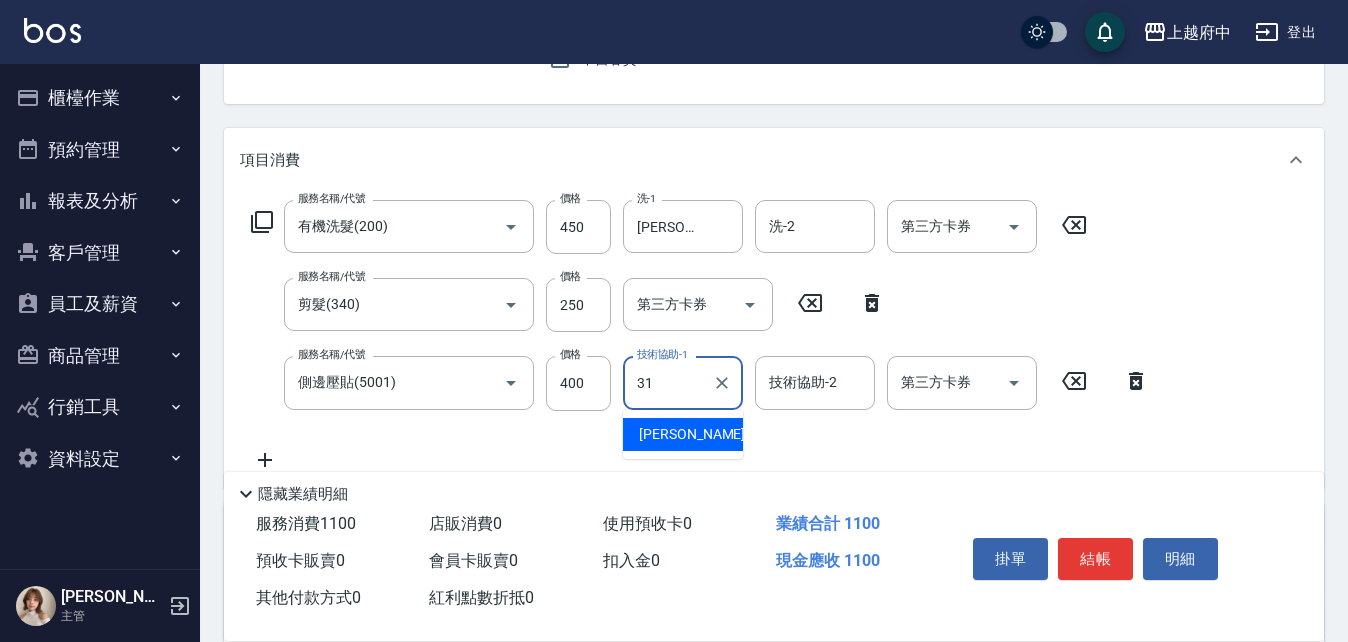 type on "王品云-31" 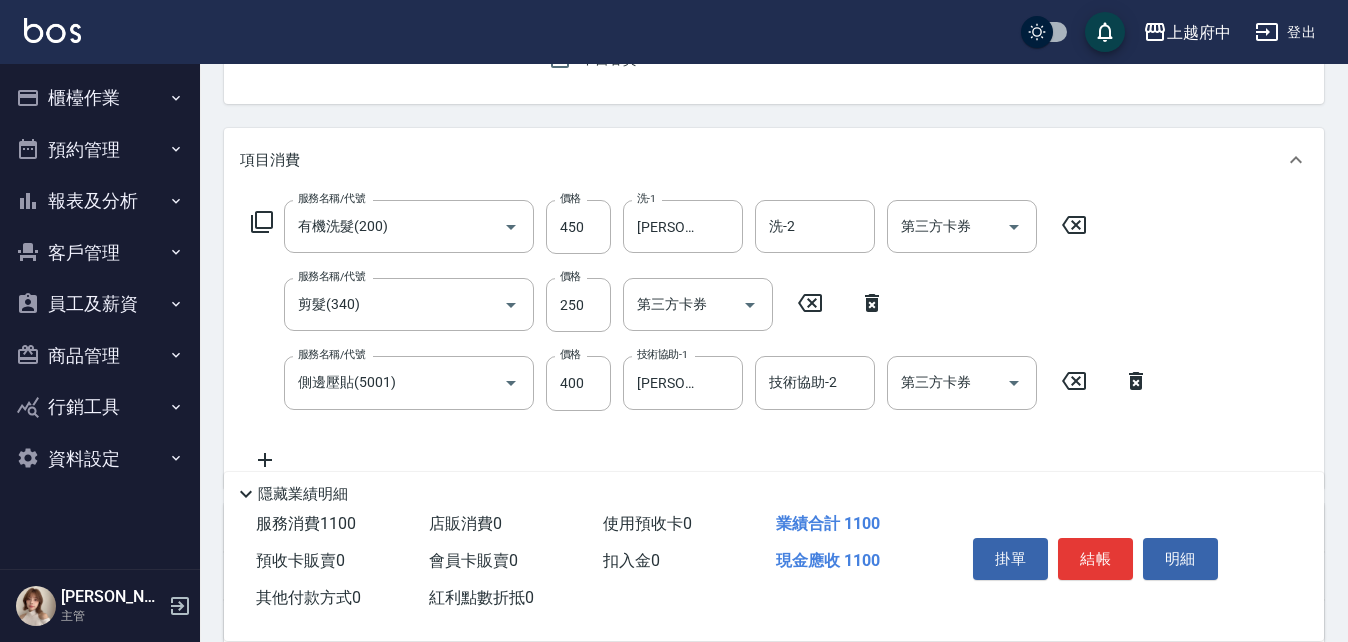 click on "服務名稱/代號 有機洗髮(200) 服務名稱/代號 價格 450 價格 洗-1 王品云-31 洗-1 洗-2 洗-2 第三方卡券 第三方卡券 服務名稱/代號 剪髮(340) 服務名稱/代號 價格 250 價格 第三方卡券 第三方卡券 服務名稱/代號 側邊壓貼(5001) 服務名稱/代號 價格 400 價格 技術協助-1 王品云-31 技術協助-1 技術協助-2 技術協助-2 第三方卡券 第三方卡券" at bounding box center [700, 335] 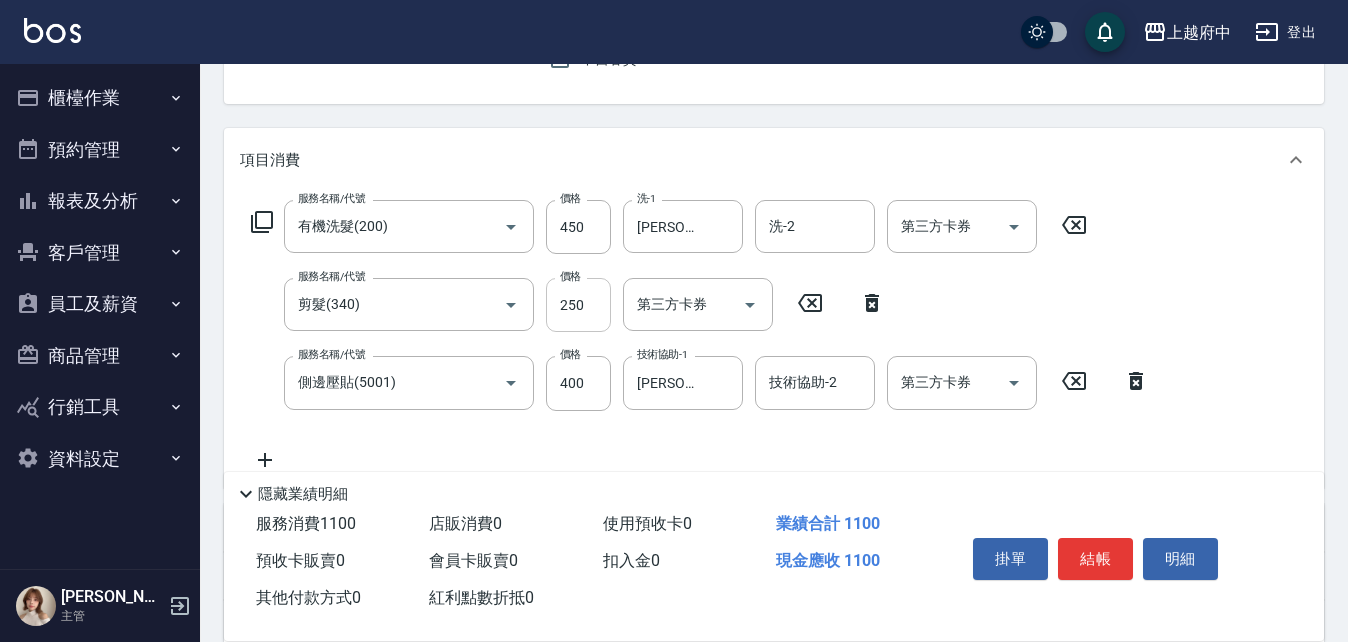 click on "250" at bounding box center (578, 305) 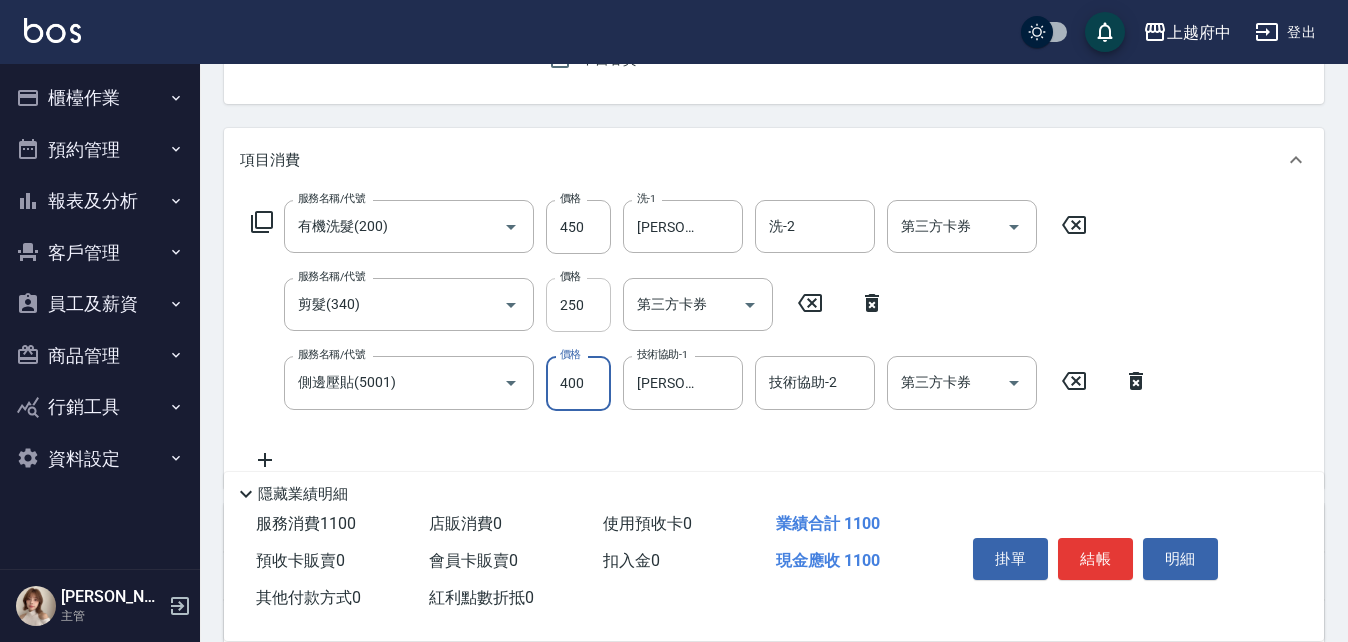 click on "250" at bounding box center (578, 305) 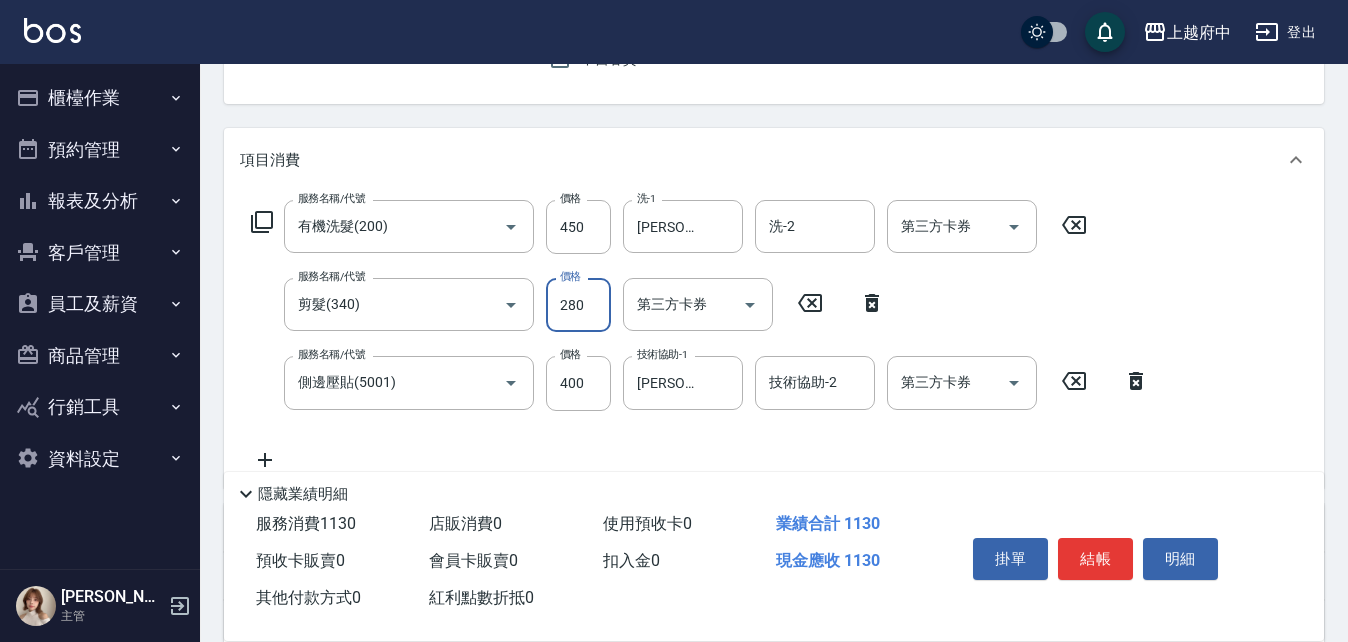 type on "280" 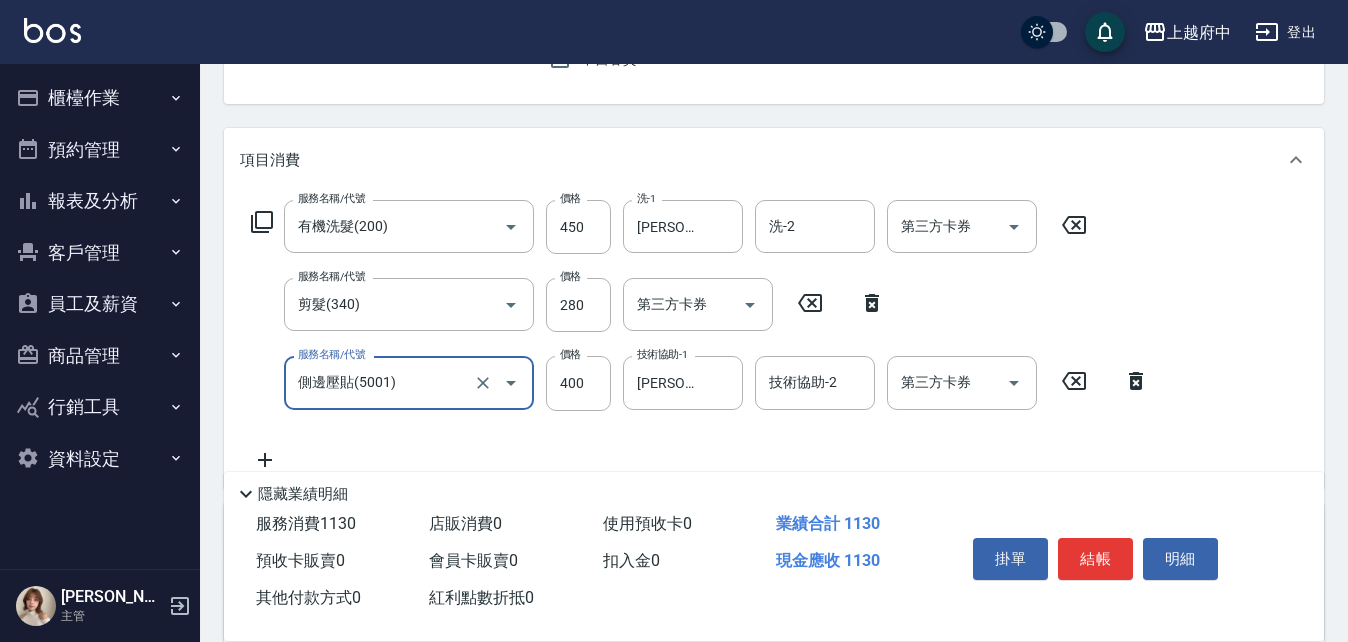 click on "隱藏業績明細" at bounding box center (774, 489) 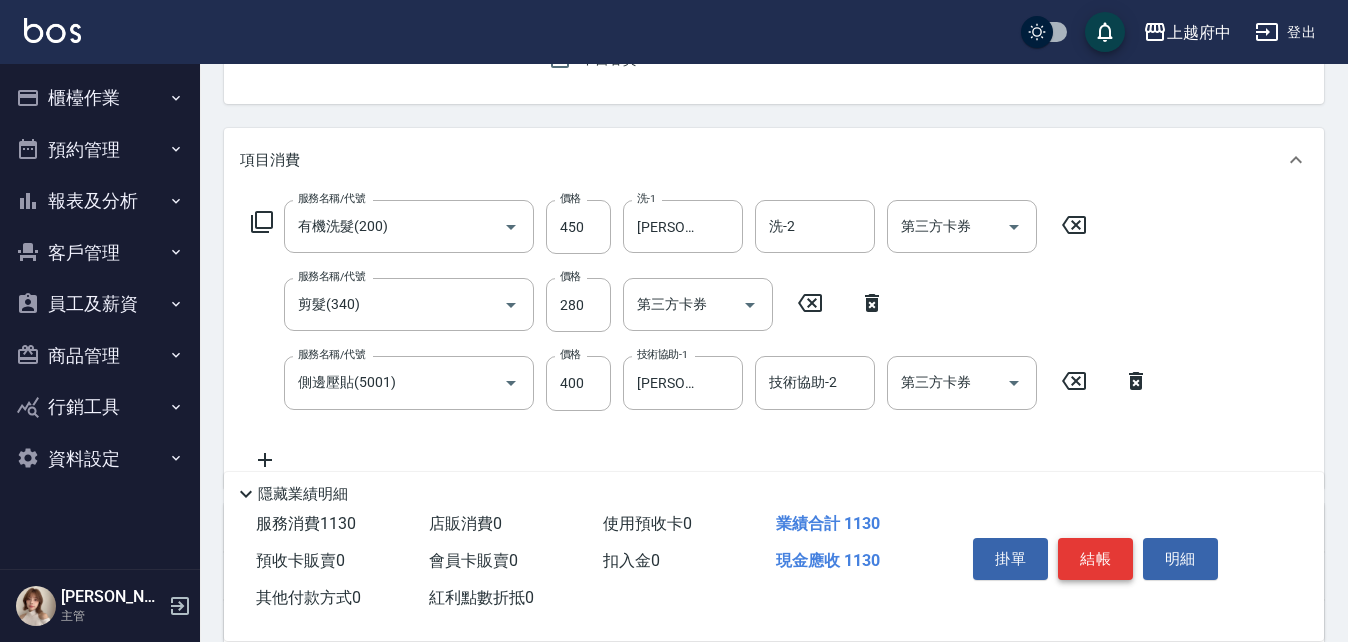 click on "結帳" at bounding box center [1095, 559] 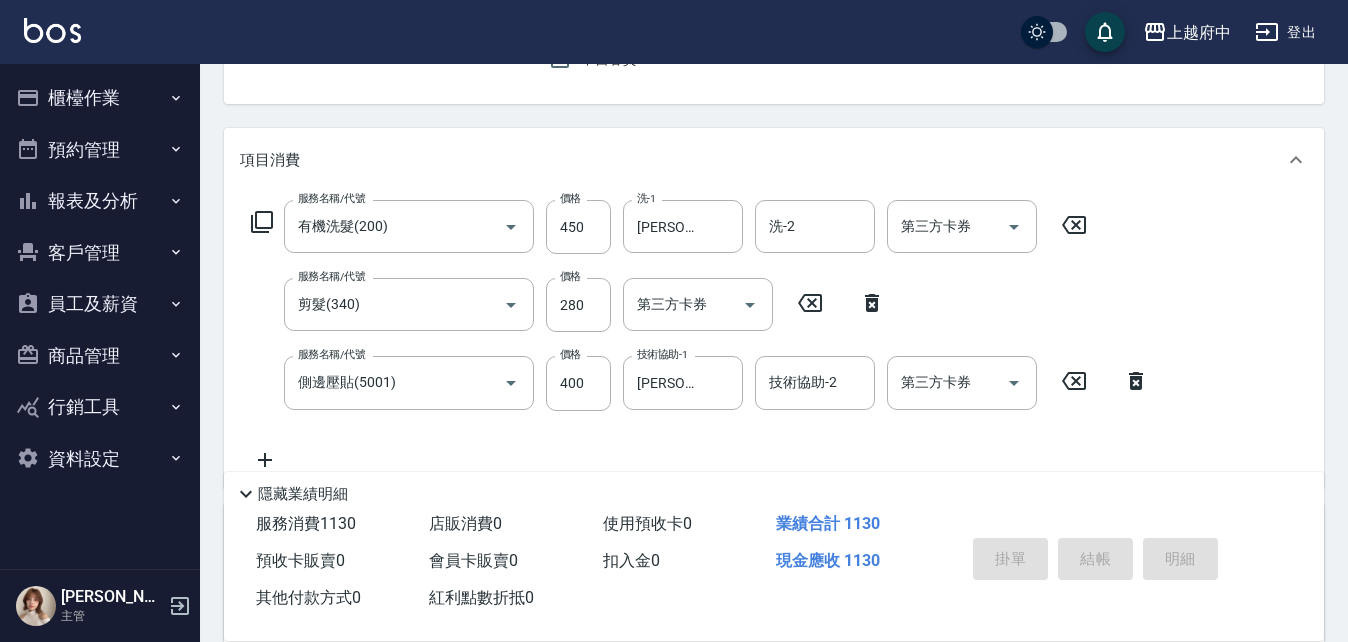 type on "2025/07/13 17:27" 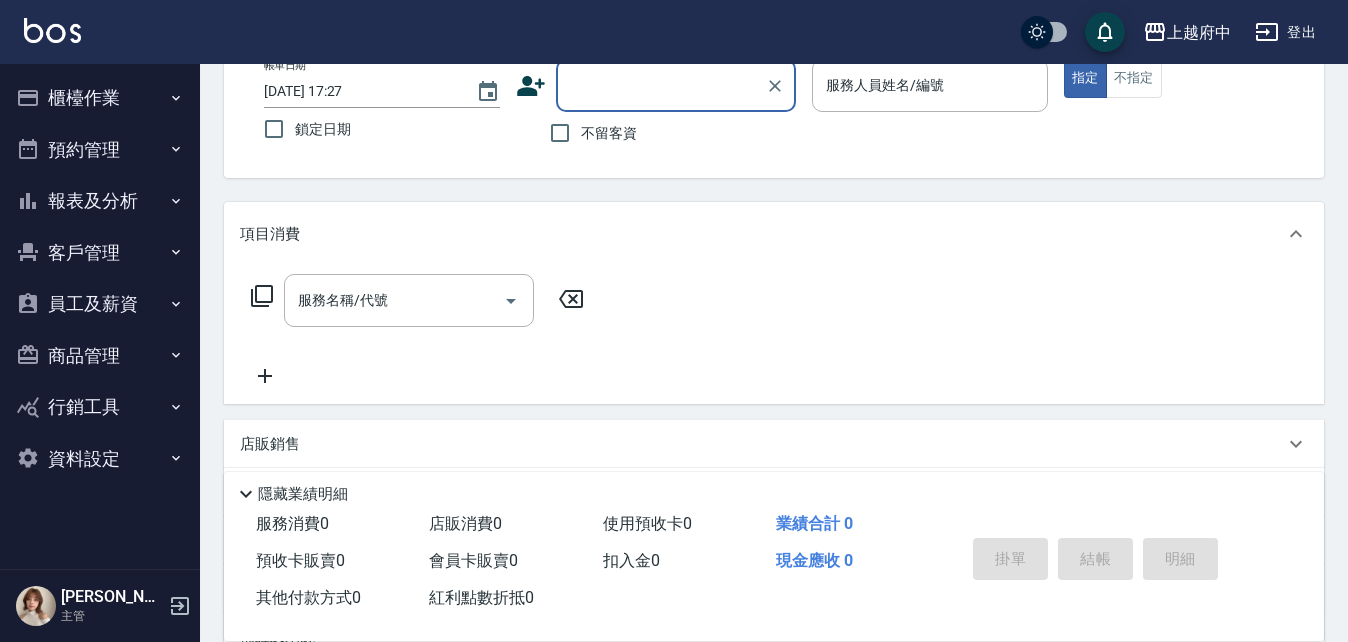 scroll, scrollTop: 0, scrollLeft: 0, axis: both 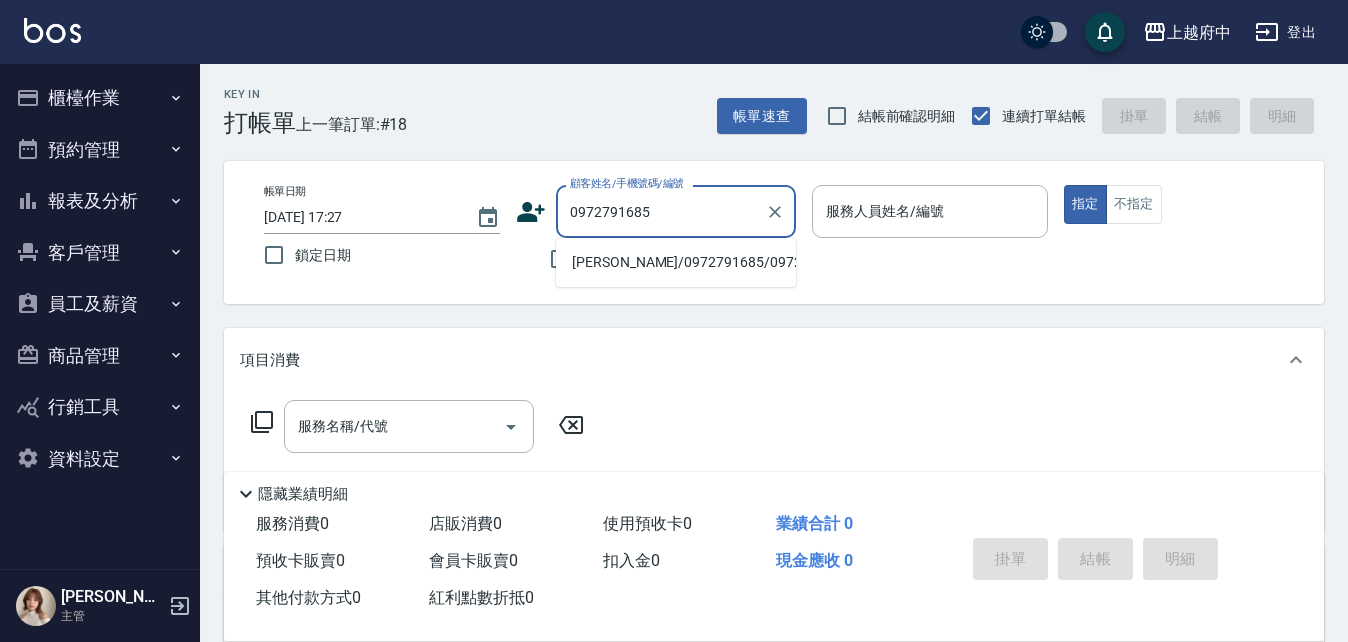click on "戴韻庭/0972791685/0972791685" at bounding box center [676, 262] 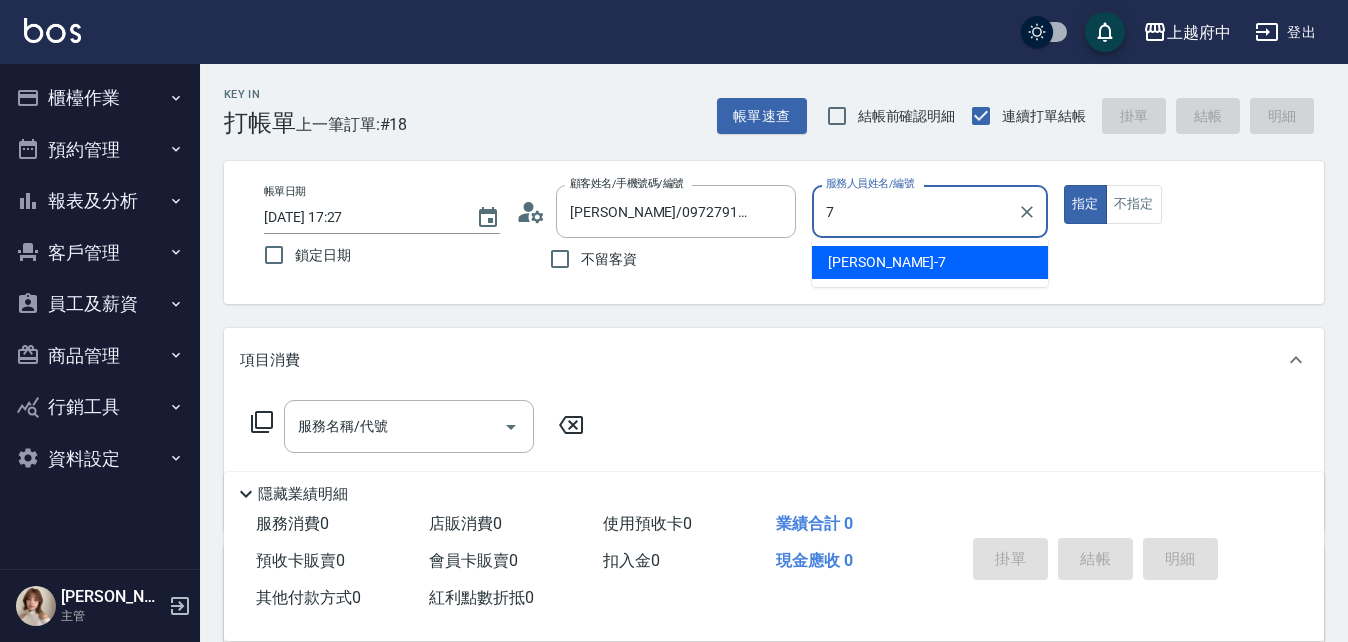 type on "Fanny-7" 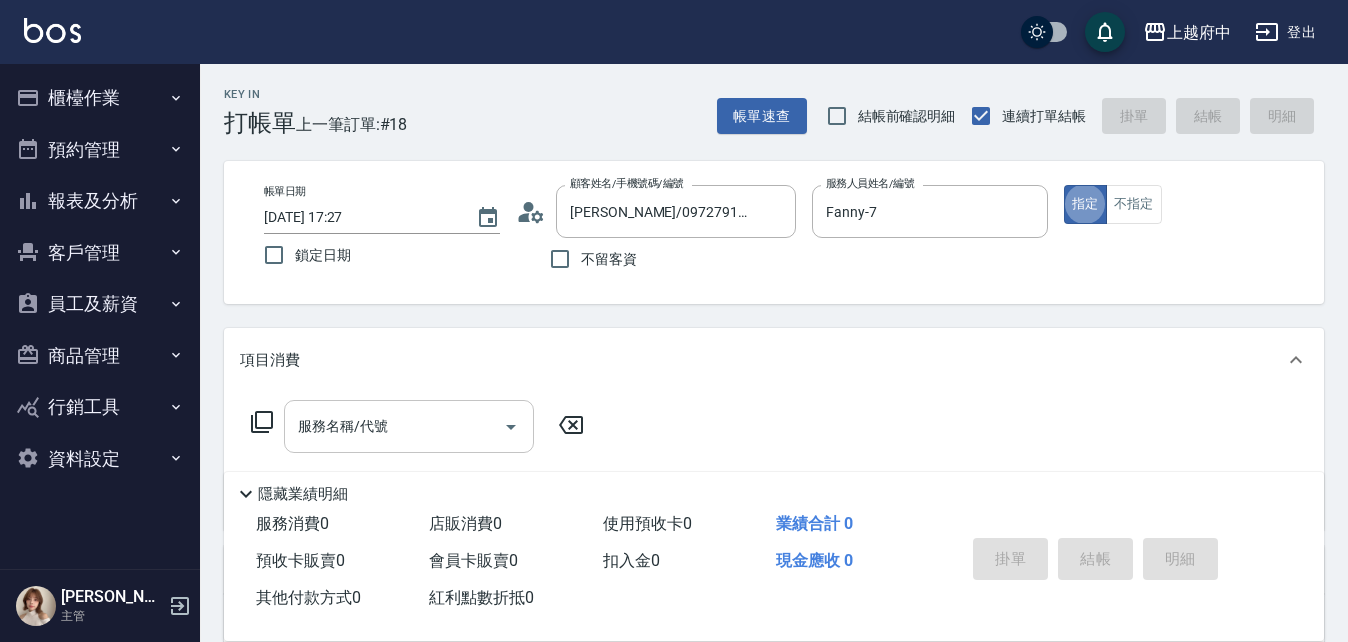 click on "服務名稱/代號" at bounding box center [394, 426] 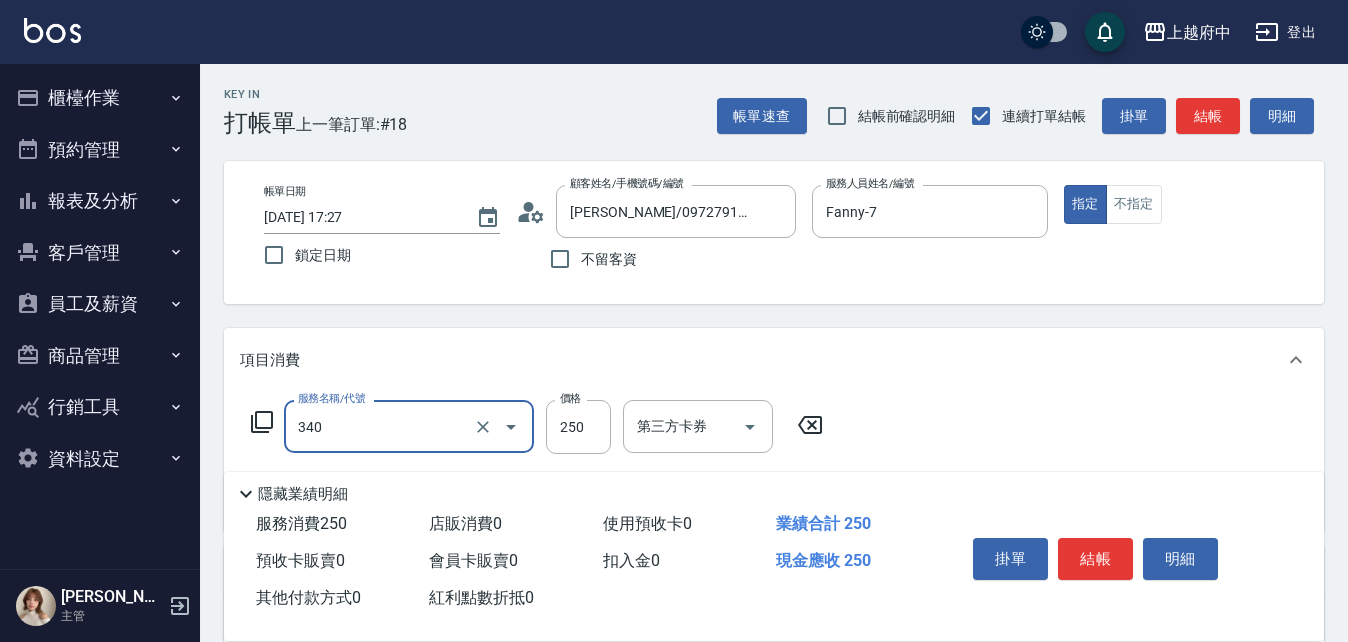 type on "剪髮(340)" 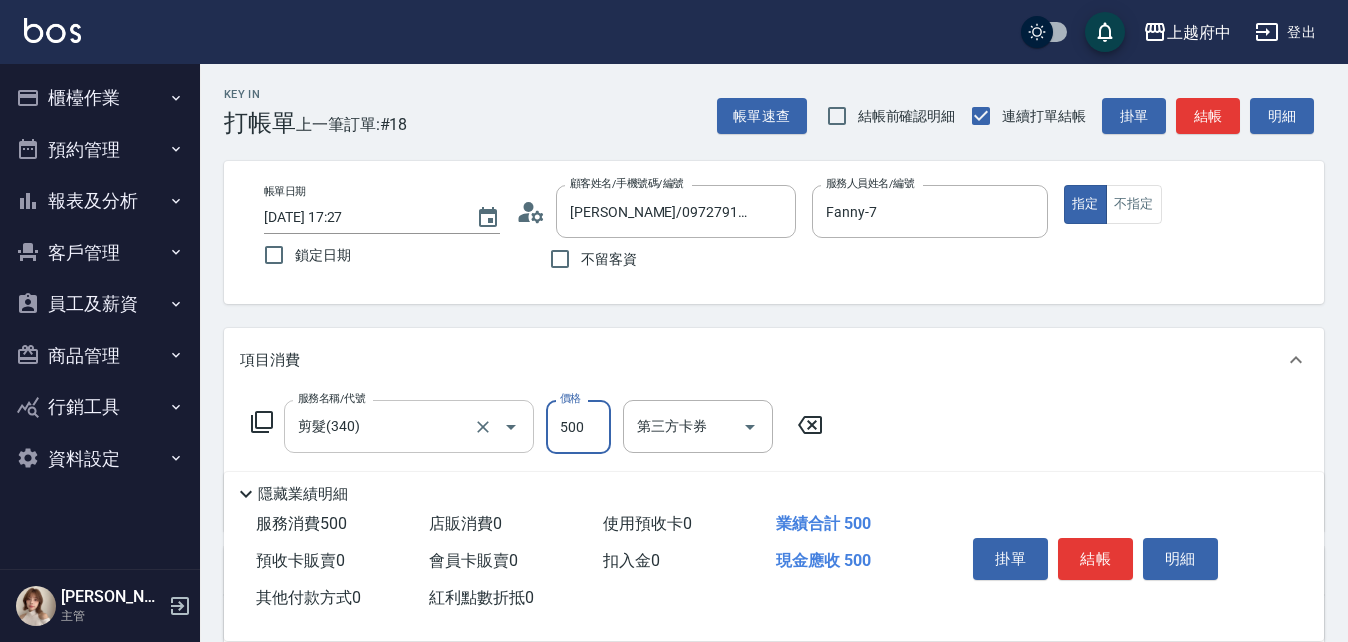 type on "500" 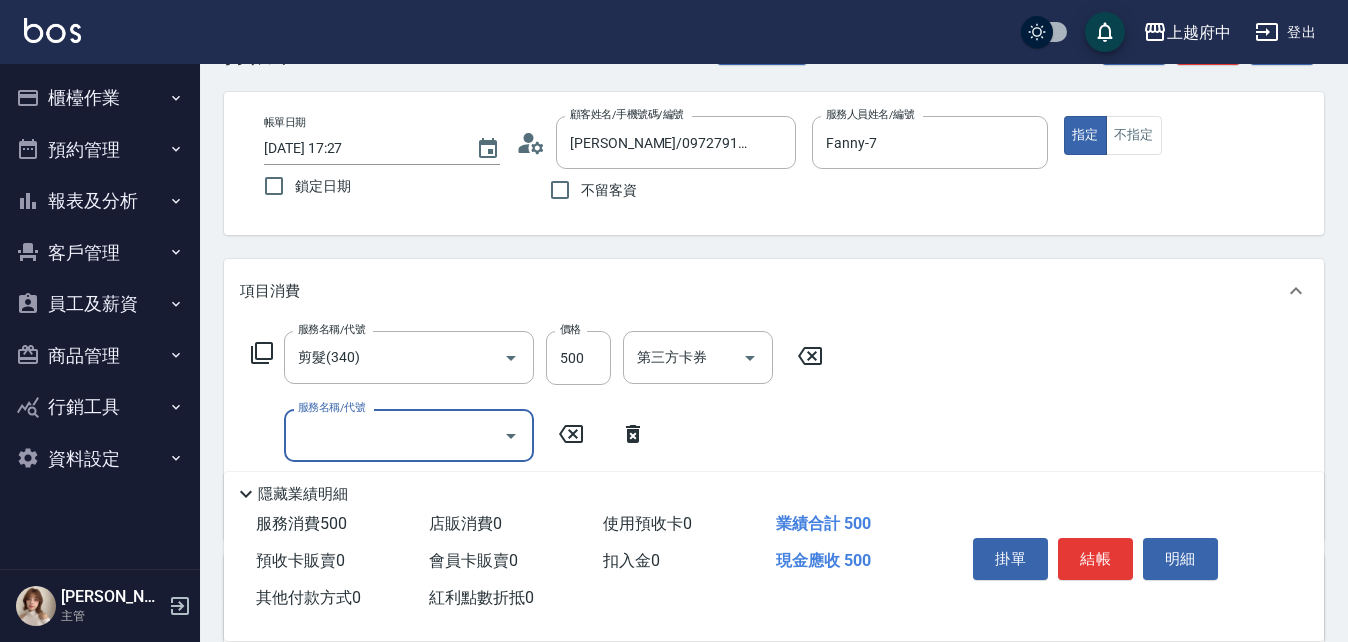 scroll, scrollTop: 100, scrollLeft: 0, axis: vertical 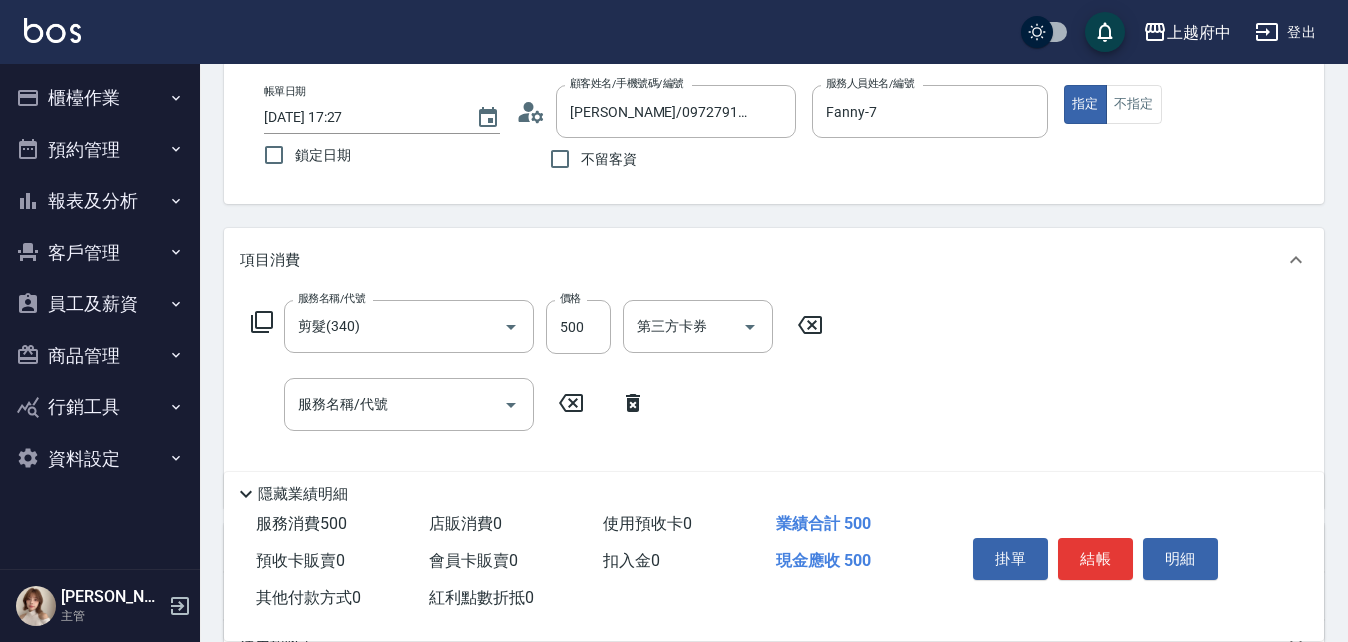 click 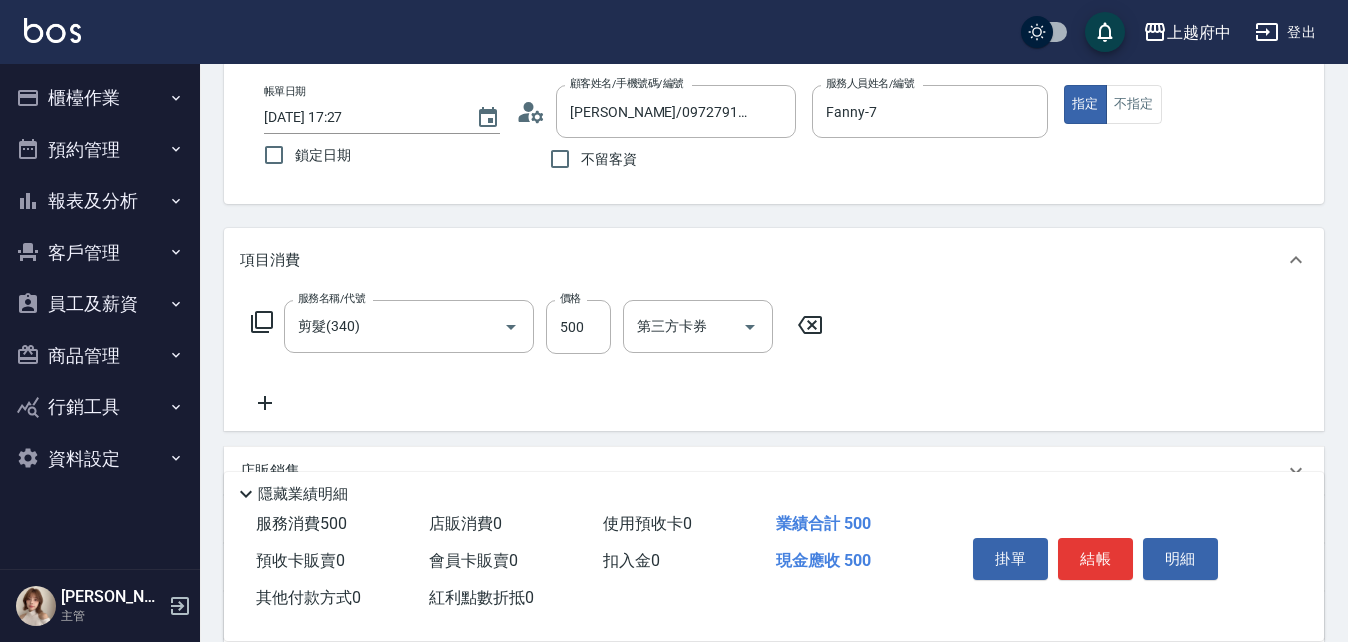 click on "服務名稱/代號 剪髮(340) 服務名稱/代號 價格 500 價格 第三方卡券 第三方卡券" at bounding box center [774, 361] 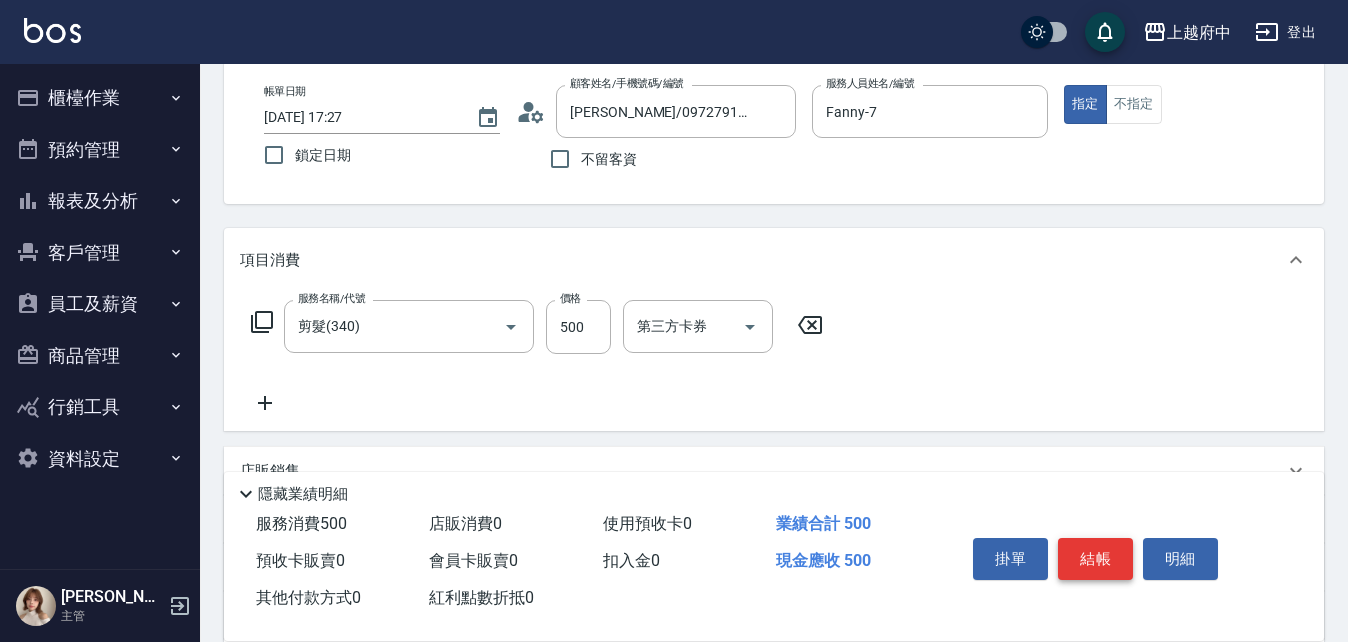click on "結帳" at bounding box center (1095, 559) 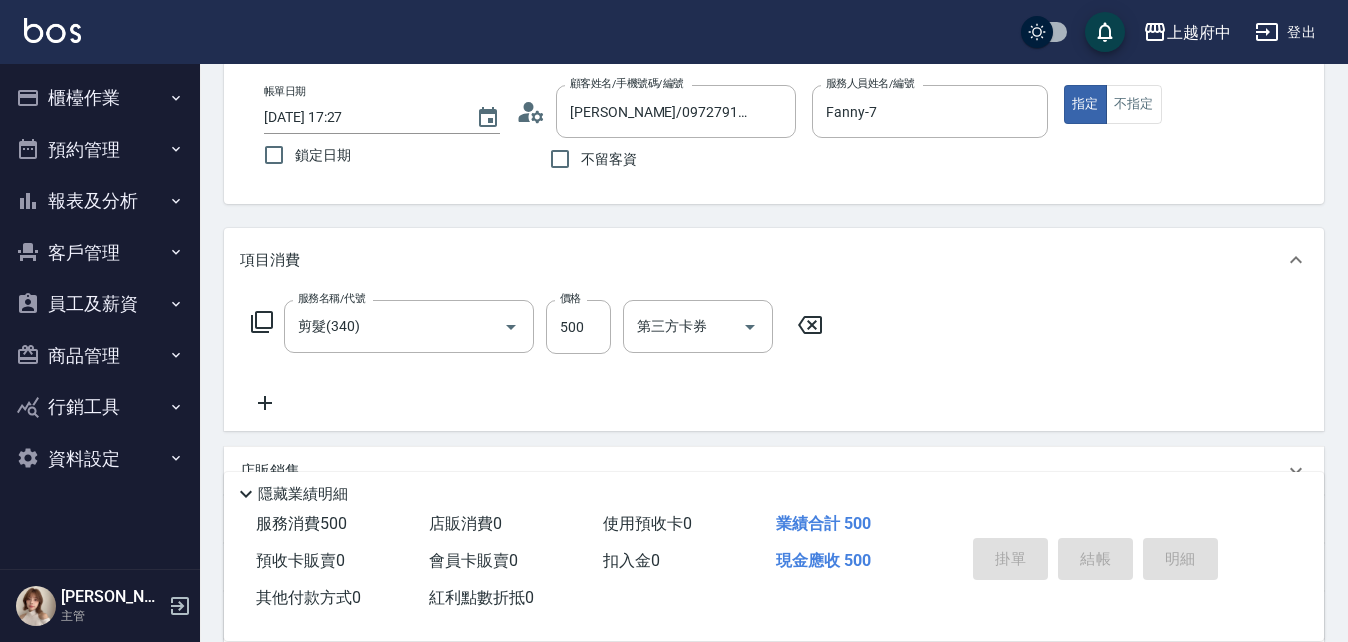 type on "2025/07/13 17:41" 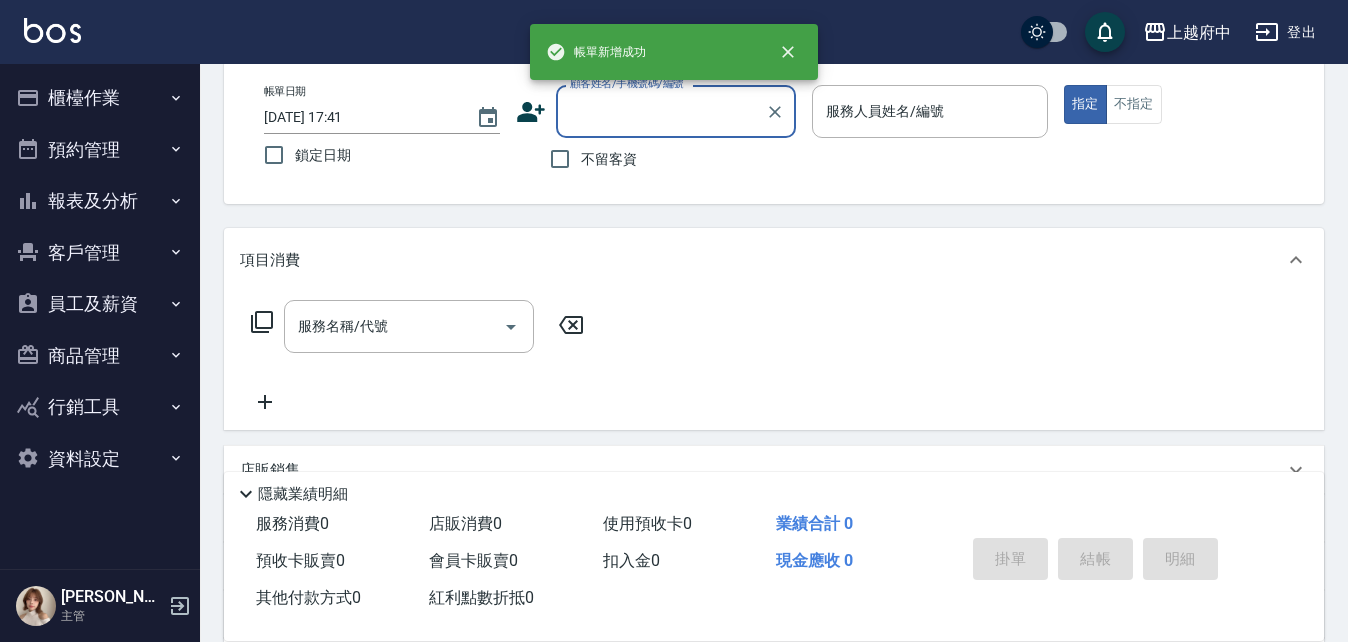 scroll, scrollTop: 0, scrollLeft: 0, axis: both 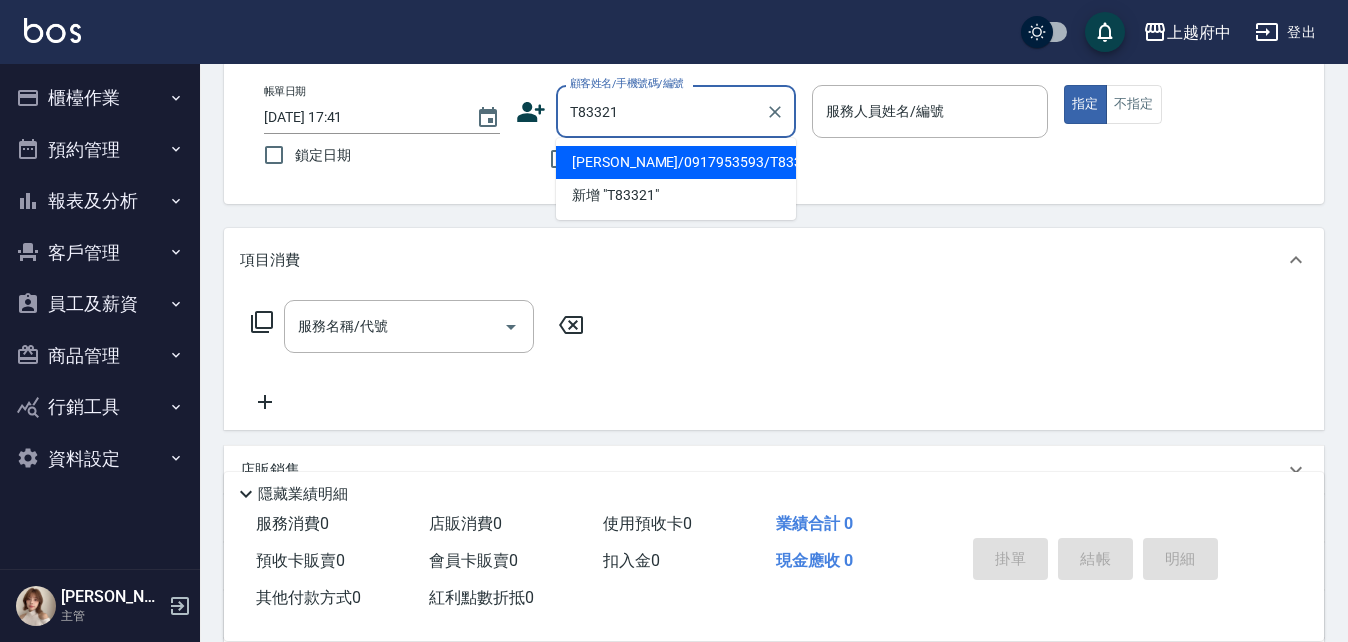 click on "吳佩儒/0917953593/T83321" at bounding box center [676, 162] 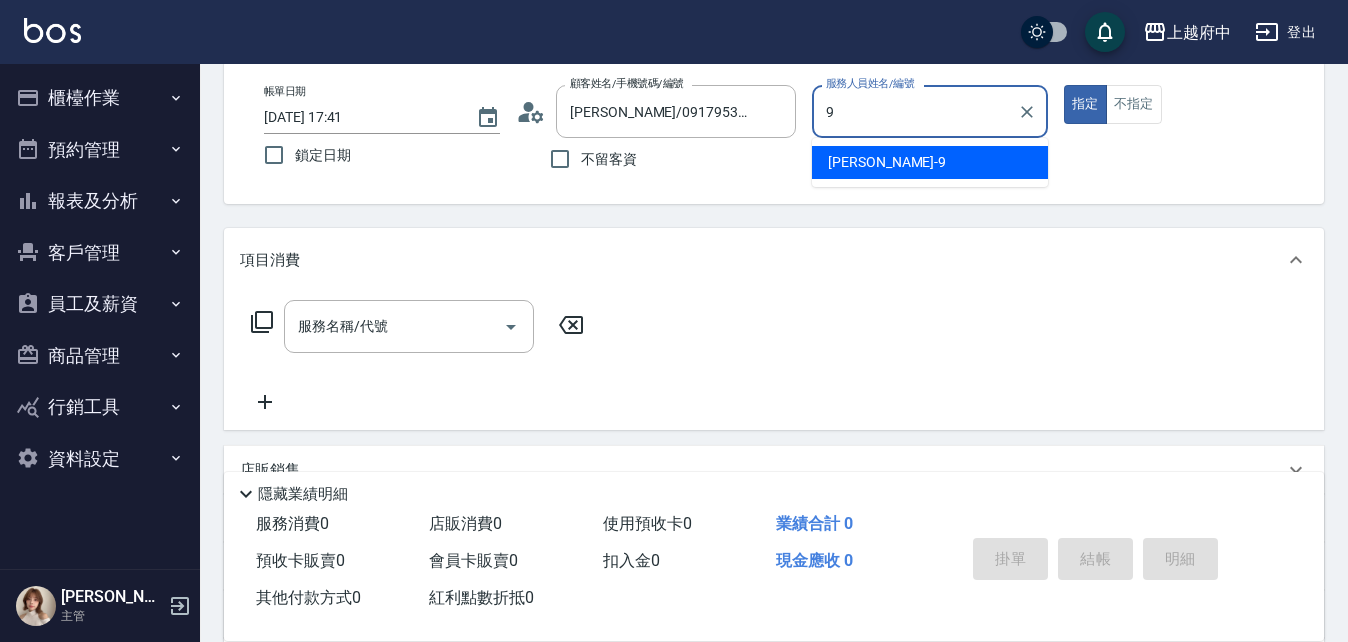 type on "David-9" 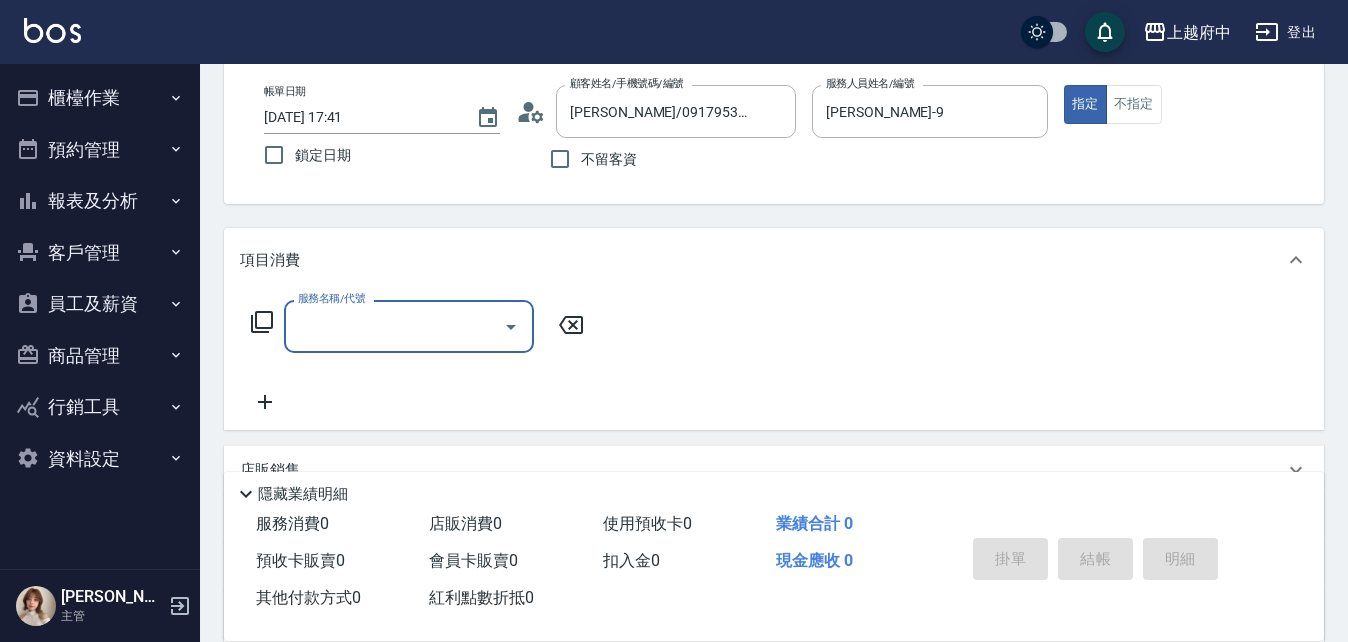type on "5" 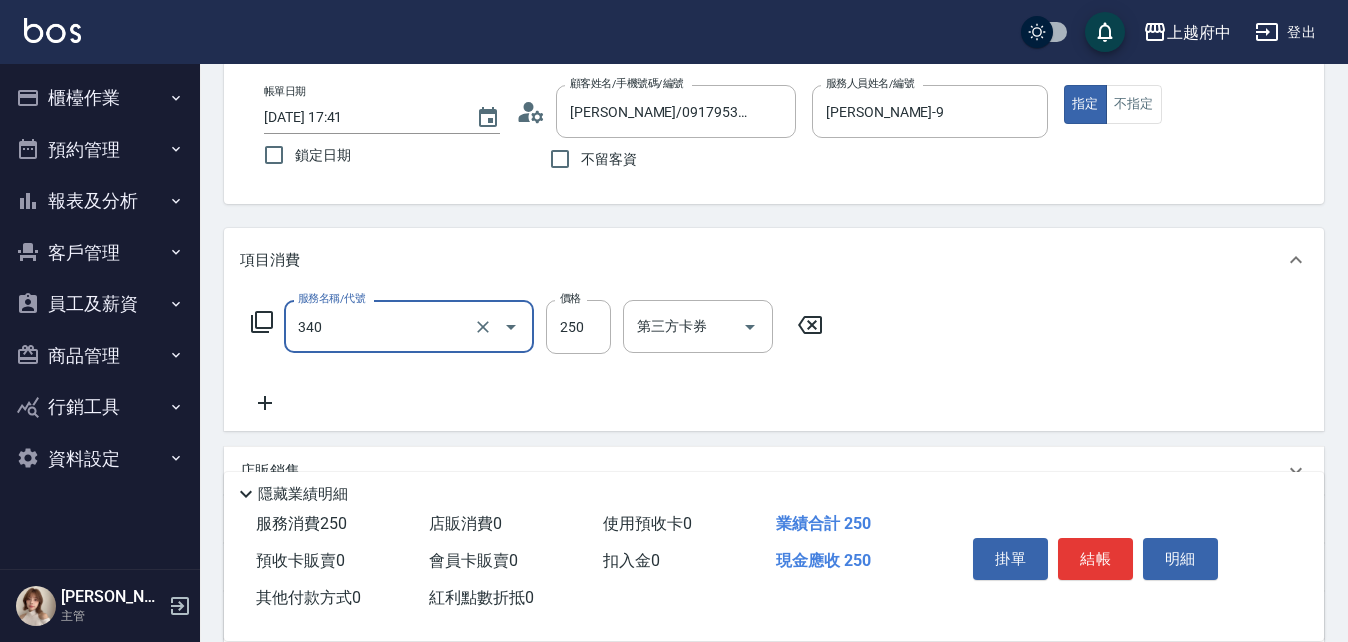 type on "剪髮(340)" 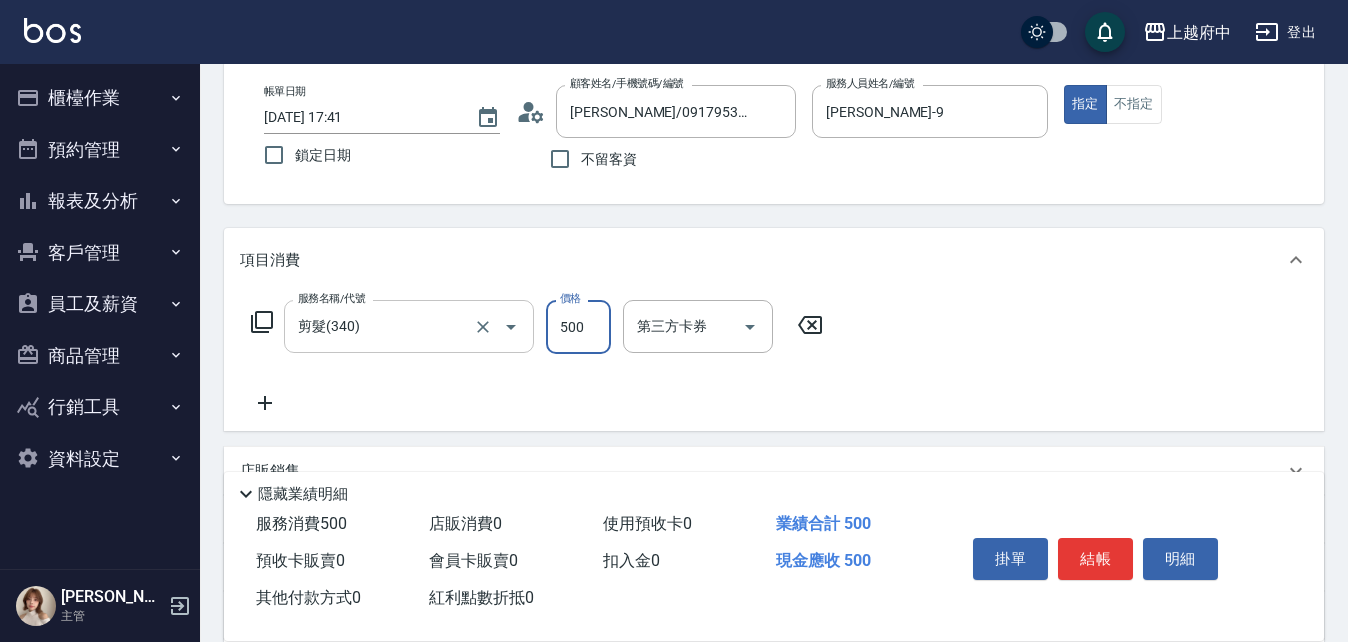 type on "500" 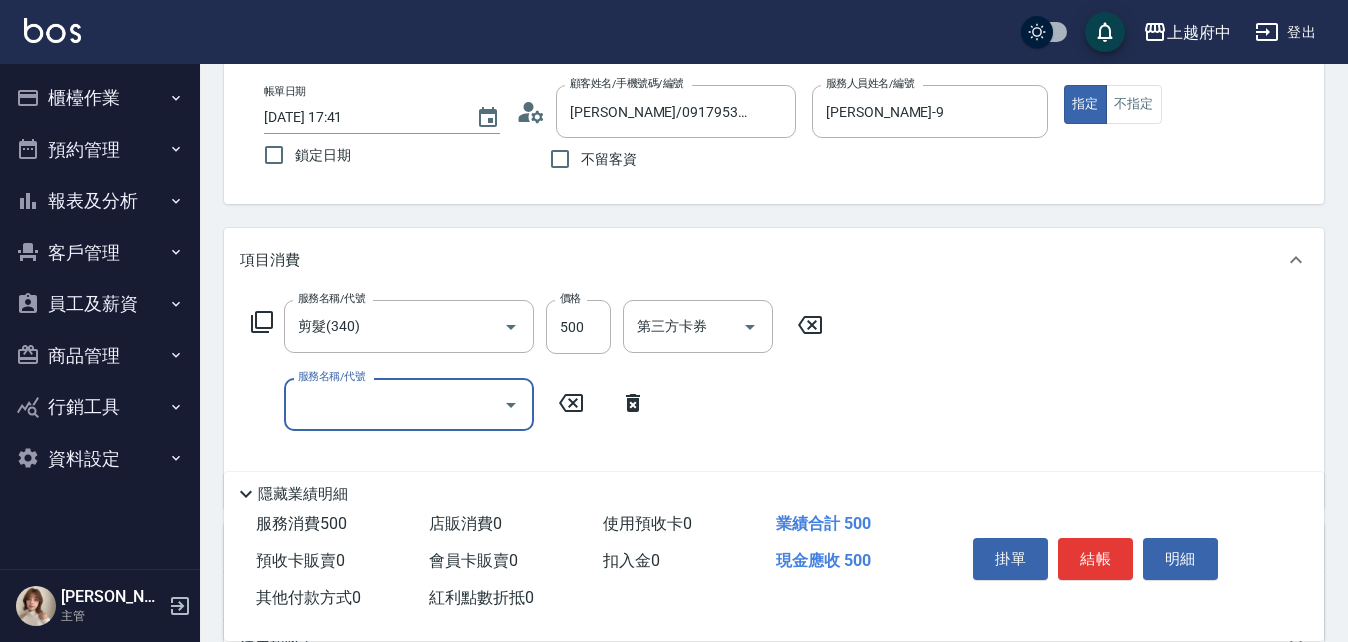 click 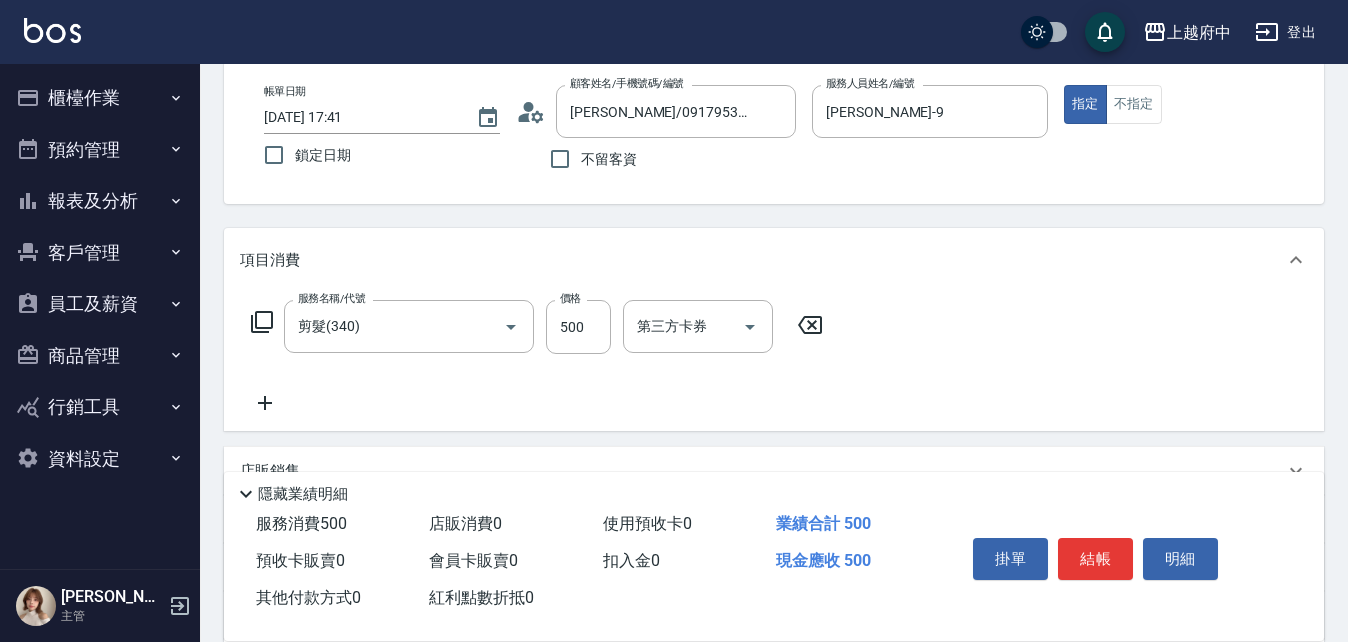 click on "服務名稱/代號 剪髮(340) 服務名稱/代號 價格 500 價格 第三方卡券 第三方卡券" at bounding box center (537, 357) 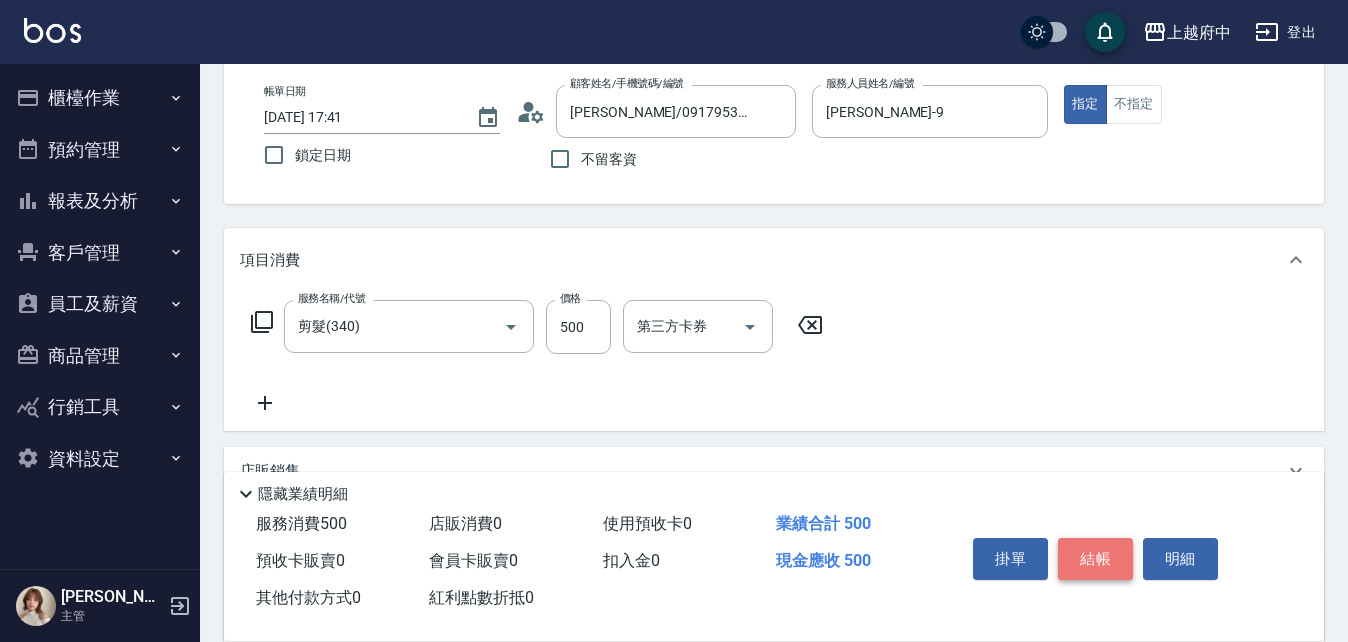 click on "結帳" at bounding box center (1095, 559) 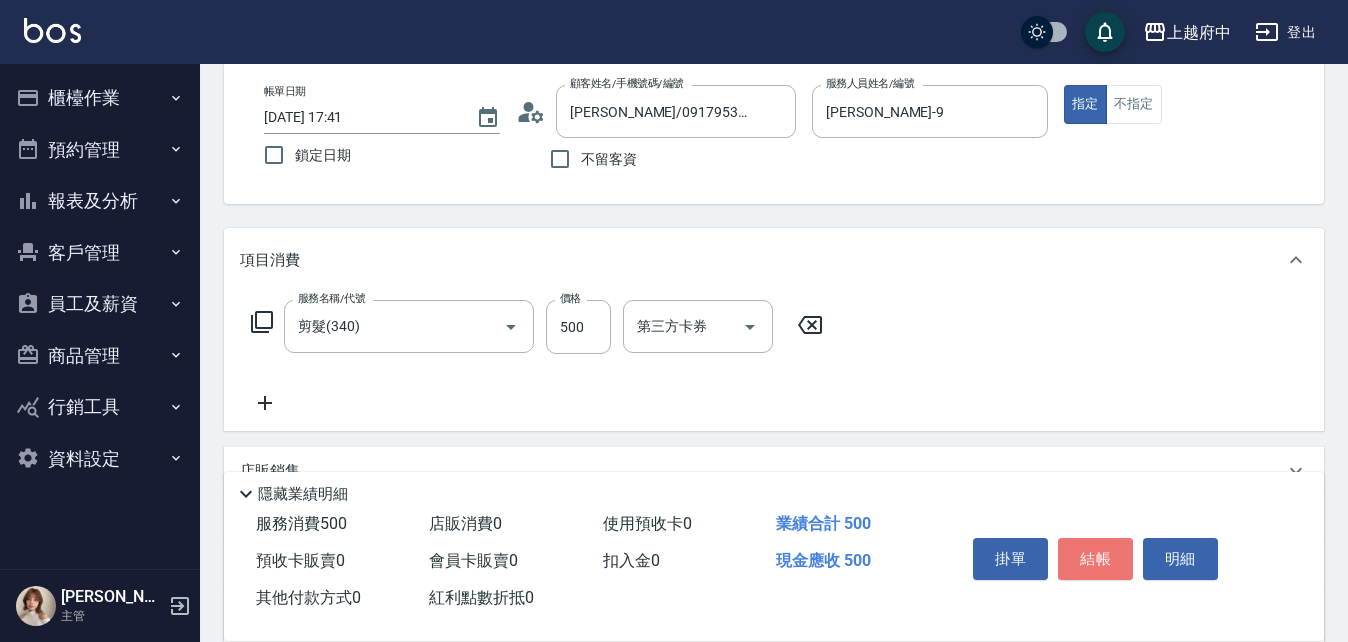 type on "2025/07/13 17:44" 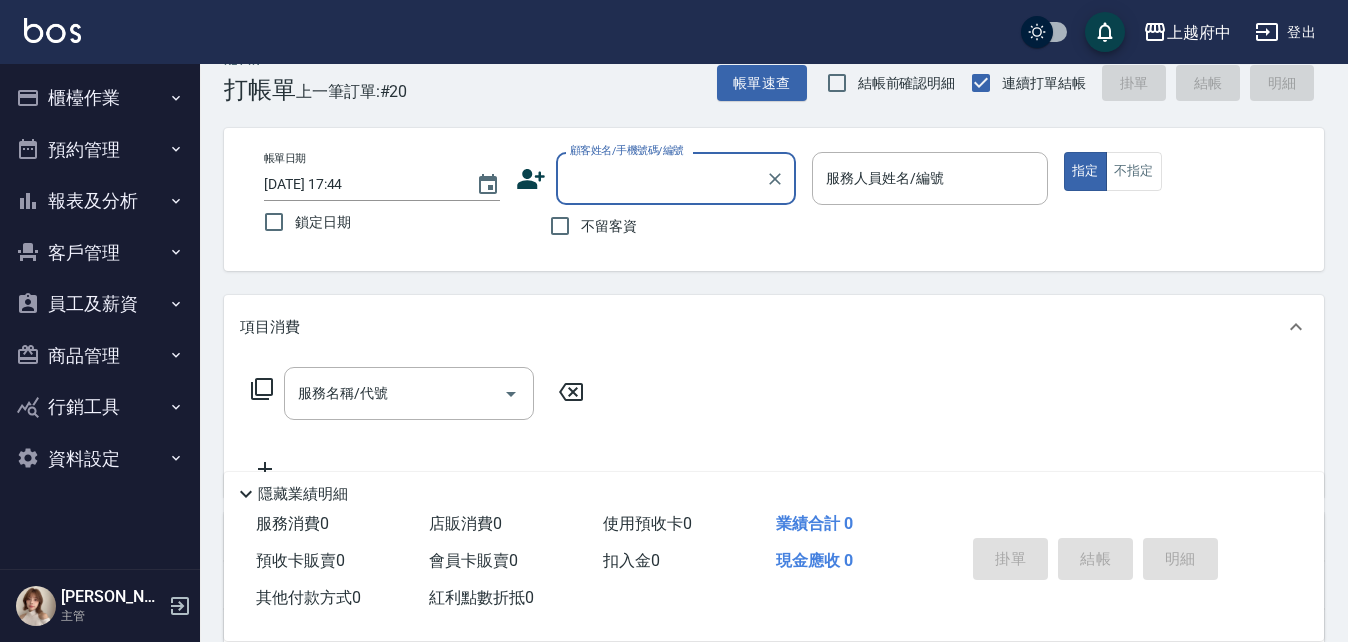 scroll, scrollTop: 0, scrollLeft: 0, axis: both 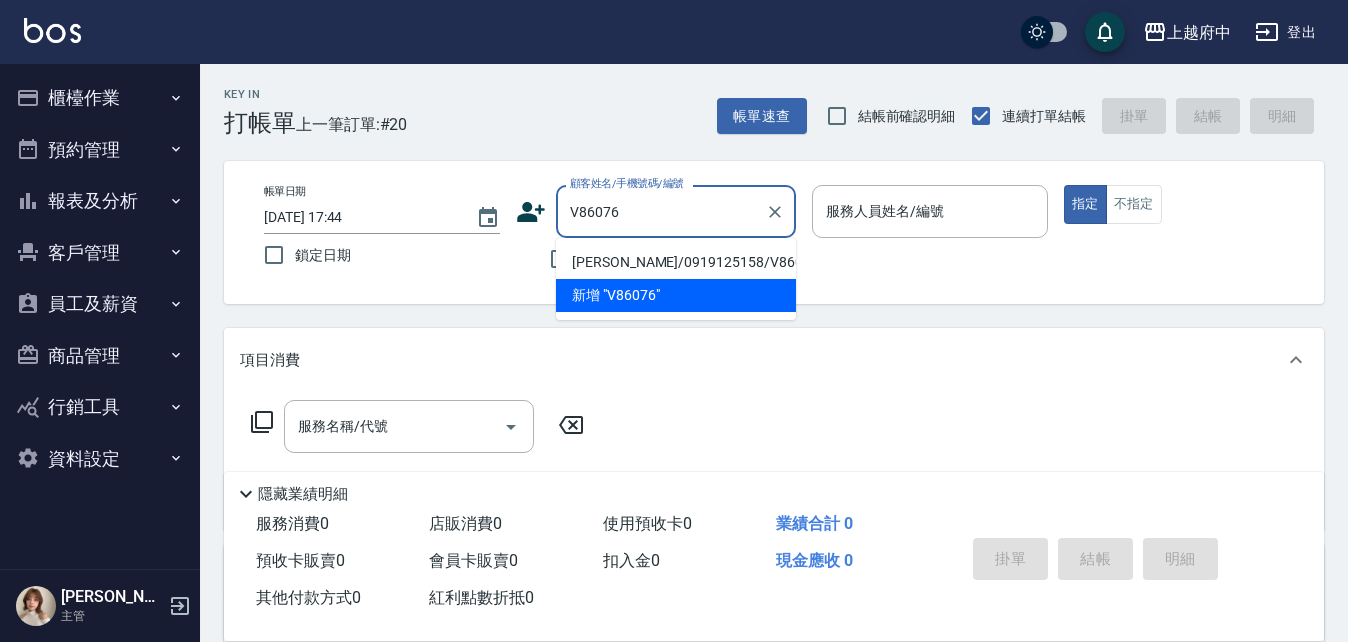 click on "曹哲瑋/0919125158/V86076" at bounding box center [676, 262] 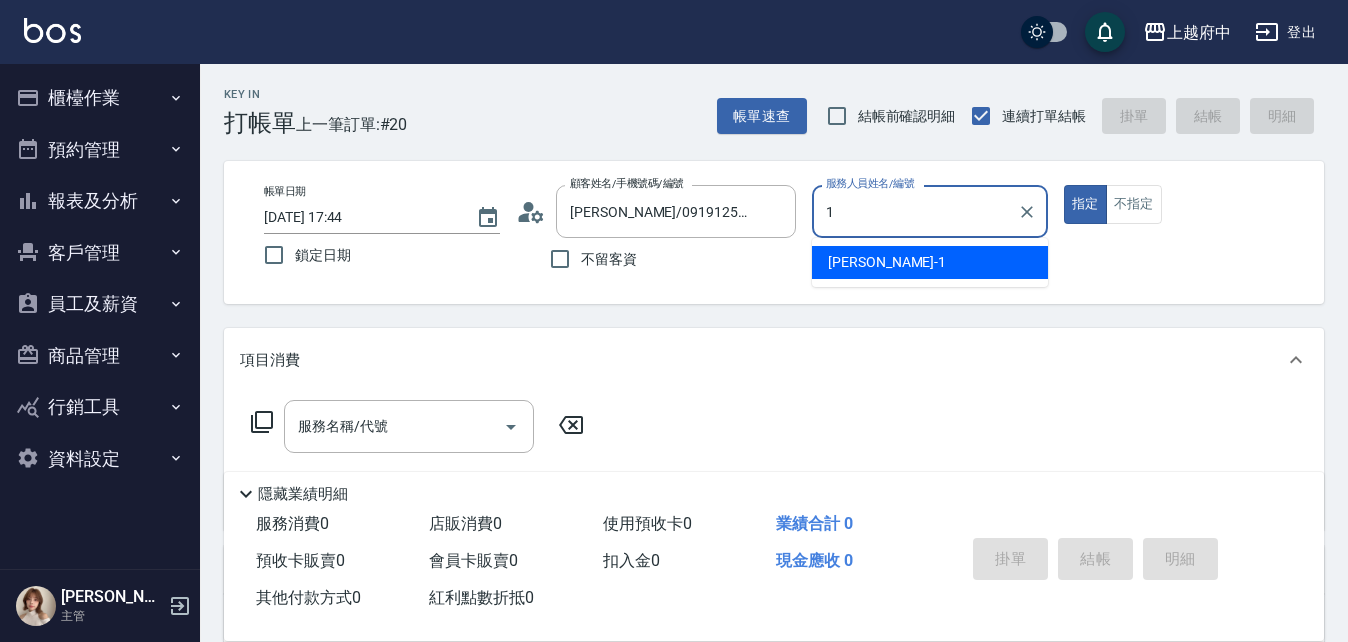 type on "Annie -1" 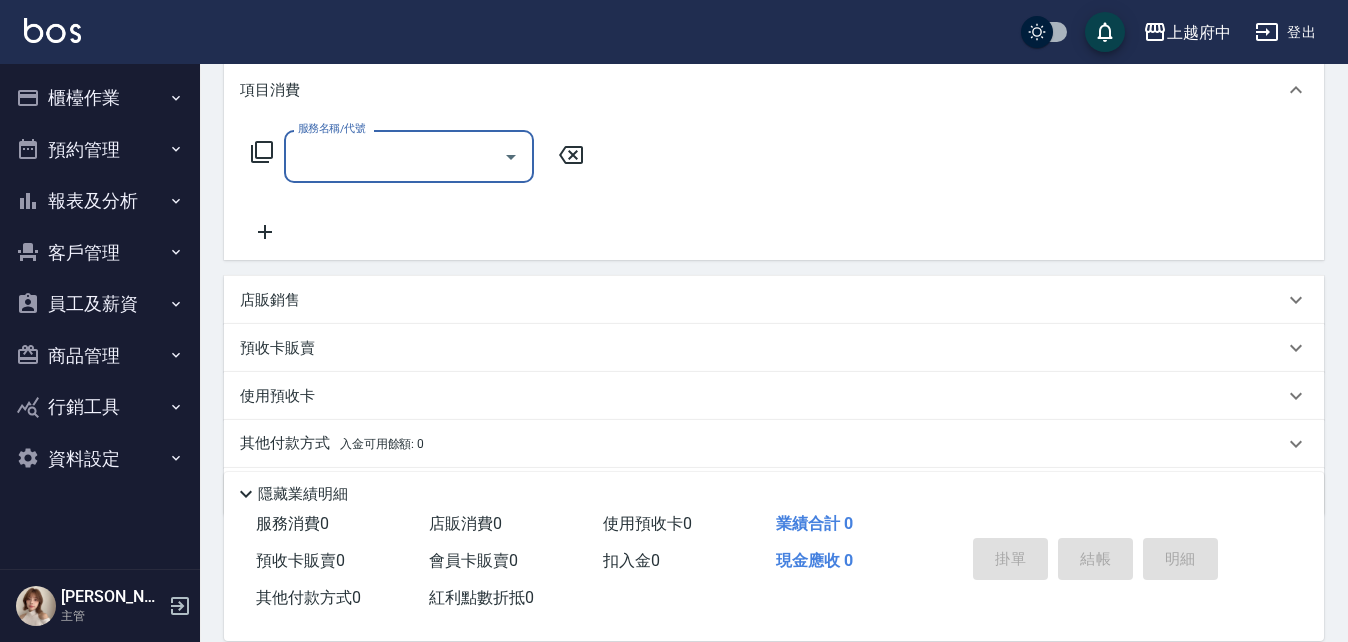 scroll, scrollTop: 300, scrollLeft: 0, axis: vertical 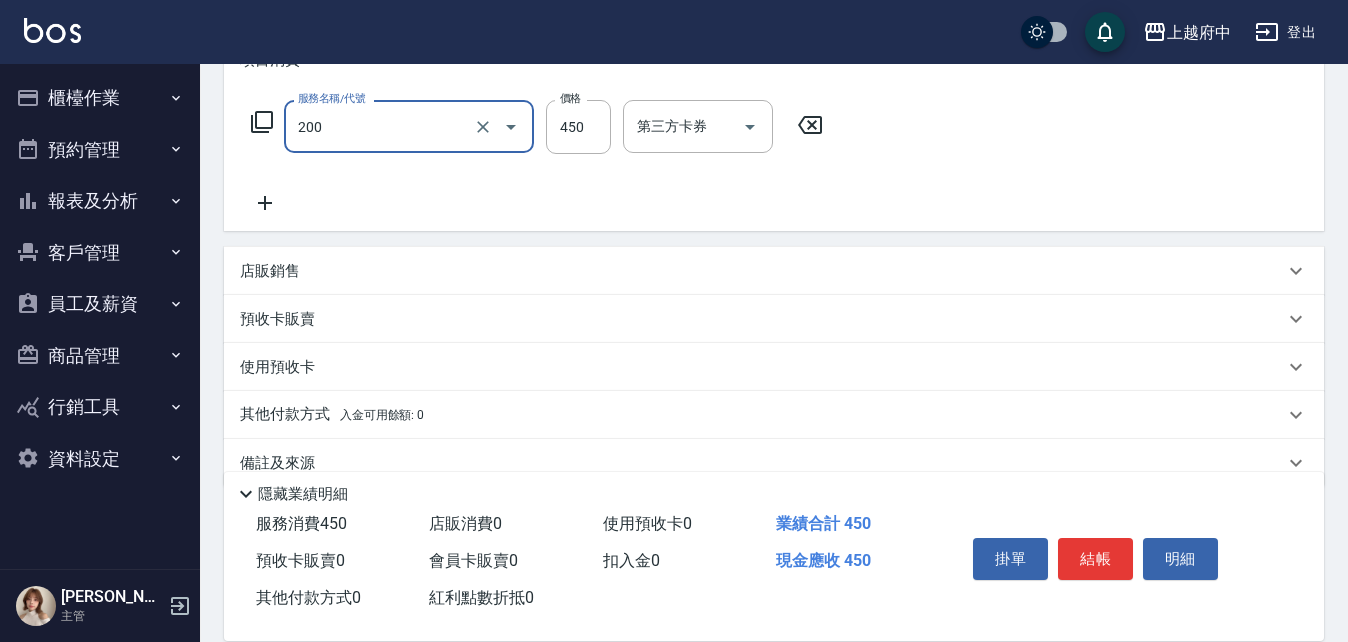 type on "有機洗髮(200)" 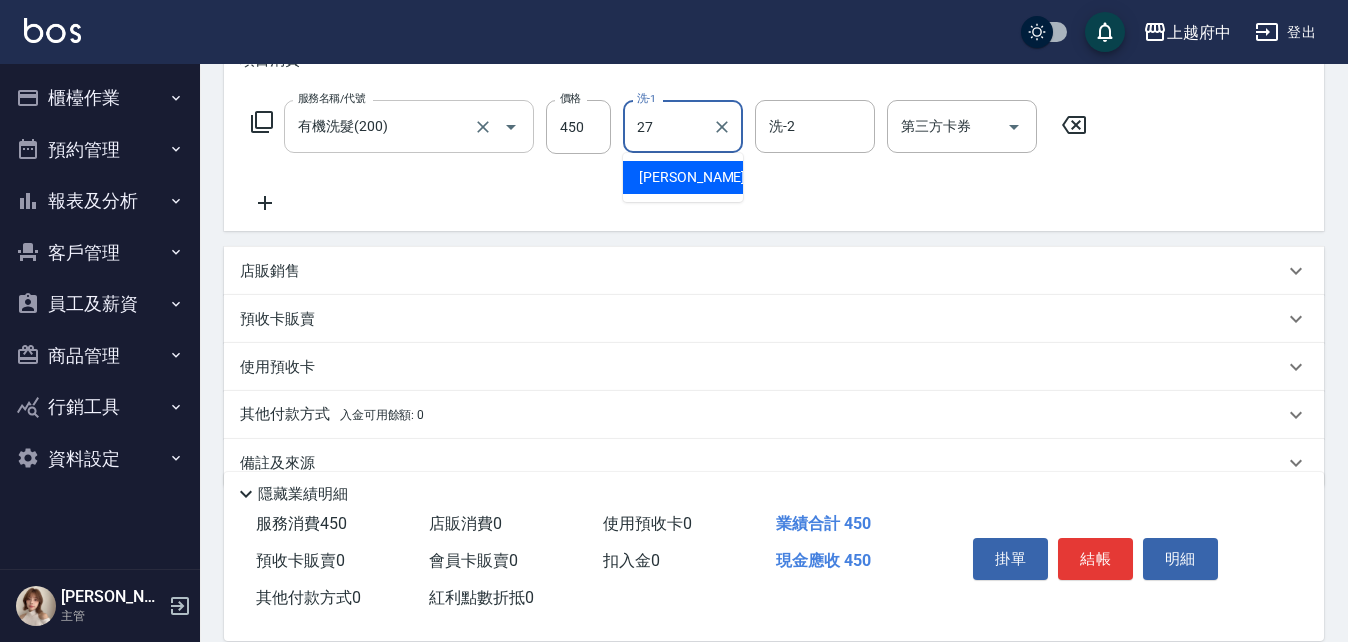 type on "陳韋均-27" 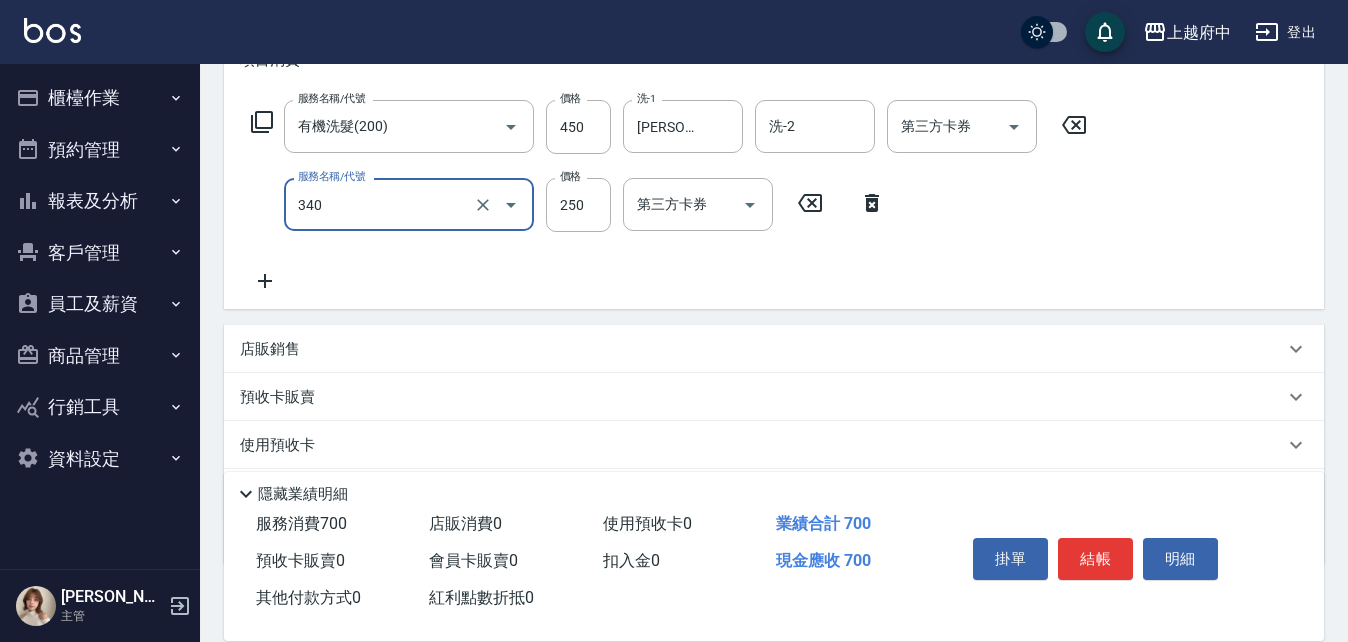 type on "剪髮(340)" 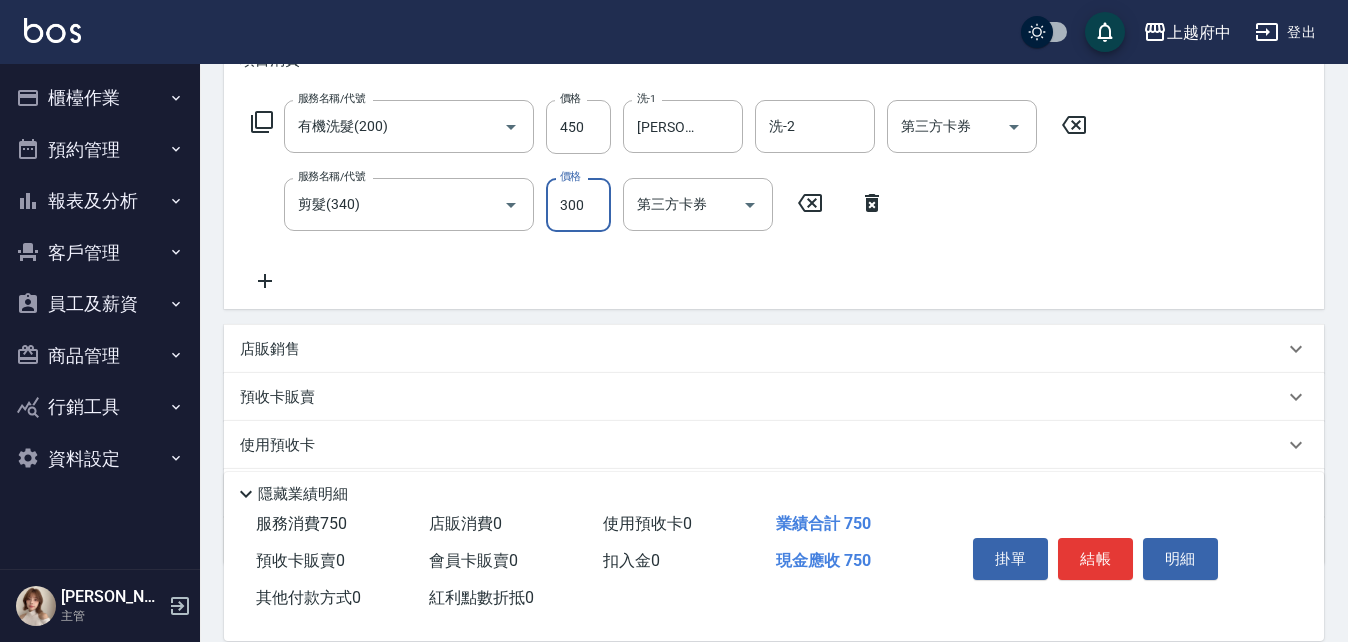 type on "300" 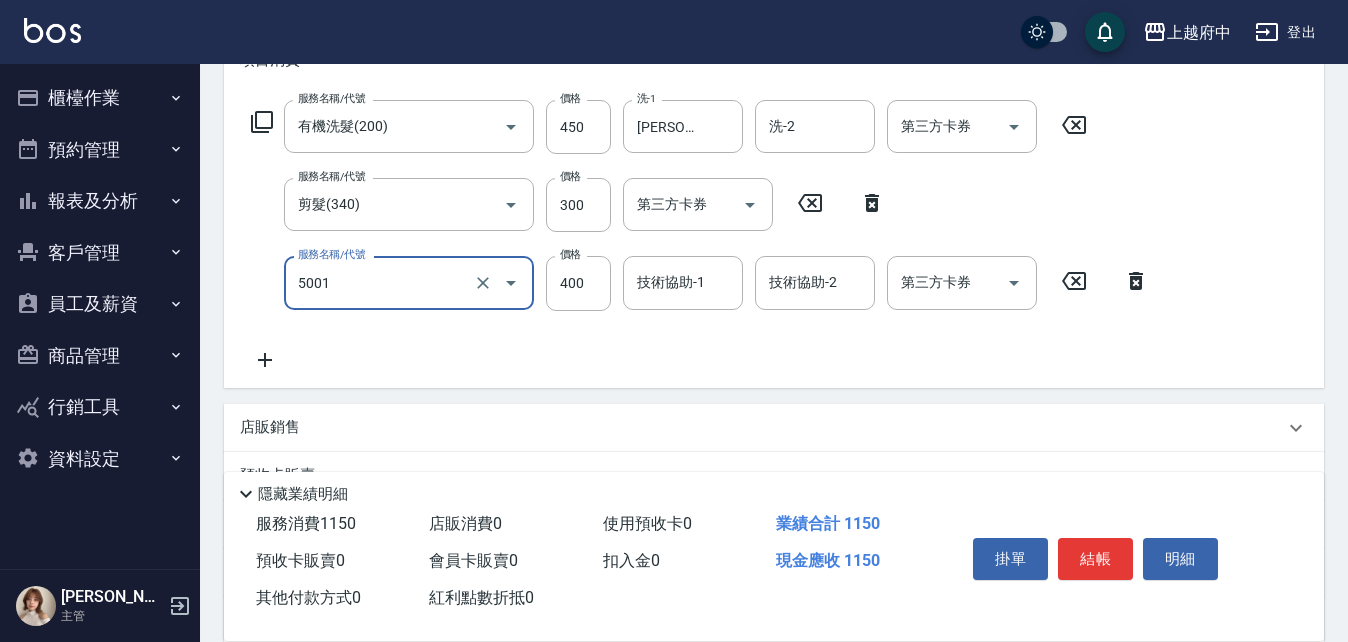 type on "側邊壓貼(5001)" 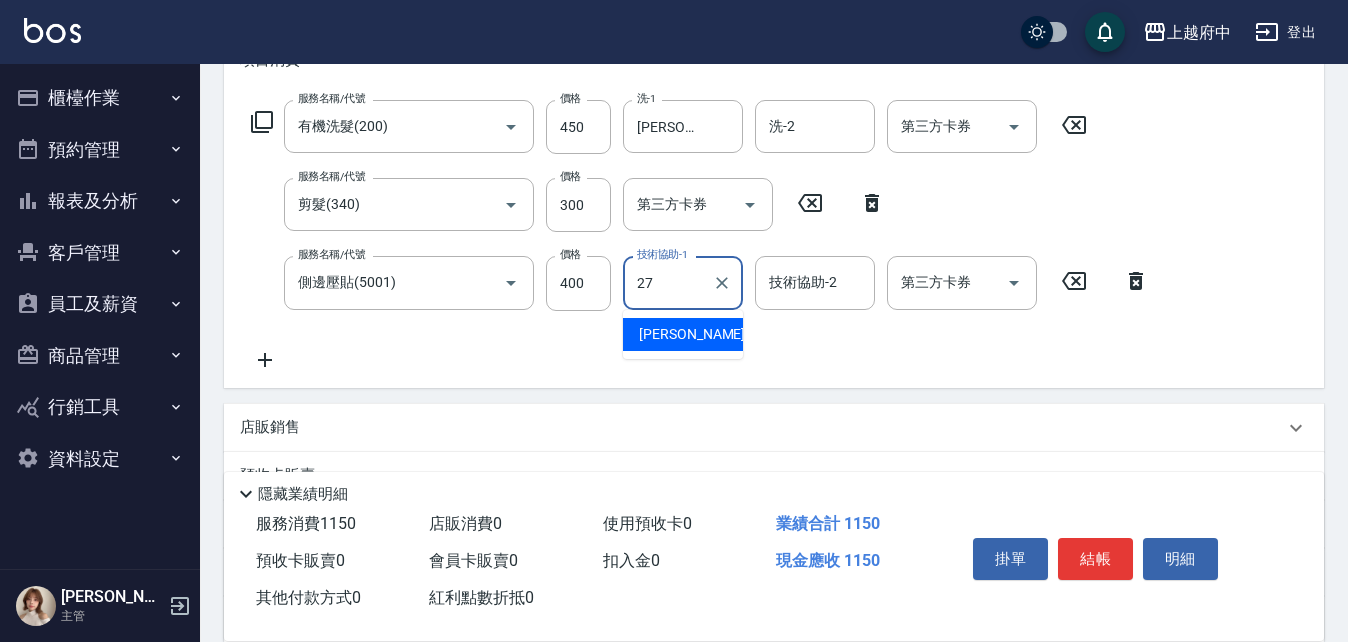 type on "陳韋均-27" 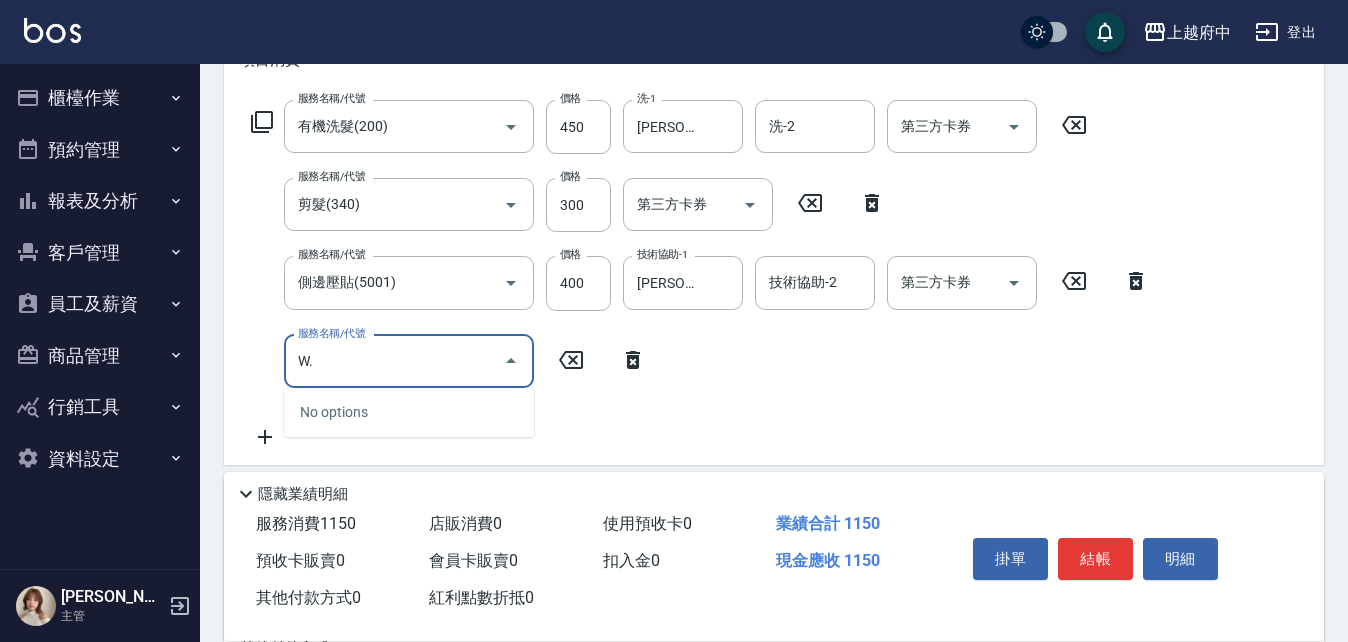 type on "W" 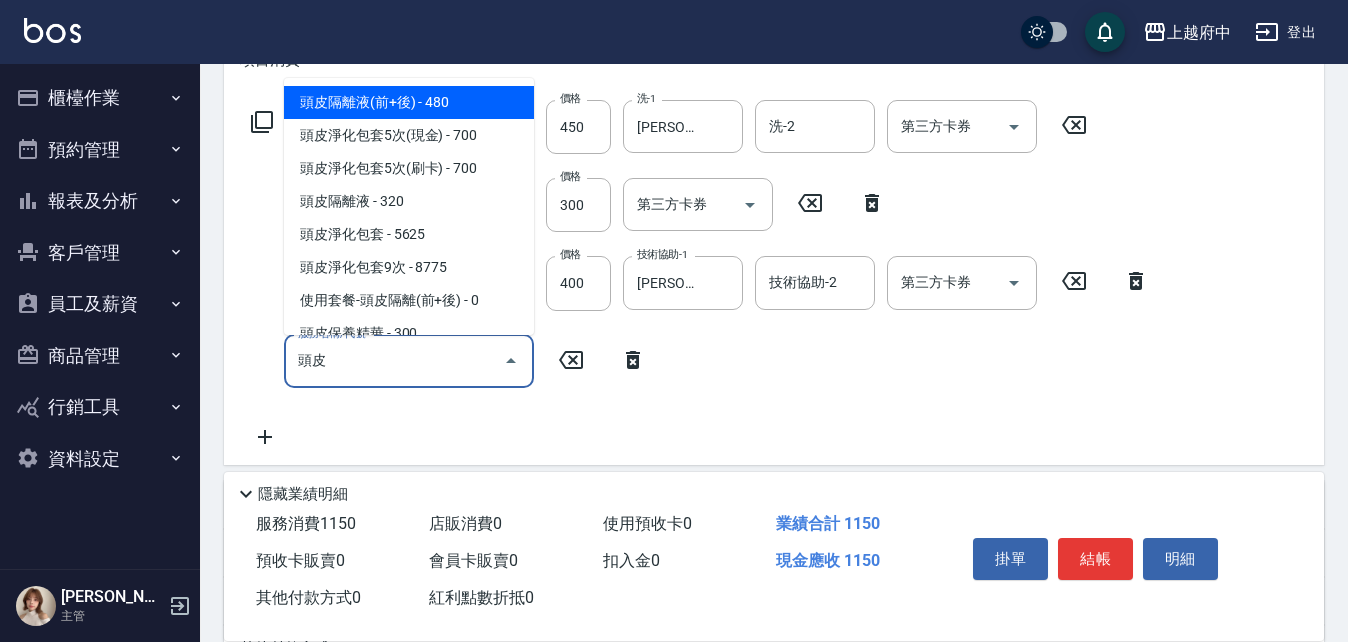 type on "投" 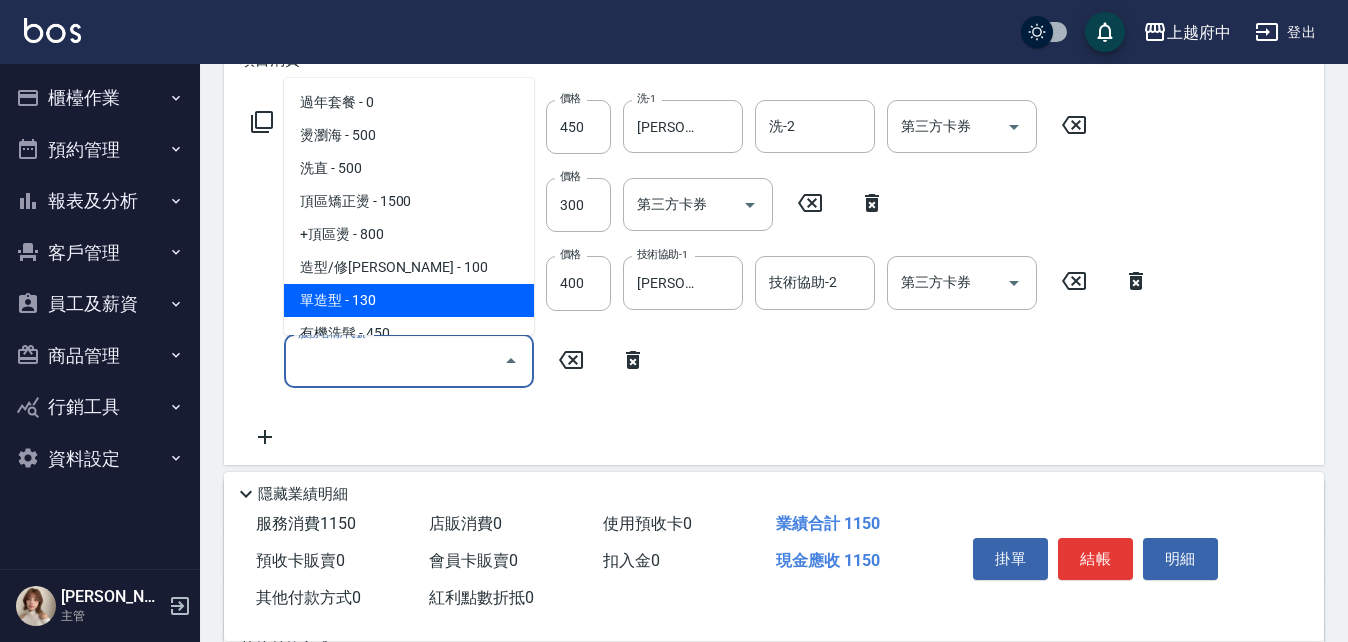 click on "服務名稱/代號 有機洗髮(200) 服務名稱/代號 價格 450 價格 洗-1 陳韋均-27 洗-1 洗-2 洗-2 第三方卡券 第三方卡券 服務名稱/代號 剪髮(340) 服務名稱/代號 價格 300 價格 第三方卡券 第三方卡券 服務名稱/代號 側邊壓貼(5001) 服務名稱/代號 價格 400 價格 技術協助-1 陳韋均-27 技術協助-1 技術協助-2 技術協助-2 第三方卡券 第三方卡券 服務名稱/代號 服務名稱/代號" at bounding box center [700, 274] 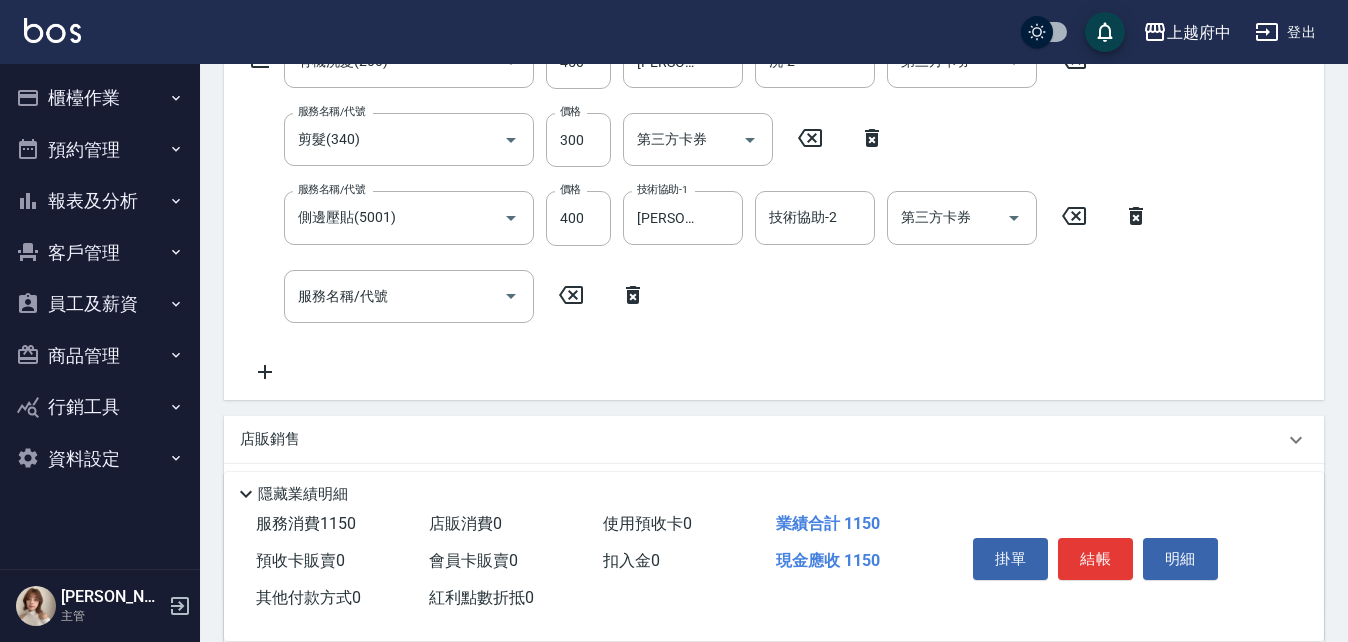 scroll, scrollTop: 400, scrollLeft: 0, axis: vertical 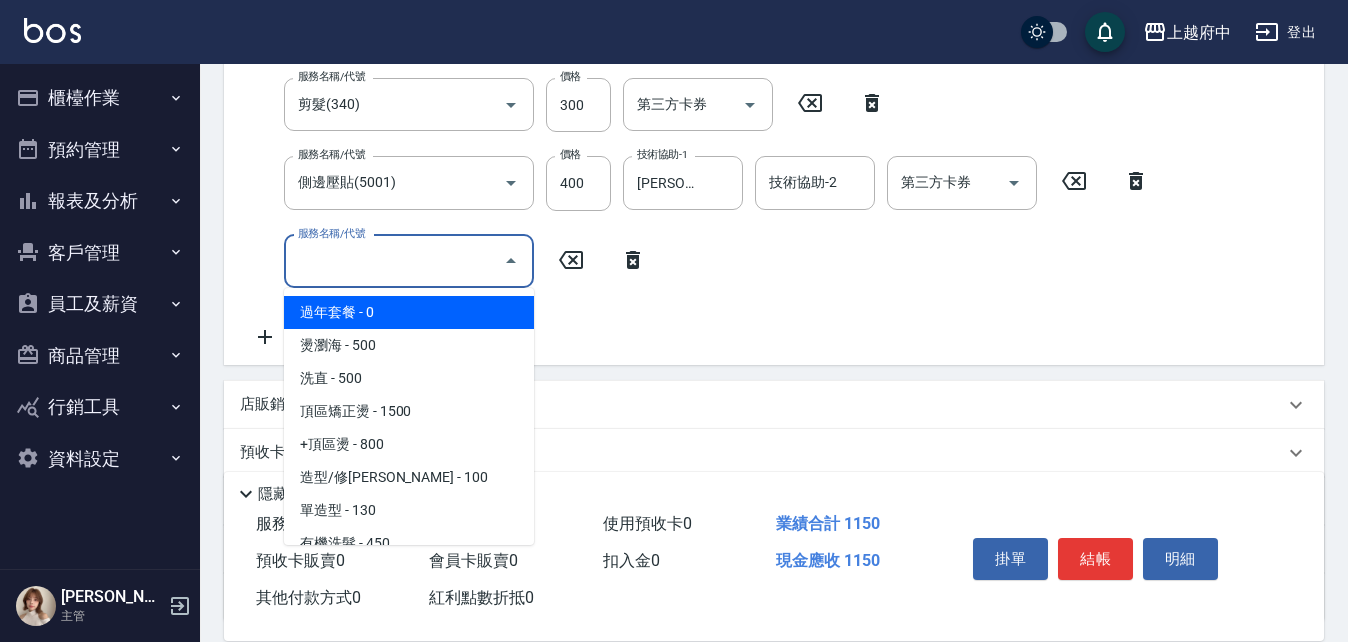click on "服務名稱/代號" at bounding box center [394, 261] 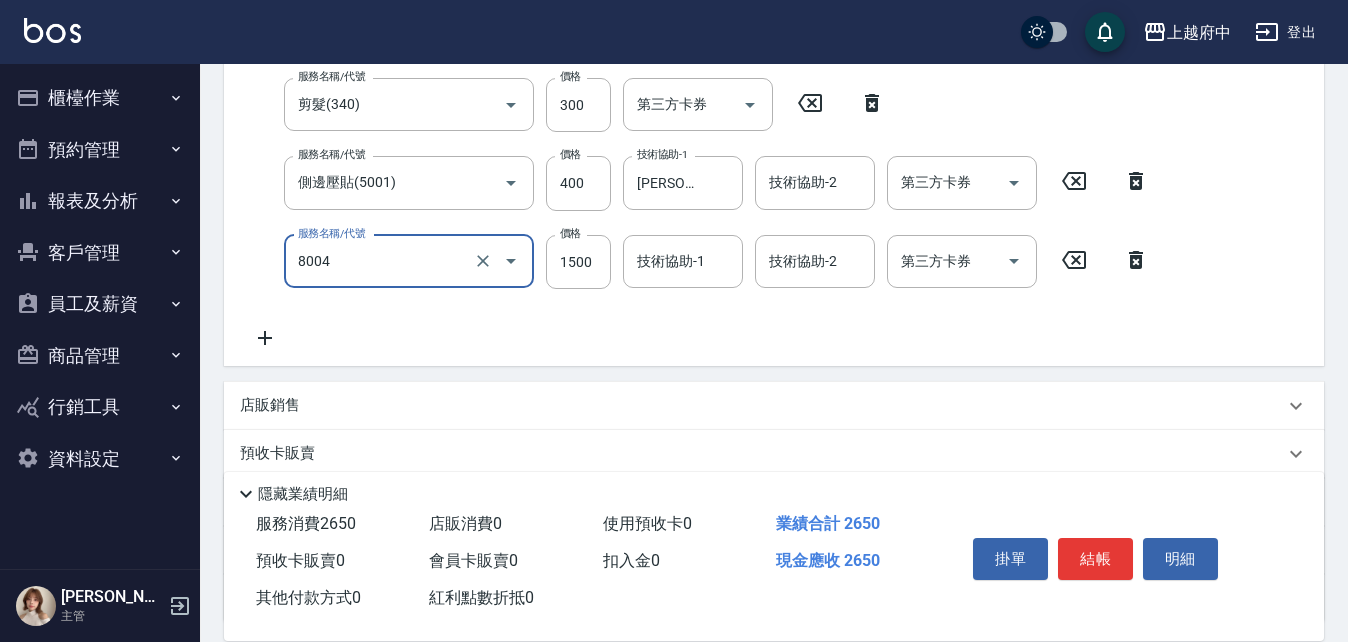 type on "毛囊淨化理療(8004)" 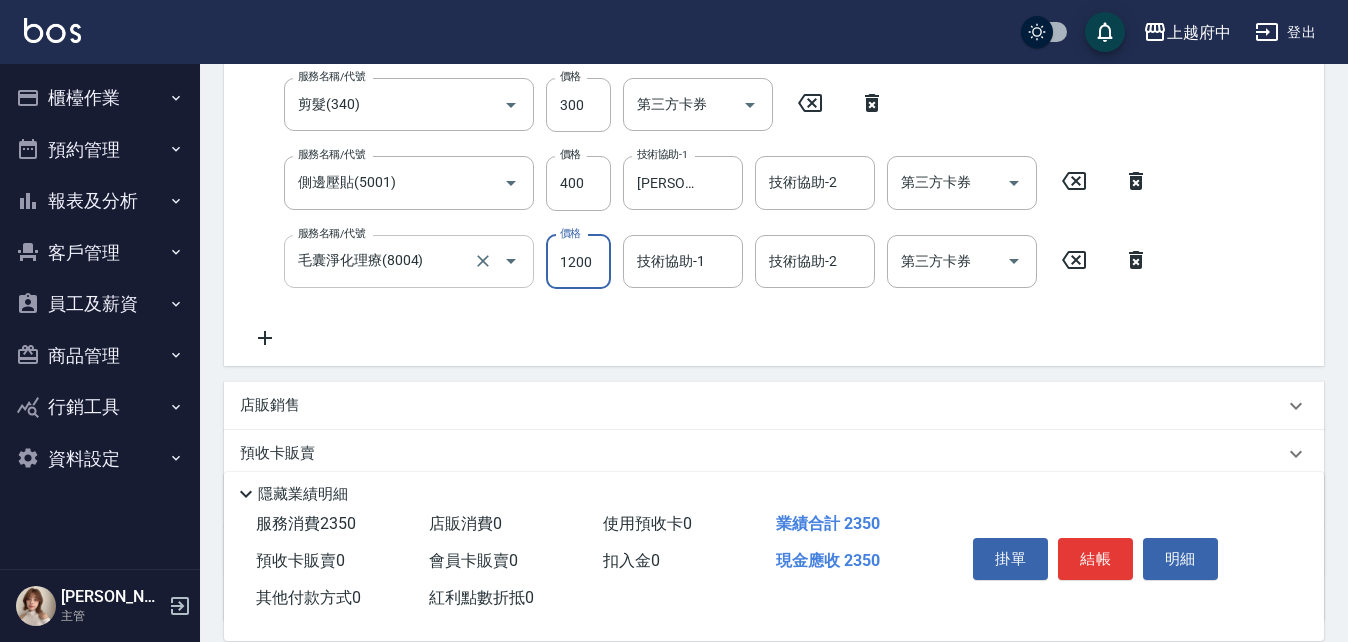 type on "1200" 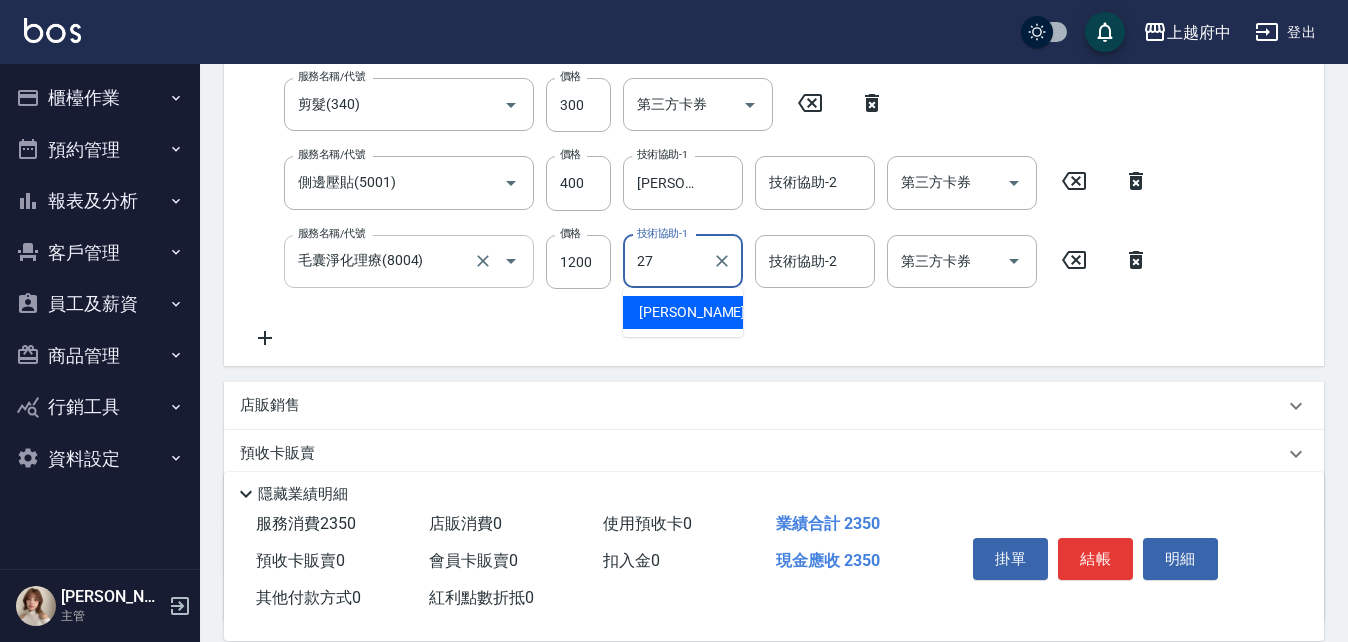 type on "陳韋均-27" 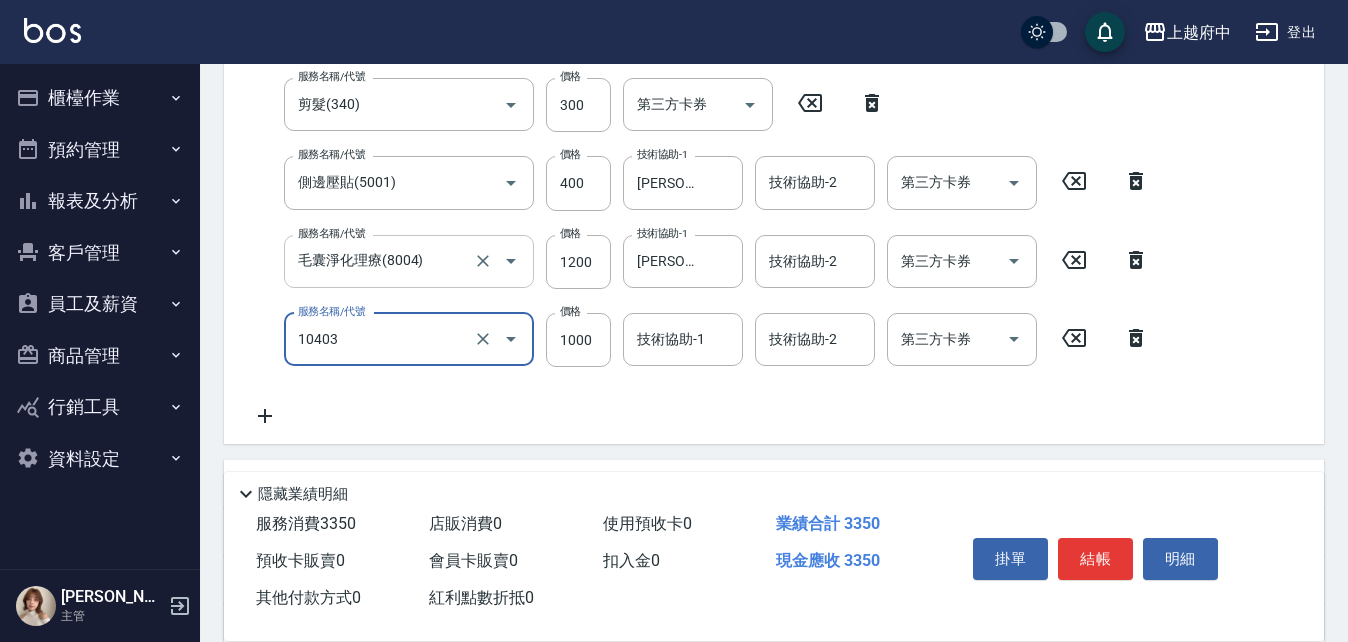 type on "晶漾深層護髮(10403)" 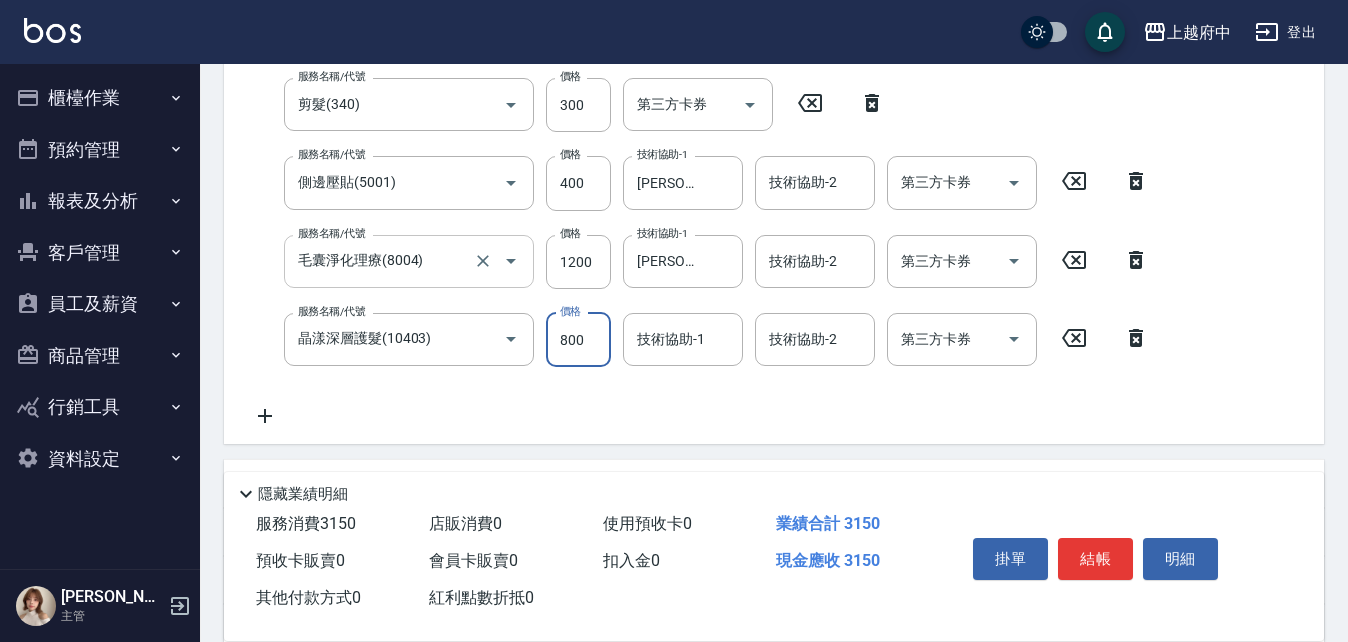 type on "800" 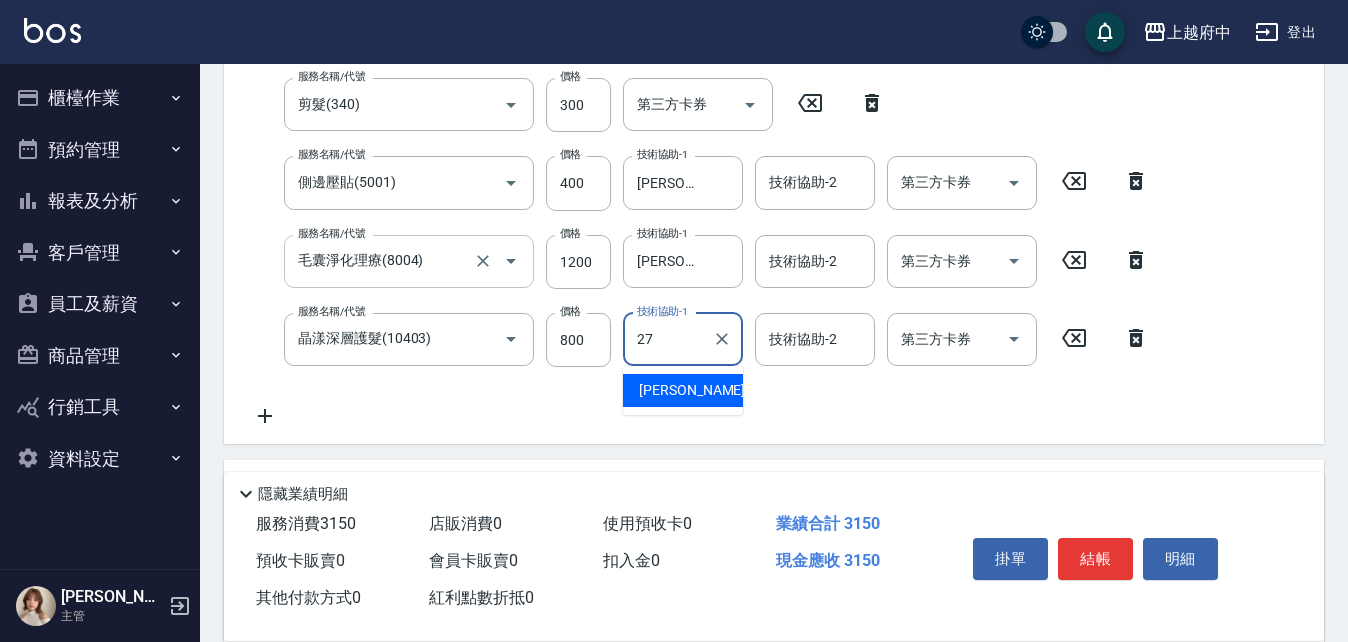 type on "陳韋均-27" 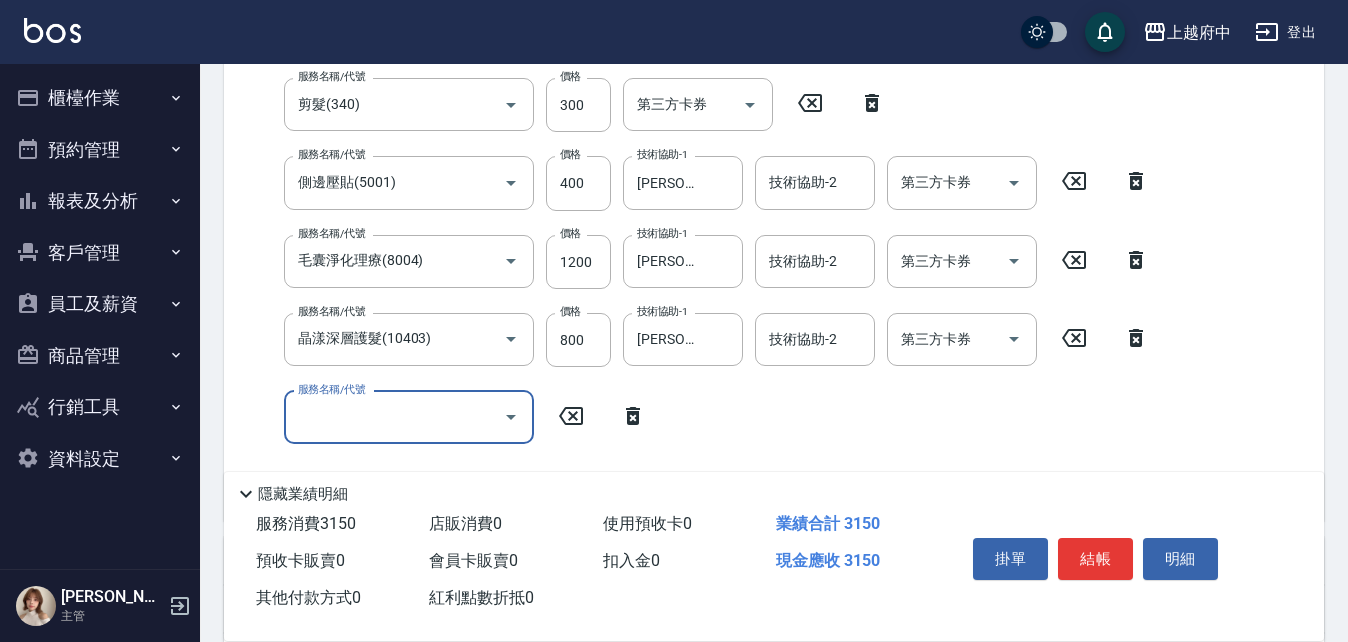 click 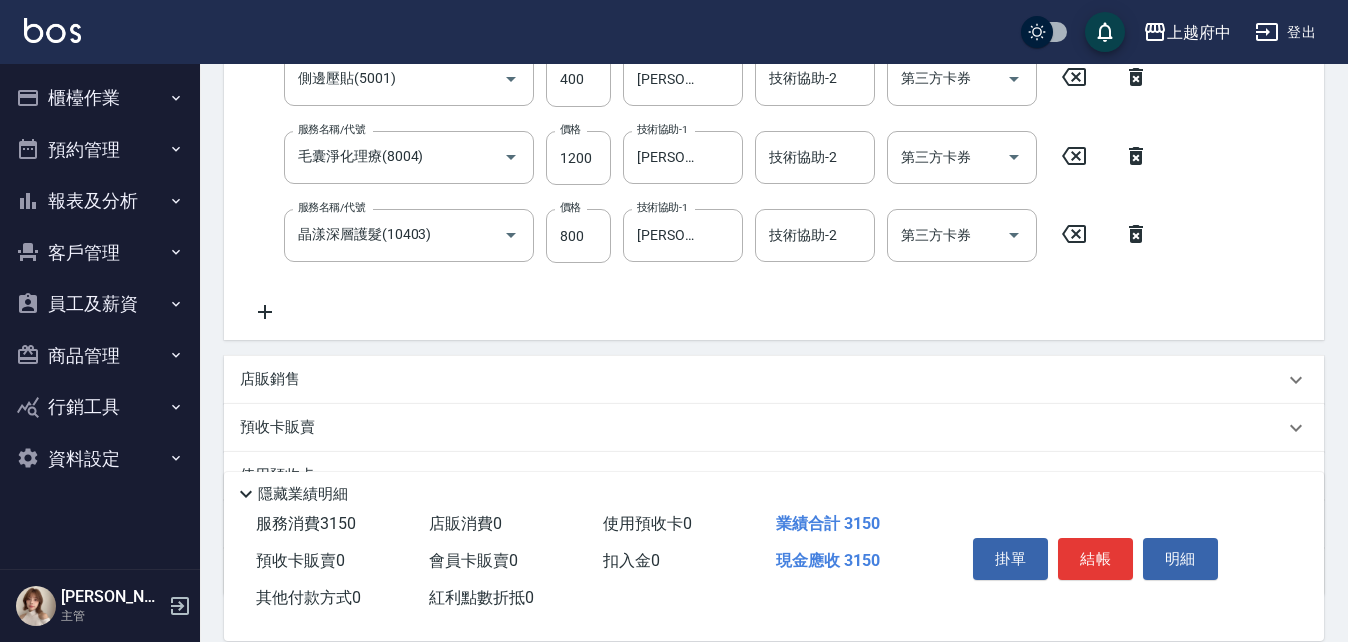 scroll, scrollTop: 600, scrollLeft: 0, axis: vertical 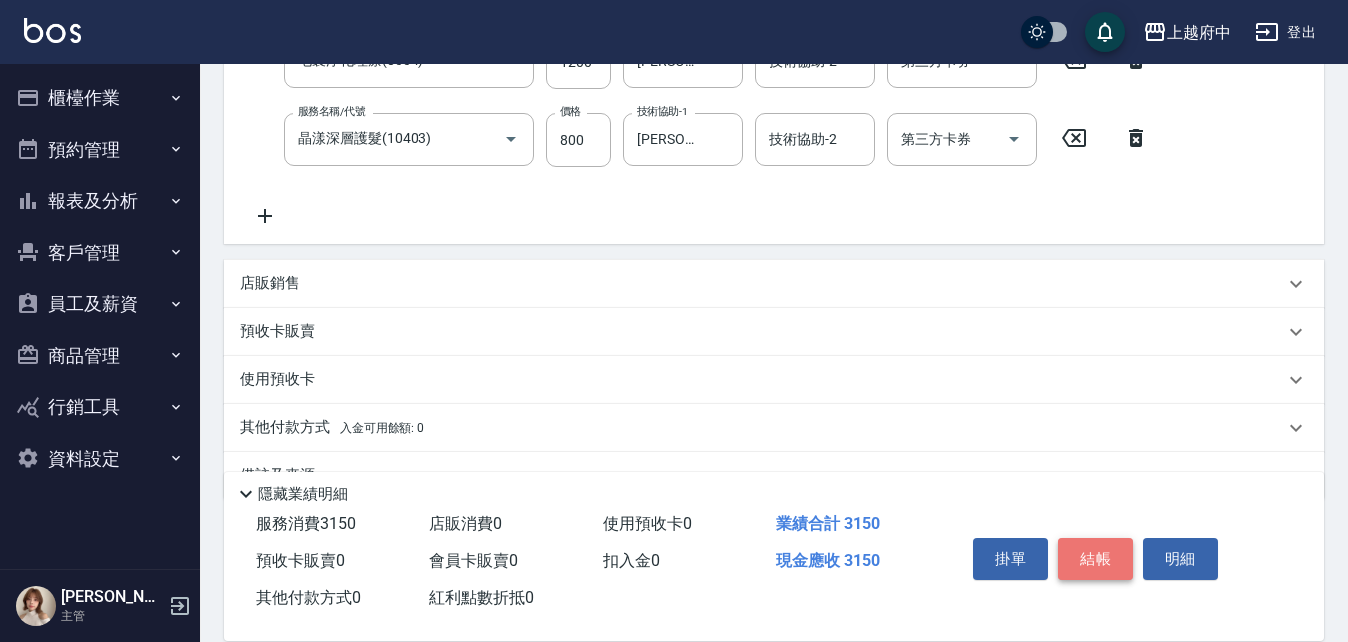 click on "結帳" at bounding box center [1095, 559] 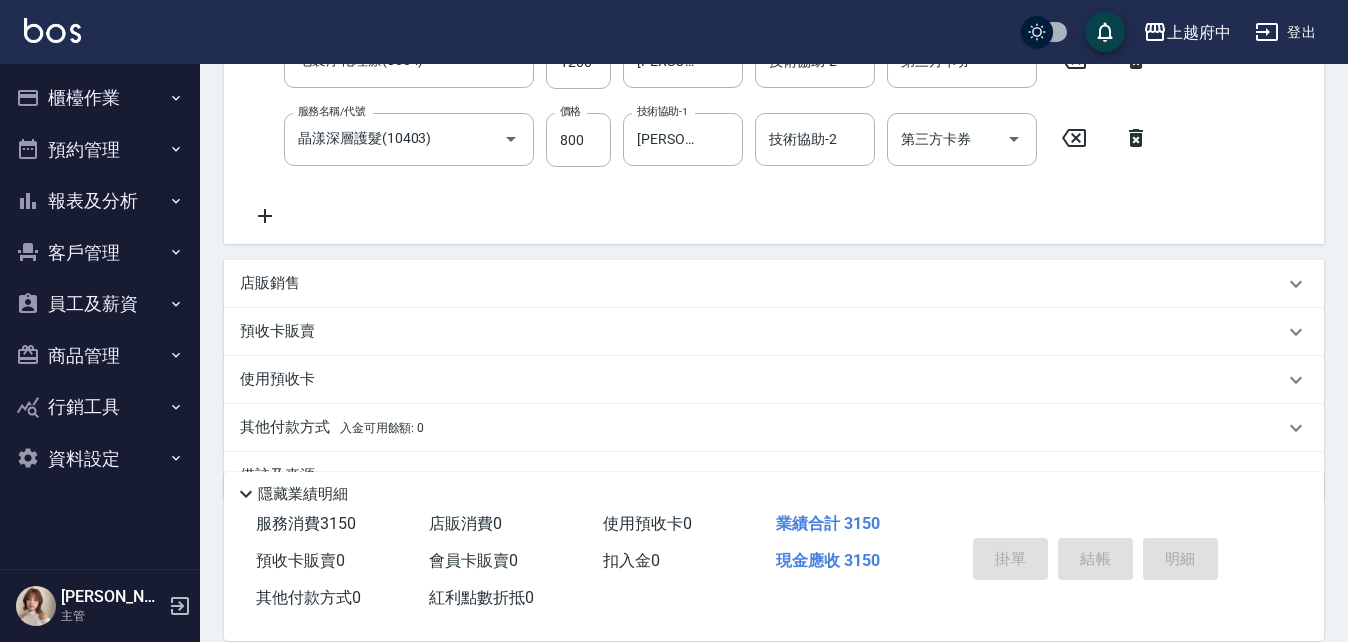 type on "2025/07/13 18:03" 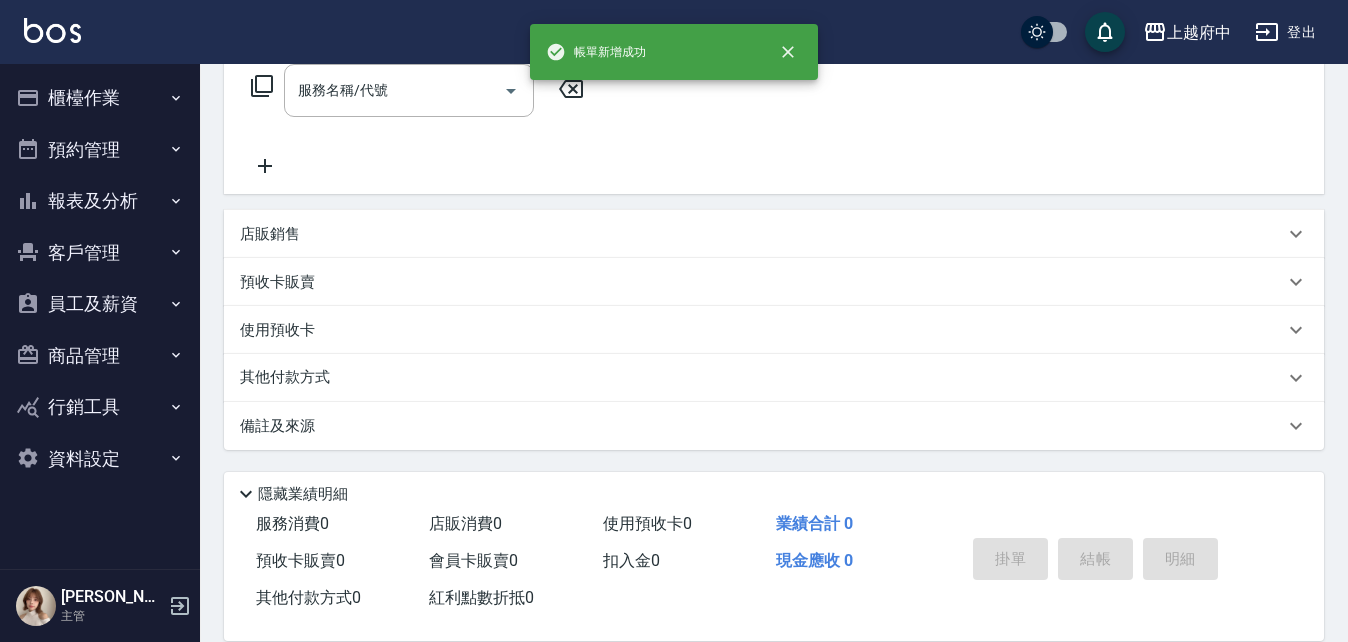 scroll, scrollTop: 0, scrollLeft: 0, axis: both 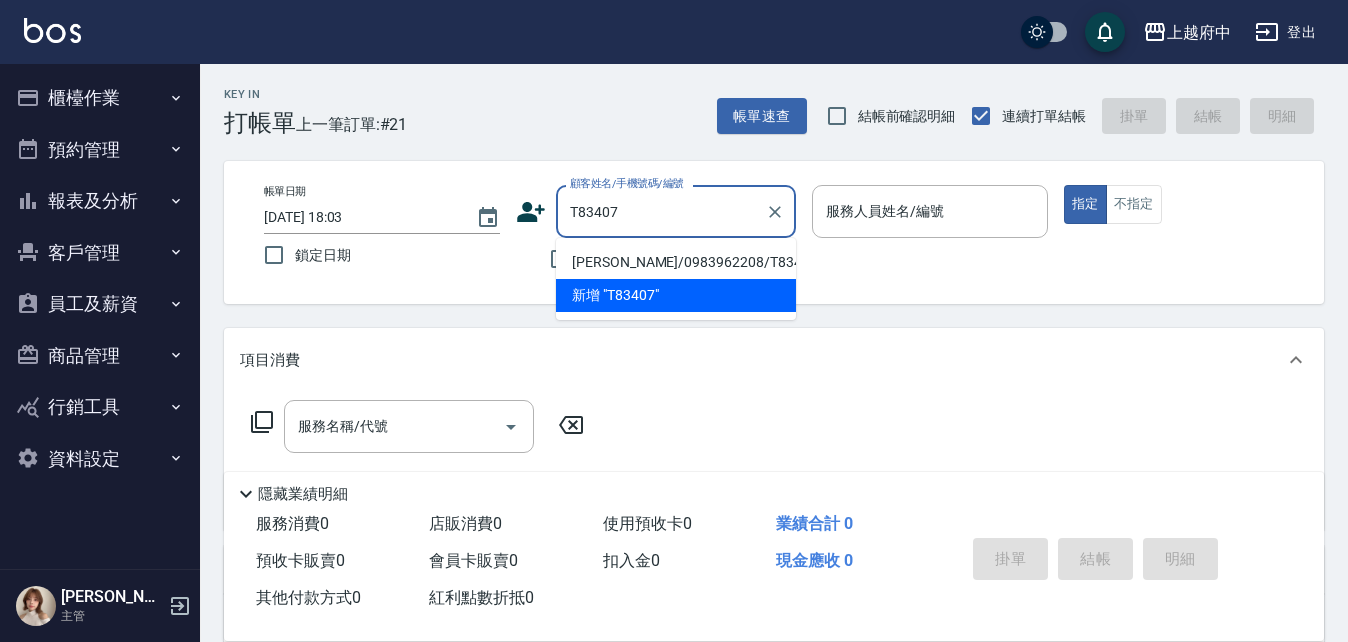 click on "廖啟閔/0983962208/T83407" at bounding box center (676, 262) 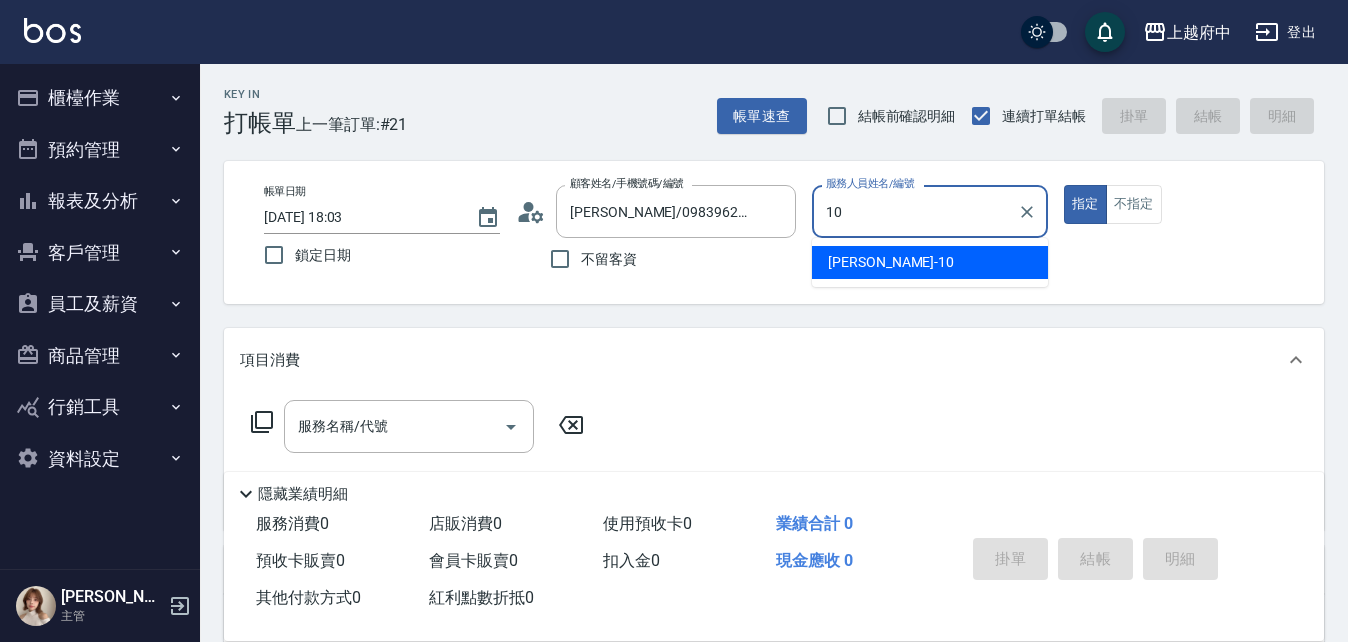 type on "Kevin-10" 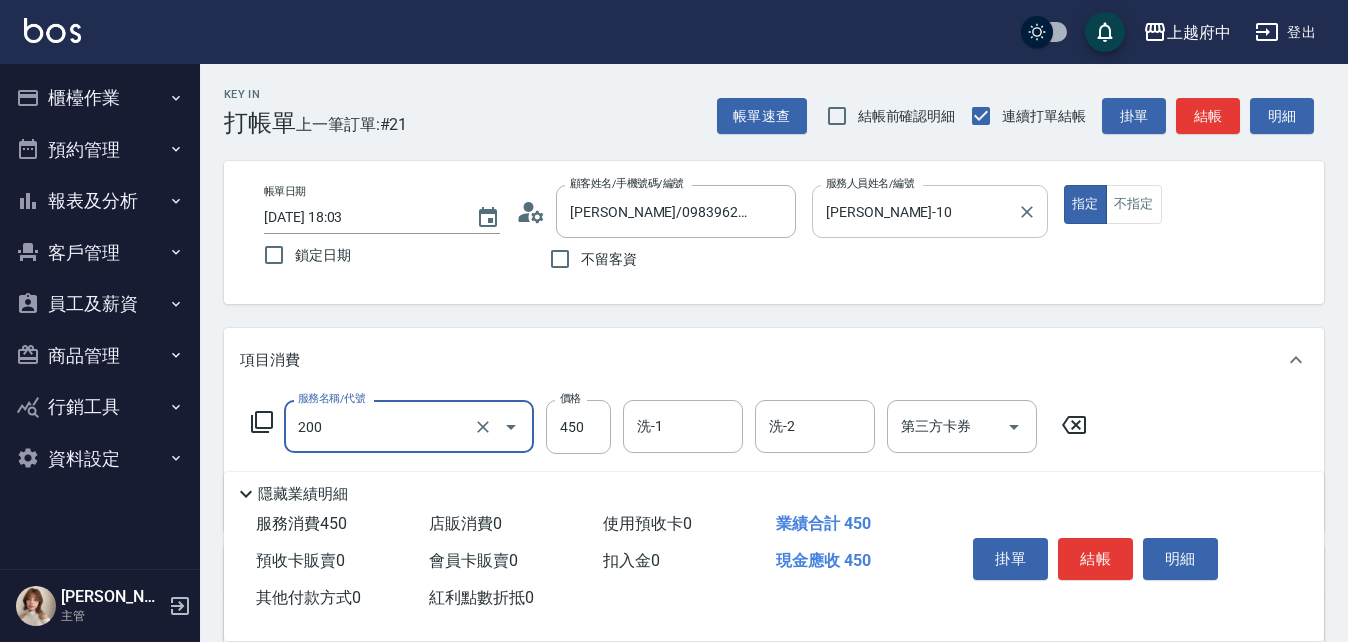 type on "有機洗髮(200)" 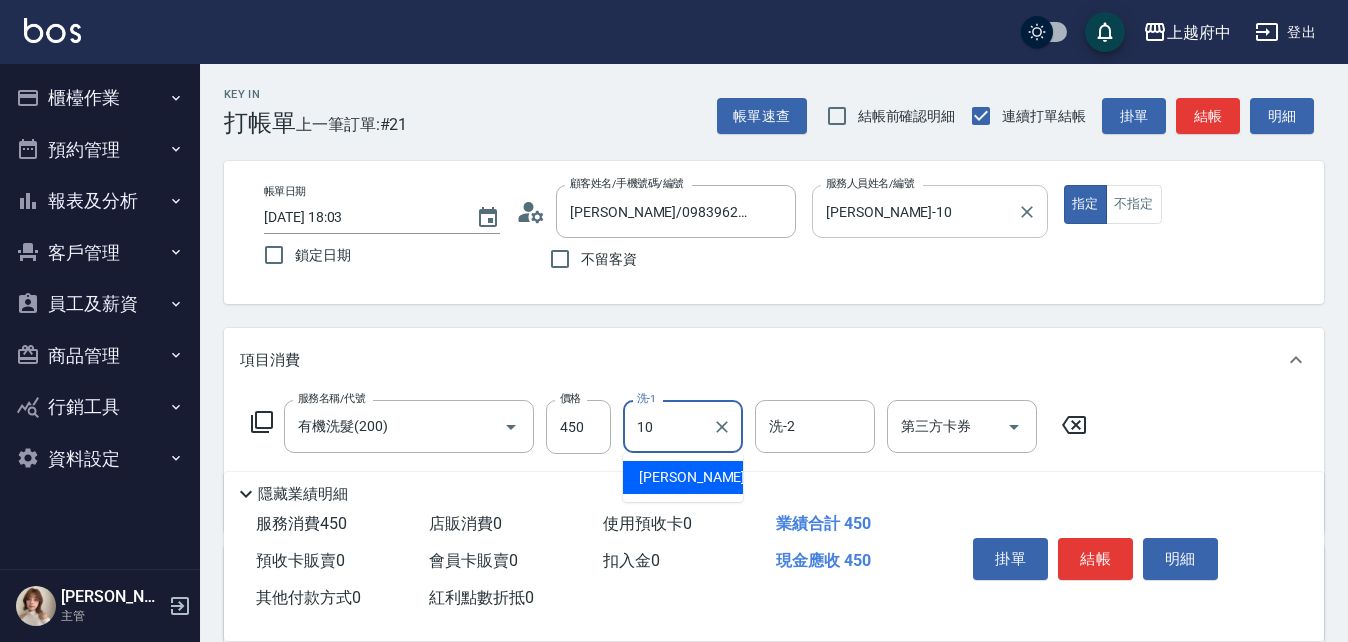 type on "Kevin-10" 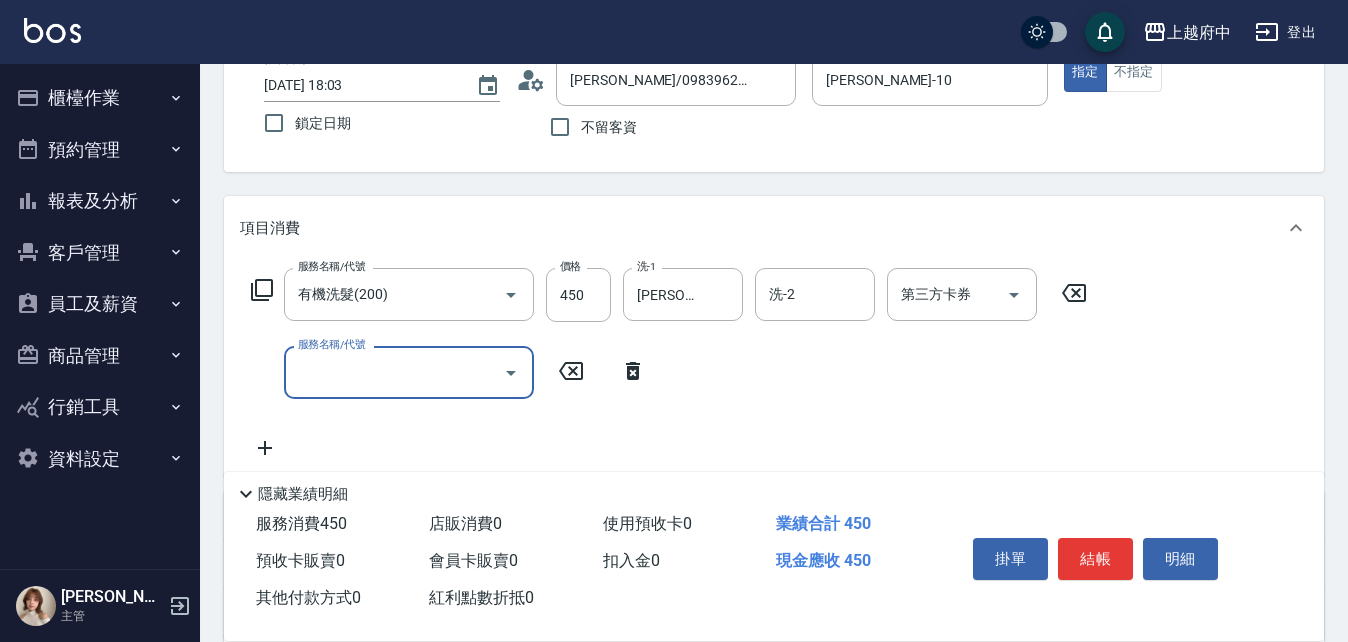 scroll, scrollTop: 200, scrollLeft: 0, axis: vertical 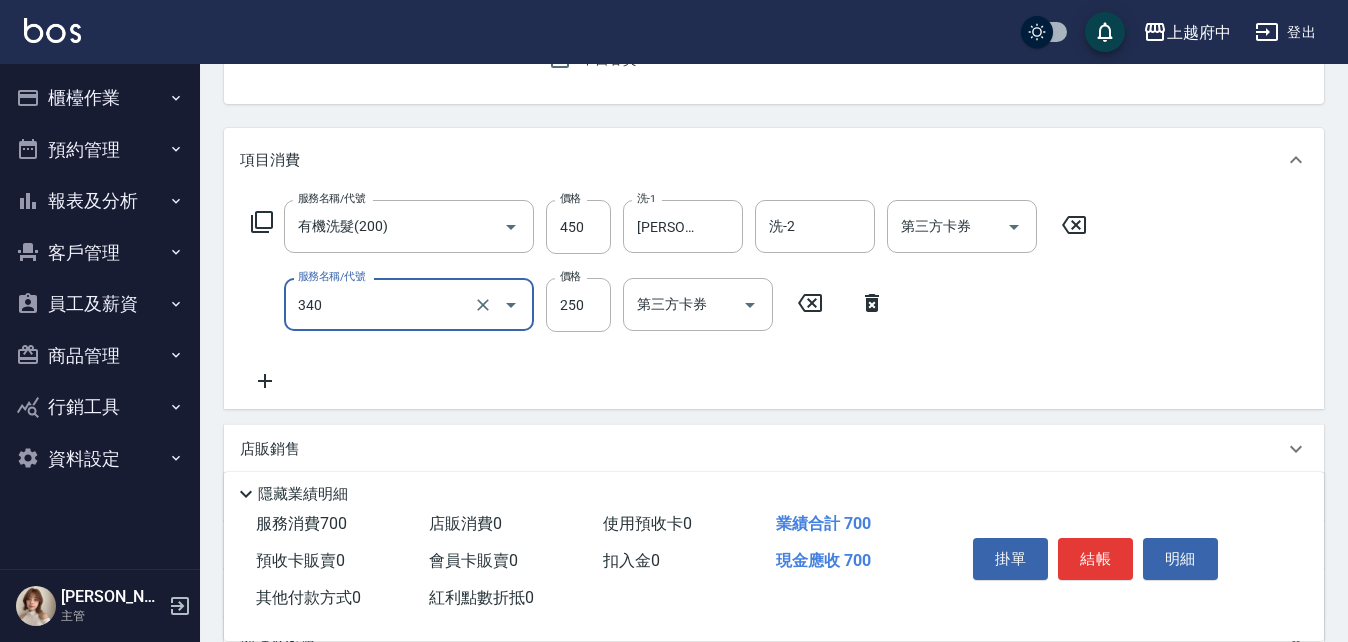 type on "剪髮(340)" 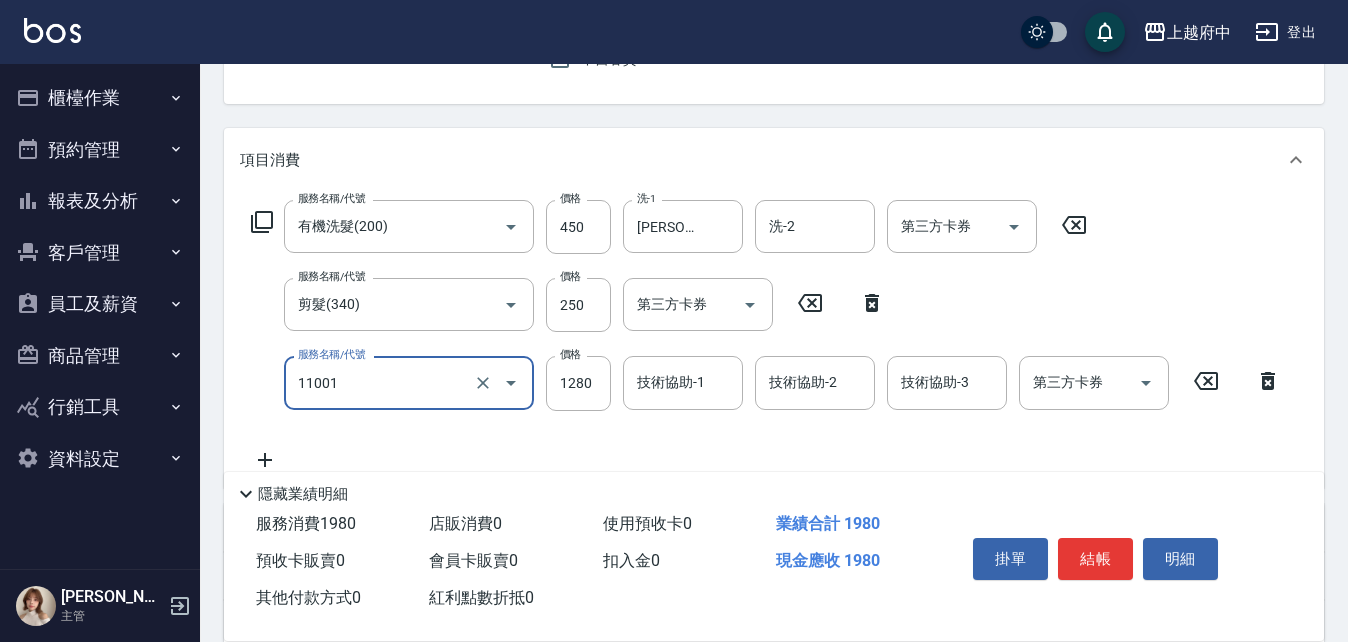 type on "燙髮S(11001)" 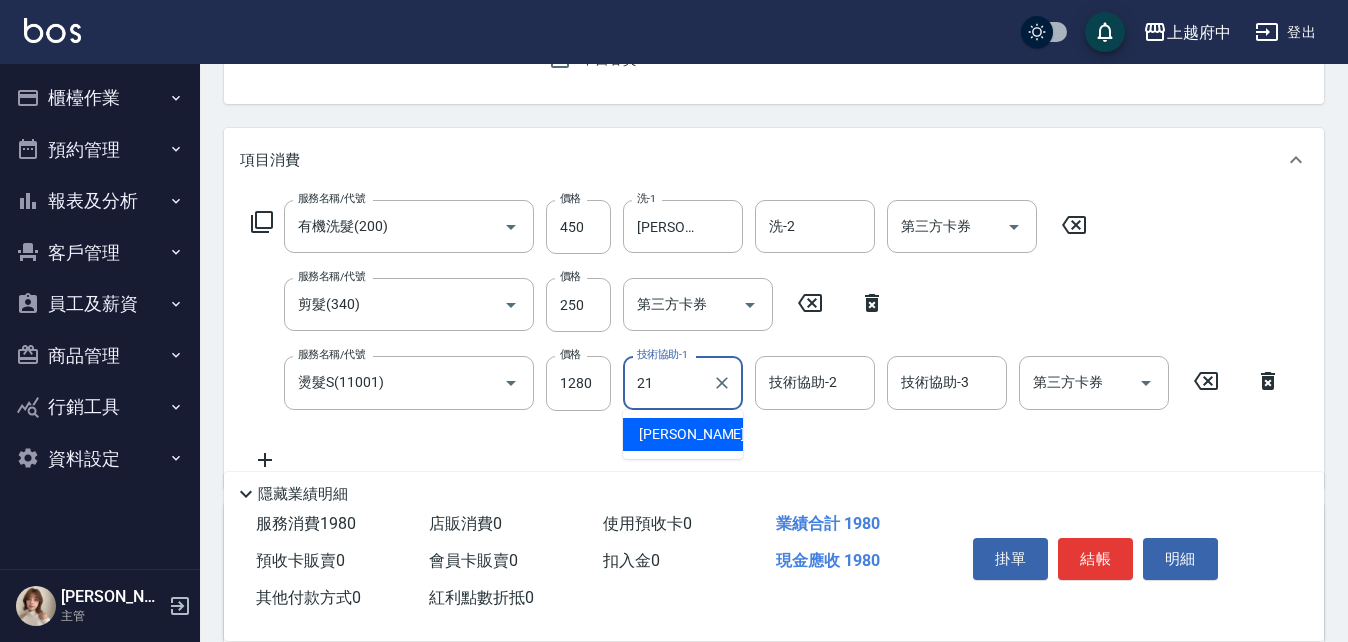 type on "江驊侑-21" 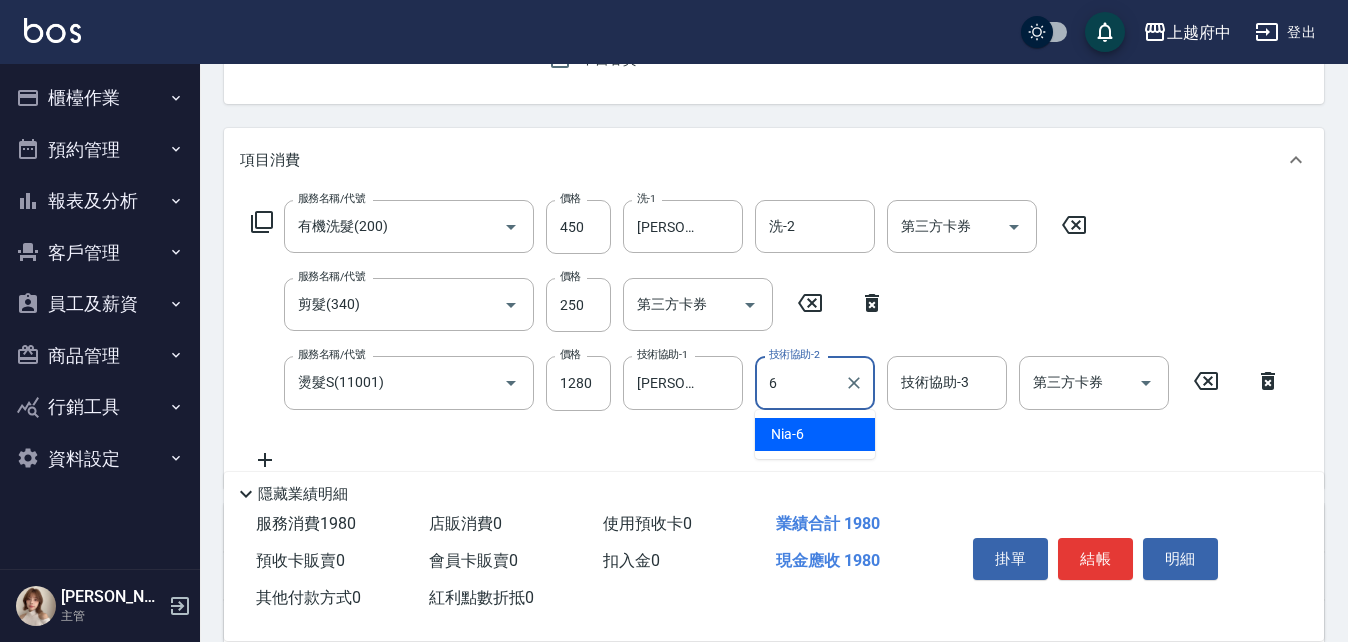 type on "Nia-6" 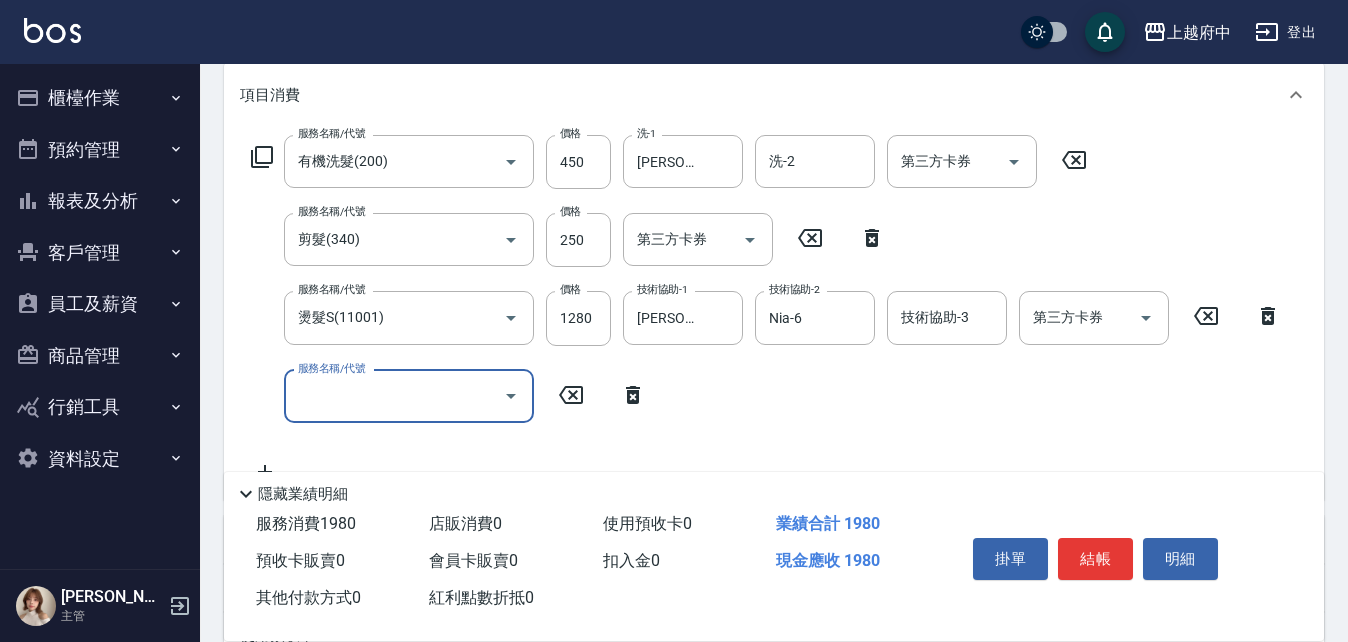 scroll, scrollTop: 300, scrollLeft: 0, axis: vertical 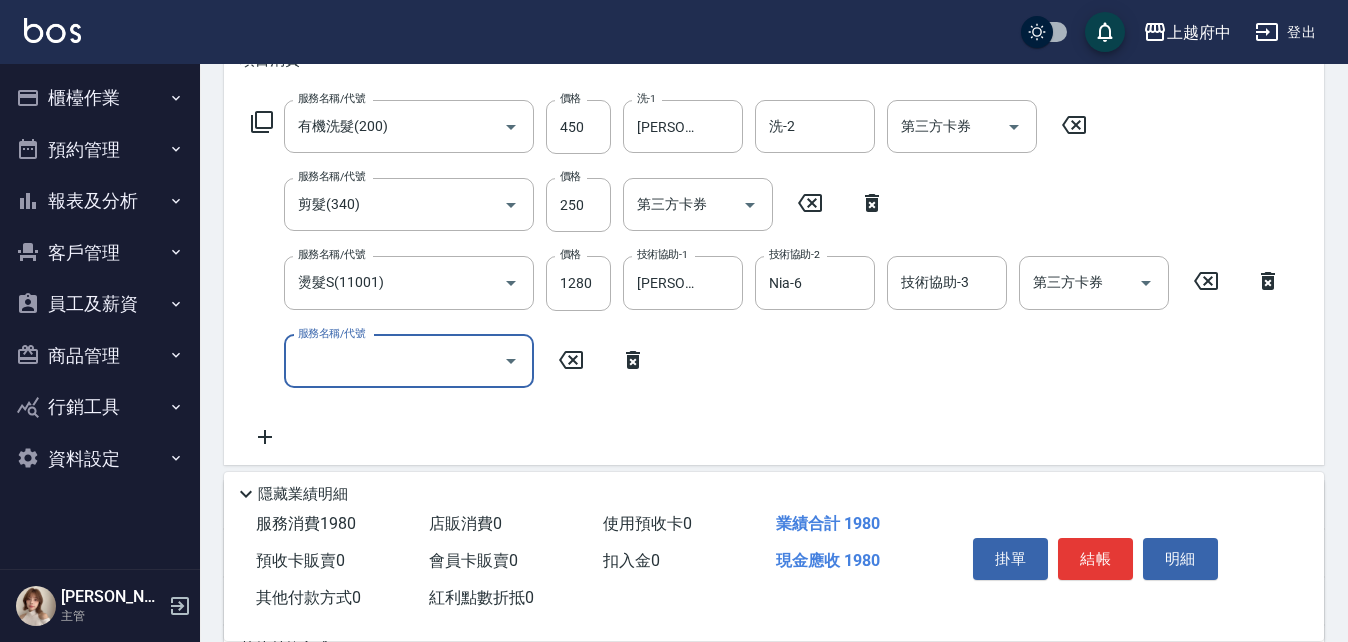 click 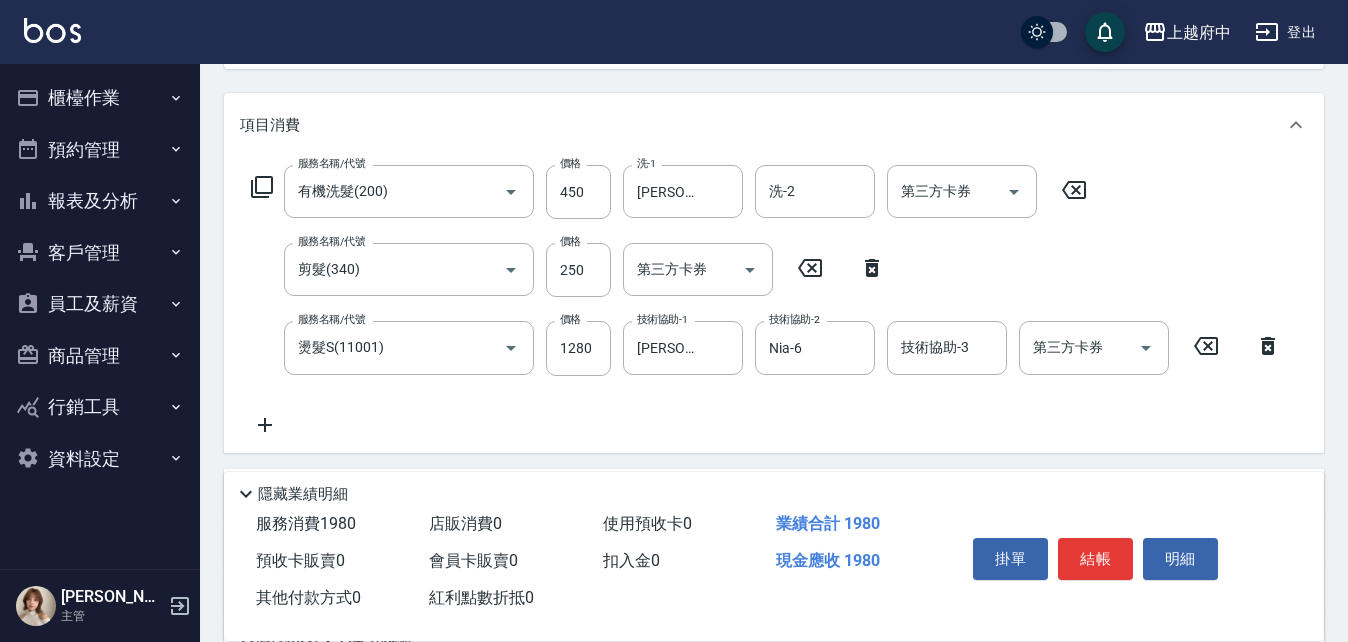 scroll, scrollTop: 200, scrollLeft: 0, axis: vertical 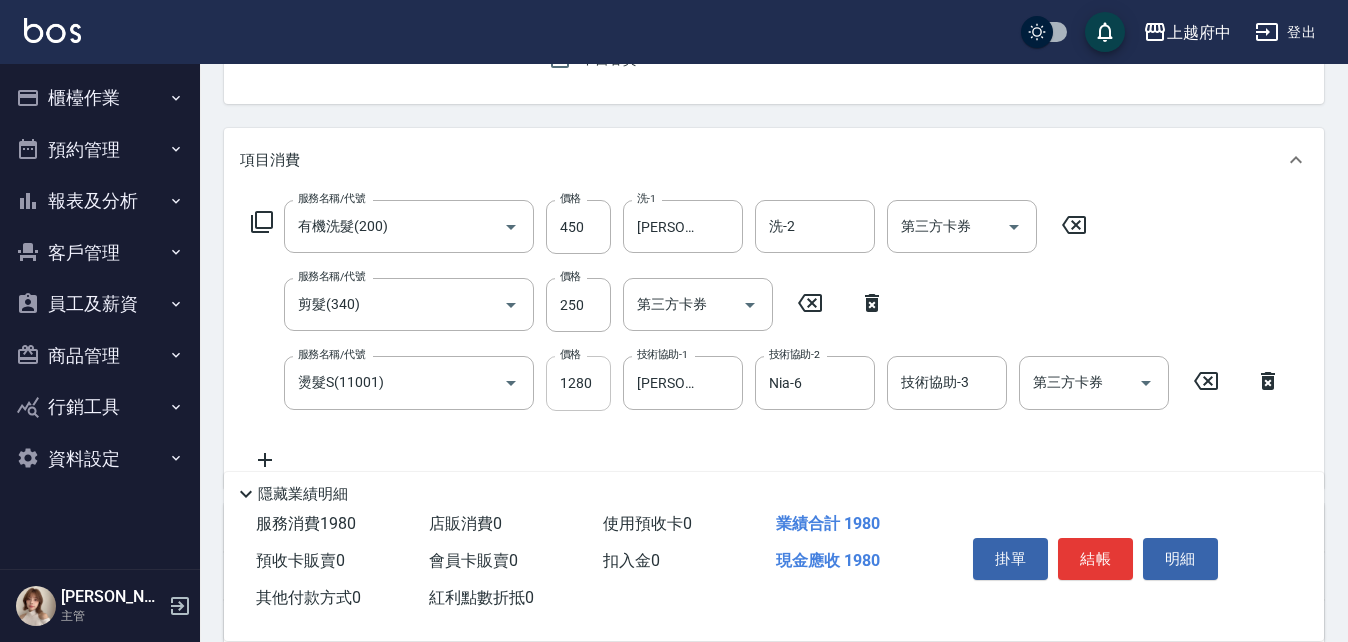 click on "1280" at bounding box center (578, 383) 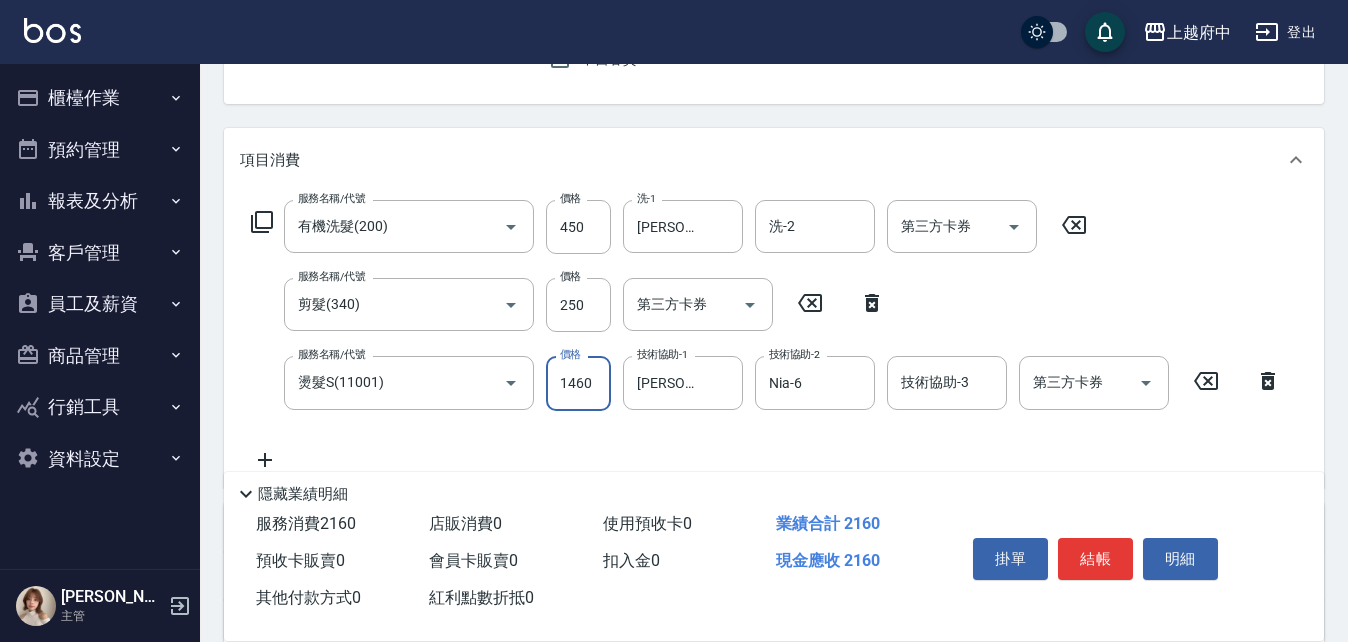 type on "1460" 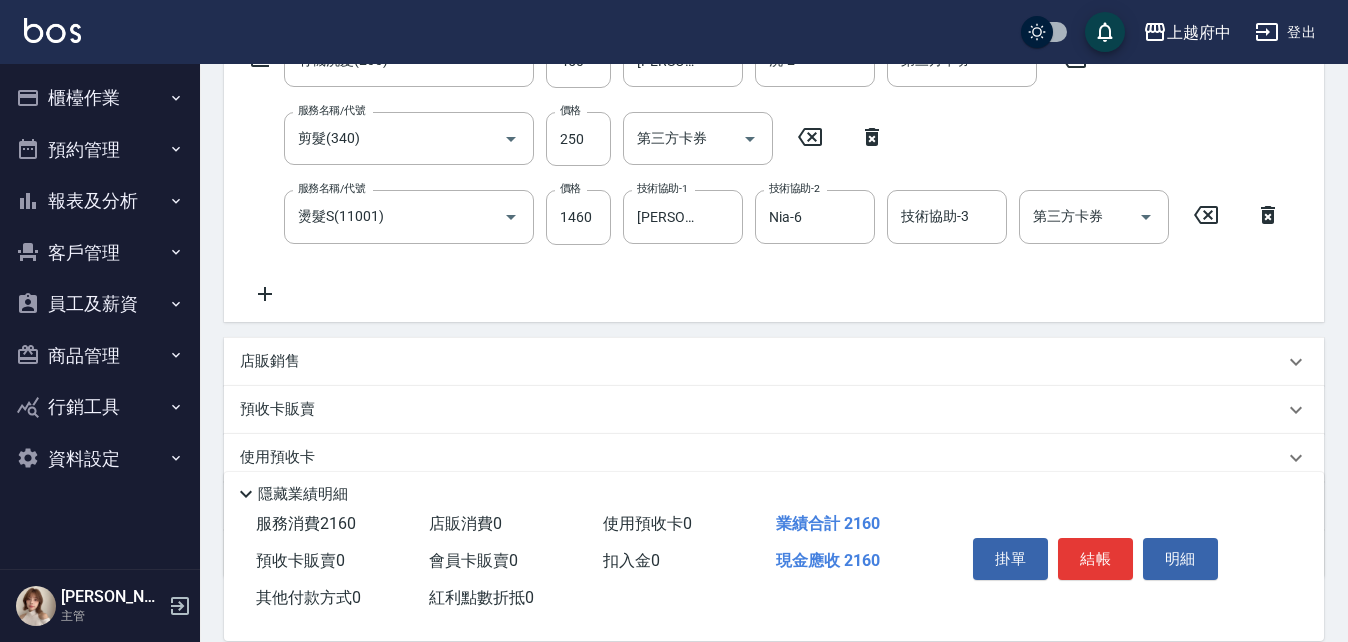 scroll, scrollTop: 400, scrollLeft: 0, axis: vertical 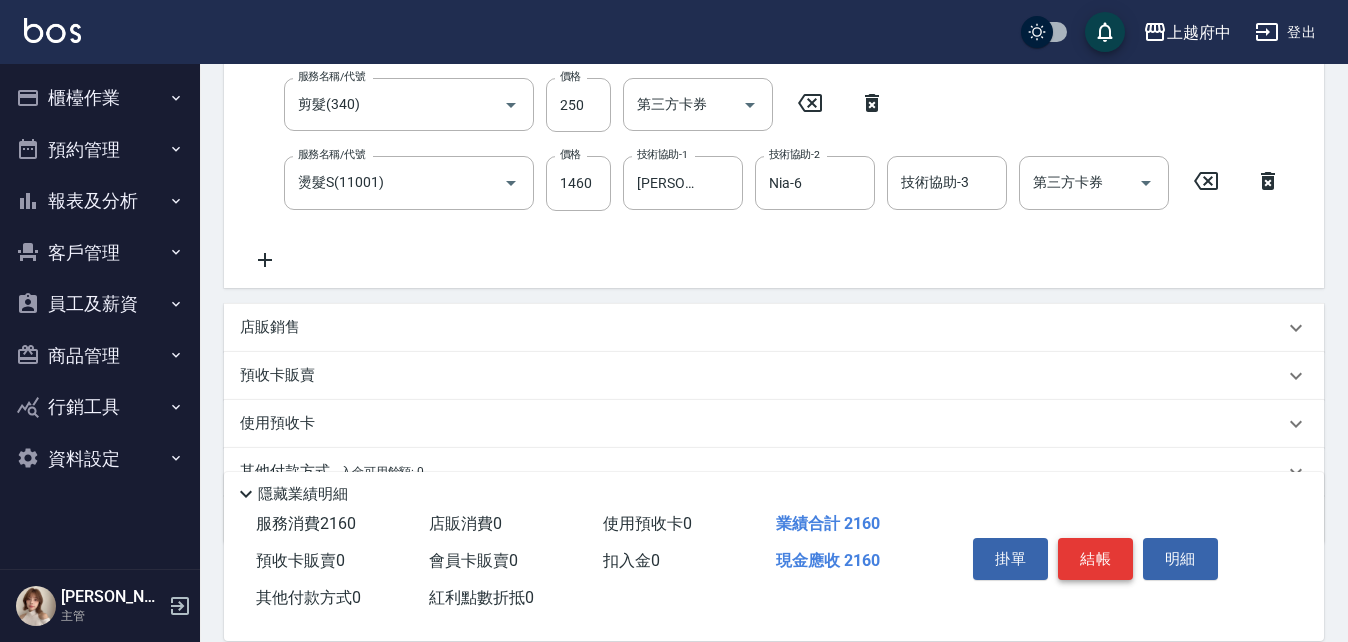 click on "結帳" at bounding box center [1095, 559] 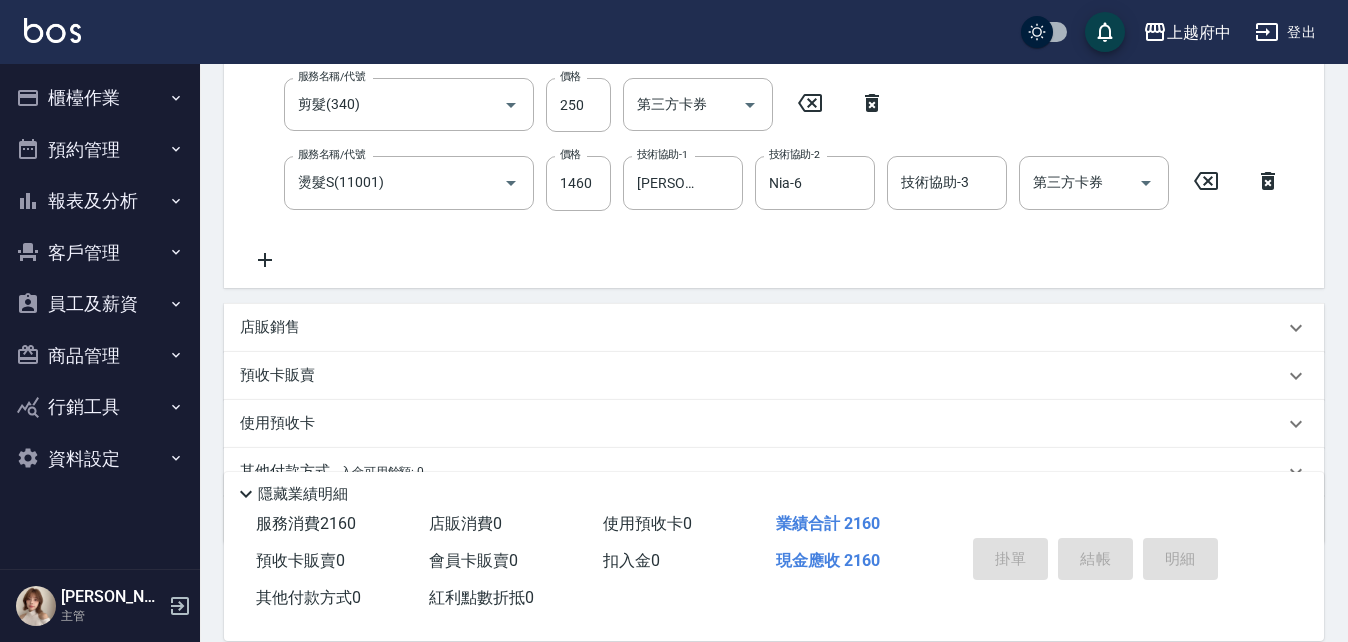type on "2025/07/13 18:06" 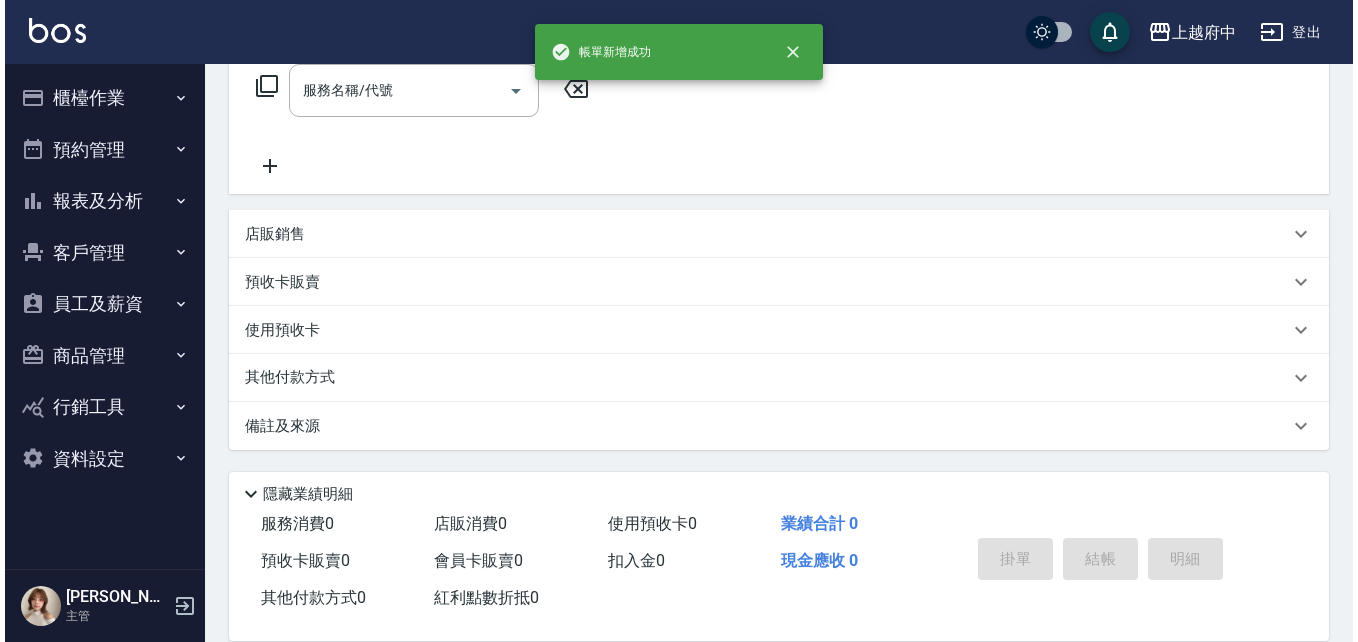 scroll, scrollTop: 0, scrollLeft: 0, axis: both 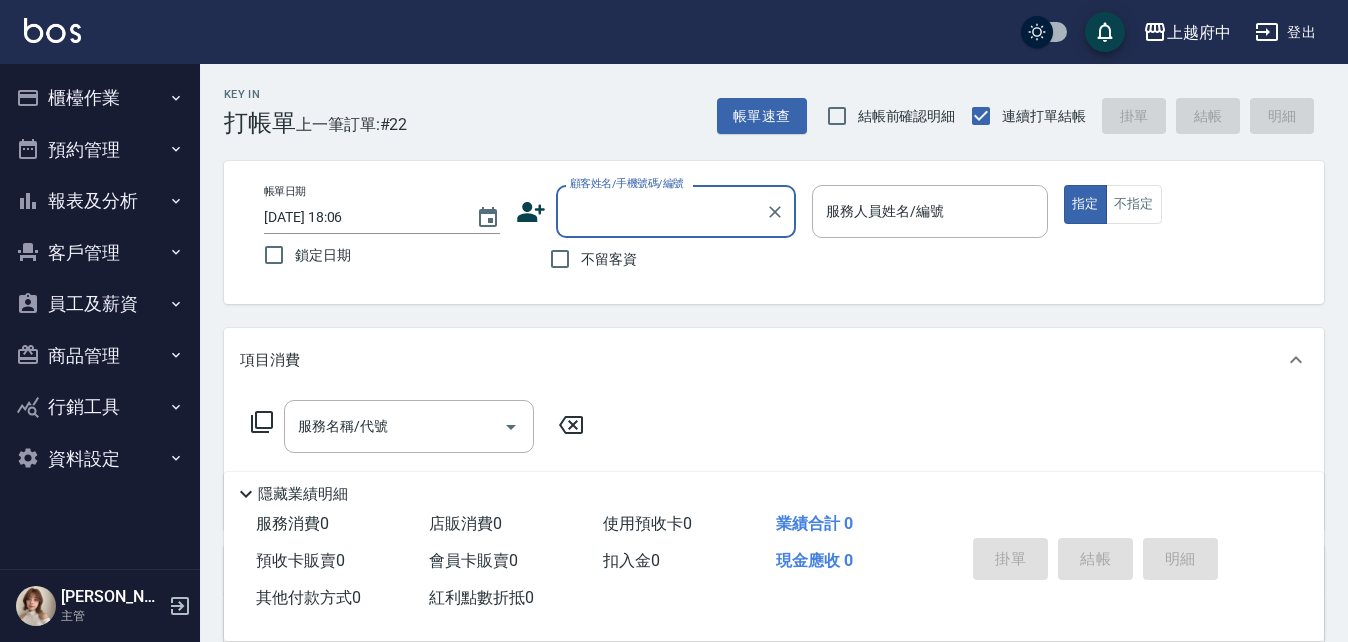 click on "Key In 打帳單 上一筆訂單:#22 帳單速查 結帳前確認明細 連續打單結帳 掛單 結帳 明細 帳單日期 2025/07/13 18:06 鎖定日期 顧客姓名/手機號碼/編號 顧客姓名/手機號碼/編號 不留客資 服務人員姓名/編號 服務人員姓名/編號 指定 不指定 項目消費 服務名稱/代號 服務名稱/代號 店販銷售 服務人員姓名/編號 服務人員姓名/編號 商品代號/名稱 商品代號/名稱 預收卡販賣 卡券名稱/代號 卡券名稱/代號 使用預收卡 其他付款方式 其他付款方式 其他付款方式 備註及來源 備註 備註 訂單來源 ​ 訂單來源 隱藏業績明細 服務消費  0 店販消費  0 使用預收卡  0 業績合計   0 預收卡販賣  0 會員卡販賣  0 扣入金  0 現金應收   0 其他付款方式  0 紅利點數折抵  0 掛單 結帳 明細" at bounding box center [774, 521] 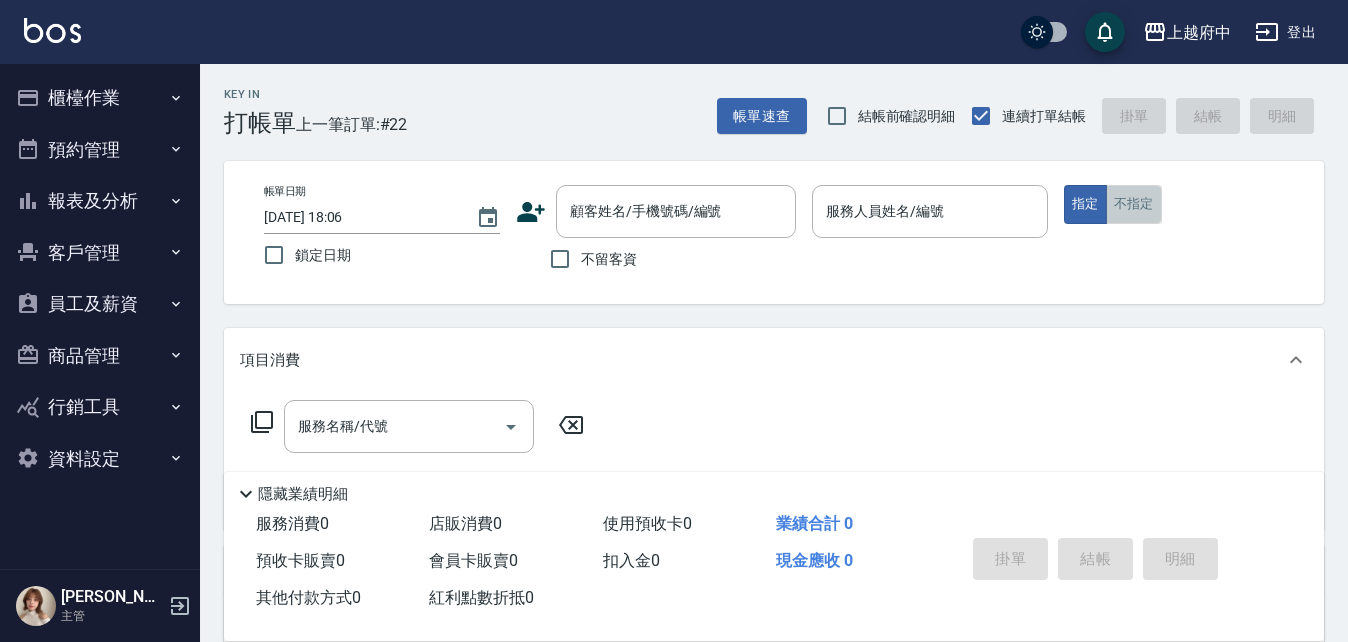 click on "不指定" at bounding box center [1134, 204] 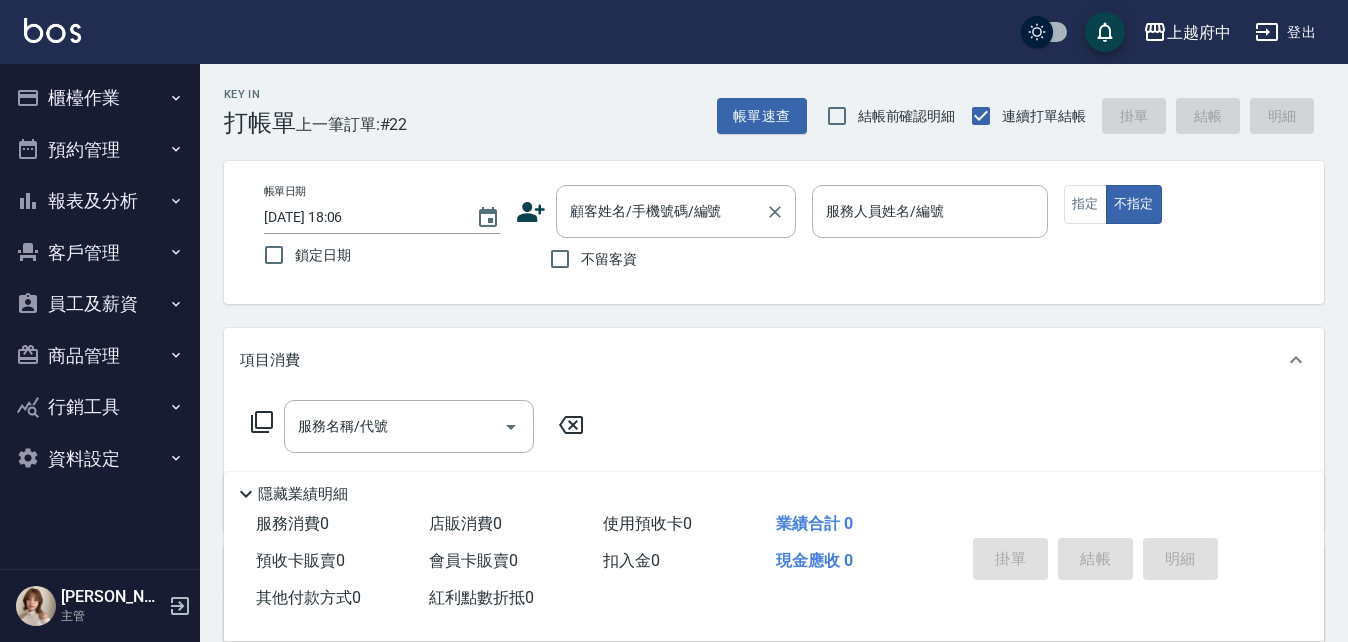 click on "顧客姓名/手機號碼/編號" at bounding box center [661, 211] 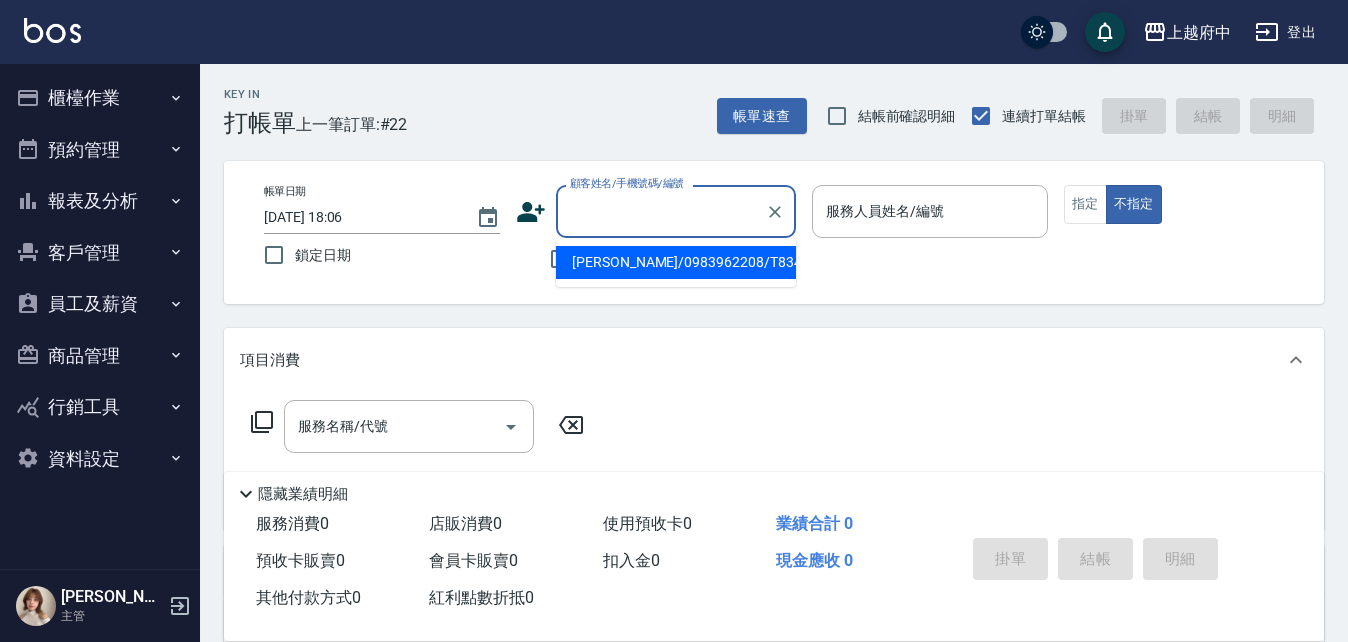 click 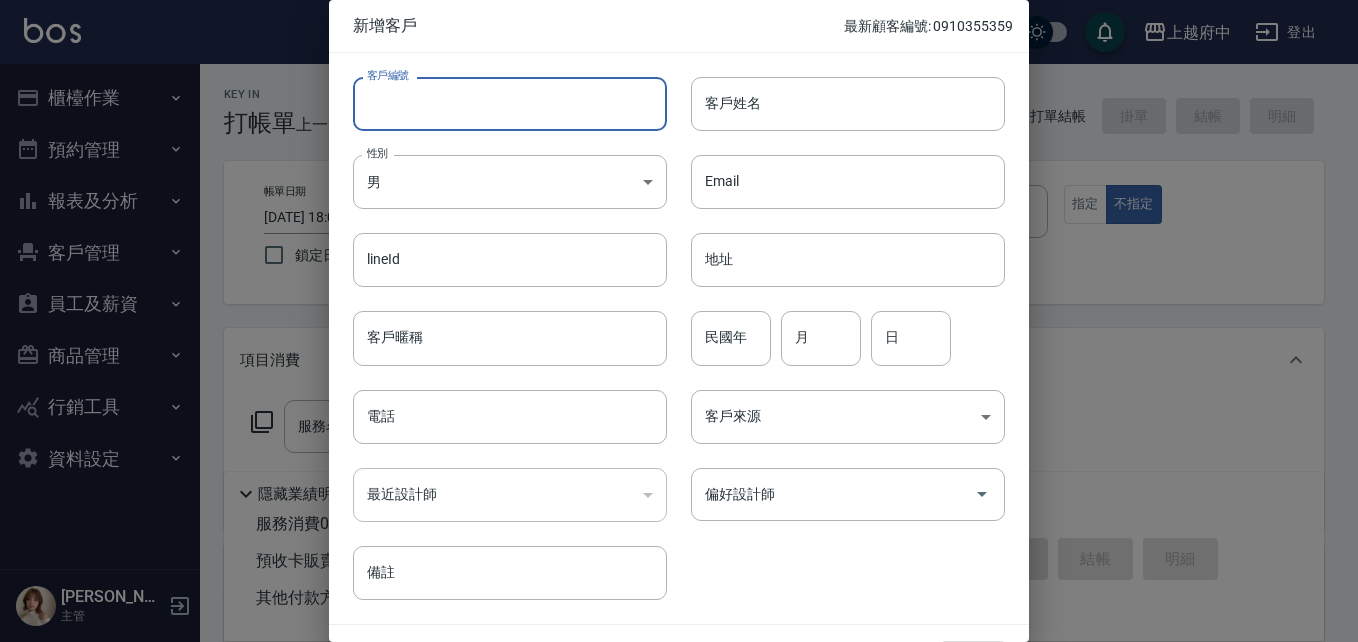 click on "客戶編號" at bounding box center (510, 104) 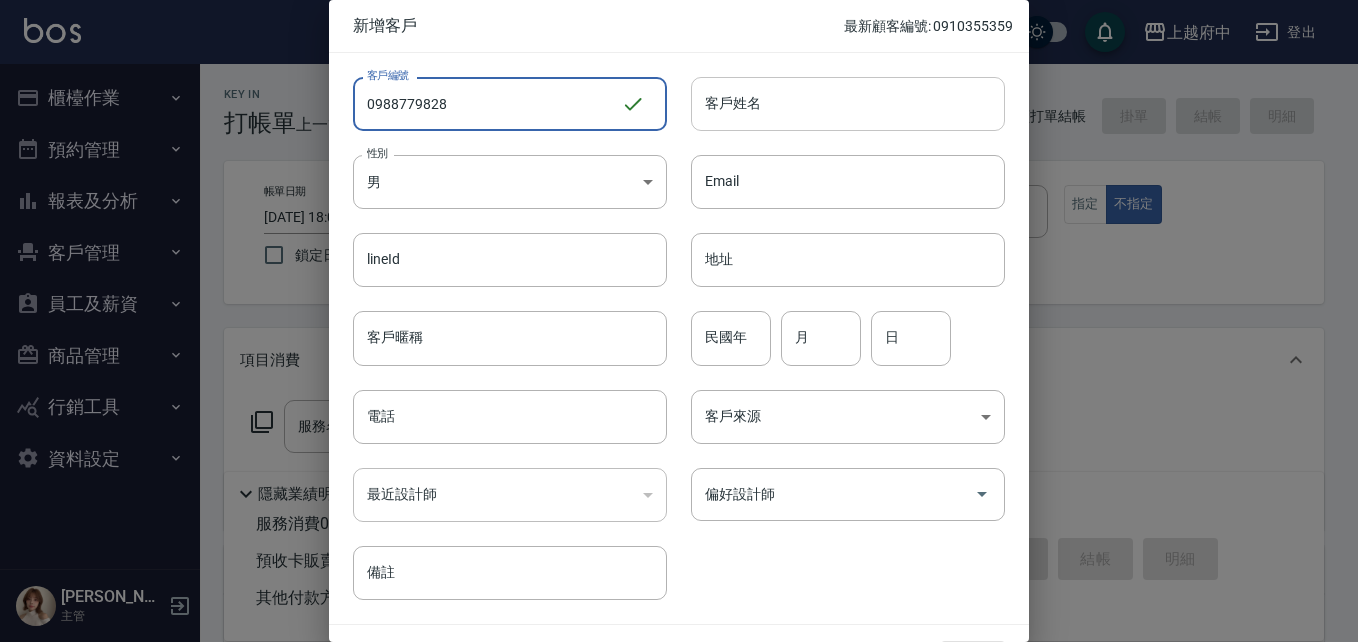 type on "0988779828" 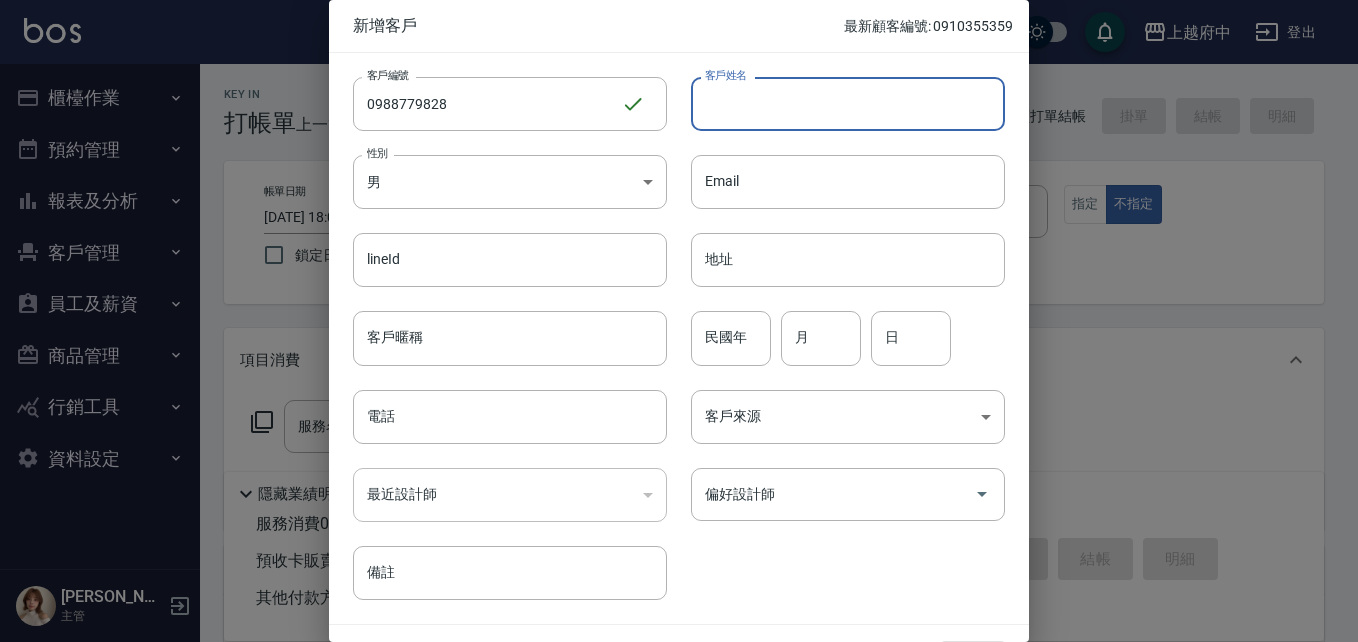 click on "客戶姓名" at bounding box center [848, 104] 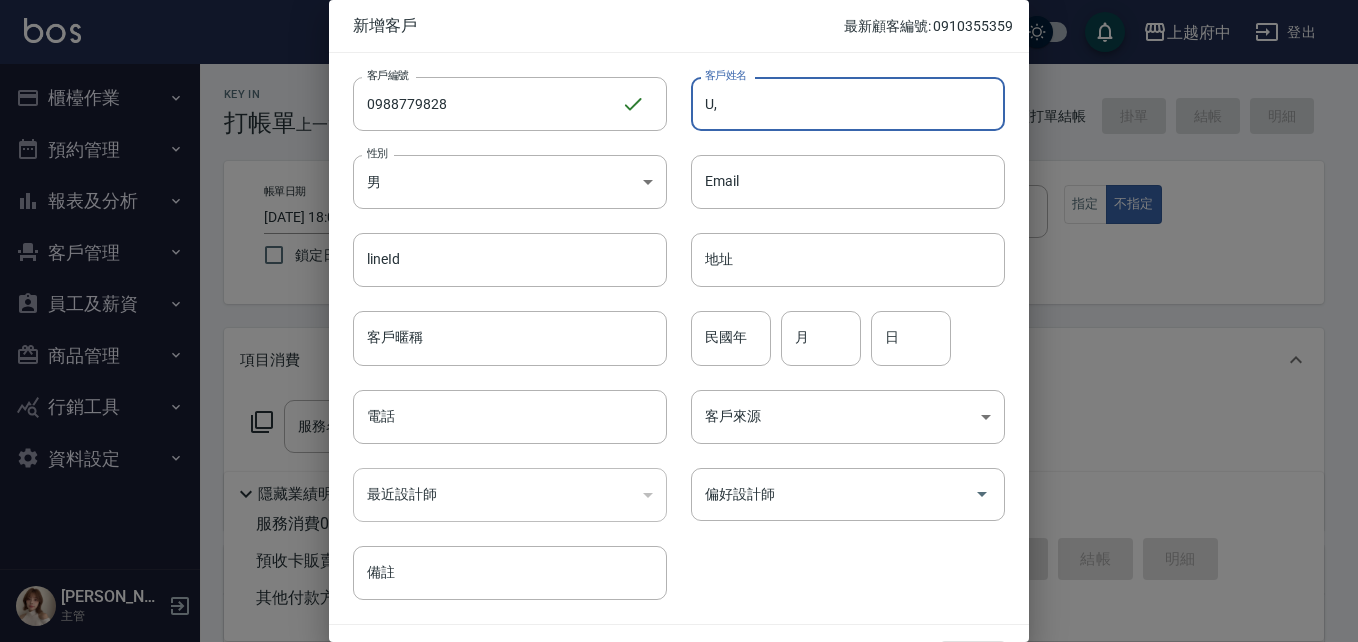 type on "U" 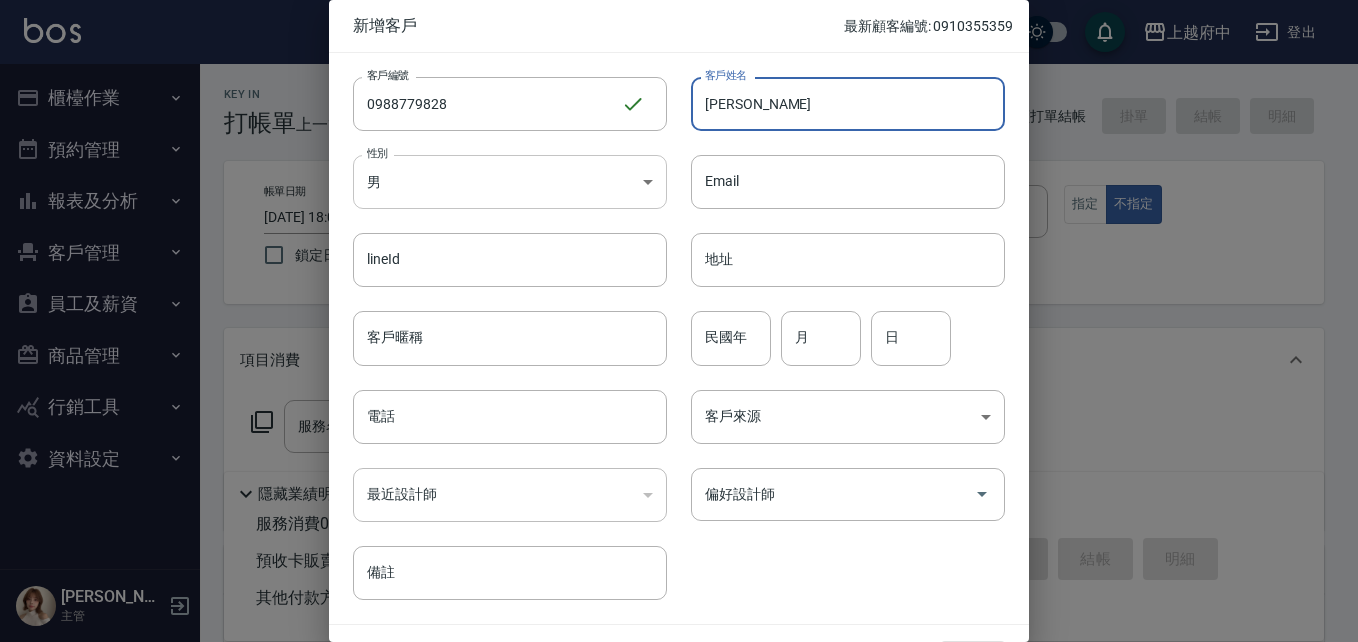 type on "[PERSON_NAME]" 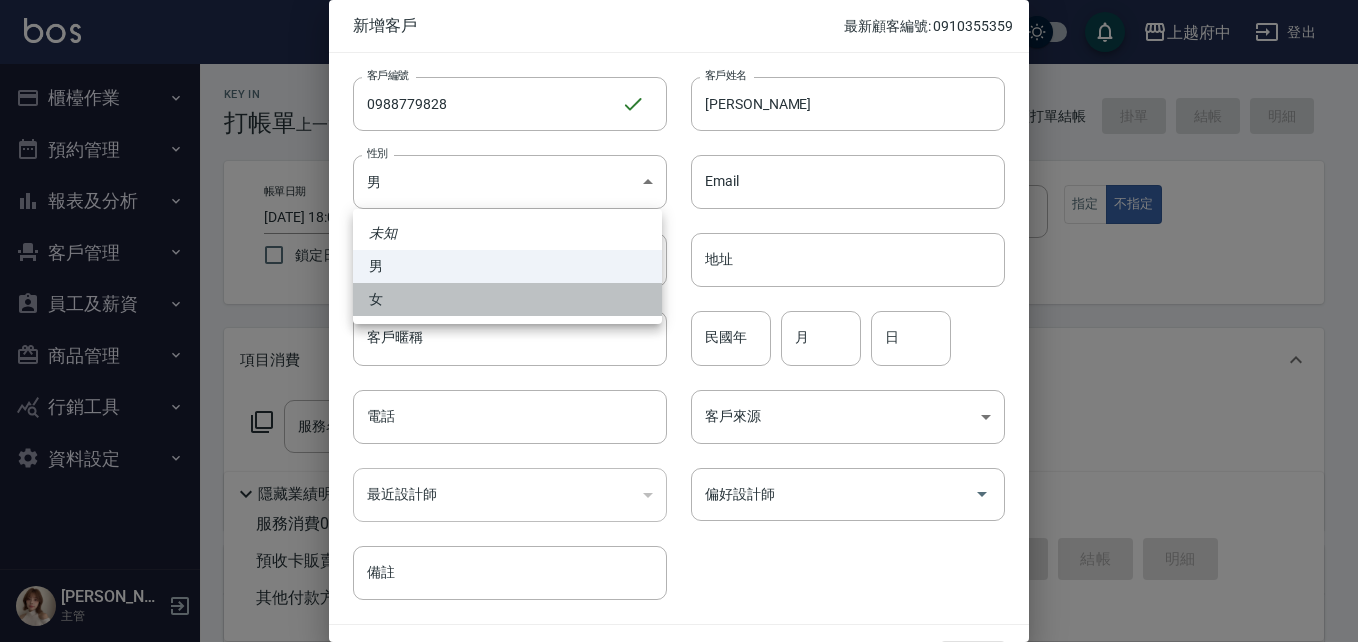 click on "女" at bounding box center (507, 299) 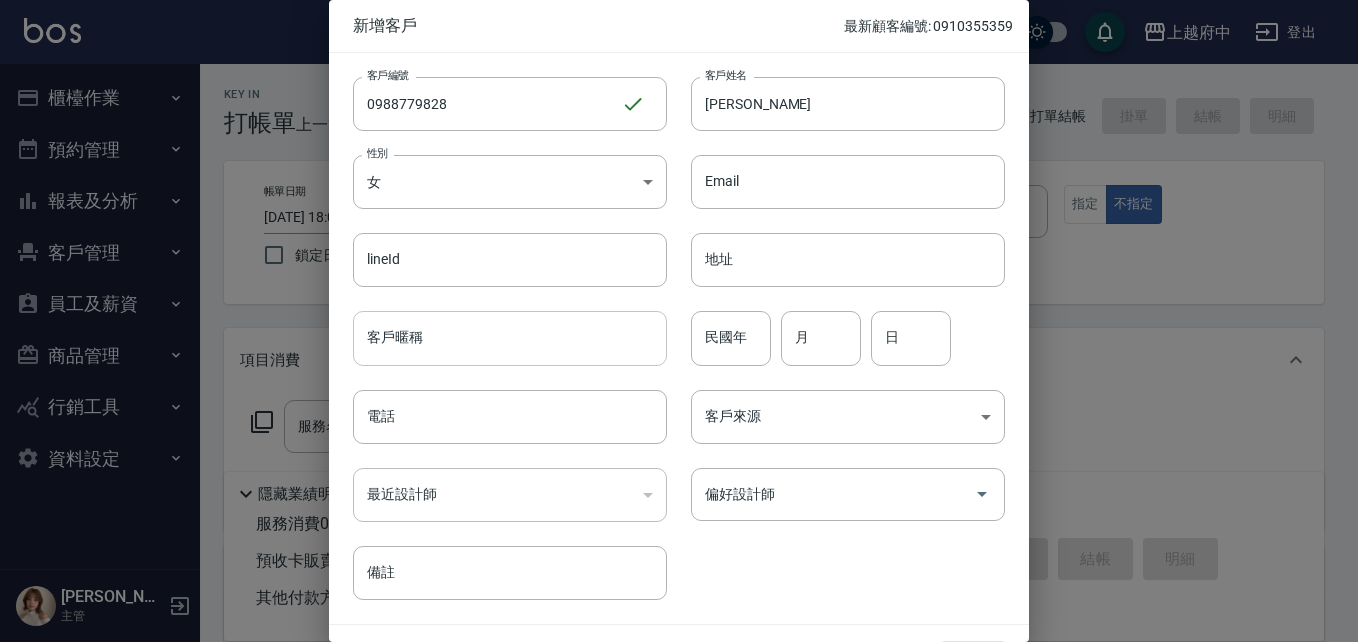 click on "客戶暱稱" at bounding box center [510, 338] 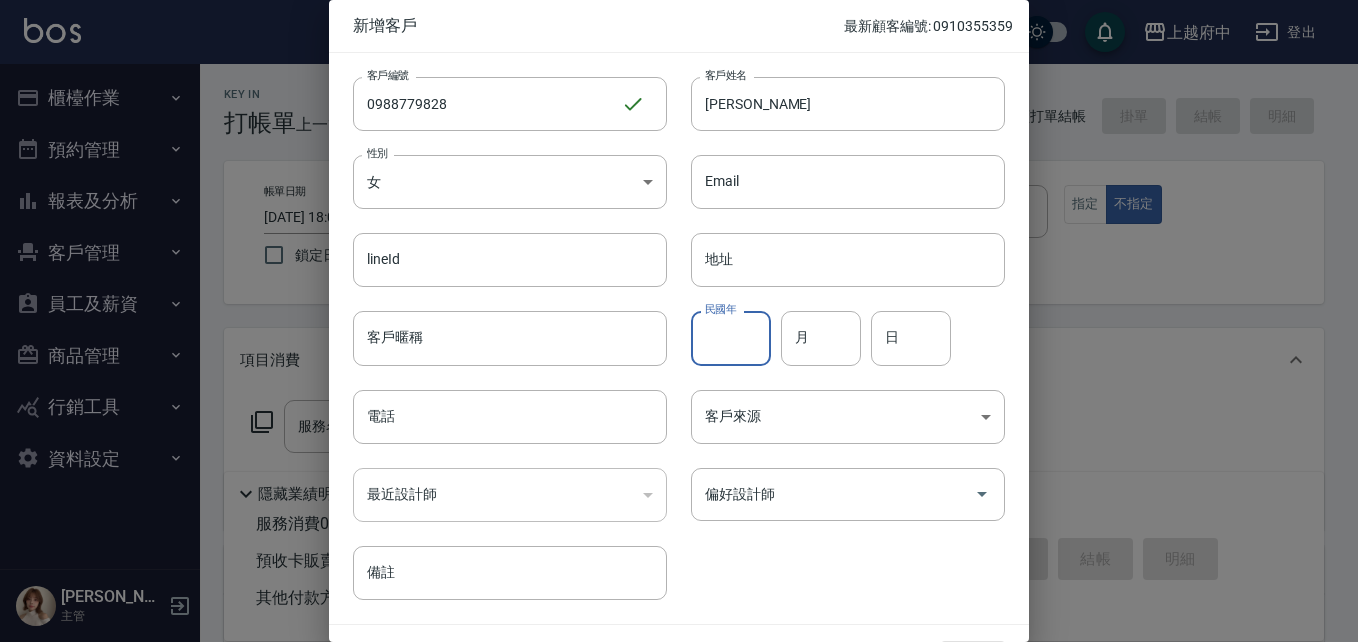 click on "民國年" at bounding box center [731, 338] 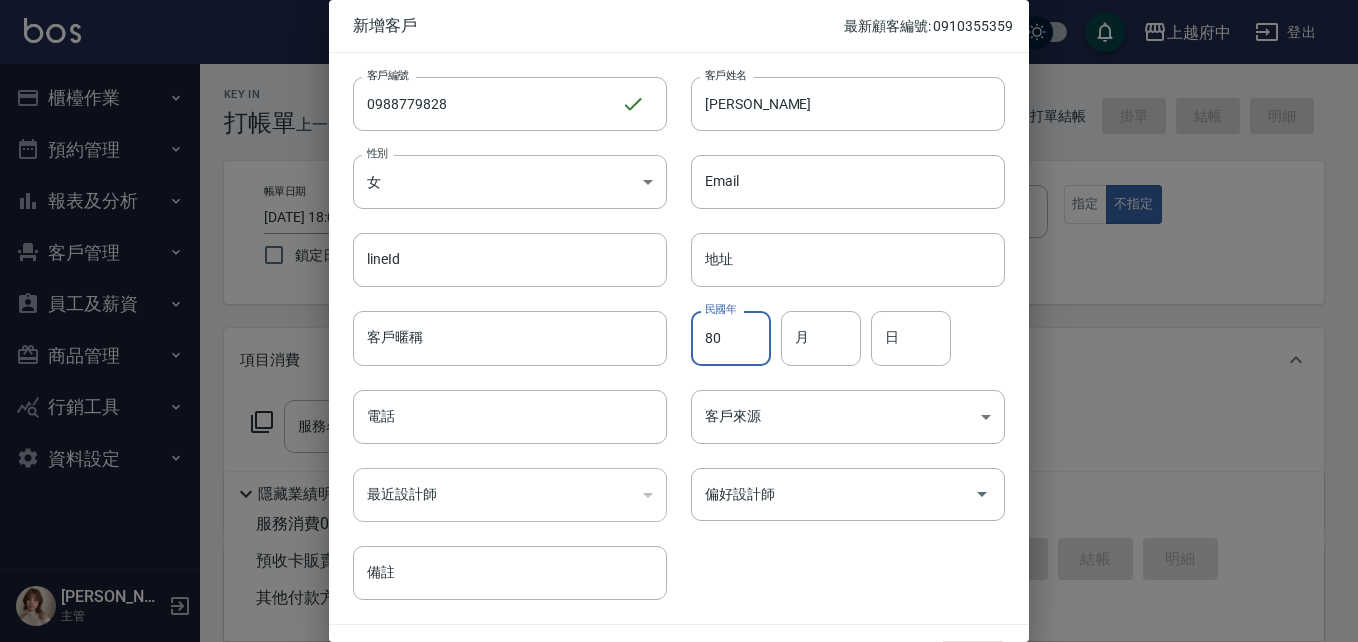 type on "80" 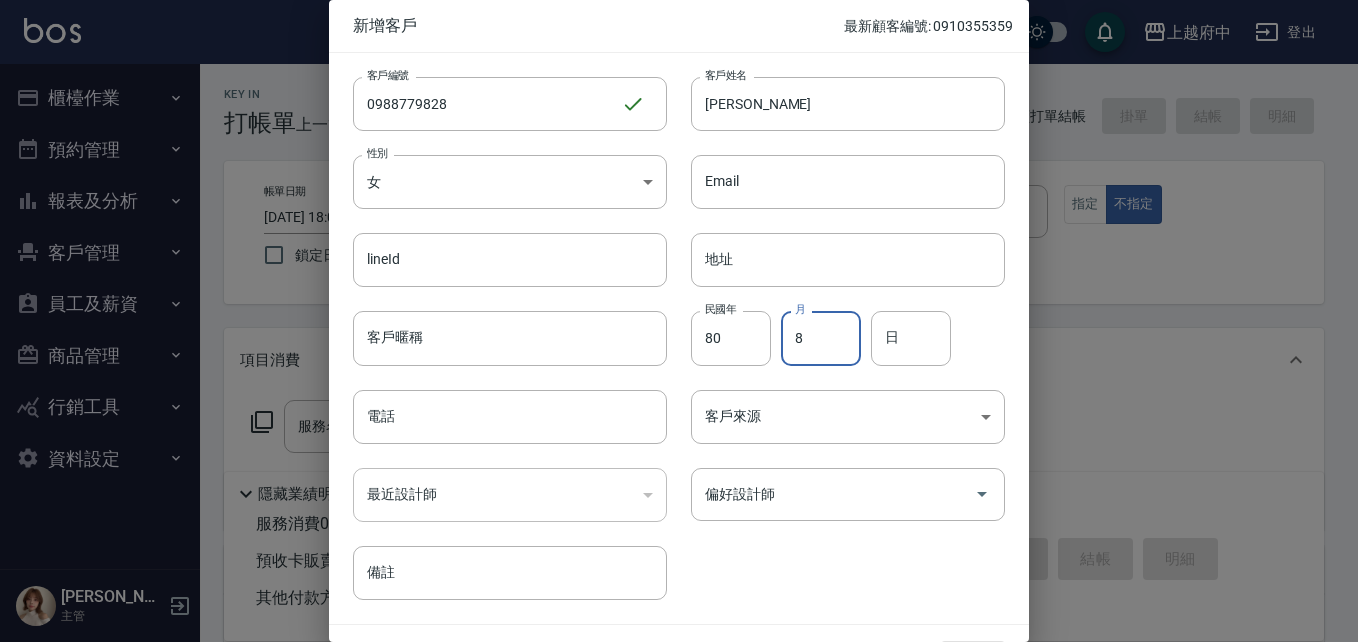 type on "8" 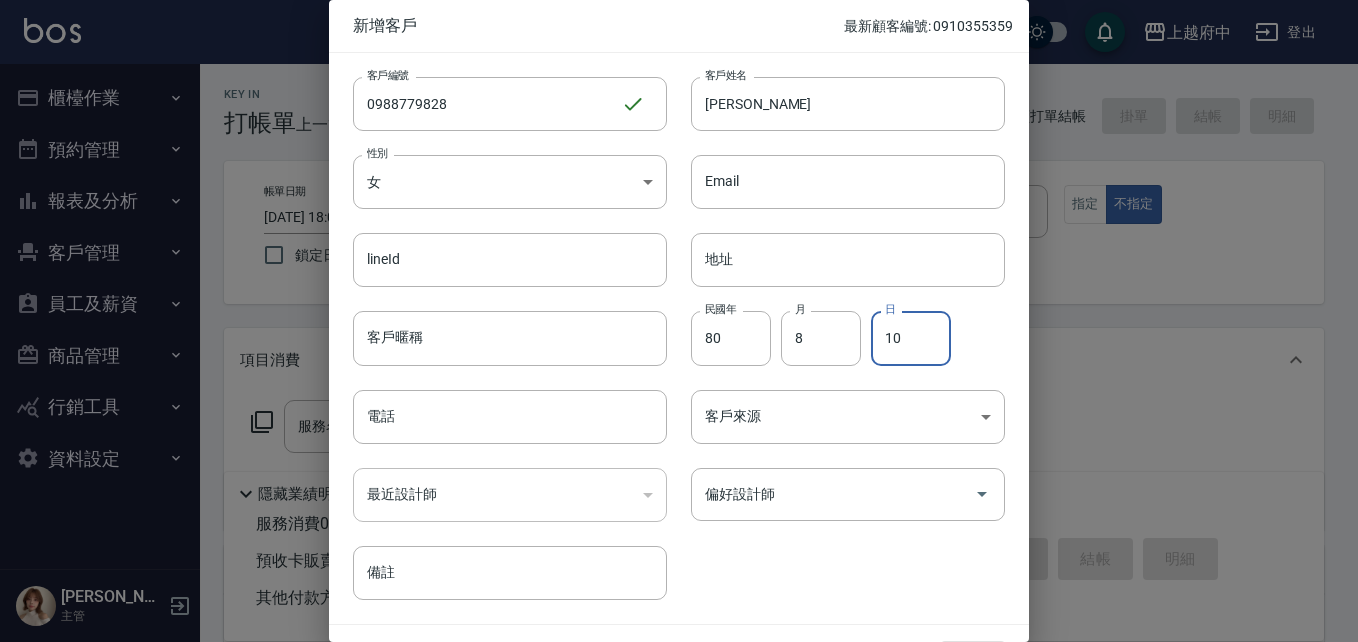 type on "10" 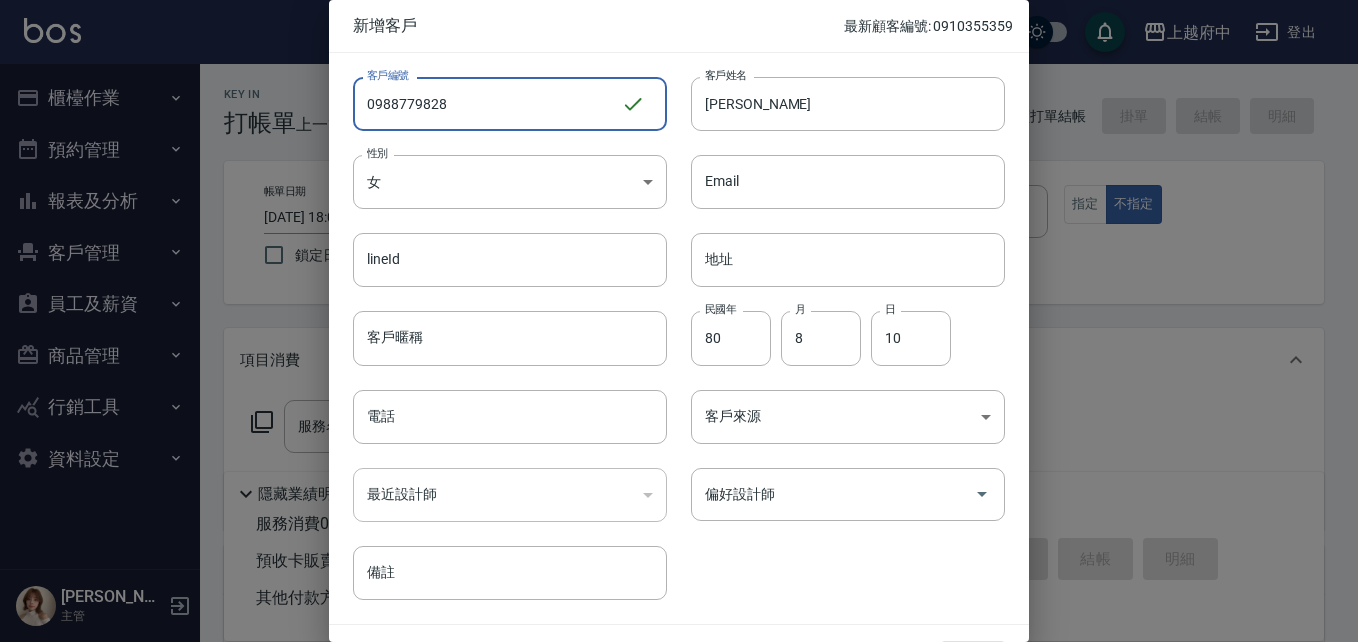 drag, startPoint x: 456, startPoint y: 104, endPoint x: 282, endPoint y: 104, distance: 174 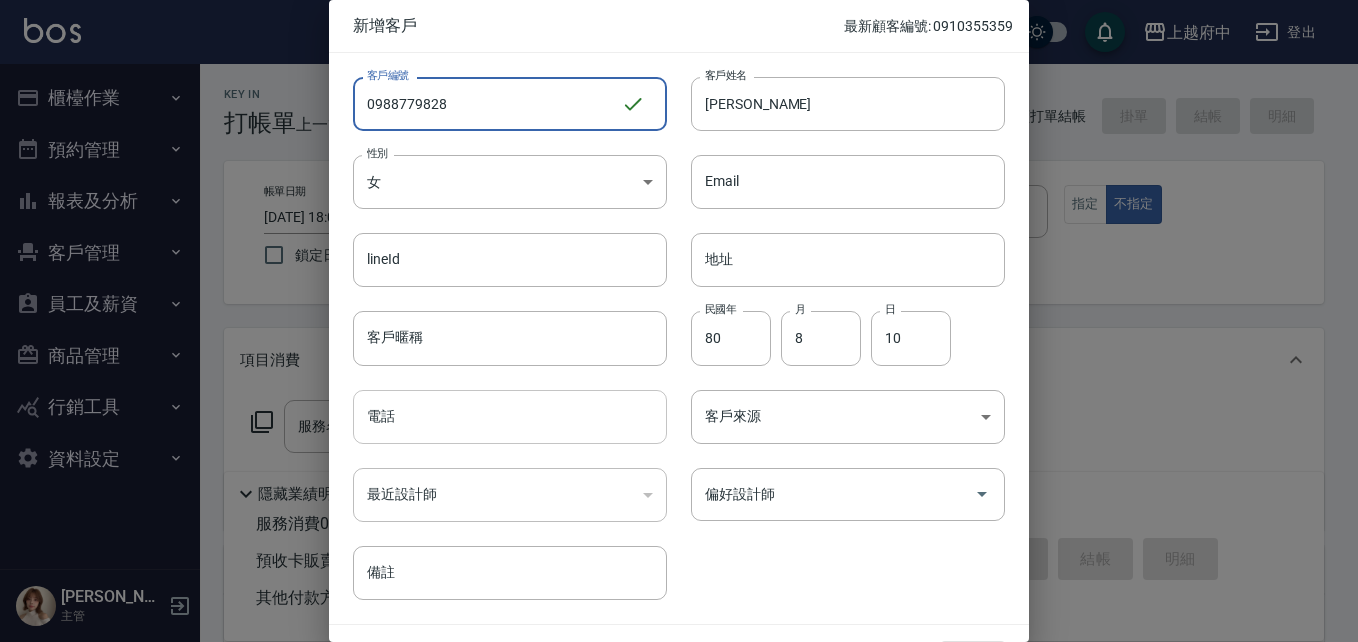 click on "電話" at bounding box center (510, 417) 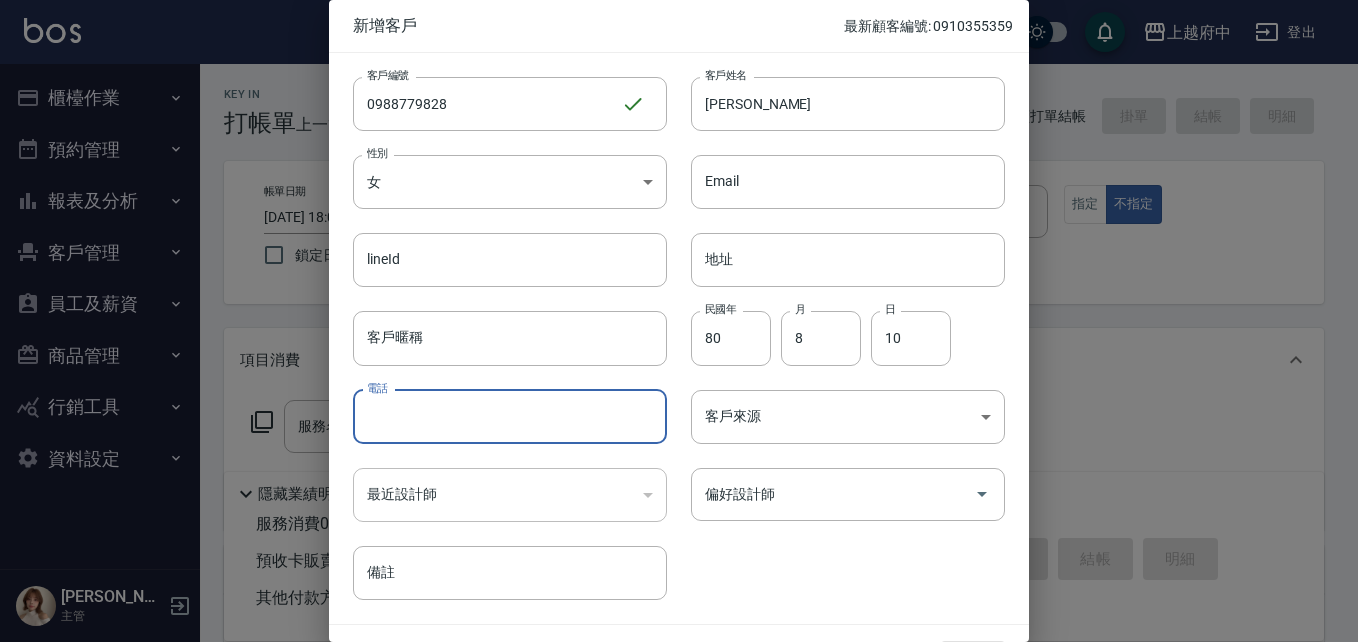 paste on "0988779828" 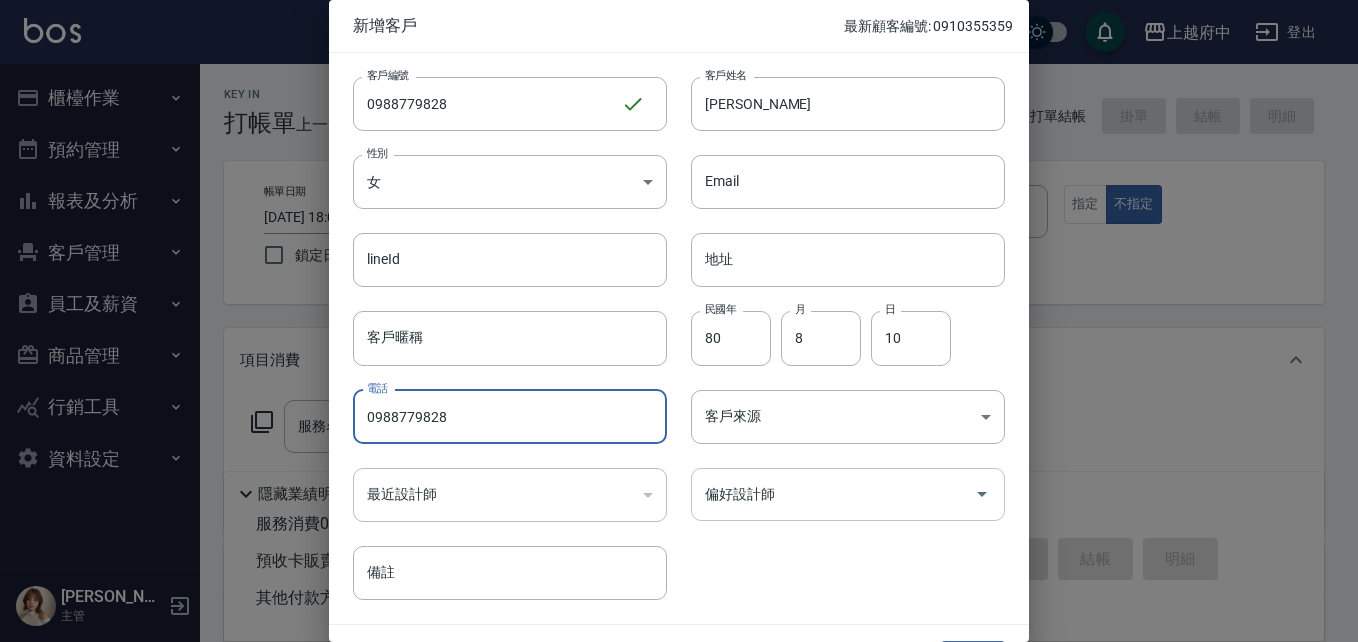 type on "0988779828" 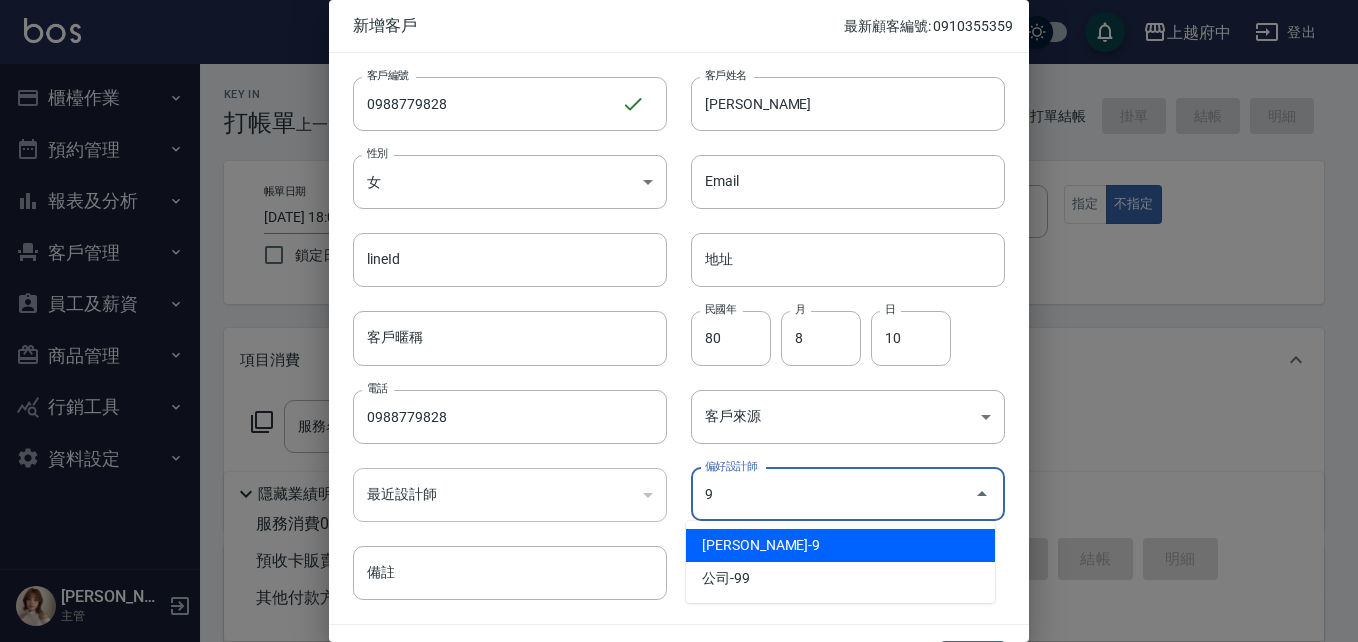 type on "[PERSON_NAME]" 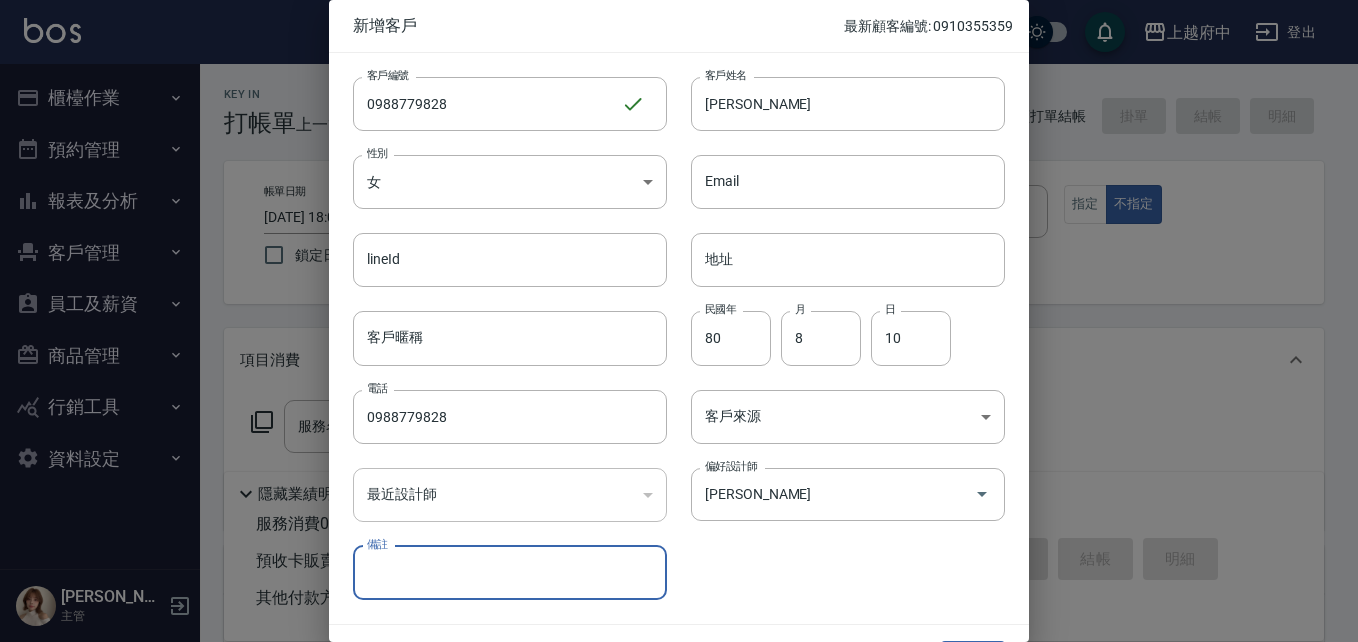 click on "客戶編號 0988779828 ​ 客戶編號 客戶姓名 葉婉萍 客戶姓名 性別 女 FEMALE 性別 Email Email lineId lineId 地址 地址 客戶暱稱 客戶暱稱 民國年 80 民國年 月 8 月 日 10 日 電話 0988779828 電話 客戶來源 ​ 客戶來源 最近設計師 ​ 最近設計師 偏好設計師 David 偏好設計師 備註 備註" at bounding box center (667, 326) 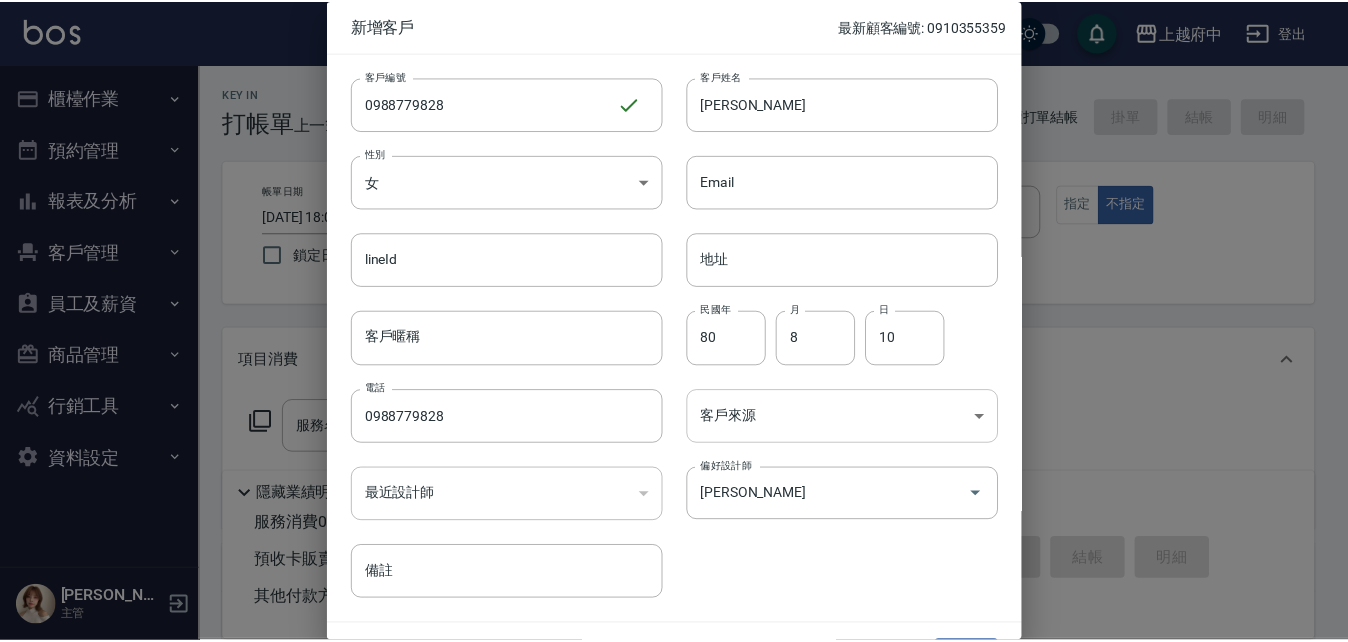 scroll, scrollTop: 51, scrollLeft: 0, axis: vertical 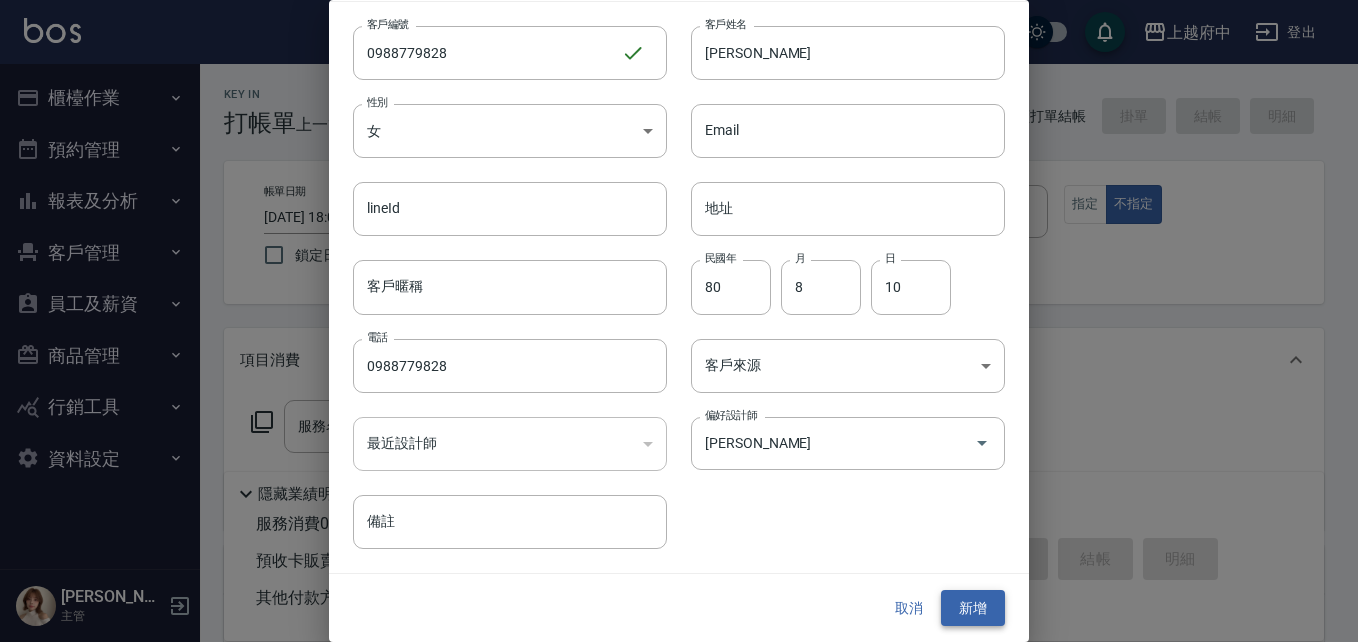 click on "新增" at bounding box center [973, 608] 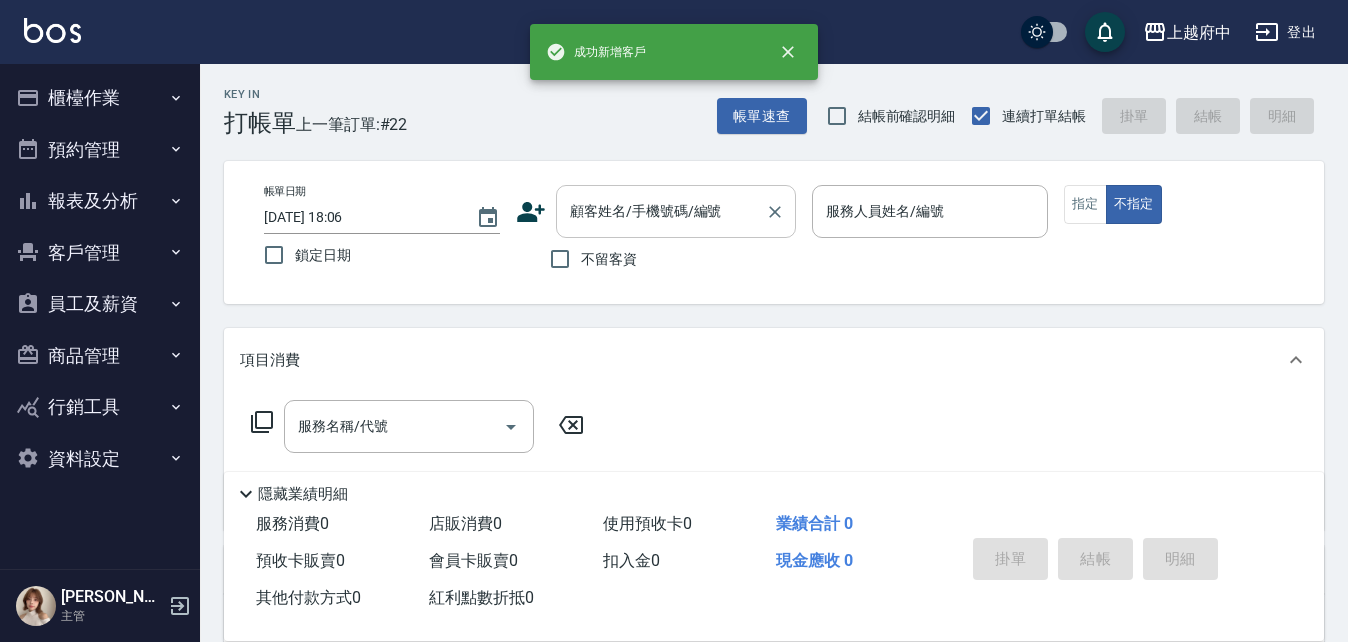click on "顧客姓名/手機號碼/編號" at bounding box center [661, 211] 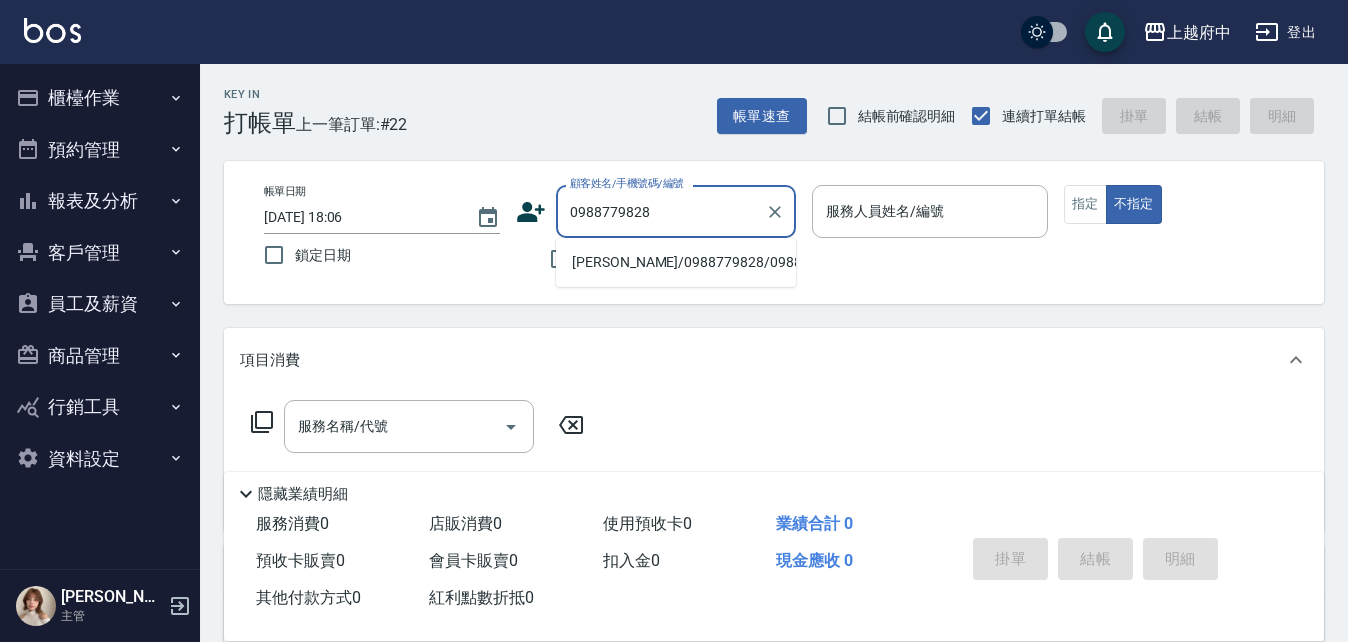 click on "葉婉萍/0988779828/0988779828" at bounding box center (676, 262) 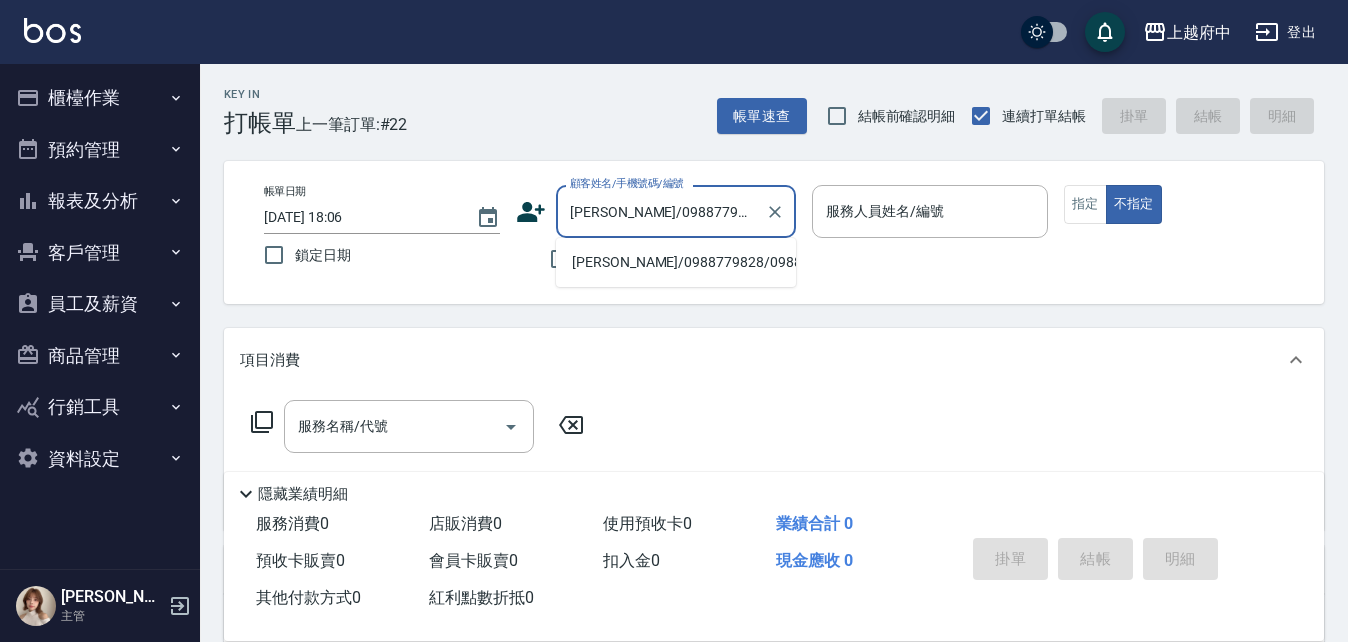 type on "David-9" 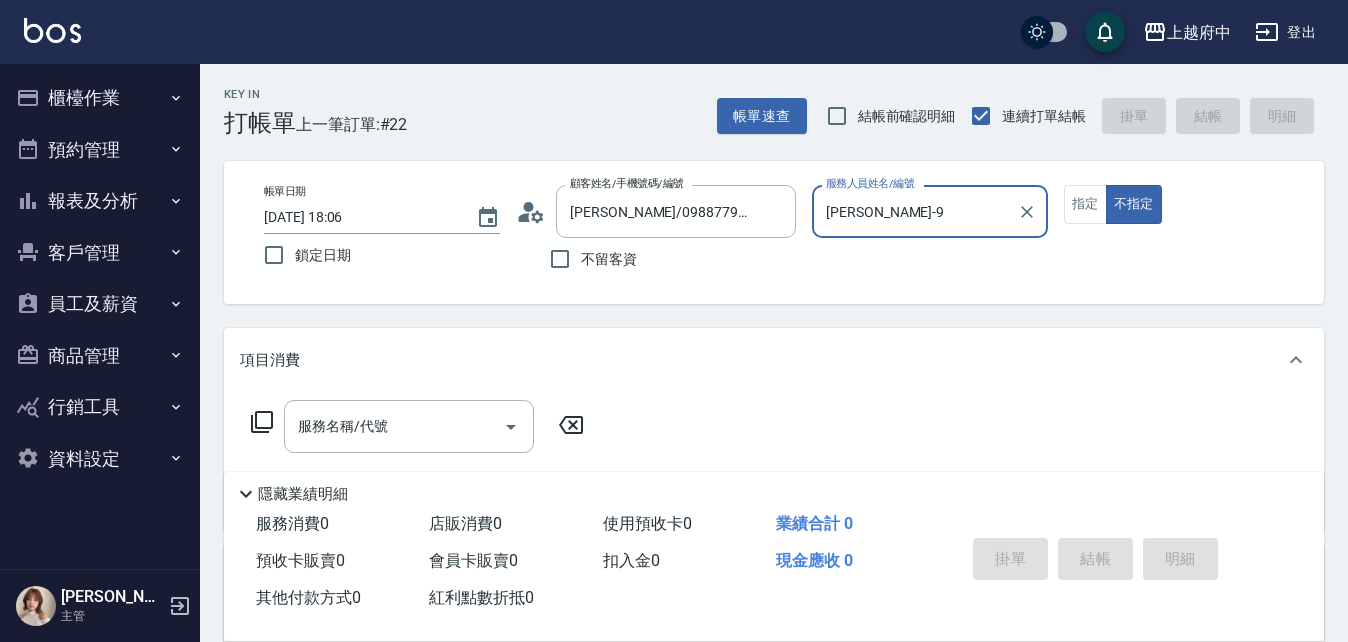 click on "不指定" at bounding box center (1134, 204) 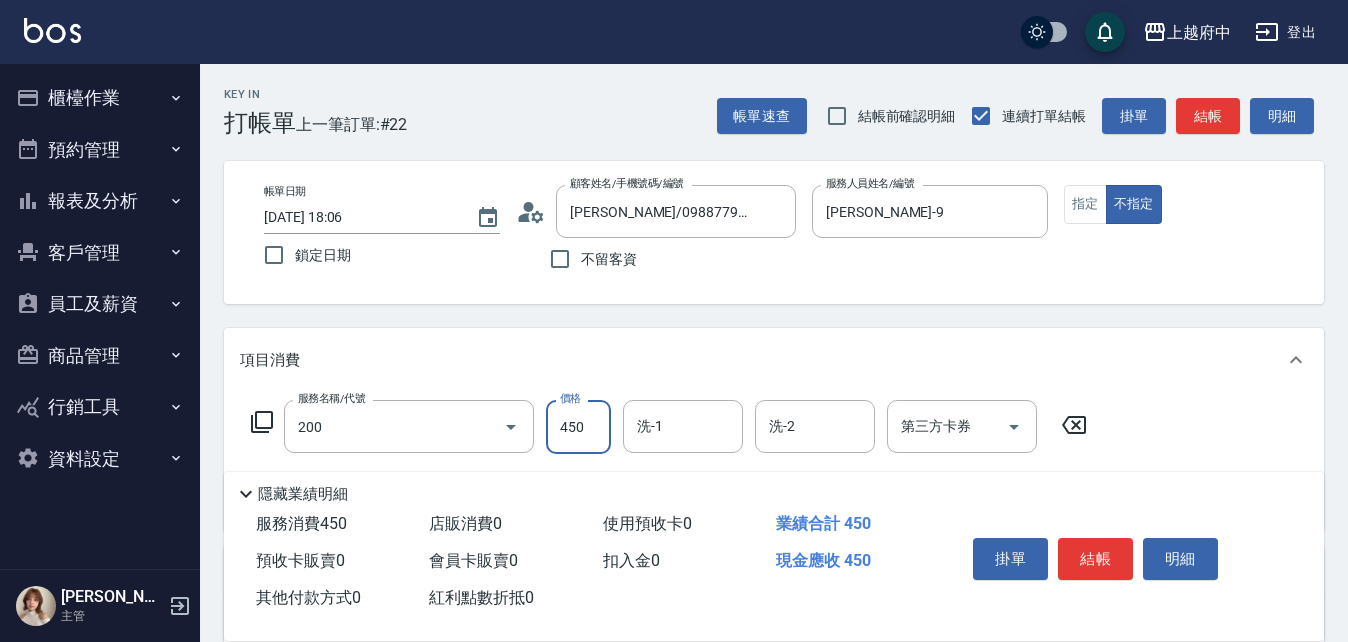 type on "有機洗髮(200)" 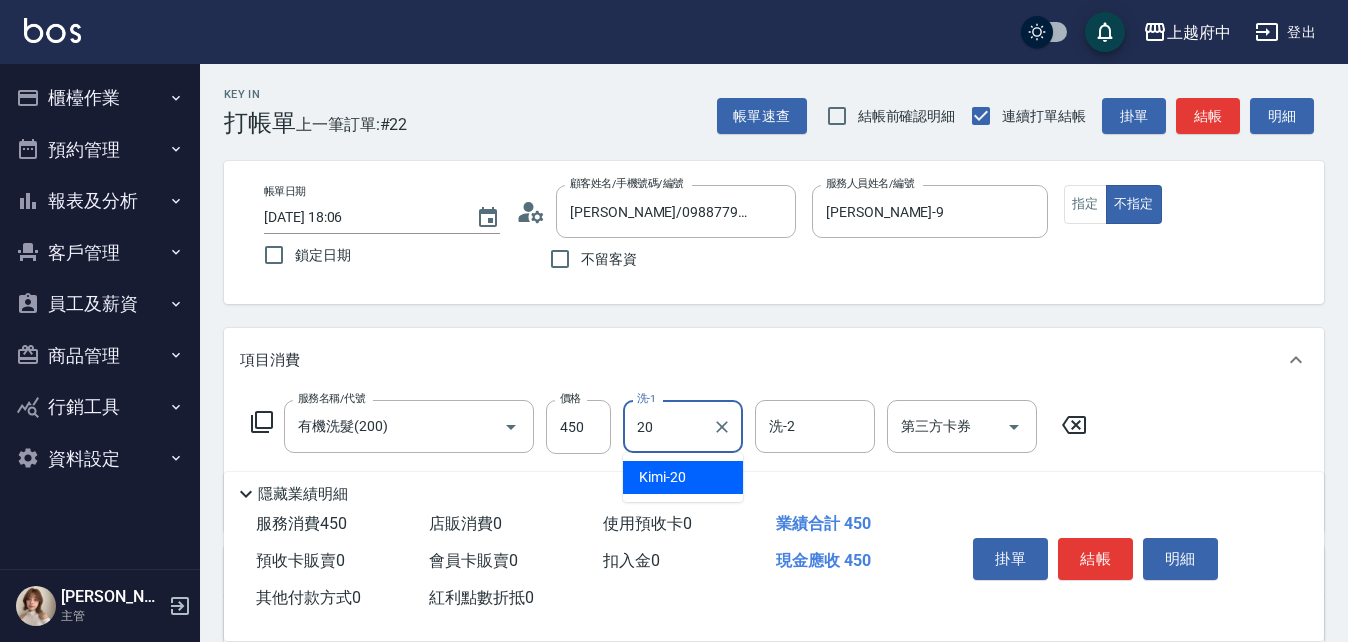 type on "Kimi-20" 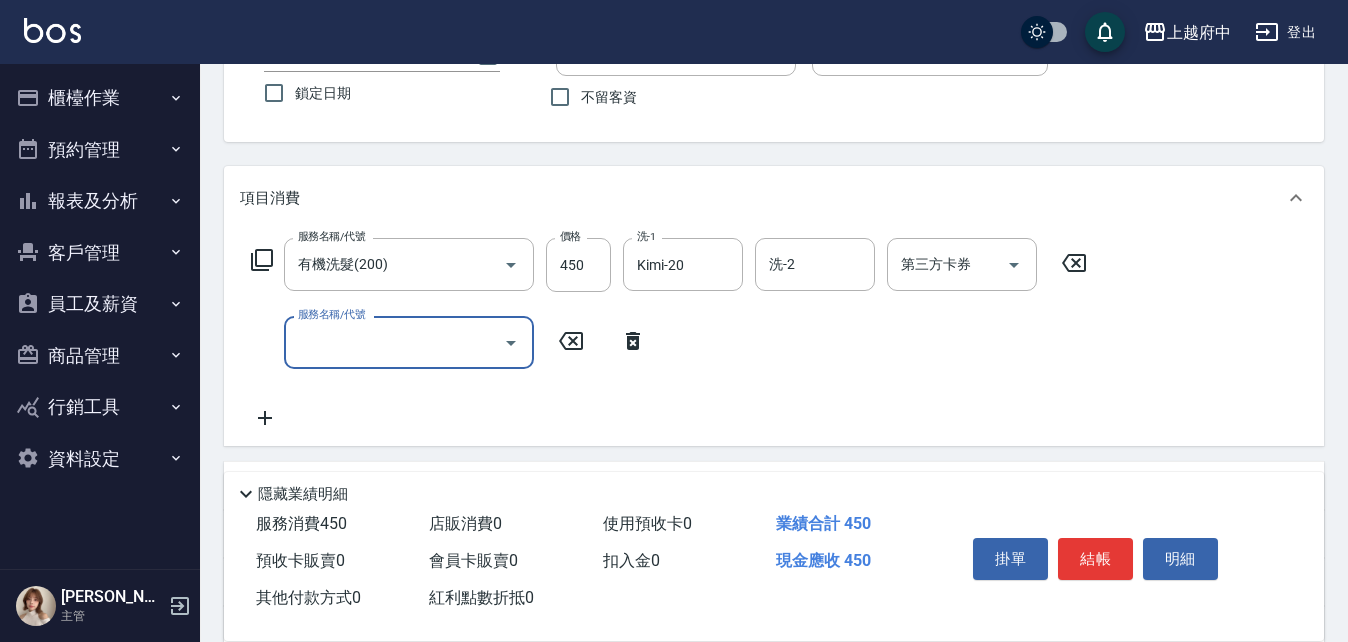 scroll, scrollTop: 200, scrollLeft: 0, axis: vertical 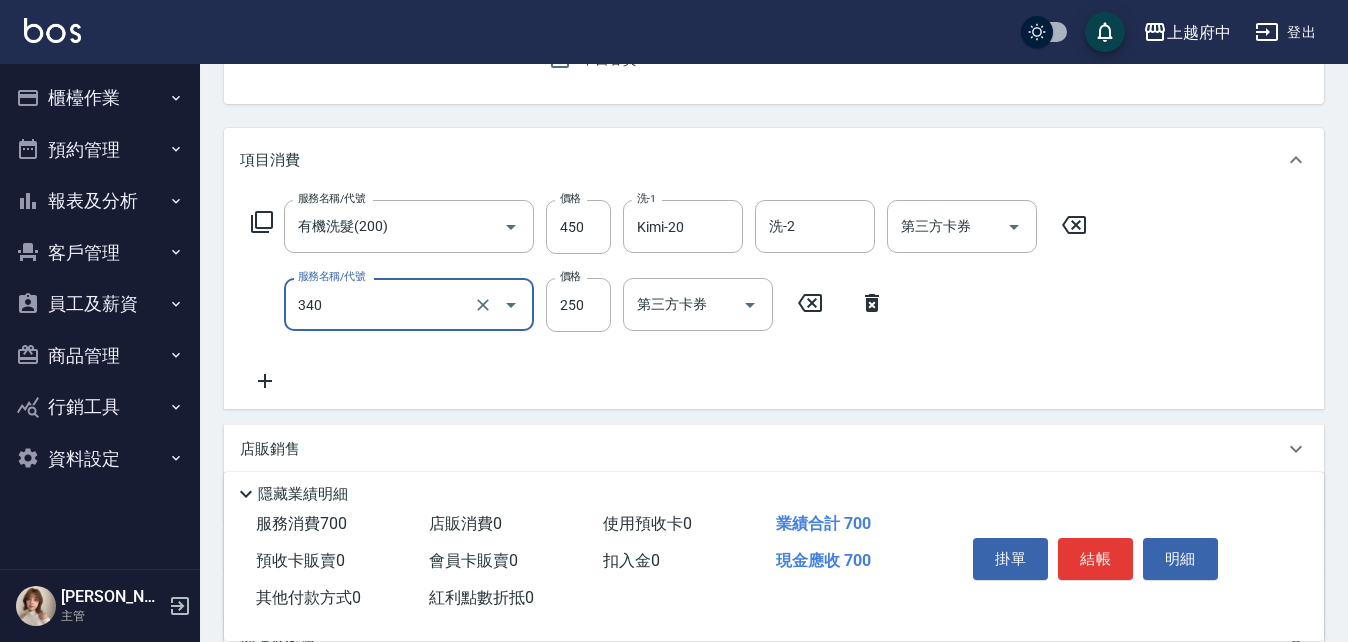 type on "剪髮(340)" 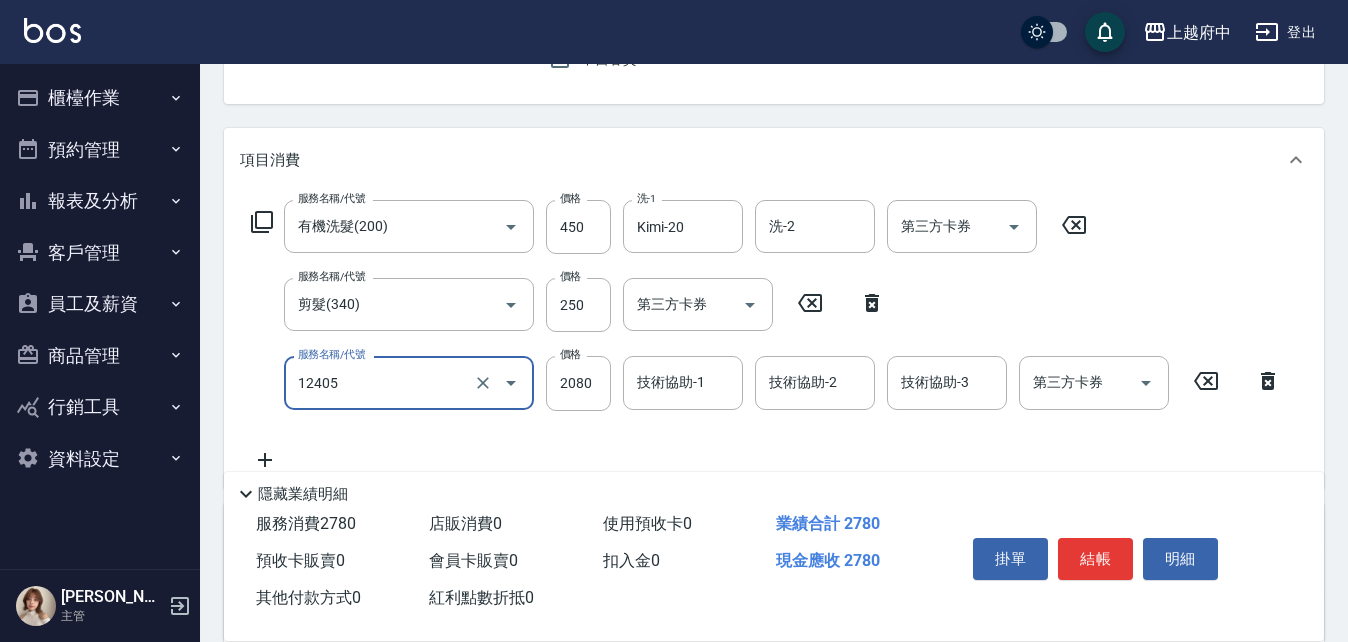 type on "染髮L(12405)" 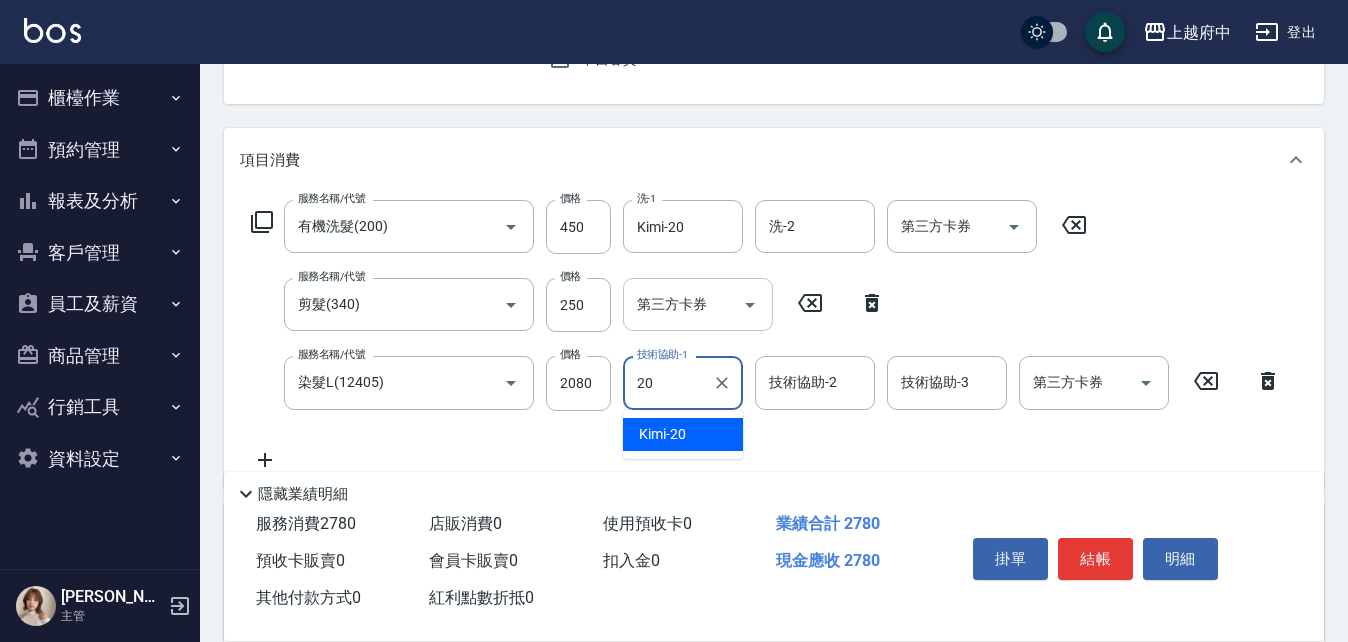 type on "Kimi-20" 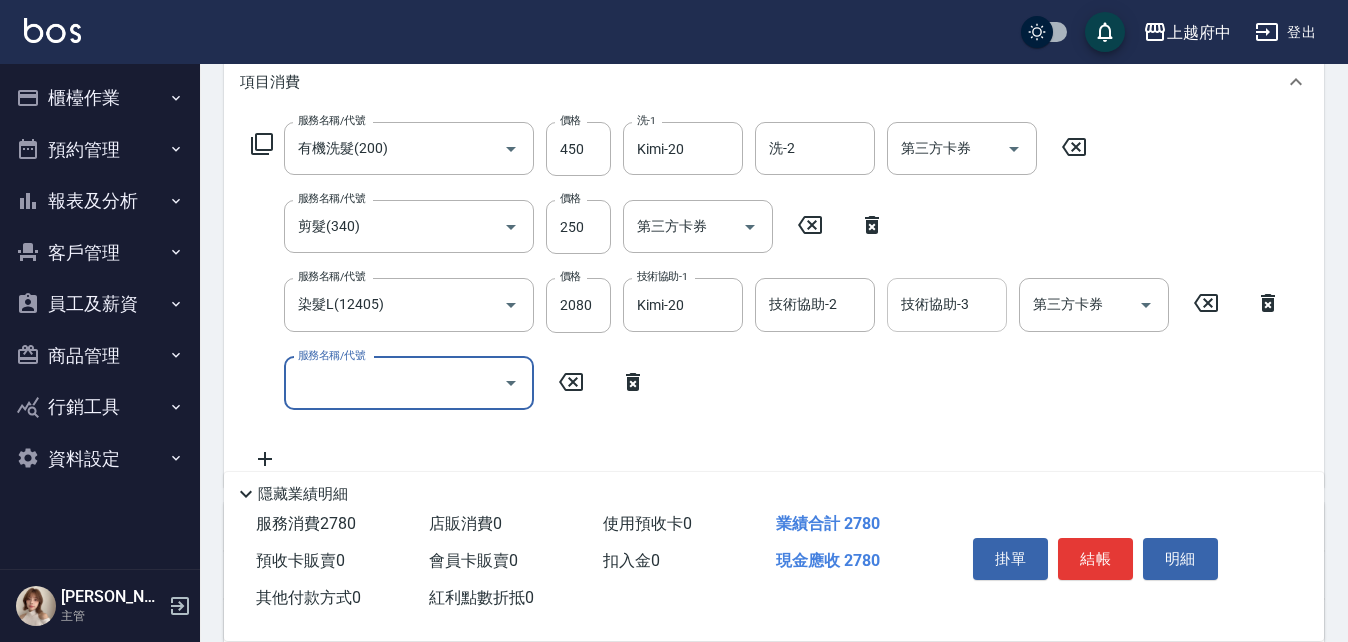 scroll, scrollTop: 300, scrollLeft: 0, axis: vertical 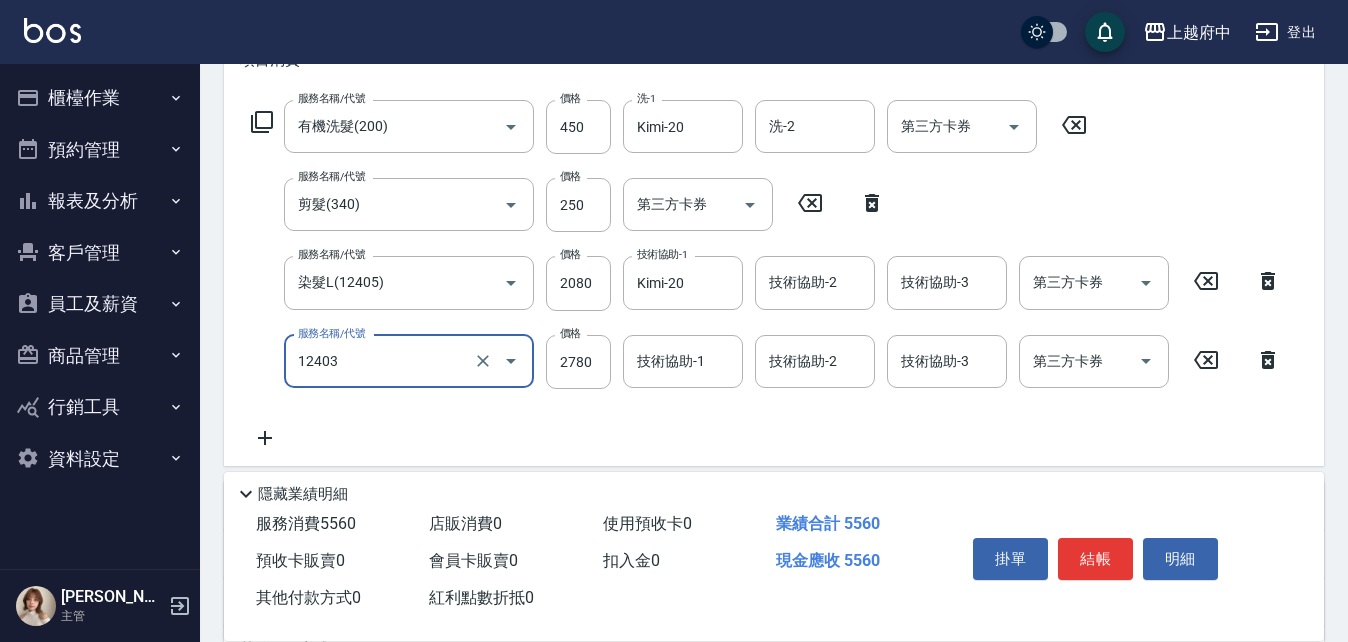 type on "燙髮L(12403)" 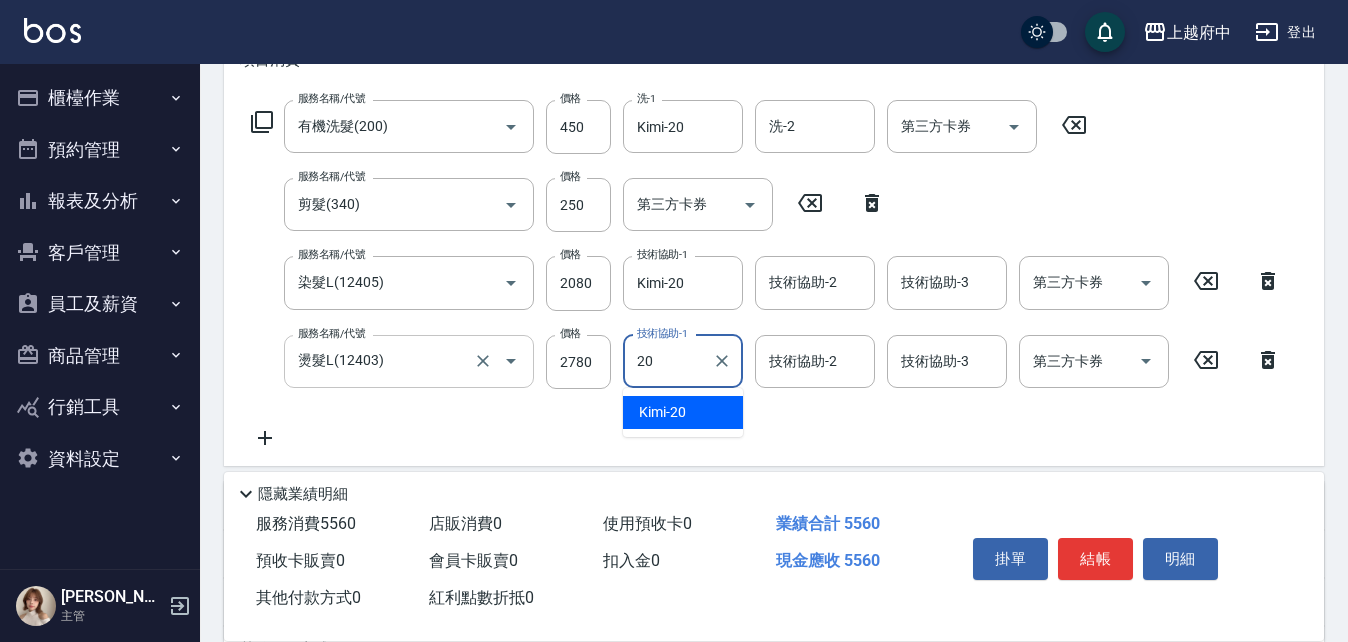 type on "Kimi-20" 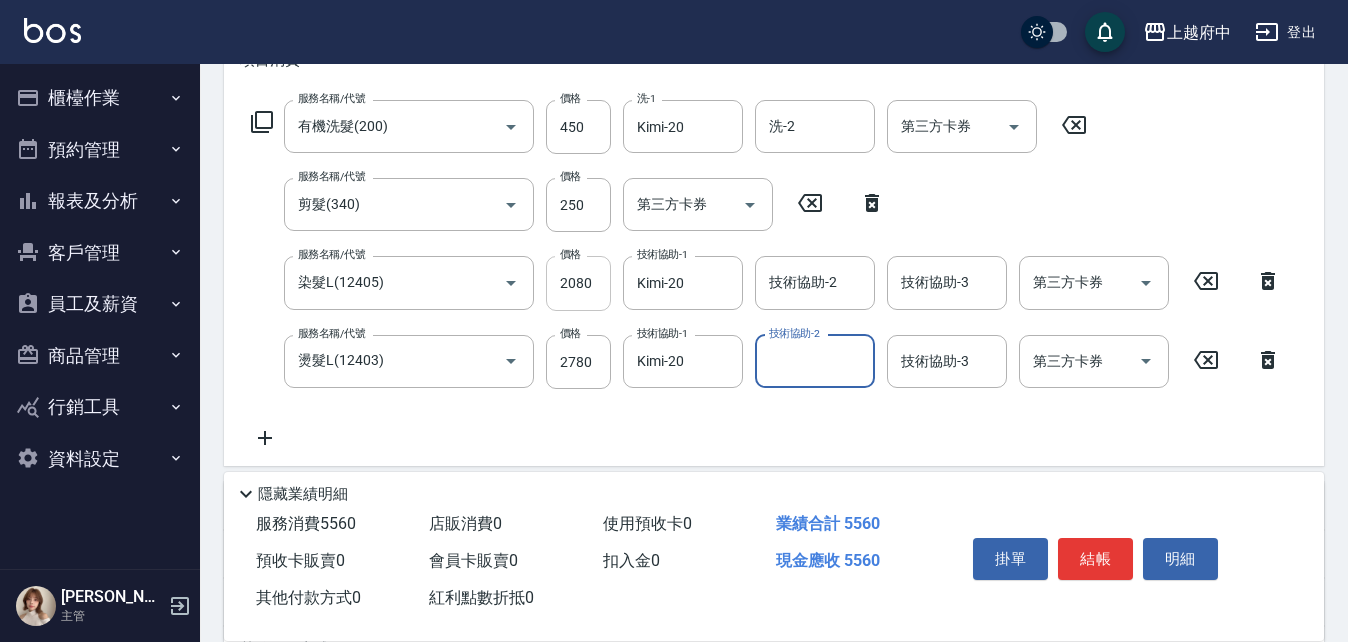 click on "2080" at bounding box center [578, 283] 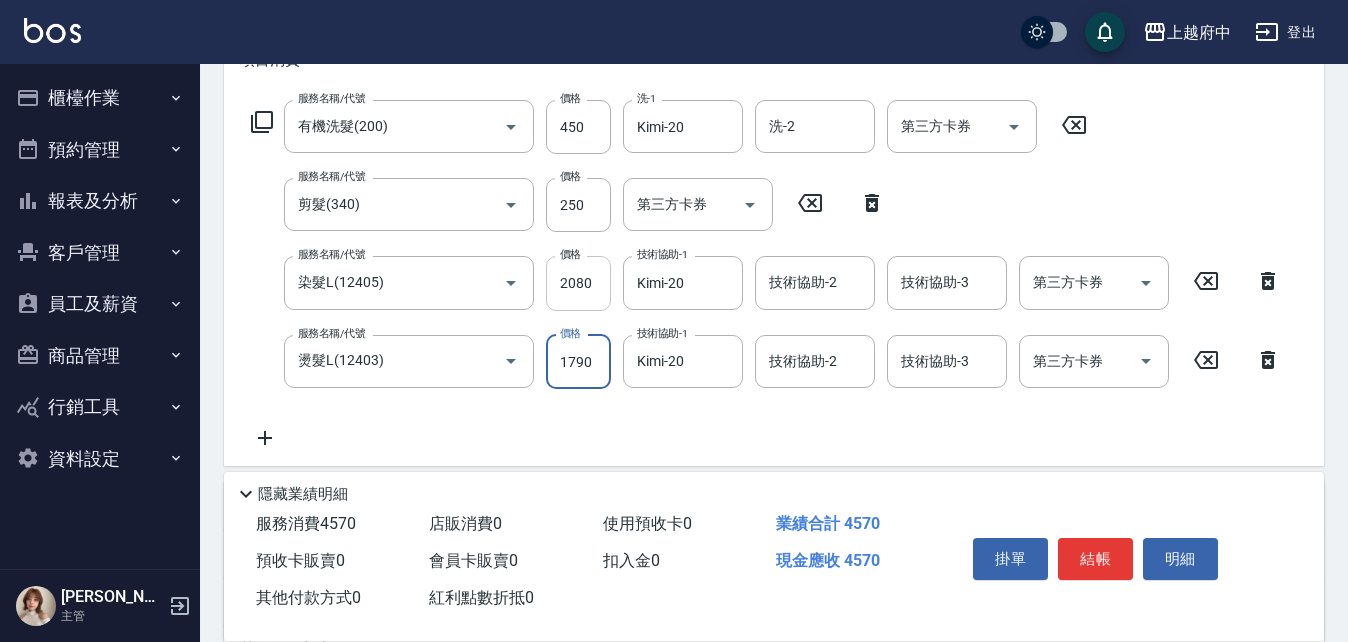 type on "1790" 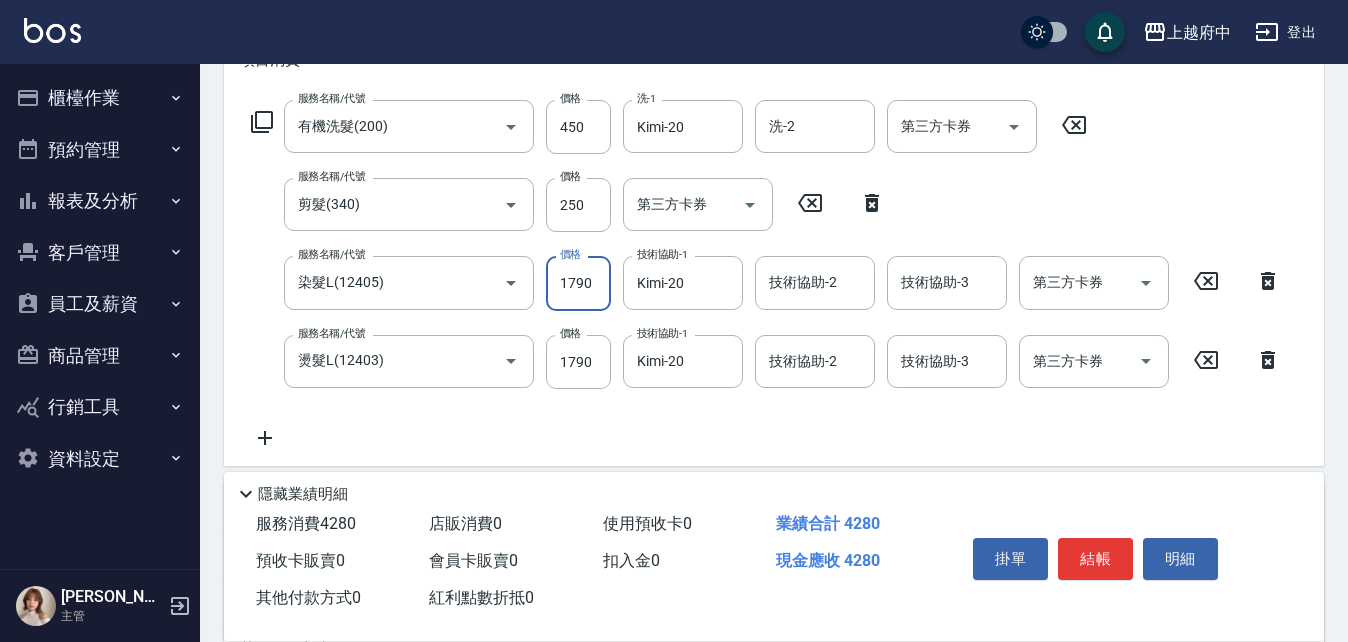 type on "1790" 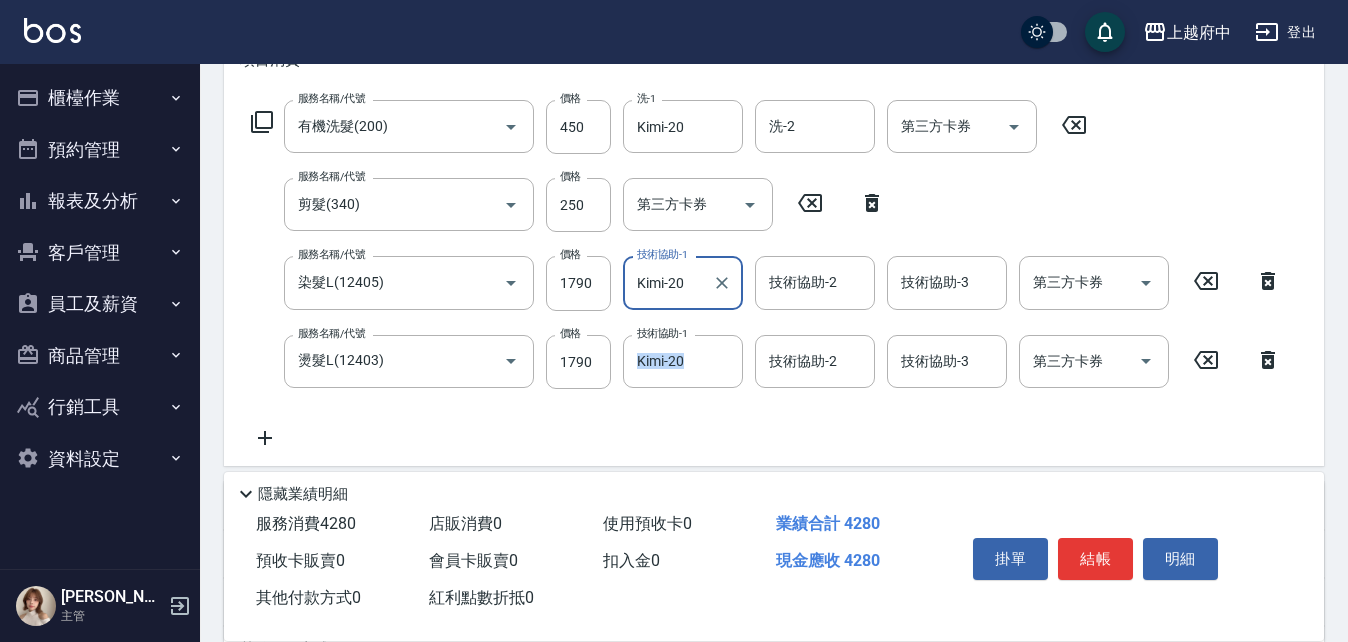 click on "服務名稱/代號 有機洗髮(200) 服務名稱/代號 價格 450 價格 洗-1 Kimi-20 洗-1 洗-2 洗-2 第三方卡券 第三方卡券 服務名稱/代號 剪髮(340) 服務名稱/代號 價格 250 價格 第三方卡券 第三方卡券 服務名稱/代號 染髮L(12405) 服務名稱/代號 價格 1790 價格 技術協助-1 Kimi-20 技術協助-1 技術協助-2 技術協助-2 技術協助-3 技術協助-3 第三方卡券 第三方卡券 服務名稱/代號 燙髮L(12403) 服務名稱/代號 價格 1790 價格 技術協助-1 Kimi-20 技術協助-1 技術協助-2 技術協助-2 技術協助-3 技術協助-3 第三方卡券 第三方卡券" at bounding box center (766, 275) 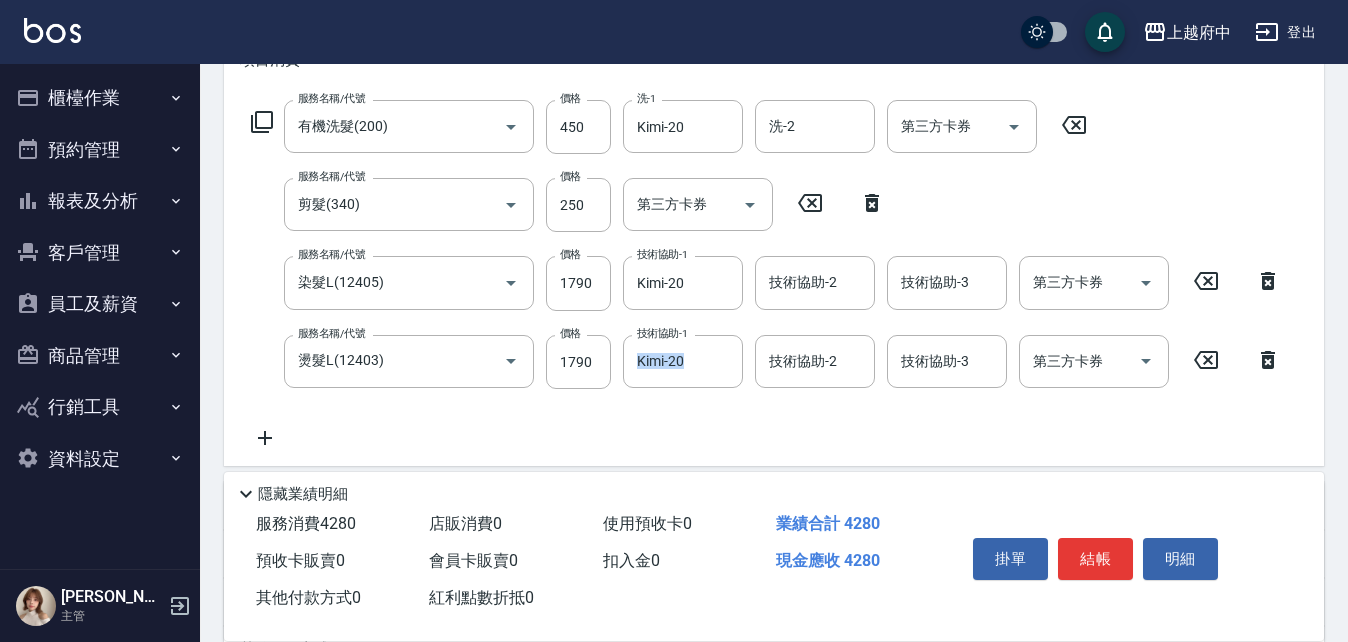 click on "服務名稱/代號 有機洗髮(200) 服務名稱/代號 價格 450 價格 洗-1 Kimi-20 洗-1 洗-2 洗-2 第三方卡券 第三方卡券 服務名稱/代號 剪髮(340) 服務名稱/代號 價格 250 價格 第三方卡券 第三方卡券 服務名稱/代號 染髮L(12405) 服務名稱/代號 價格 1790 價格 技術協助-1 Kimi-20 技術協助-1 技術協助-2 技術協助-2 技術協助-3 技術協助-3 第三方卡券 第三方卡券 服務名稱/代號 燙髮L(12403) 服務名稱/代號 價格 1790 價格 技術協助-1 Kimi-20 技術協助-1 技術協助-2 技術協助-2 技術協助-3 技術協助-3 第三方卡券 第三方卡券" at bounding box center [766, 275] 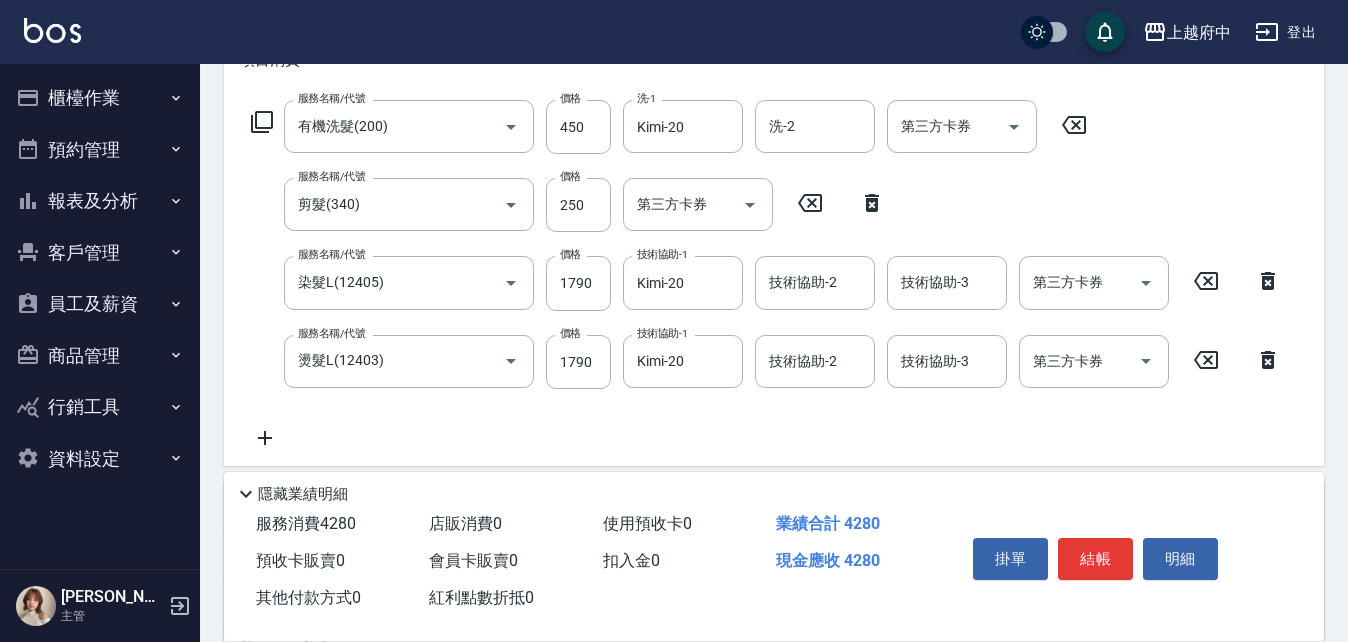 click 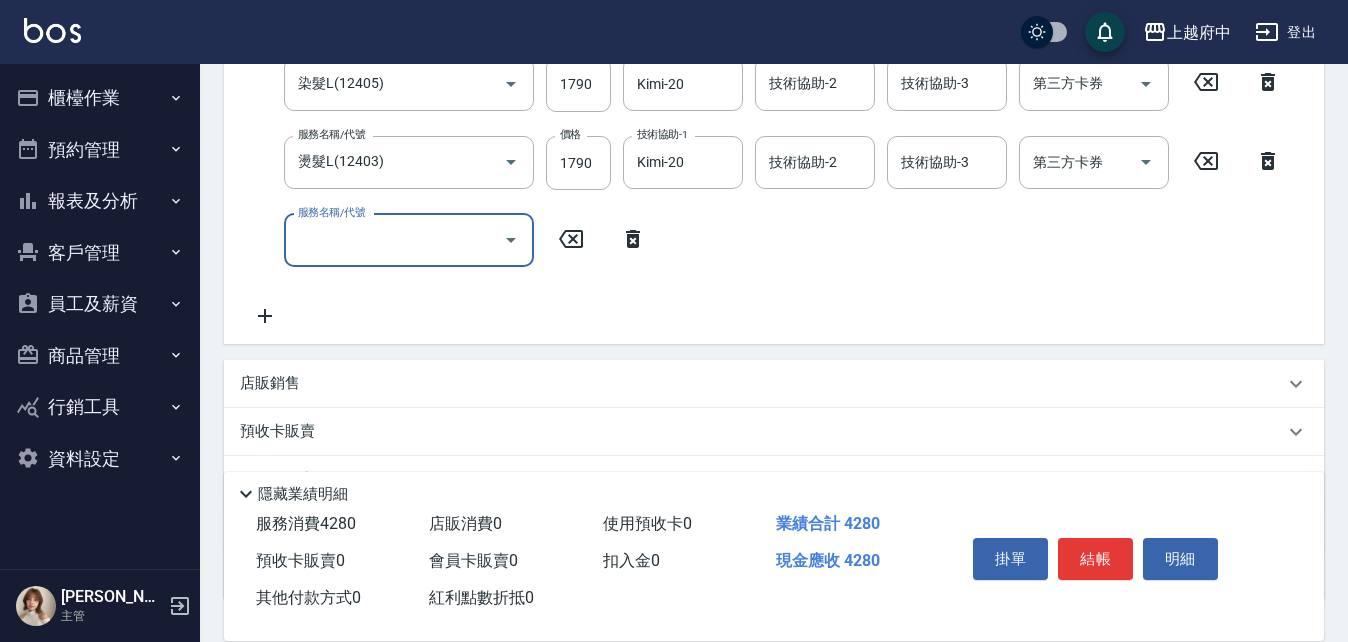 scroll, scrollTop: 500, scrollLeft: 0, axis: vertical 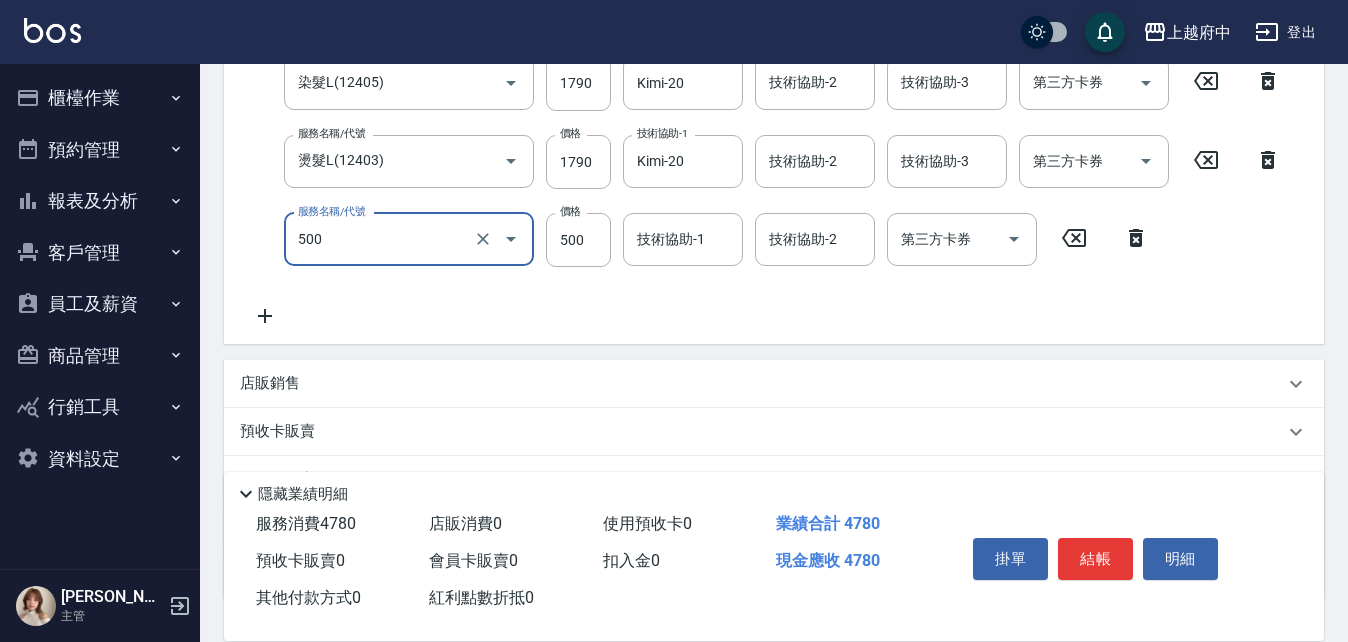 type on "+二段燙(500)" 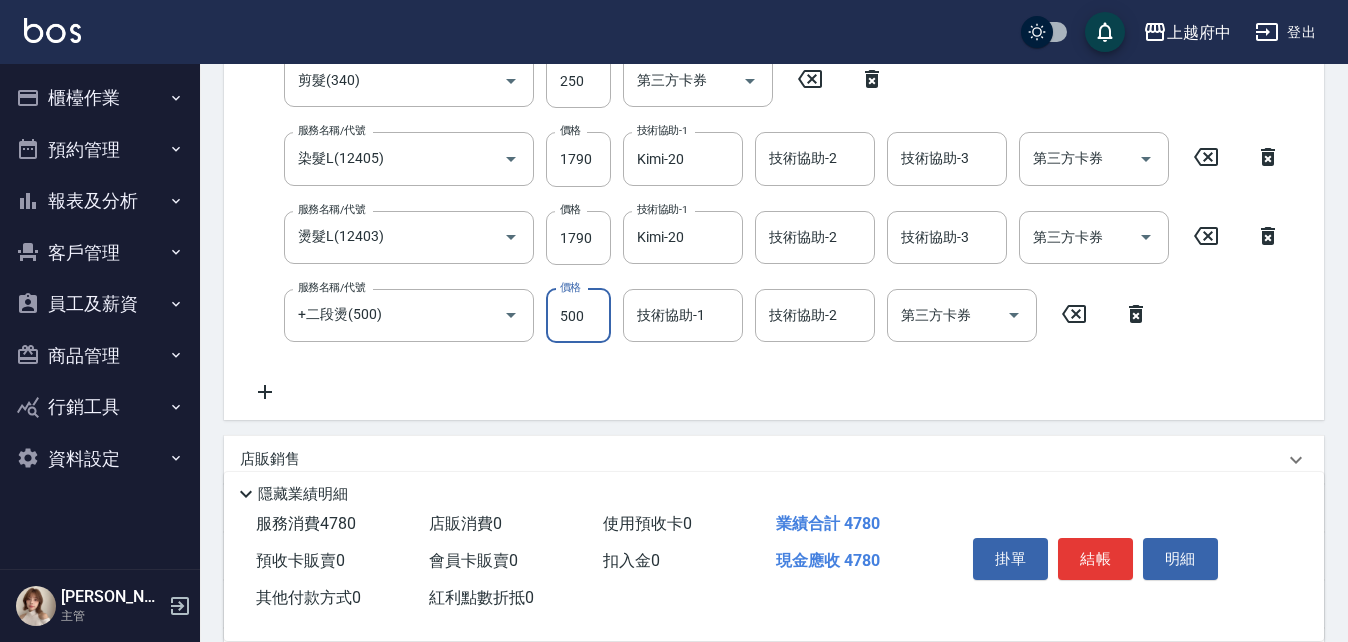scroll, scrollTop: 425, scrollLeft: 0, axis: vertical 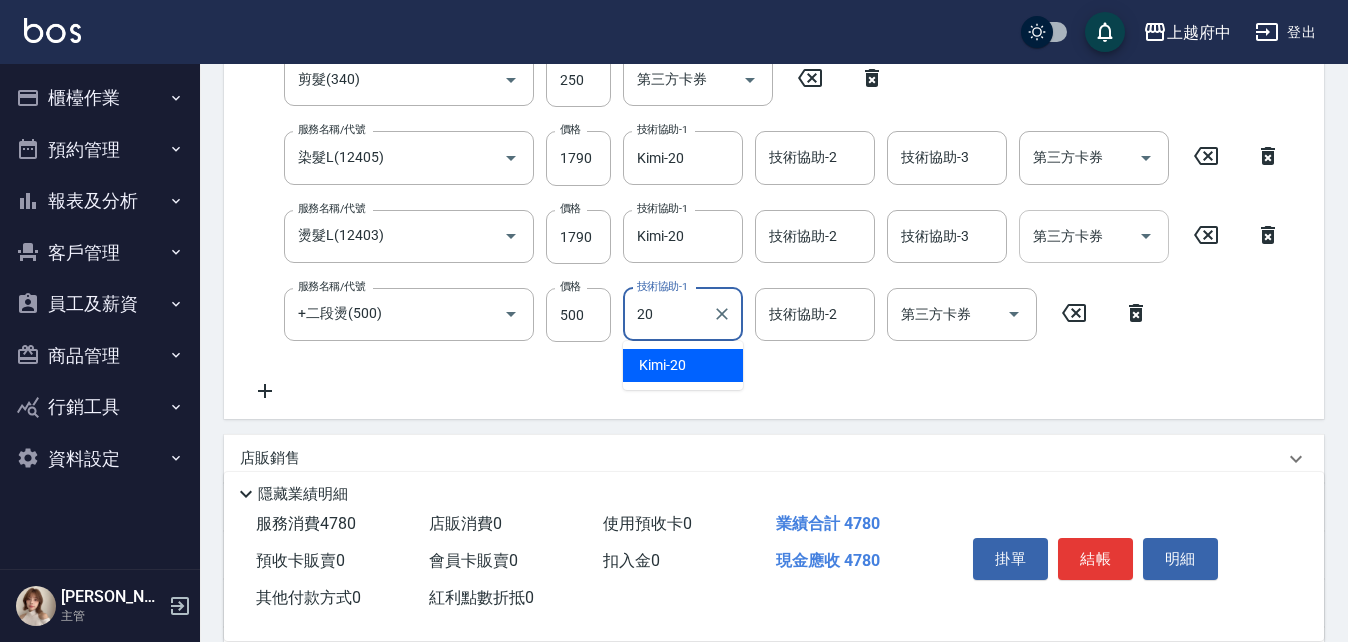type on "Kimi-20" 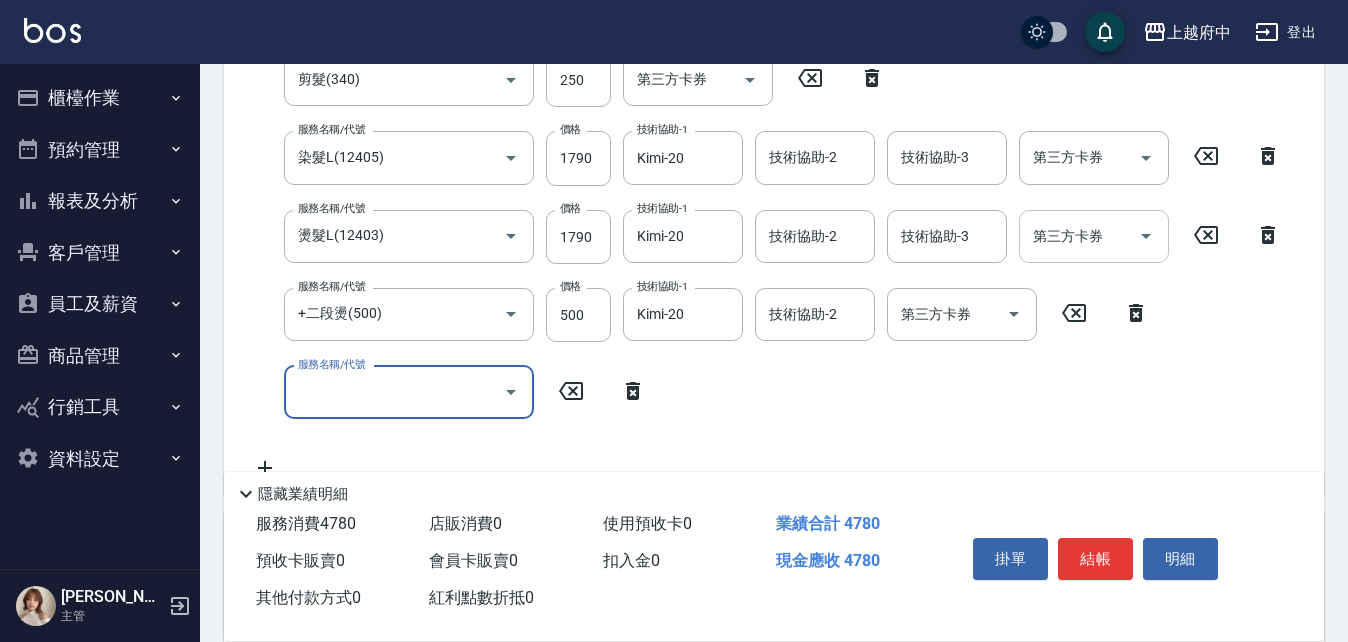 scroll, scrollTop: 409, scrollLeft: 0, axis: vertical 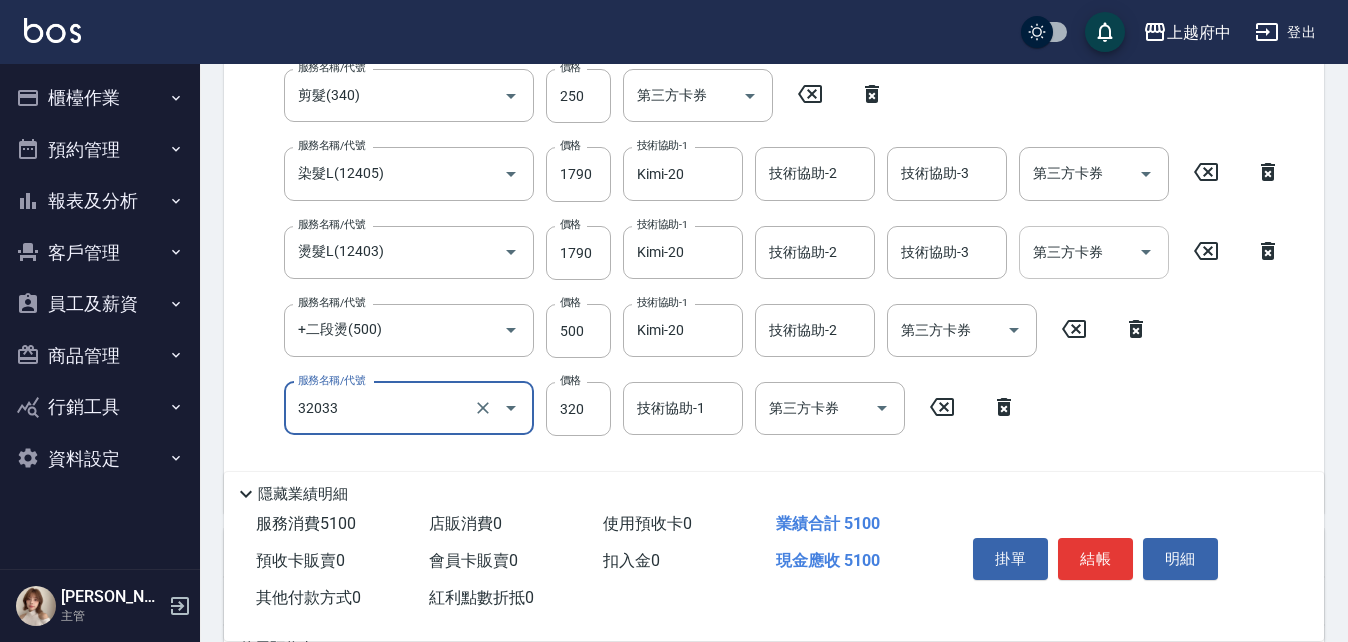 type on "頭皮隔離液(32033)" 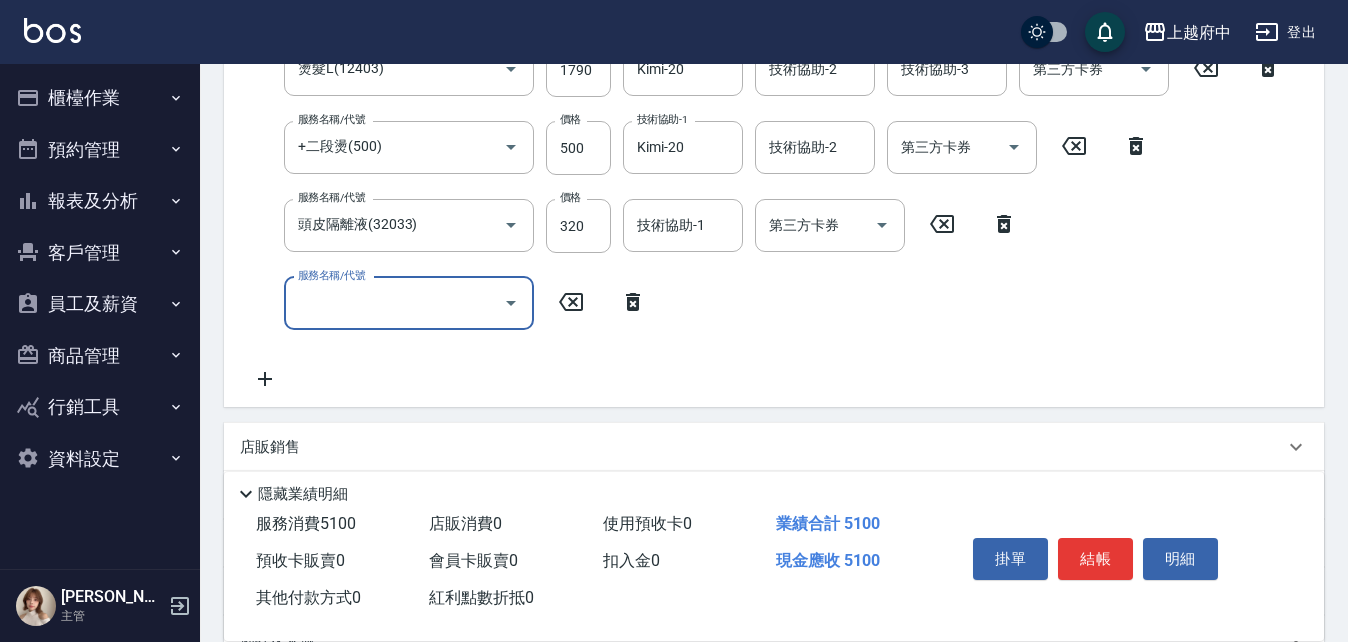 scroll, scrollTop: 600, scrollLeft: 0, axis: vertical 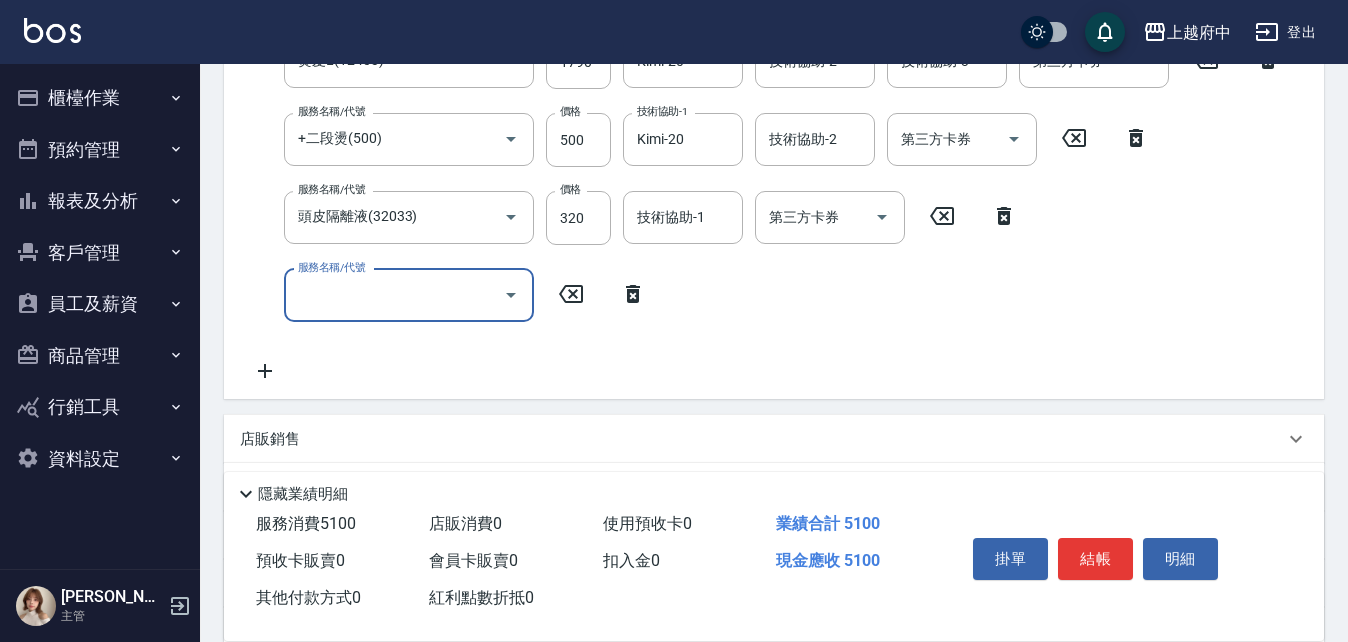 click 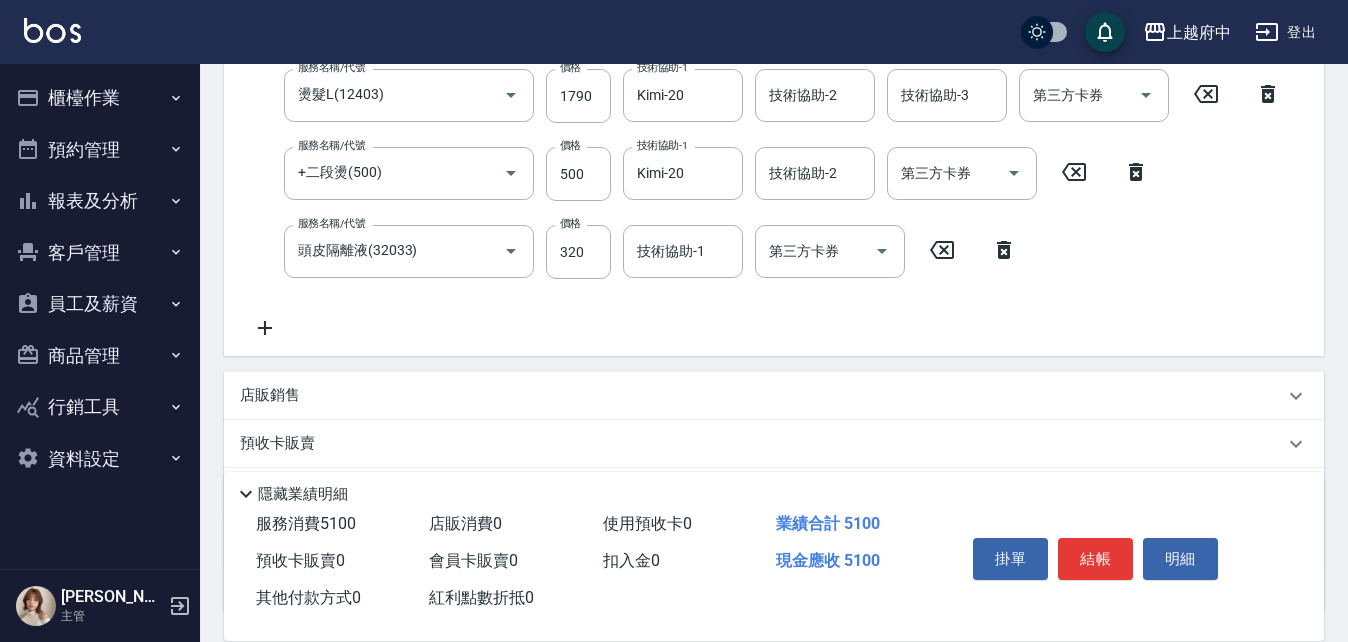 scroll, scrollTop: 600, scrollLeft: 0, axis: vertical 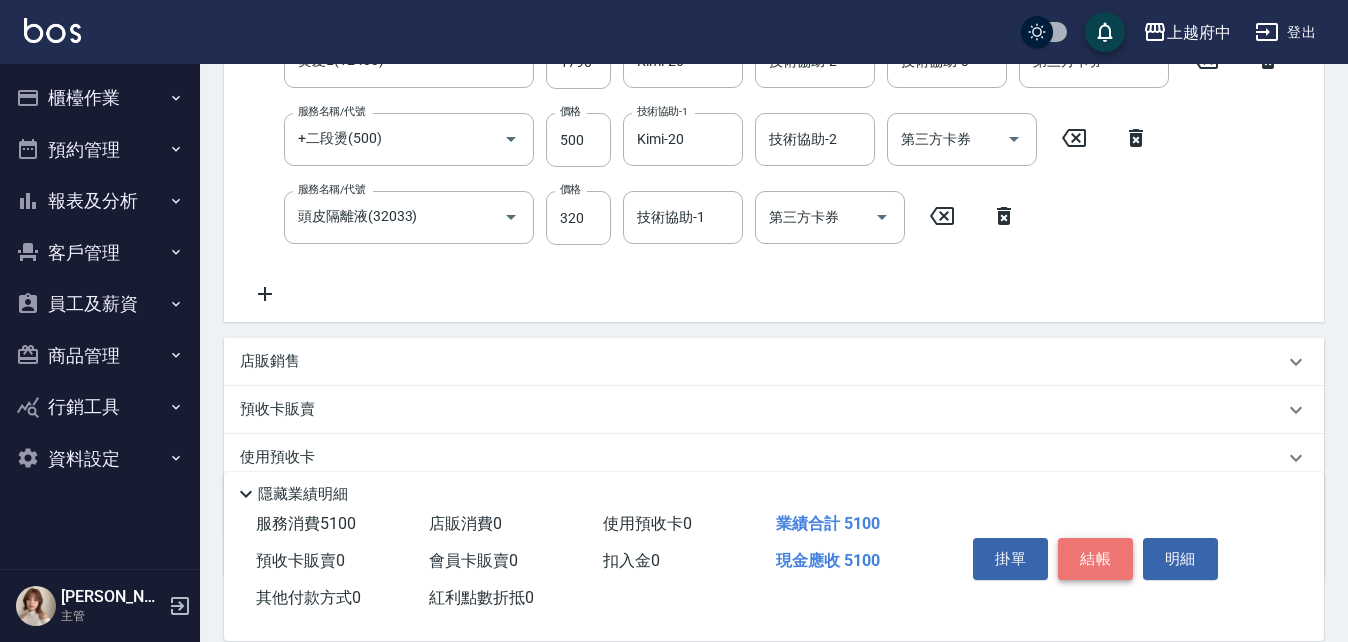 click on "結帳" at bounding box center [1095, 559] 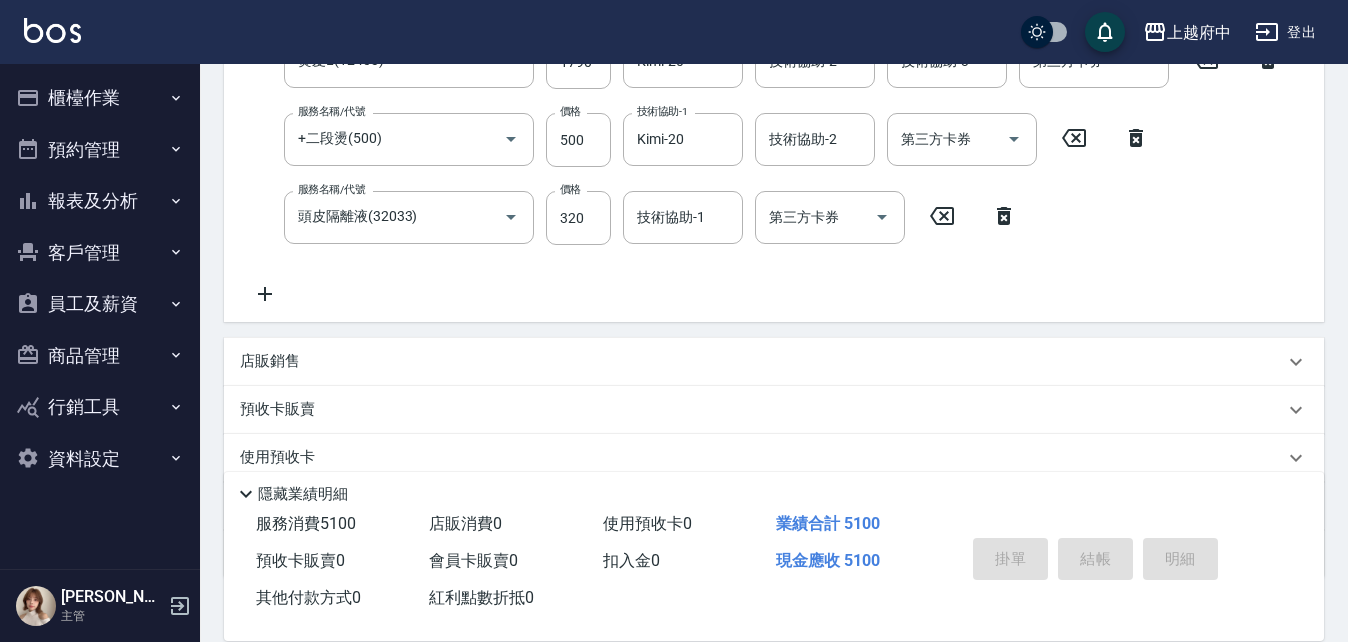 type on "2025/07/13 18:38" 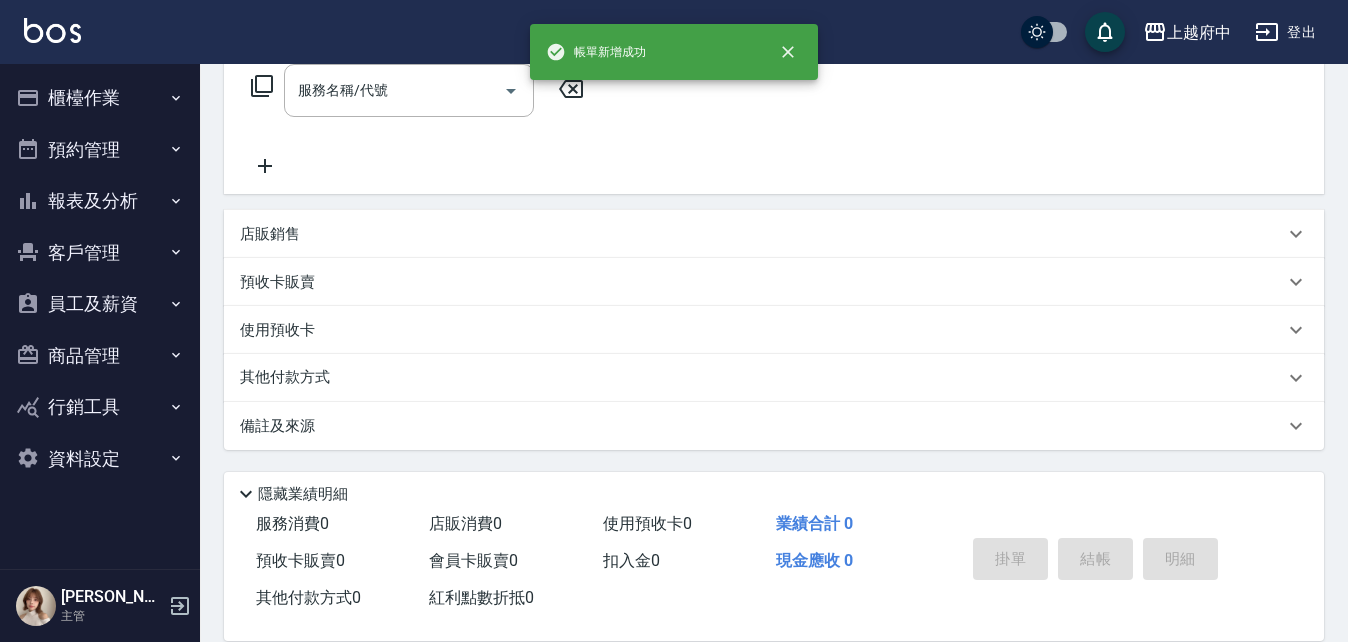 scroll, scrollTop: 0, scrollLeft: 0, axis: both 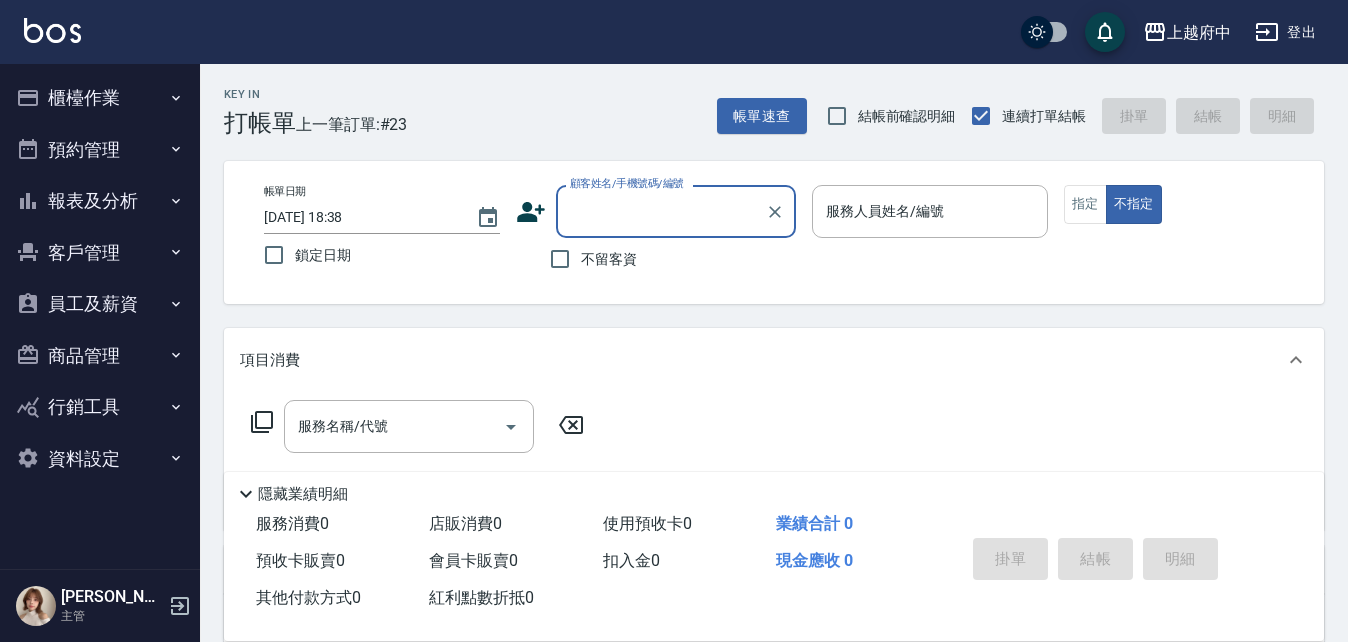 click on "顧客姓名/手機號碼/編號" at bounding box center (661, 211) 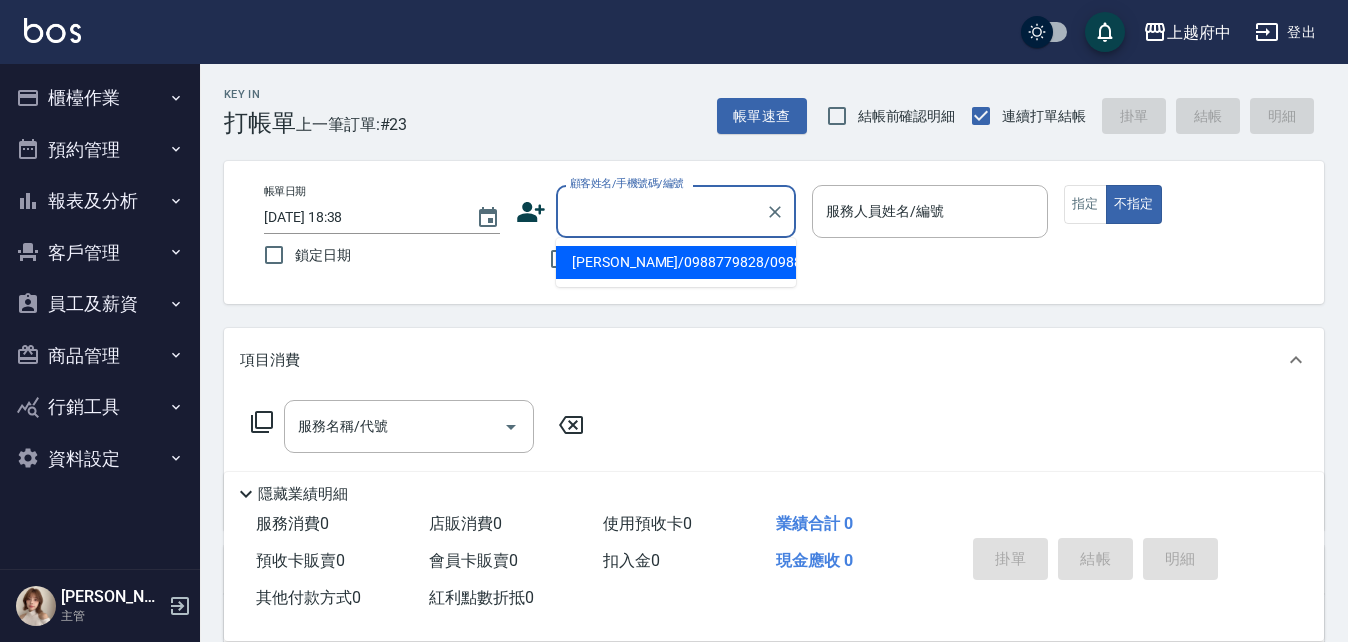 click on "帳單日期 2025/07/13 18:38 鎖定日期 顧客姓名/手機號碼/編號 顧客姓名/手機號碼/編號 不留客資 服務人員姓名/編號 服務人員姓名/編號 指定 不指定" at bounding box center (774, 232) 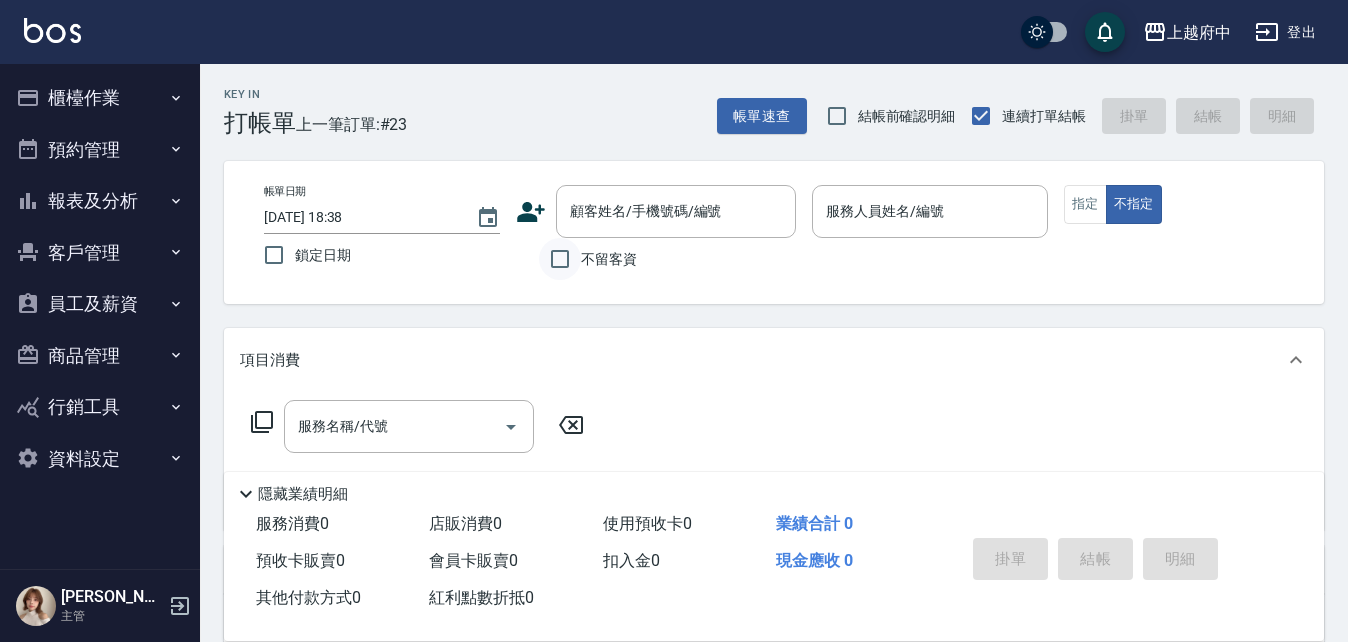 click on "不留客資" at bounding box center [560, 259] 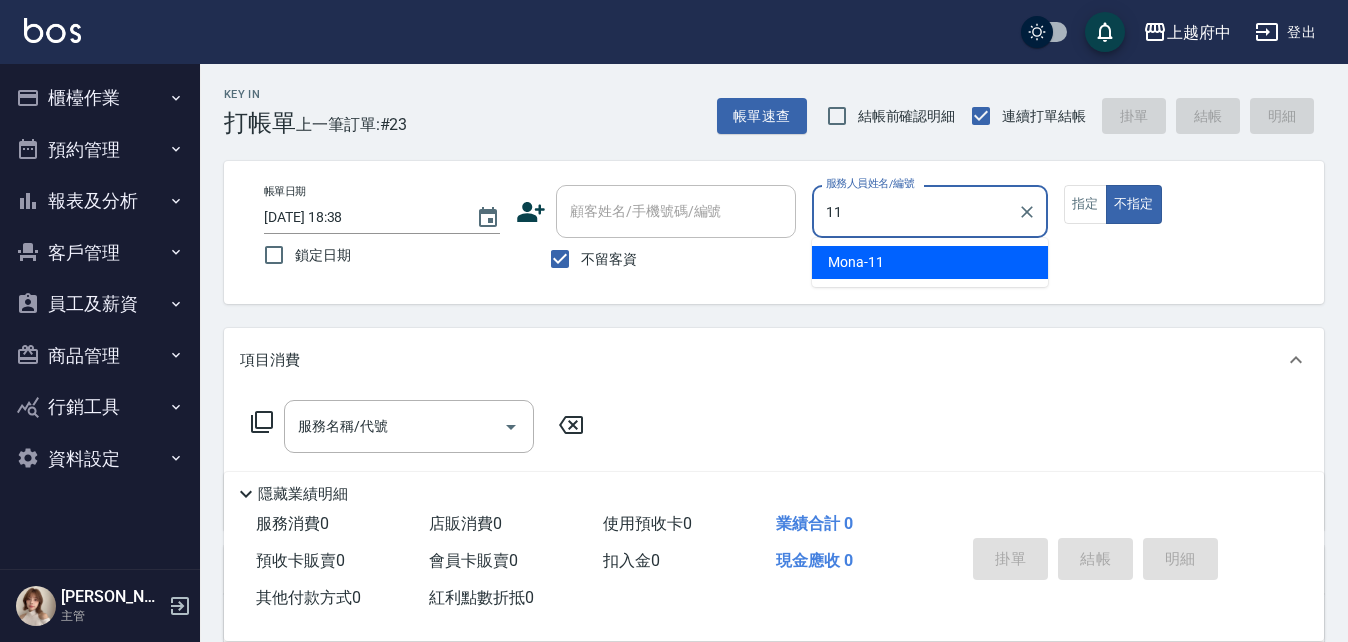 type on "Mona-11" 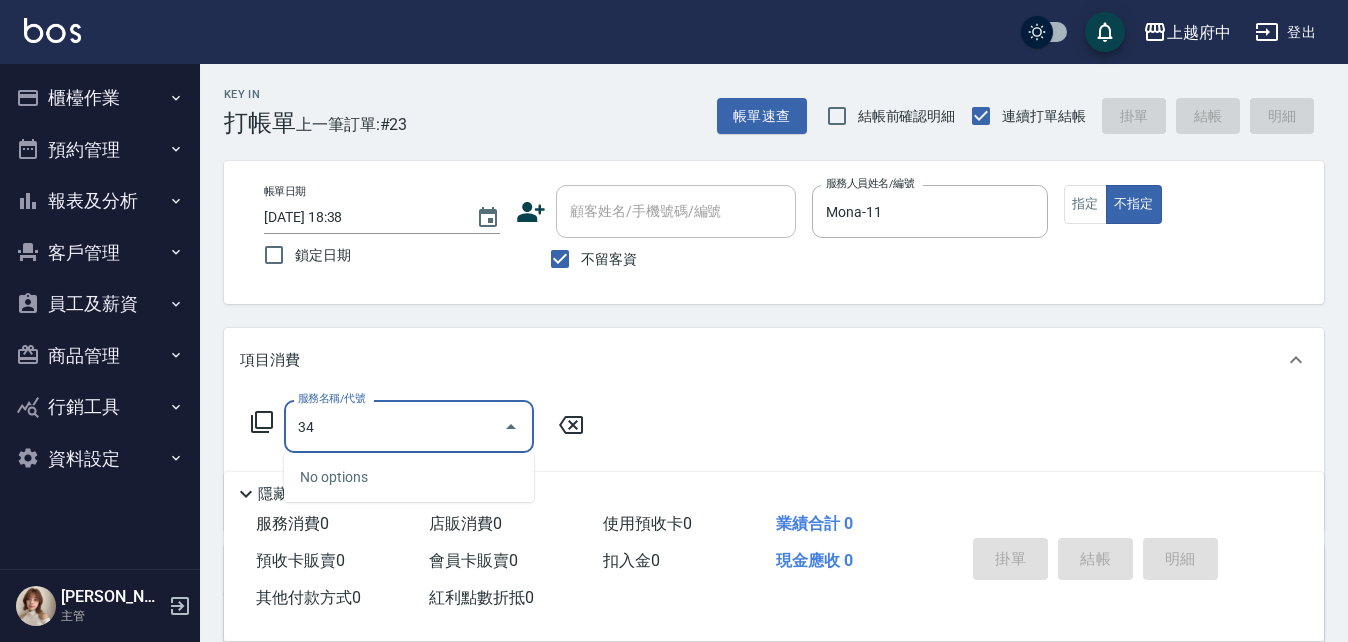 type on "3" 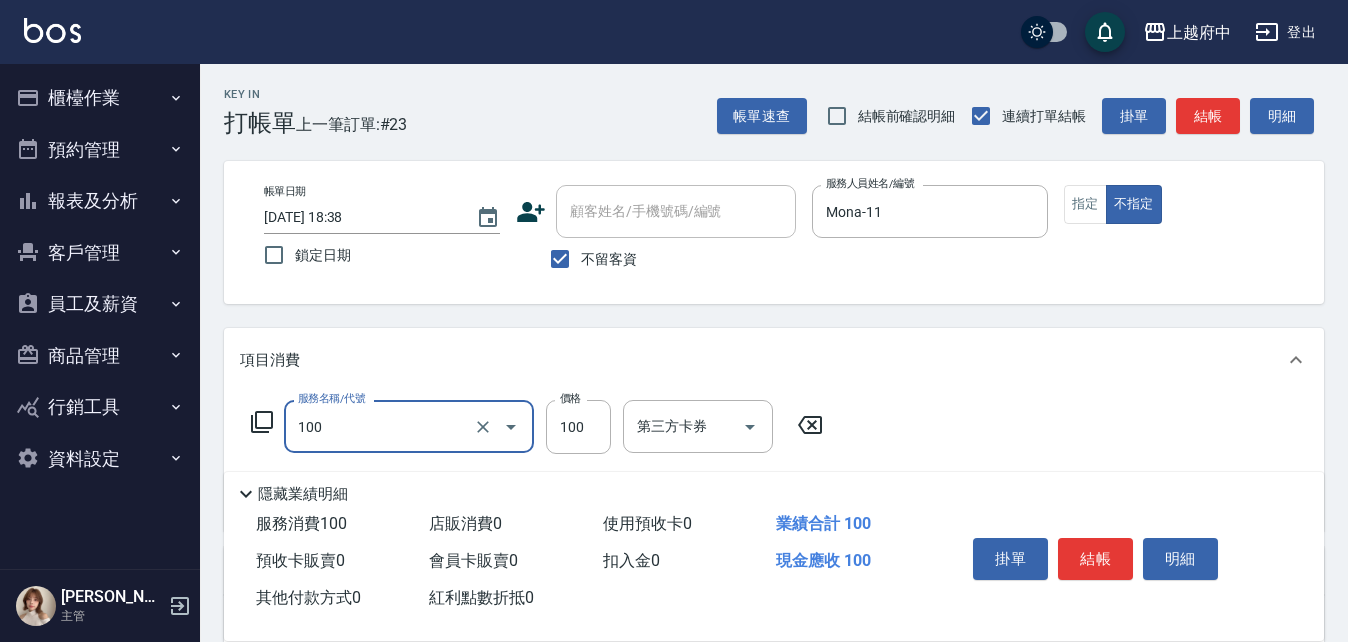 type on "造型/修劉海(100)" 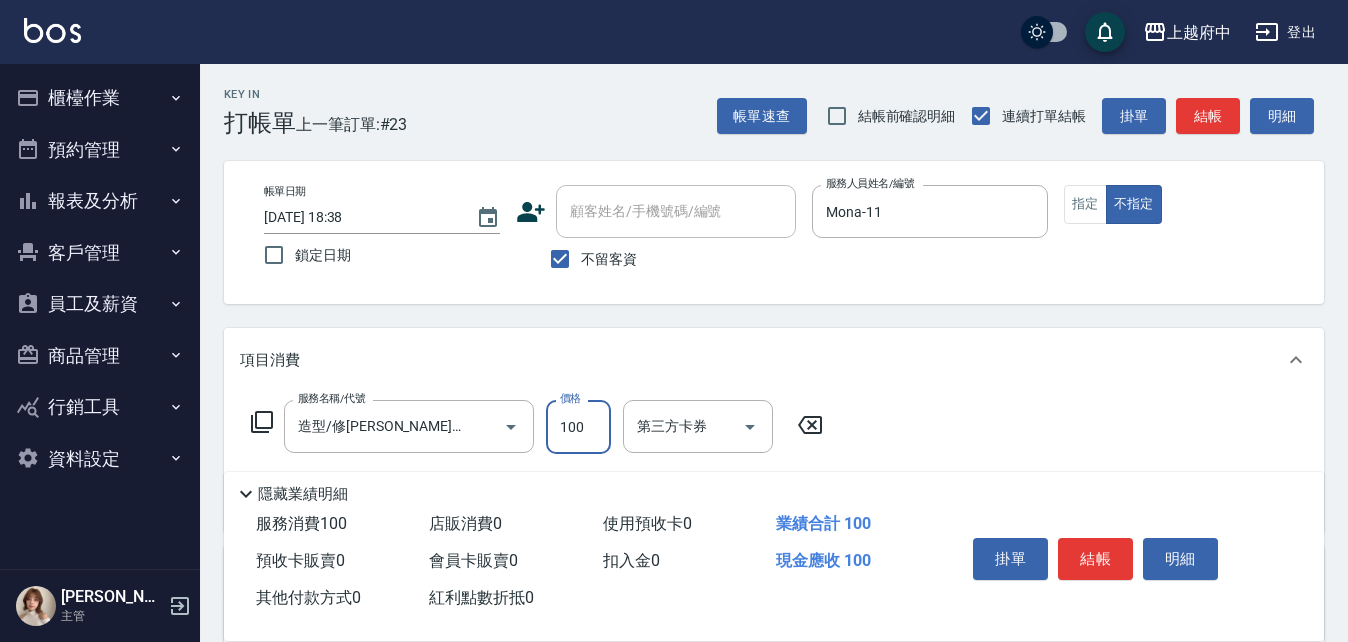 click on "服務名稱/代號 造型/修劉海(100) 服務名稱/代號 價格 100 價格 第三方卡券 第三方卡券" at bounding box center [774, 461] 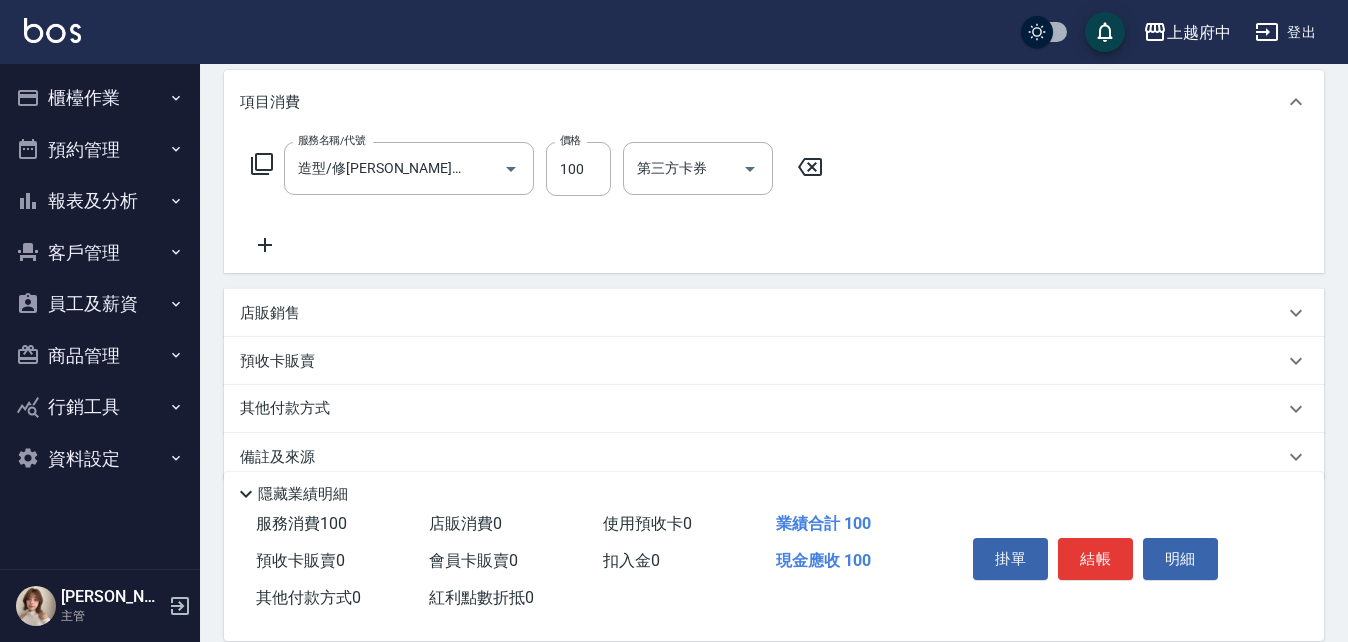 scroll, scrollTop: 289, scrollLeft: 0, axis: vertical 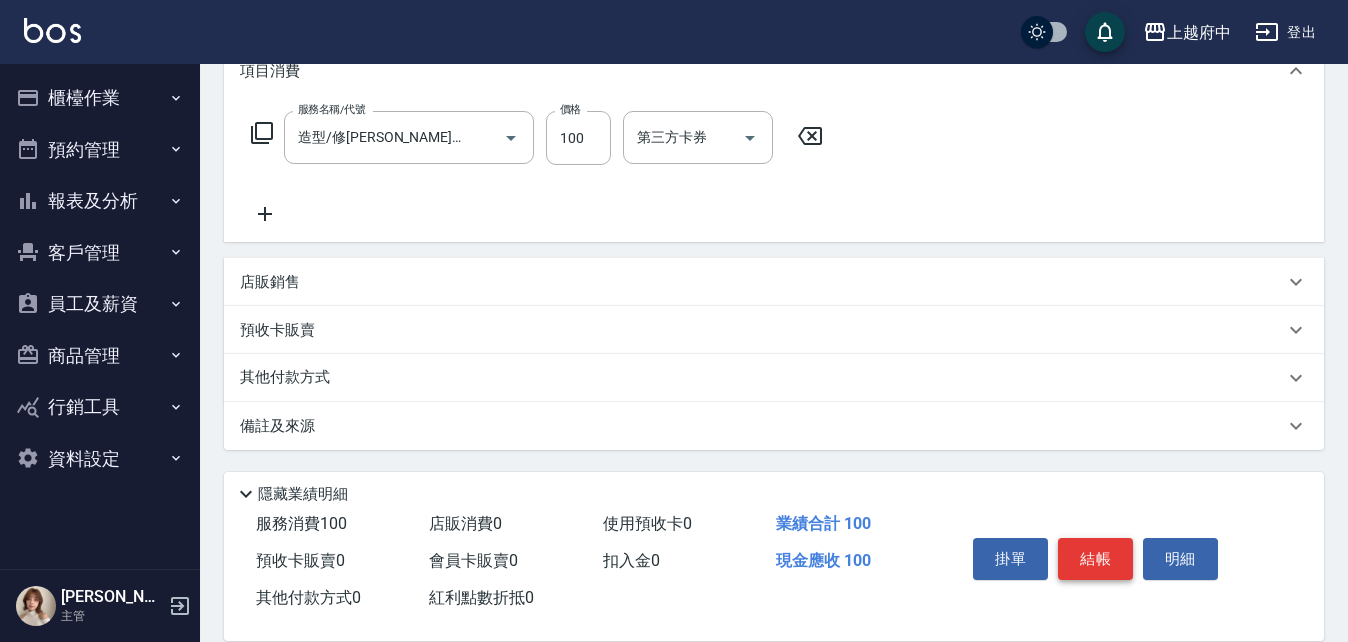 click on "結帳" at bounding box center (1095, 559) 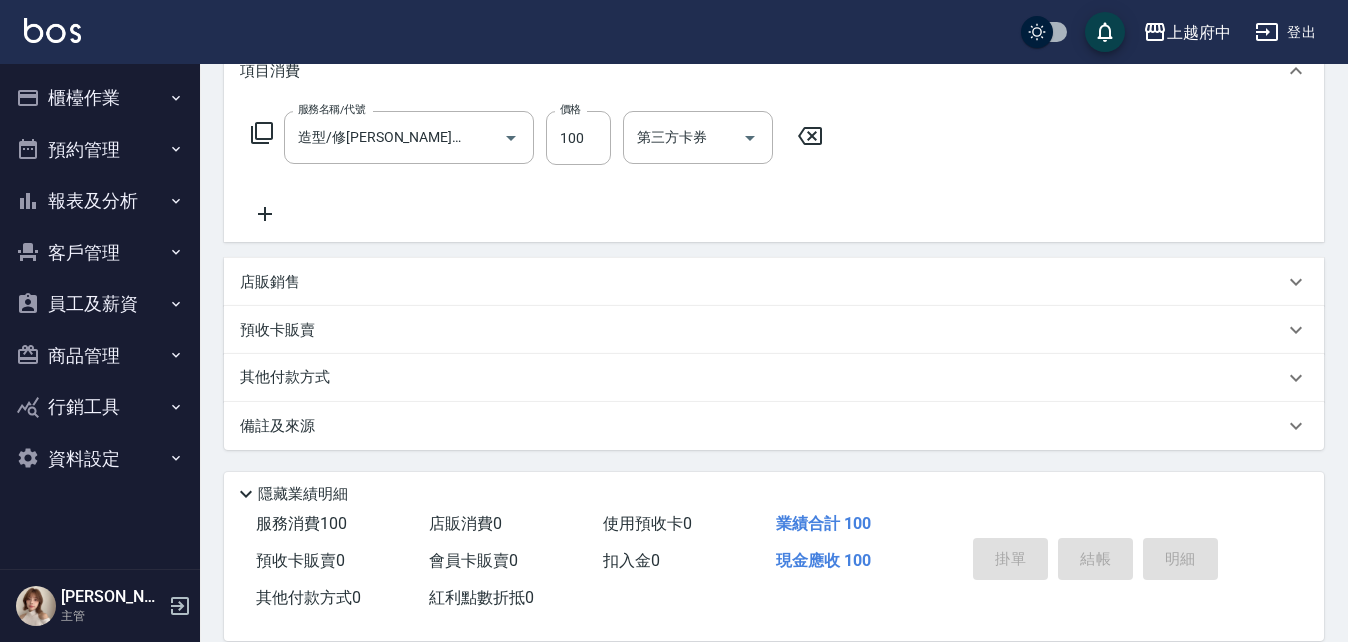 type on "2025/07/13 18:39" 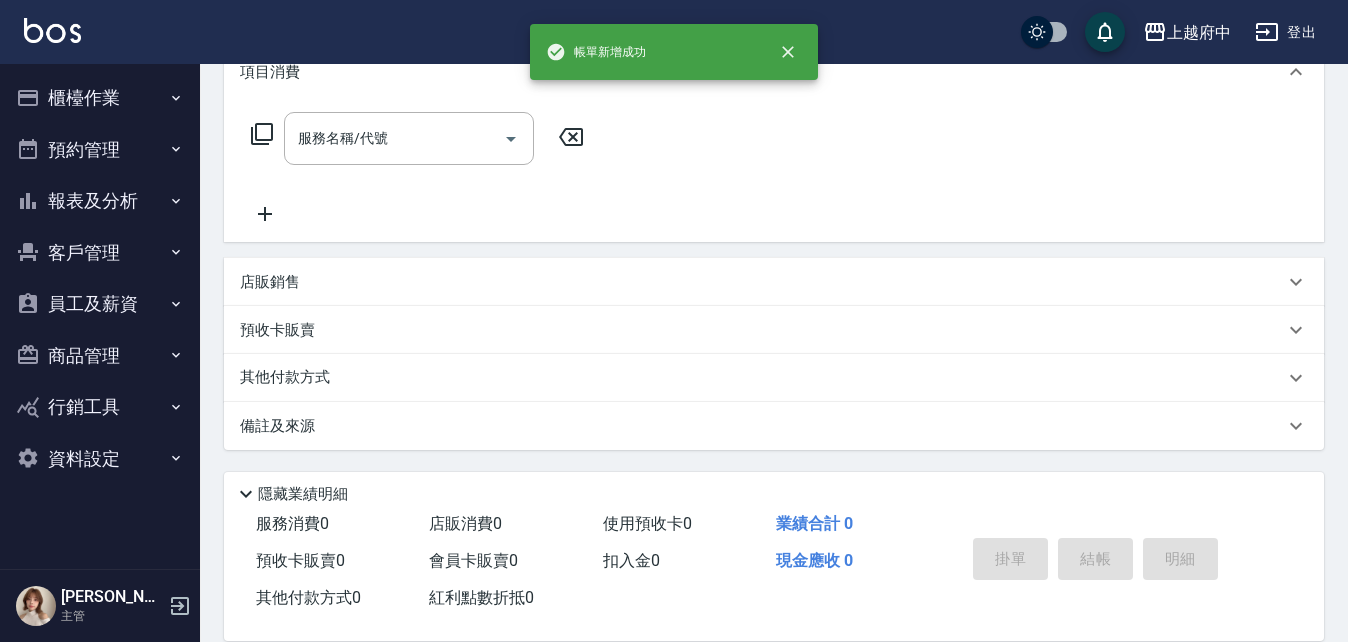 scroll, scrollTop: 0, scrollLeft: 0, axis: both 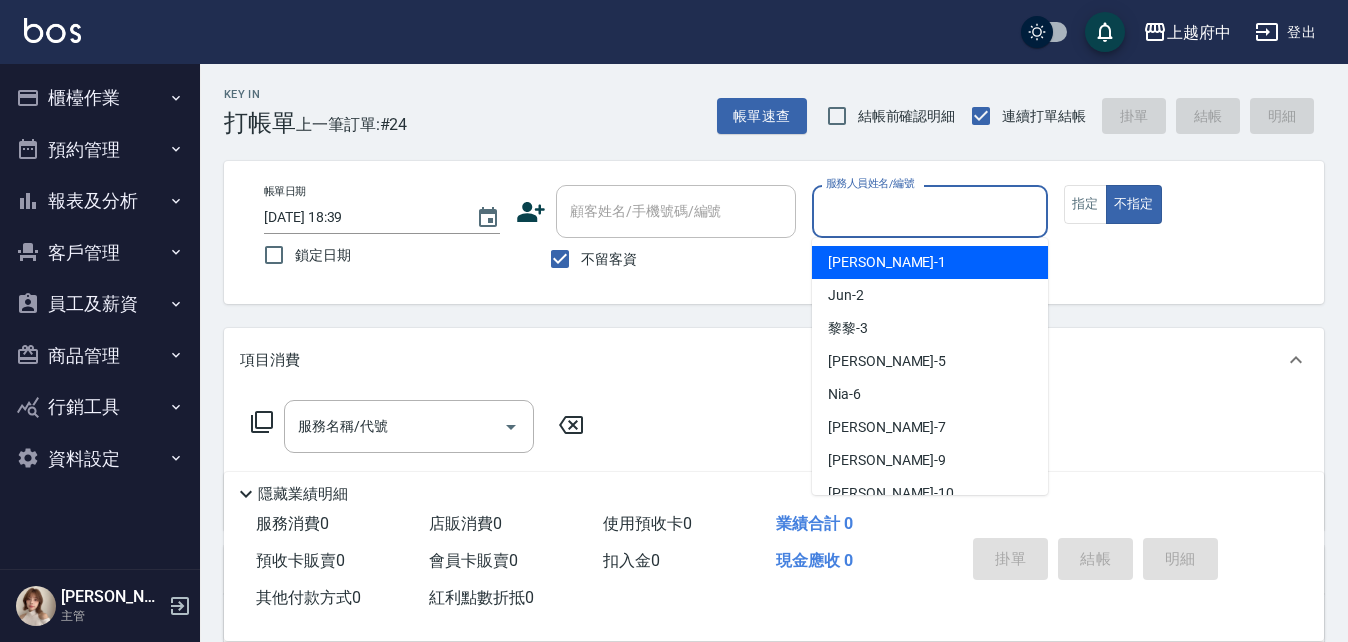 click on "服務人員姓名/編號" at bounding box center [930, 211] 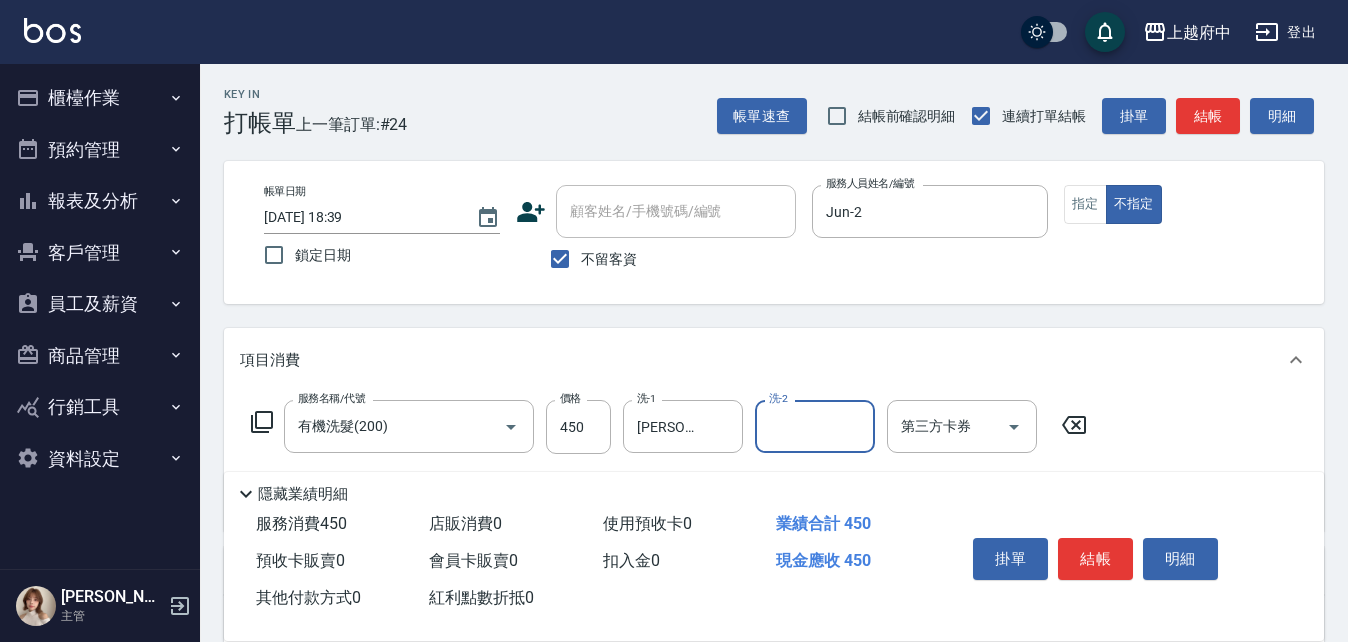click on "服務名稱/代號 有機洗髮(200) 服務名稱/代號 價格 450 價格 洗-1 江驊侑-21 洗-1 洗-2 洗-2 第三方卡券 第三方卡券" at bounding box center [774, 461] 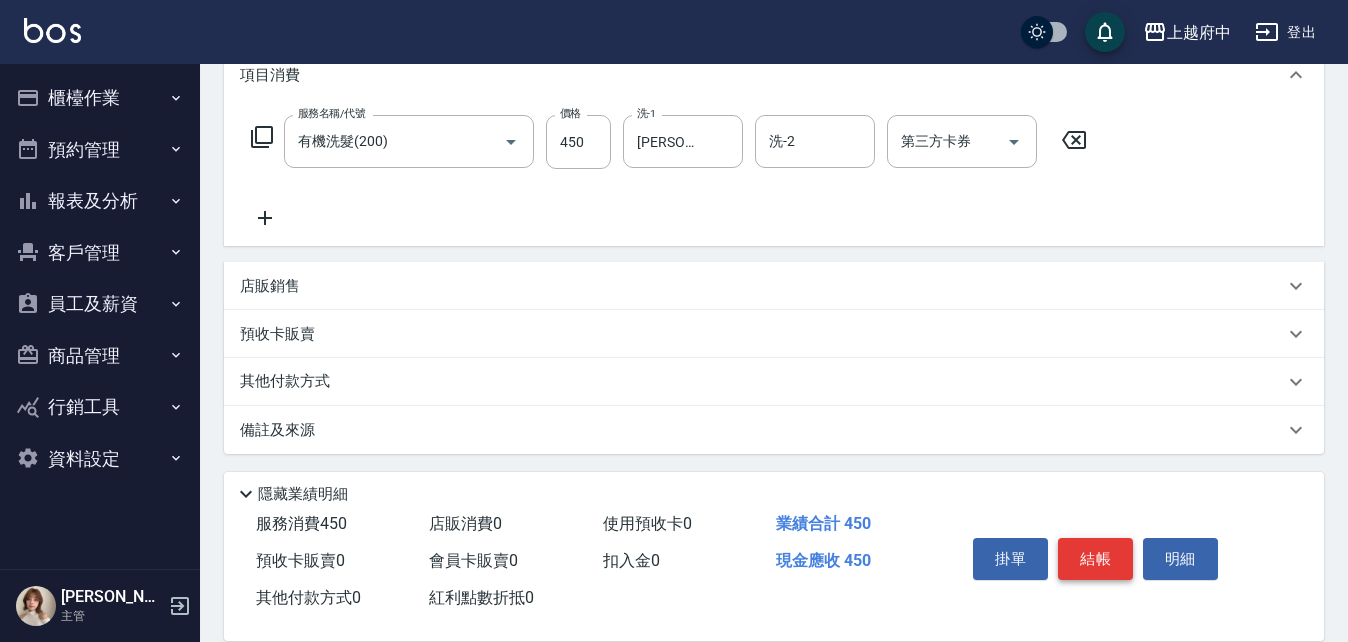 scroll, scrollTop: 289, scrollLeft: 0, axis: vertical 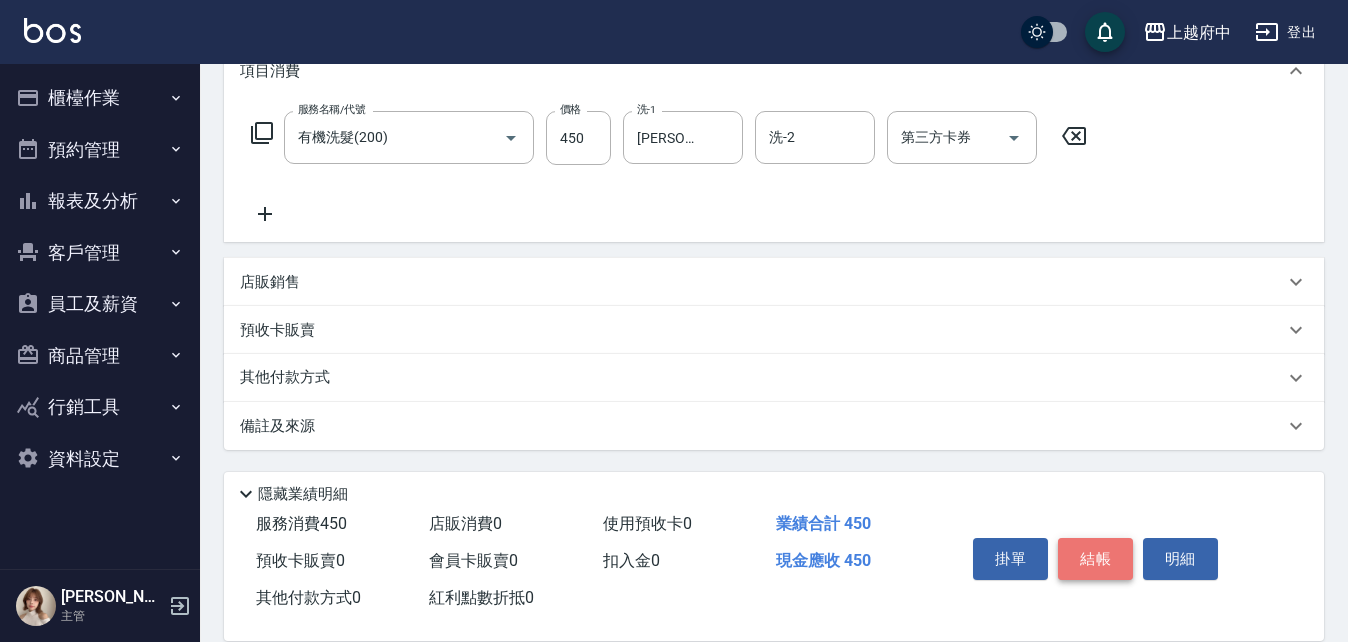 click on "結帳" at bounding box center [1095, 559] 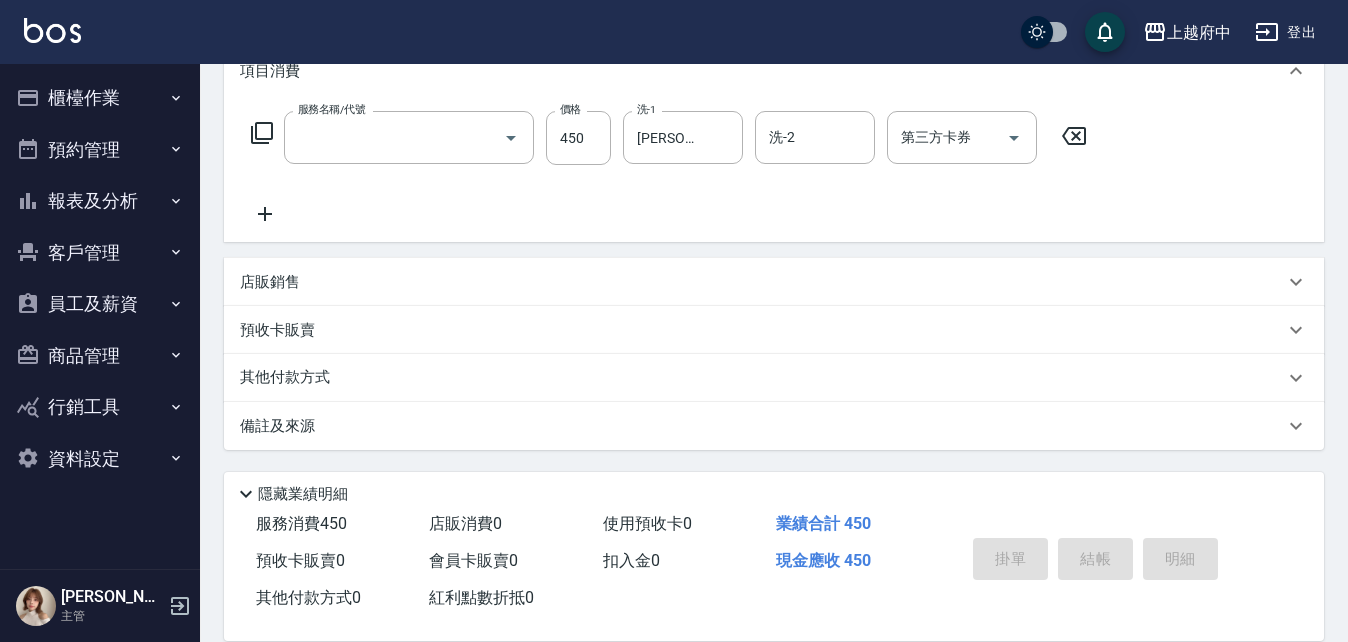 scroll, scrollTop: 0, scrollLeft: 0, axis: both 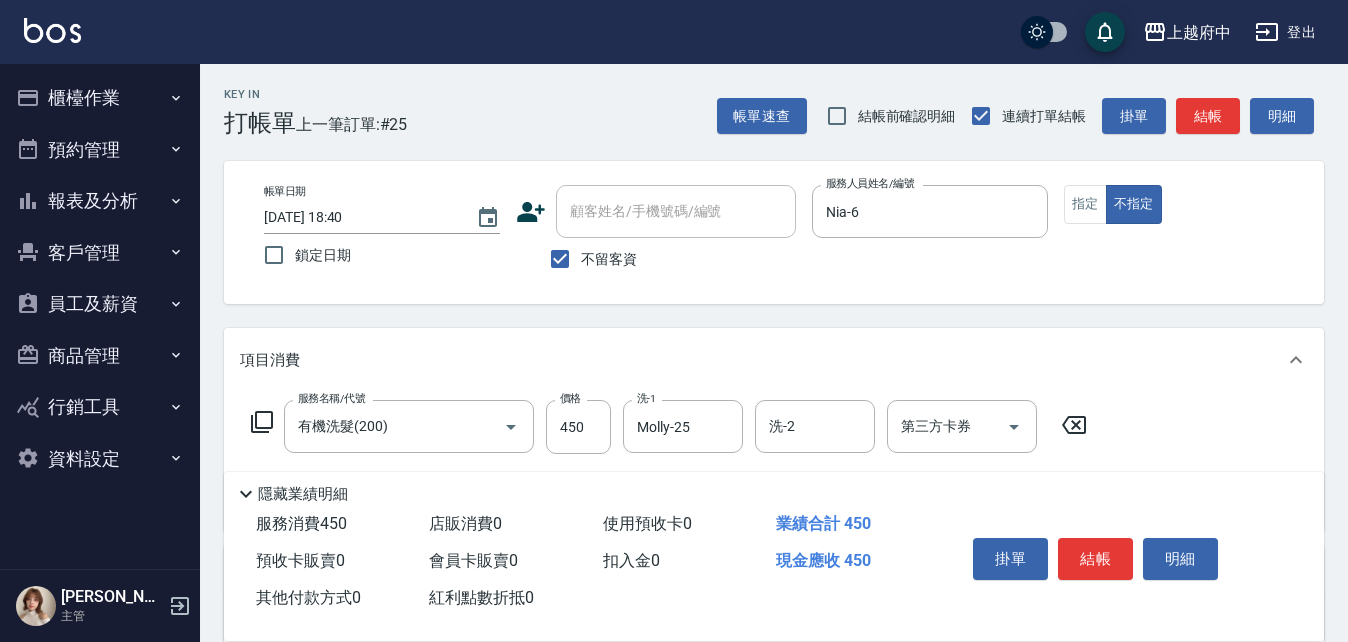 click on "服務名稱/代號 有機洗髮(200) 服務名稱/代號 價格 450 價格 洗-1 Molly-25 洗-1 洗-2 洗-2 第三方卡券 第三方卡券" at bounding box center [774, 461] 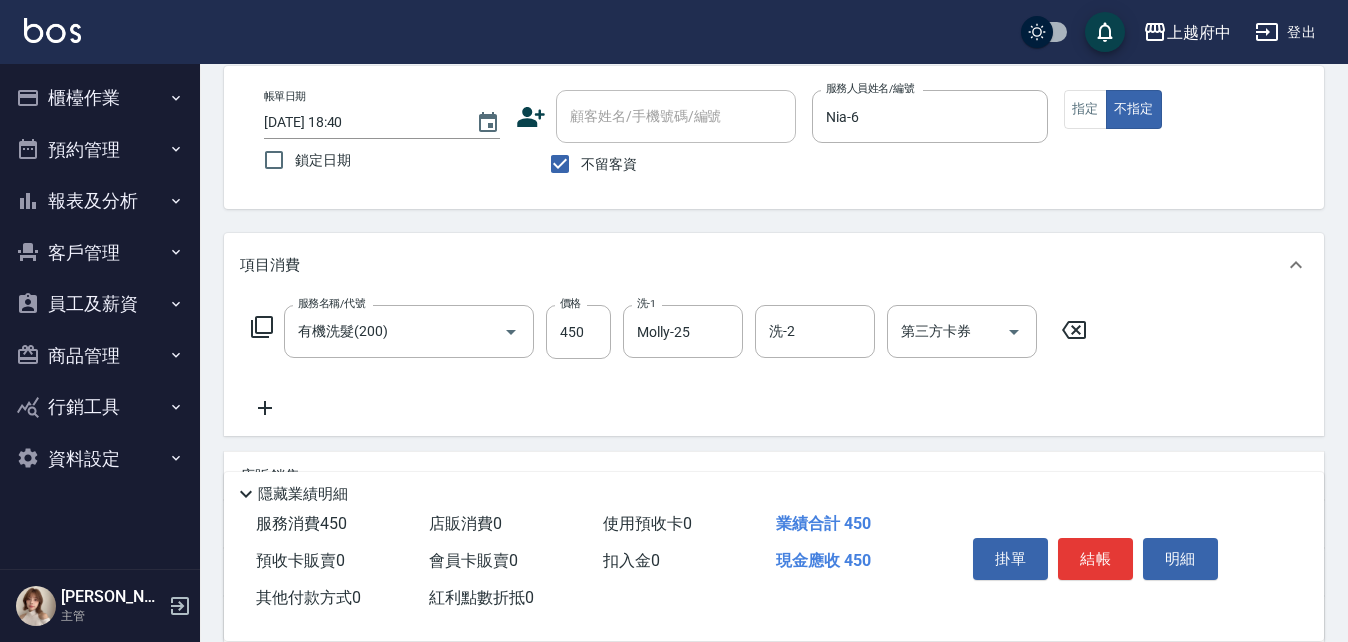 scroll, scrollTop: 89, scrollLeft: 0, axis: vertical 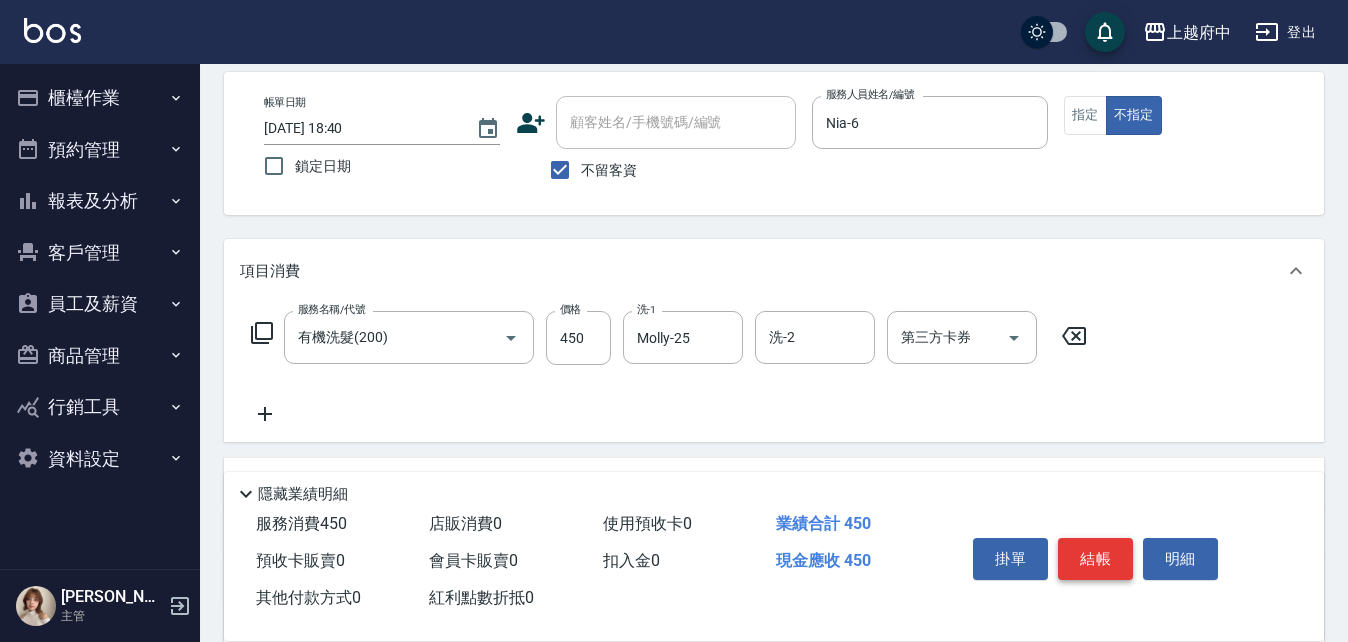 click on "結帳" at bounding box center [1095, 559] 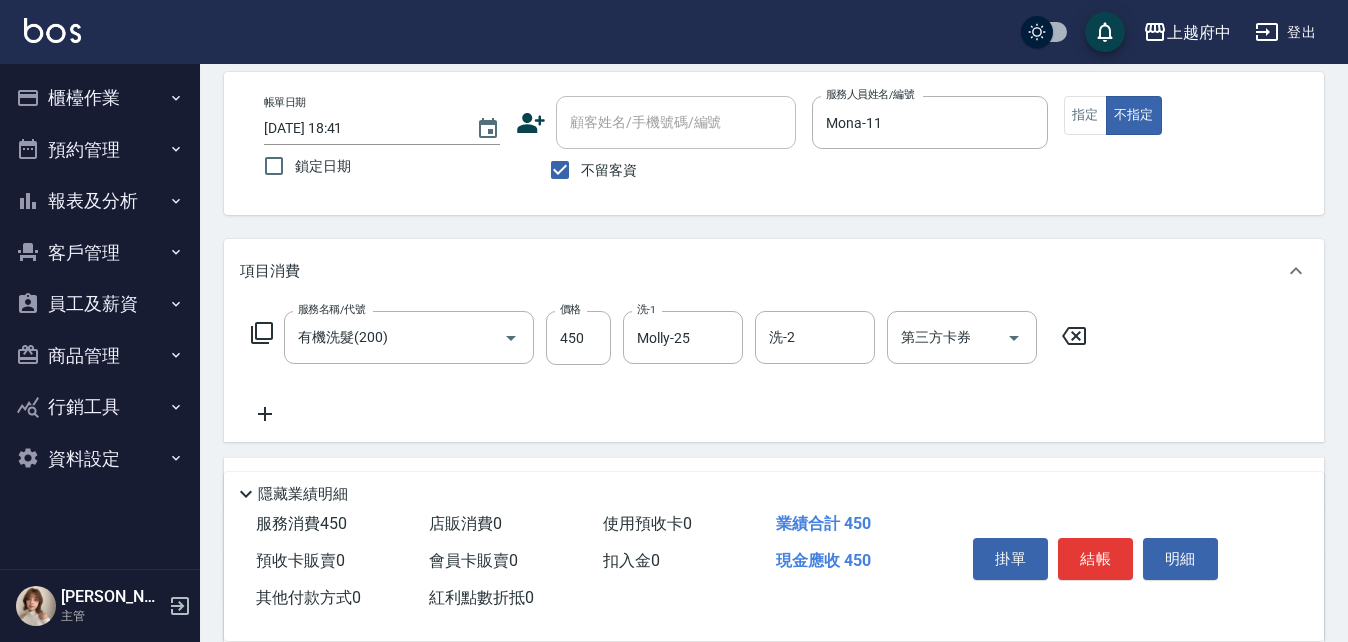 click on "服務名稱/代號 有機洗髮(200) 服務名稱/代號 價格 450 價格 洗-1 Molly-25 洗-1 洗-2 洗-2 第三方卡券 第三方卡券" at bounding box center [774, 372] 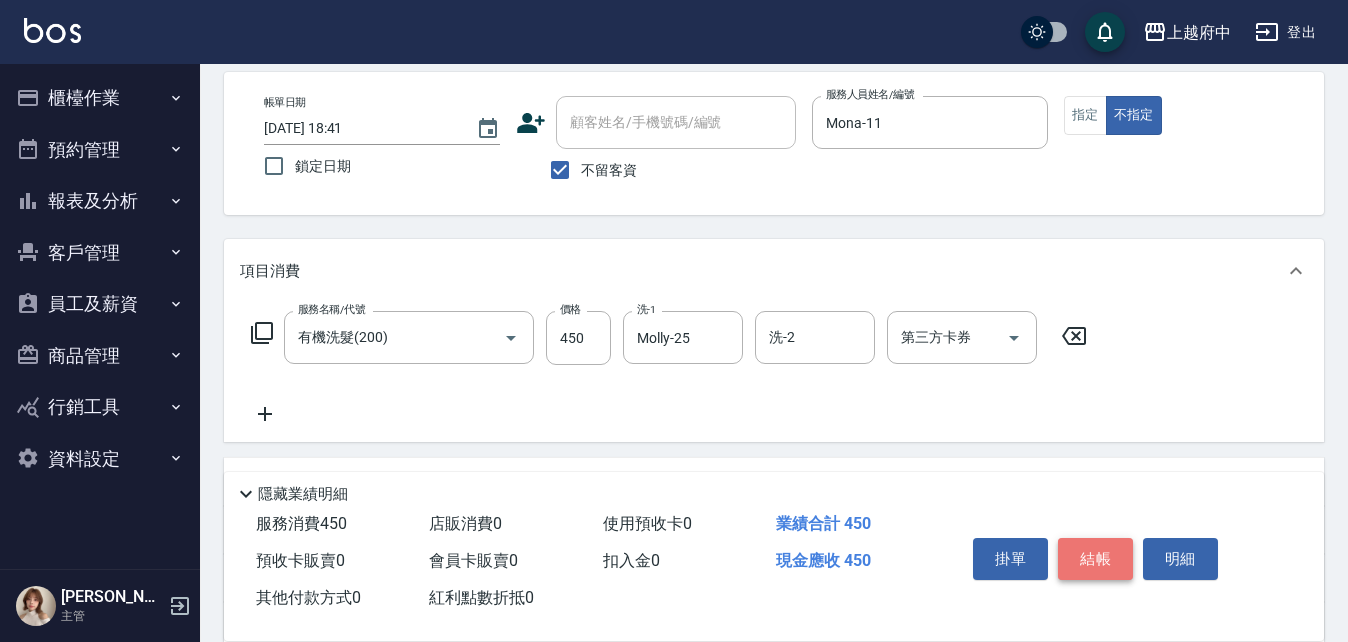 click on "結帳" at bounding box center (1095, 559) 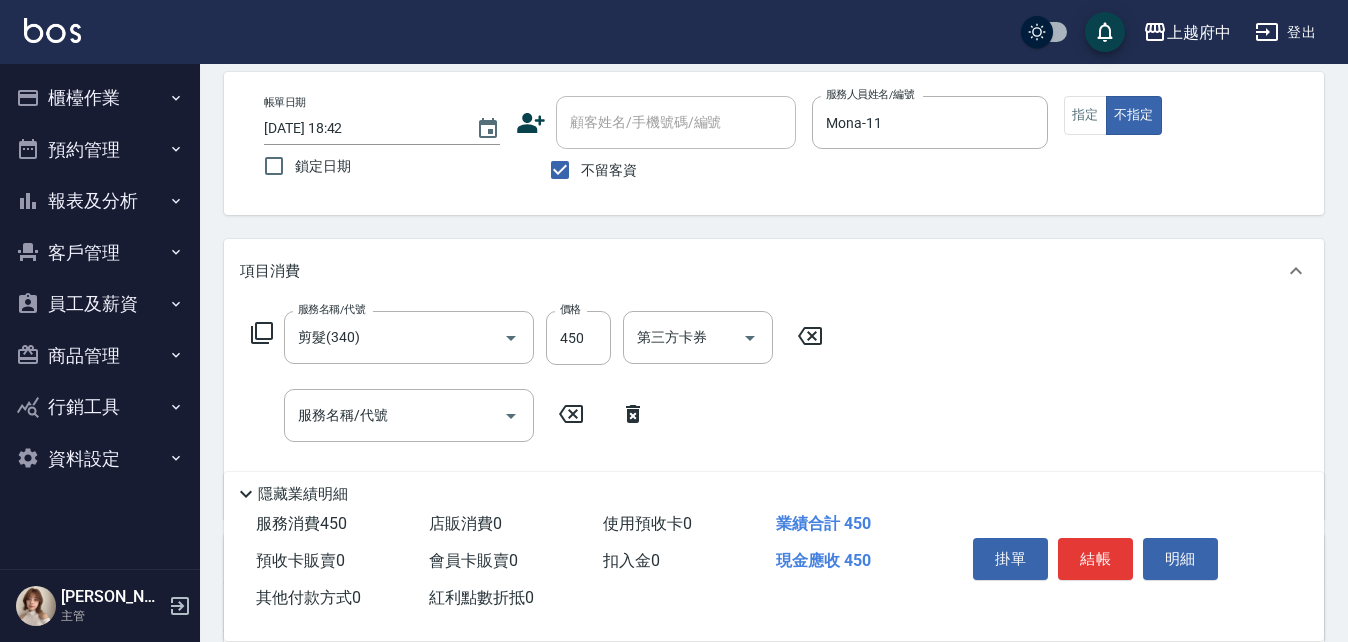 click 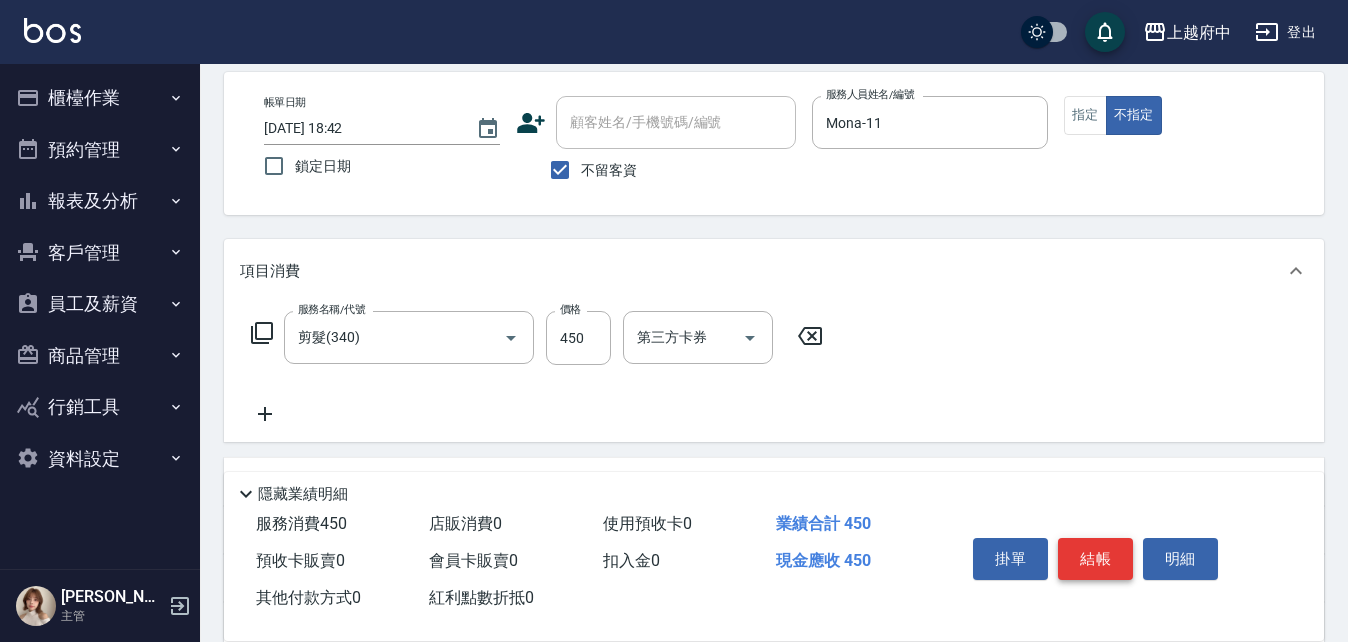 click on "結帳" at bounding box center [1095, 559] 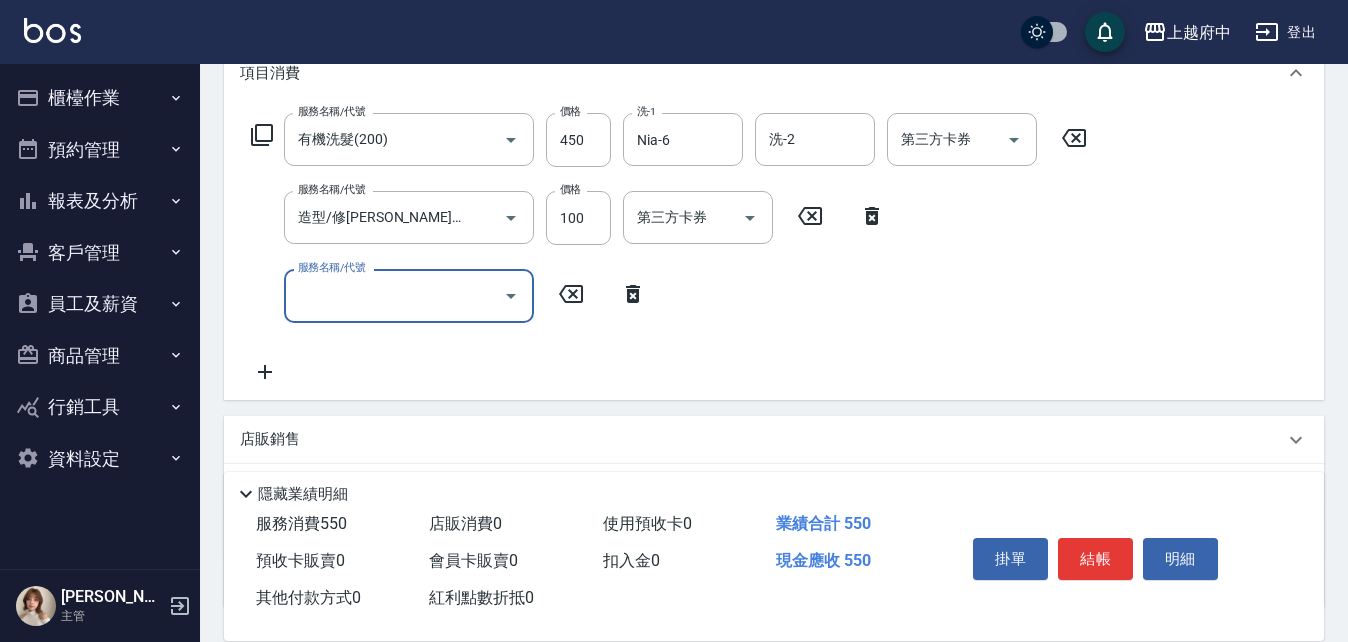 scroll, scrollTop: 289, scrollLeft: 0, axis: vertical 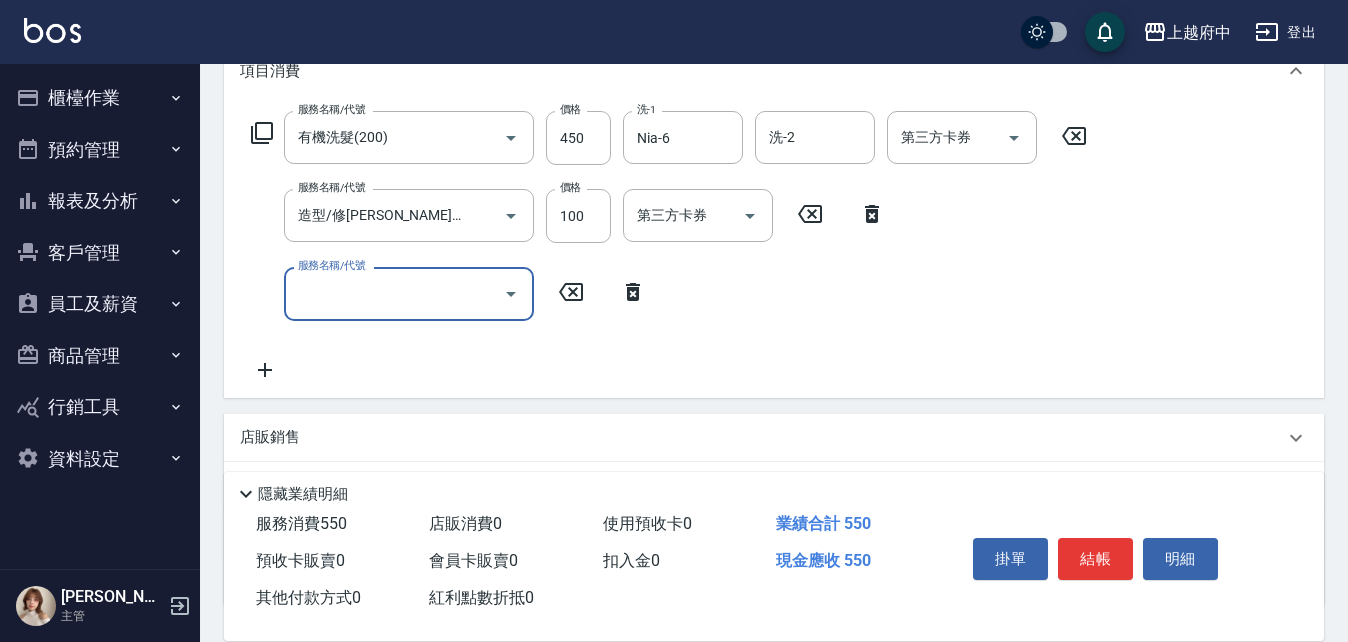 click 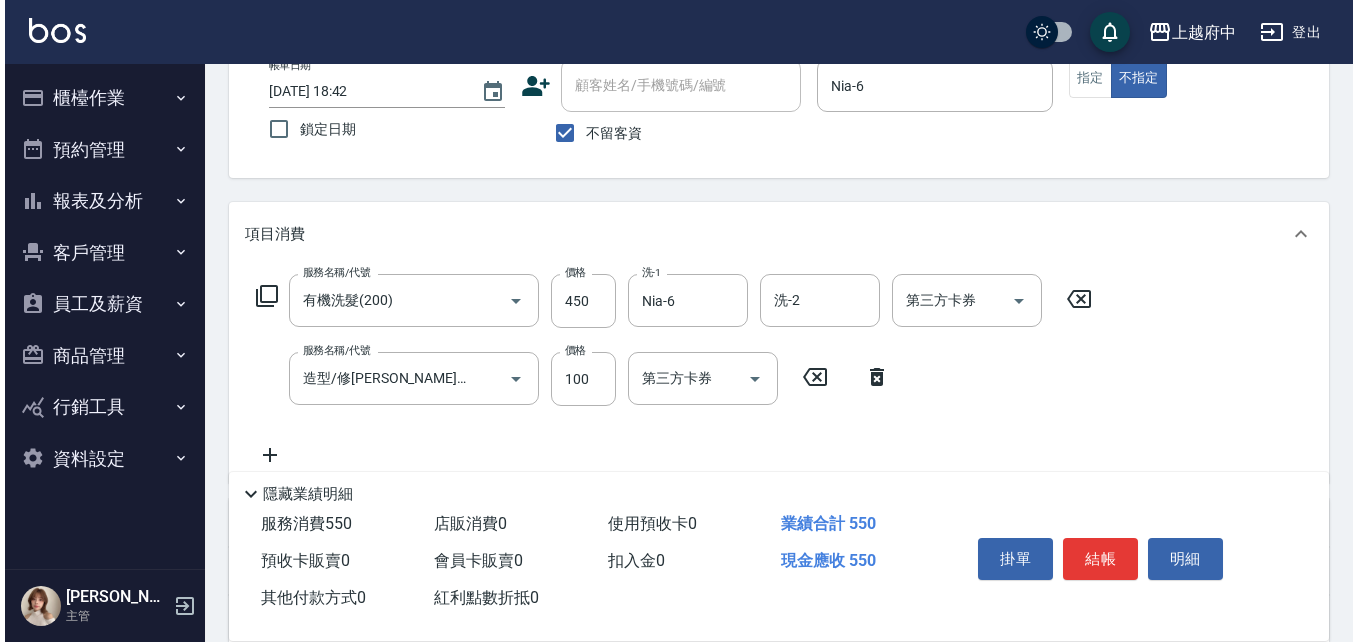 scroll, scrollTop: 0, scrollLeft: 0, axis: both 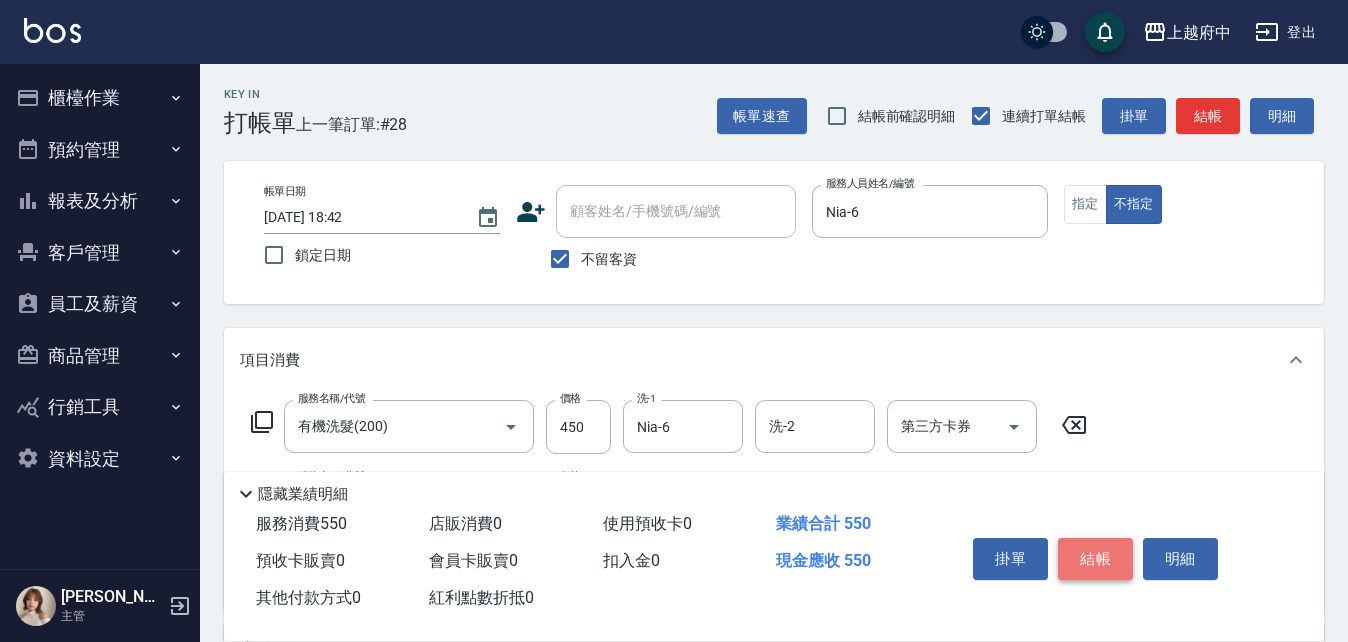 click on "結帳" at bounding box center (1095, 559) 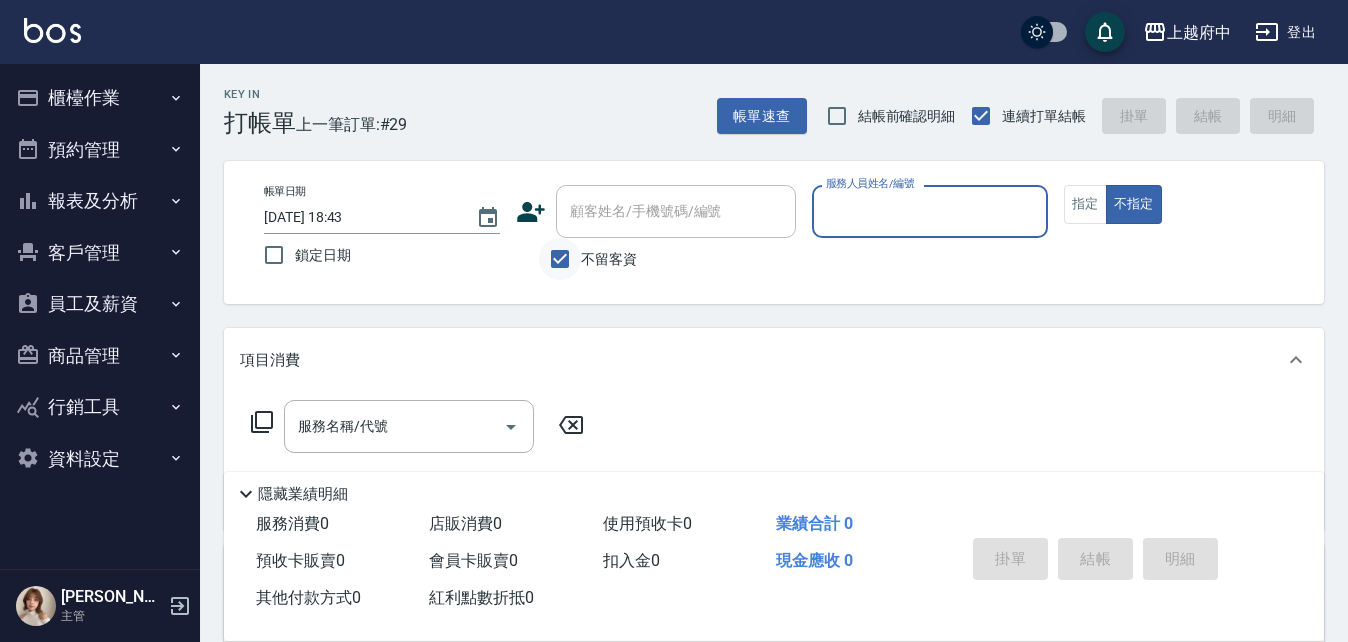 click on "不留客資" at bounding box center [560, 259] 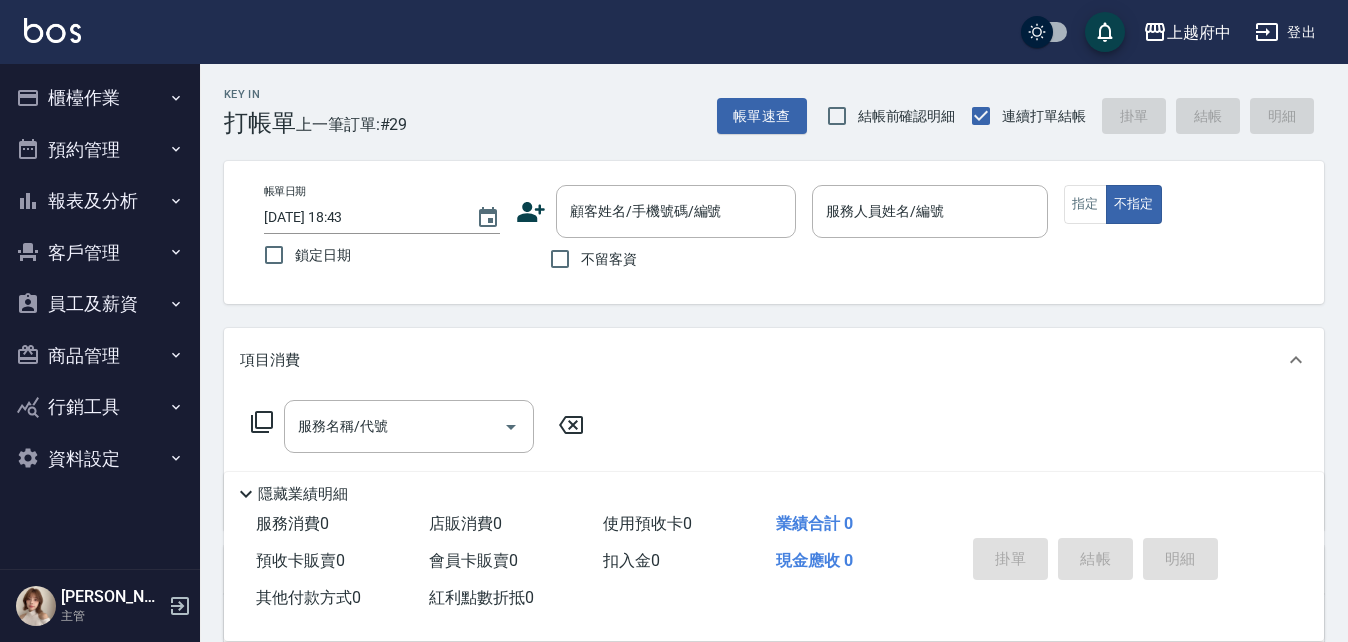 click 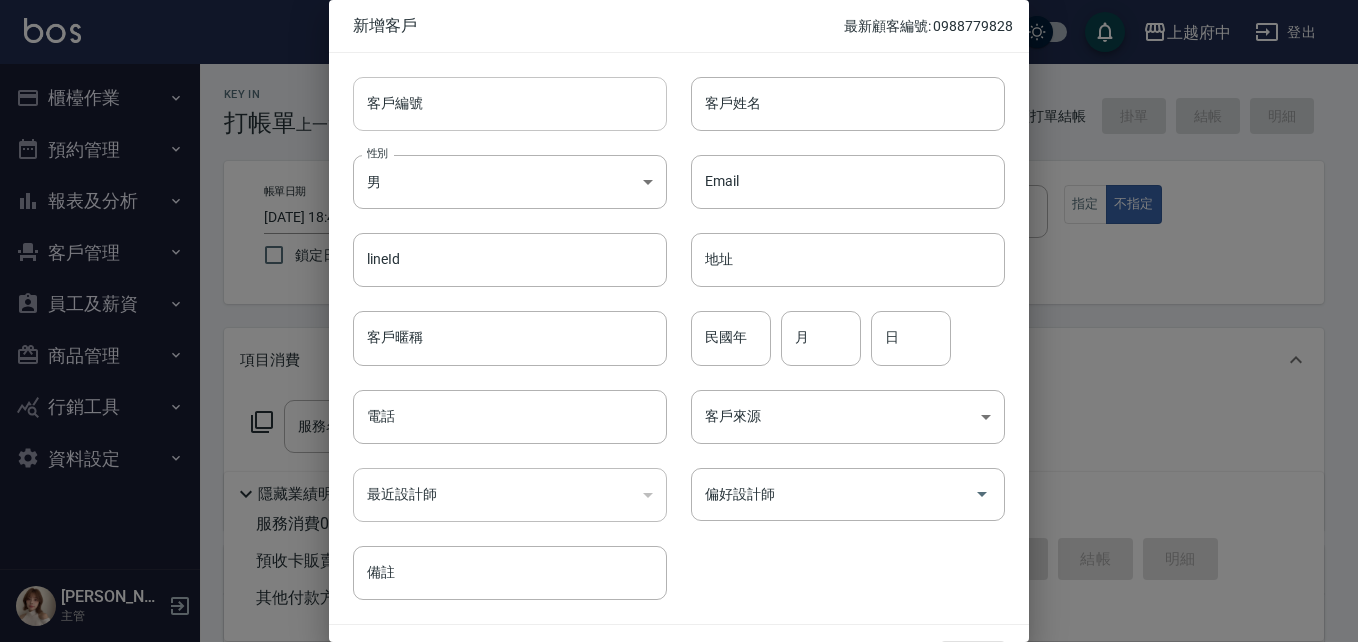 click on "客戶編號" at bounding box center (510, 104) 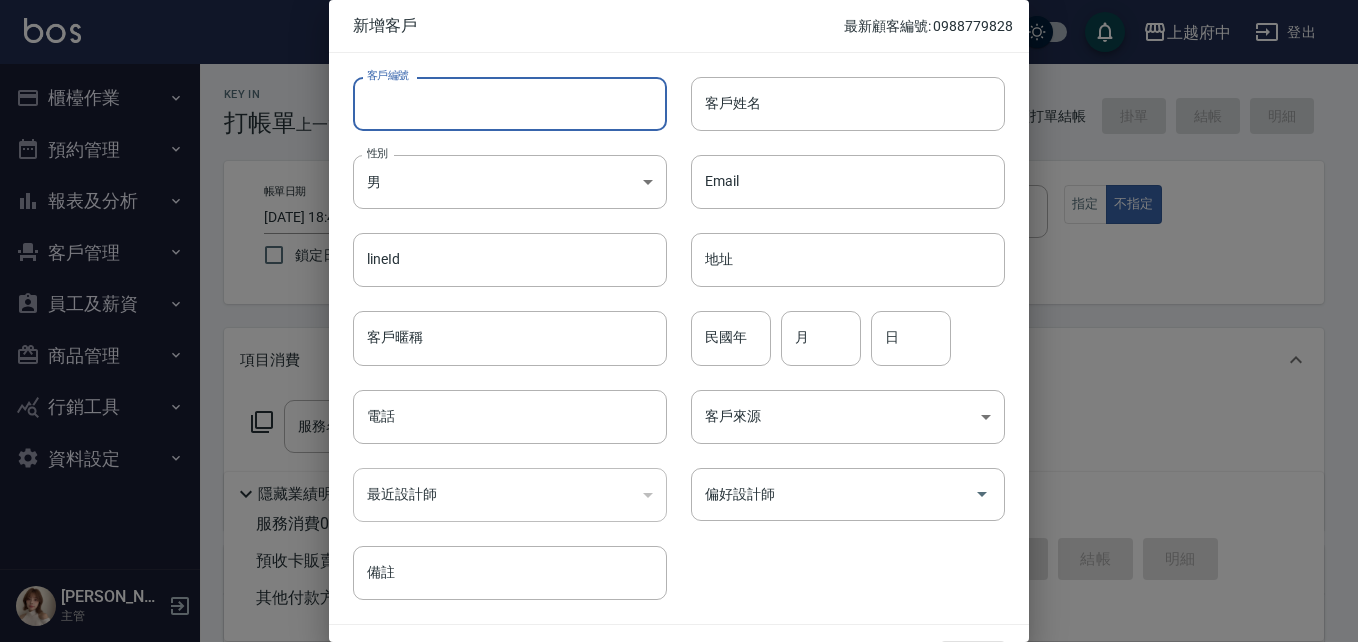 paste on "0983835389" 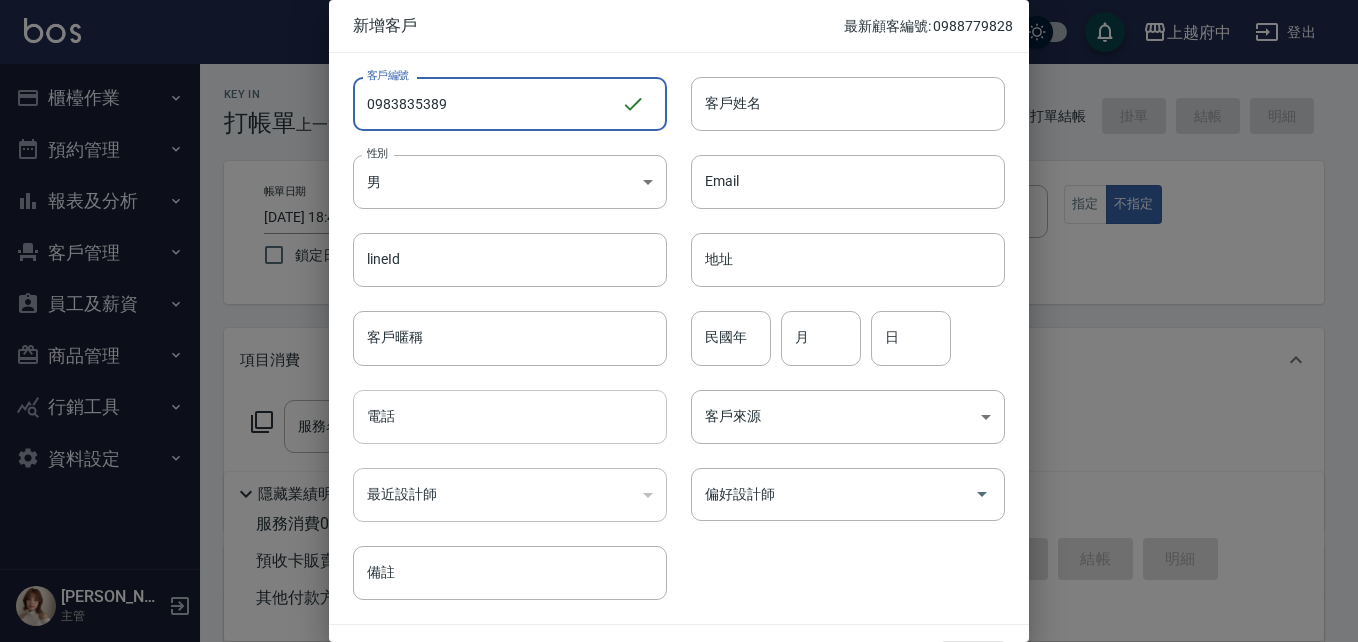click on "電話" at bounding box center [510, 417] 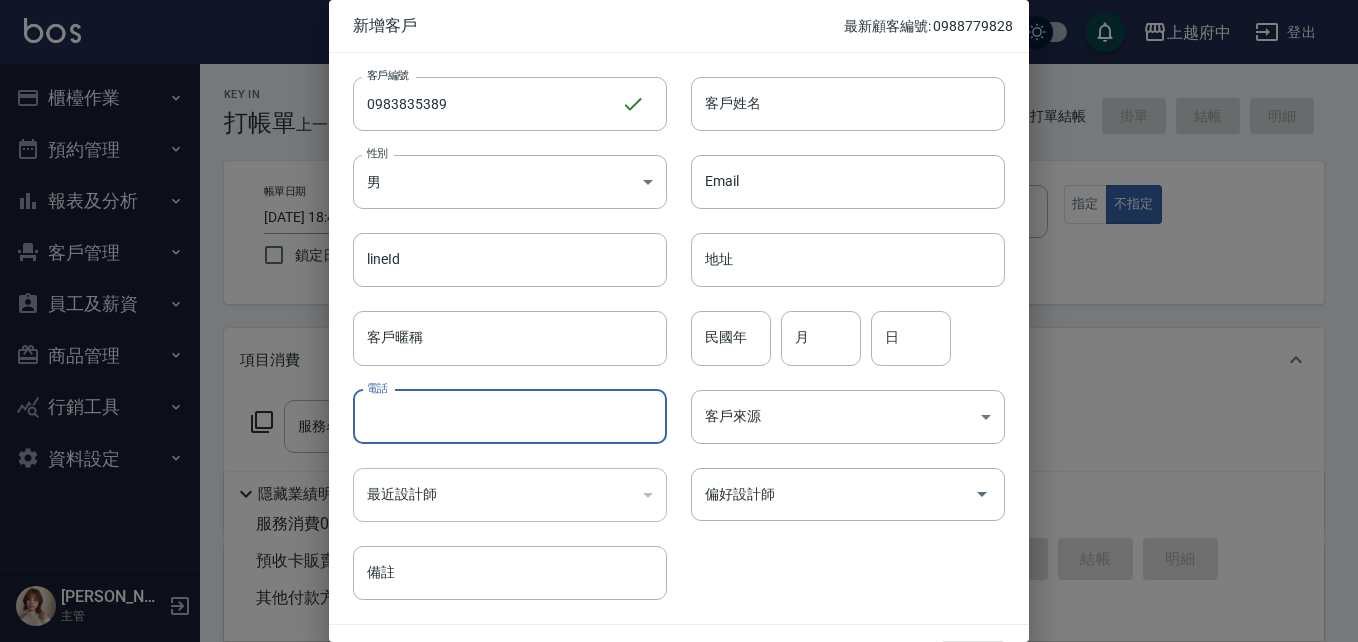 paste on "0983835389" 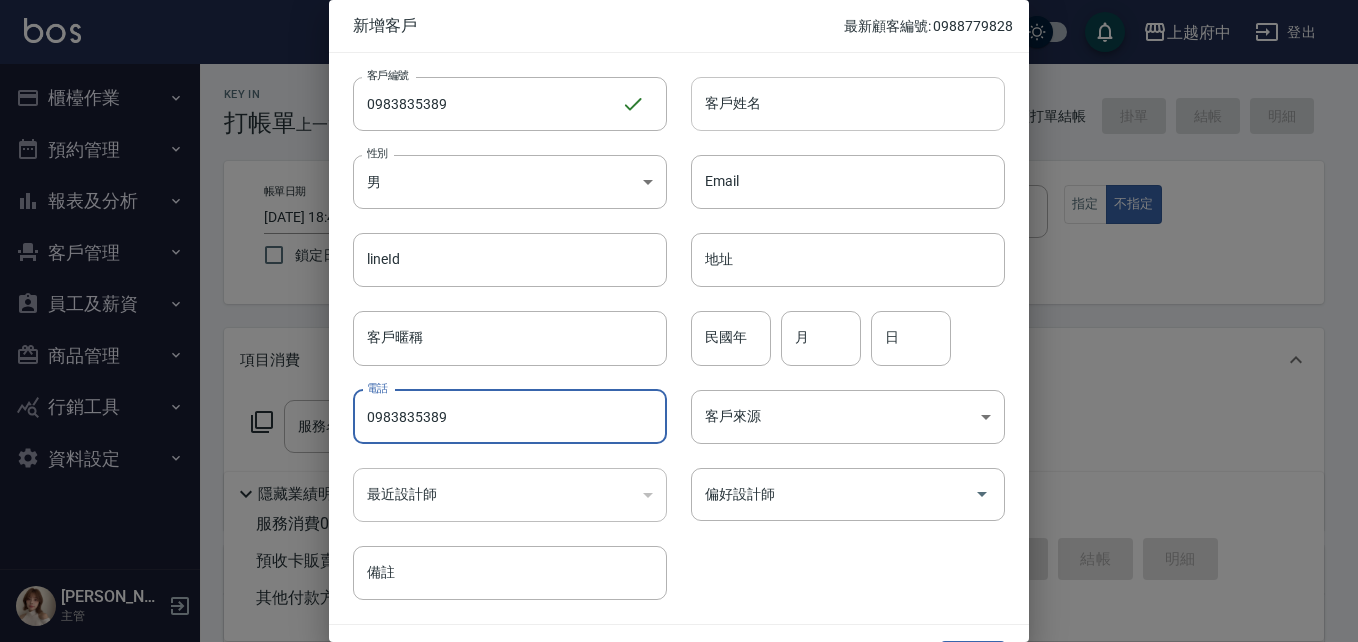 click on "客戶姓名" at bounding box center (848, 104) 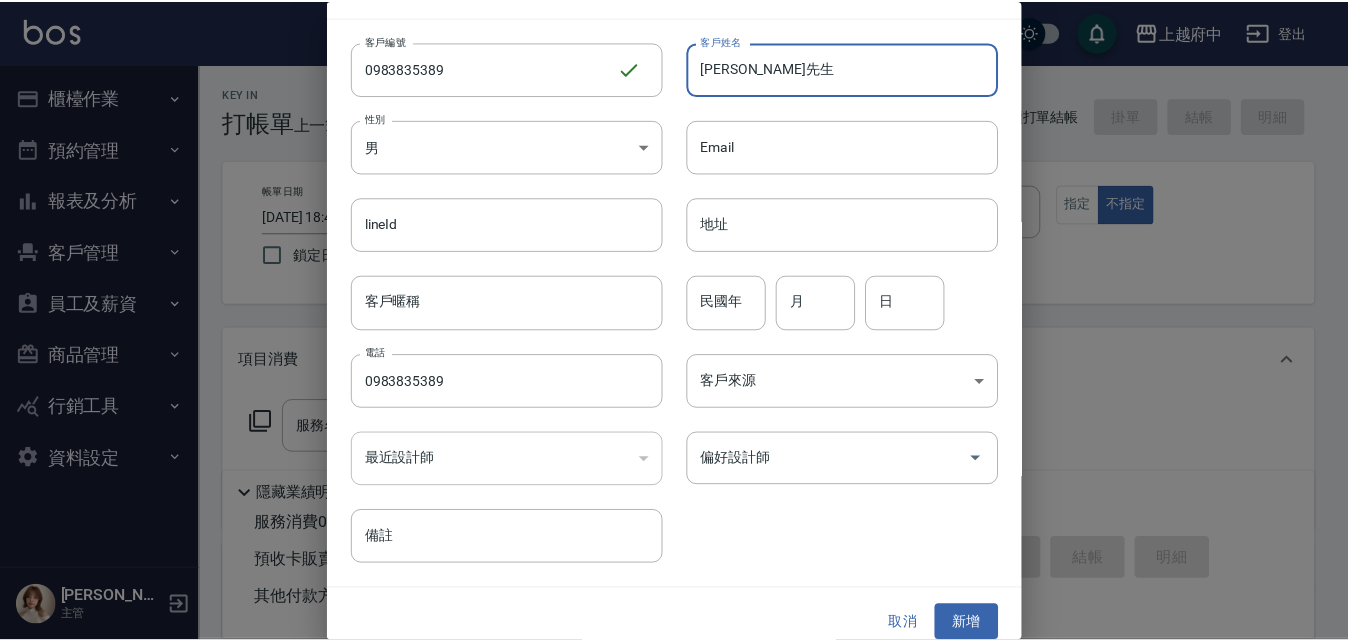 scroll, scrollTop: 51, scrollLeft: 0, axis: vertical 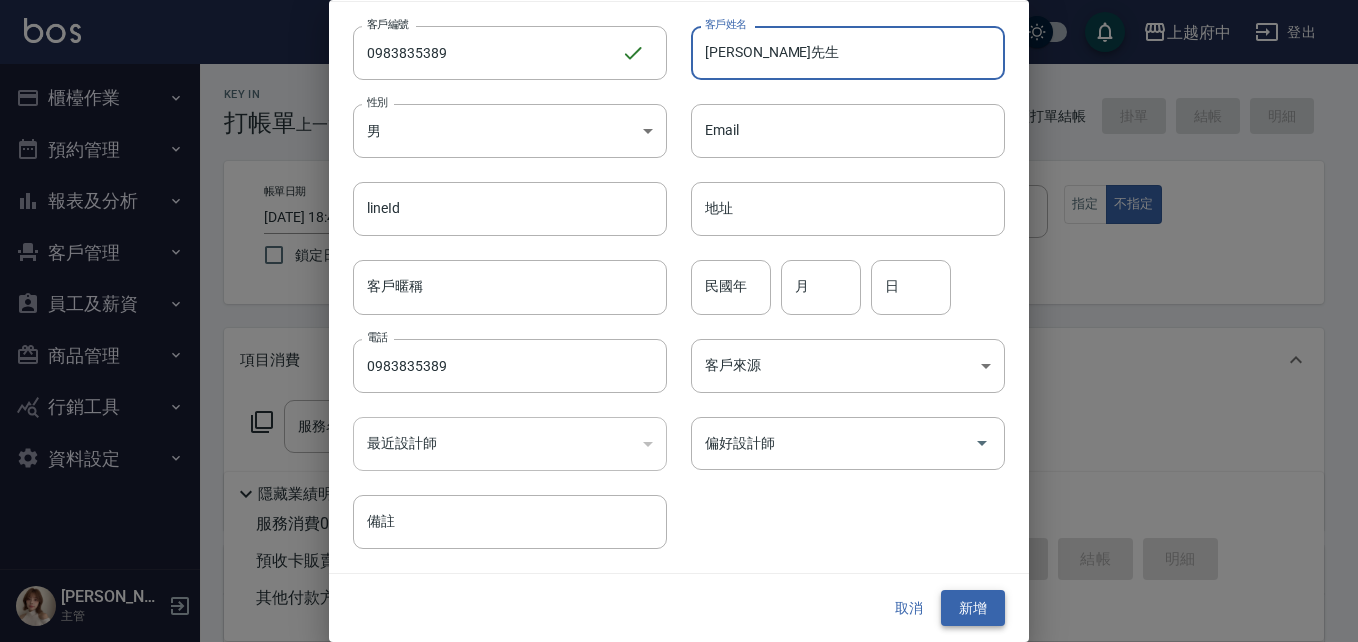 click on "新增" at bounding box center (973, 608) 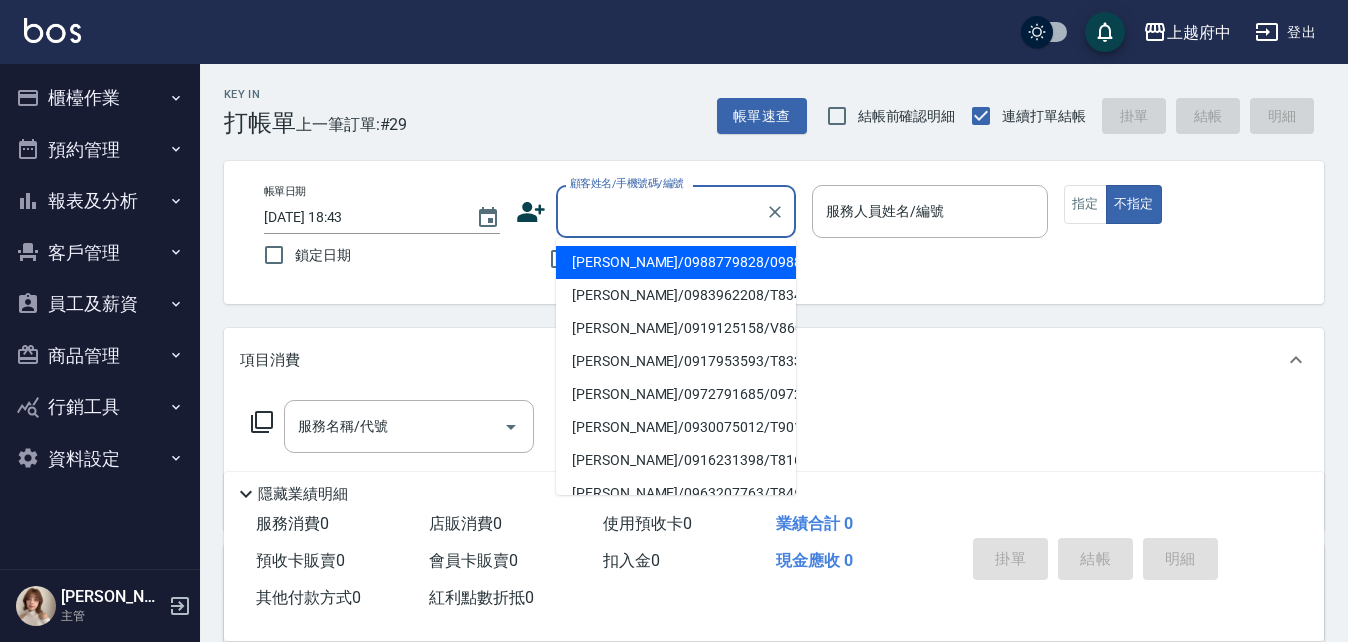 click on "顧客姓名/手機號碼/編號" at bounding box center (661, 211) 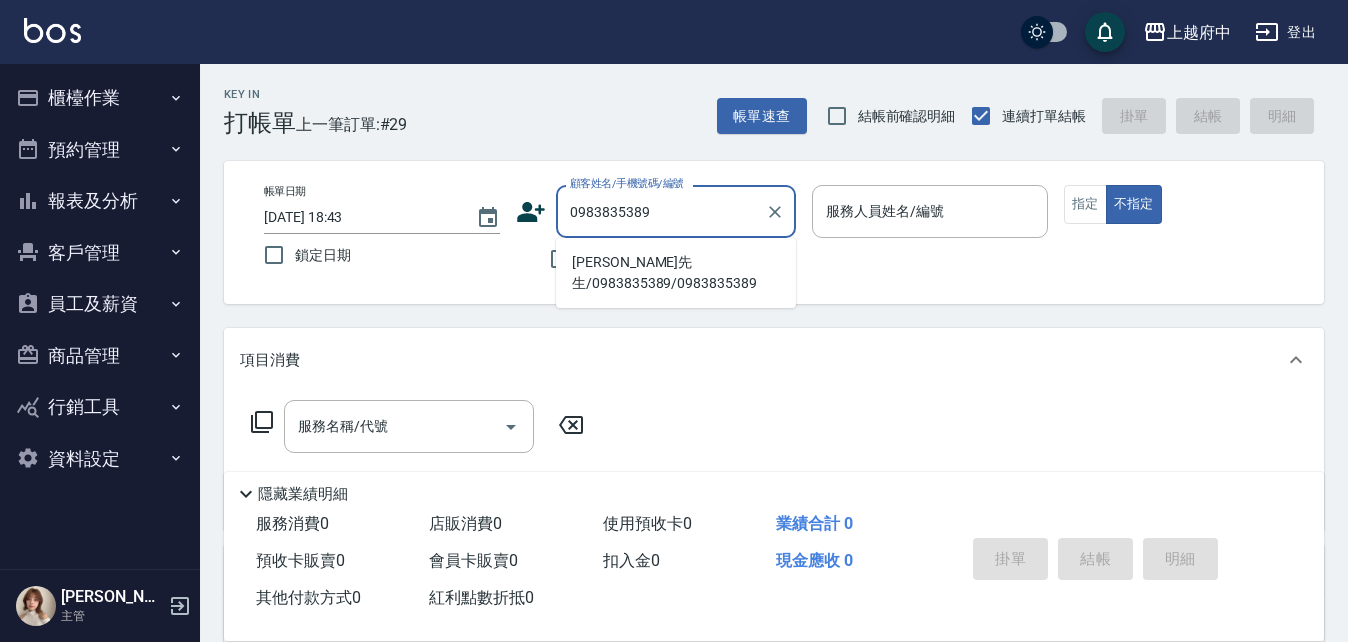 click on "盧先生/0983835389/0983835389" at bounding box center [676, 273] 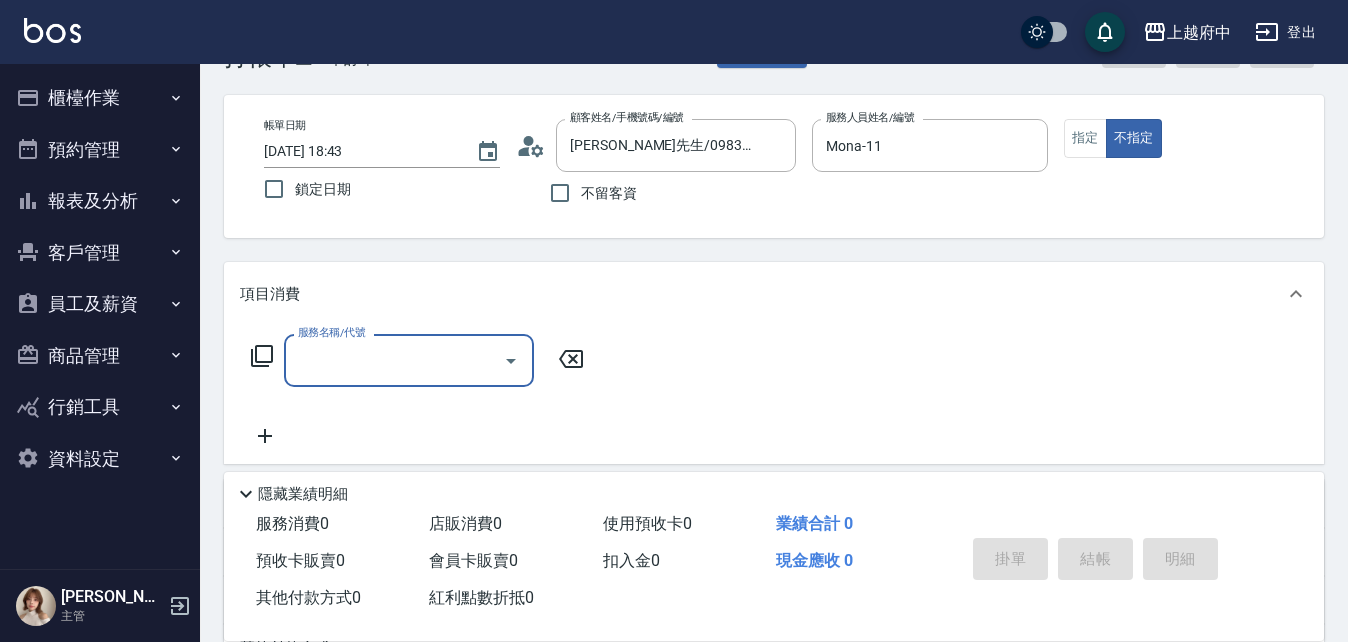 scroll, scrollTop: 100, scrollLeft: 0, axis: vertical 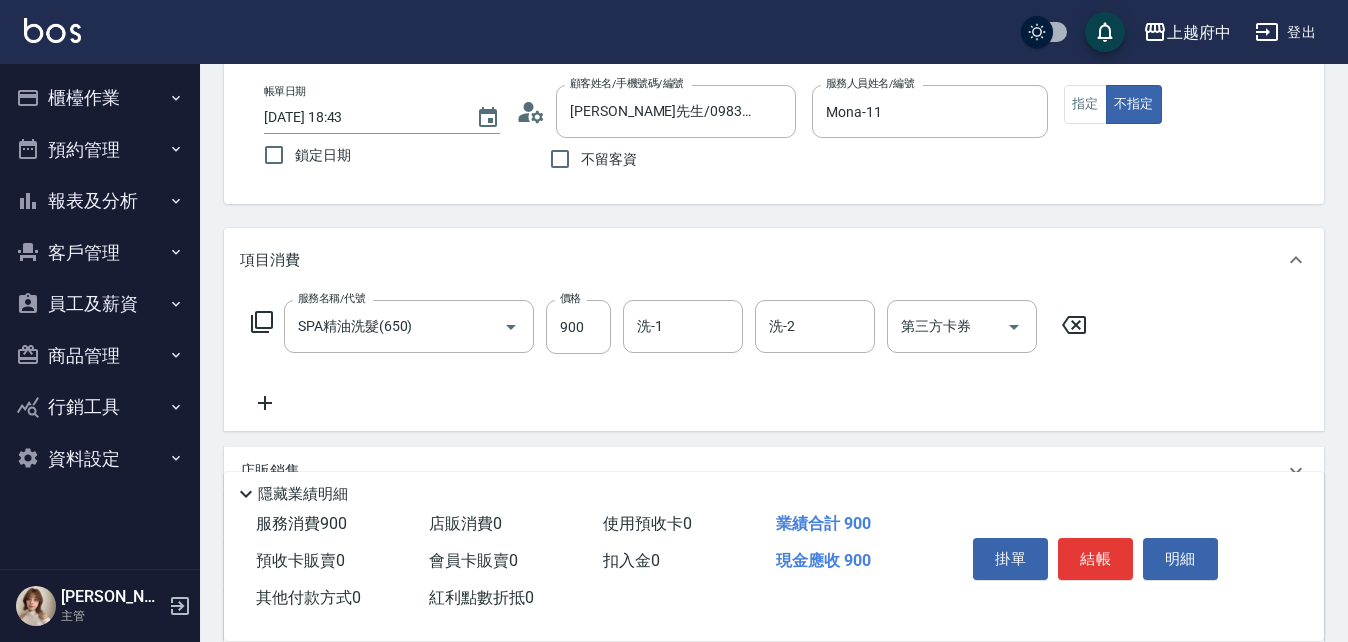 click 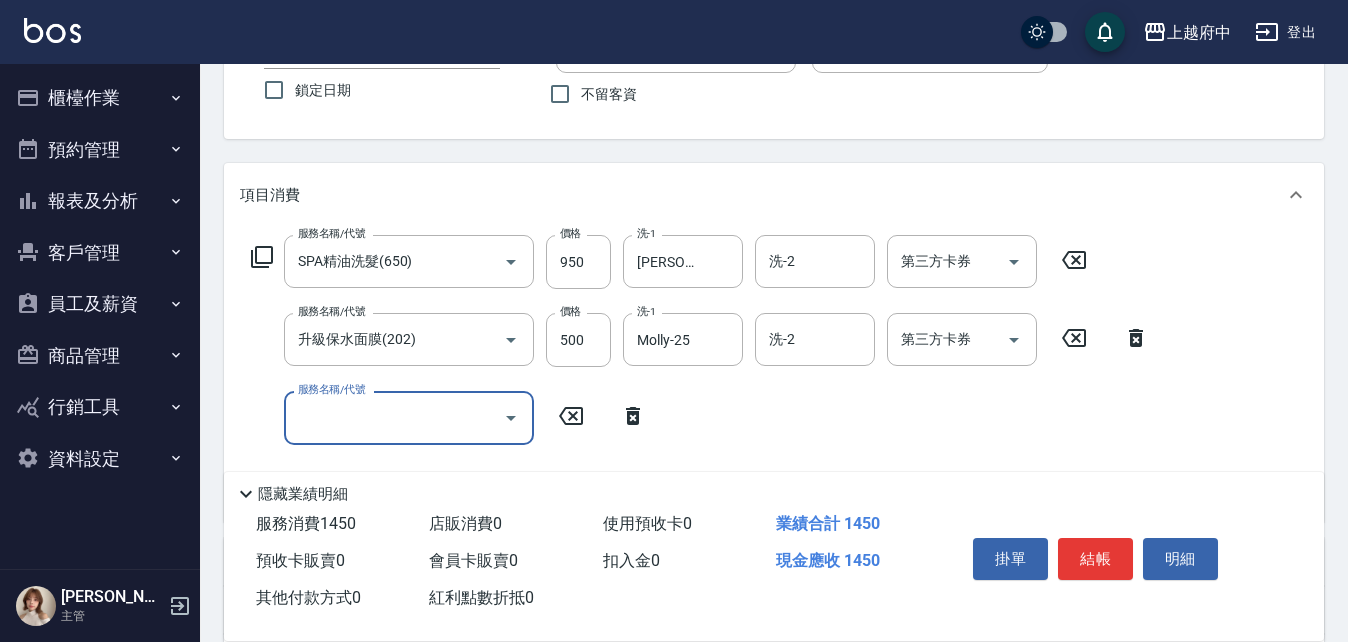 scroll, scrollTop: 300, scrollLeft: 0, axis: vertical 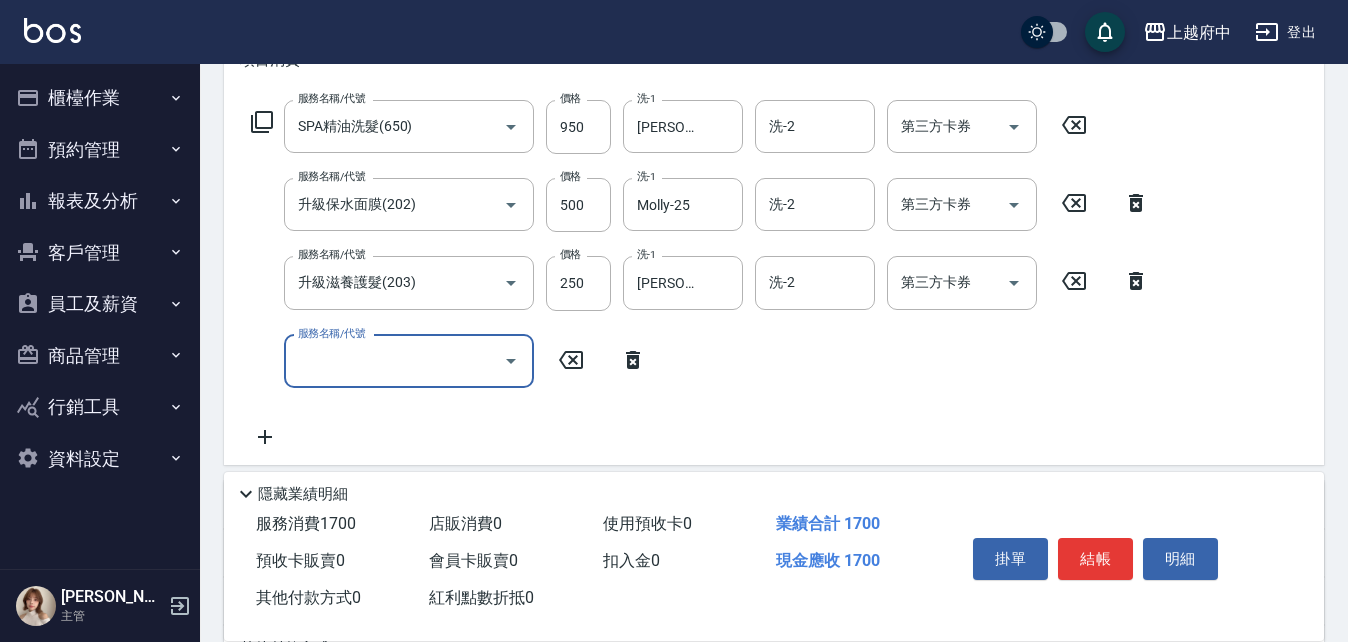 click 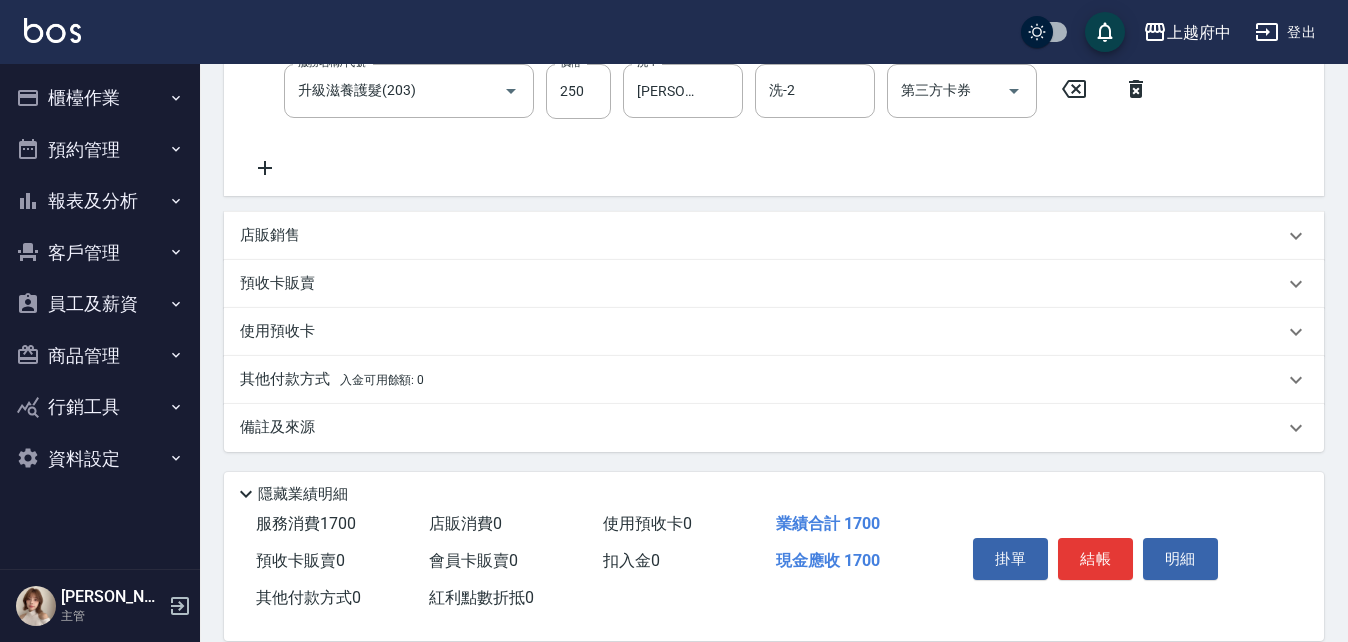 scroll, scrollTop: 494, scrollLeft: 0, axis: vertical 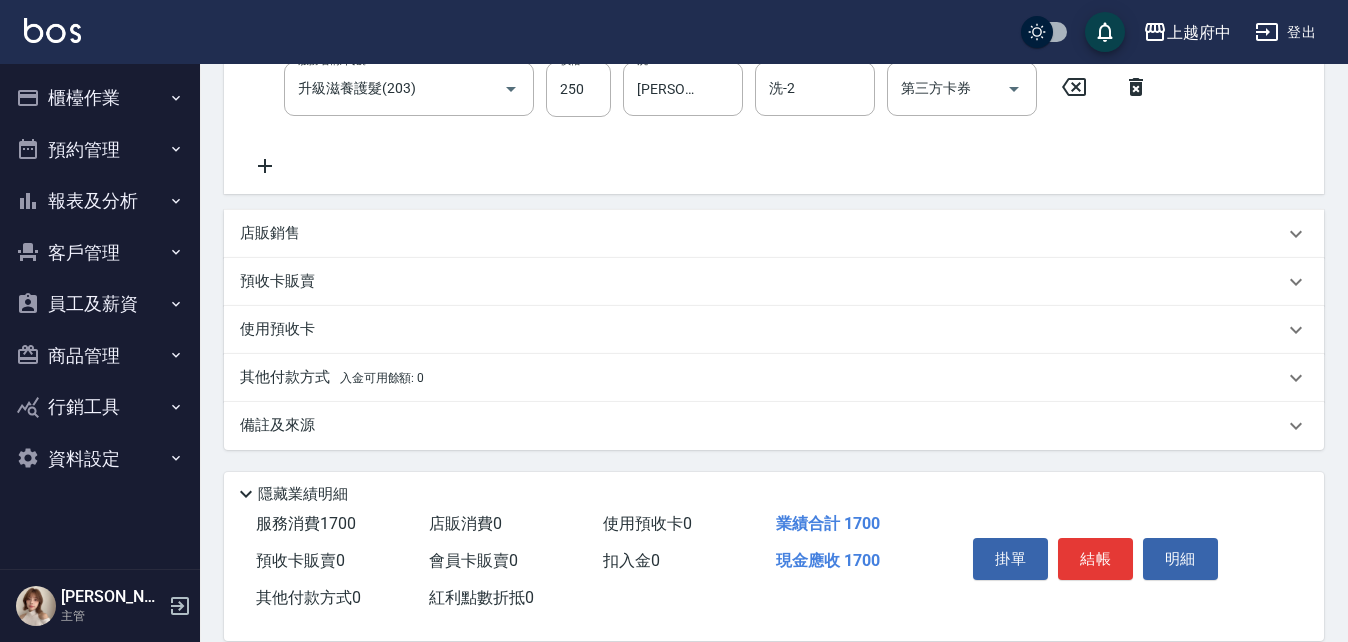 click on "店販銷售" at bounding box center [270, 233] 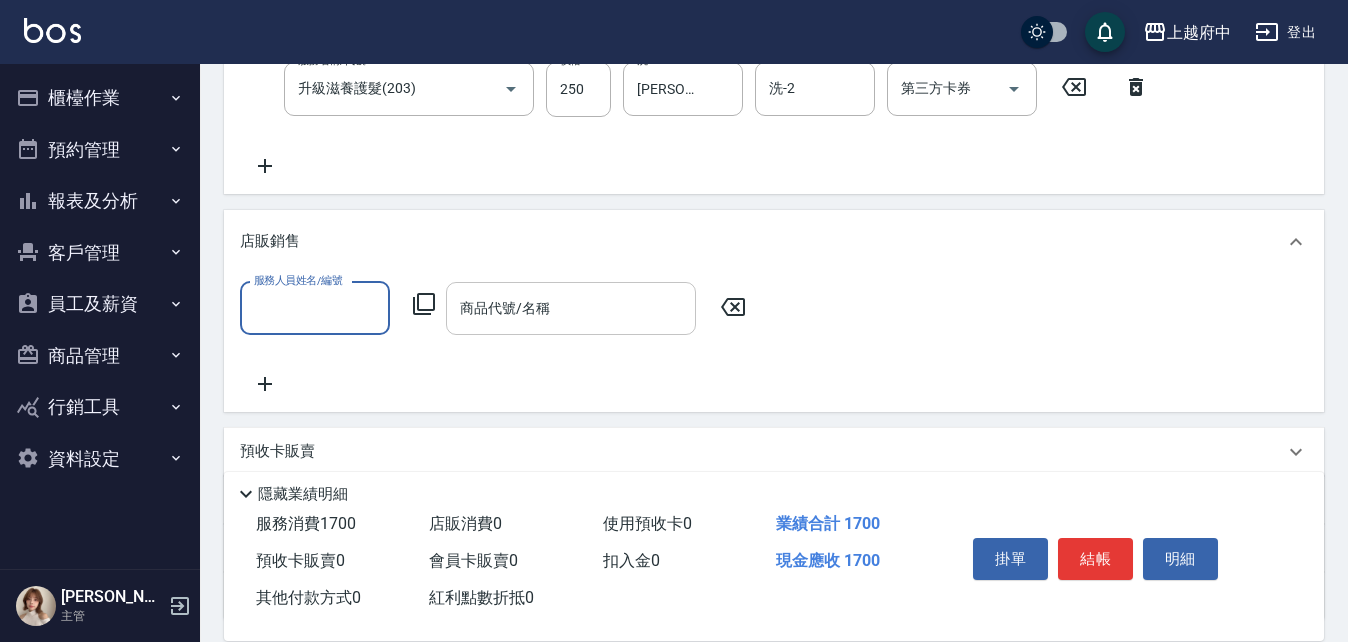 scroll, scrollTop: 0, scrollLeft: 0, axis: both 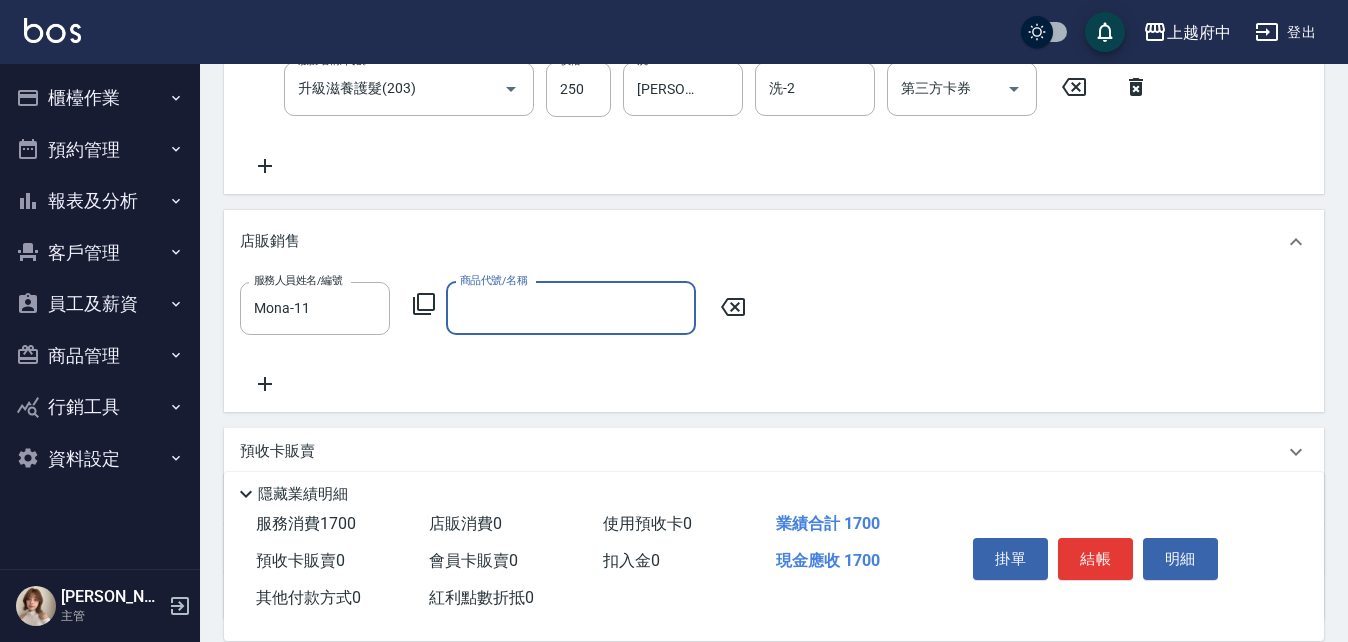 click on "商品代號/名稱" at bounding box center (571, 308) 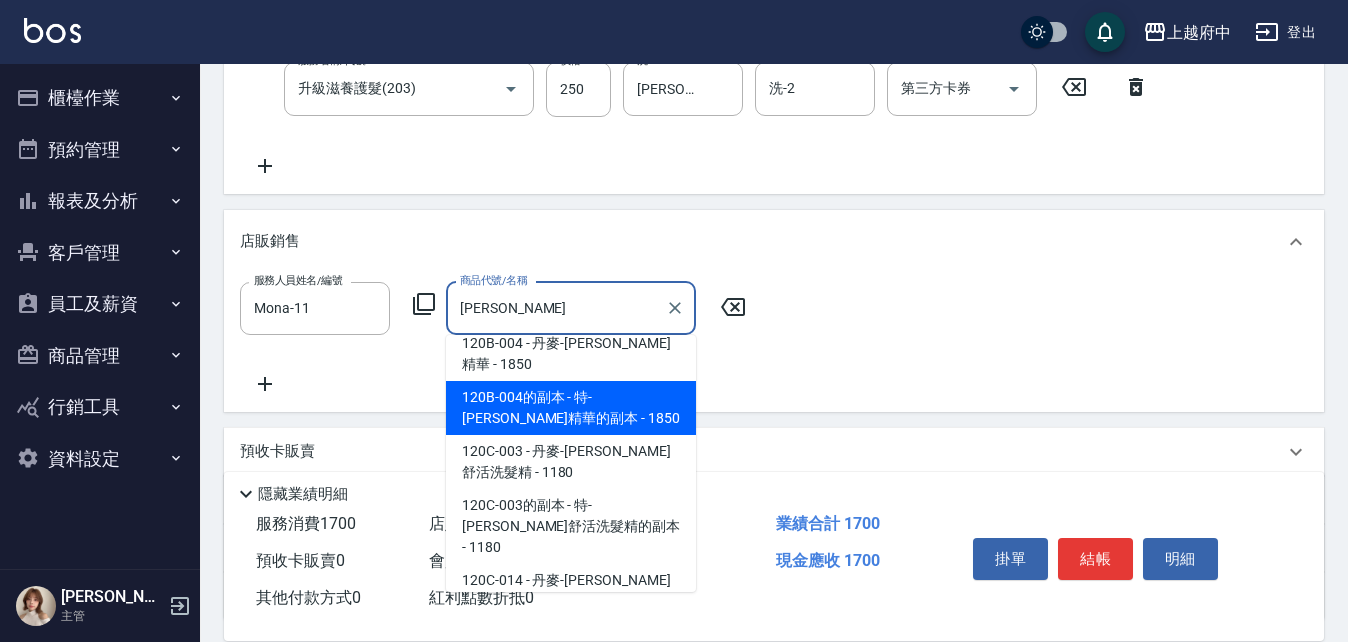 scroll, scrollTop: 170, scrollLeft: 0, axis: vertical 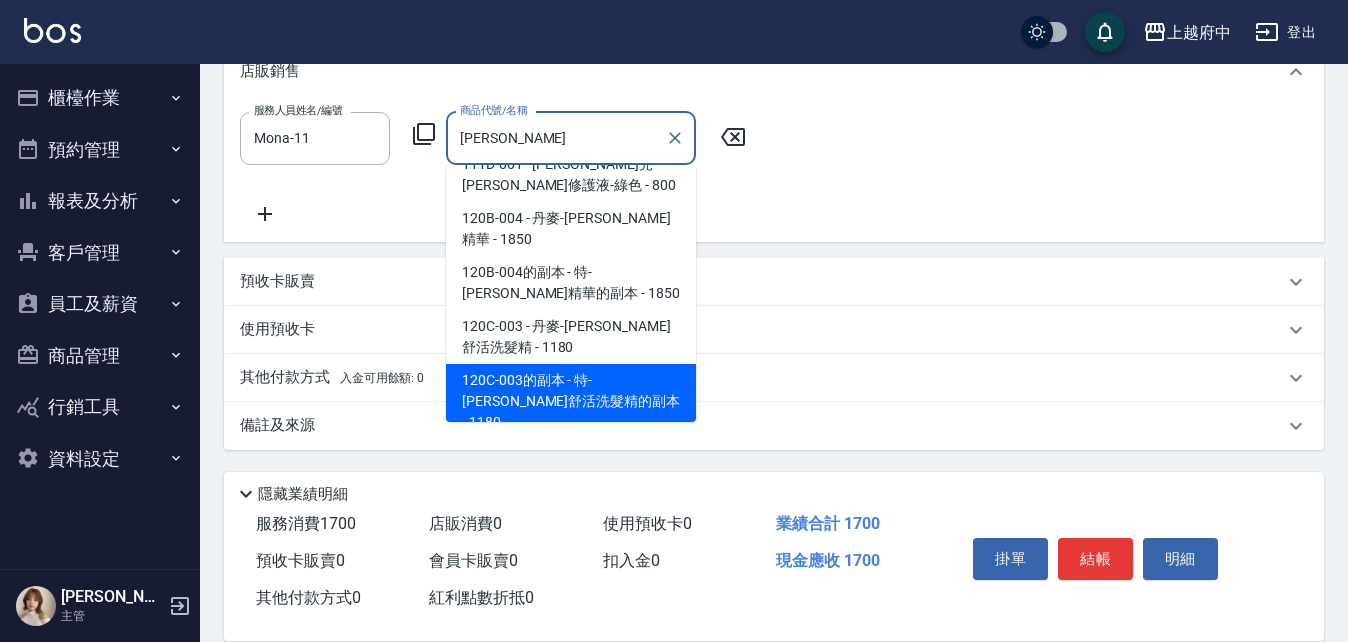 click on "120C-003的副本 - 特-平衡舒活洗髮精的副本 - 1180" at bounding box center [571, 401] 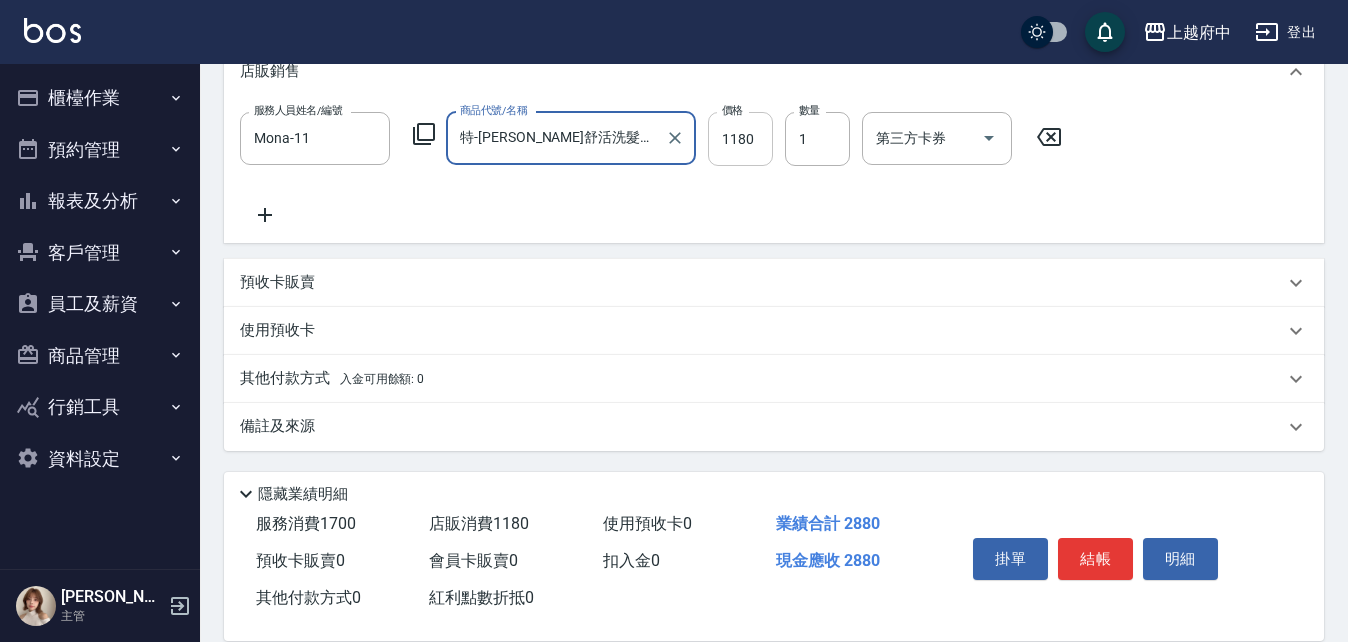 click on "1180" at bounding box center [740, 139] 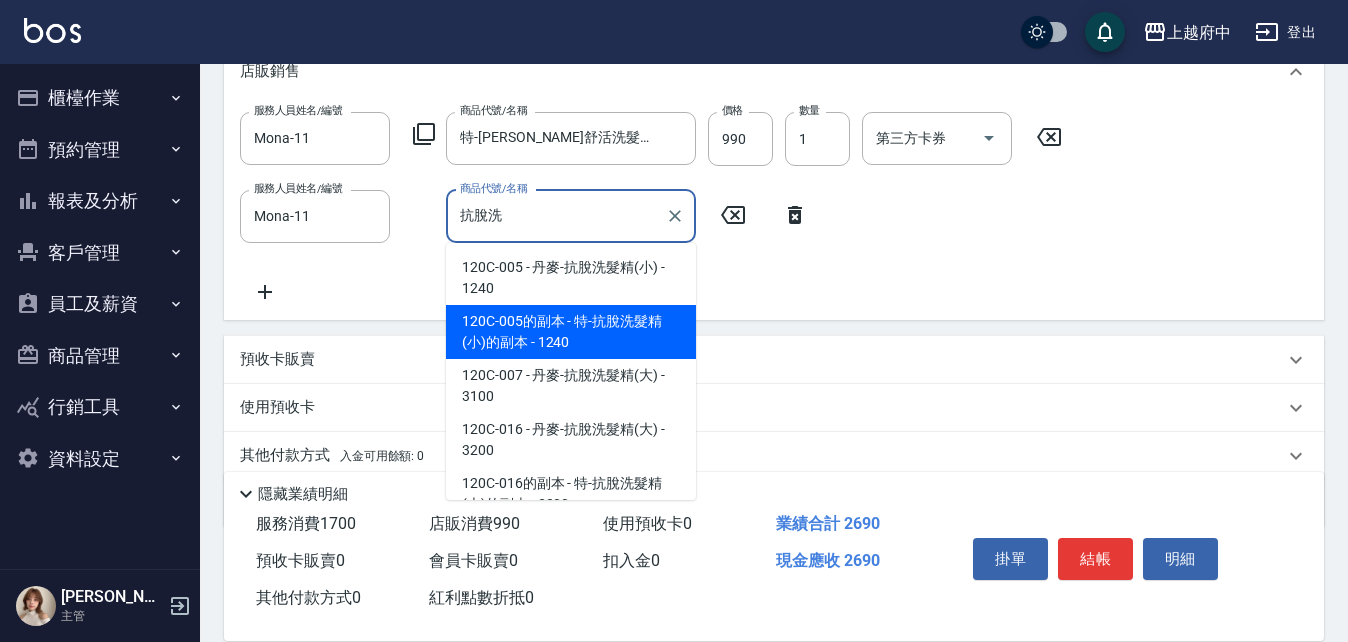 click on "120C-005的副本 - 特-抗脫洗髮精(小)的副本 - 1240" at bounding box center [571, 332] 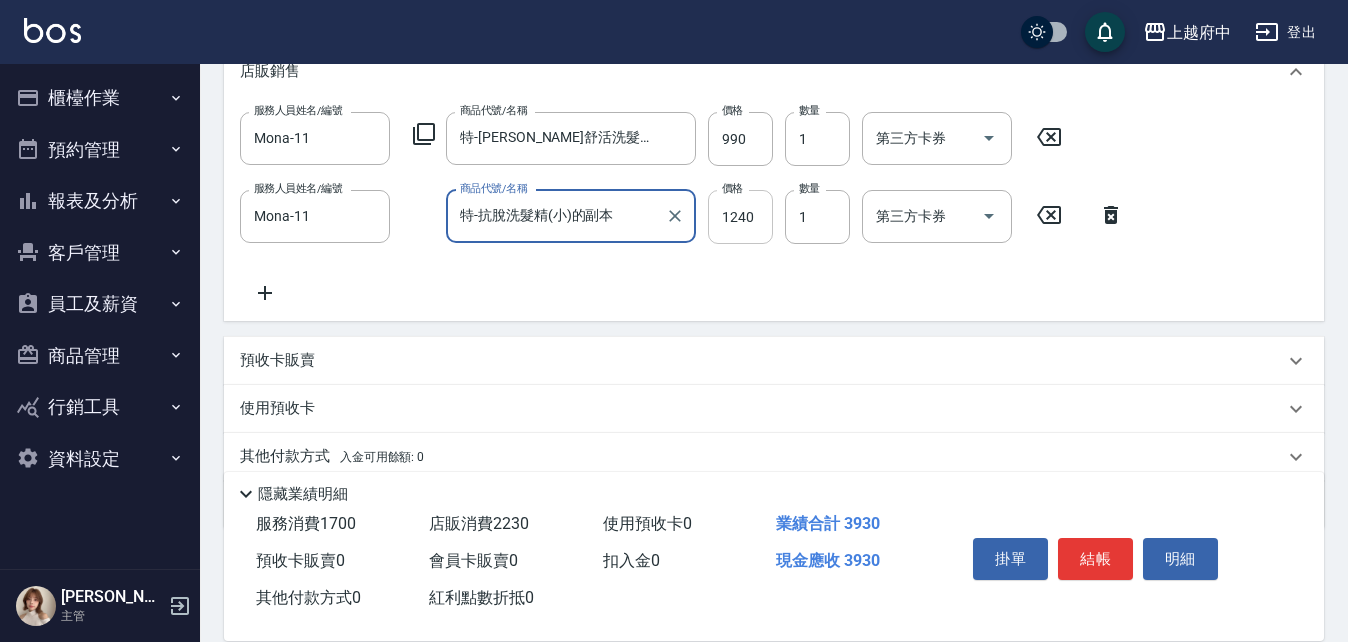 click on "1240" at bounding box center [740, 217] 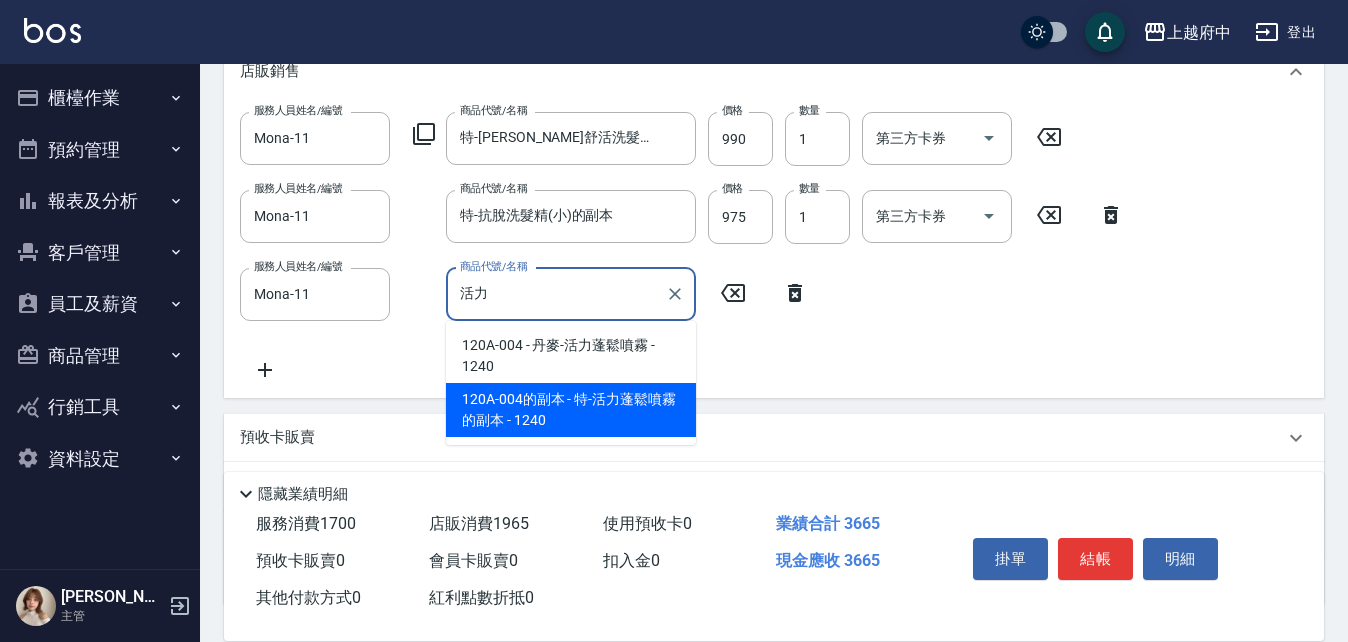 click on "120A-004的副本 - 特-活力蓬鬆噴霧的副本 - 1240" at bounding box center [571, 410] 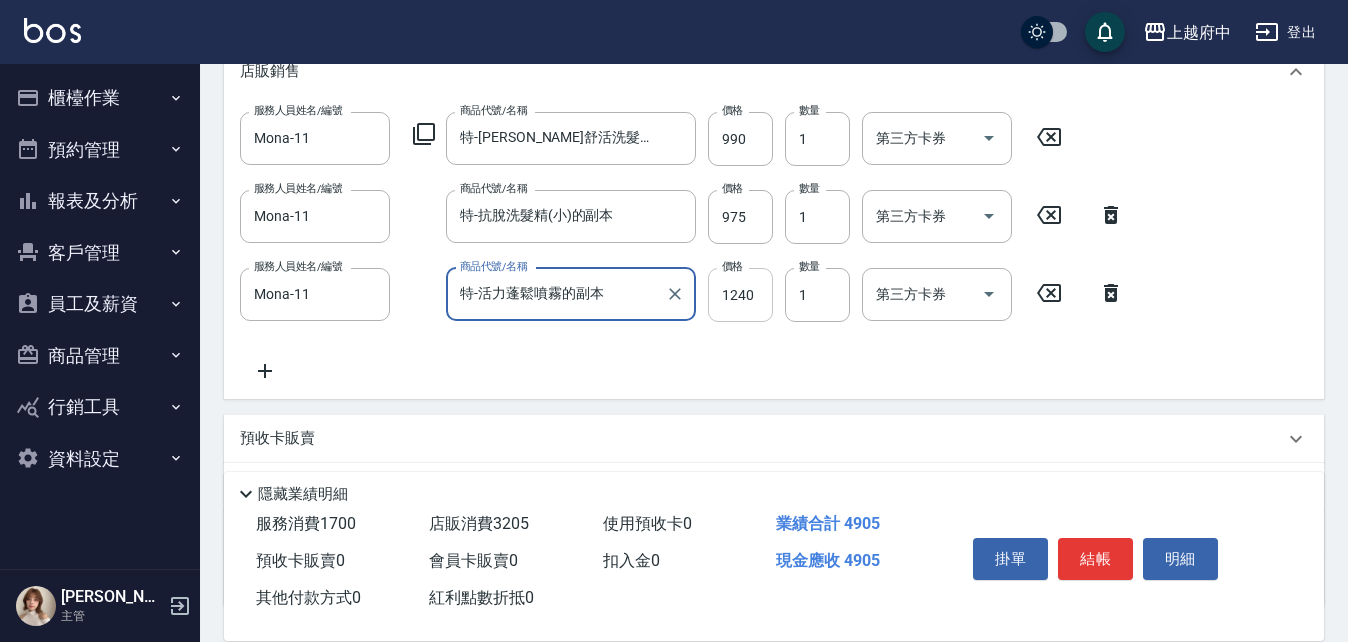click on "1240" at bounding box center [740, 295] 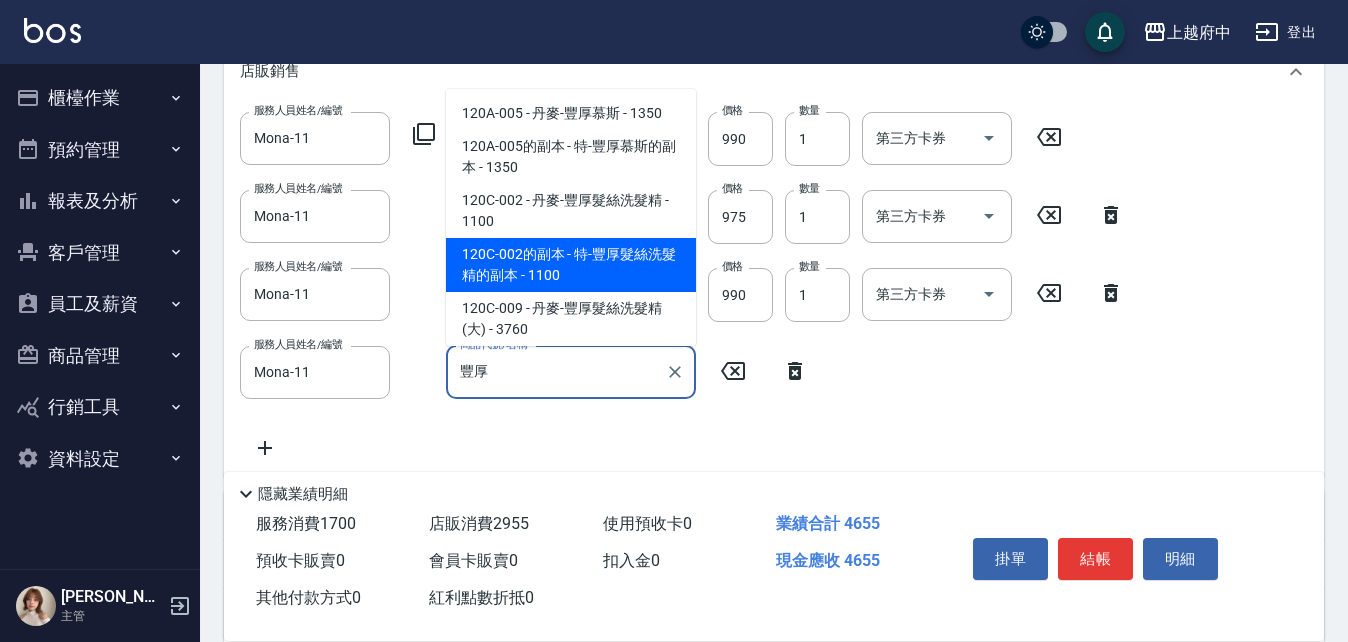 click on "120C-002的副本 - 特-豐厚髮絲洗髮精的副本 - 1100" at bounding box center (571, 265) 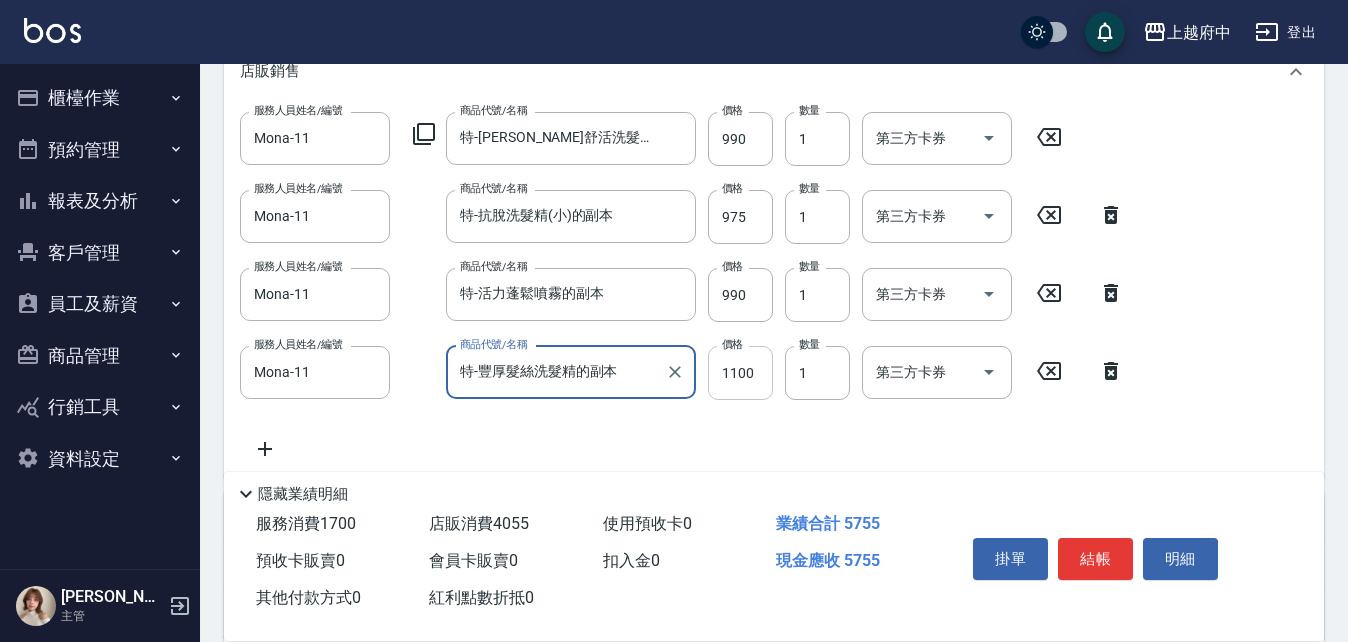 click on "1100" at bounding box center (740, 373) 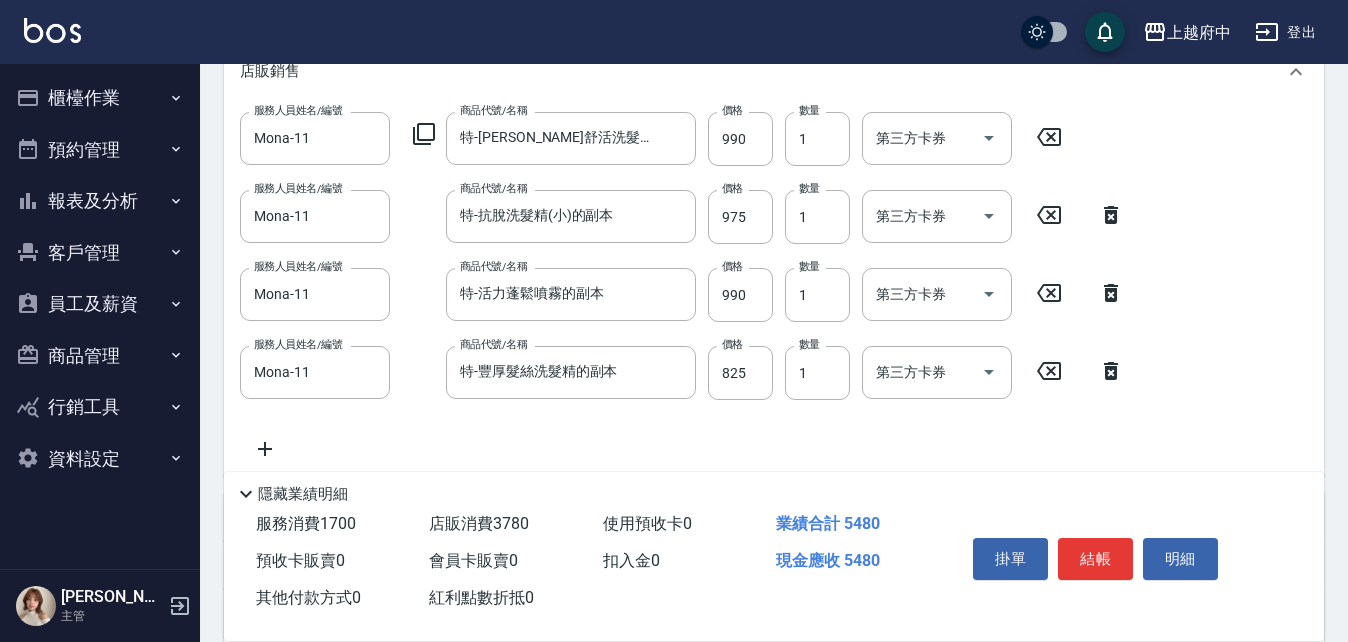 click on "服務人員姓名/編號 Mona-11 服務人員姓名/編號 商品代號/名稱 特-平衡舒活洗髮精的副本 商品代號/名稱 價格 990 價格 數量 1 數量 第三方卡券 第三方卡券 服務人員姓名/編號 Mona-11 服務人員姓名/編號 商品代號/名稱 特-抗脫洗髮精(小)的副本 商品代號/名稱 價格 975 價格 數量 1 數量 第三方卡券 第三方卡券 服務人員姓名/編號 Mona-11 服務人員姓名/編號 商品代號/名稱 特-活力蓬鬆噴霧的副本 商品代號/名稱 價格 990 價格 數量 1 數量 第三方卡券 第三方卡券 服務人員姓名/編號 Mona-11 服務人員姓名/編號 商品代號/名稱 特-豐厚髮絲洗髮精的副本 商品代號/名稱 價格 825 價格 數量 1 數量 第三方卡券 第三方卡券" at bounding box center [774, 287] 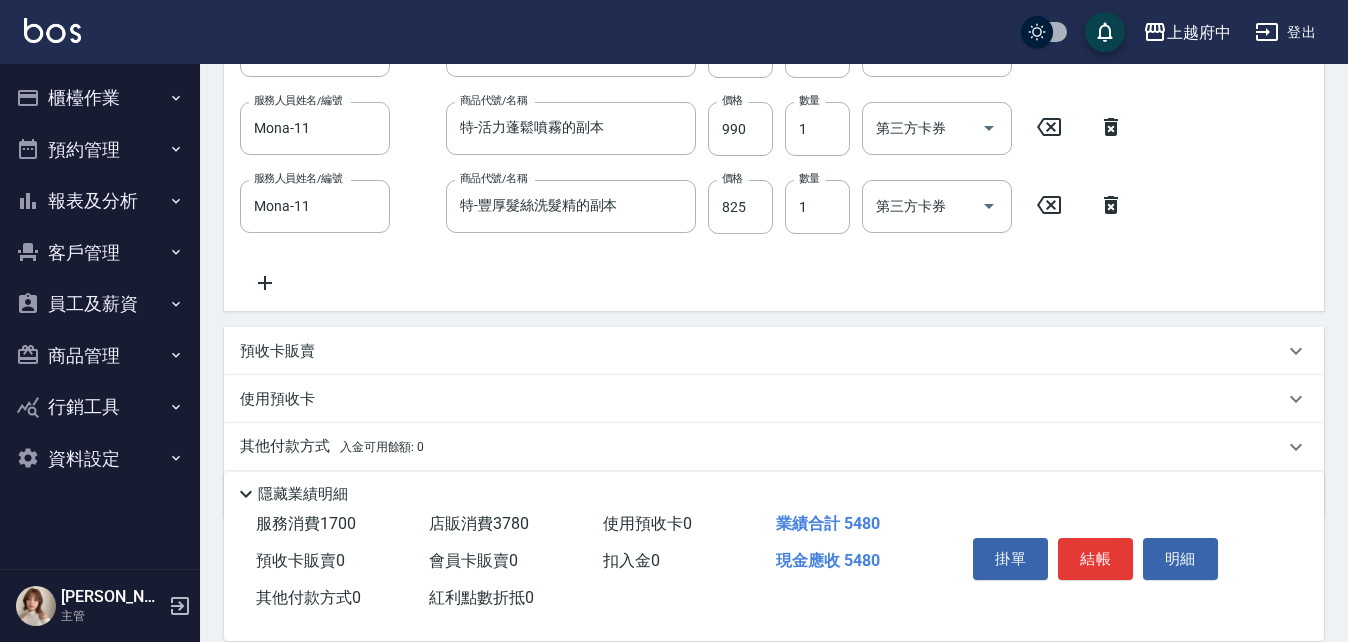 scroll, scrollTop: 864, scrollLeft: 0, axis: vertical 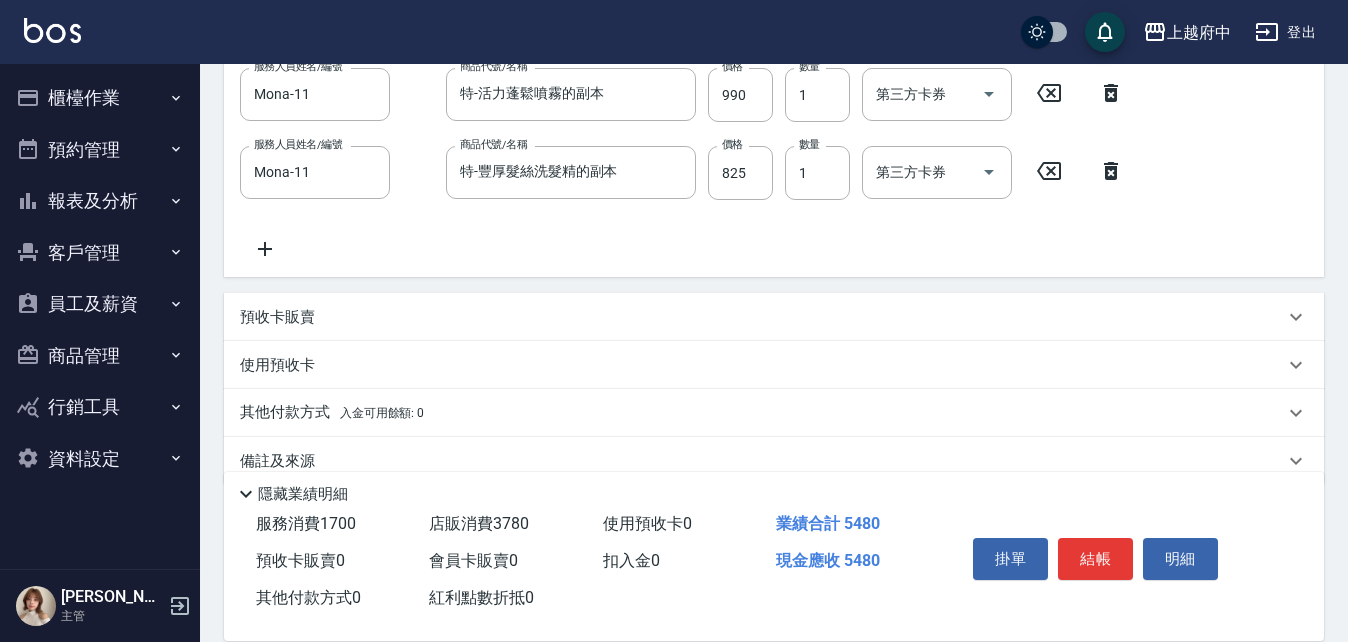 click on "其他付款方式 入金可用餘額: 0" at bounding box center [332, 413] 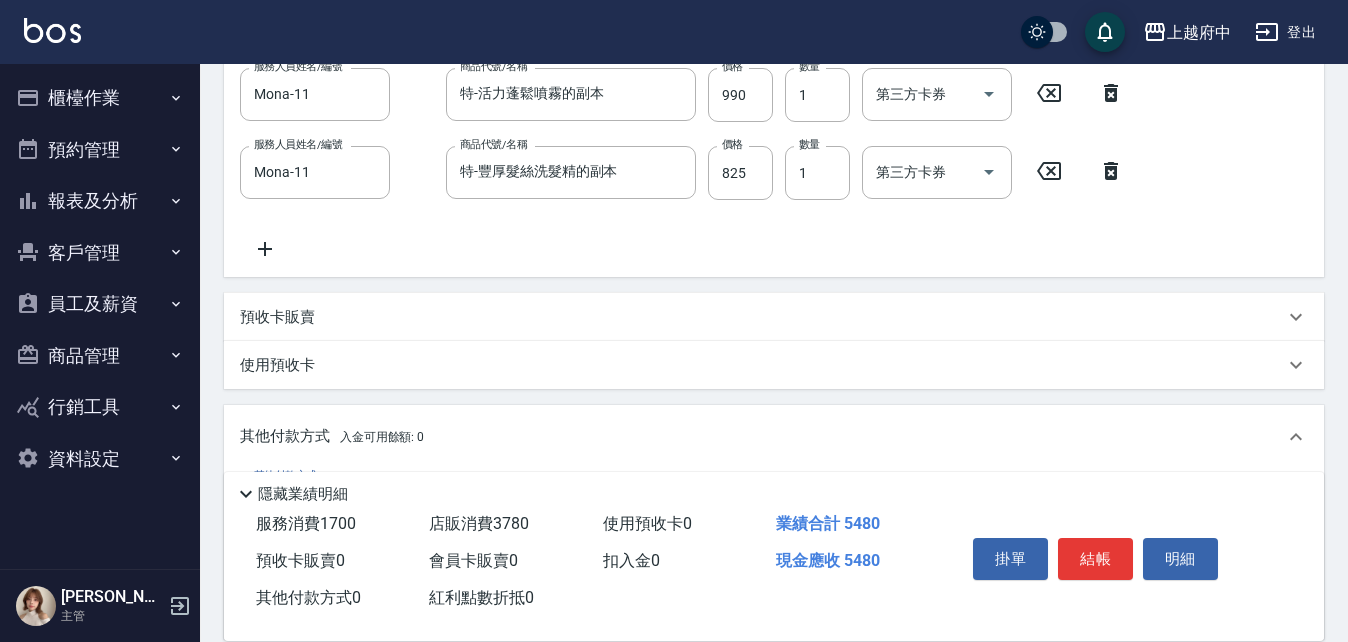 scroll, scrollTop: 0, scrollLeft: 0, axis: both 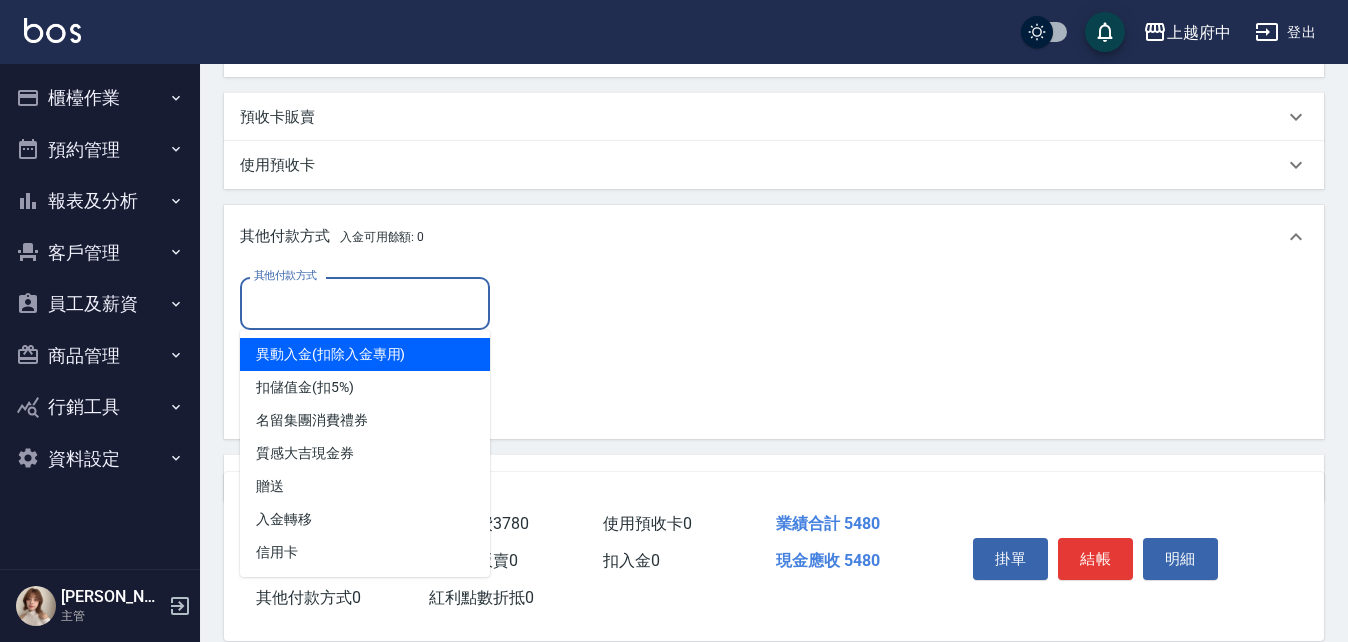 click on "其他付款方式" at bounding box center [365, 303] 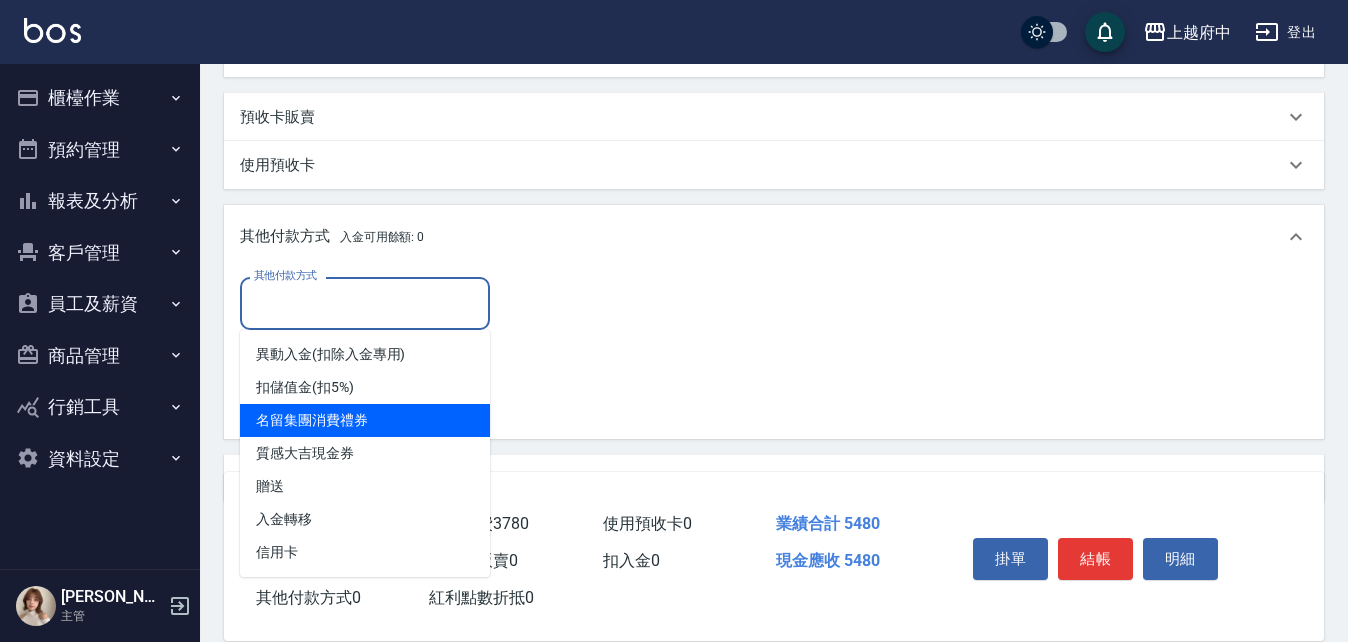 scroll, scrollTop: 1117, scrollLeft: 0, axis: vertical 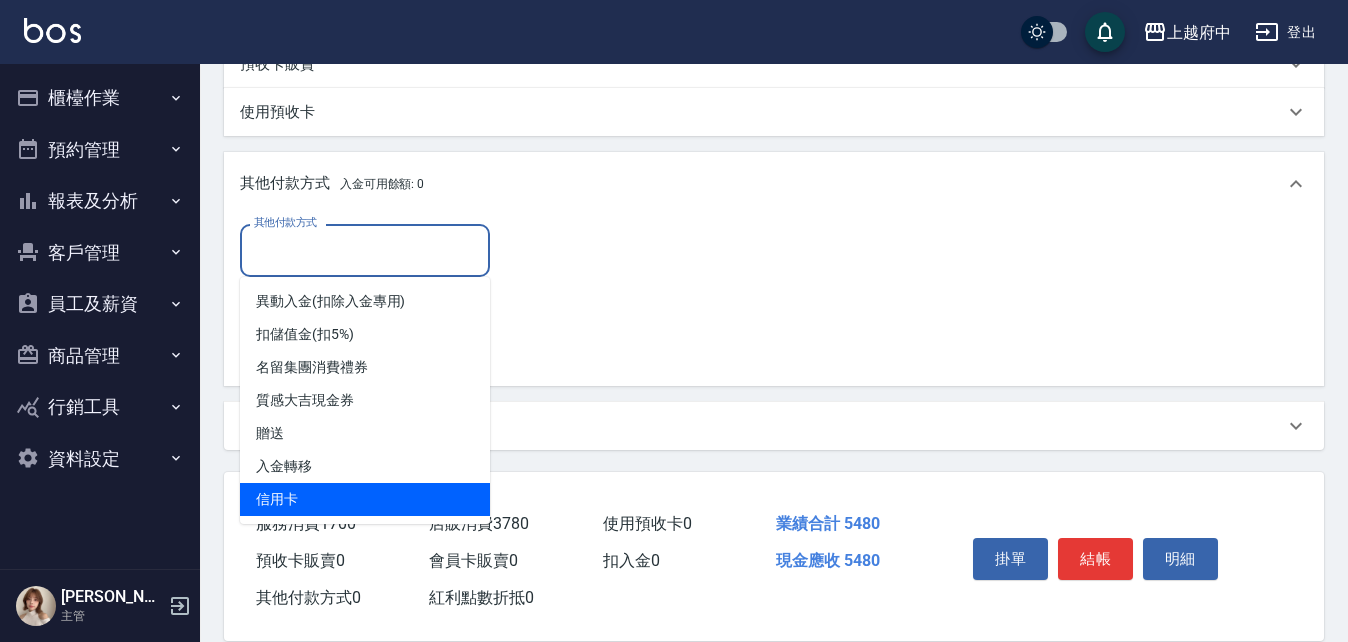 click on "信用卡" at bounding box center [365, 499] 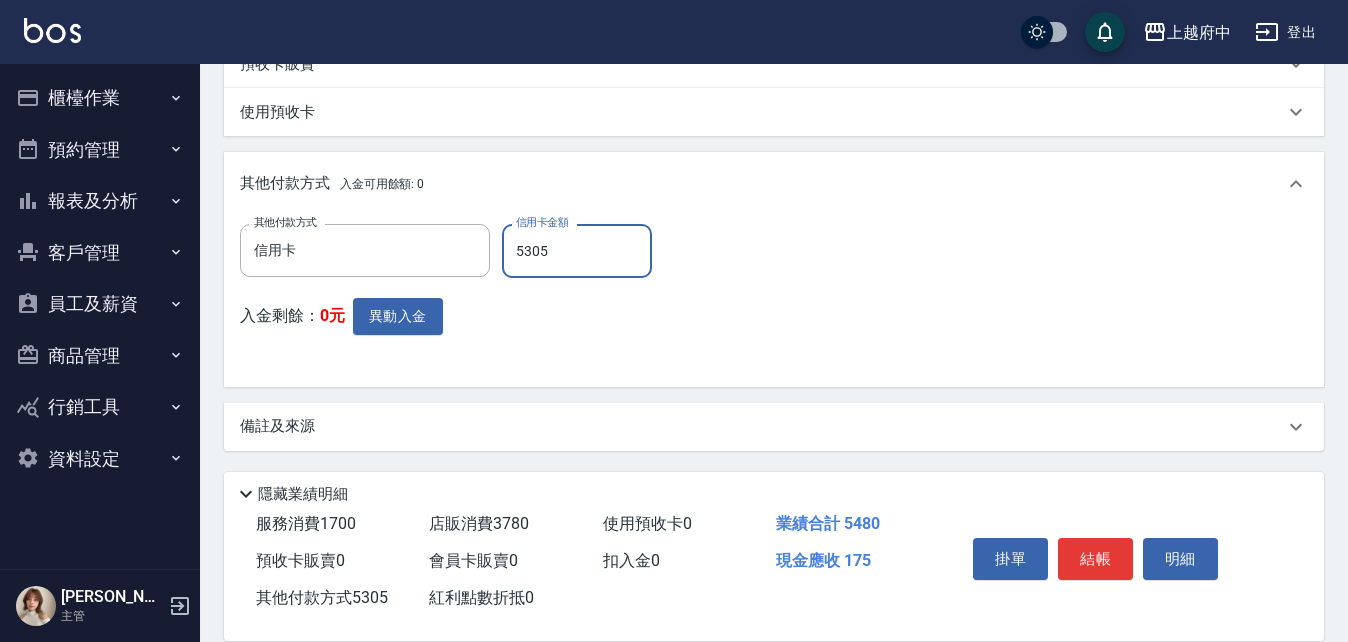 click on "其他付款方式 信用卡 其他付款方式 信用卡金額 5305 信用卡金額 入金剩餘： 0元 異動入金" at bounding box center [774, 297] 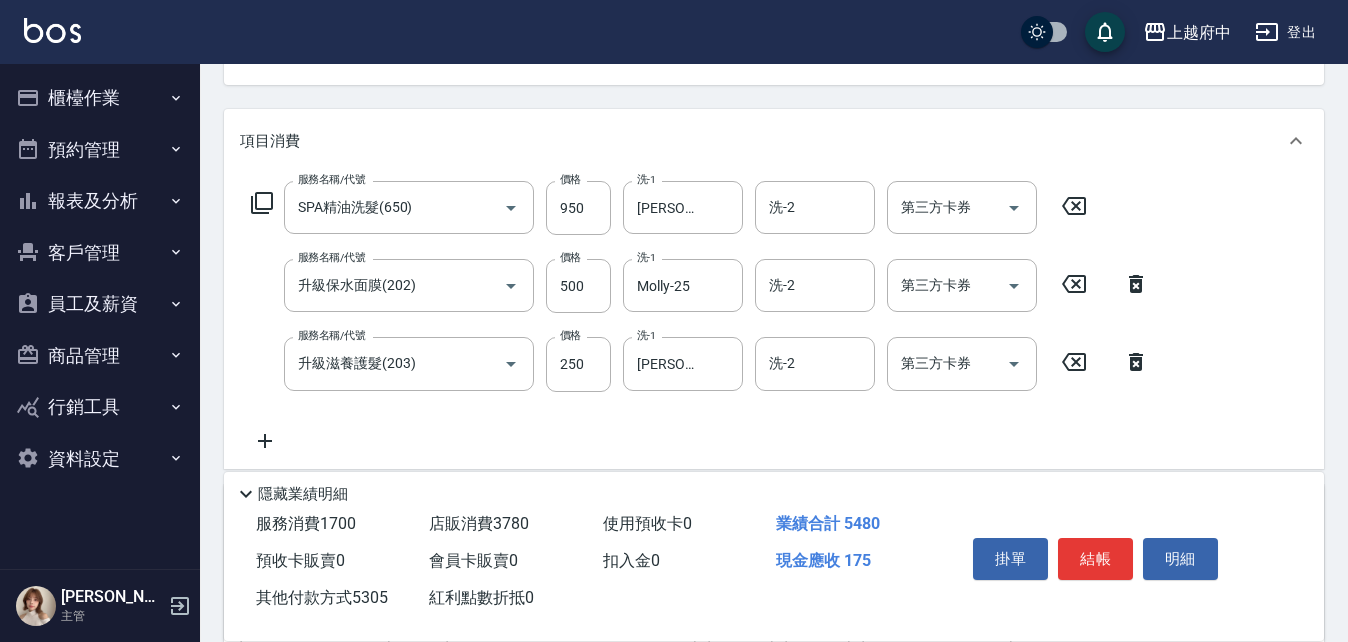 scroll, scrollTop: 217, scrollLeft: 0, axis: vertical 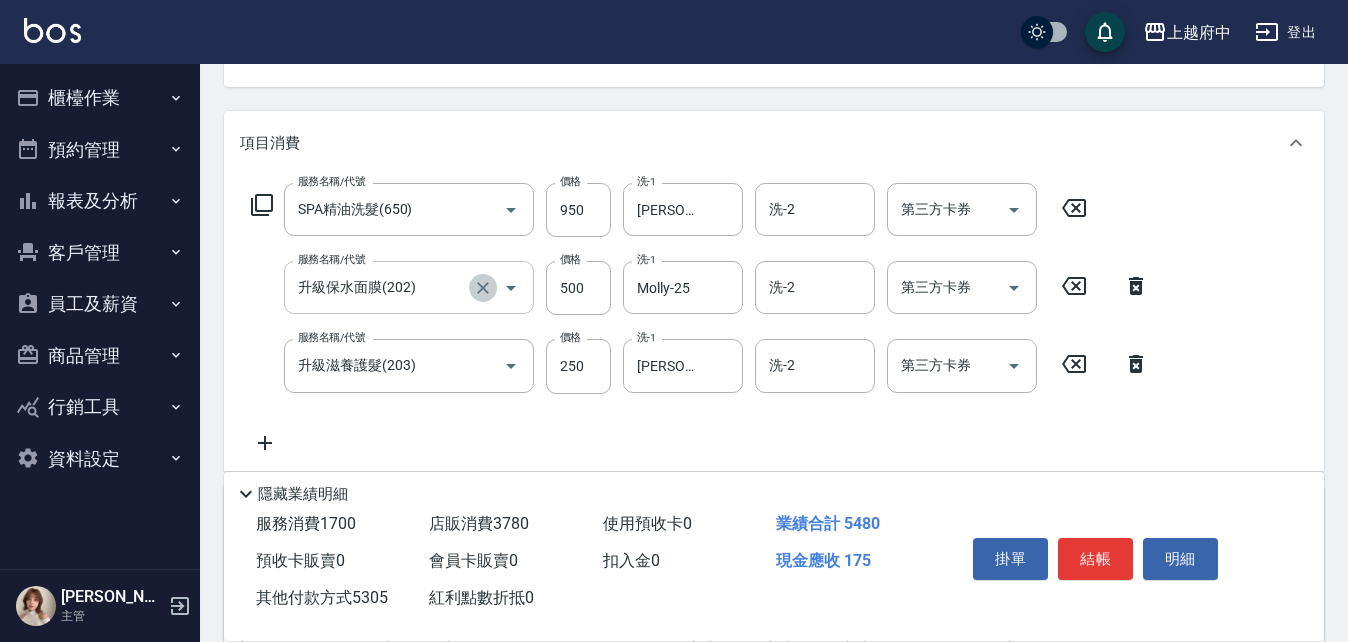 click 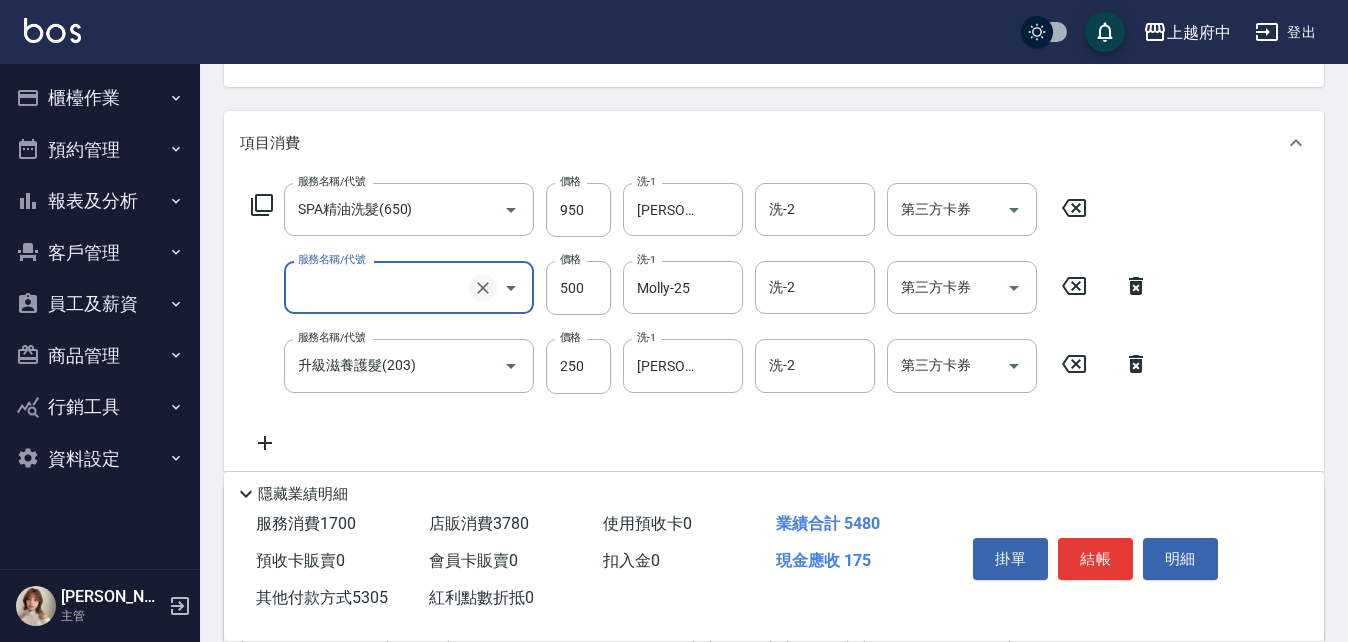 click 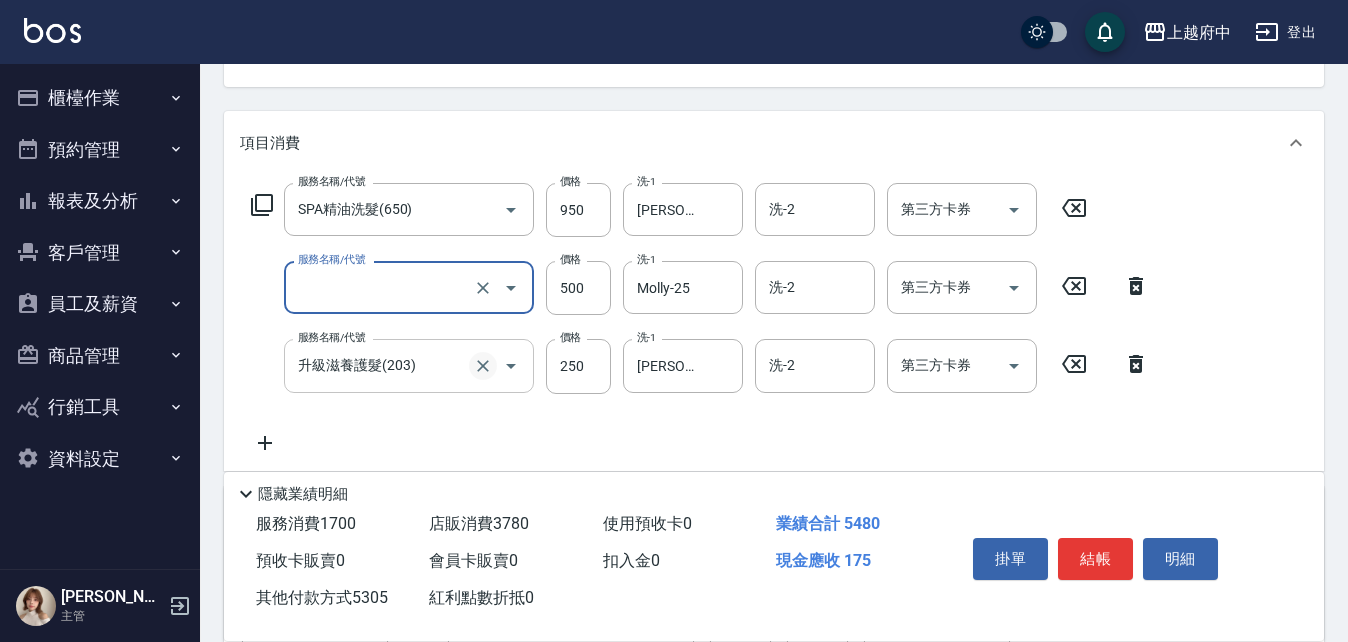 click 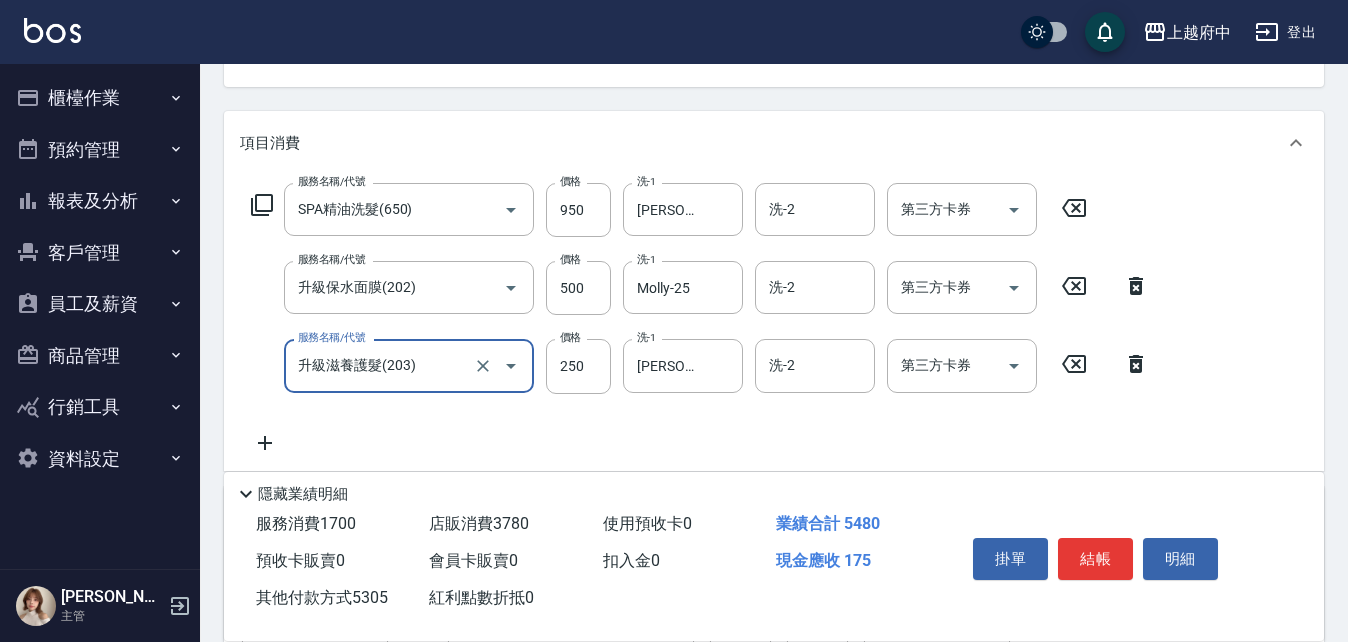 click 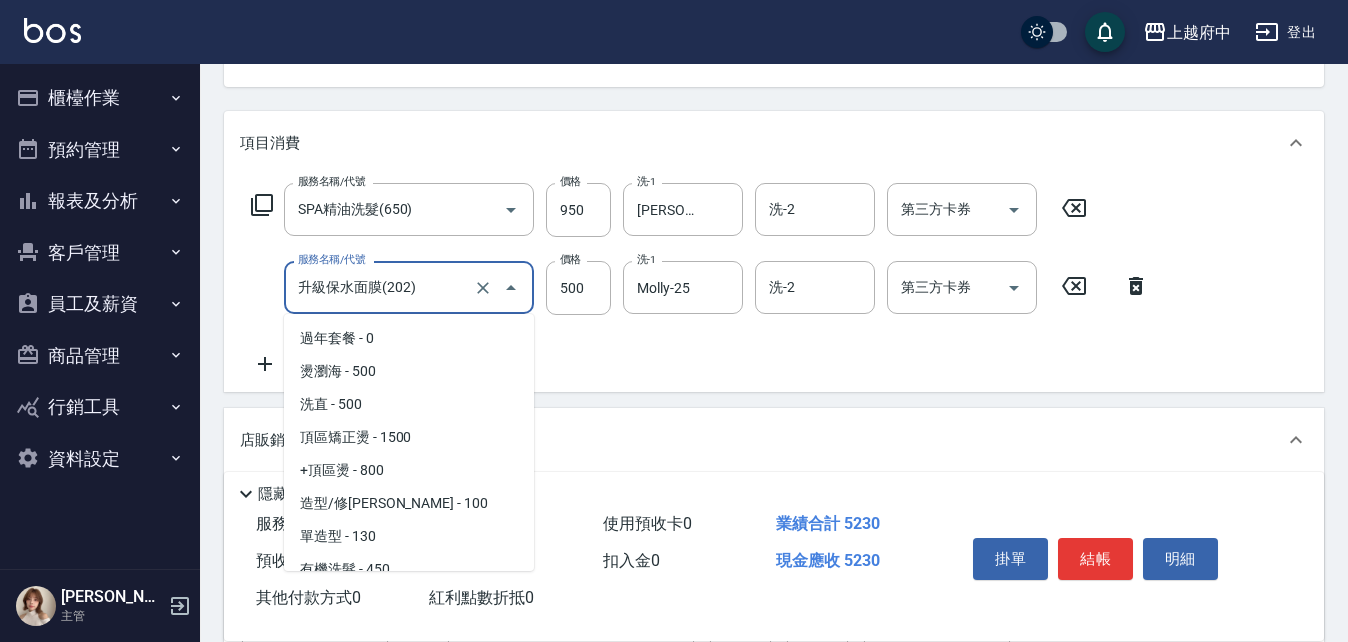 click on "升級保水面膜(202)" at bounding box center [381, 287] 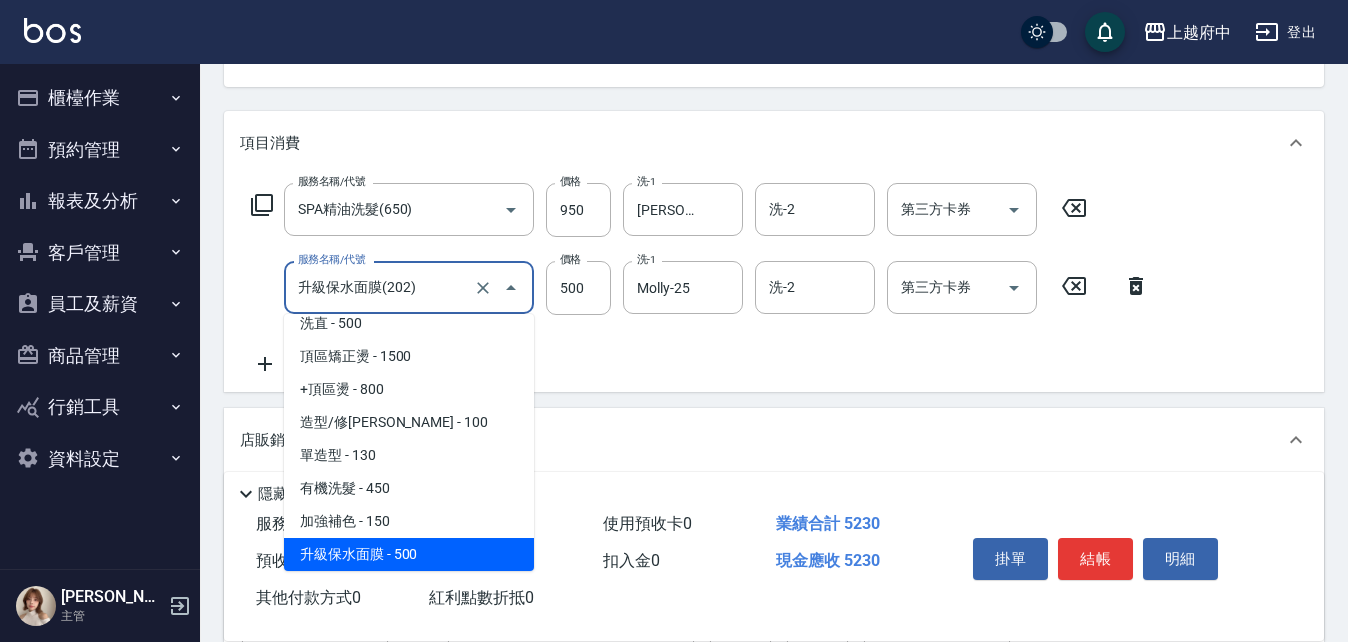 click on "升級保水面膜(202)" at bounding box center [381, 287] 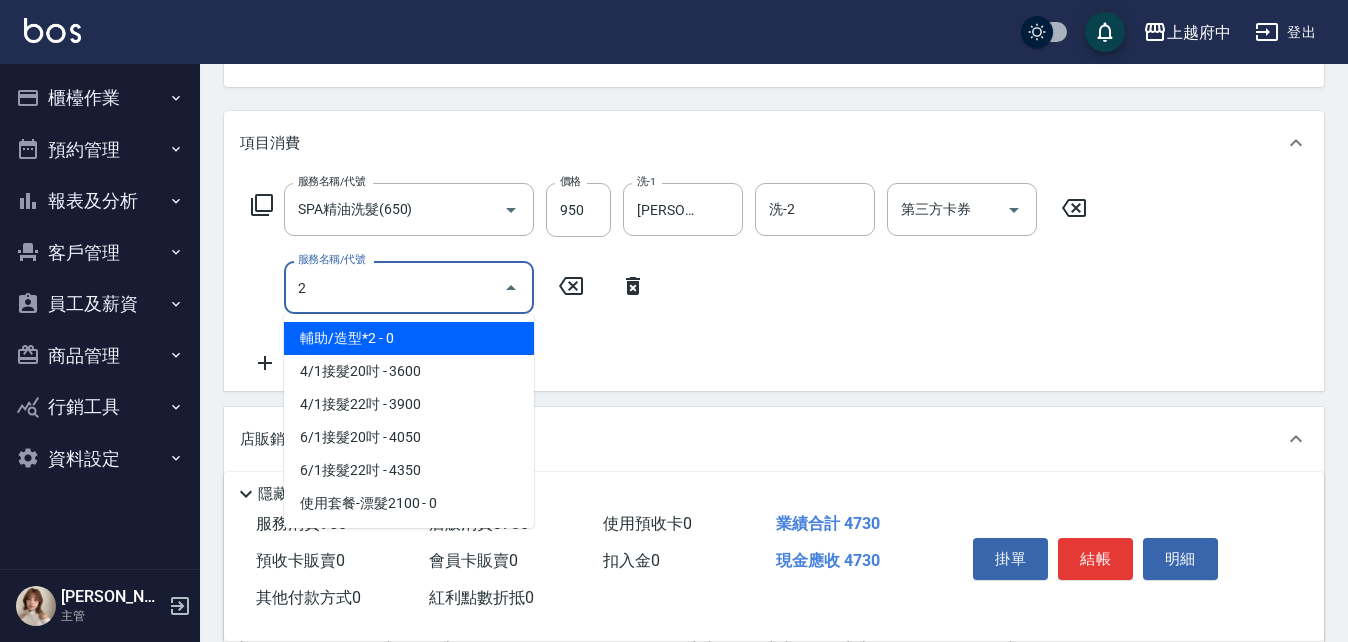 scroll, scrollTop: 0, scrollLeft: 0, axis: both 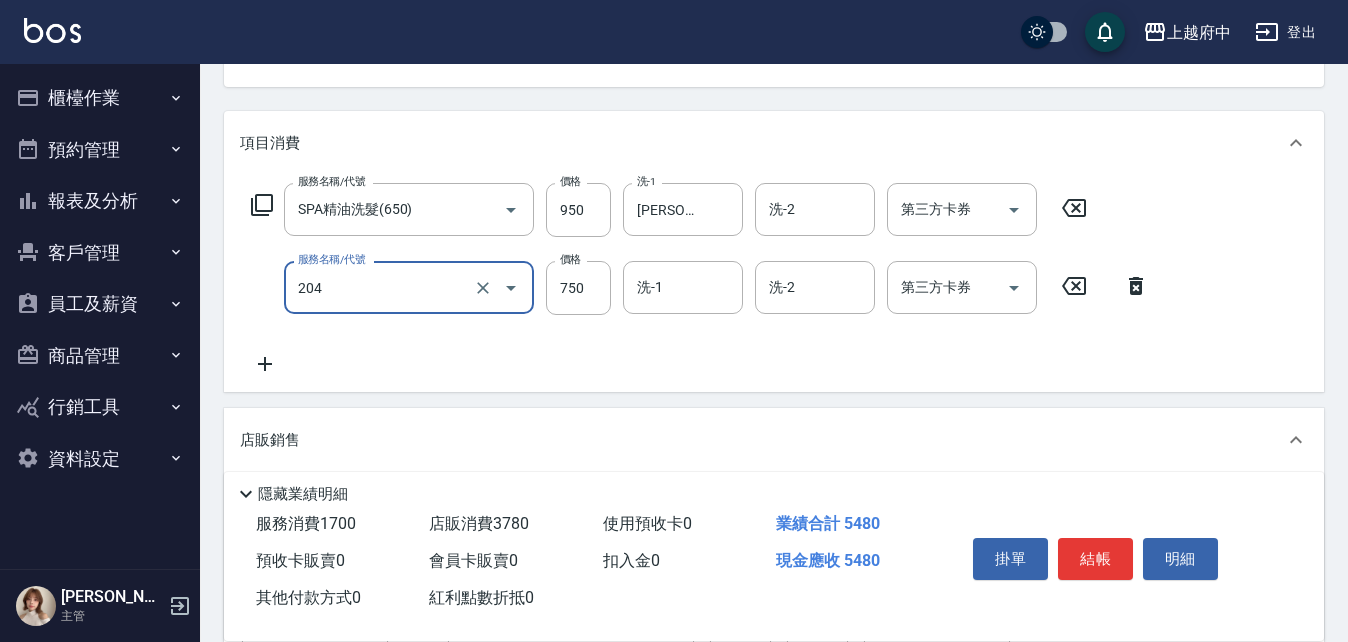 click on "204" at bounding box center (381, 287) 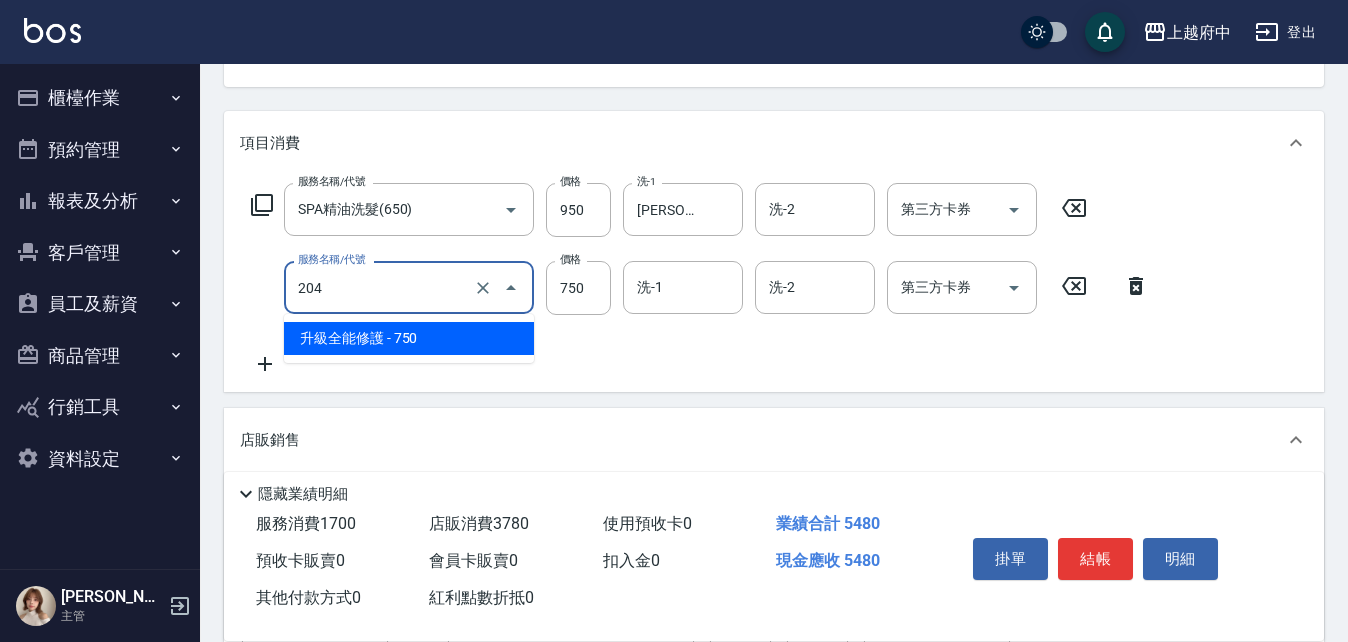 click on "升級全能修護 - 750" at bounding box center [409, 338] 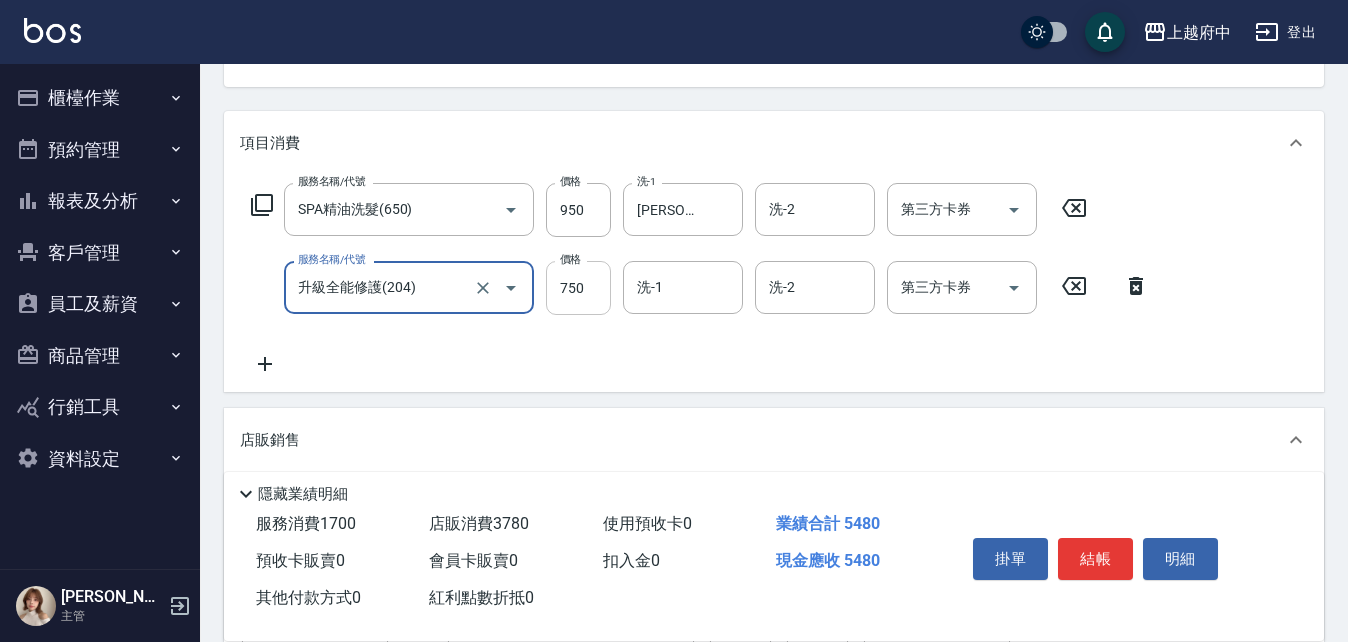 click on "750" at bounding box center (578, 288) 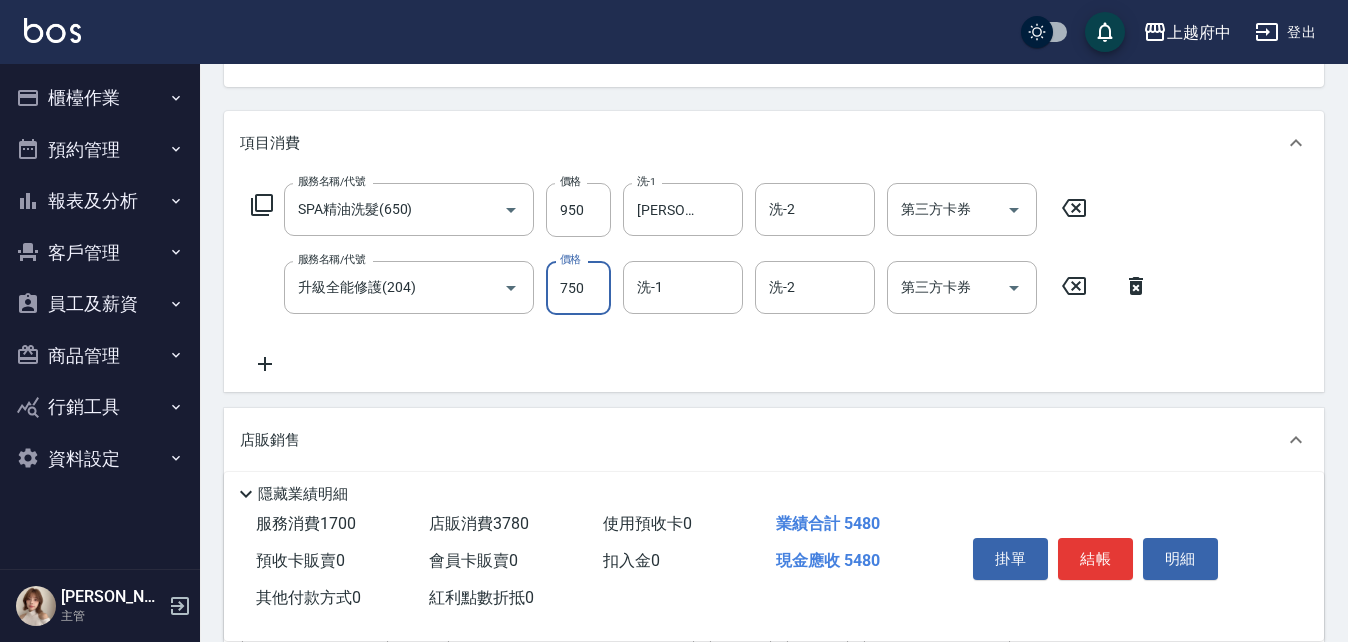 click on "服務名稱/代號 SPA精油洗髮(650) 服務名稱/代號 價格 950 價格 洗-1 李鎮宇-28 洗-1 洗-2 洗-2 第三方卡券 第三方卡券 服務名稱/代號 升級全能修護(204) 服務名稱/代號 價格 750 價格 洗-1 洗-1 洗-2 洗-2 第三方卡券 第三方卡券" at bounding box center [700, 279] 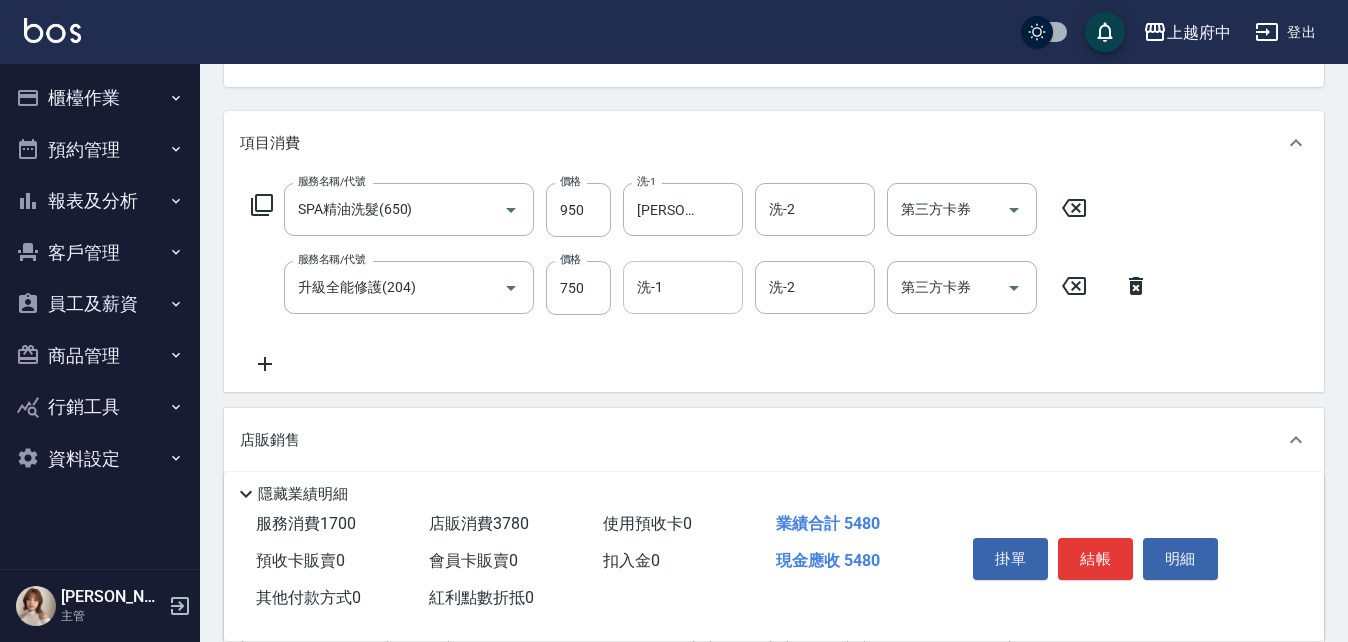 click on "洗-1" at bounding box center (683, 287) 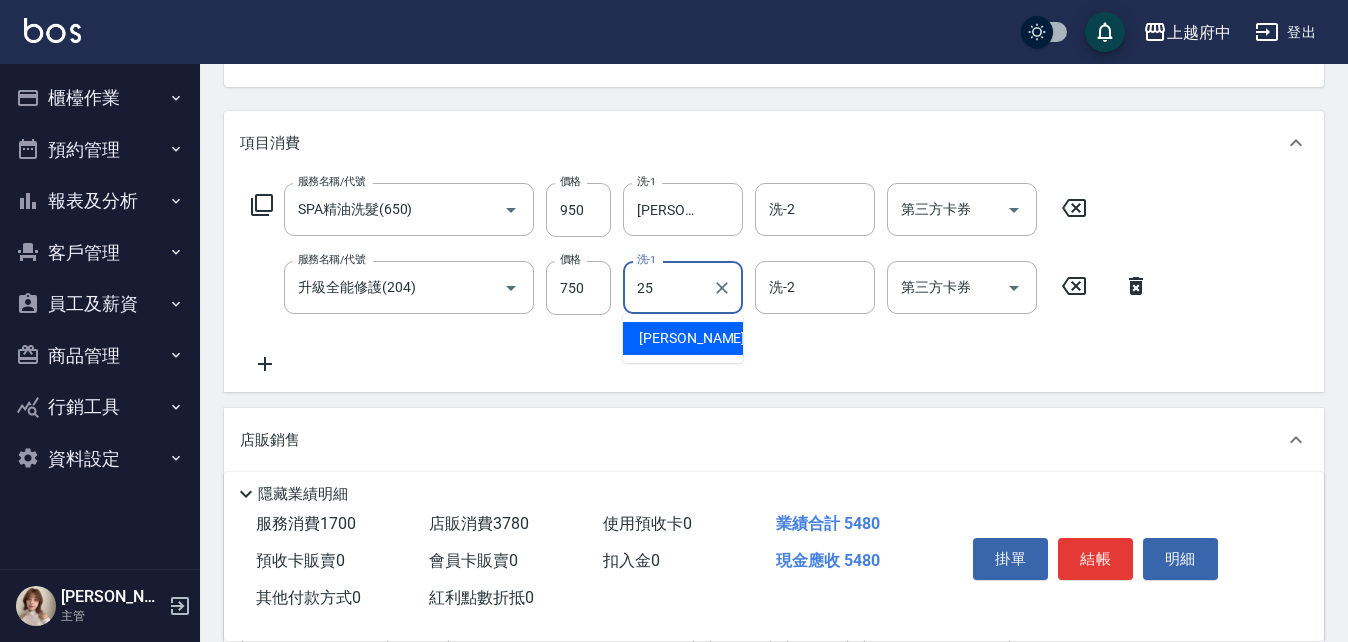 click on "Molly -25" at bounding box center [683, 338] 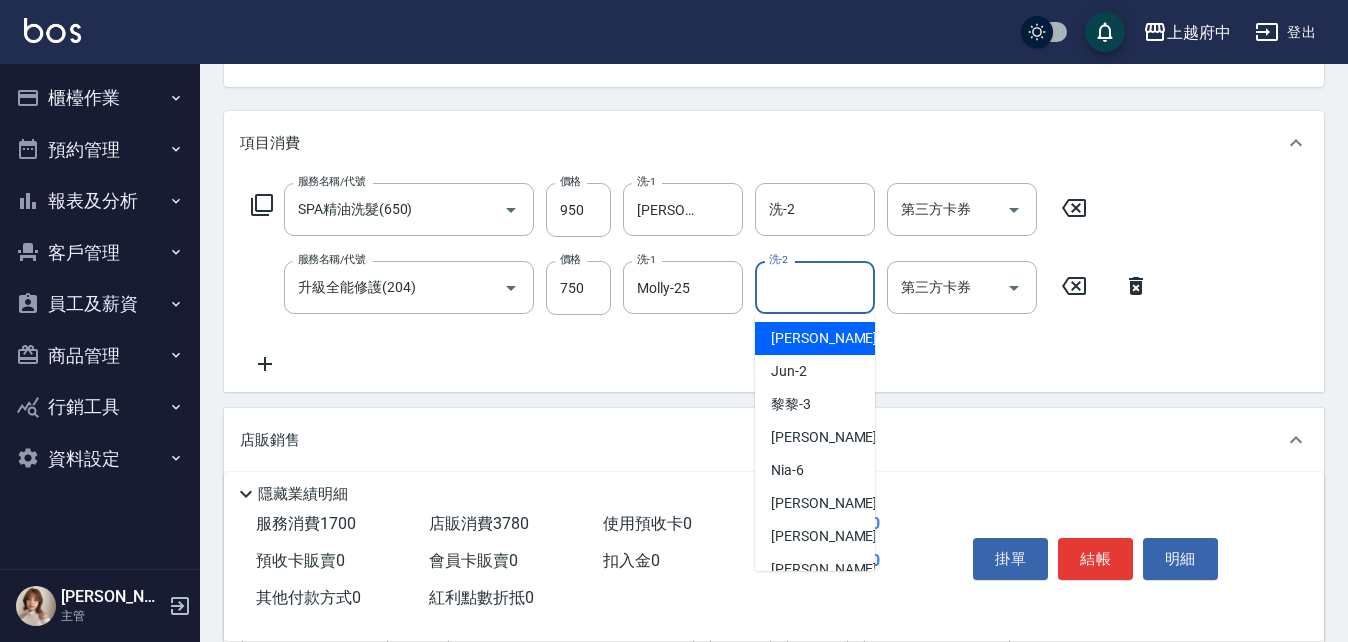 click on "洗-2" at bounding box center [815, 287] 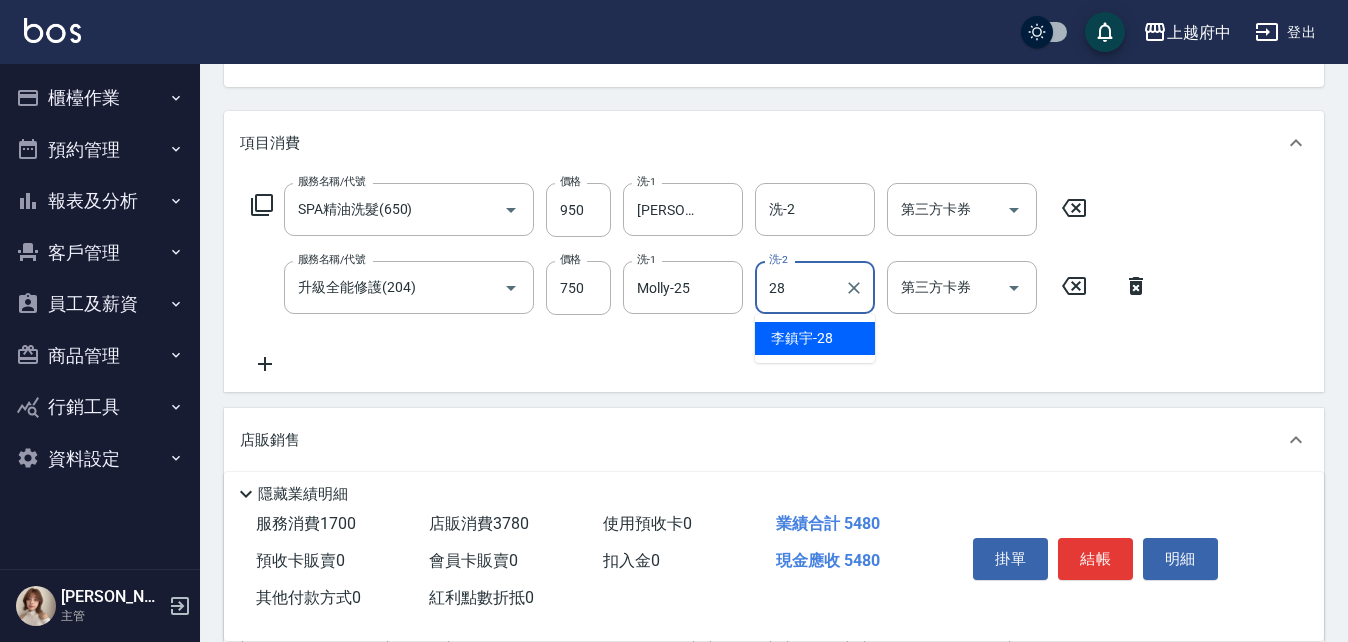 click on "李鎮宇 -28" at bounding box center (802, 338) 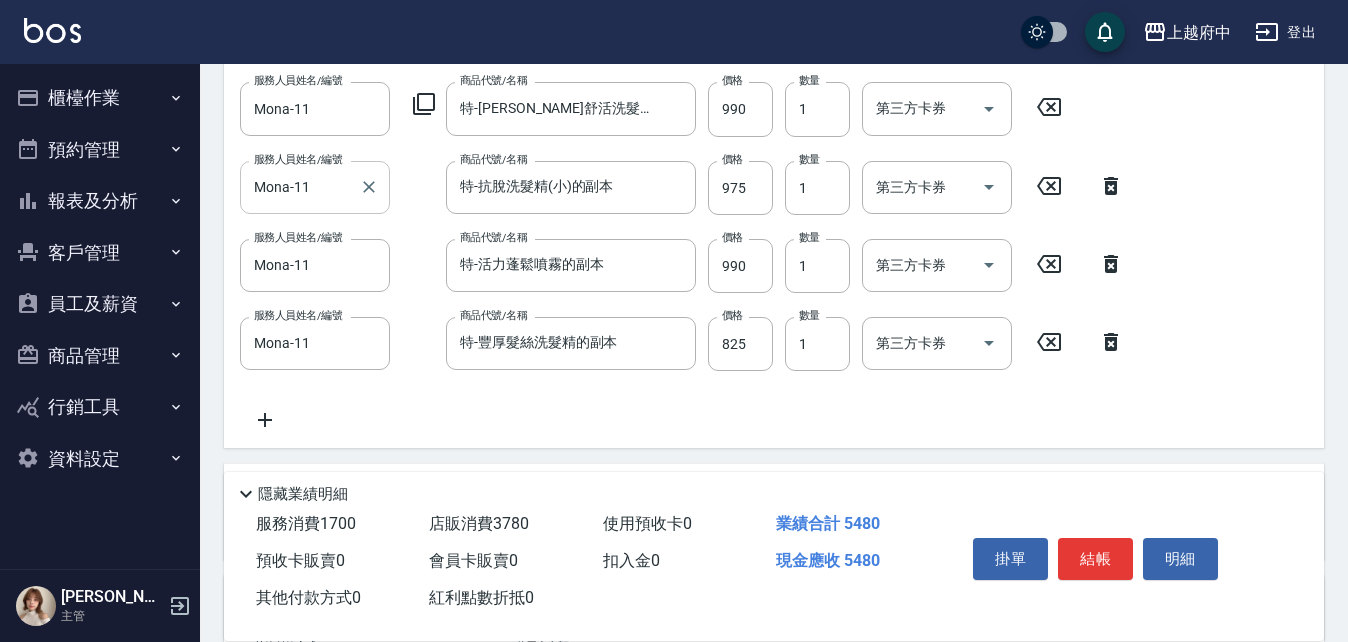 scroll, scrollTop: 617, scrollLeft: 0, axis: vertical 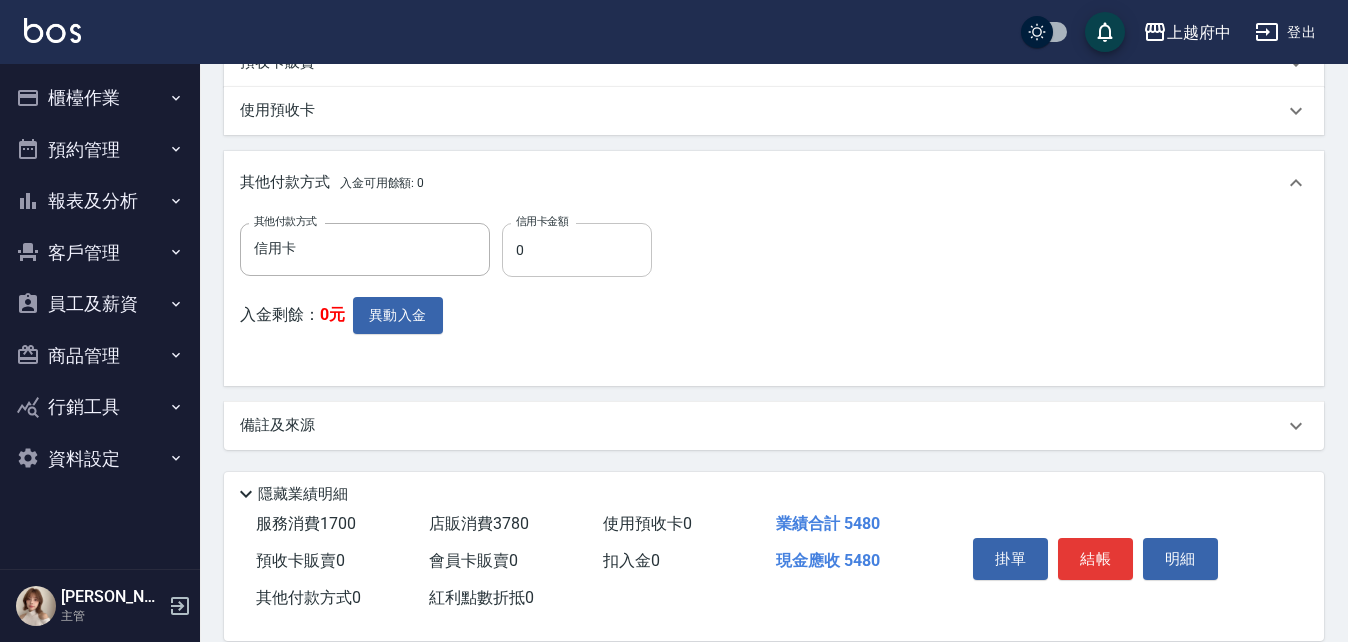 click on "0" at bounding box center (577, 250) 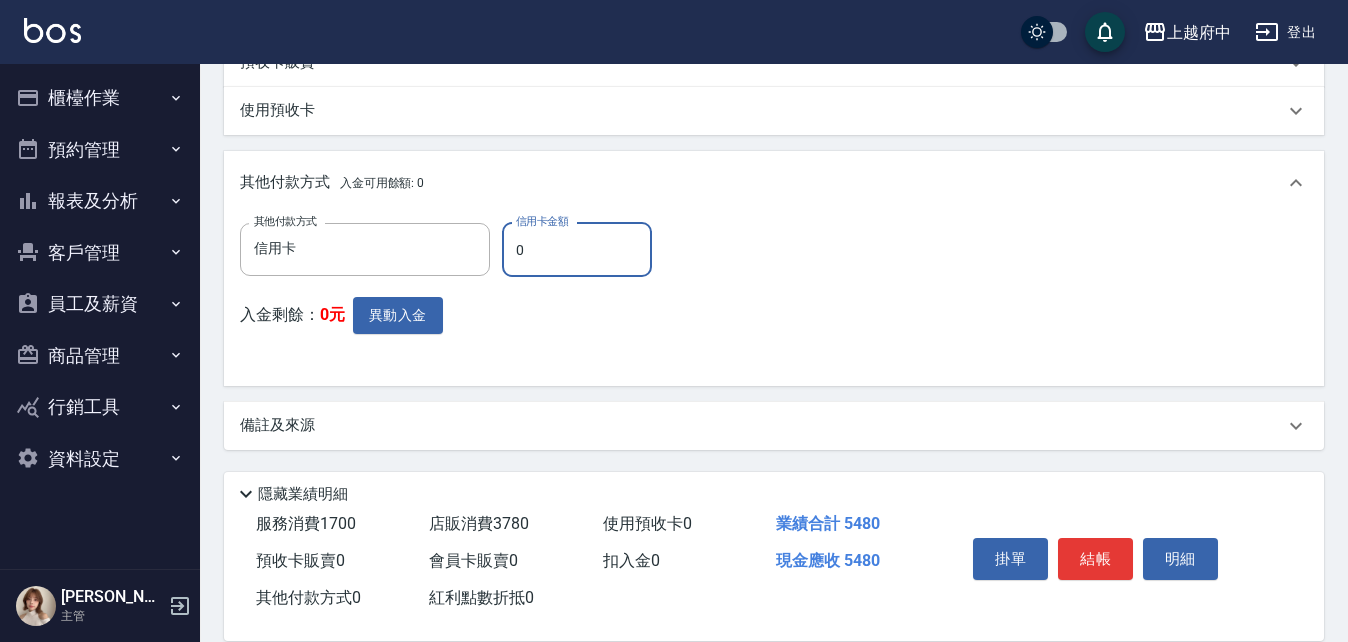 click on "0" at bounding box center (577, 250) 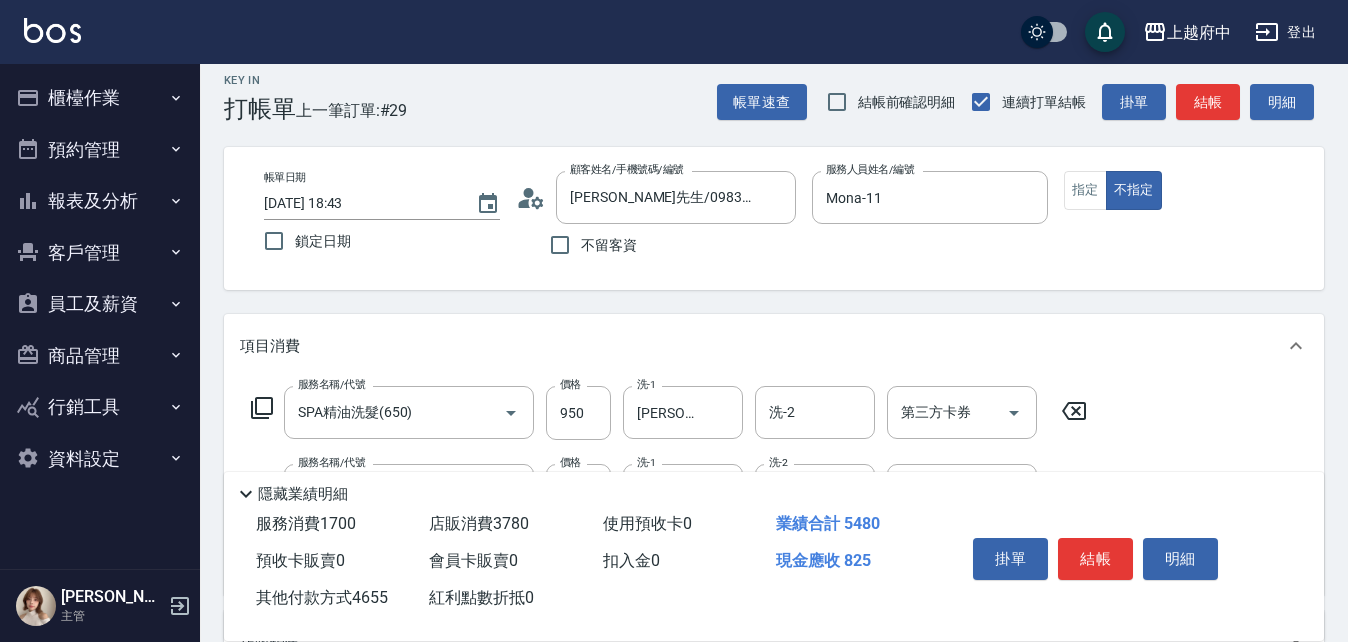 scroll, scrollTop: 0, scrollLeft: 0, axis: both 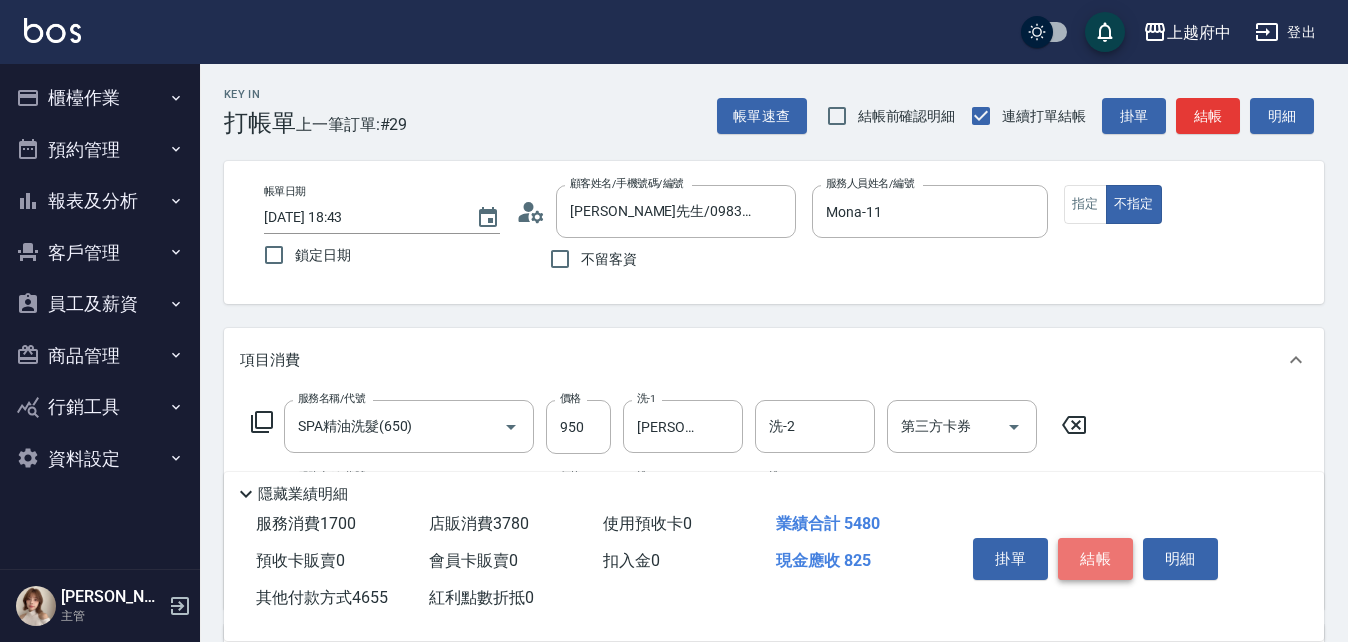 click on "結帳" at bounding box center (1095, 559) 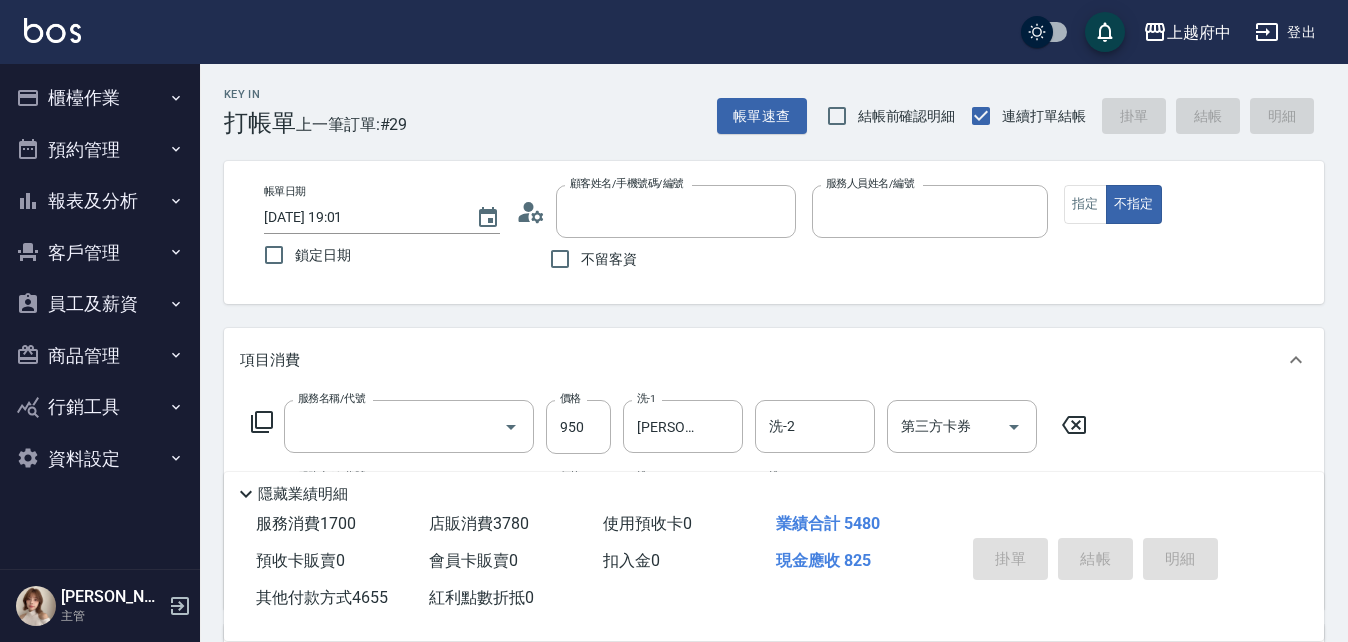 scroll, scrollTop: 0, scrollLeft: 0, axis: both 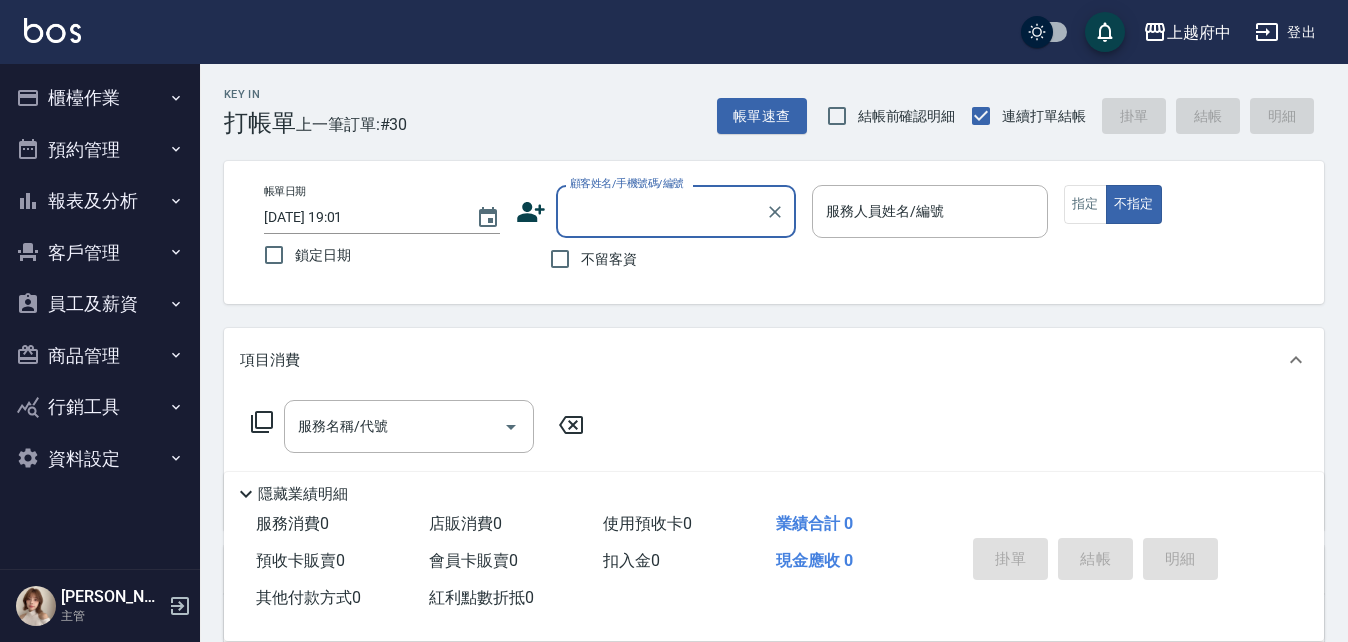click on "顧客姓名/手機號碼/編號" at bounding box center [661, 211] 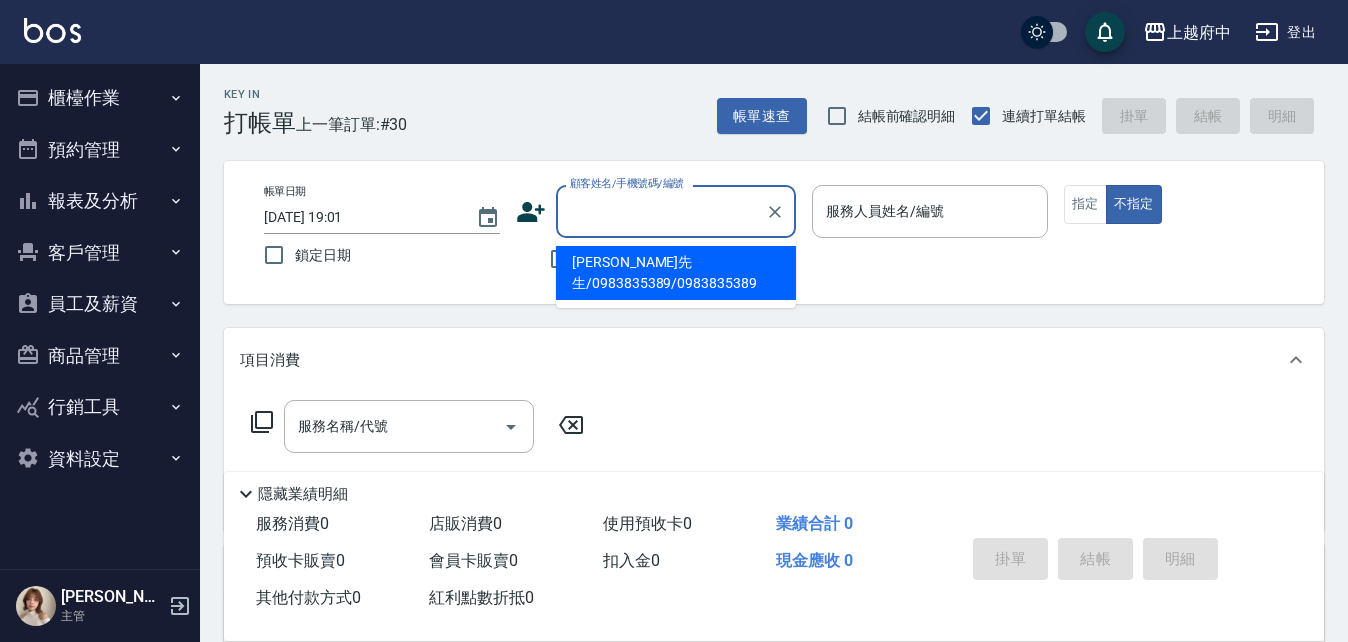 click on "盧先生/0983835389/0983835389" at bounding box center (676, 273) 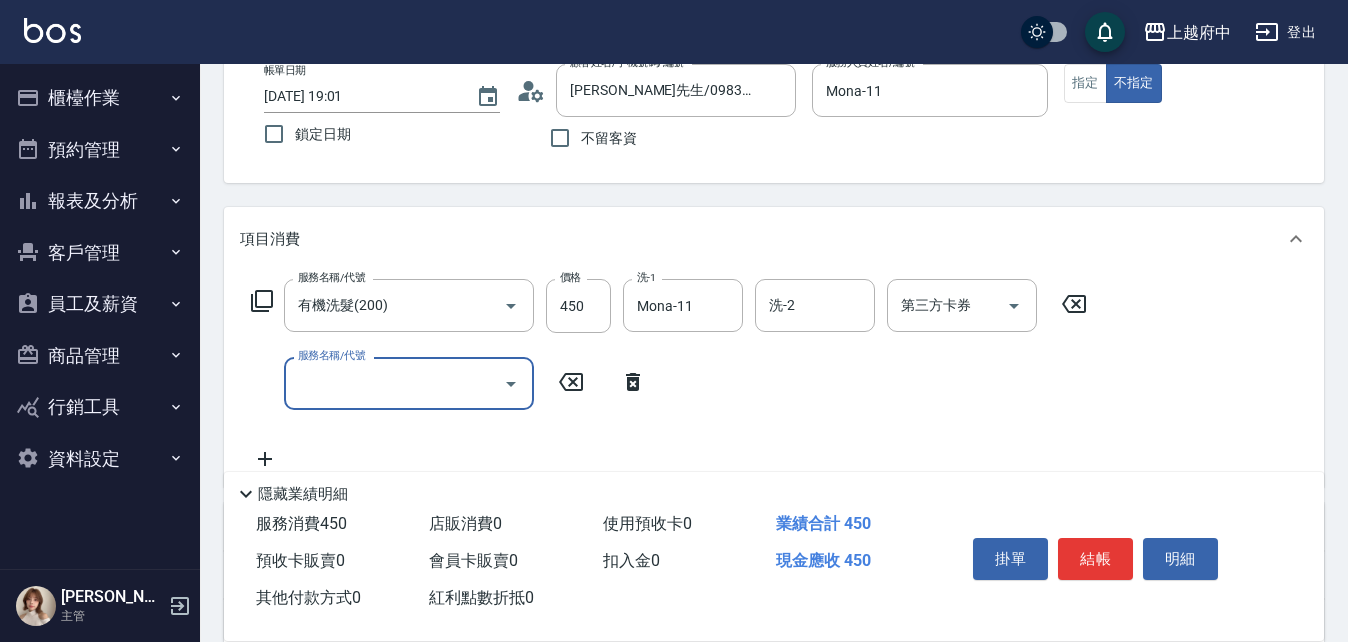 scroll, scrollTop: 200, scrollLeft: 0, axis: vertical 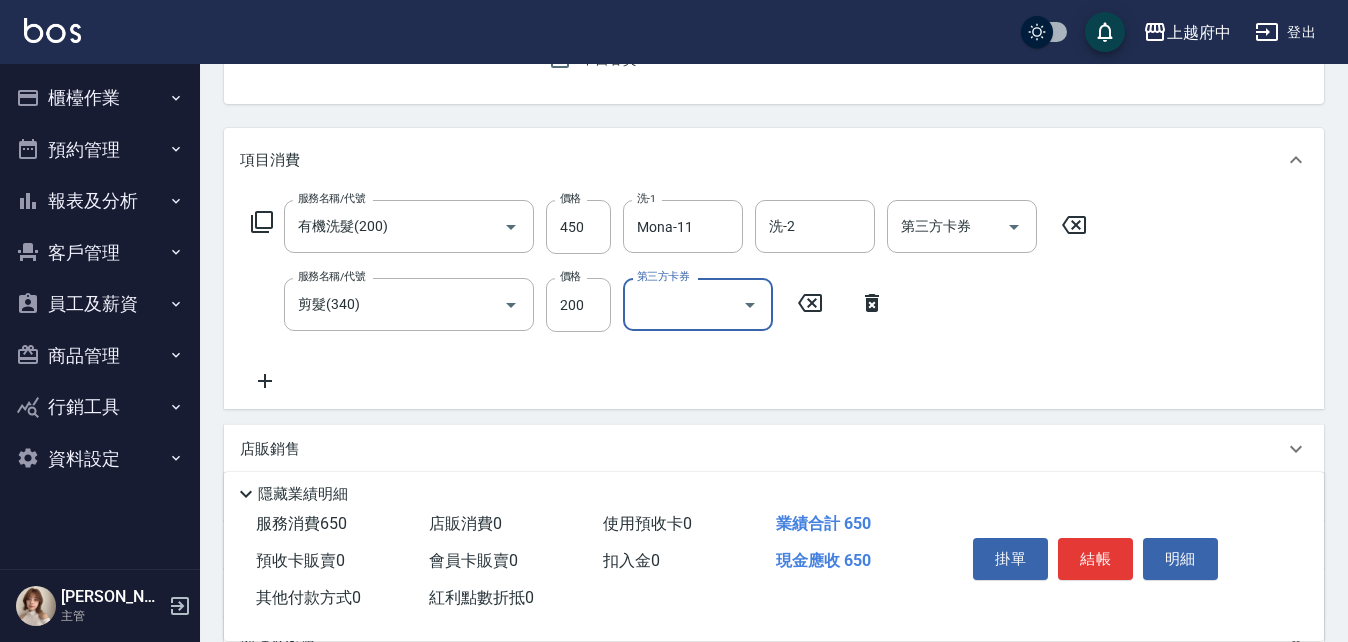 click on "服務名稱/代號 有機洗髮(200) 服務名稱/代號 價格 450 價格 洗-1 Mona-11 洗-1 洗-2 洗-2 第三方卡券 第三方卡券 服務名稱/代號 剪髮(340) 服務名稱/代號 價格 200 價格 第三方卡券 第三方卡券" at bounding box center (669, 296) 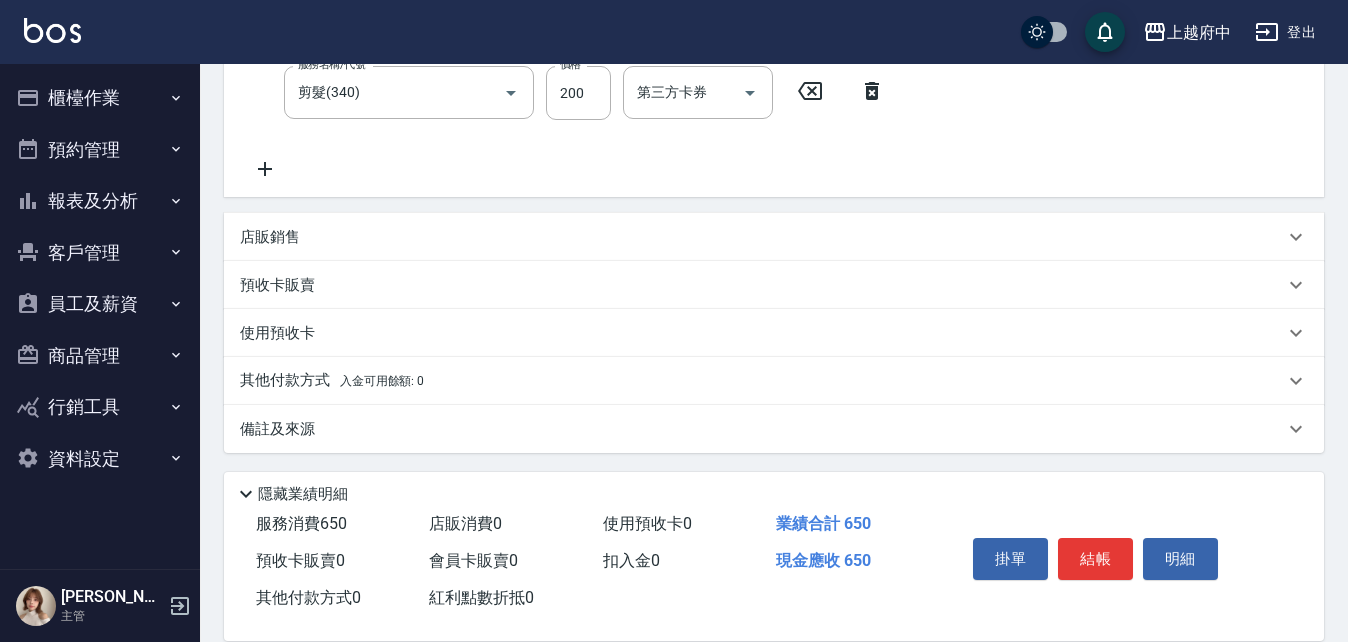 scroll, scrollTop: 415, scrollLeft: 0, axis: vertical 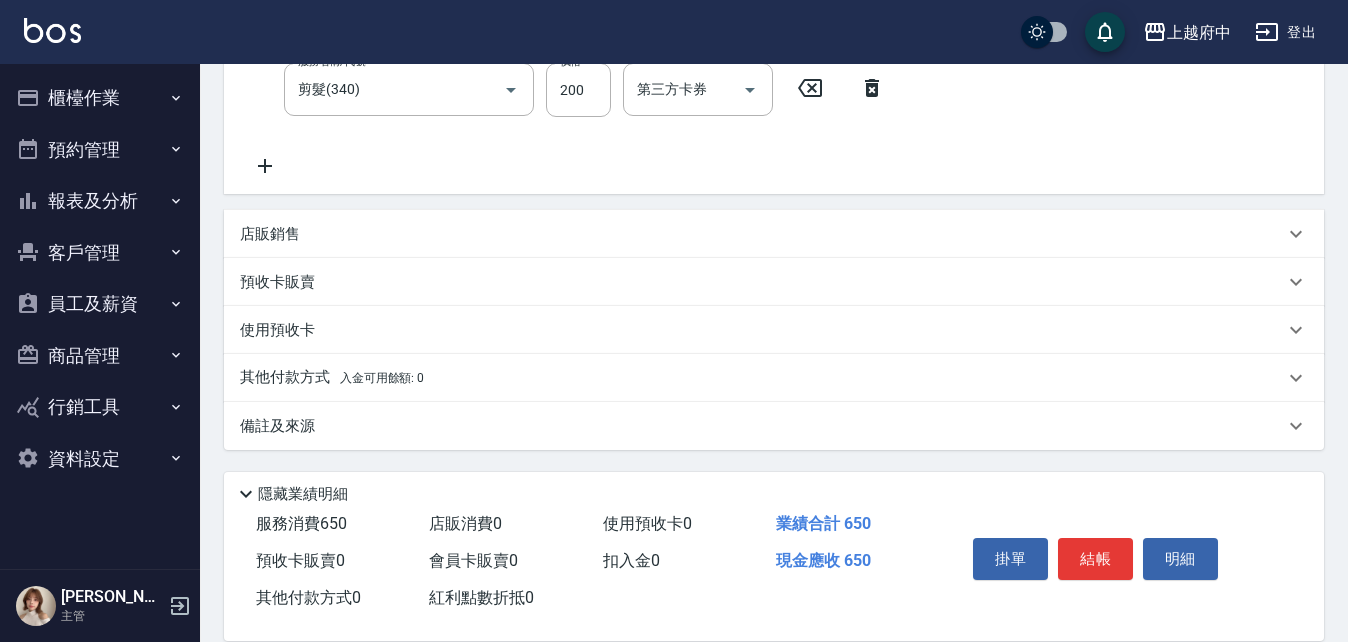 click on "其他付款方式 入金可用餘額: 0" at bounding box center (332, 378) 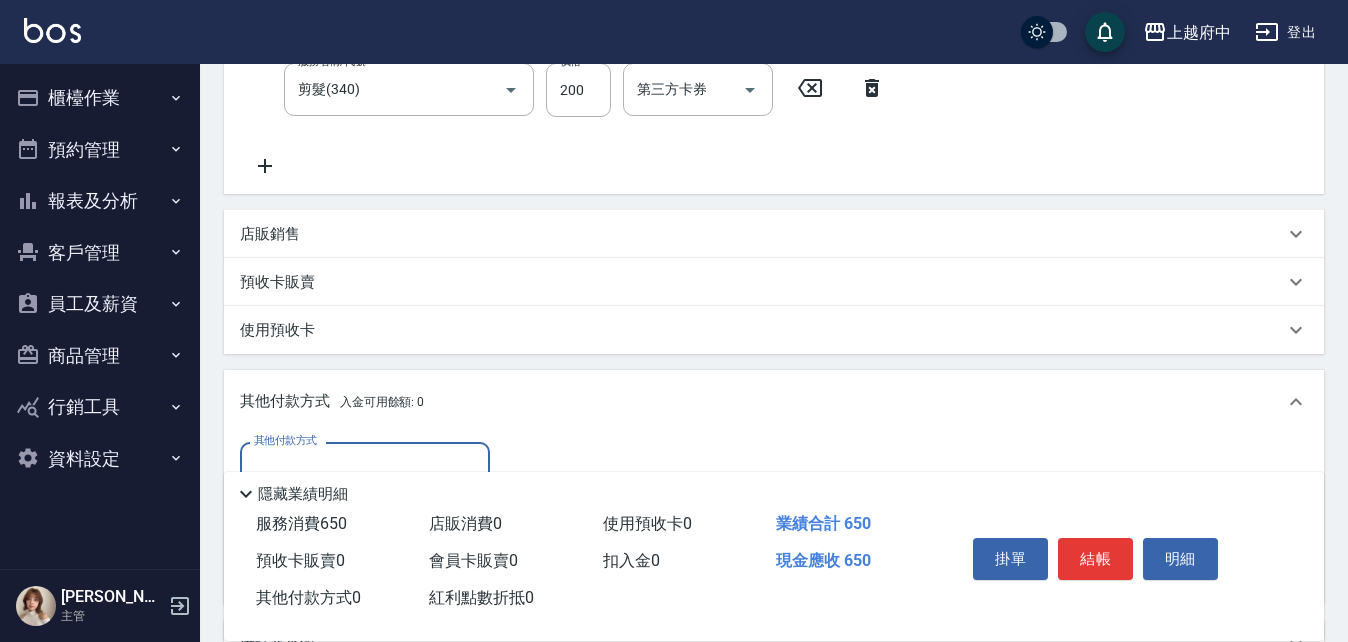 scroll, scrollTop: 0, scrollLeft: 0, axis: both 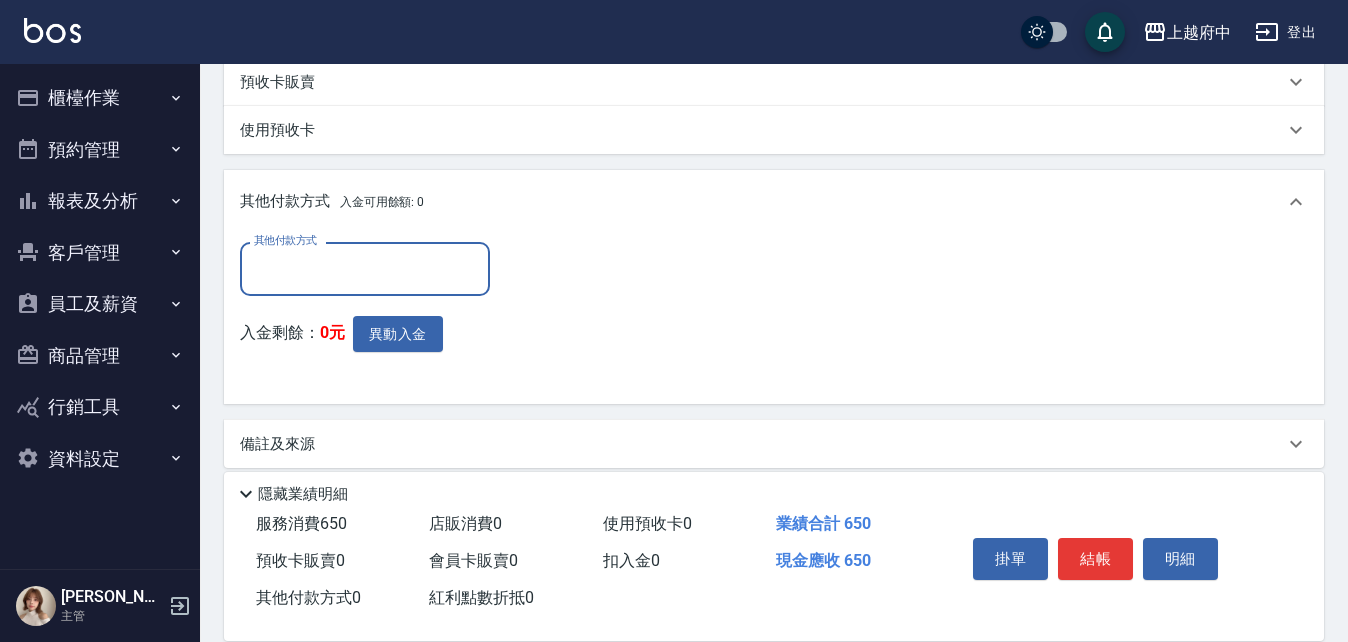 click on "其他付款方式" at bounding box center [365, 268] 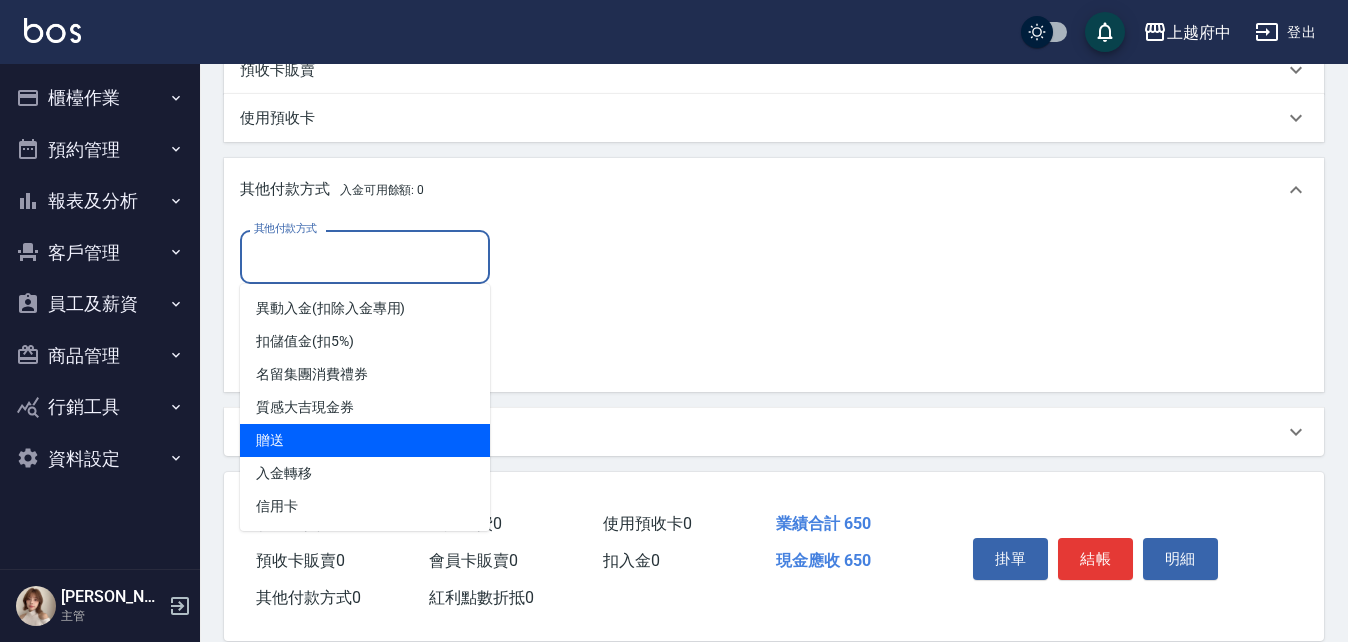 scroll, scrollTop: 633, scrollLeft: 0, axis: vertical 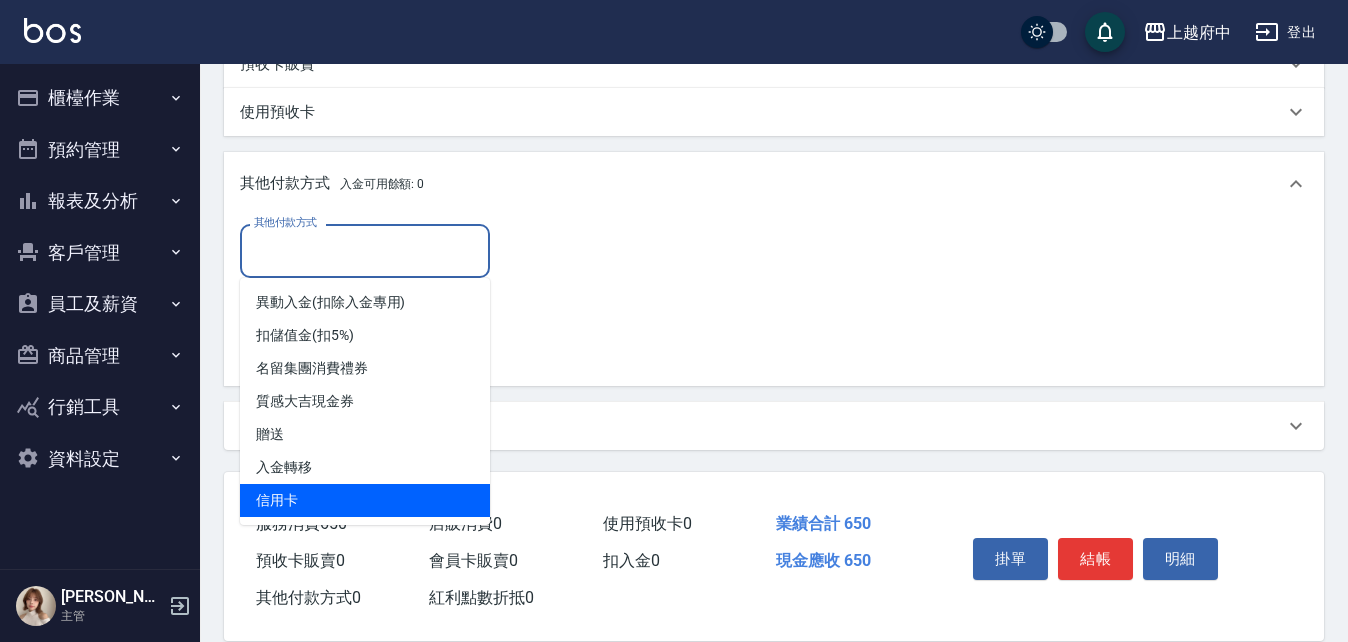 click on "信用卡" at bounding box center (365, 500) 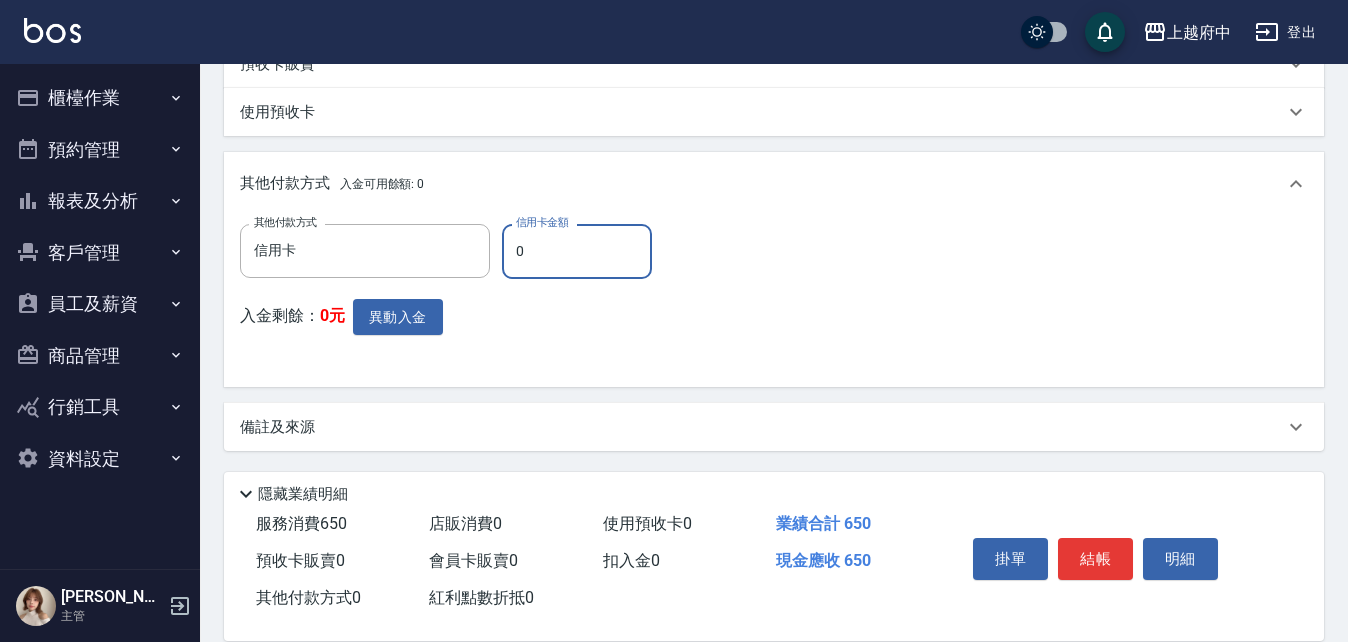 drag, startPoint x: 553, startPoint y: 250, endPoint x: 518, endPoint y: 248, distance: 35.057095 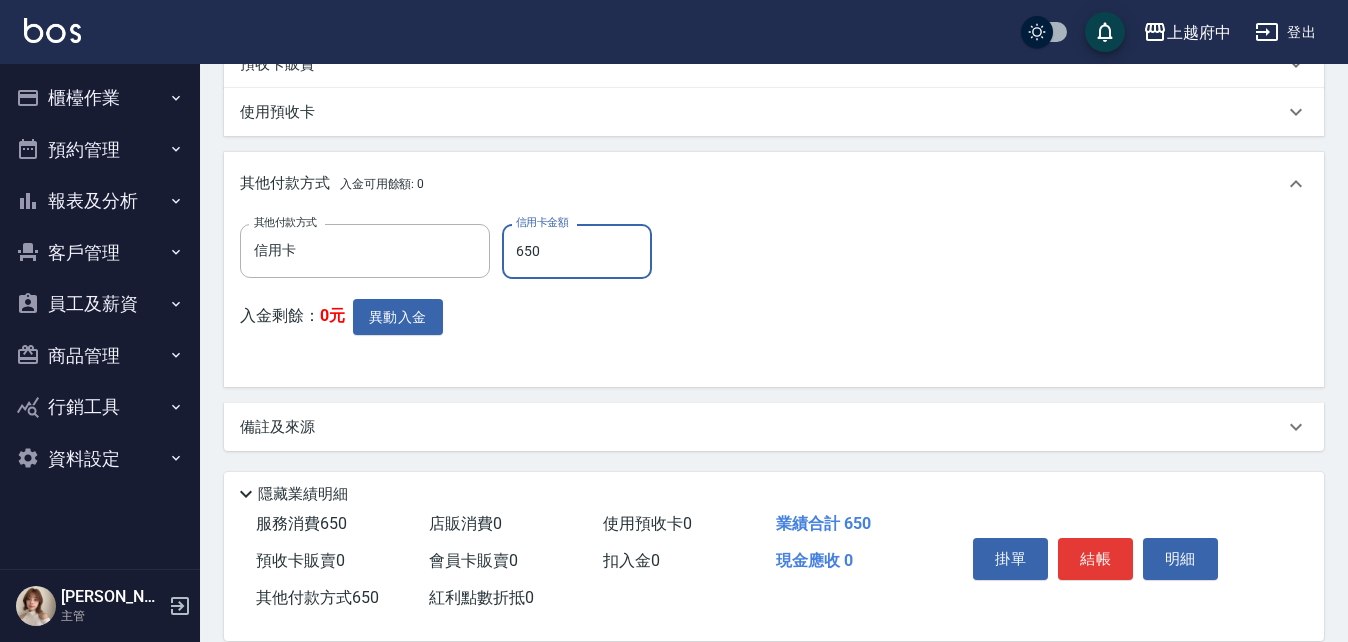 click on "其他付款方式 信用卡 其他付款方式 信用卡金額 650 信用卡金額 入金剩餘： 0元 異動入金" at bounding box center (774, 297) 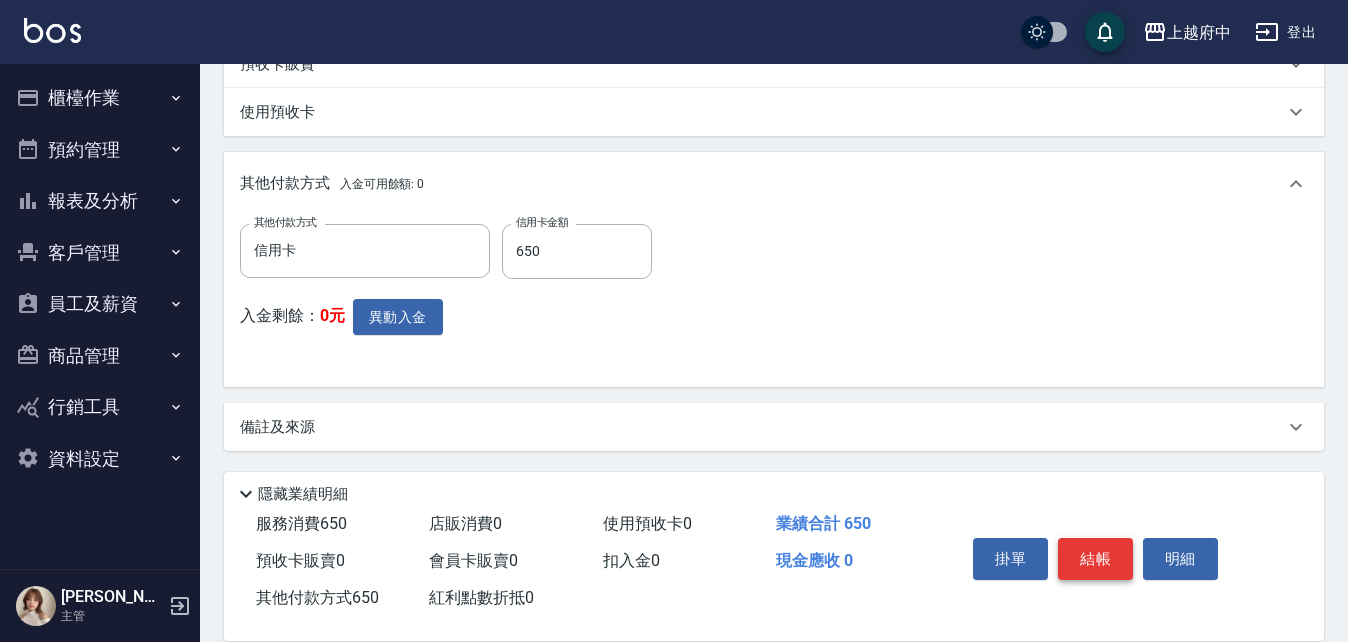 click on "結帳" at bounding box center [1095, 559] 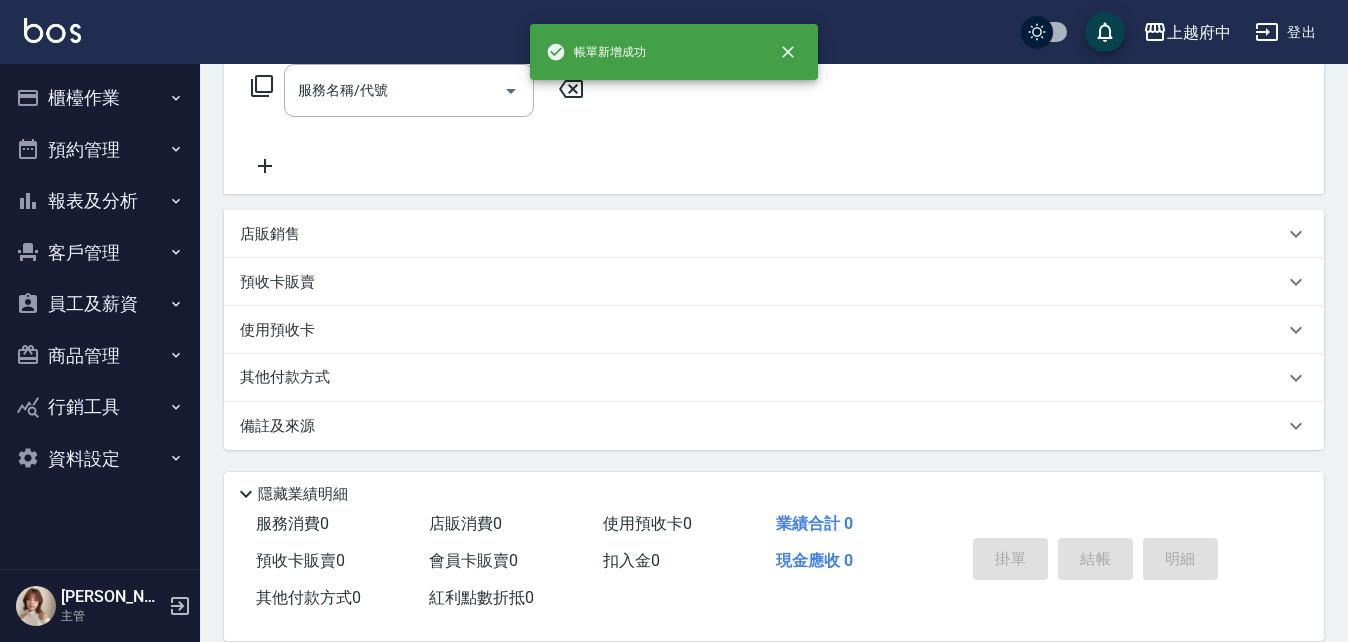 scroll, scrollTop: 0, scrollLeft: 0, axis: both 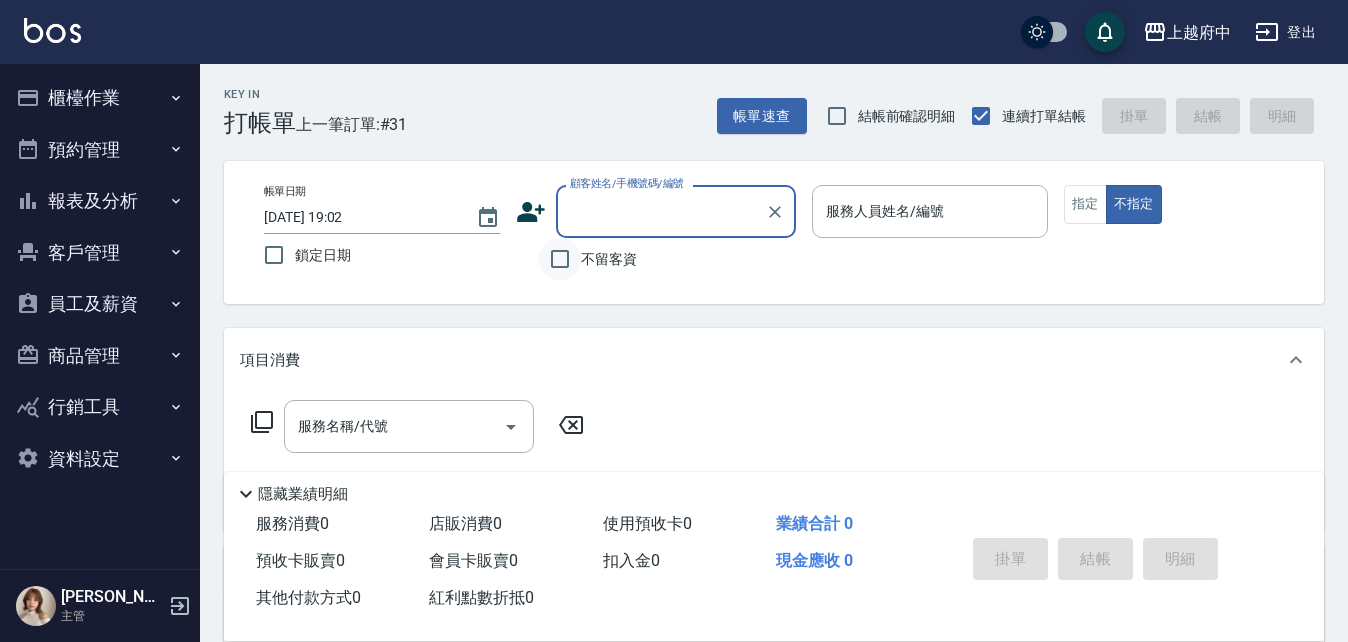 click on "不留客資" at bounding box center [560, 259] 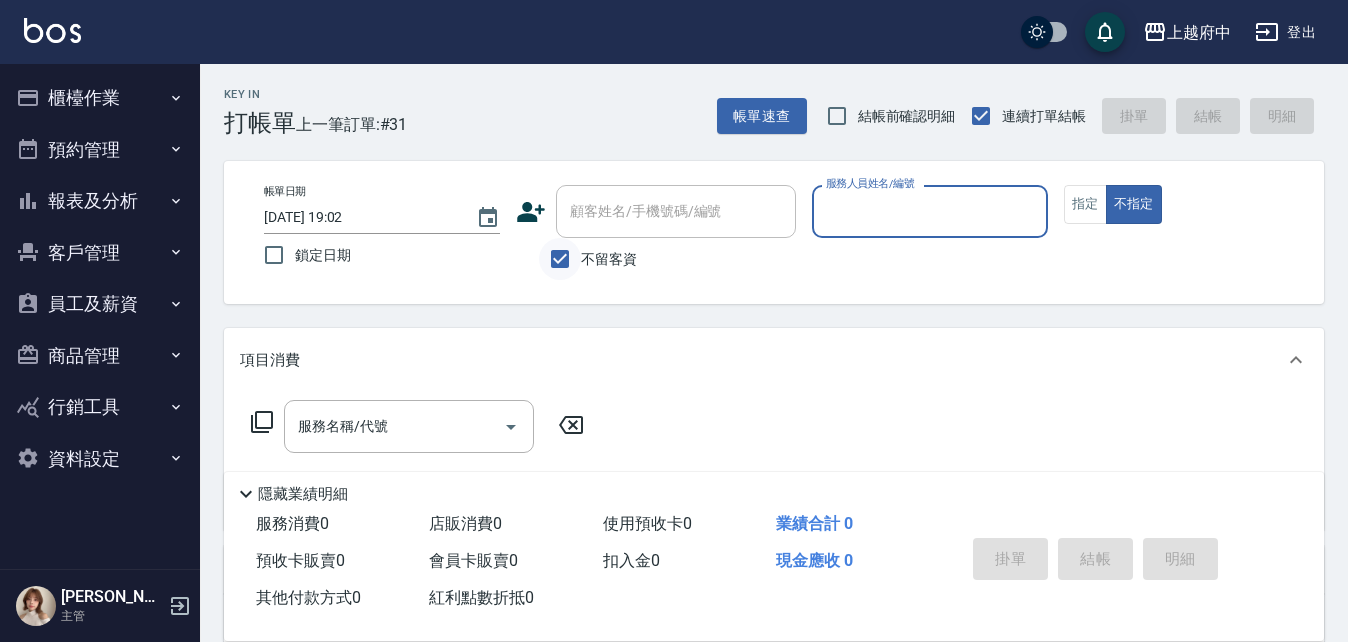 click on "不留客資" at bounding box center (560, 259) 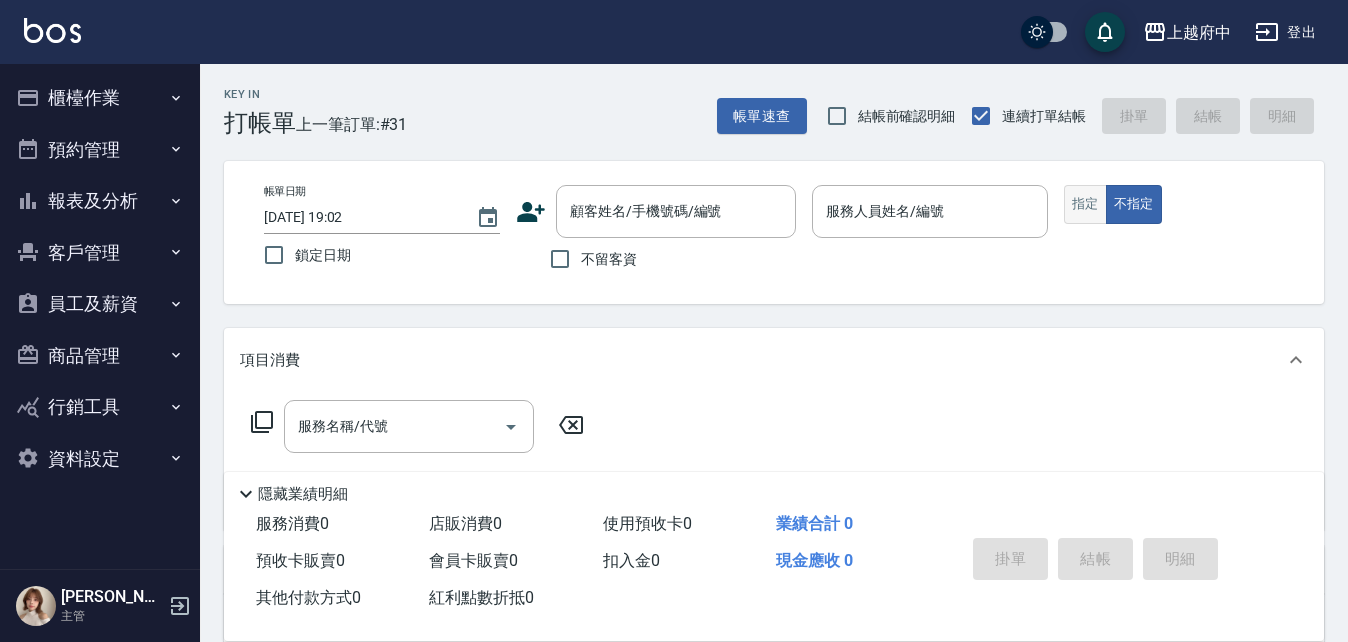 click on "指定" at bounding box center [1085, 204] 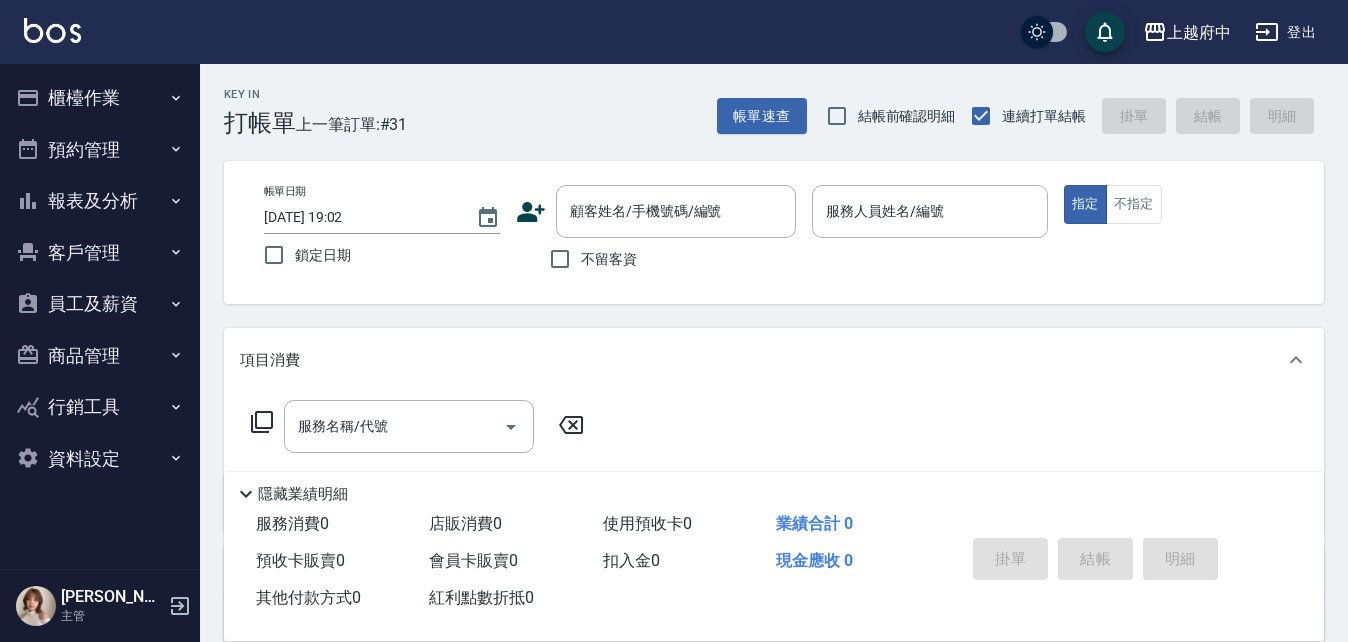click 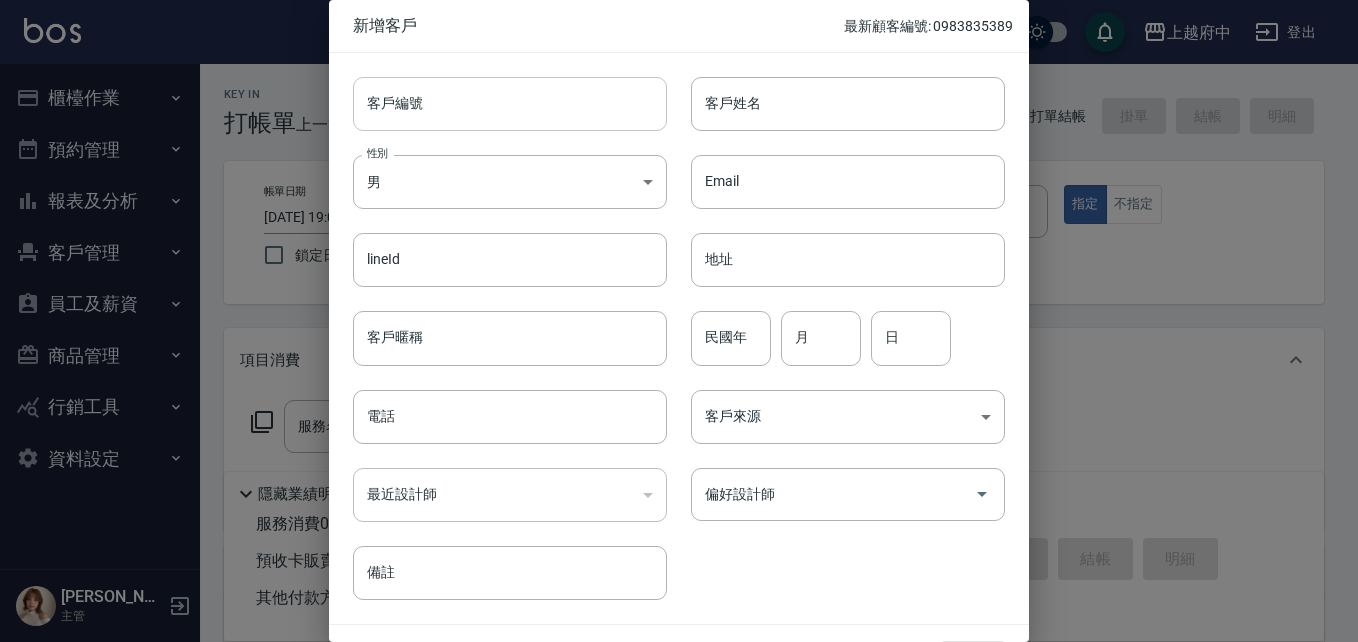click on "客戶編號" at bounding box center (510, 104) 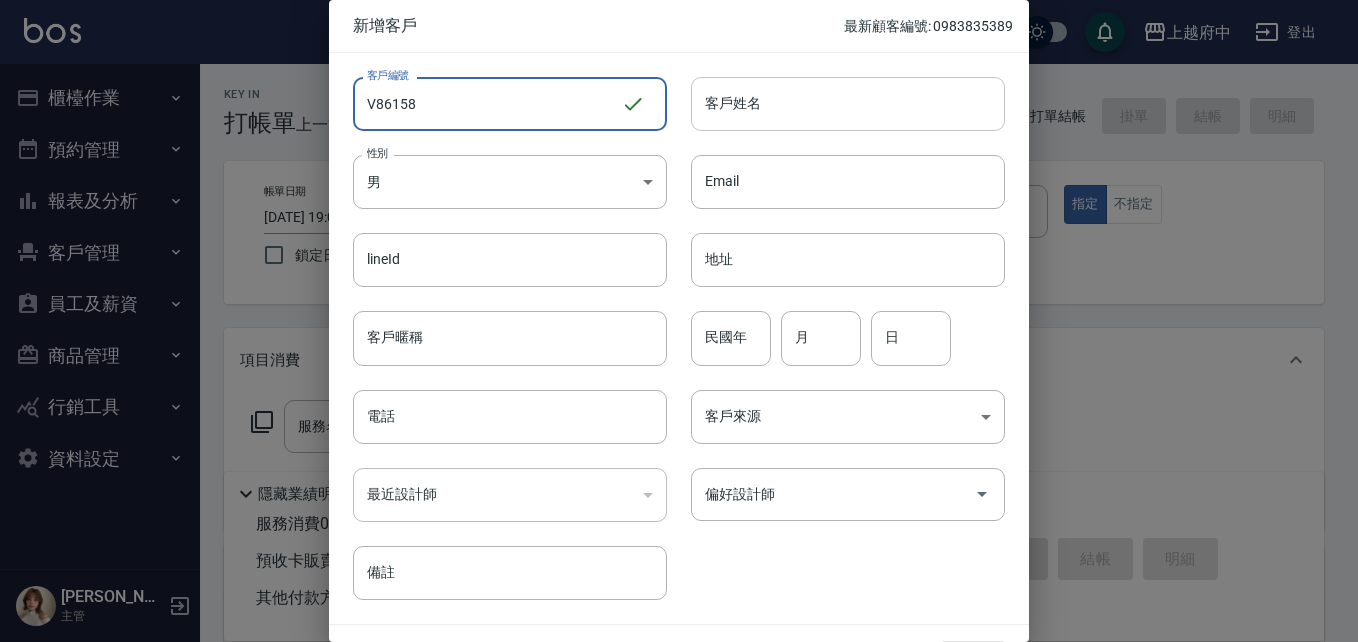 click on "客戶姓名" at bounding box center [848, 104] 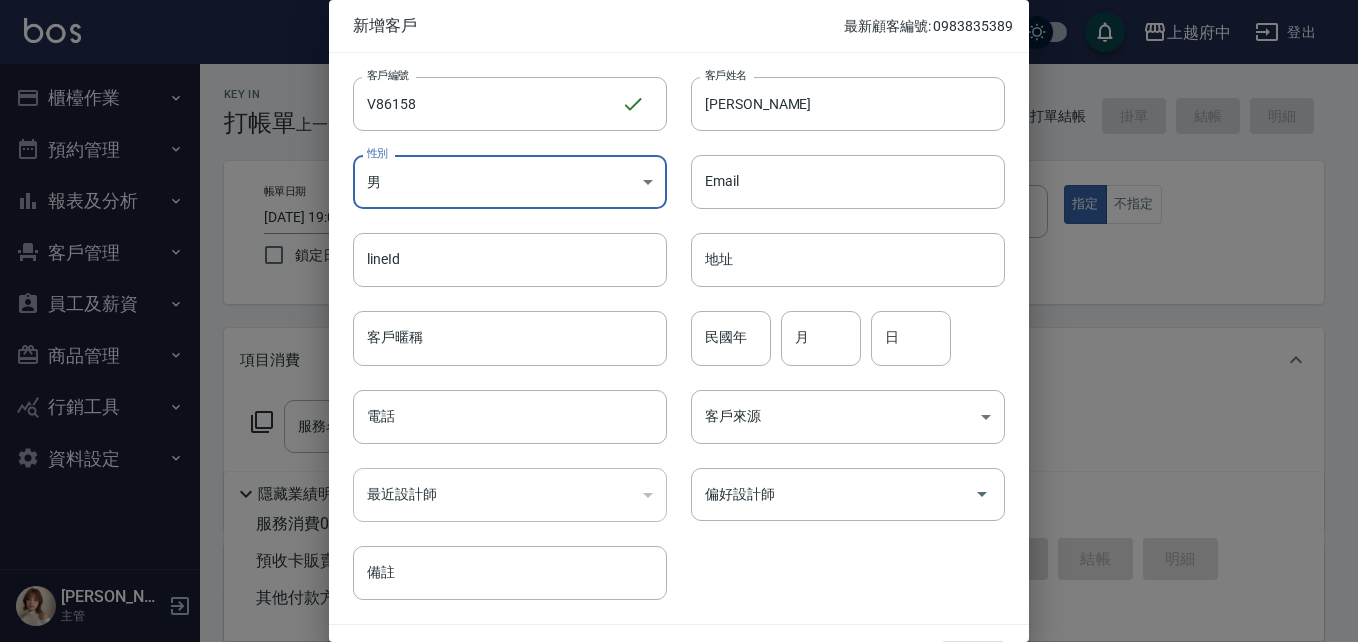 click on "上越府中 登出 櫃檯作業 打帳單 帳單列表 掛單列表 營業儀表板 現金收支登錄 材料自購登錄 每日結帳 排班表 現場電腦打卡 預約管理 預約管理 單日預約紀錄 單週預約紀錄 報表及分析 報表目錄 消費分析儀表板 店家區間累計表 店家日報表 店家排行榜 互助日報表 互助月報表 互助排行榜 互助點數明細 互助業績報表 全店業績分析表 每日業績分析表 營業統計分析表 營業項目月分析表 設計師業績表 設計師日報表 設計師業績分析表 設計師業績月報表 設計師抽成報表 設計師排行榜 商品銷售排行榜 商品消耗明細 商品進銷貨報表 商品庫存表 商品庫存盤點表 會員卡銷售報表 服務扣項明細表 單一服務項目查詢 店販抽成明細 店販分類抽成明細 顧客入金餘額表 顧客卡券餘額表 每日非現金明細 每日收支明細 收支分類明細表 收支匯款表 非現金明細對帳單 費用分析表 Annie" at bounding box center [679, 489] 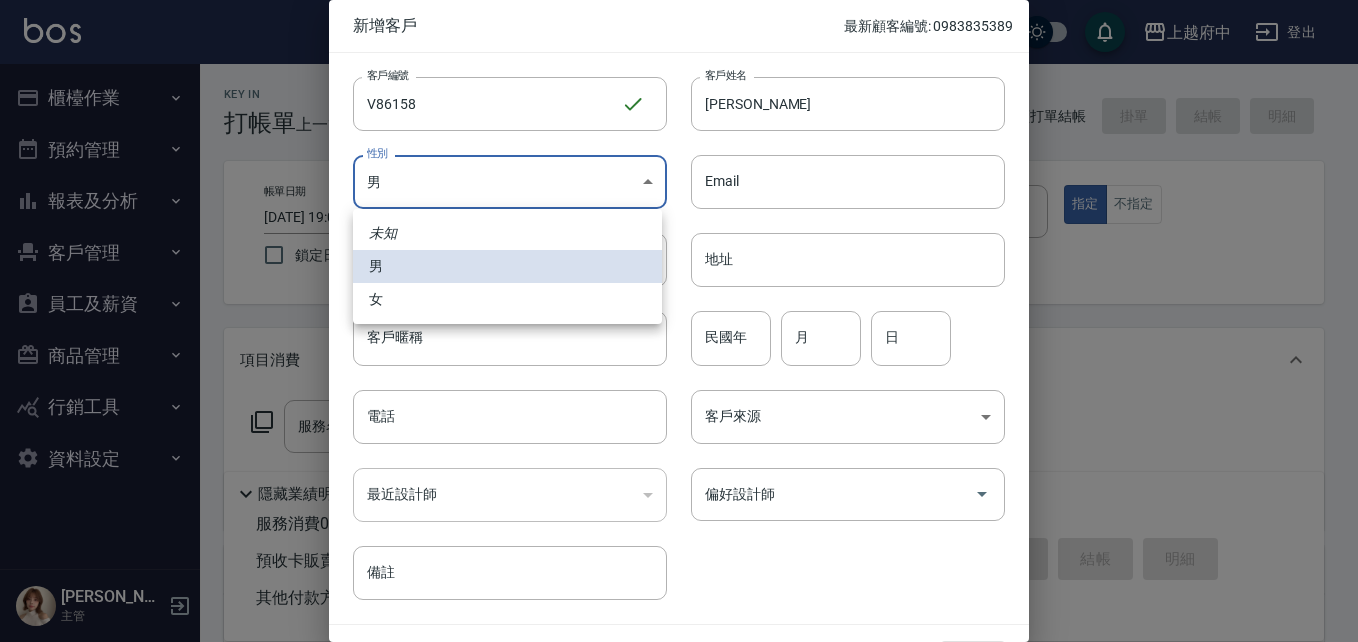 click on "女" at bounding box center (507, 299) 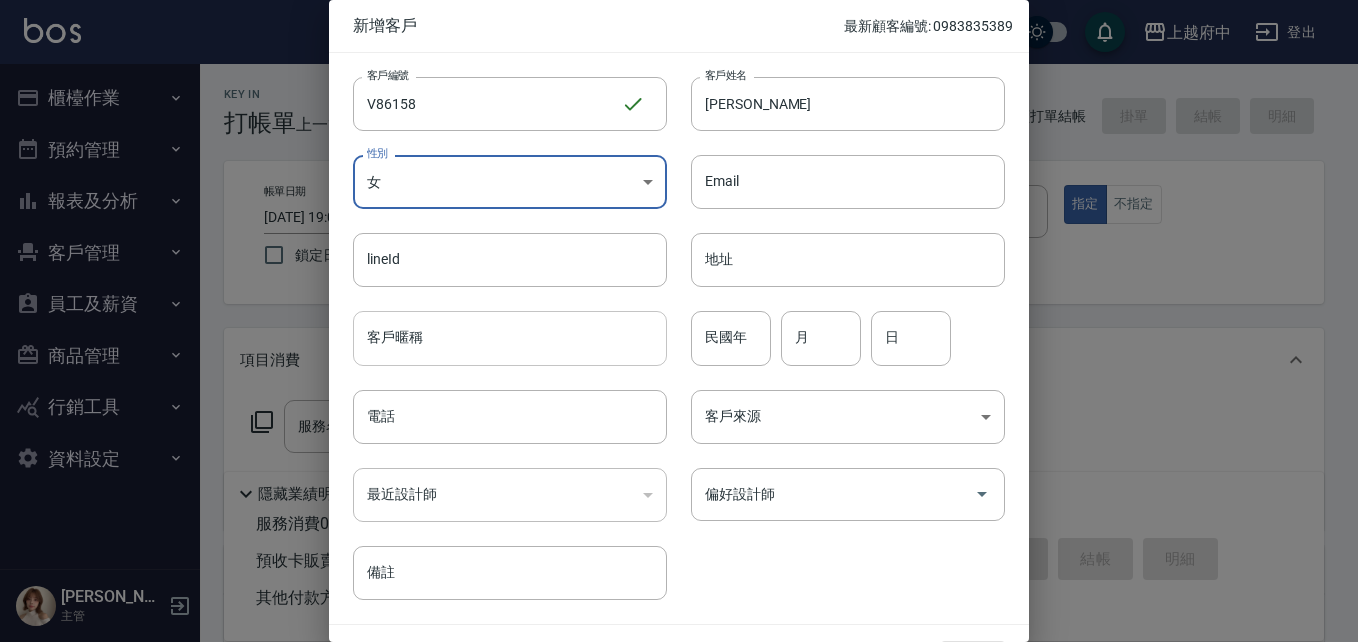 click on "客戶暱稱" at bounding box center [510, 338] 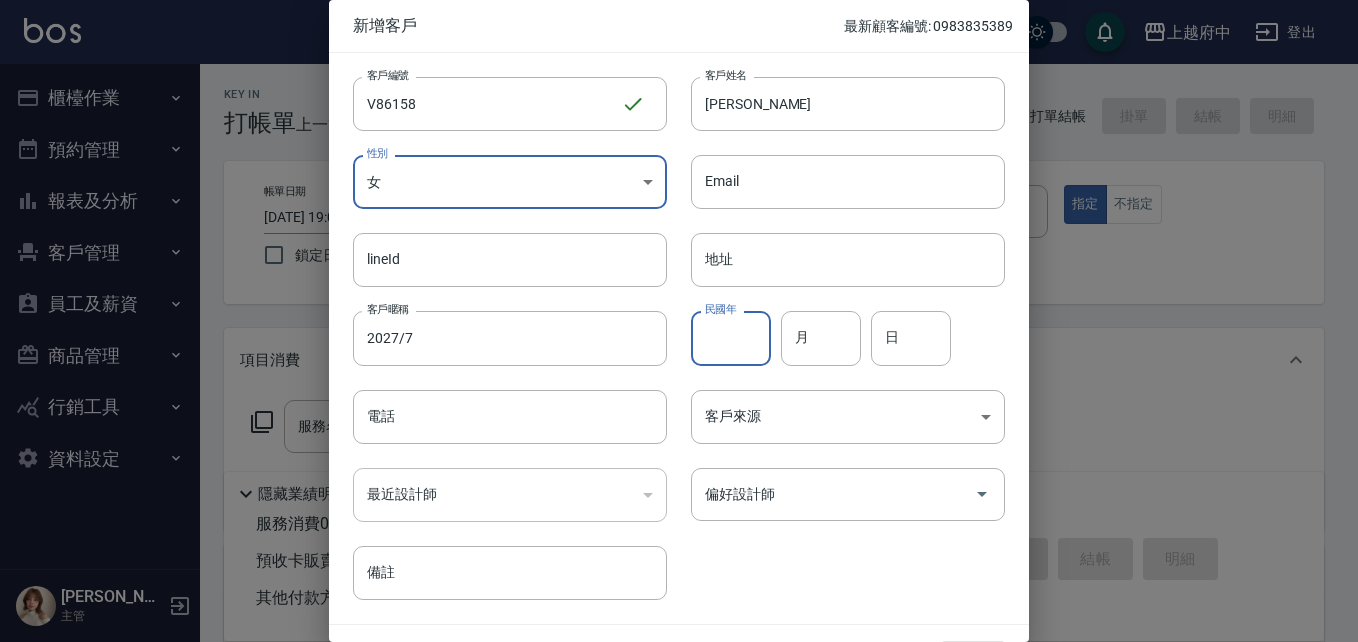click on "民國年" at bounding box center (731, 338) 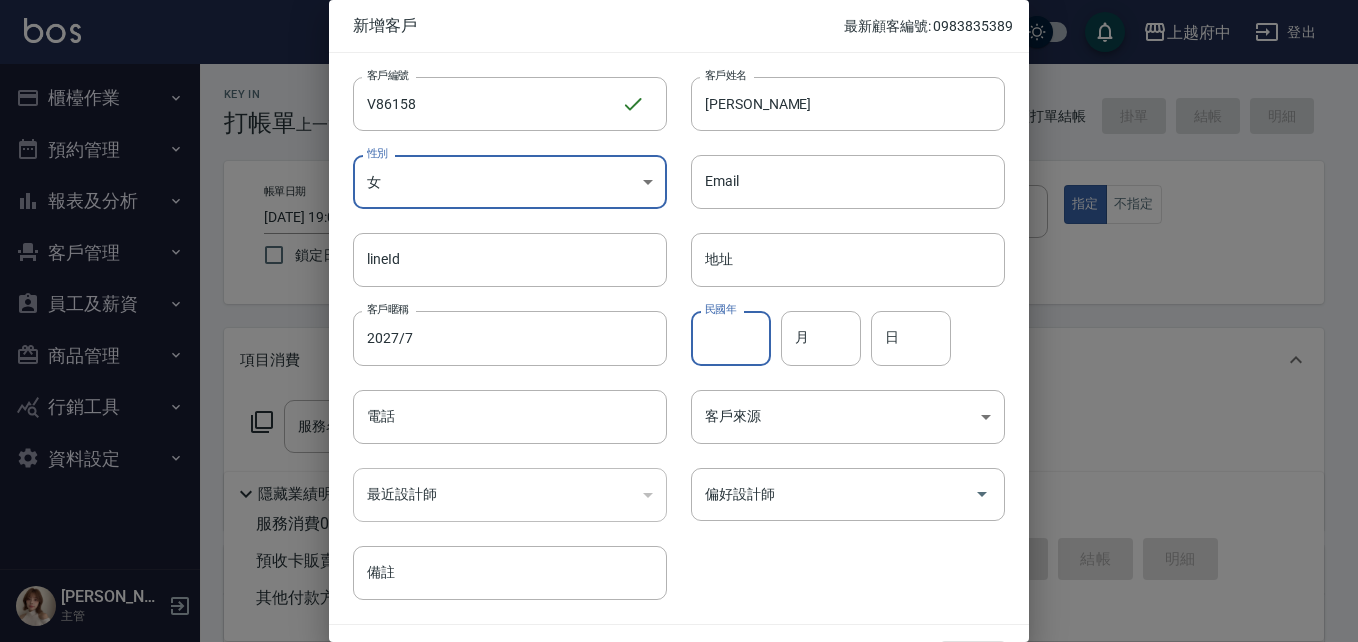 click on "客戶編號 V86158 ​ 客戶編號 客戶姓名 林喜玲 客戶姓名 性別 女 FEMALE 性別 Email Email lineId lineId 地址 地址 客戶暱稱 2027/7 客戶暱稱 民國年 民國年 月 月 日 日 電話 電話 客戶來源 ​ 客戶來源 最近設計師 ​ 最近設計師 偏好設計師 偏好設計師 備註 備註" at bounding box center (679, 338) 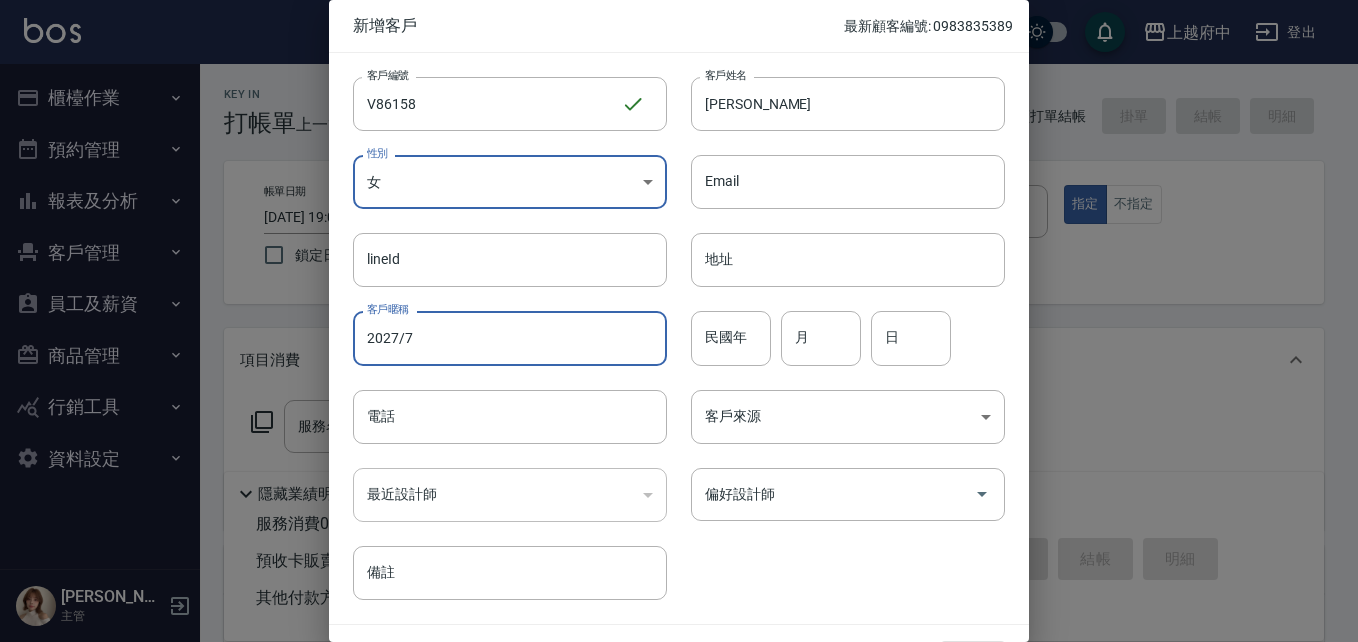 drag, startPoint x: 403, startPoint y: 336, endPoint x: 435, endPoint y: 339, distance: 32.140316 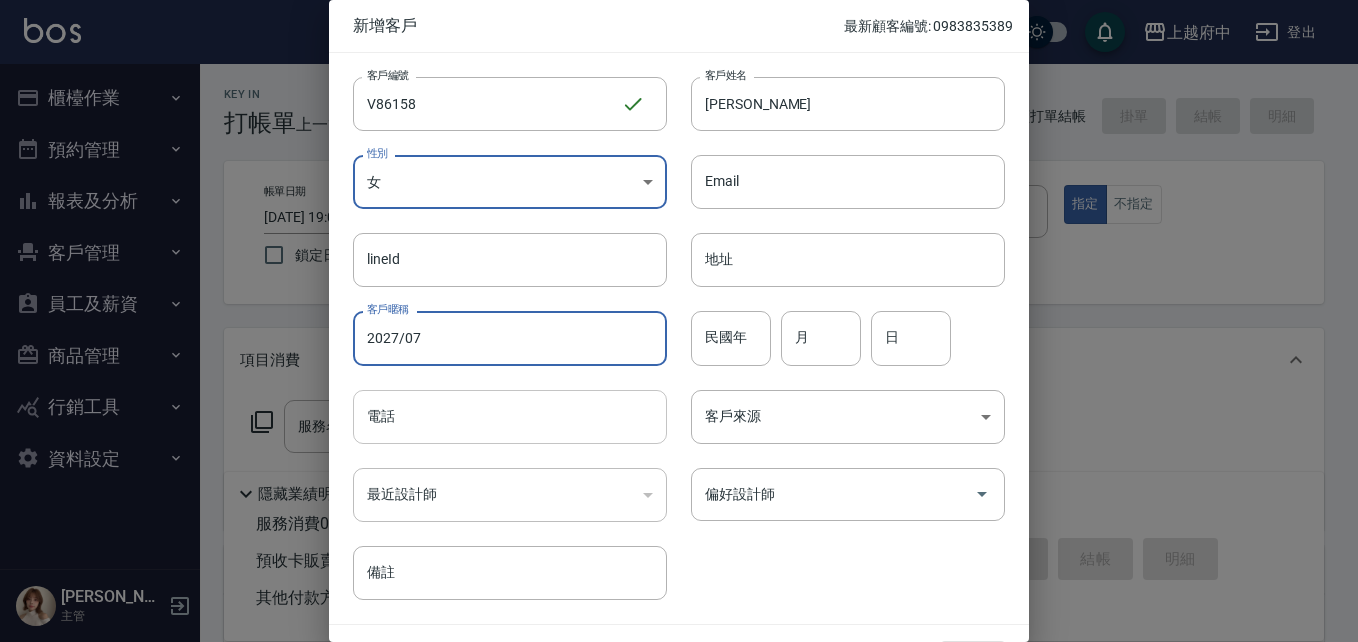 click on "電話" at bounding box center [510, 417] 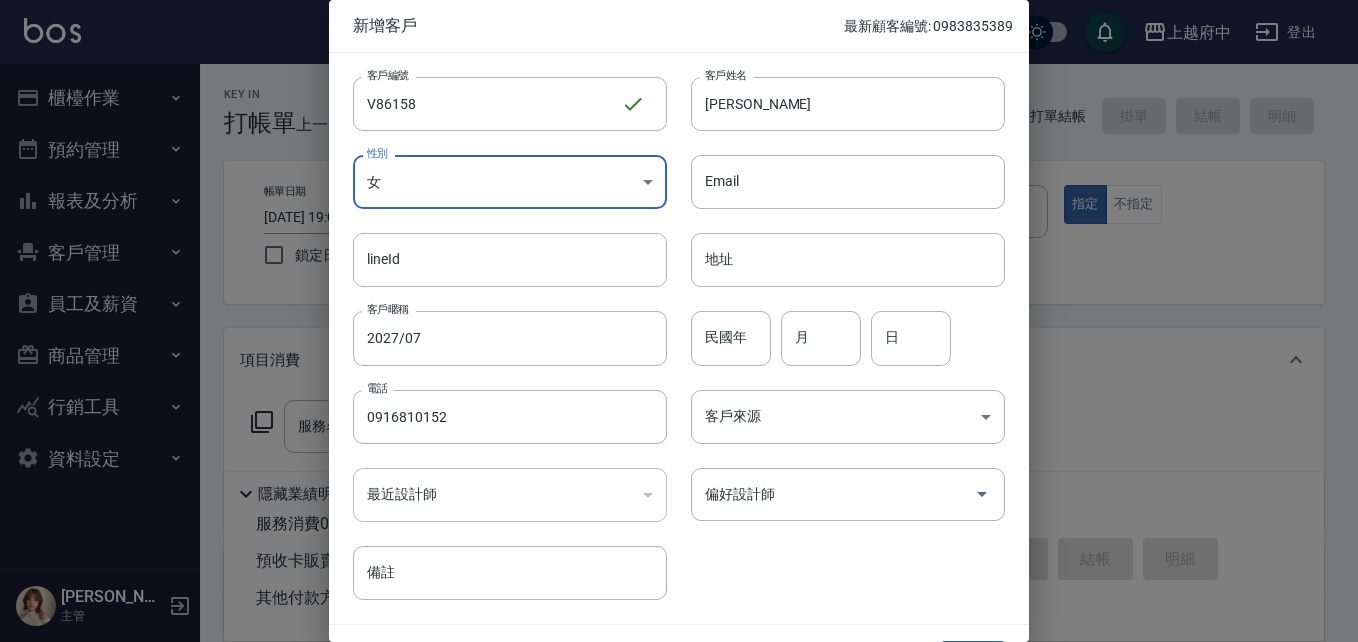 click on "客戶編號 V86158 ​ 客戶編號 客戶姓名 林喜玲 客戶姓名 性別 女 FEMALE 性別 Email Email lineId lineId 地址 地址 客戶暱稱 2027/07 客戶暱稱 民國年 民國年 月 月 日 日 電話 0916810152 電話 客戶來源 ​ 客戶來源 最近設計師 ​ 最近設計師 偏好設計師 偏好設計師 備註 備註" at bounding box center (667, 326) 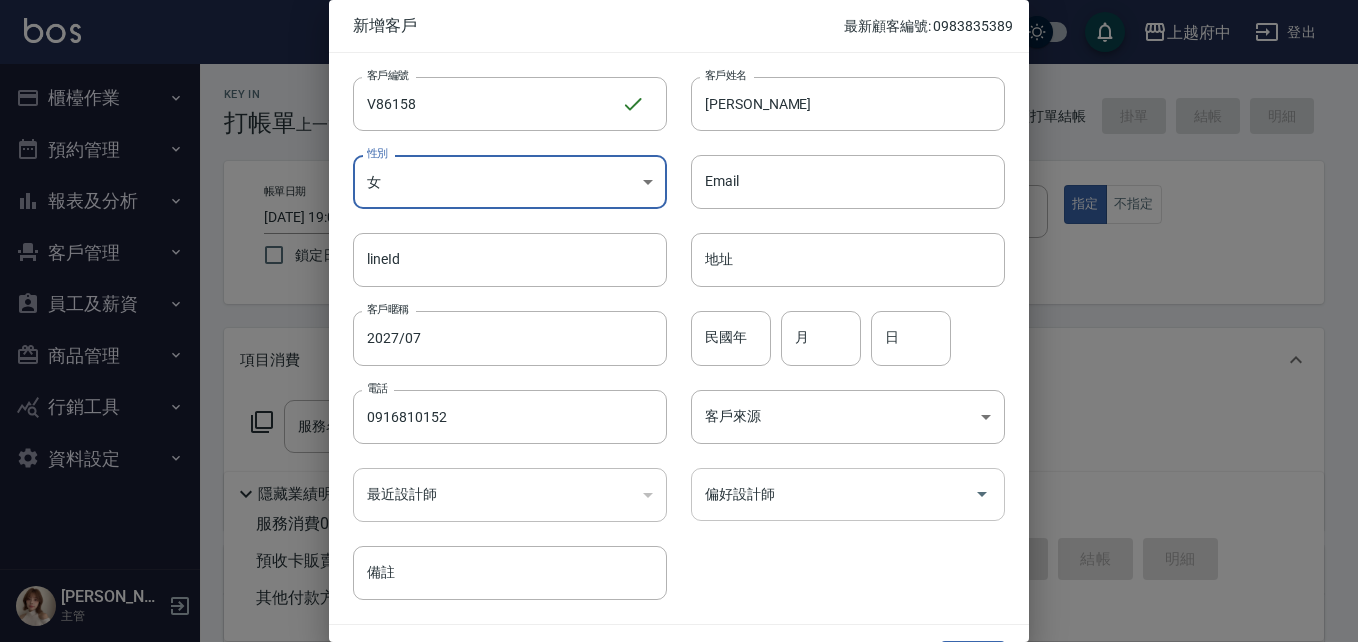click on "偏好設計師" at bounding box center [833, 494] 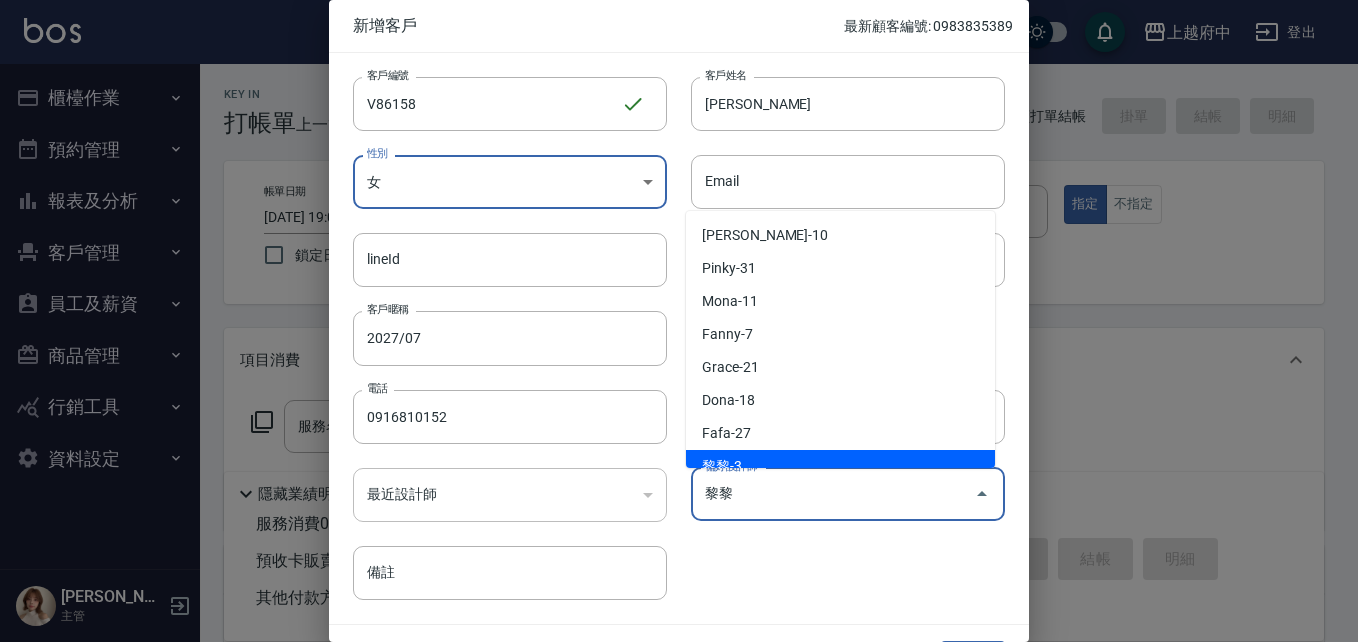 click on "客戶編號 V86158 ​ 客戶編號 客戶姓名 林喜玲 客戶姓名 性別 女 FEMALE 性別 Email Email lineId lineId 地址 地址 客戶暱稱 2027/07 客戶暱稱 民國年 民國年 月 月 日 日 電話 0916810152 電話 客戶來源 ​ 客戶來源 最近設計師 ​ 最近設計師 偏好設計師 黎黎 偏好設計師 備註 備註" at bounding box center (667, 326) 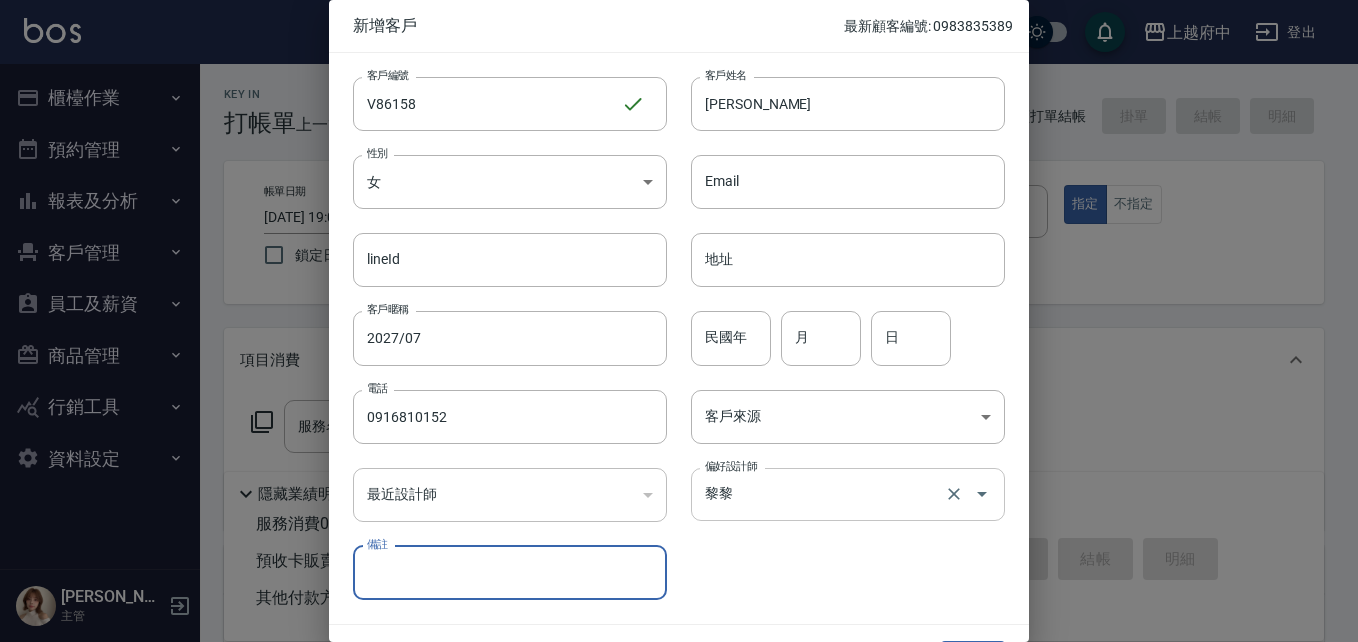 click on "黎黎" at bounding box center (820, 494) 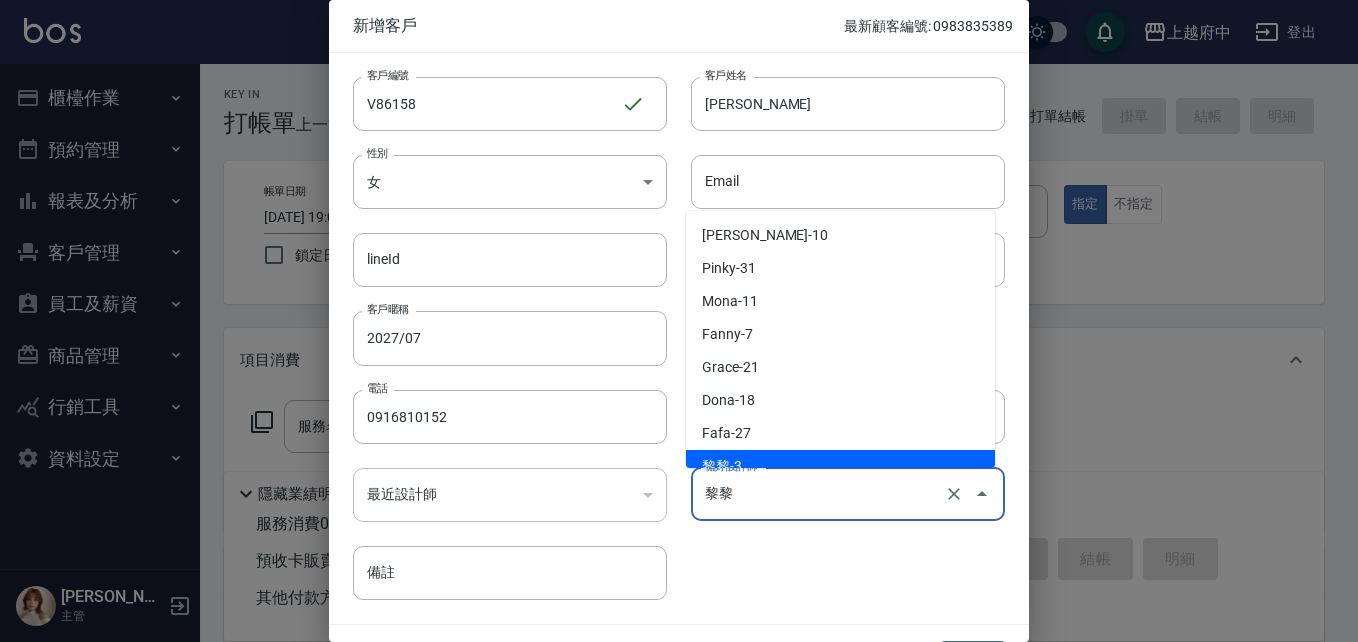 scroll, scrollTop: 15, scrollLeft: 0, axis: vertical 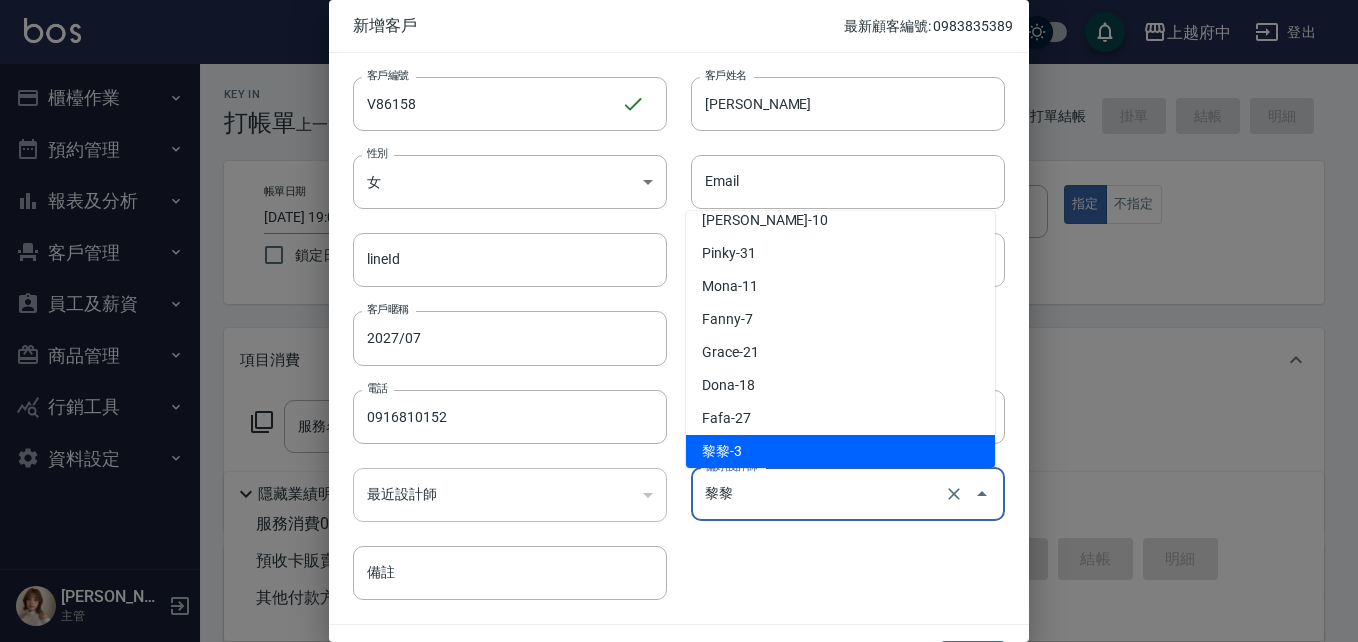 click on "黎黎-3" at bounding box center (840, 451) 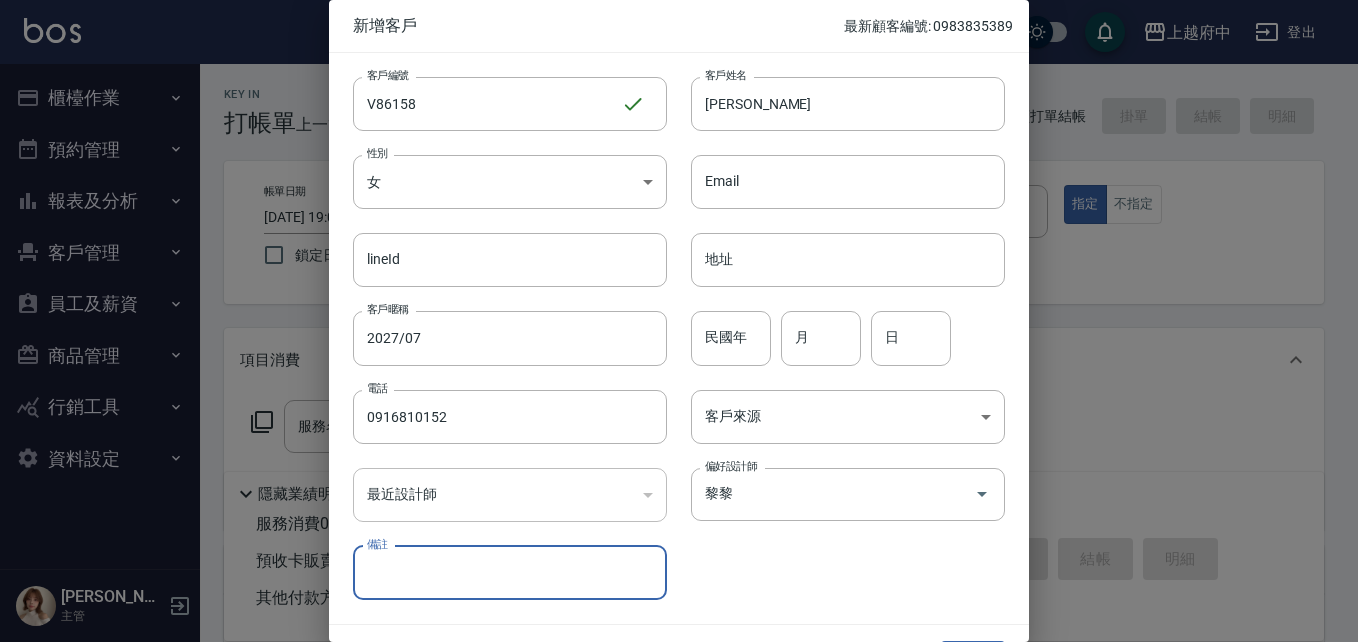 click on "客戶編號 V86158 ​ 客戶編號 客戶姓名 林喜玲 客戶姓名 性別 女 FEMALE 性別 Email Email lineId lineId 地址 地址 客戶暱稱 2027/07 客戶暱稱 民國年 民國年 月 月 日 日 電話 0916810152 電話 客戶來源 ​ 客戶來源 最近設計師 ​ 最近設計師 偏好設計師 黎黎 偏好設計師 備註 備註" at bounding box center (667, 326) 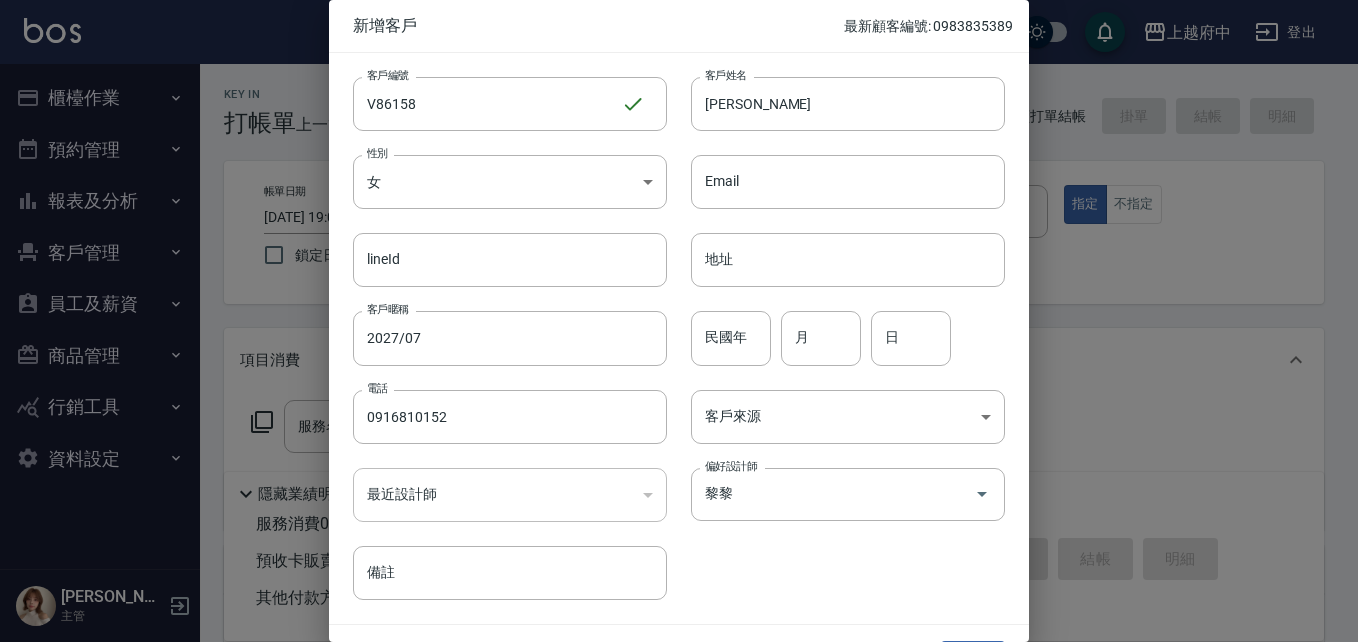 click on "客戶編號 V86158 ​ 客戶編號 客戶姓名 林喜玲 客戶姓名 性別 女 FEMALE 性別 Email Email lineId lineId 地址 地址 客戶暱稱 2027/07 客戶暱稱 民國年 民國年 月 月 日 日 電話 0916810152 電話 客戶來源 ​ 客戶來源 最近設計師 ​ 最近設計師 偏好設計師 黎黎 偏好設計師 備註 備註" at bounding box center [667, 326] 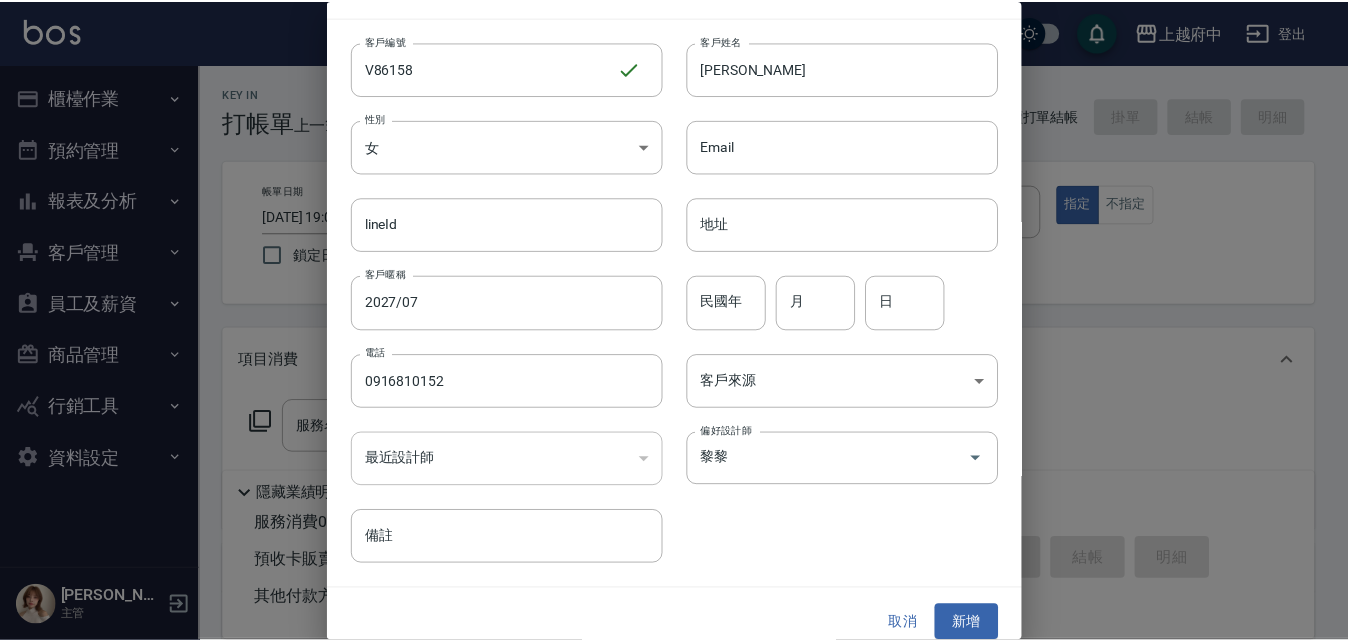 scroll, scrollTop: 51, scrollLeft: 0, axis: vertical 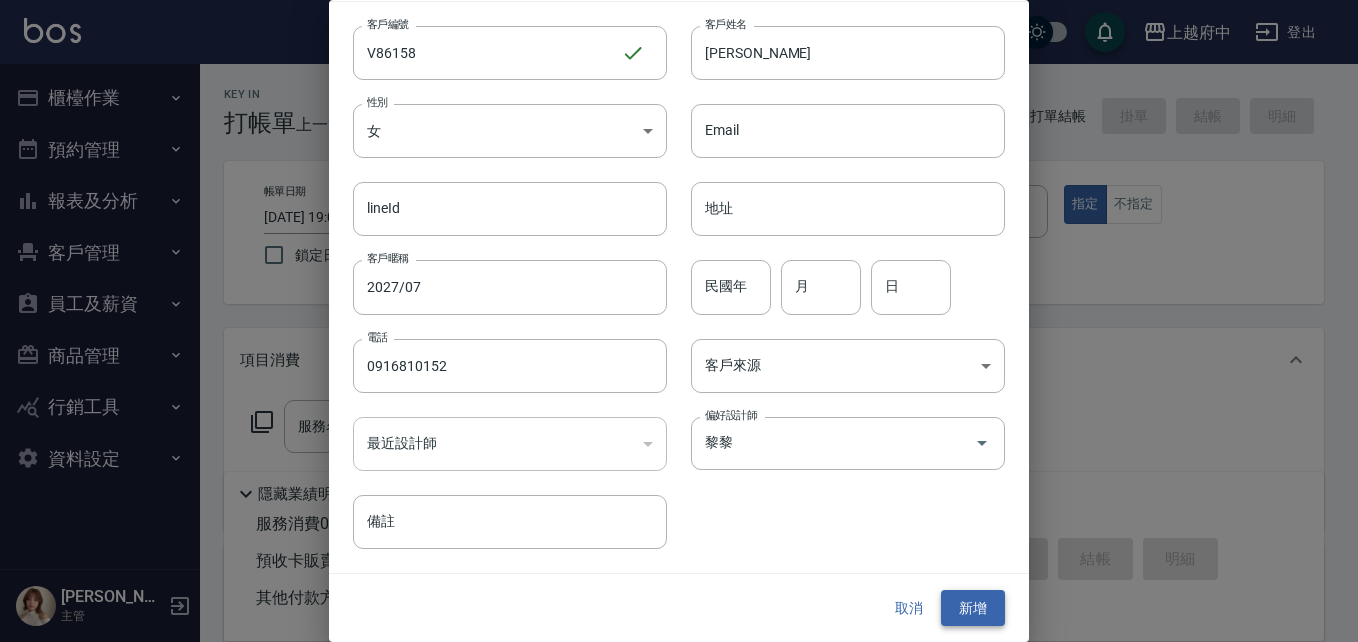 click on "新增" at bounding box center [973, 608] 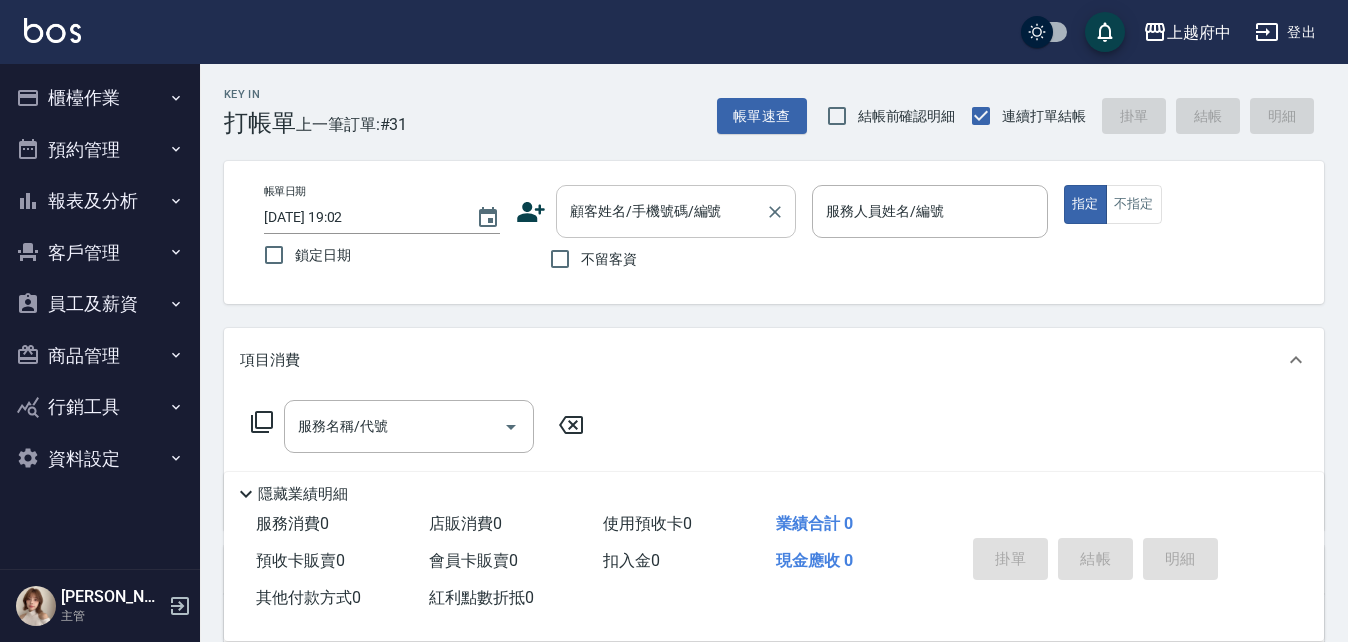 click on "顧客姓名/手機號碼/編號" at bounding box center [661, 211] 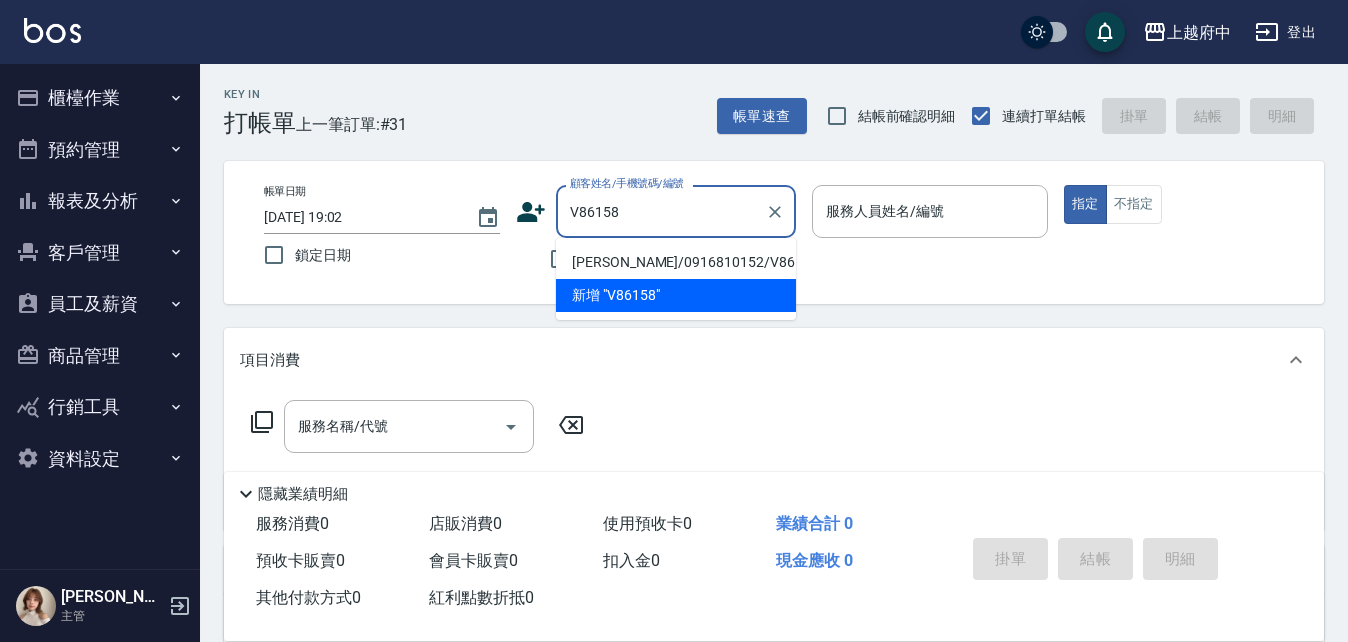 click on "林喜玲/0916810152/V86158" at bounding box center (676, 262) 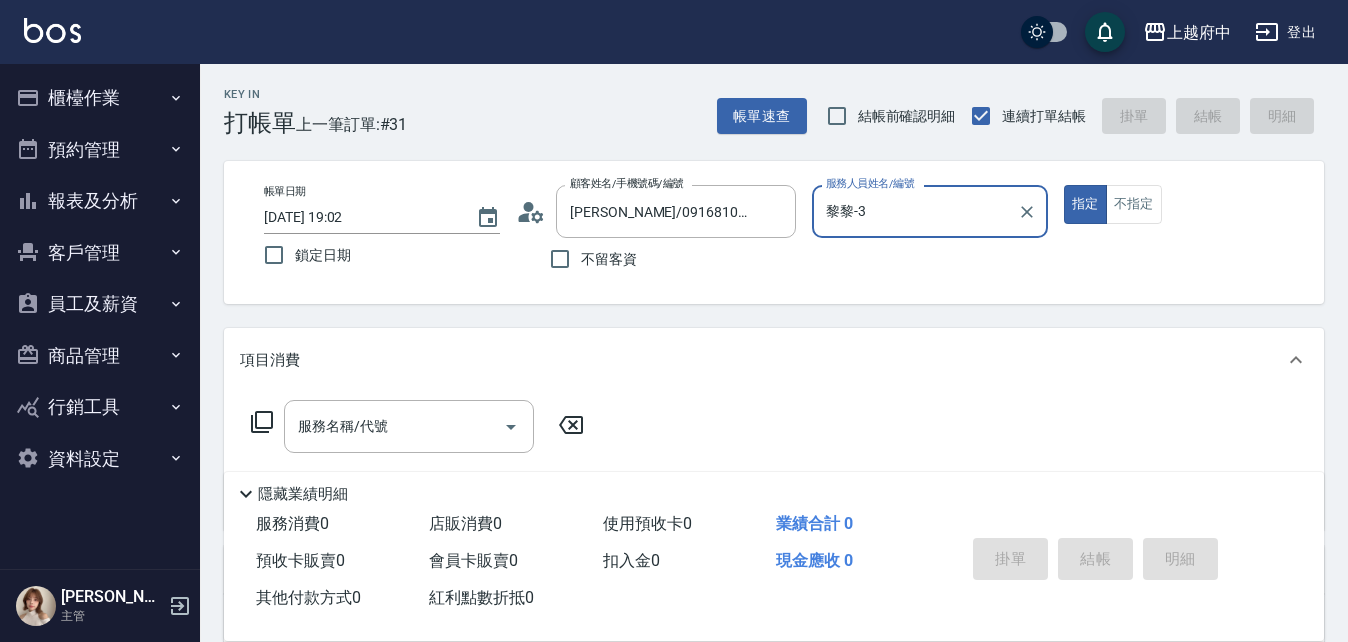 click on "指定" at bounding box center [1085, 204] 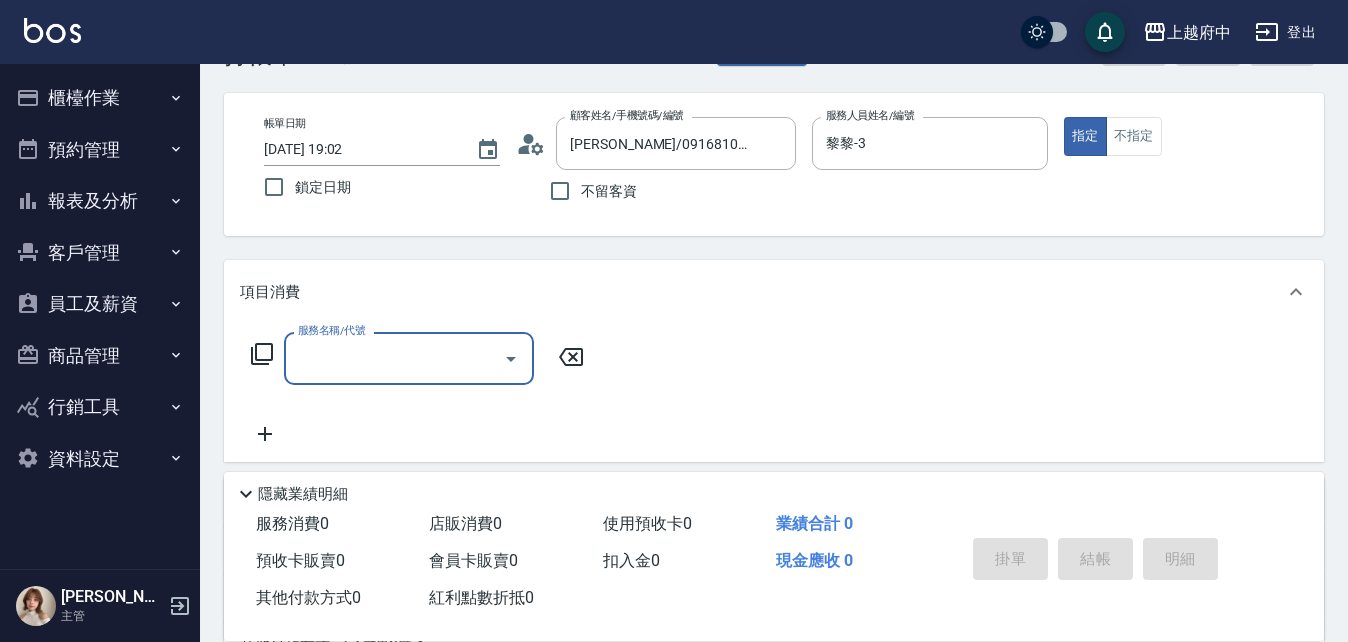 scroll, scrollTop: 100, scrollLeft: 0, axis: vertical 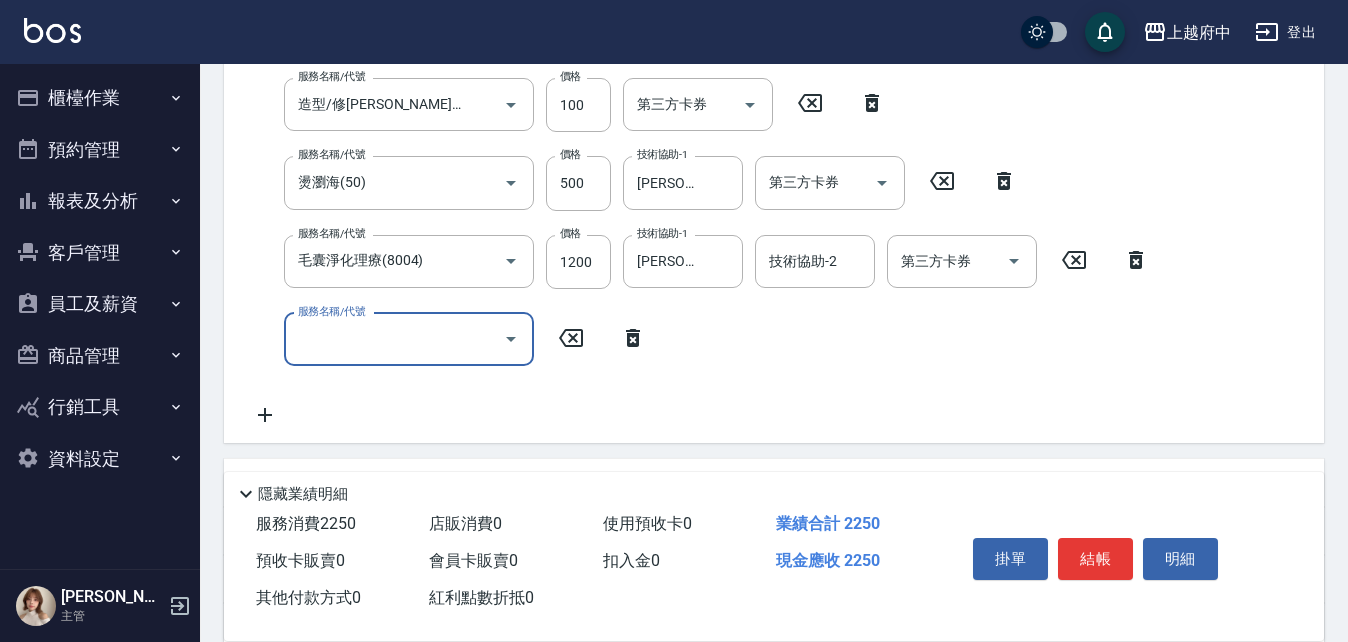 click 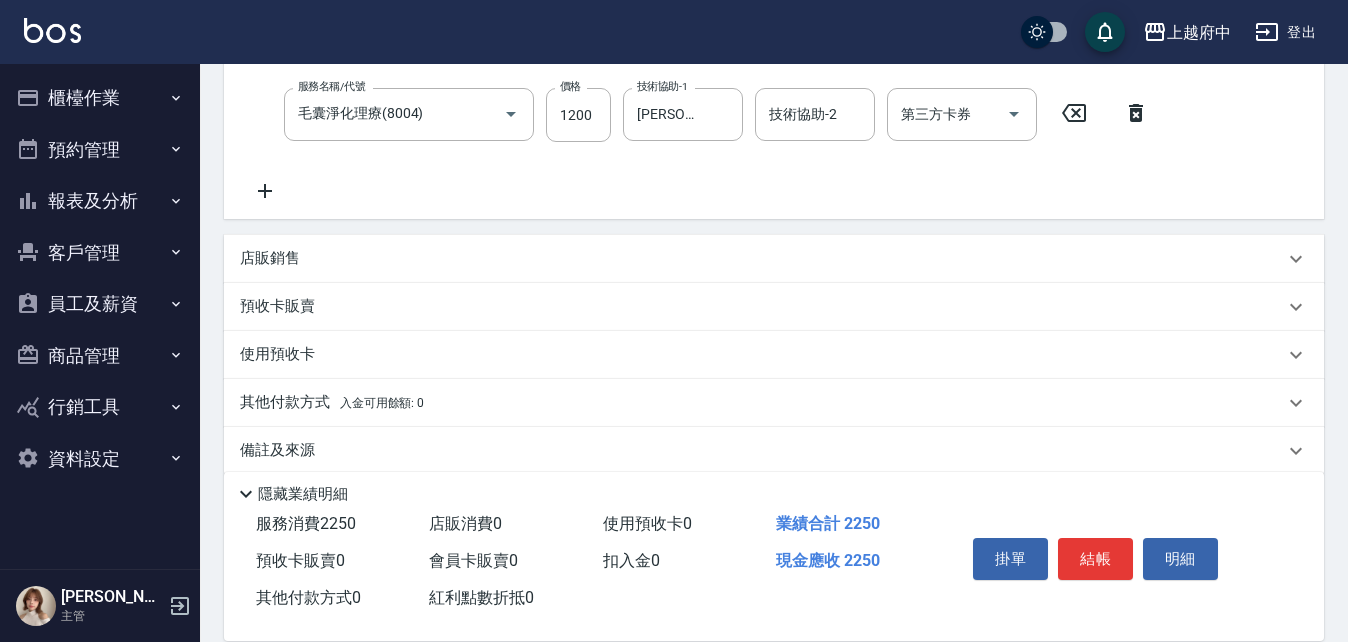 scroll, scrollTop: 572, scrollLeft: 0, axis: vertical 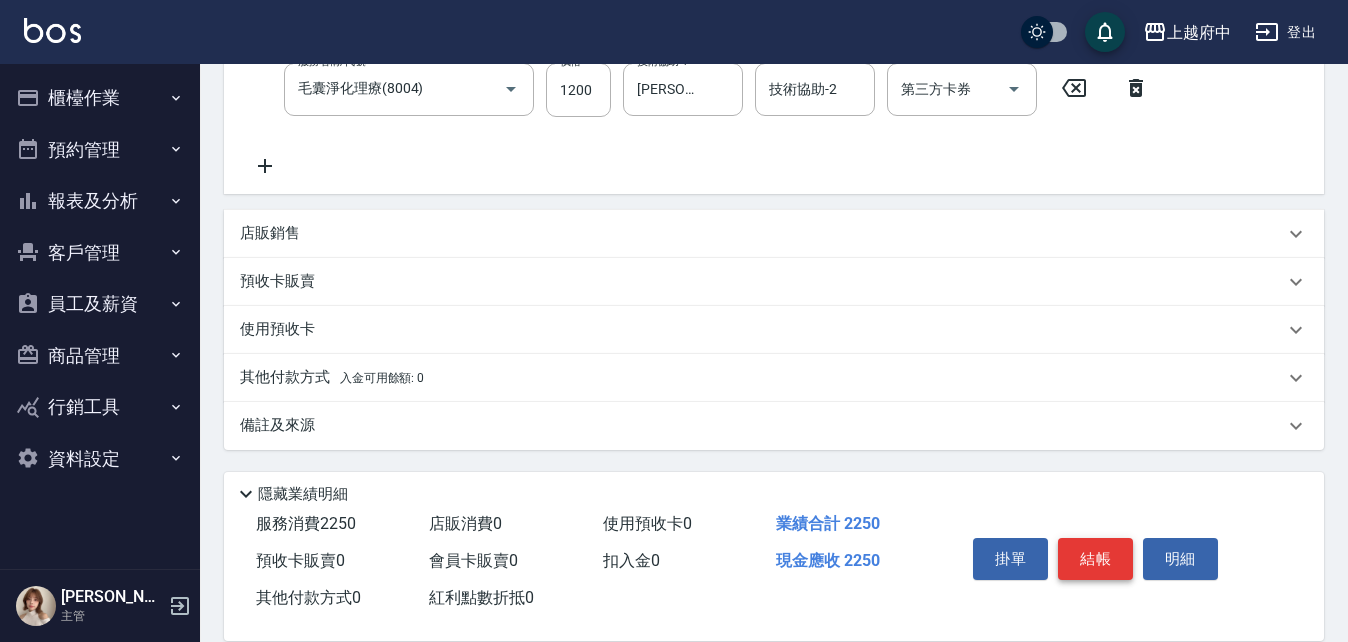 click on "結帳" at bounding box center (1095, 559) 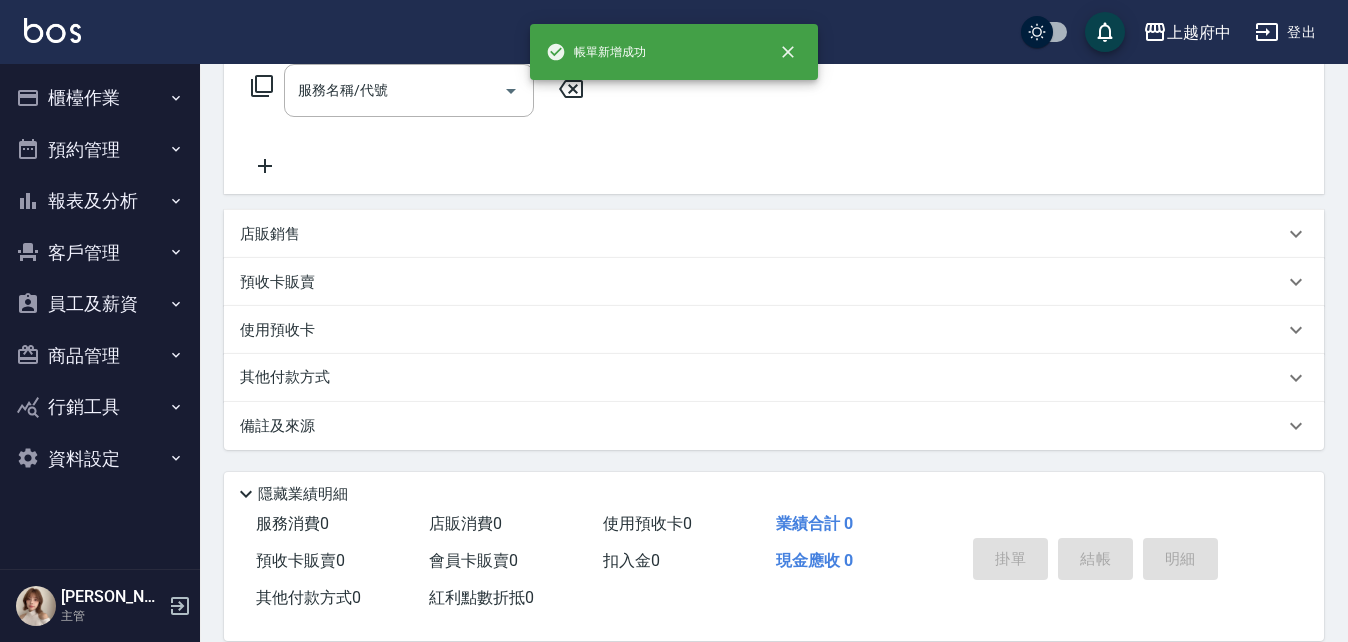 scroll, scrollTop: 0, scrollLeft: 0, axis: both 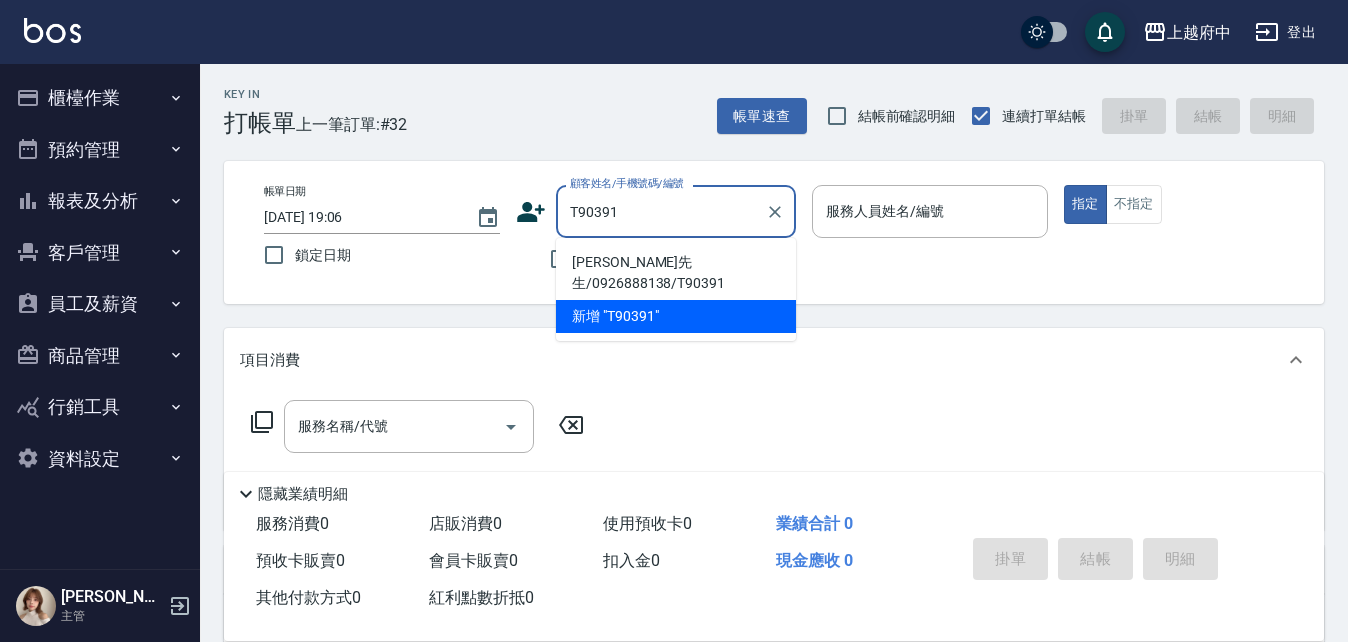 click on "蔡先生/0926888138/T90391" at bounding box center (676, 273) 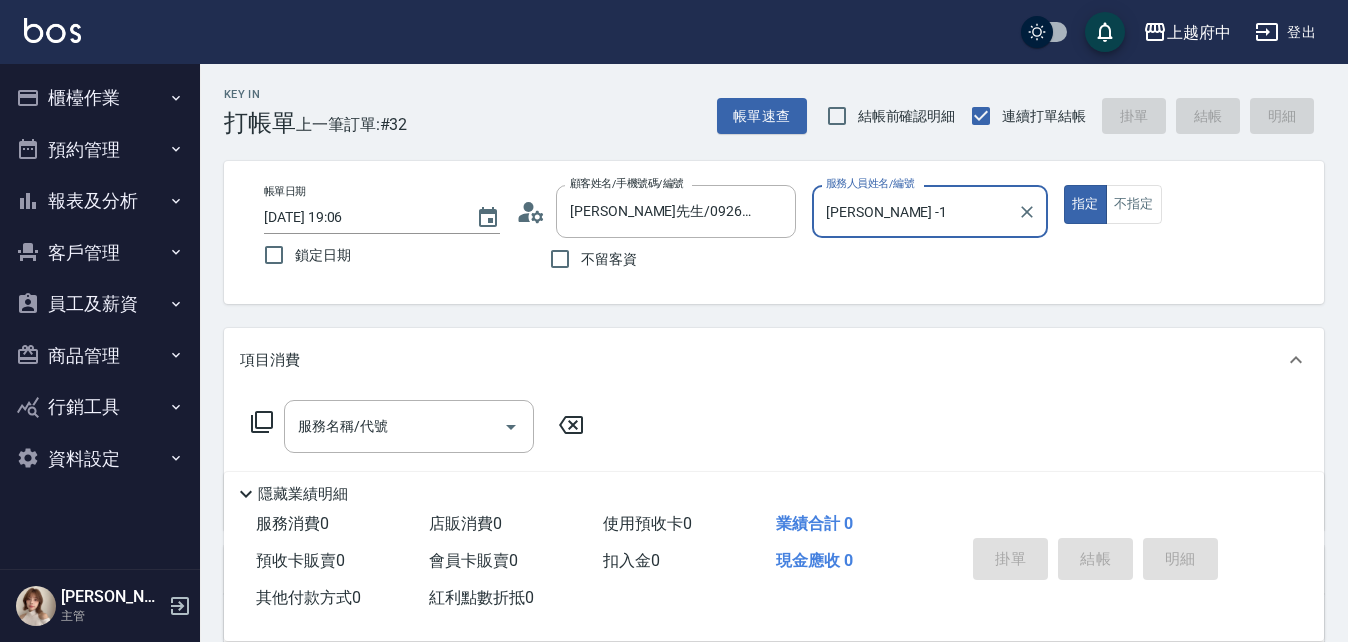 click on "指定" at bounding box center [1085, 204] 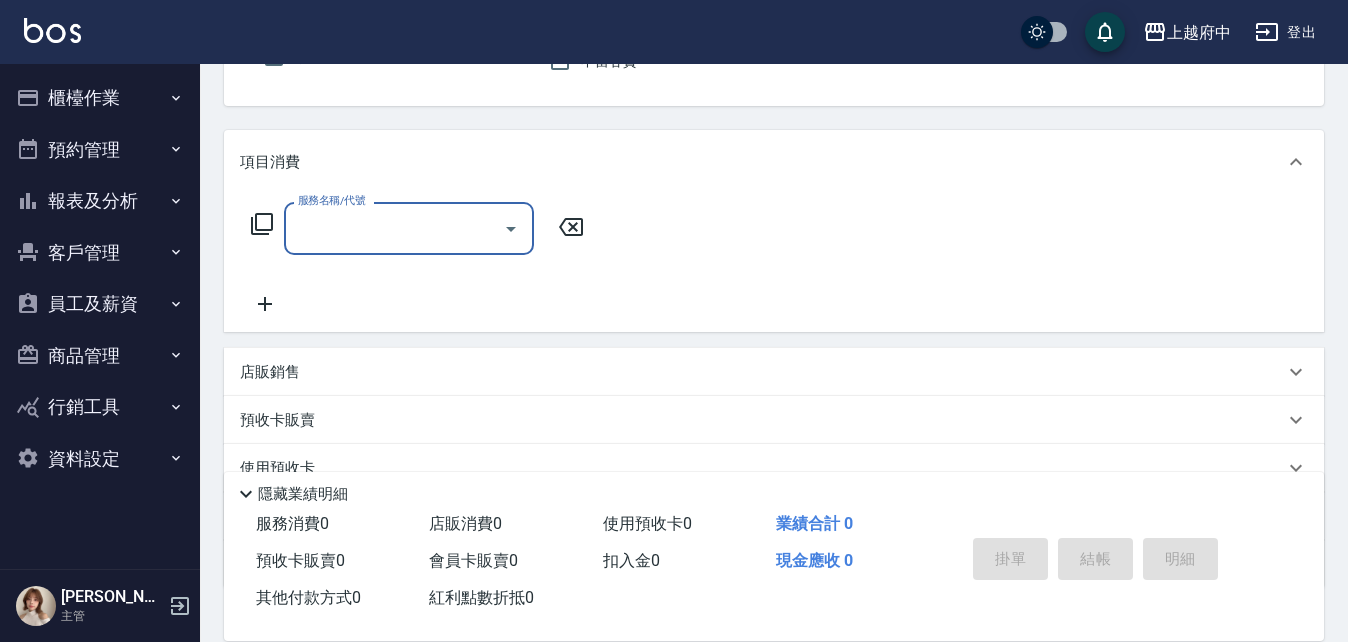 scroll, scrollTop: 200, scrollLeft: 0, axis: vertical 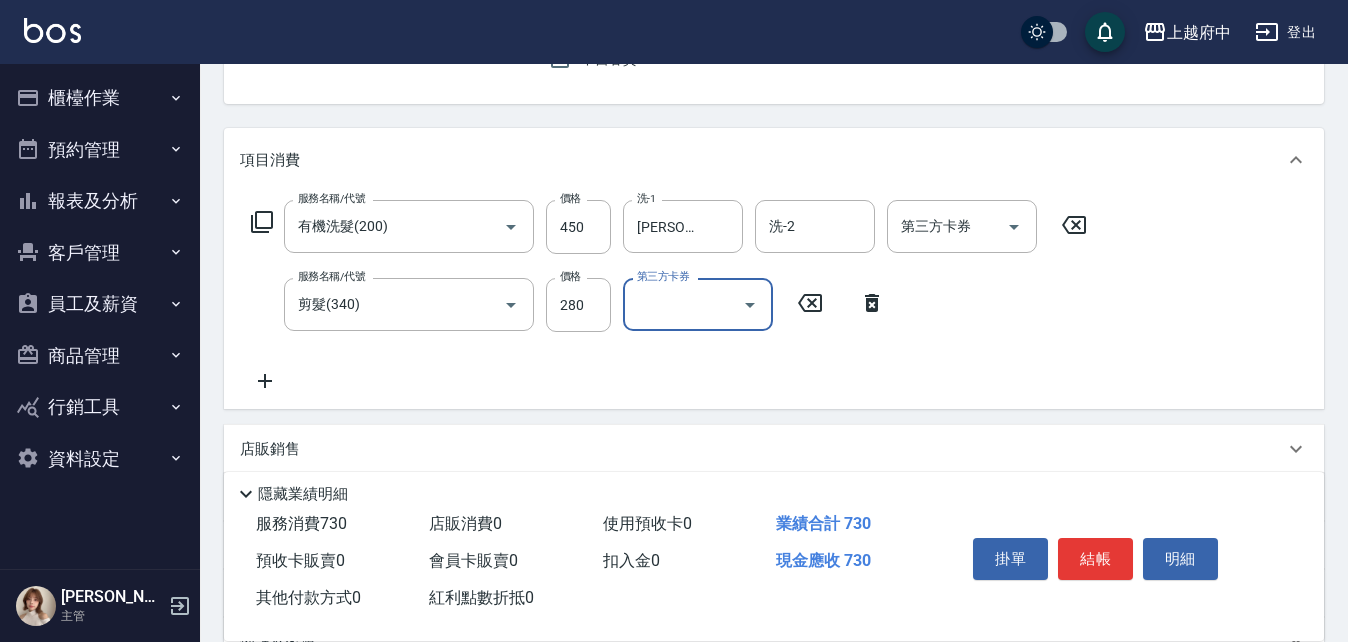 click on "服務名稱/代號 有機洗髮(200) 服務名稱/代號 價格 450 價格 洗-1 李鎮宇-28 洗-1 洗-2 洗-2 第三方卡券 第三方卡券 服務名稱/代號 剪髮(340) 服務名稱/代號 價格 280 價格 第三方卡券 第三方卡券" at bounding box center [669, 296] 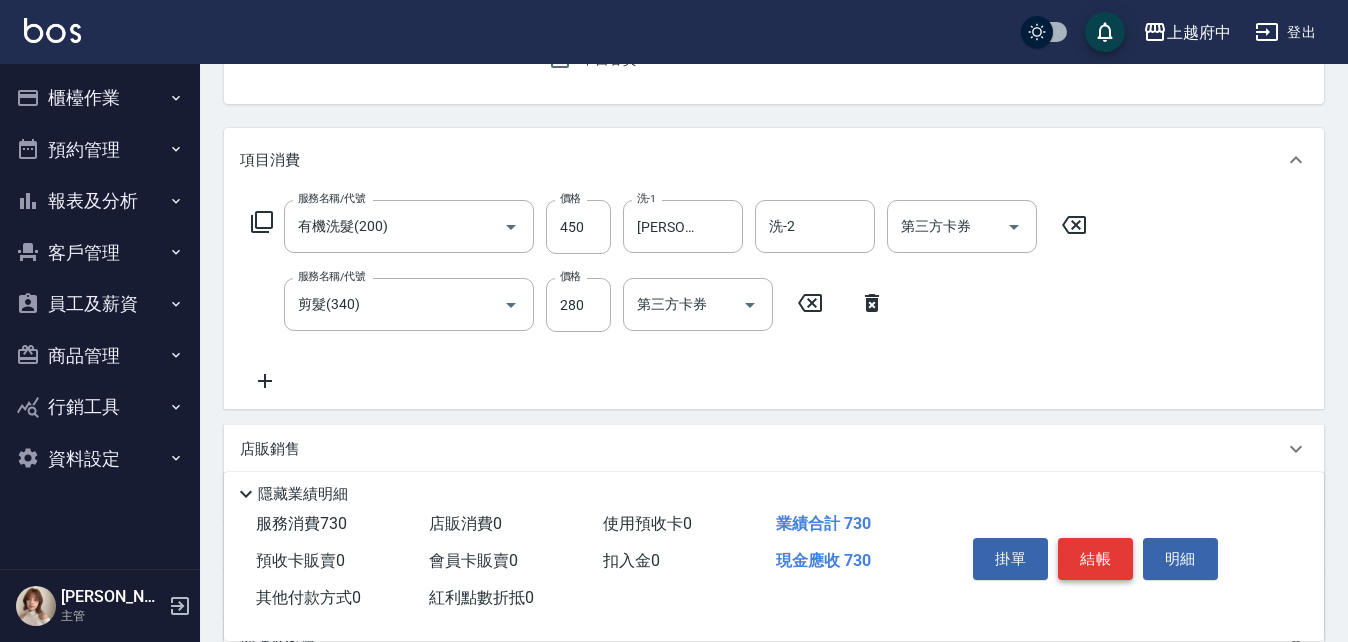 click on "結帳" at bounding box center (1095, 559) 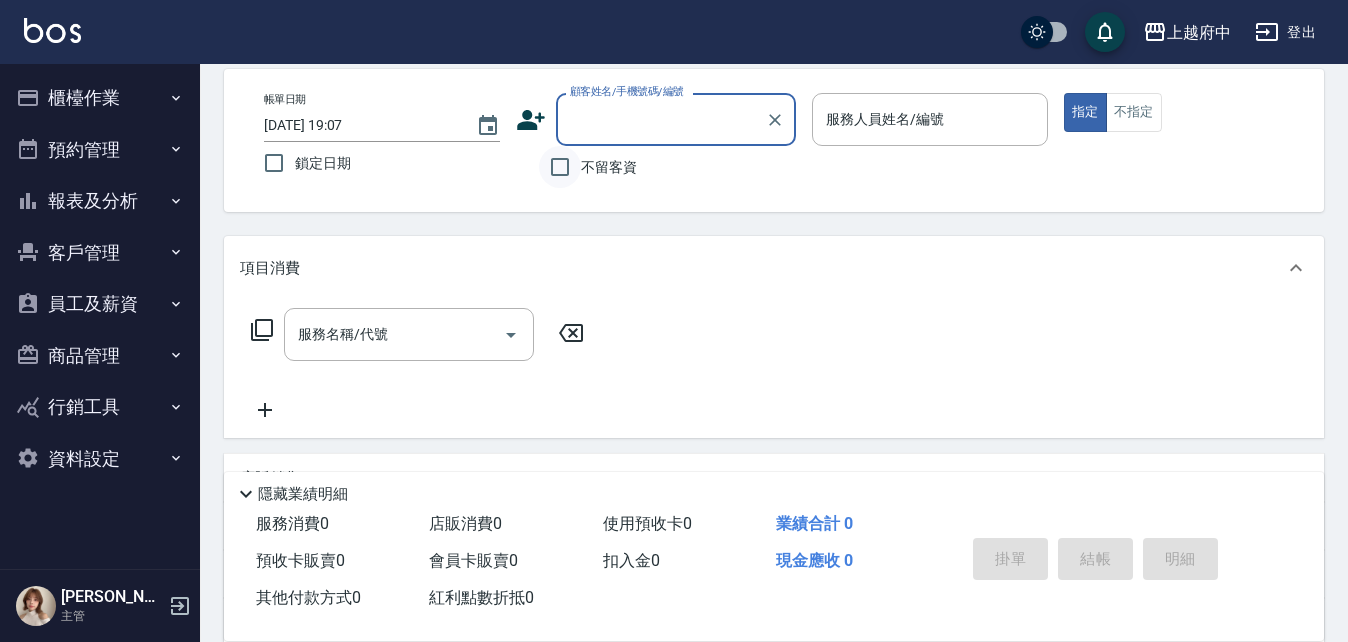 scroll, scrollTop: 0, scrollLeft: 0, axis: both 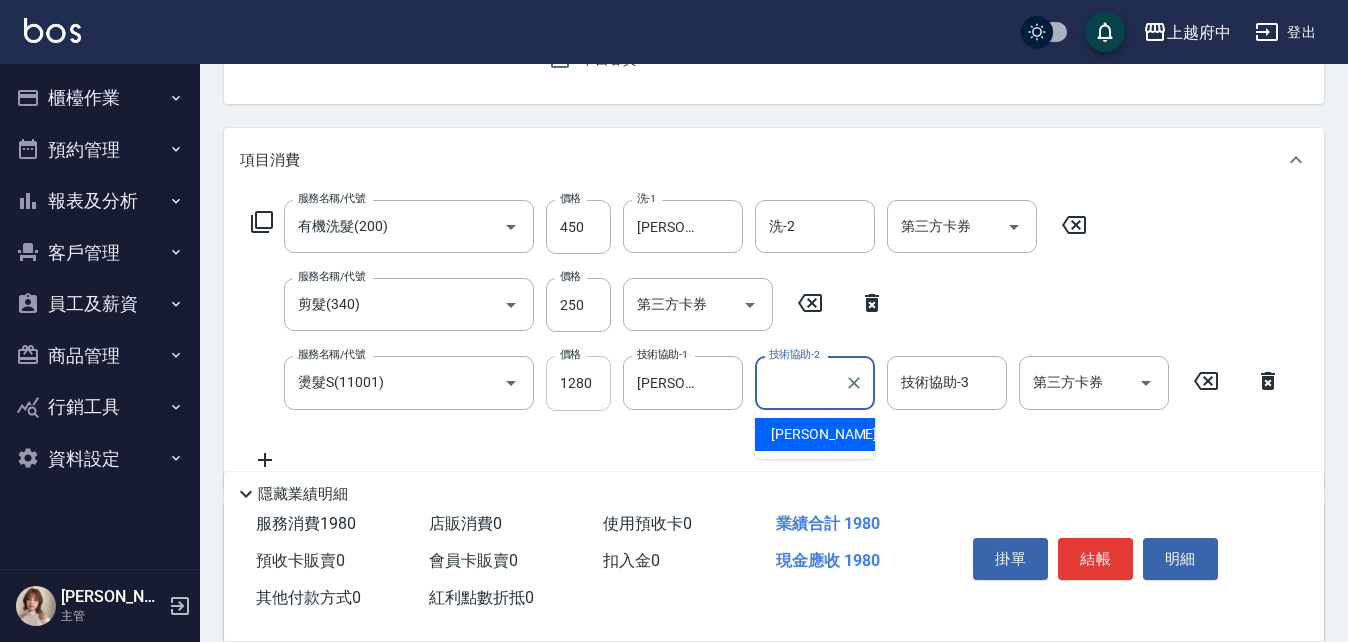 click on "1280" at bounding box center (578, 383) 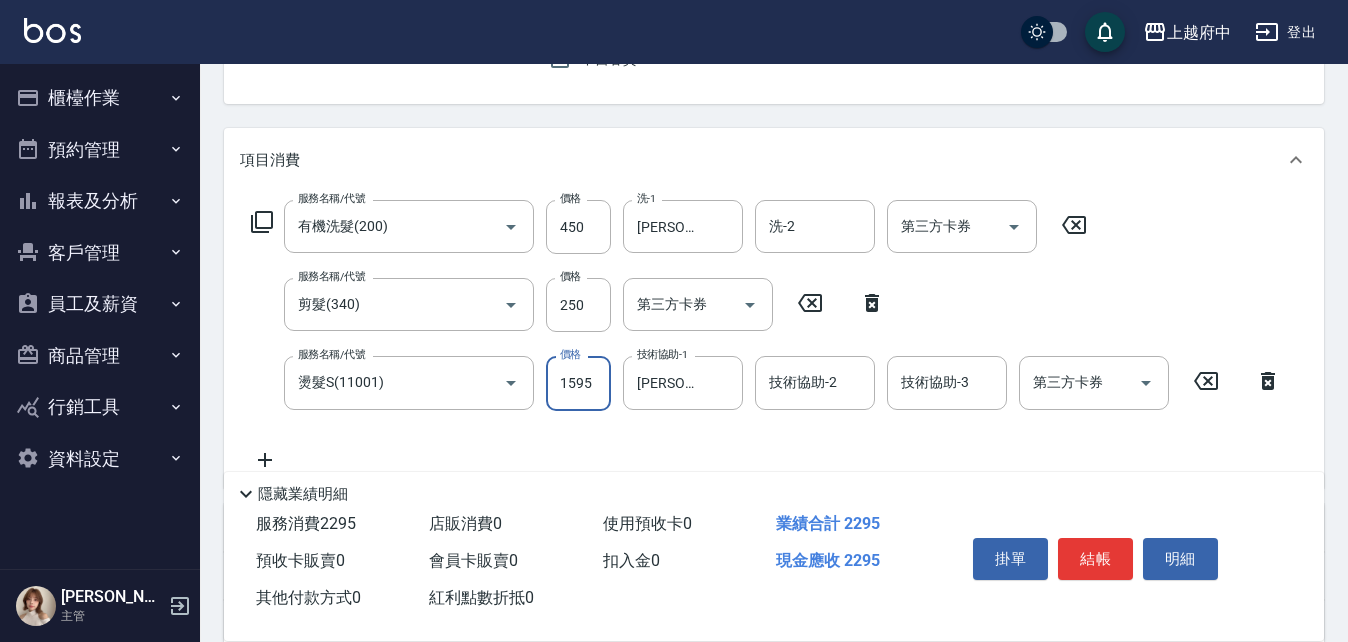 click on "服務名稱/代號 有機洗髮(200) 服務名稱/代號 價格 450 價格 洗-1 江驊侑-21 洗-1 洗-2 洗-2 第三方卡券 第三方卡券 服務名稱/代號 剪髮(340) 服務名稱/代號 價格 250 價格 第三方卡券 第三方卡券 服務名稱/代號 燙髮S(11001) 服務名稱/代號 價格 1595 價格 技術協助-1 江驊侑-21 技術協助-1 技術協助-2 技術協助-2 技術協助-3 技術協助-3 第三方卡券 第三方卡券" at bounding box center (766, 335) 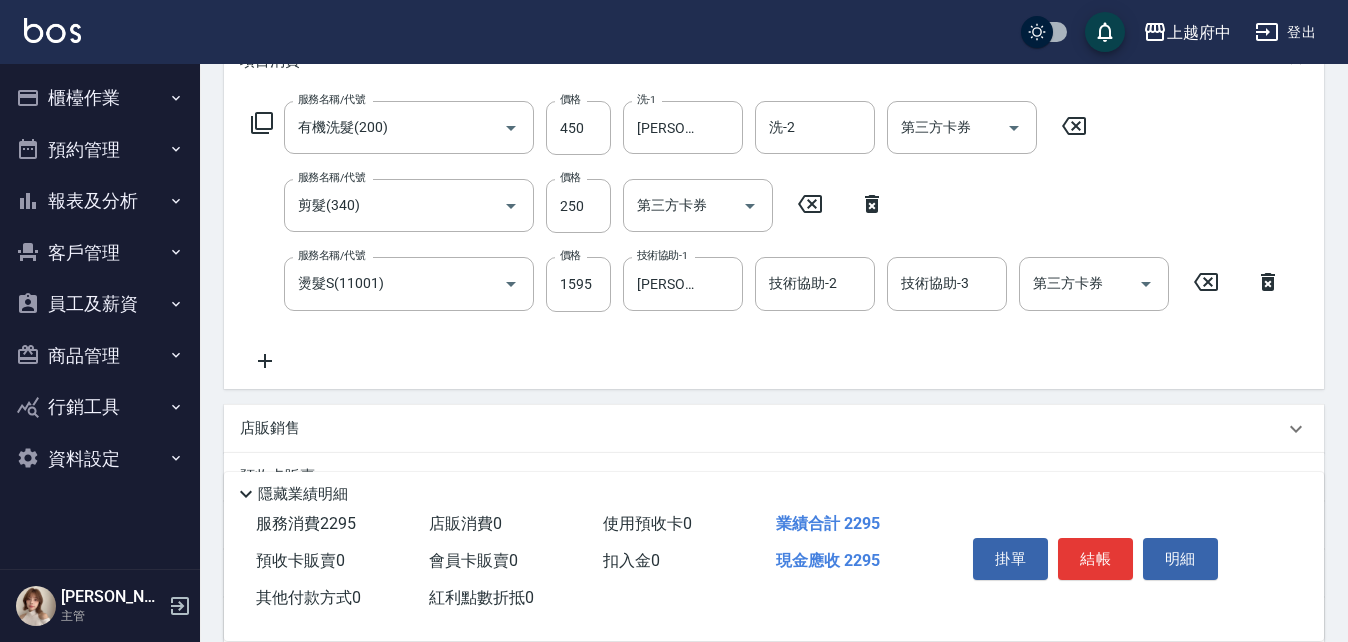 scroll, scrollTop: 300, scrollLeft: 0, axis: vertical 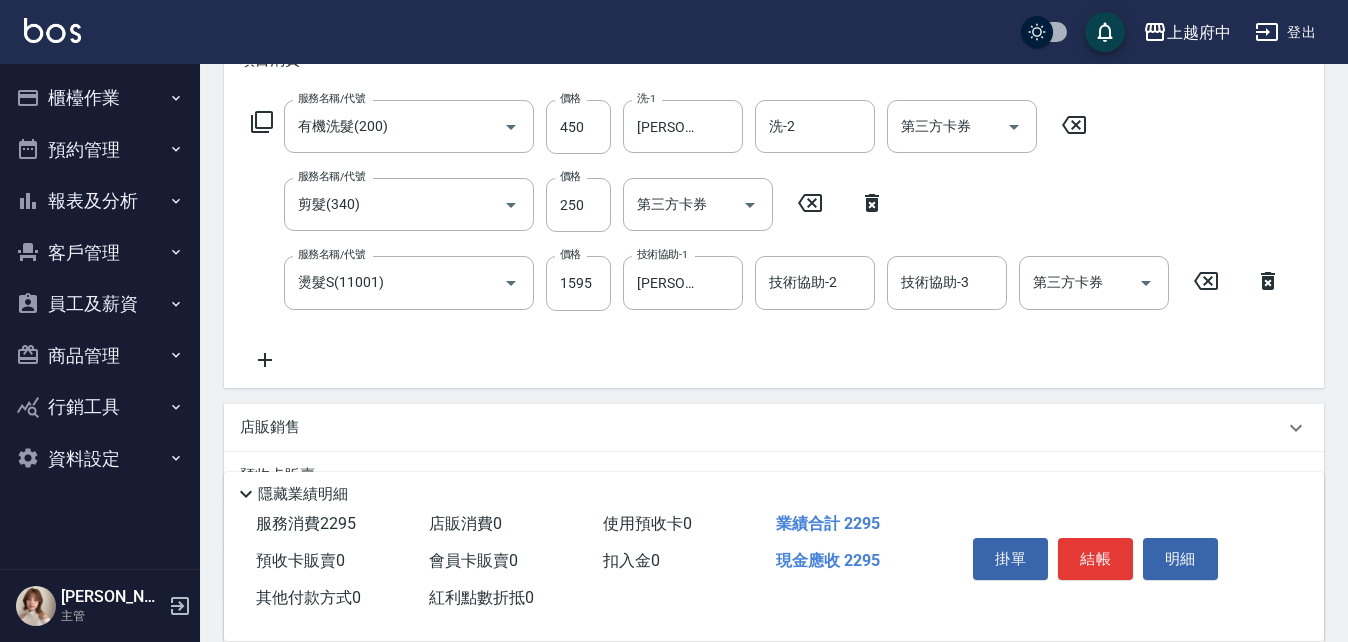 click 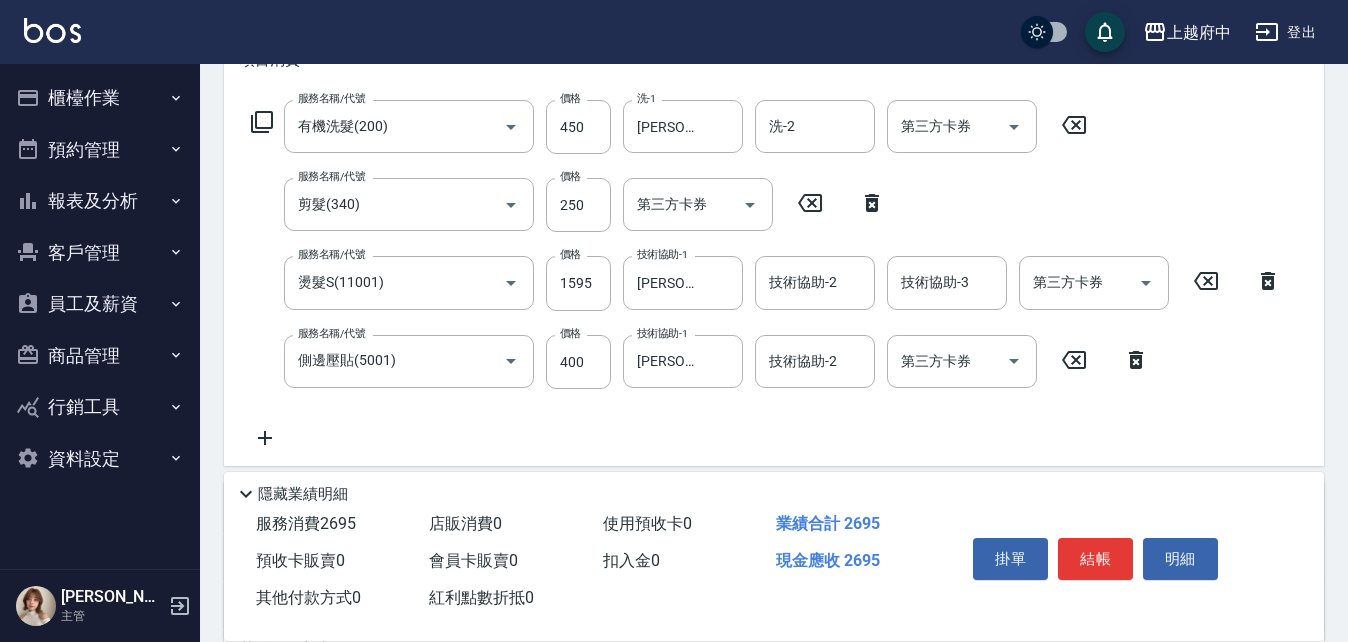 click on "服務名稱/代號 有機洗髮(200) 服務名稱/代號 價格 450 價格 洗-1 江驊侑-21 洗-1 洗-2 洗-2 第三方卡券 第三方卡券 服務名稱/代號 剪髮(340) 服務名稱/代號 價格 250 價格 第三方卡券 第三方卡券 服務名稱/代號 燙髮S(11001) 服務名稱/代號 價格 1595 價格 技術協助-1 江驊侑-21 技術協助-1 技術協助-2 技術協助-2 技術協助-3 技術協助-3 第三方卡券 第三方卡券 服務名稱/代號 側邊壓貼(5001) 服務名稱/代號 價格 400 價格 技術協助-1 江驊侑-21 技術協助-1 技術協助-2 技術協助-2 第三方卡券 第三方卡券" at bounding box center [766, 275] 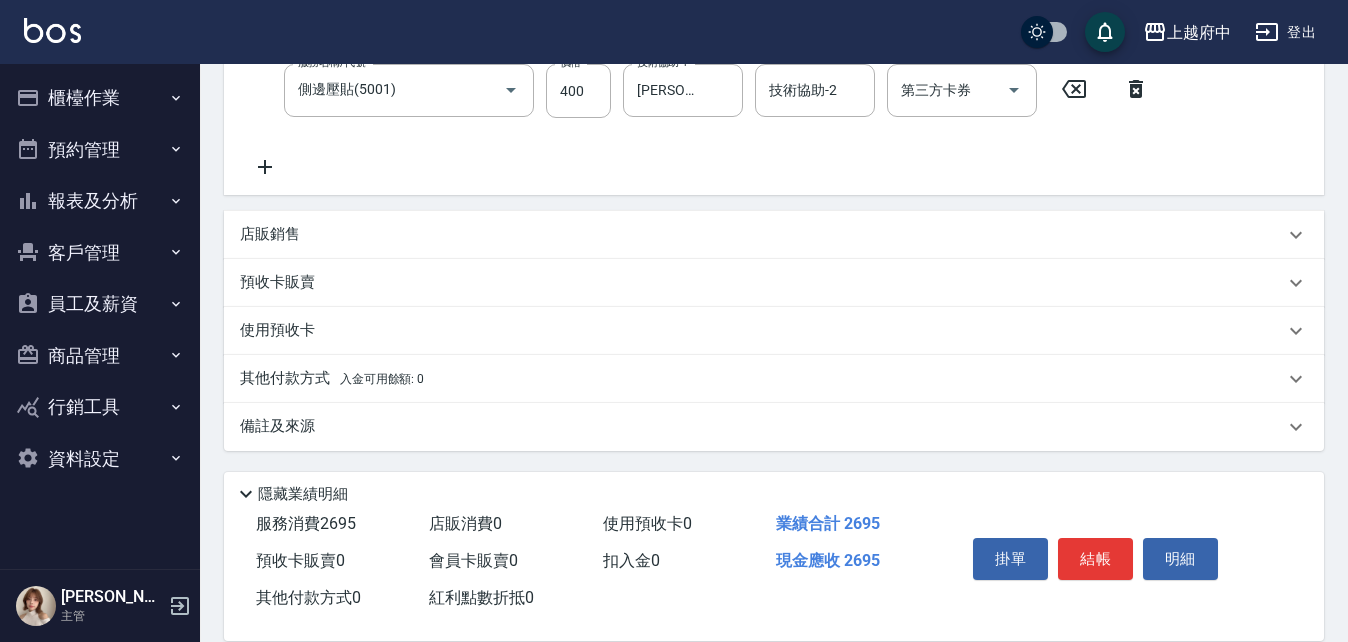 scroll, scrollTop: 572, scrollLeft: 0, axis: vertical 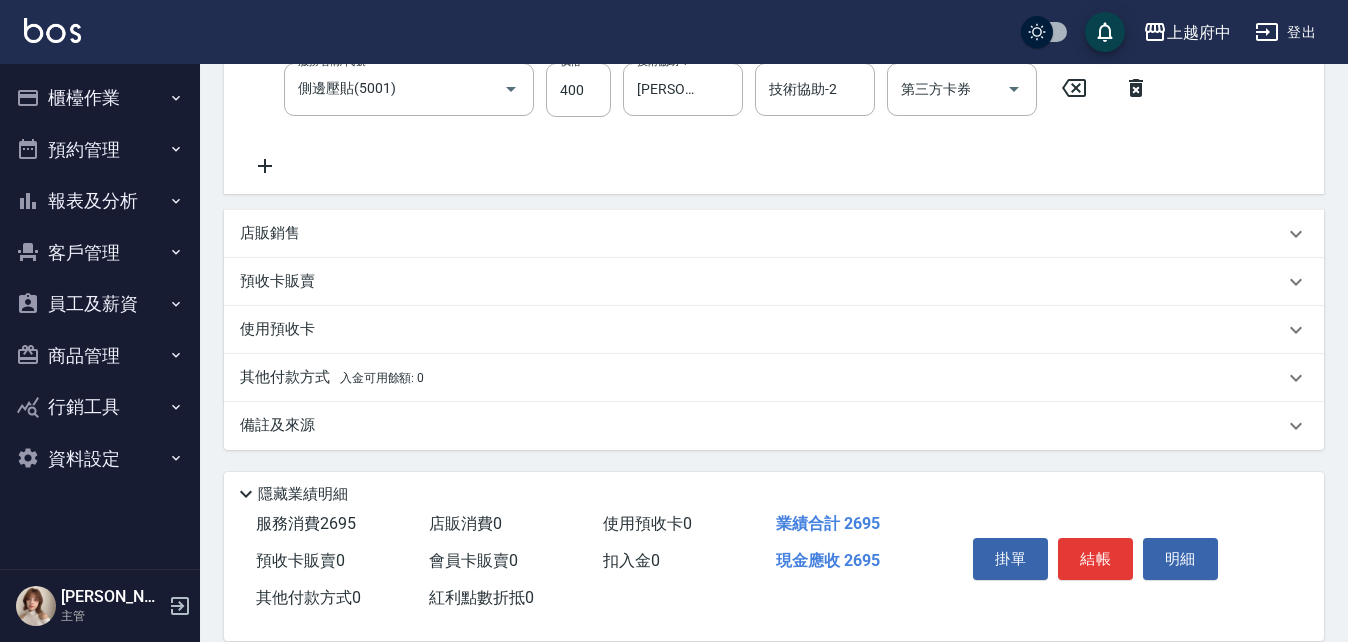 click on "店販銷售" at bounding box center [270, 233] 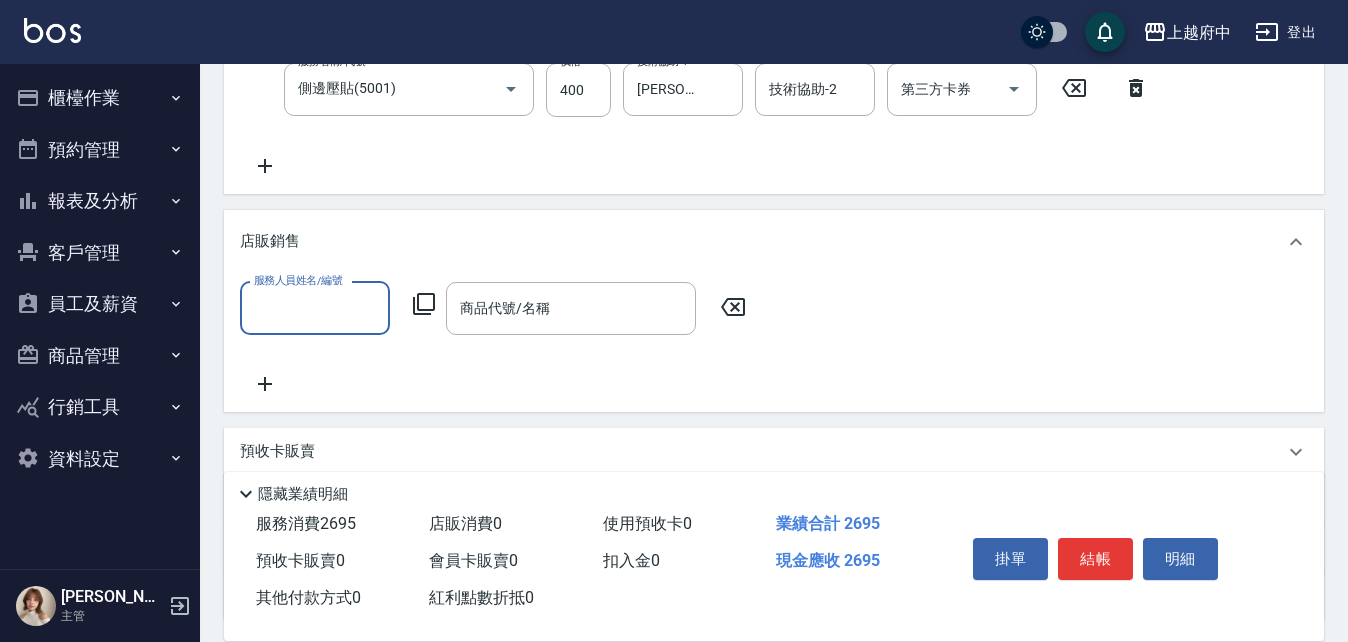 scroll, scrollTop: 0, scrollLeft: 0, axis: both 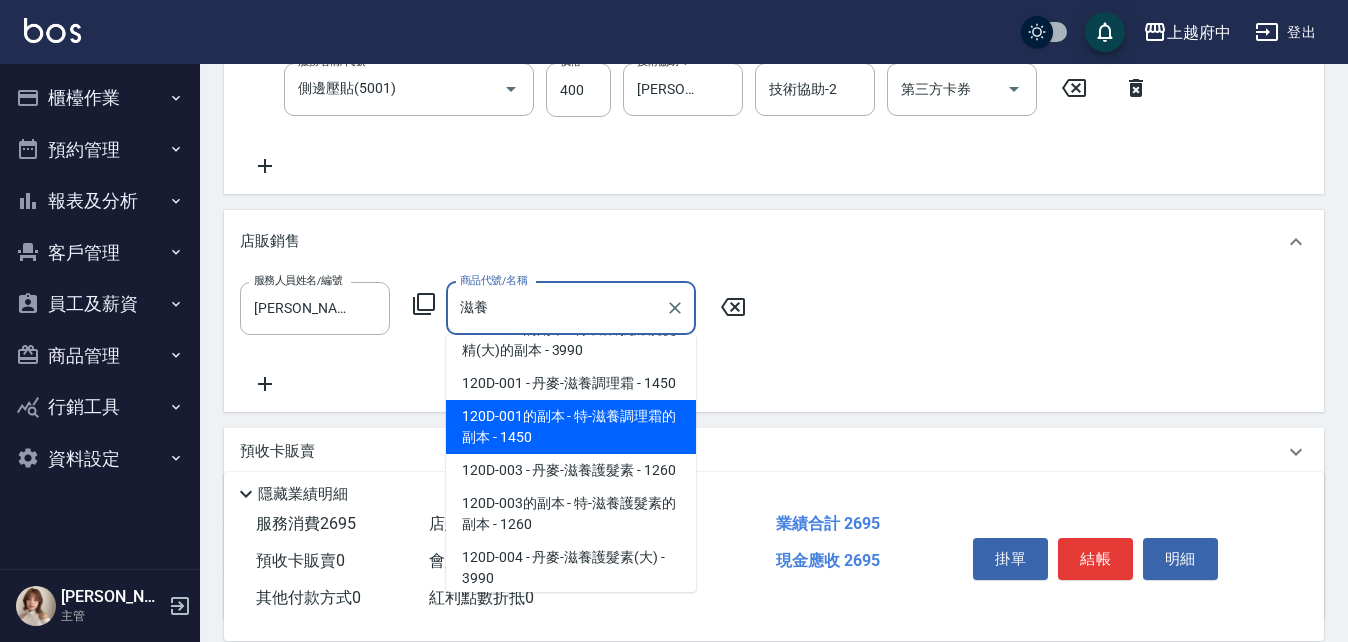 click on "120D-001的副本 - 特-滋養調理霜的副本 - 1450" at bounding box center (571, 427) 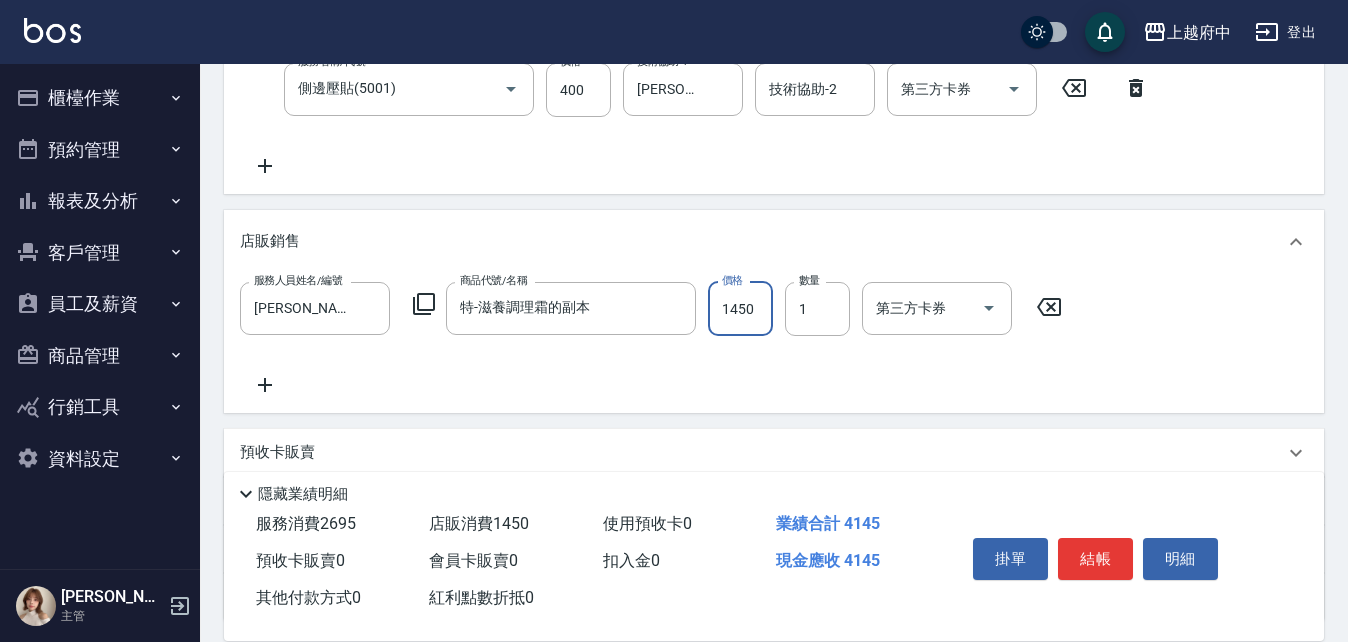 click on "1450" at bounding box center (740, 309) 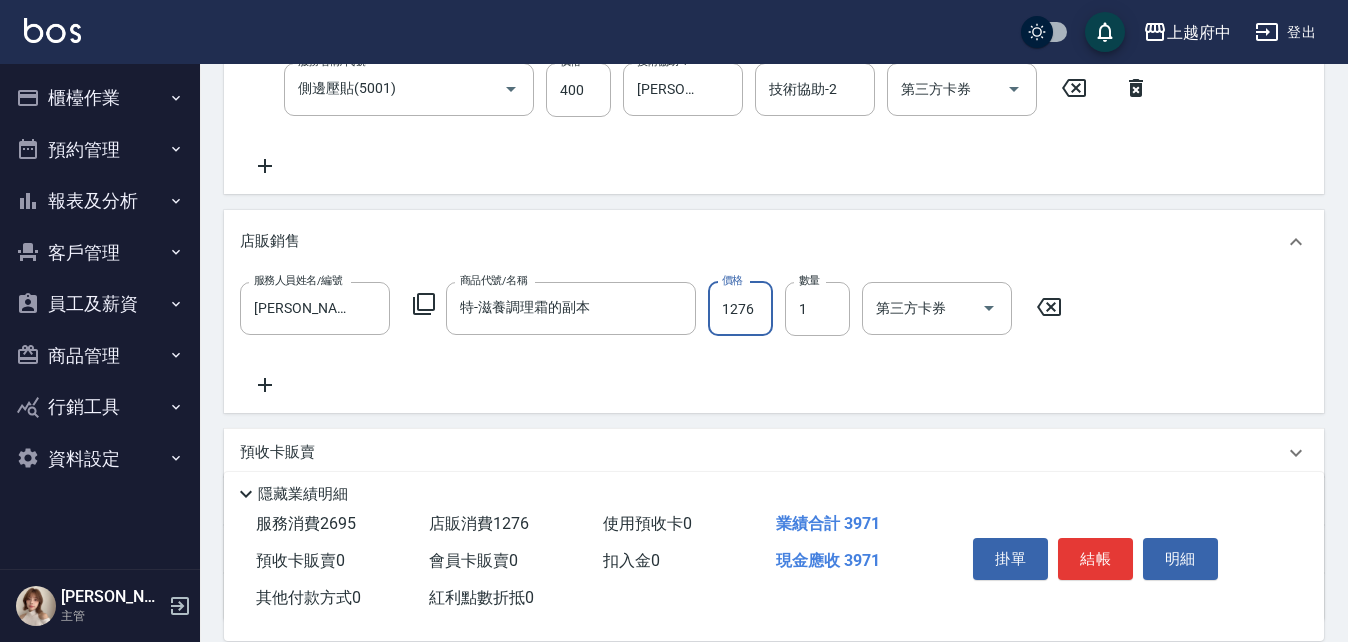 click on "服務人員姓名/編號 Gary-5 服務人員姓名/編號 商品代號/名稱 特-滋養調理霜的副本 商品代號/名稱 價格 1276 價格 數量 1 數量 第三方卡券 第三方卡券" at bounding box center [774, 339] 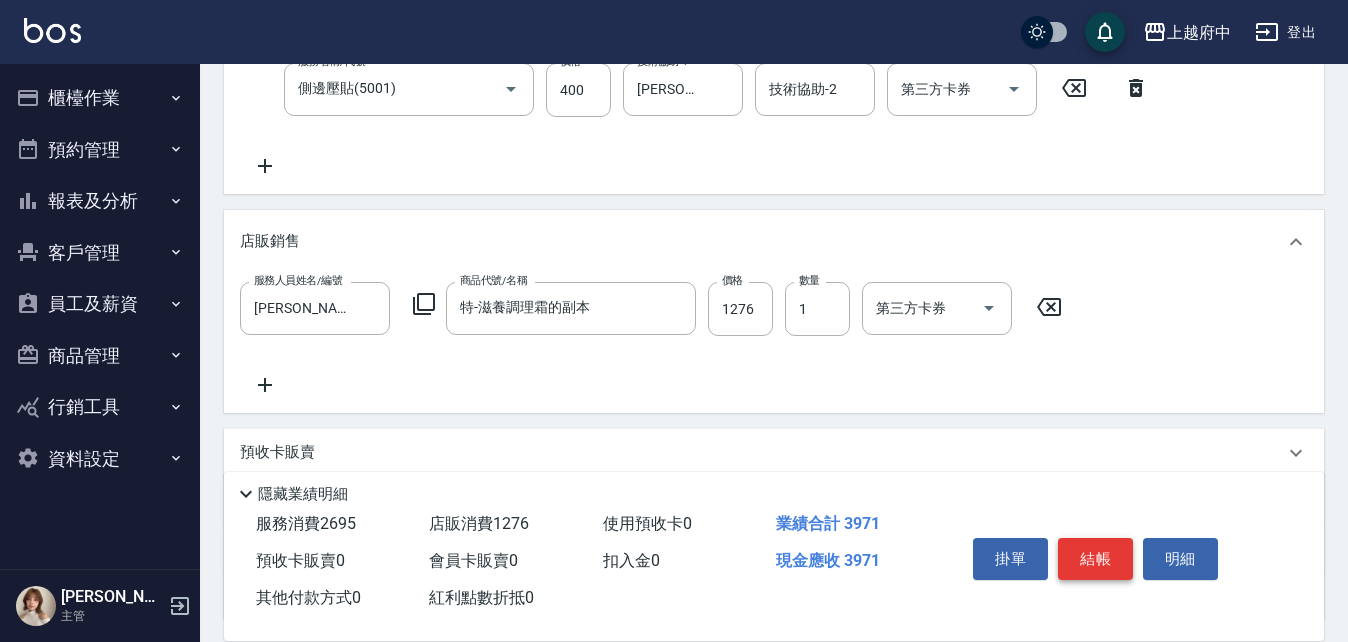 click on "結帳" at bounding box center [1095, 559] 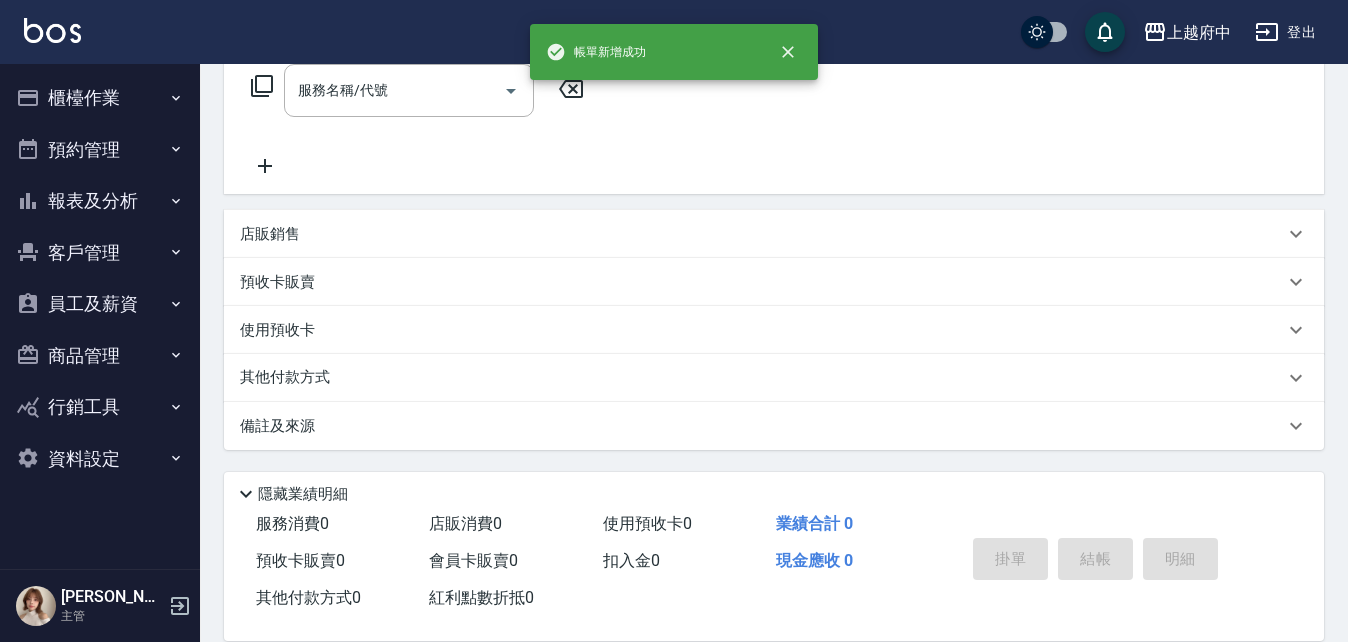scroll, scrollTop: 0, scrollLeft: 0, axis: both 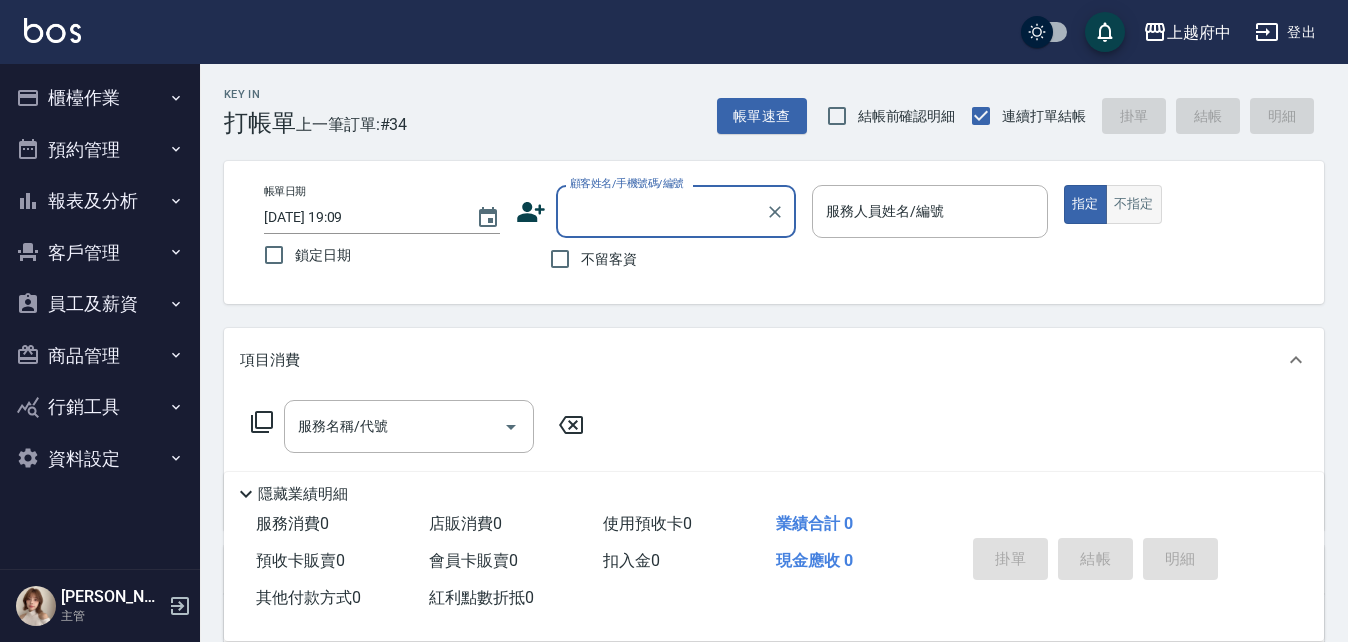 click on "不指定" at bounding box center [1134, 204] 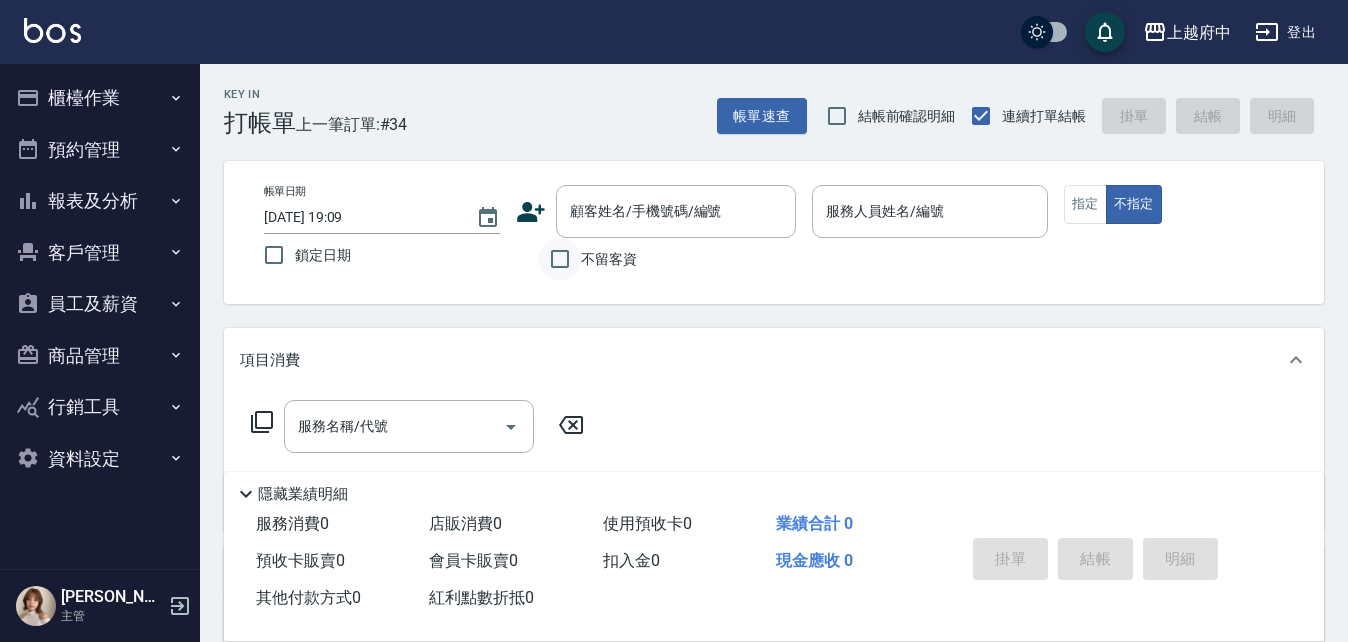 click on "不留客資" at bounding box center (560, 259) 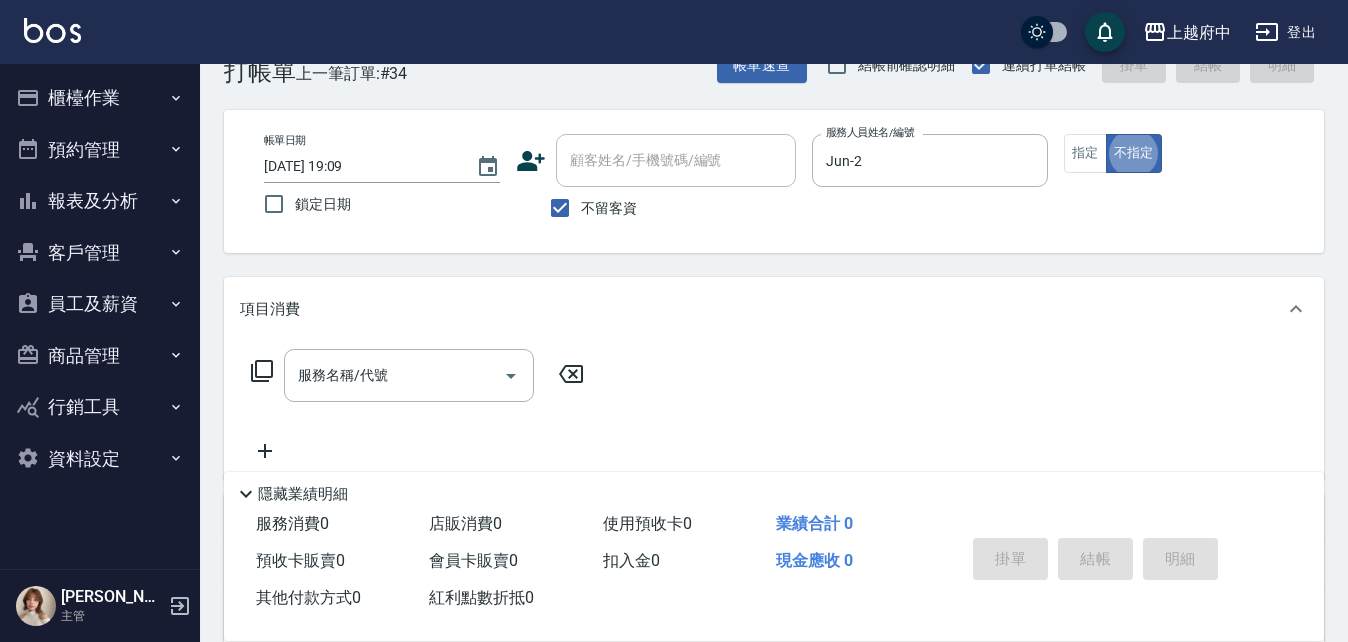 scroll, scrollTop: 100, scrollLeft: 0, axis: vertical 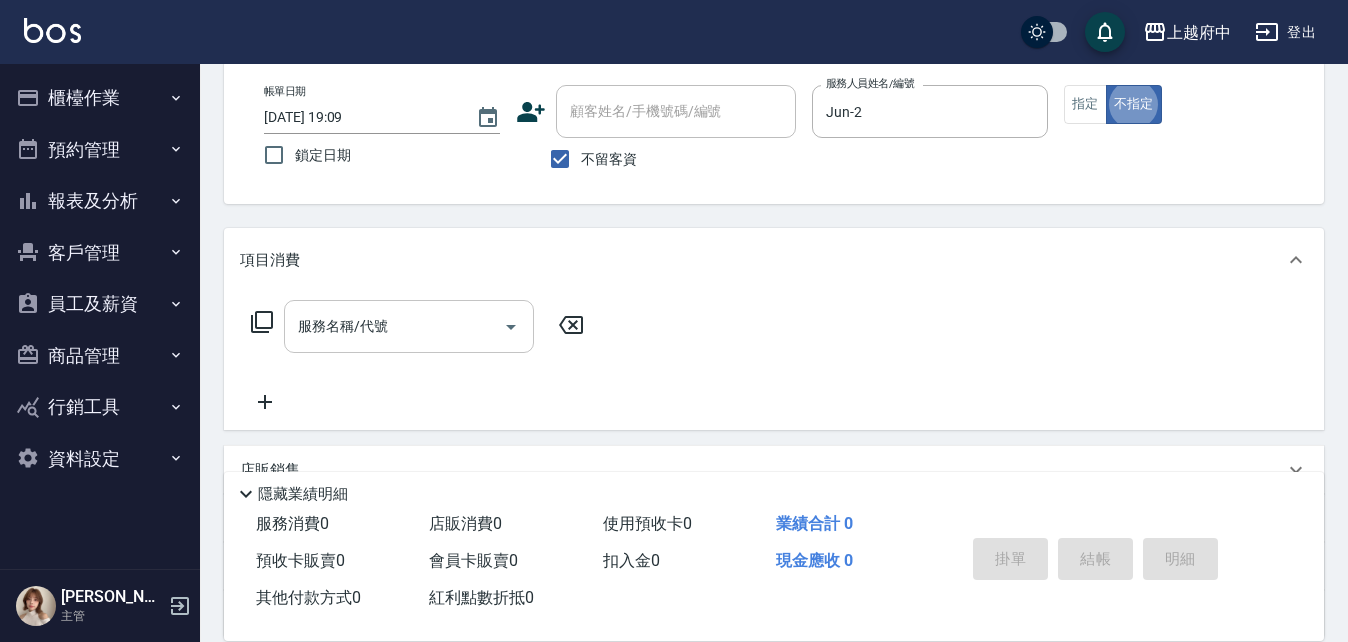 click on "服務名稱/代號" at bounding box center (394, 326) 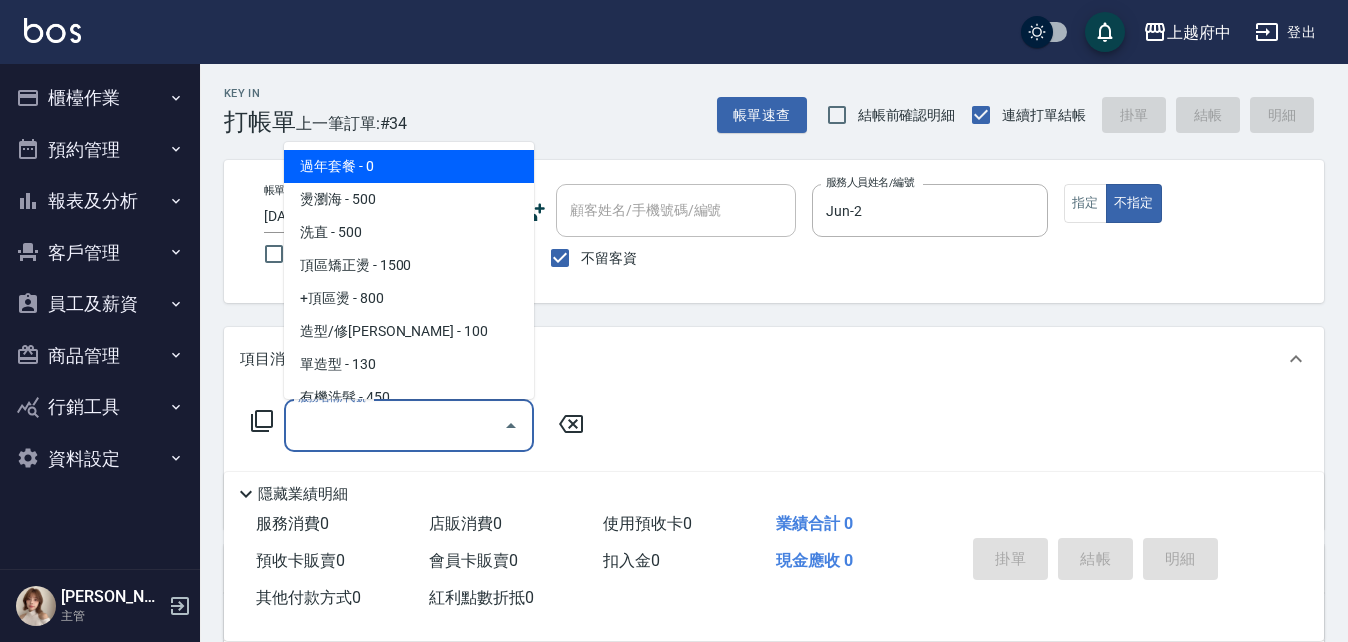 scroll, scrollTop: 0, scrollLeft: 0, axis: both 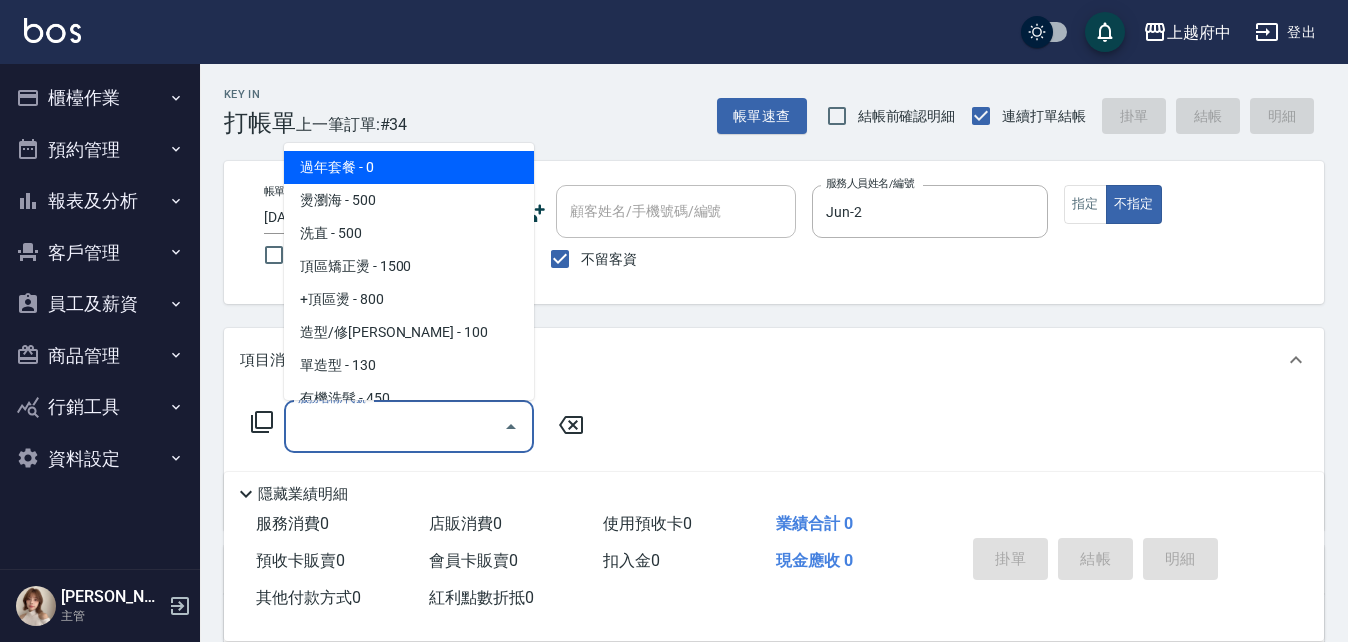 click on "帳單日期 2025/07/13 19:09 鎖定日期 顧客姓名/手機號碼/編號 顧客姓名/手機號碼/編號 不留客資 服務人員姓名/編號 Jun-2 服務人員姓名/編號 指定 不指定" at bounding box center (774, 232) 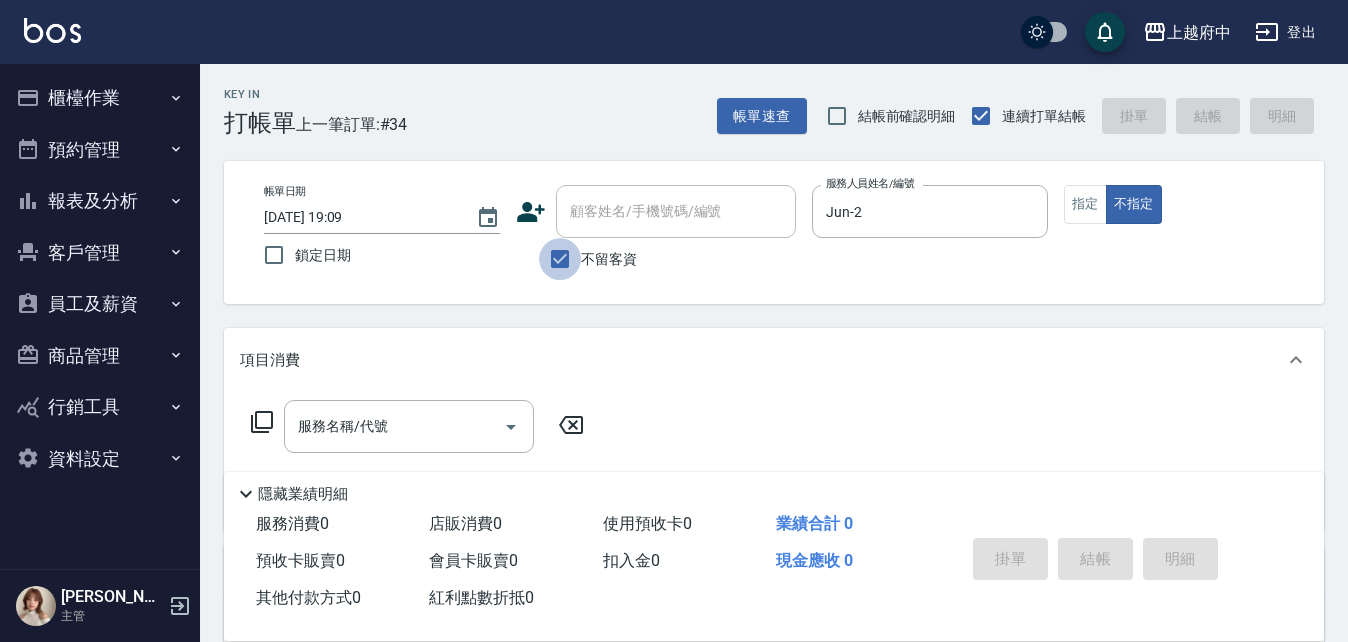 click on "不留客資" at bounding box center (560, 259) 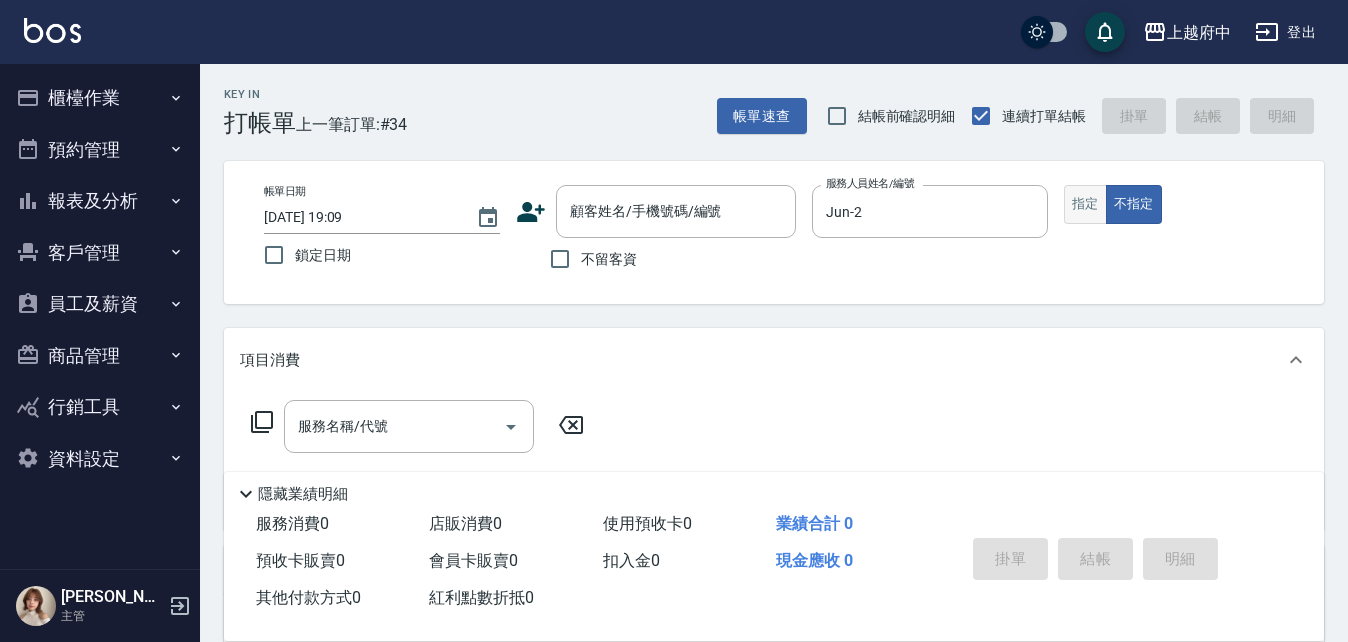 click on "指定" at bounding box center [1085, 204] 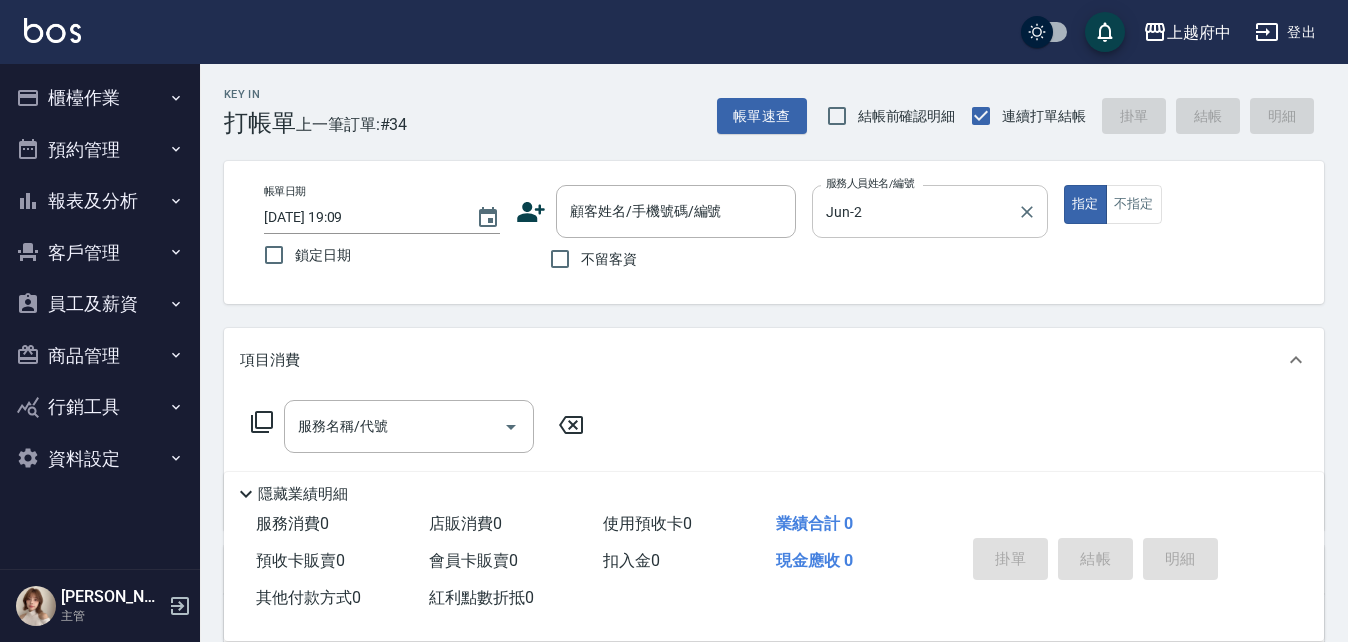 click on "Jun-2" at bounding box center (915, 211) 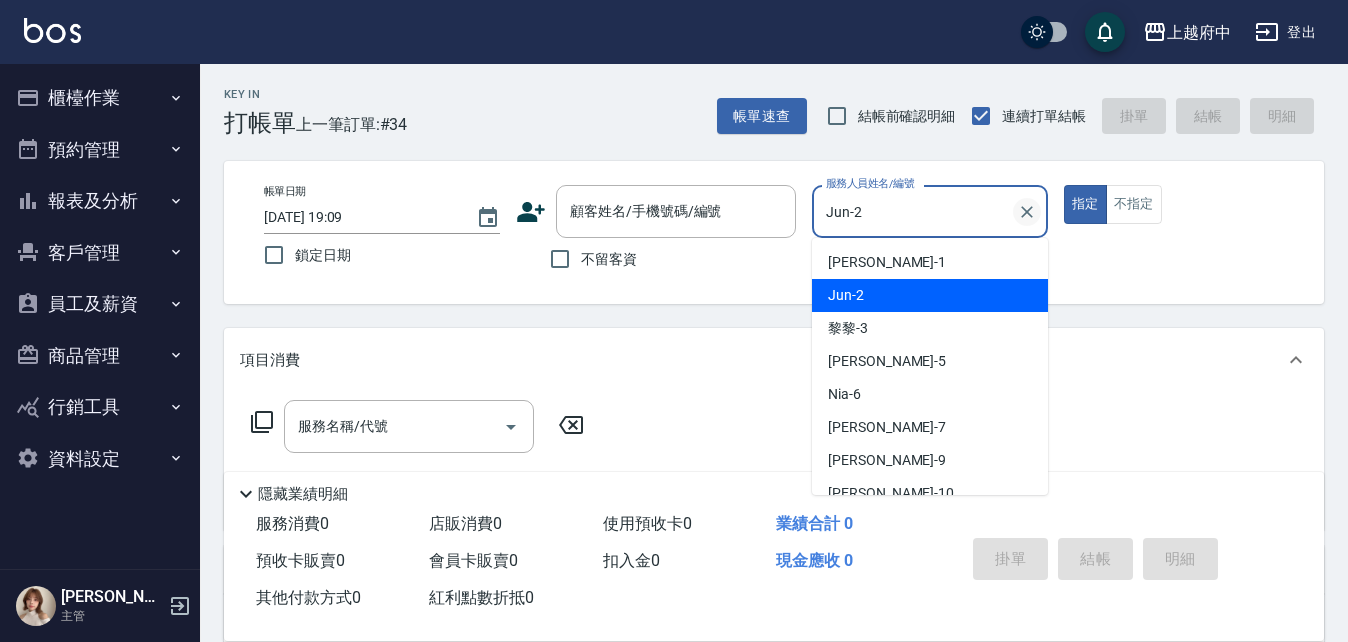 click 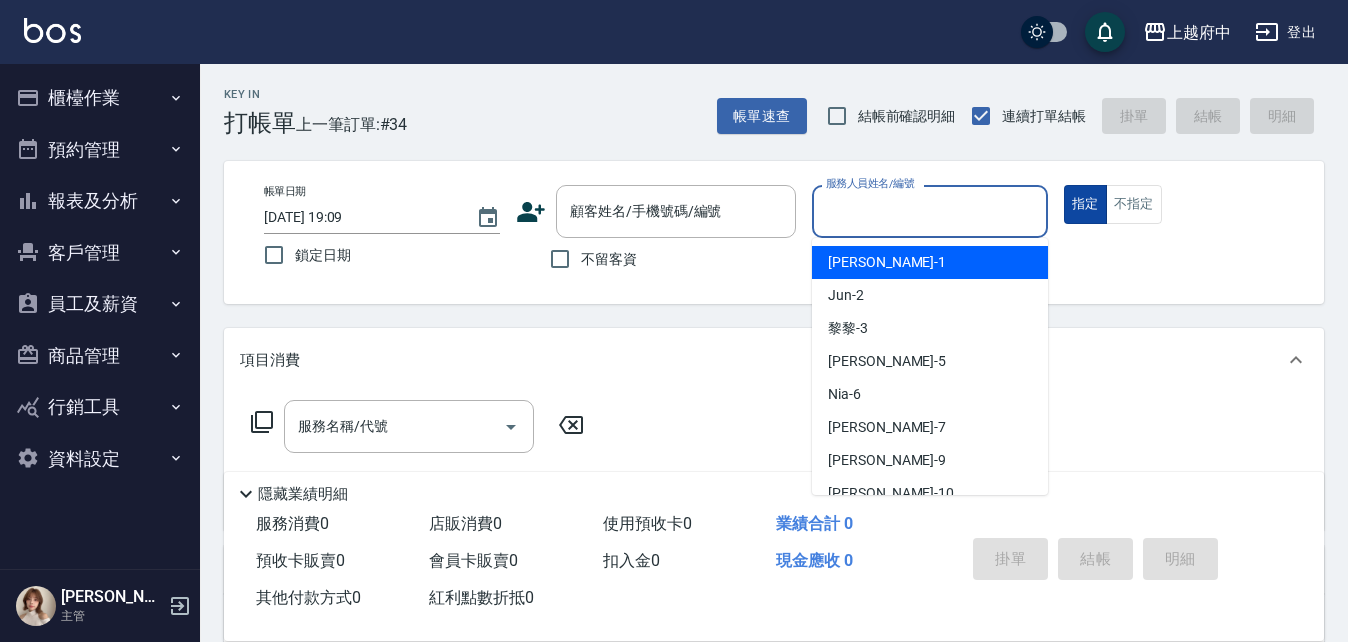 click on "指定" at bounding box center (1085, 204) 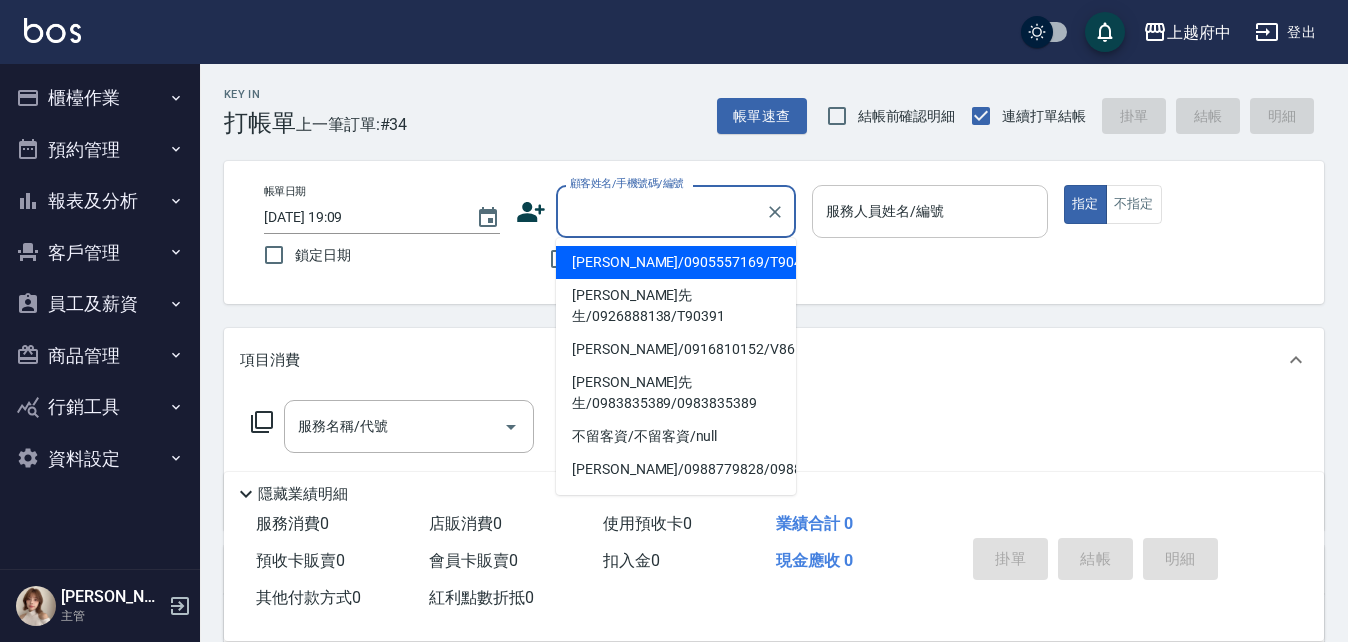 click on "顧客姓名/手機號碼/編號" at bounding box center (661, 211) 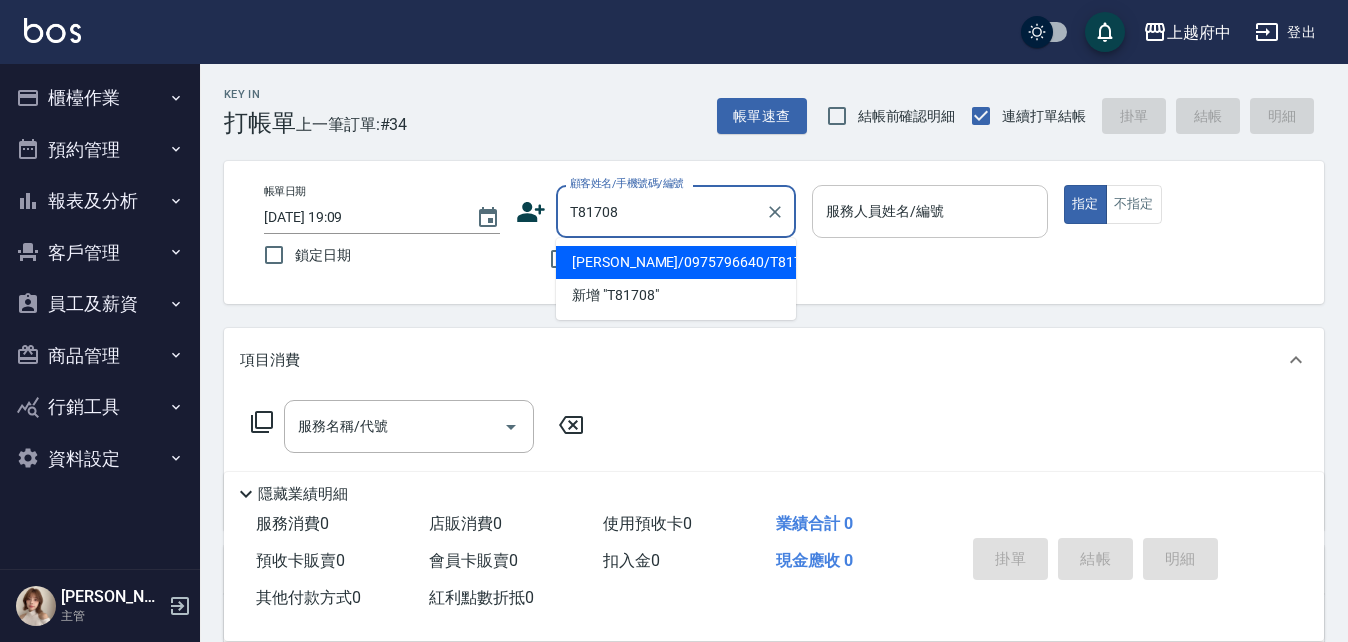 click on "陳宇軒/0975796640/T81708" at bounding box center (676, 262) 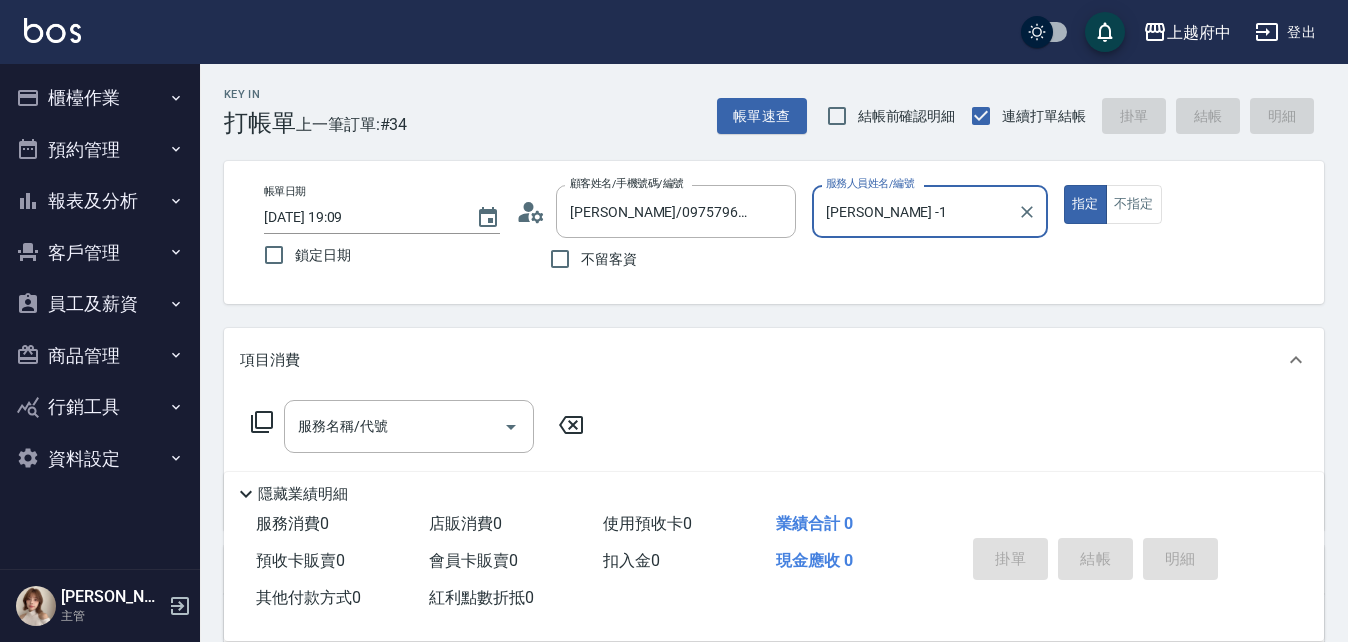 click on "指定" at bounding box center [1085, 204] 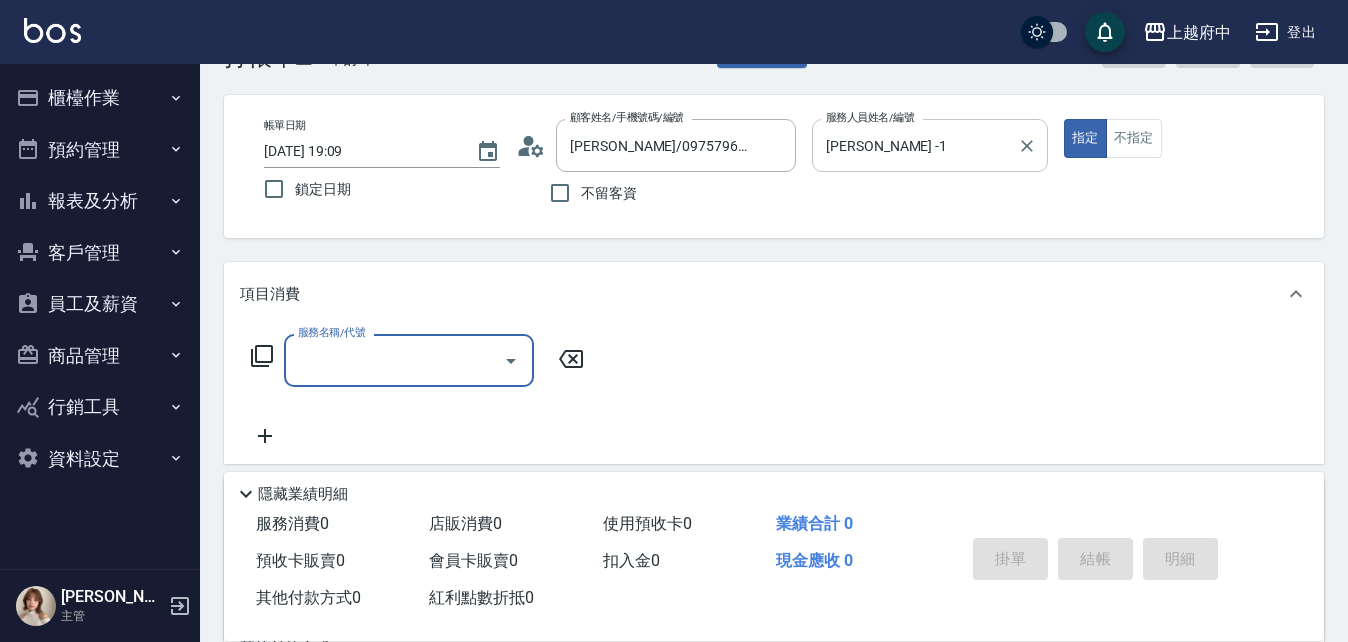 scroll, scrollTop: 100, scrollLeft: 0, axis: vertical 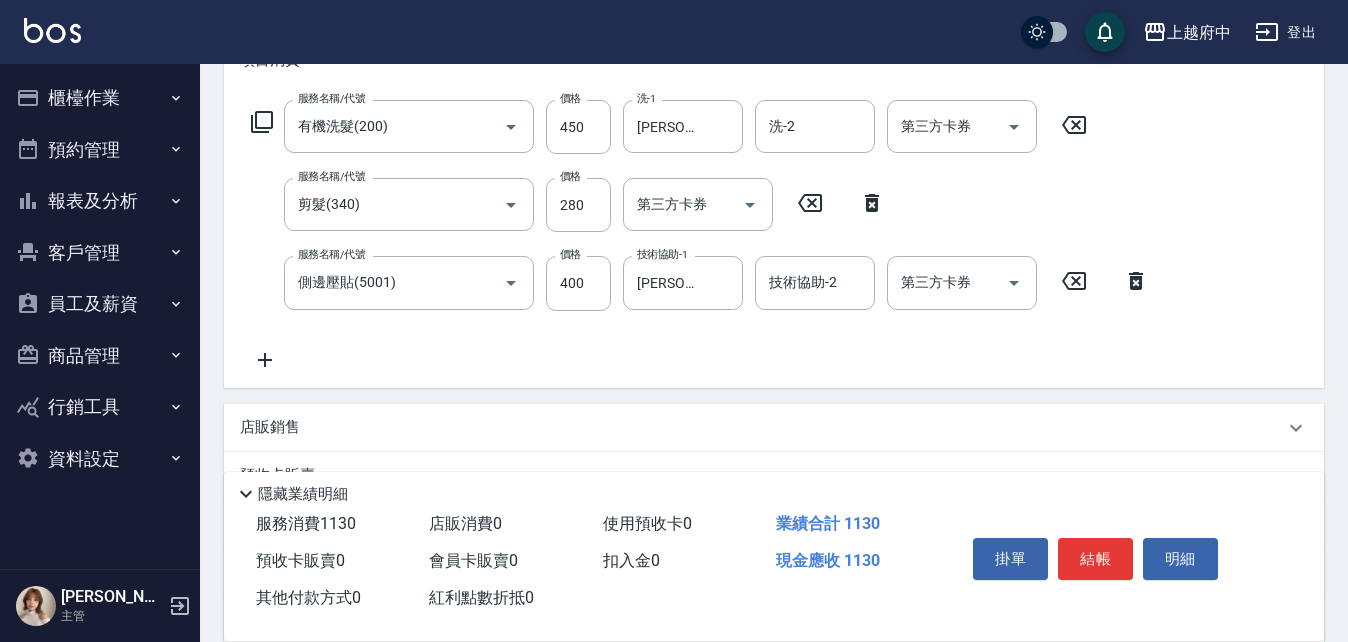 click on "服務名稱/代號 有機洗髮(200) 服務名稱/代號 價格 450 價格 洗-1 陳韋均-27 洗-1 洗-2 洗-2 第三方卡券 第三方卡券 服務名稱/代號 剪髮(340) 服務名稱/代號 價格 280 價格 第三方卡券 第三方卡券 服務名稱/代號 側邊壓貼(5001) 服務名稱/代號 價格 400 價格 技術協助-1 陳韋均-27 技術協助-1 技術協助-2 技術協助-2 第三方卡券 第三方卡券" at bounding box center (700, 235) 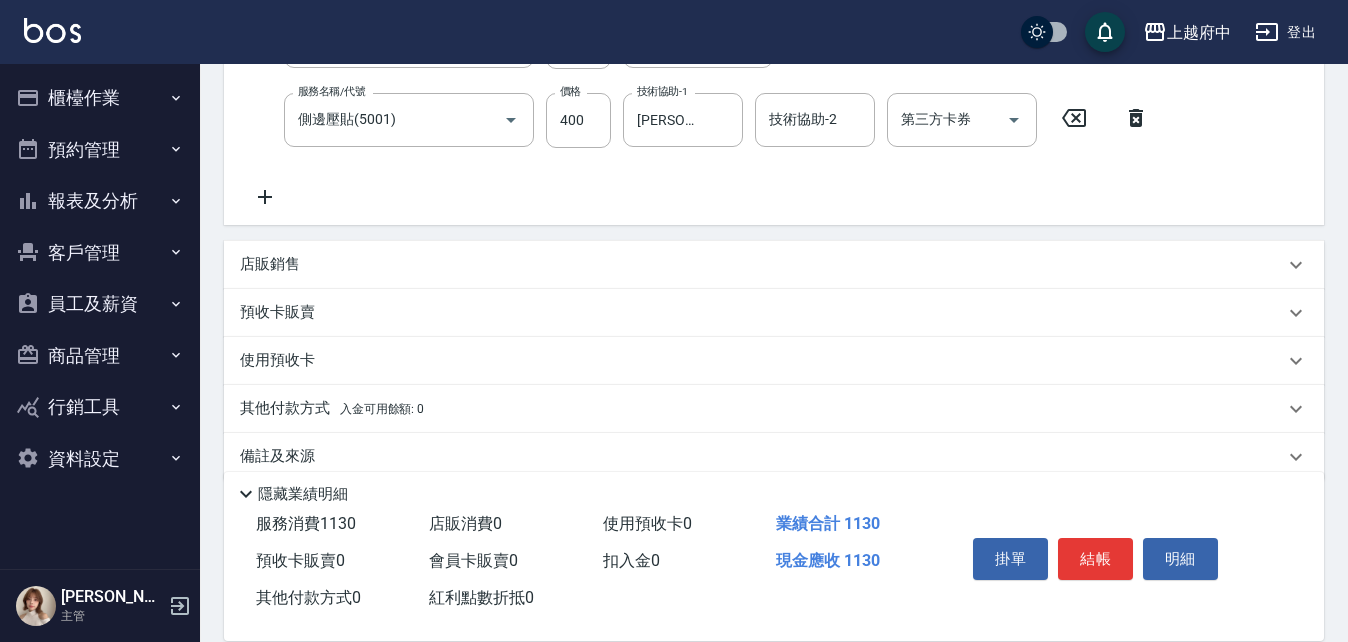 scroll, scrollTop: 494, scrollLeft: 0, axis: vertical 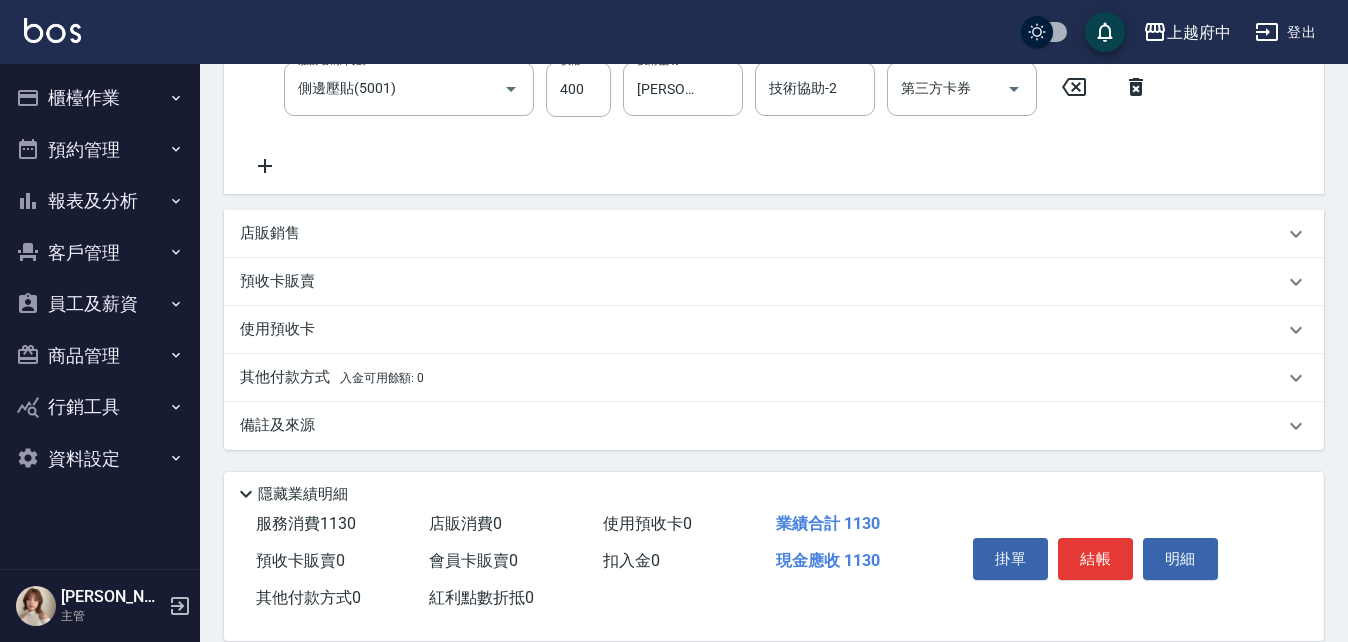 click on "結帳" at bounding box center [1095, 559] 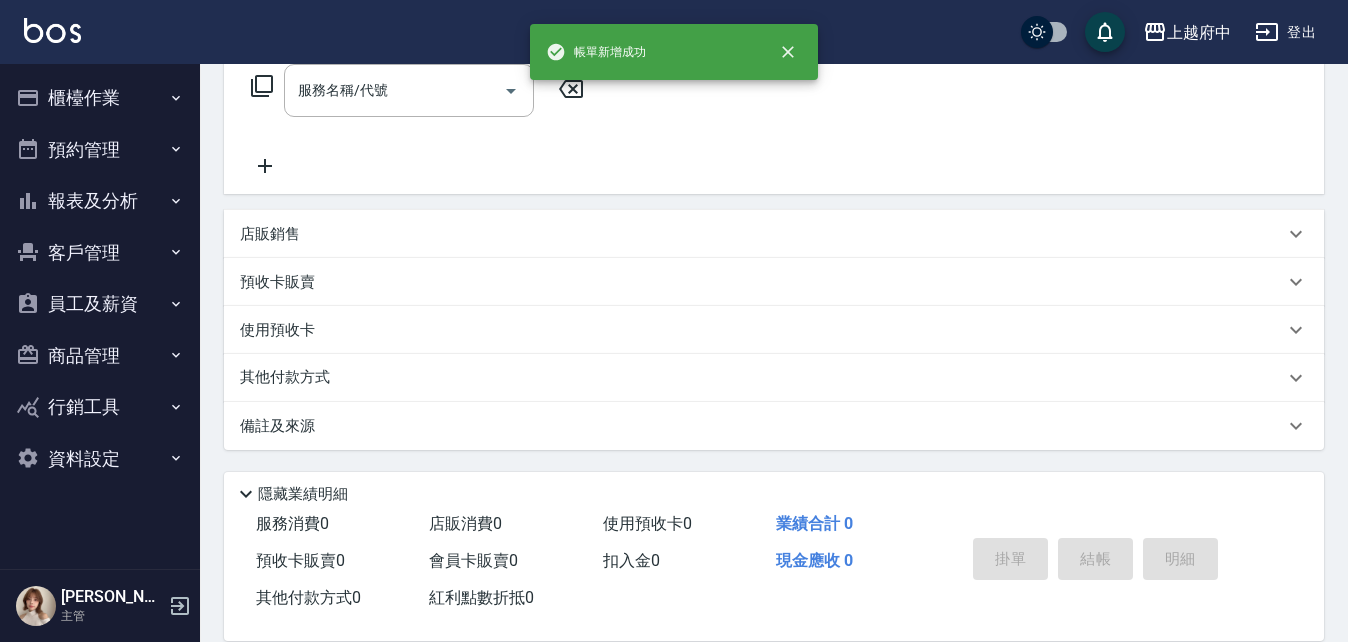 scroll, scrollTop: 0, scrollLeft: 0, axis: both 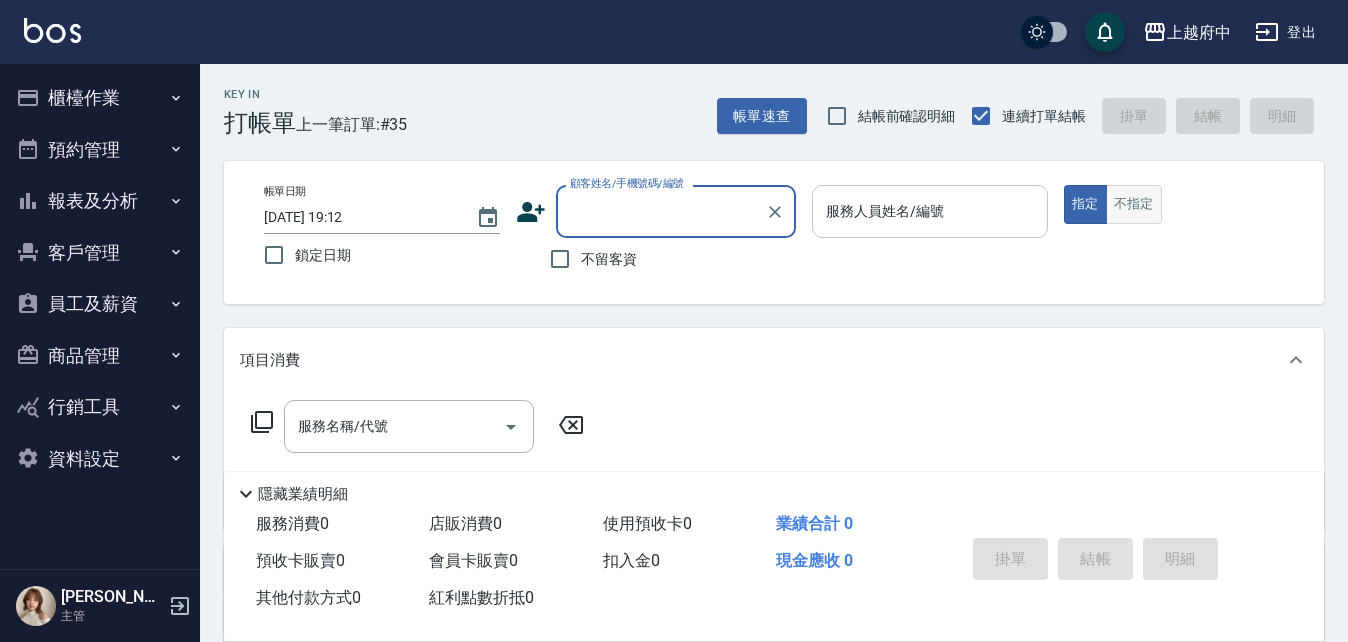 click on "不指定" at bounding box center (1134, 204) 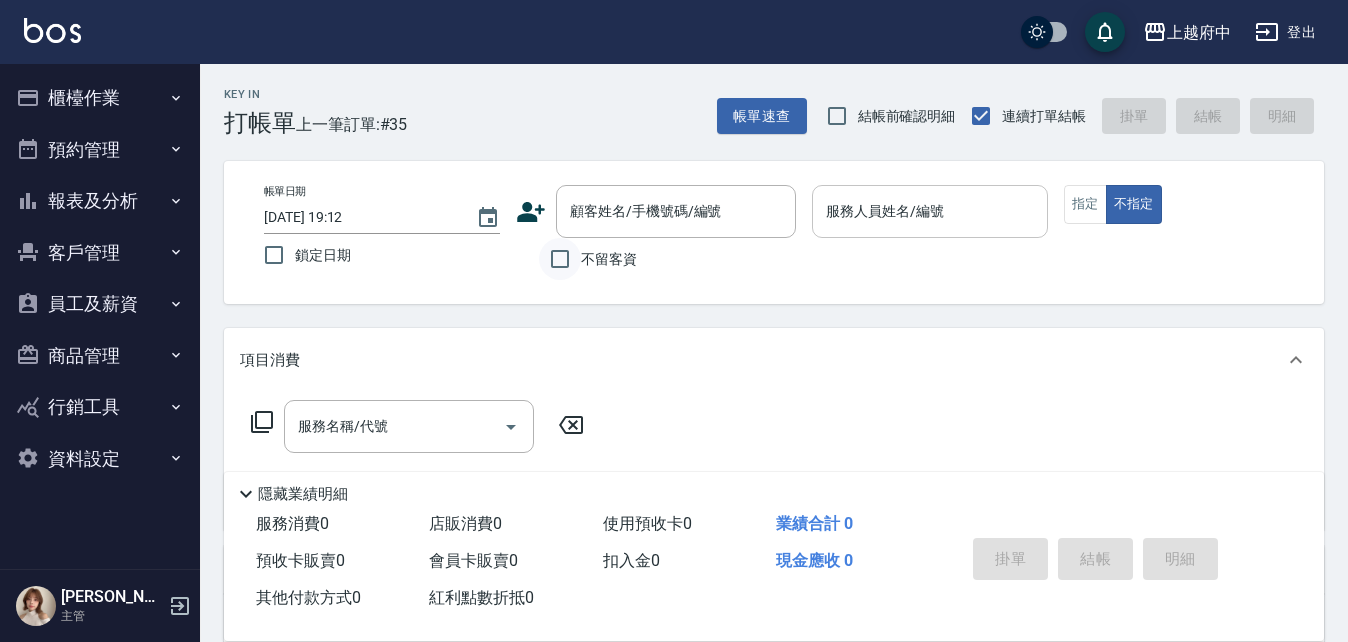 click on "不留客資" at bounding box center [560, 259] 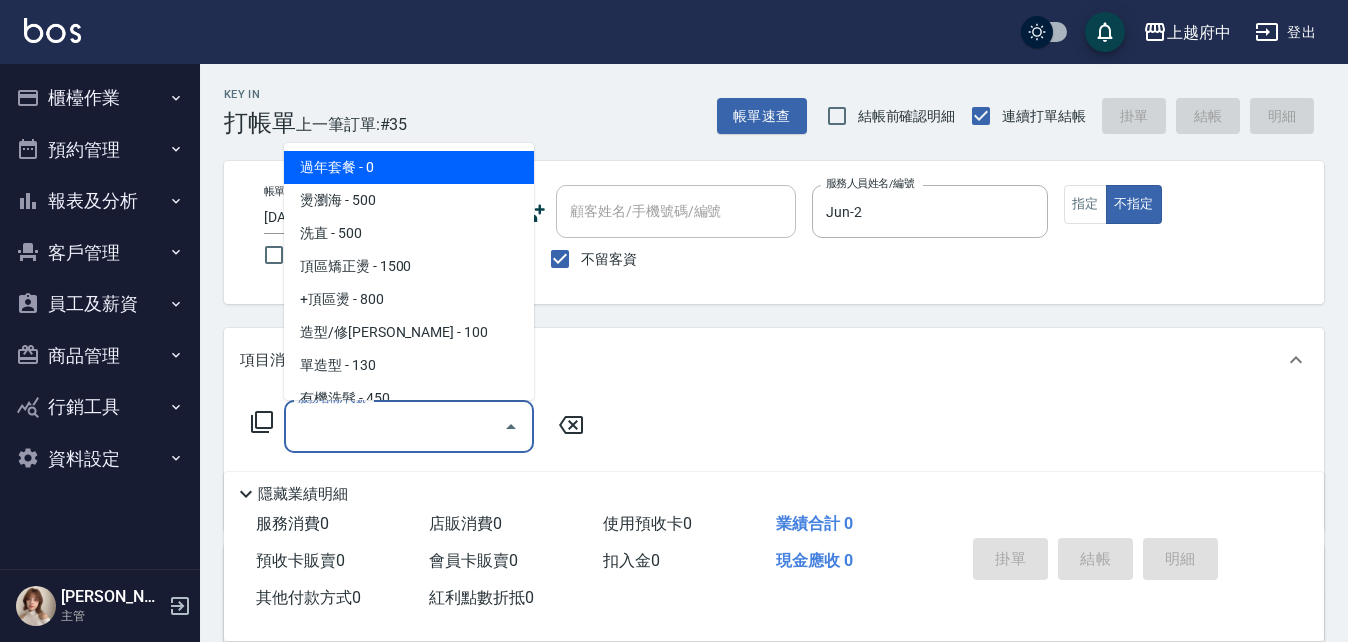 click on "服務名稱/代號" at bounding box center (394, 426) 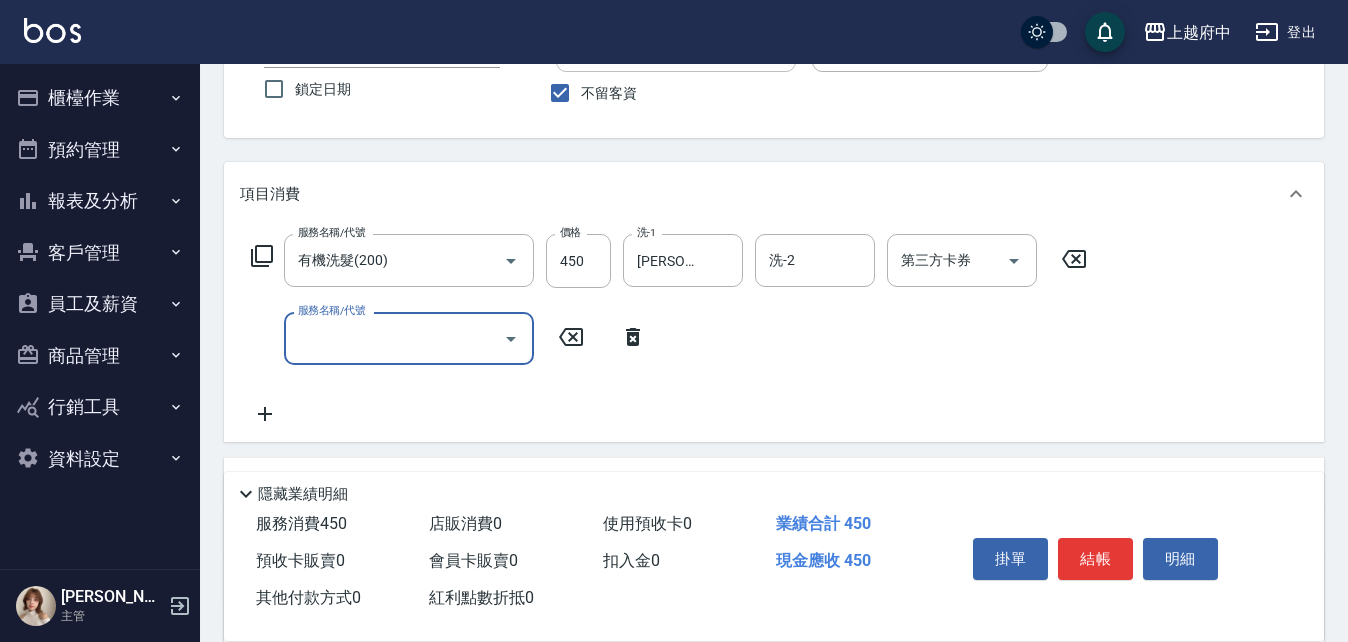 scroll, scrollTop: 200, scrollLeft: 0, axis: vertical 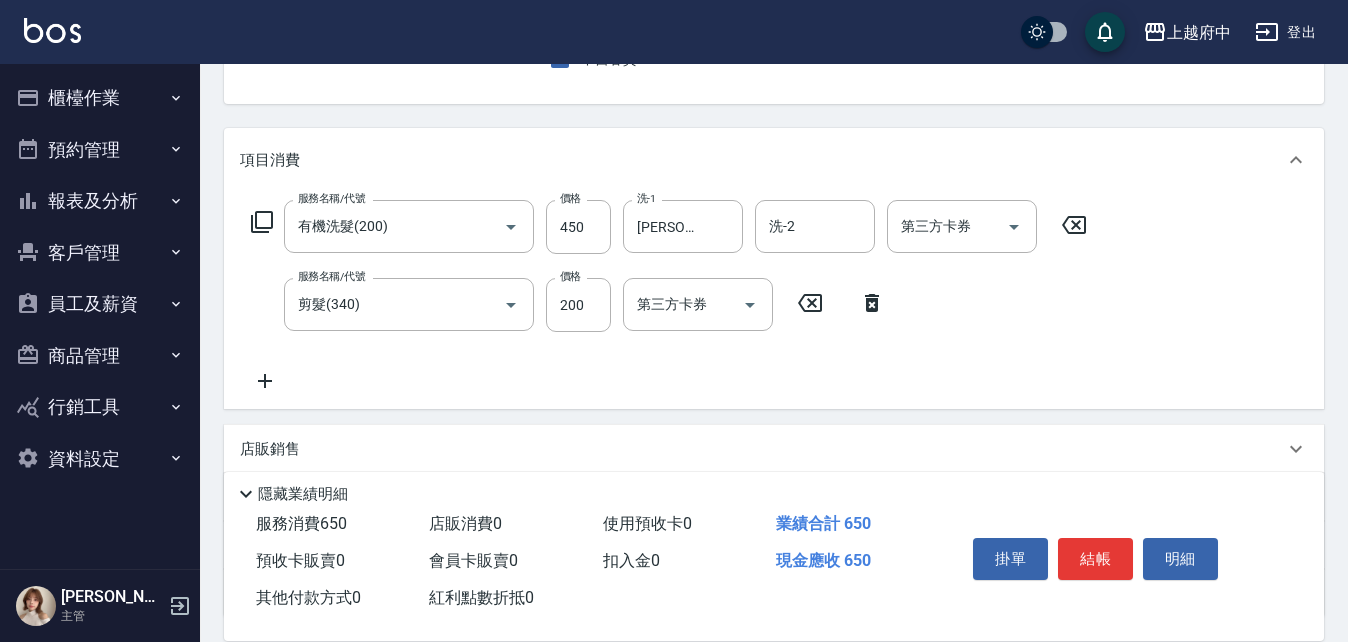 click on "服務名稱/代號 有機洗髮(200) 服務名稱/代號 價格 450 價格 洗-1 李鎮宇-28 洗-1 洗-2 洗-2 第三方卡券 第三方卡券 服務名稱/代號 剪髮(340) 服務名稱/代號 價格 200 價格 第三方卡券 第三方卡券" at bounding box center [669, 296] 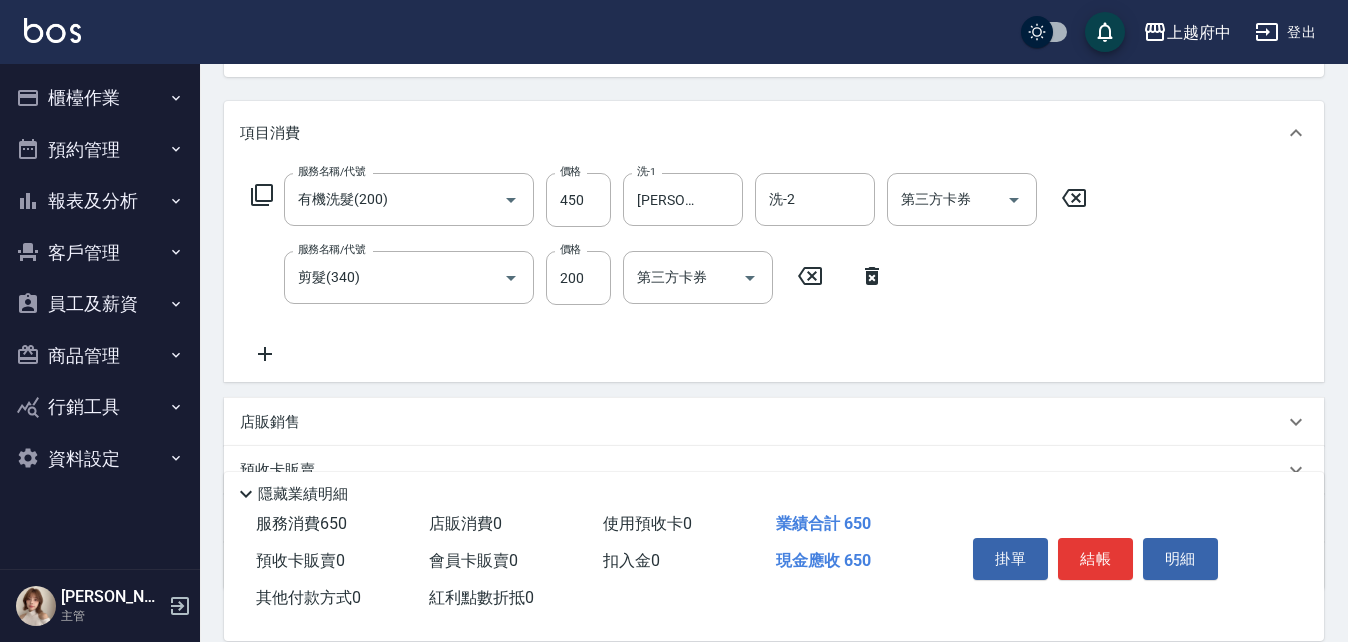 scroll, scrollTop: 300, scrollLeft: 0, axis: vertical 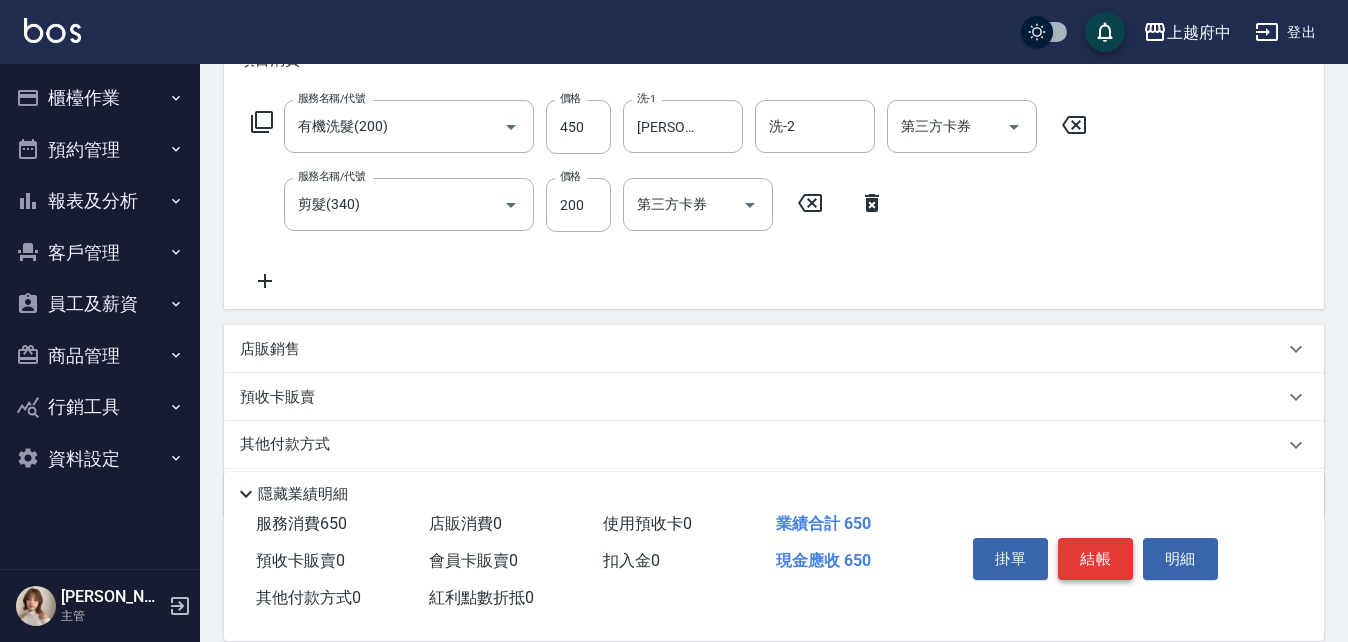 click on "結帳" at bounding box center [1095, 559] 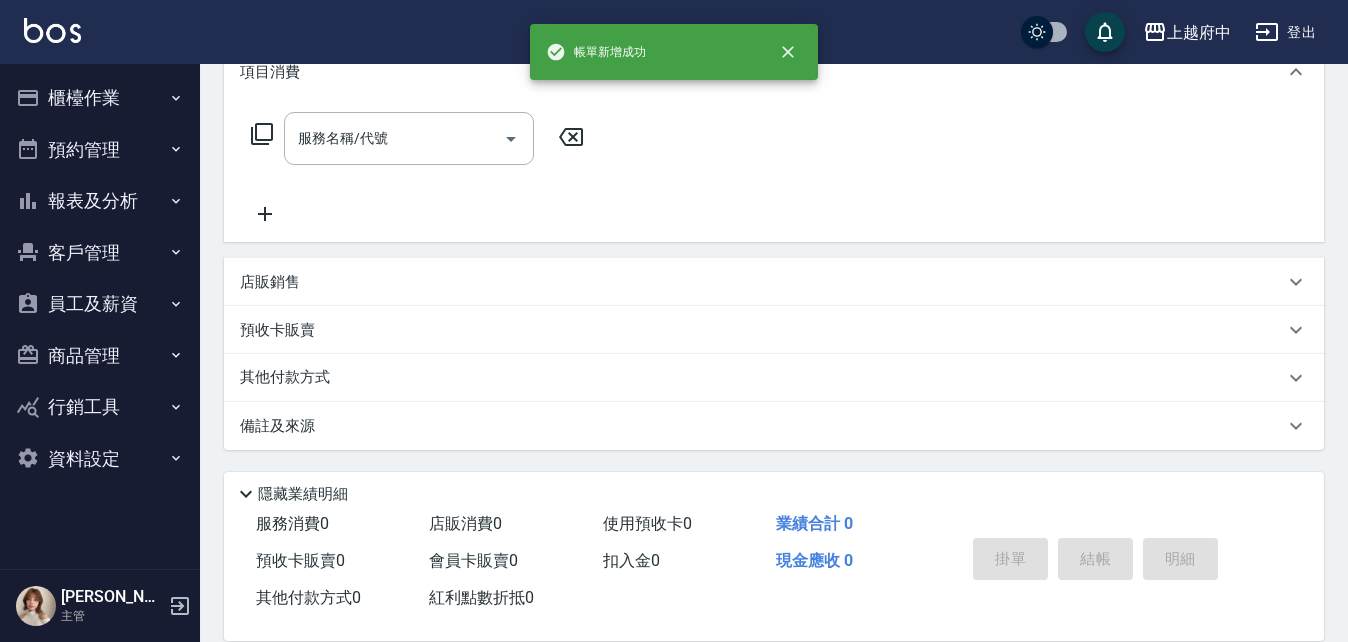 scroll, scrollTop: 0, scrollLeft: 0, axis: both 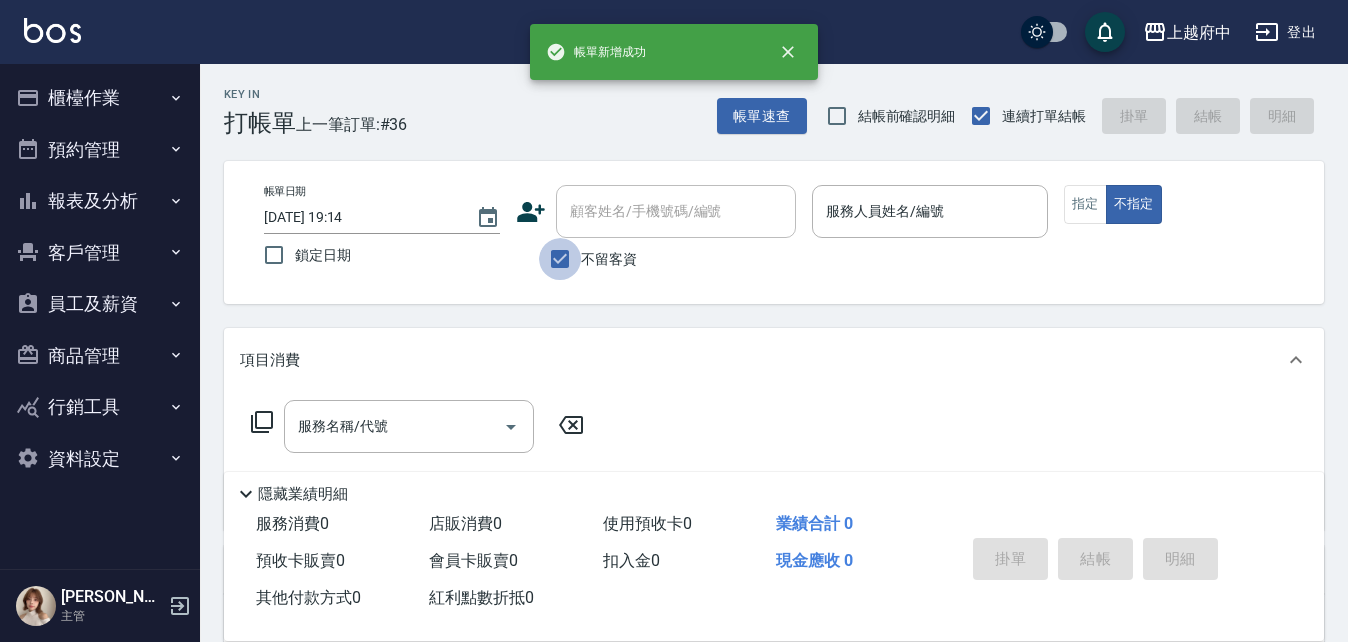 click on "不留客資" at bounding box center [560, 259] 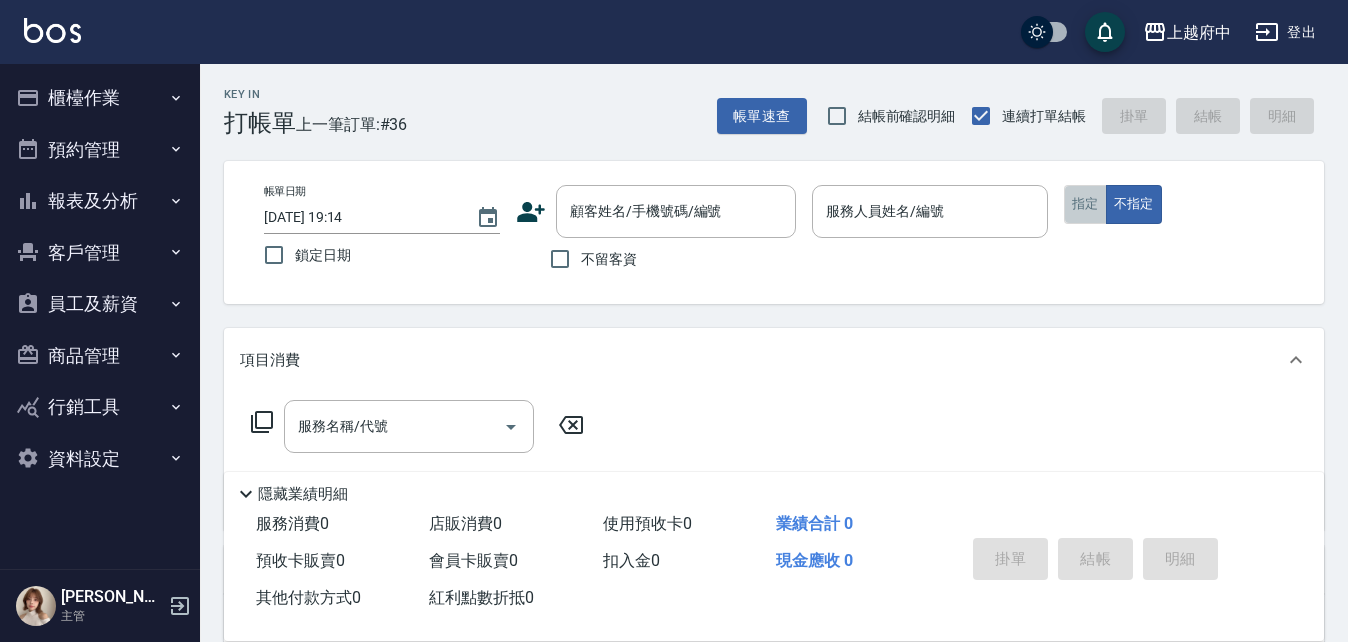 click on "指定" at bounding box center [1085, 204] 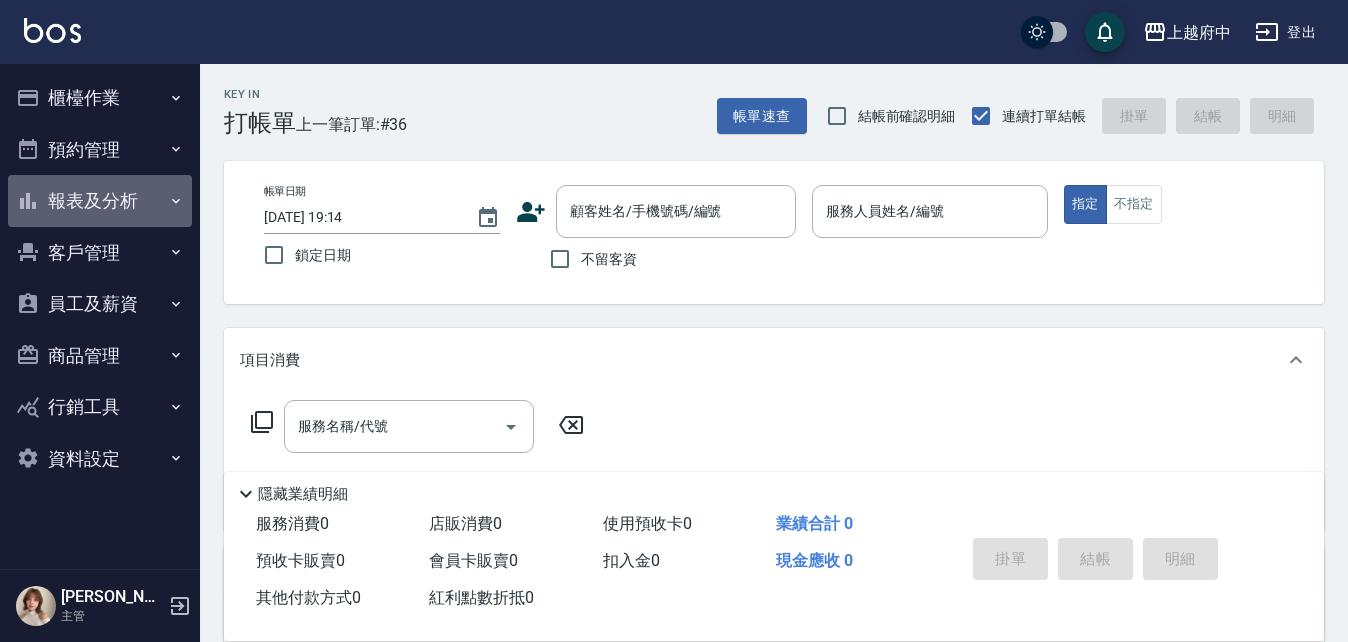 click on "報表及分析" at bounding box center (100, 201) 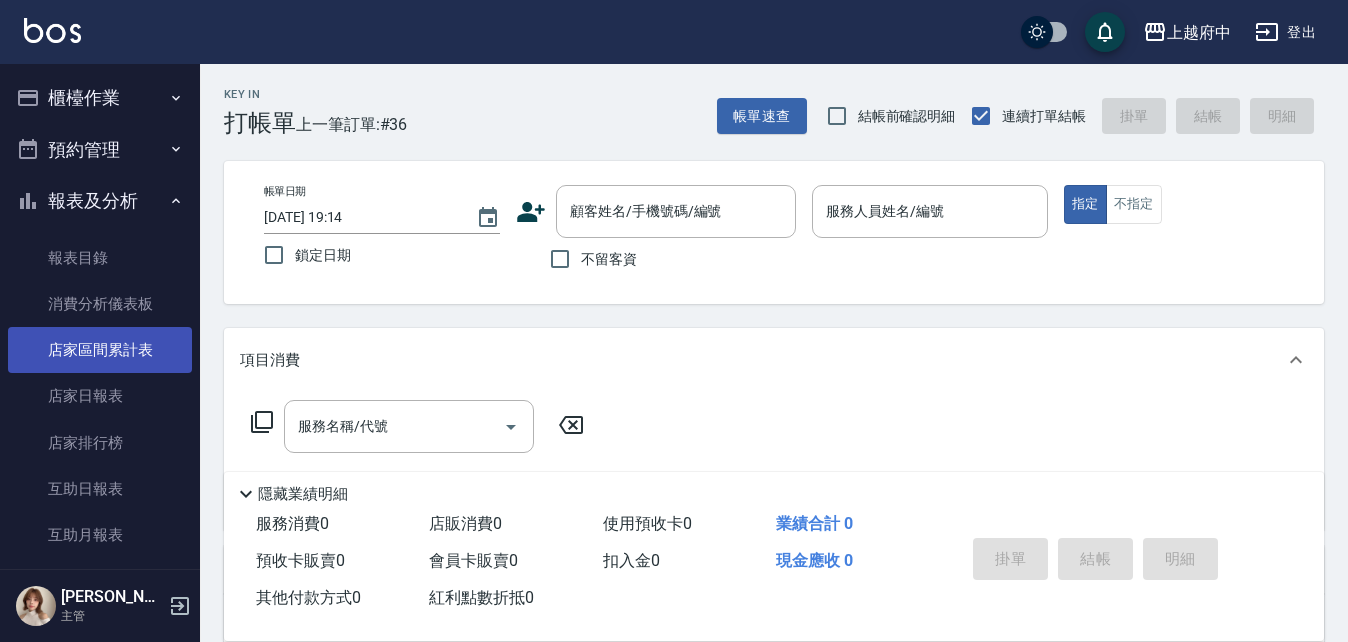 scroll, scrollTop: 100, scrollLeft: 0, axis: vertical 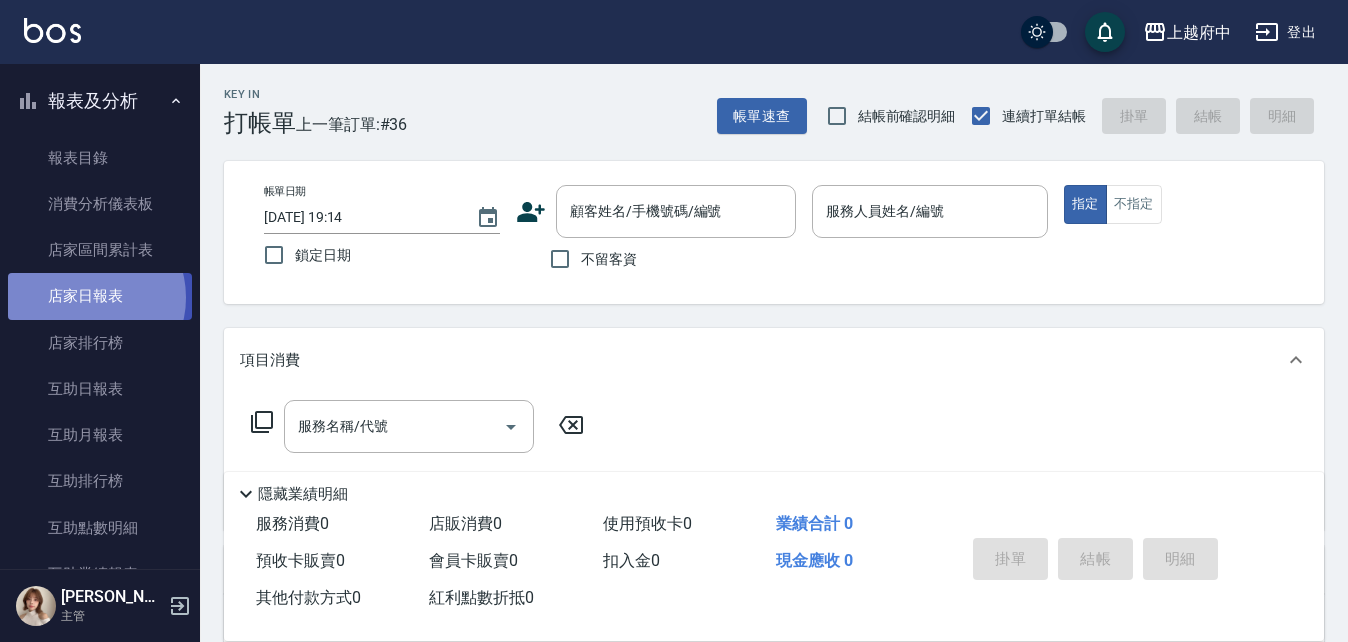 click on "店家日報表" at bounding box center [100, 296] 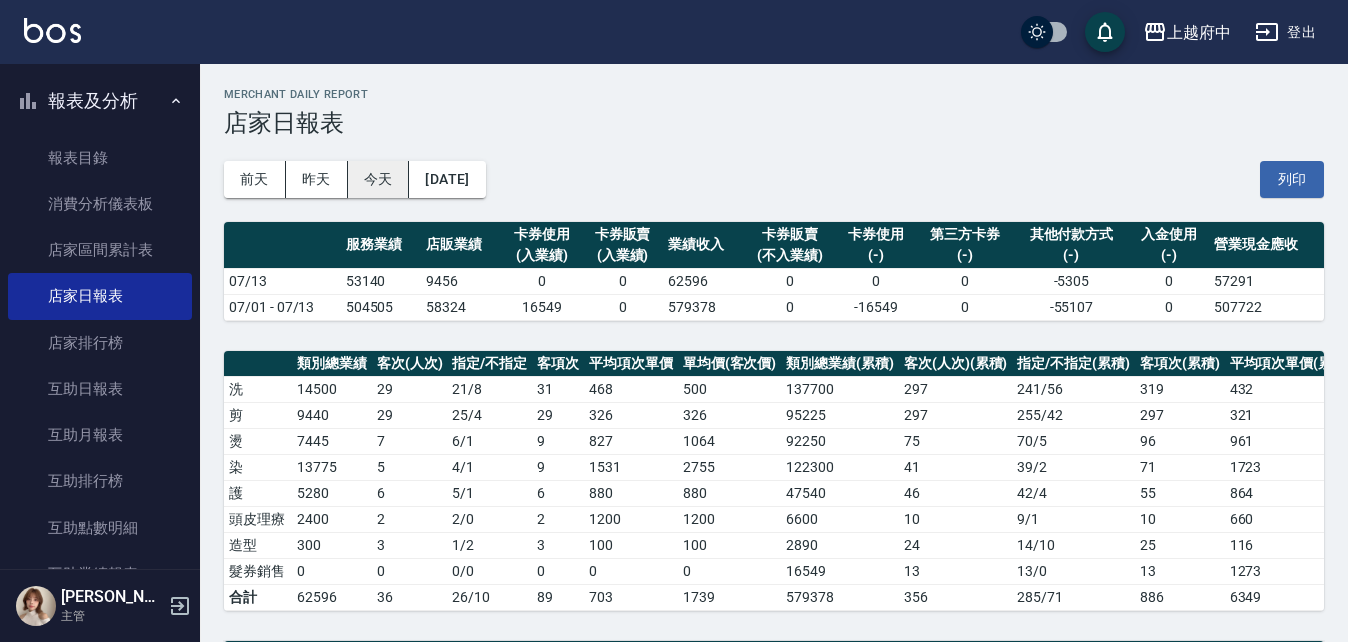 click on "今天" at bounding box center [379, 179] 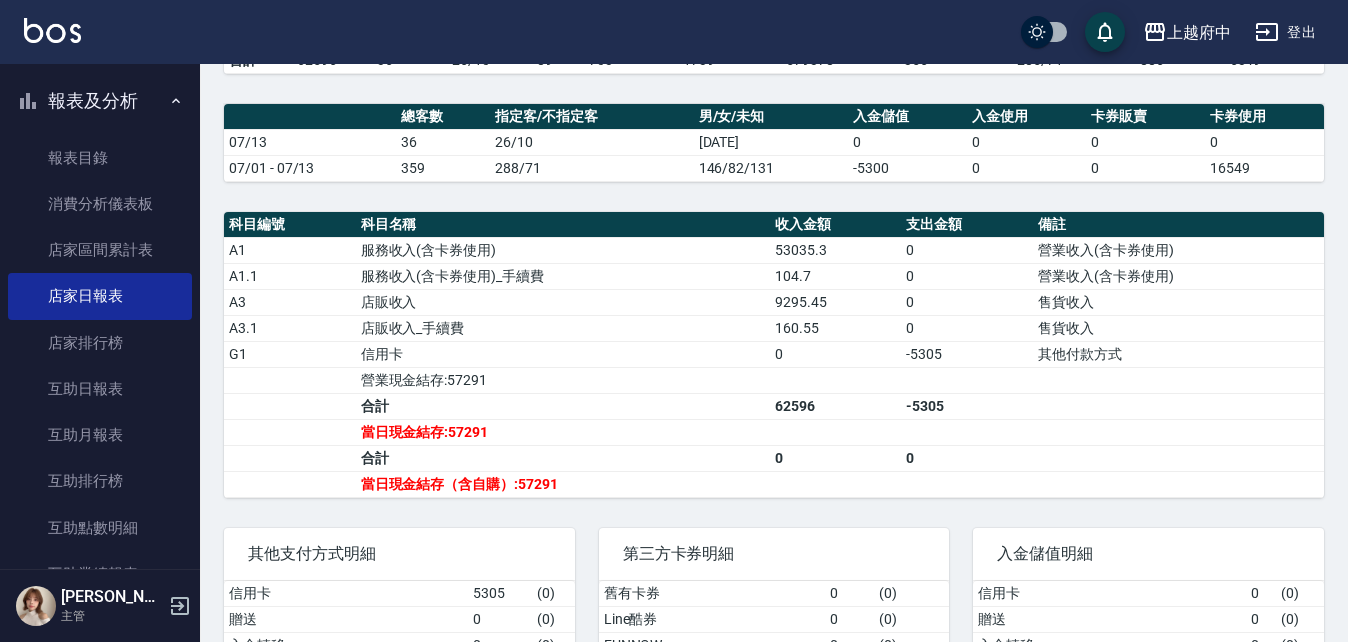 scroll, scrollTop: 700, scrollLeft: 0, axis: vertical 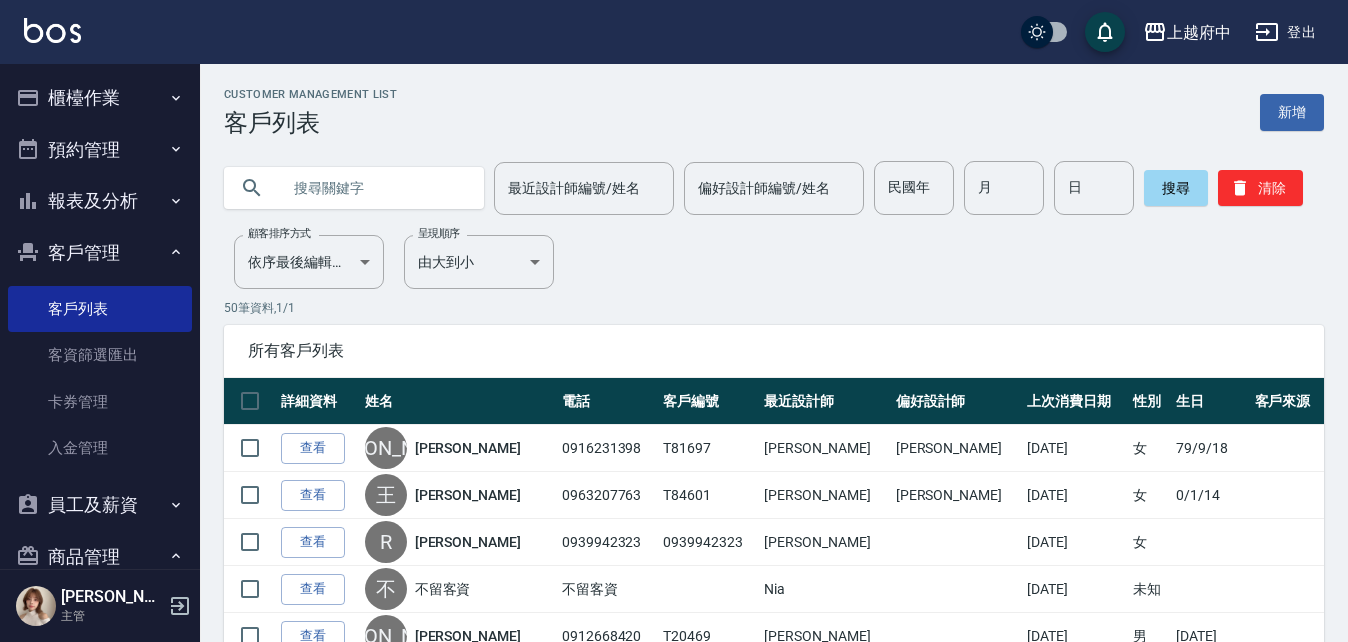 click at bounding box center [374, 188] 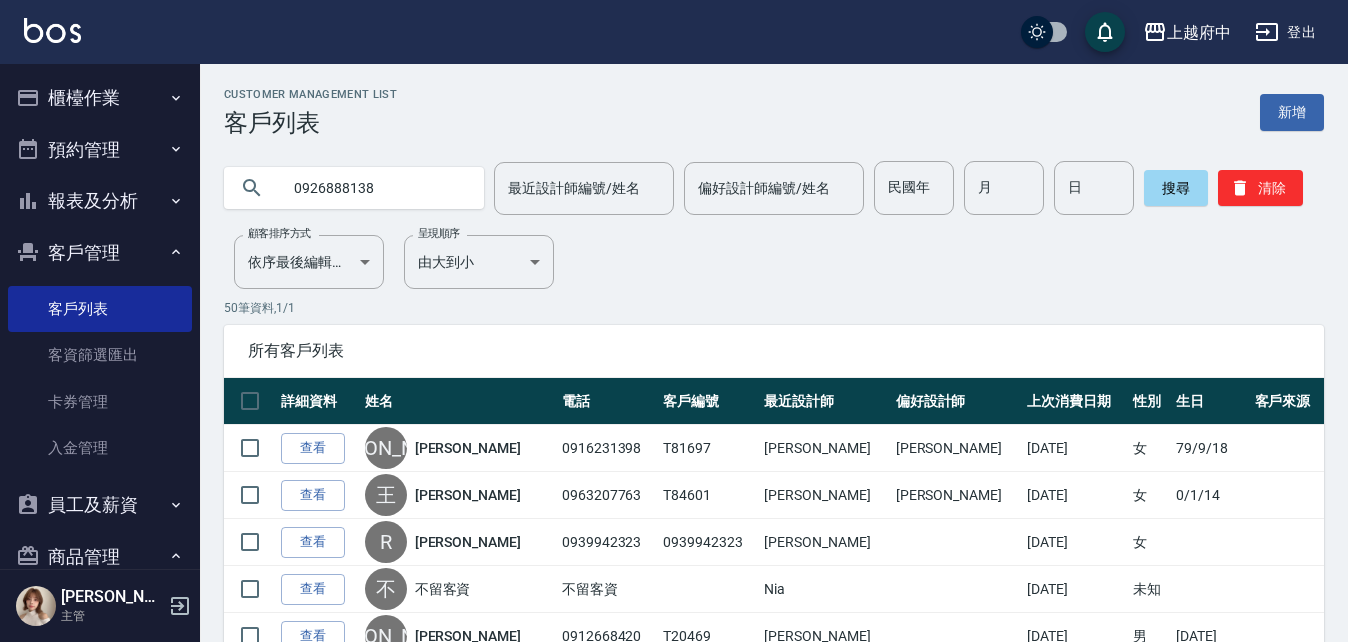 type on "0926888138" 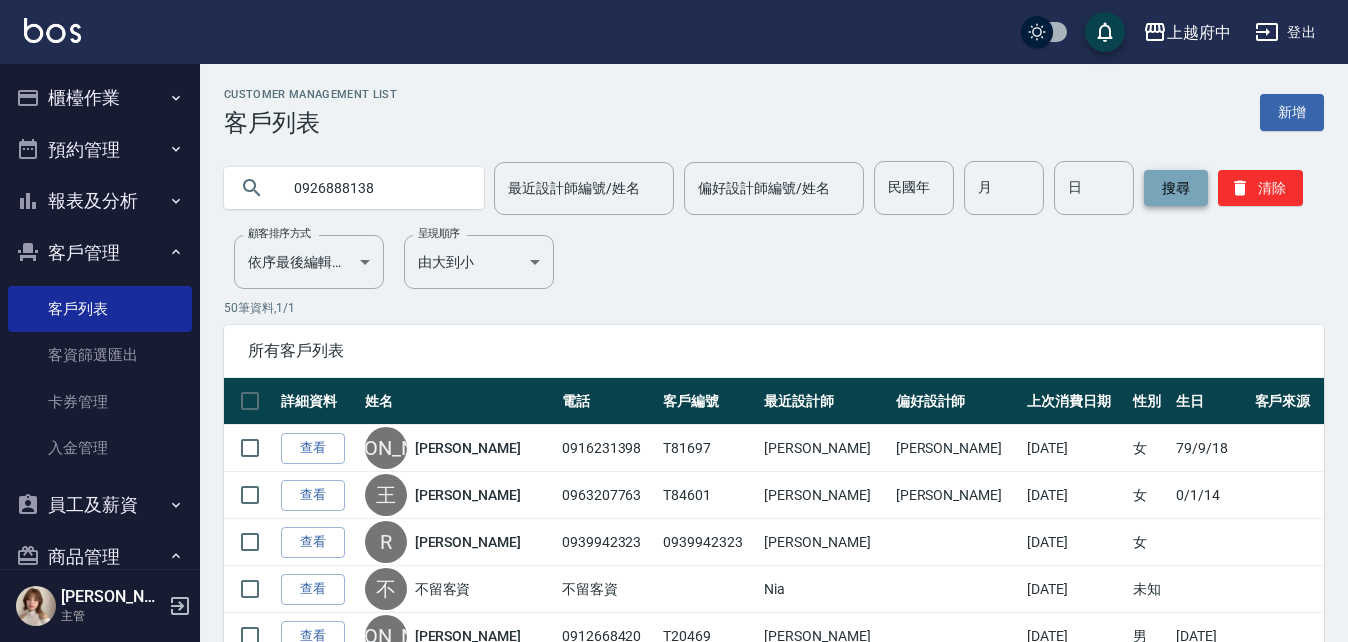 click on "搜尋" at bounding box center (1176, 188) 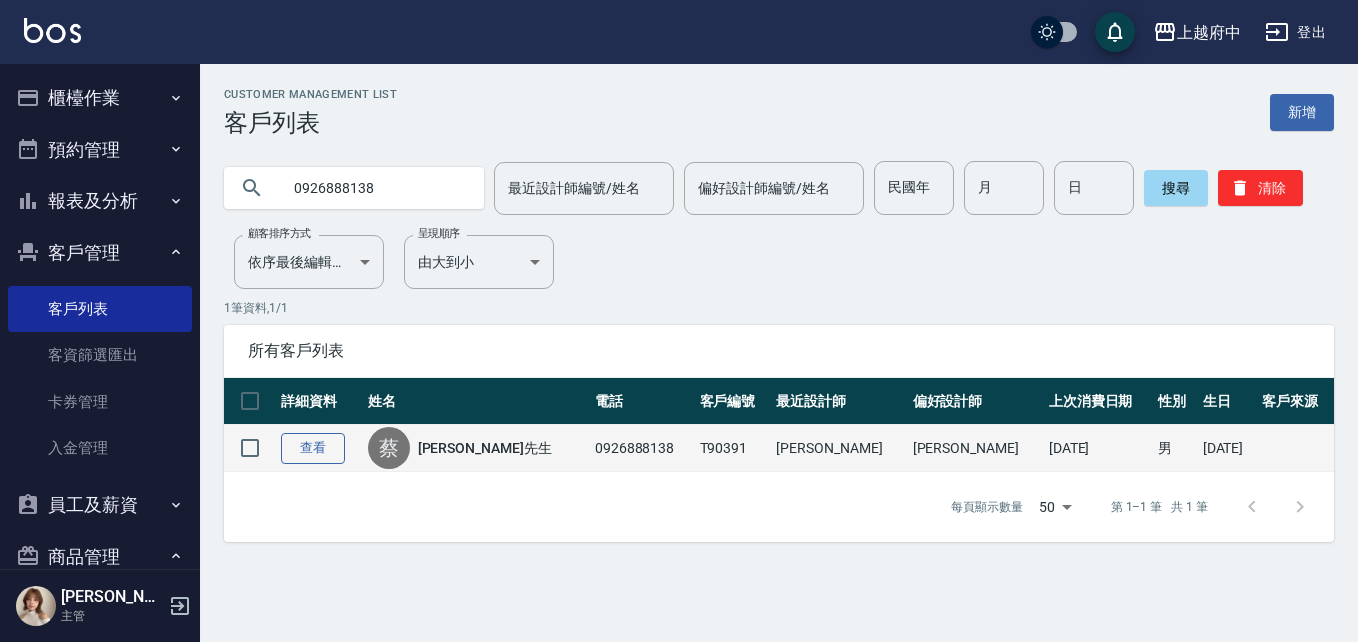 click on "查看" at bounding box center [313, 448] 